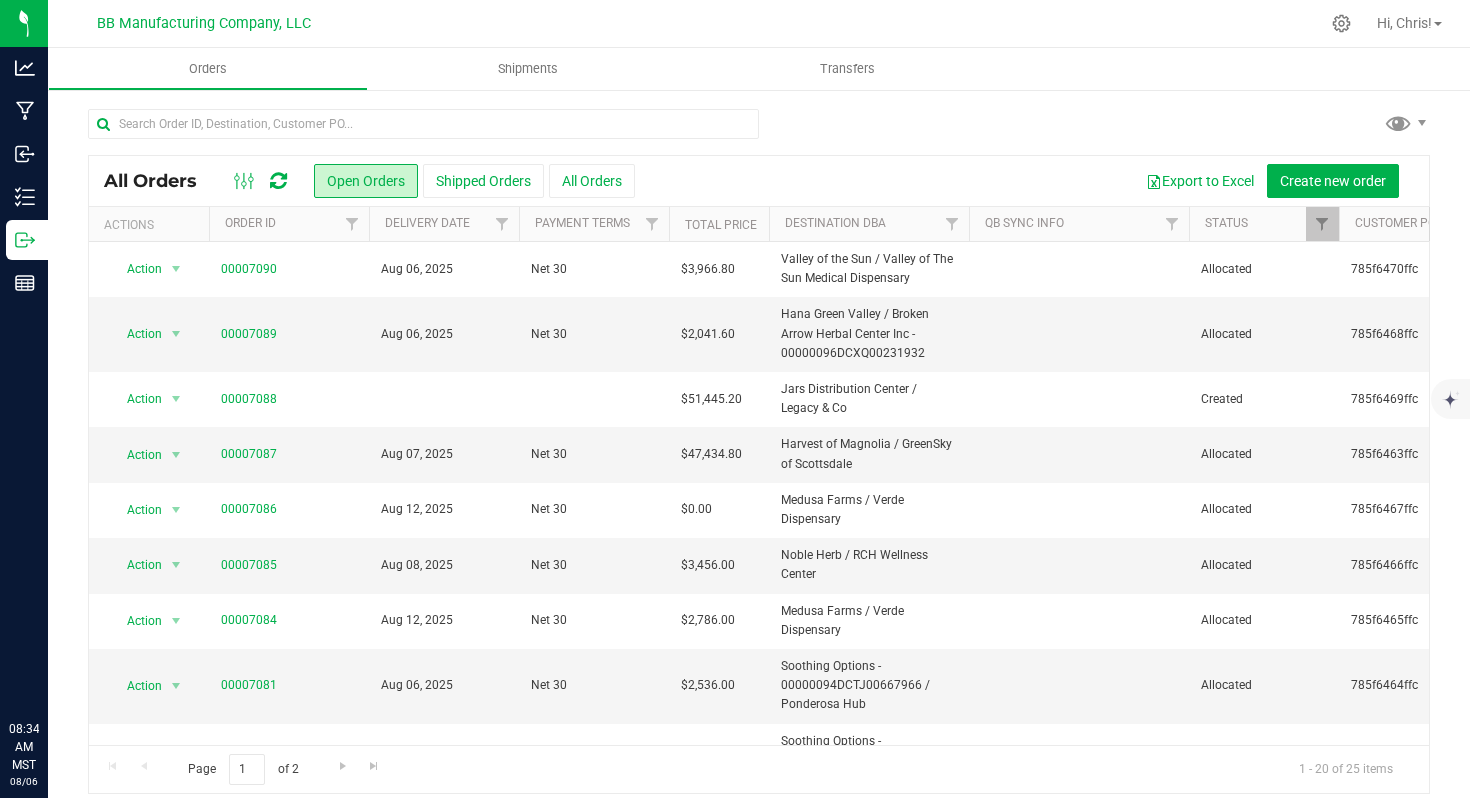 scroll, scrollTop: 0, scrollLeft: 0, axis: both 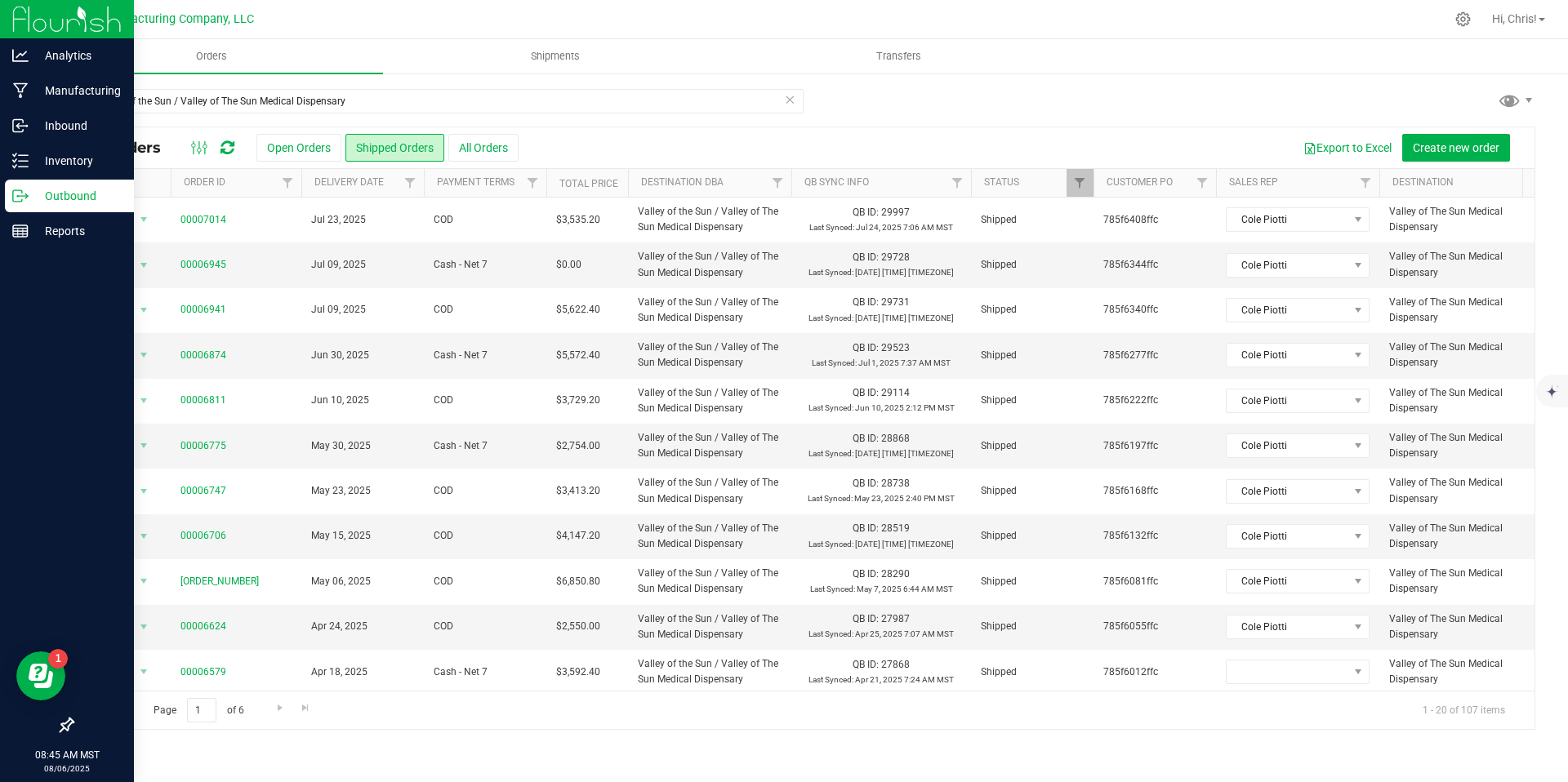 drag, startPoint x: 43, startPoint y: 187, endPoint x: 34, endPoint y: 192, distance: 10.29563 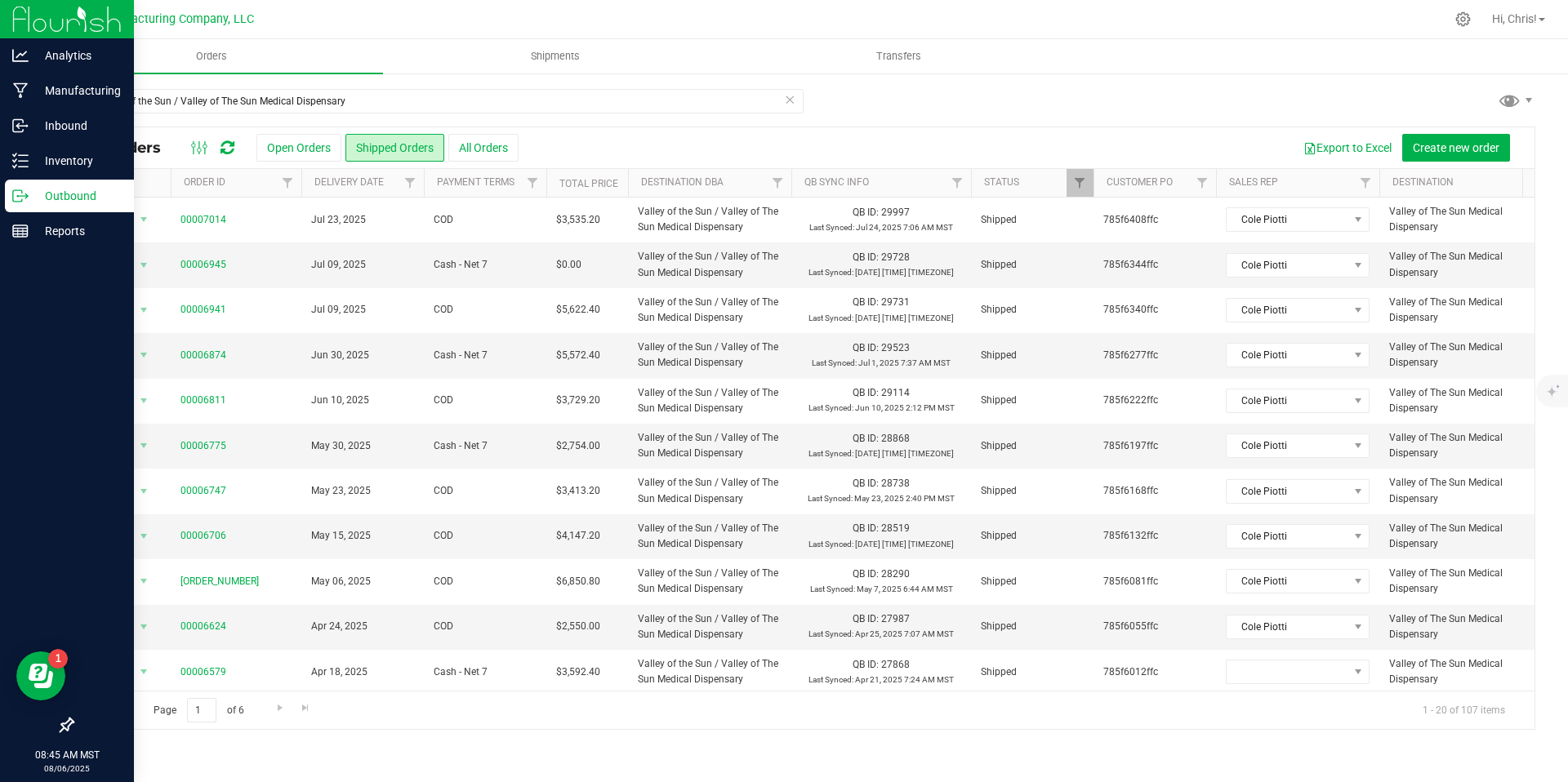click on "Valley of the Sun / Valley of The Sun Medical Dispensary
All Orders
Open Orders
Shipped Orders
All Orders
Export to Excel
Create new order
Actions Order ID Delivery Date Status" at bounding box center [804, 409] 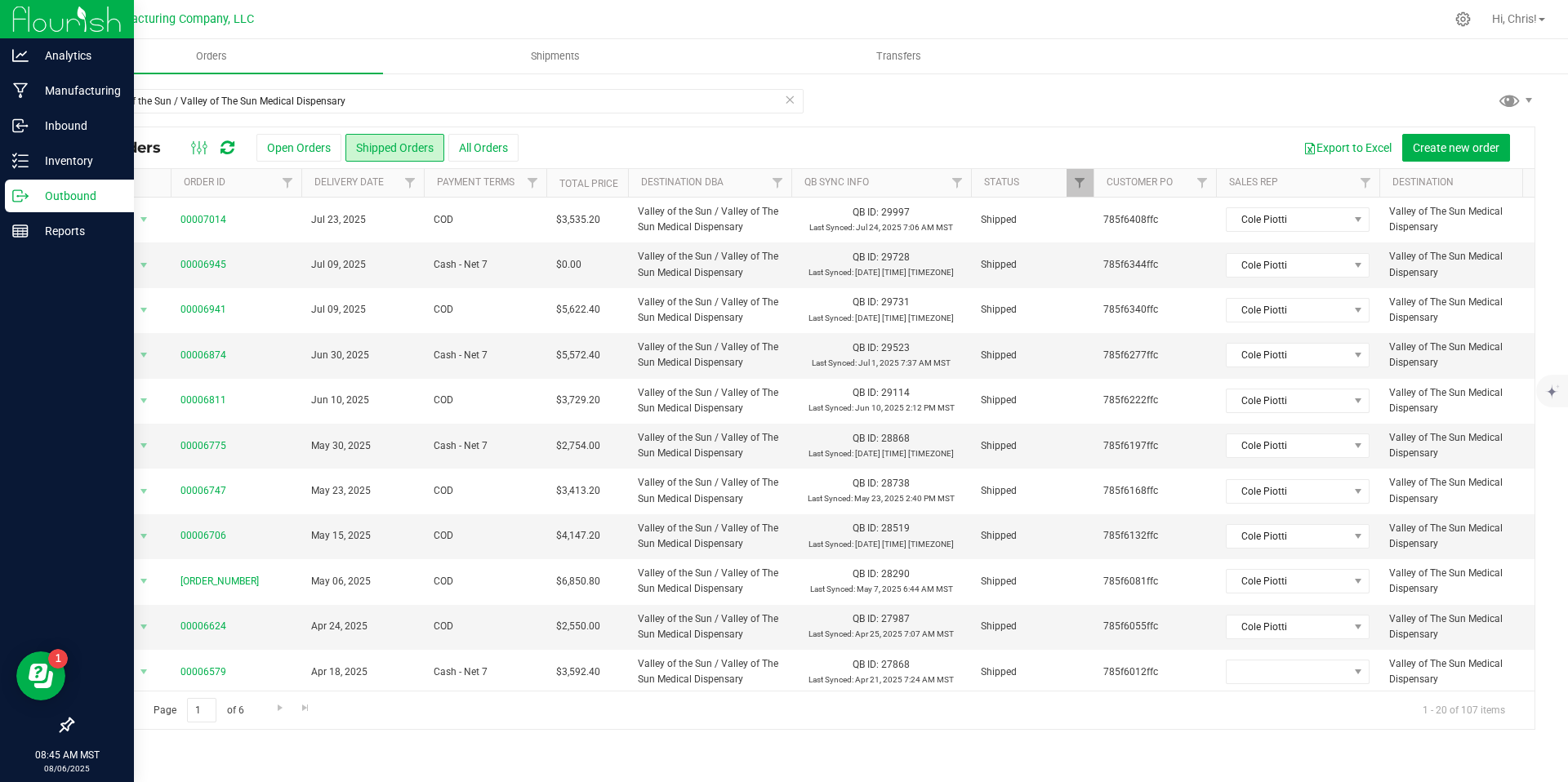 click on "Outbound" at bounding box center [78, 196] 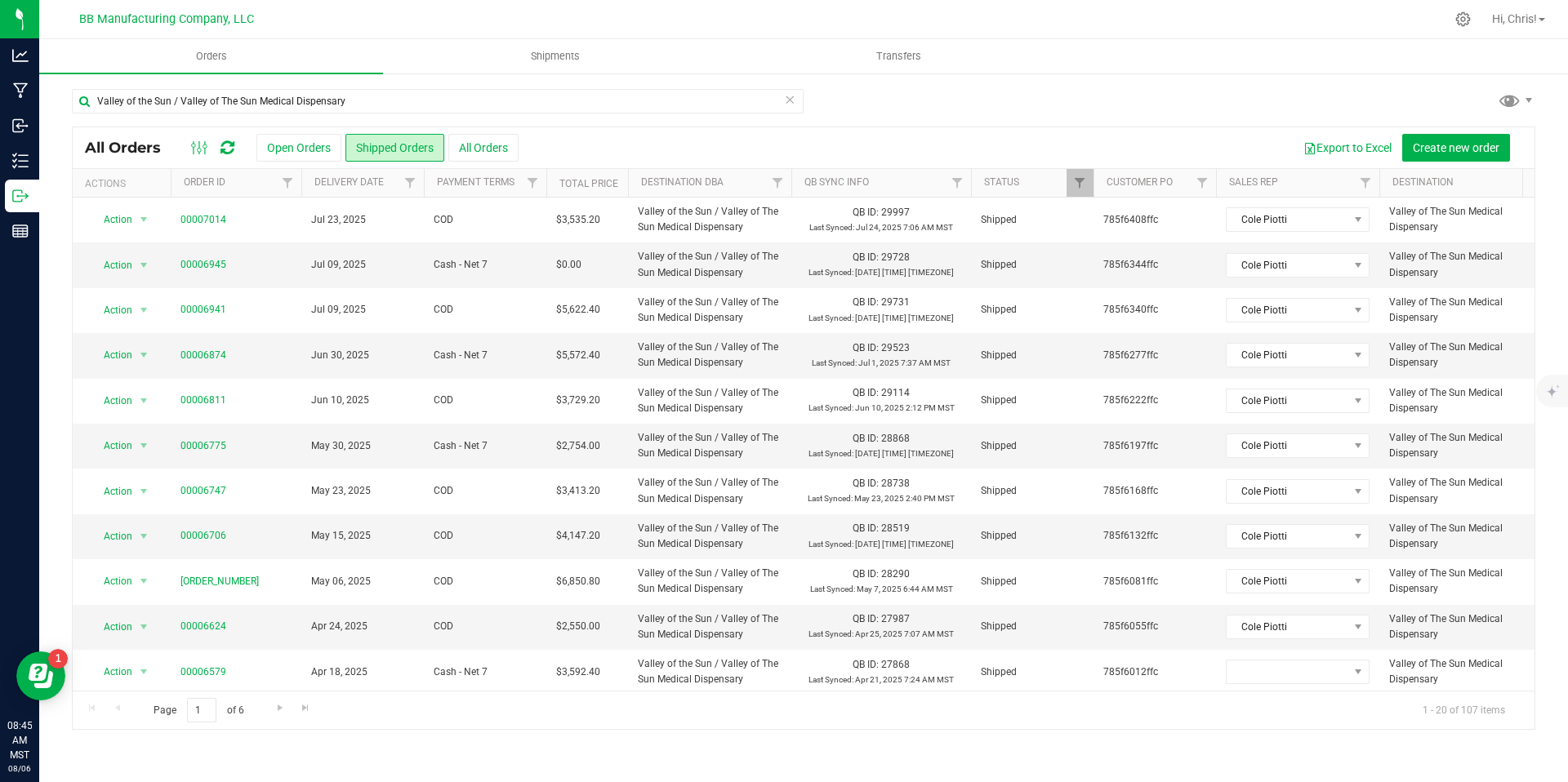 click at bounding box center (790, 99) 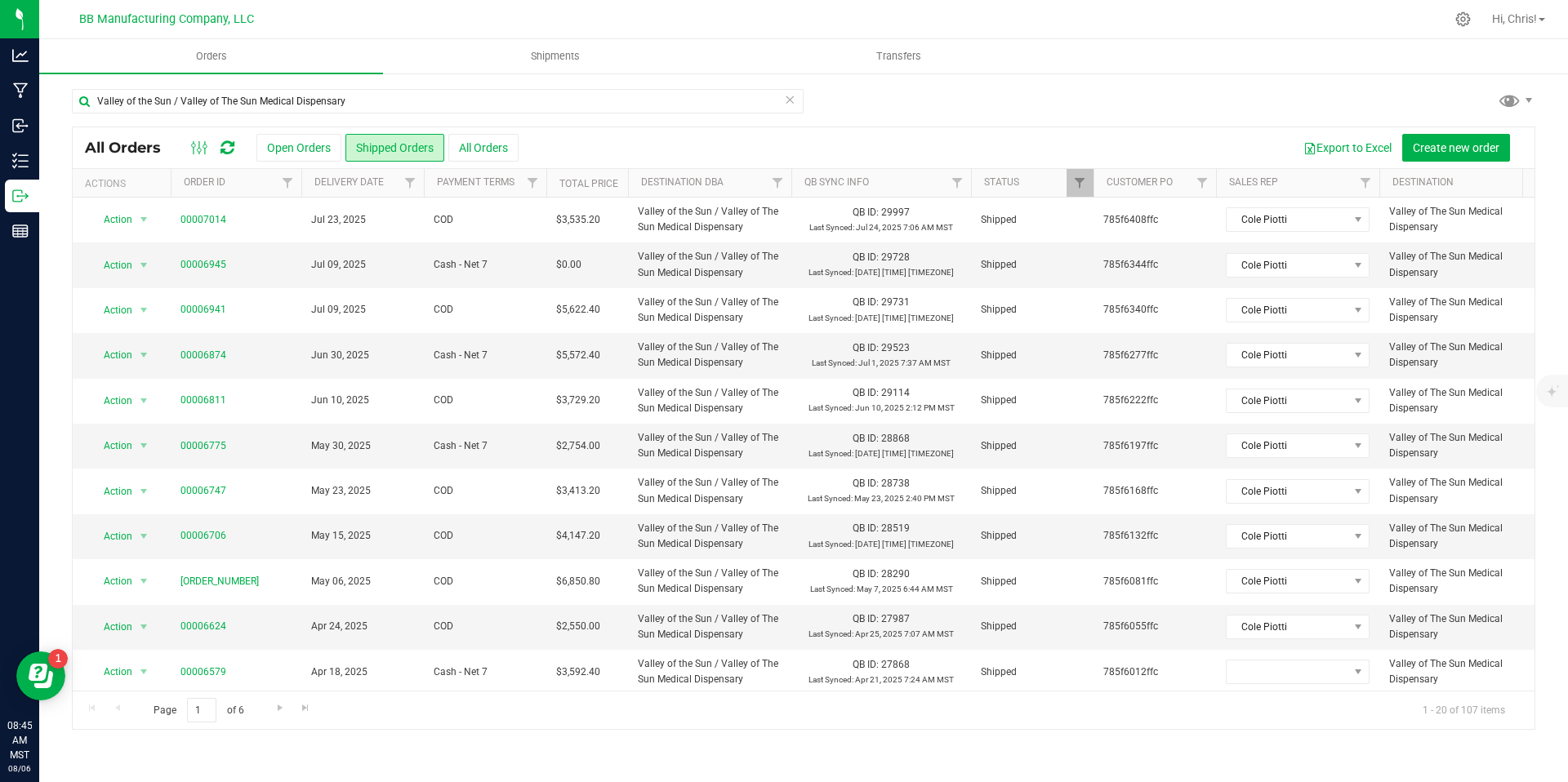 type 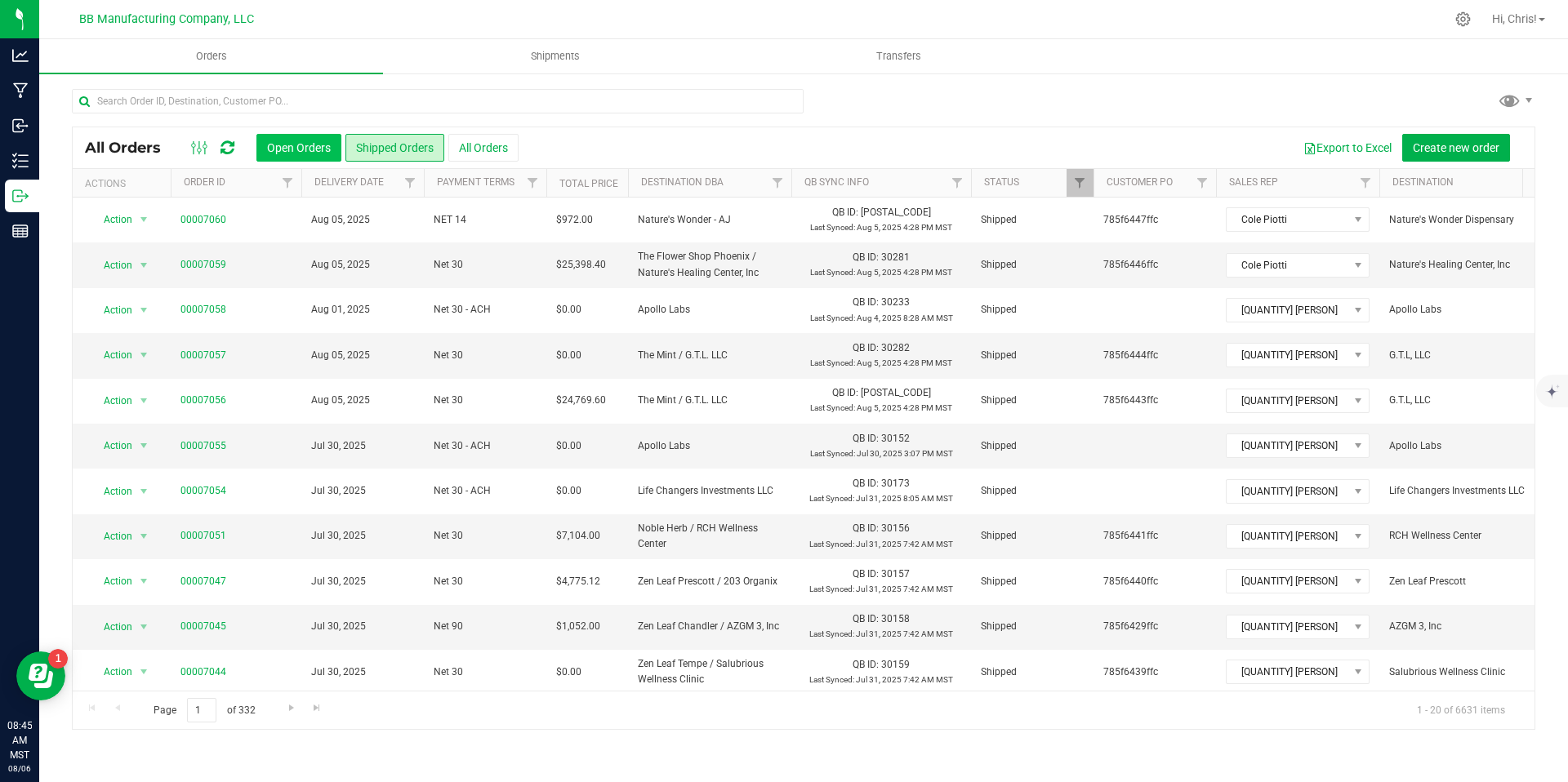 click on "Open Orders" at bounding box center (299, 148) 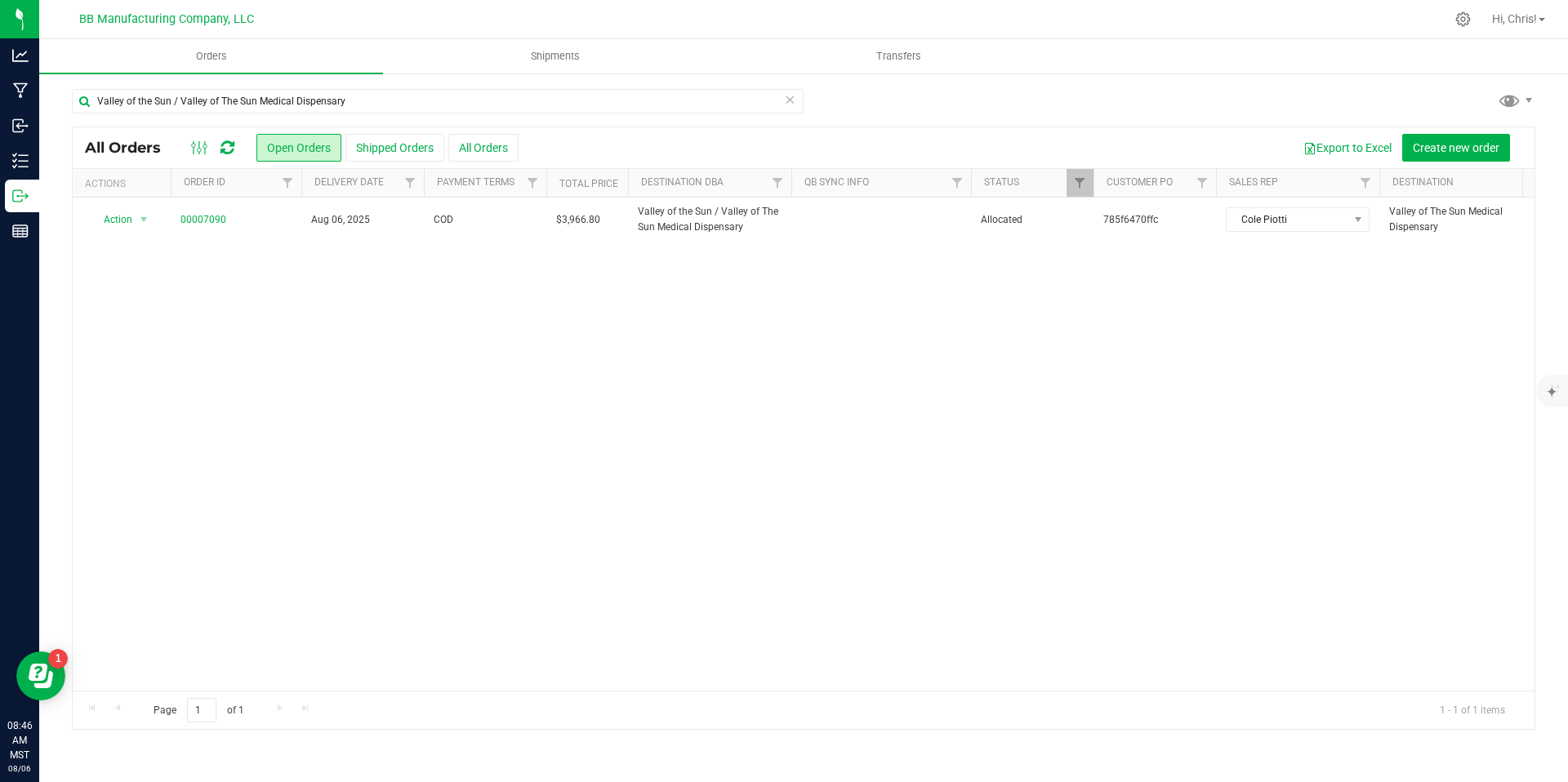 click at bounding box center (790, 99) 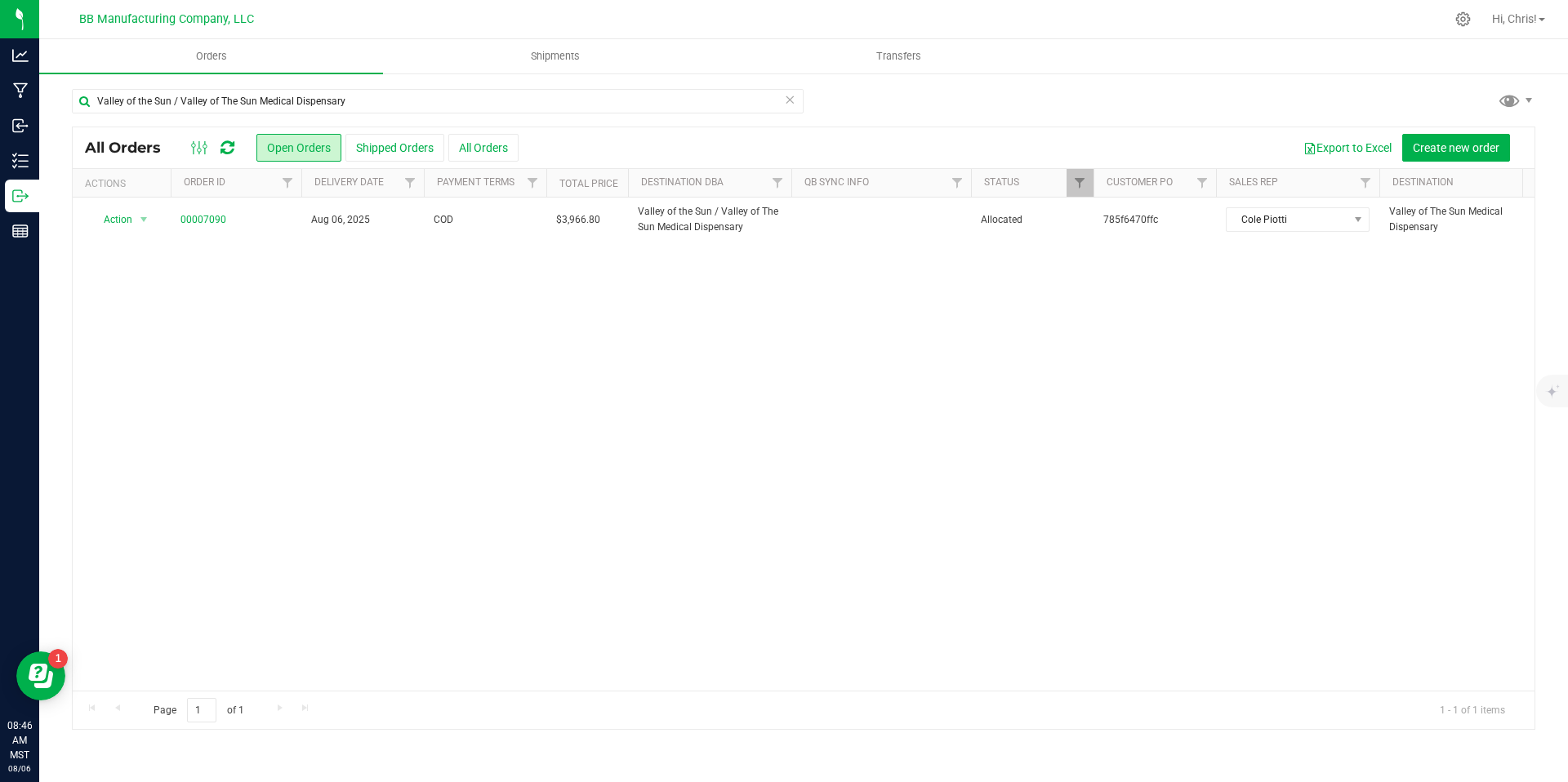 type 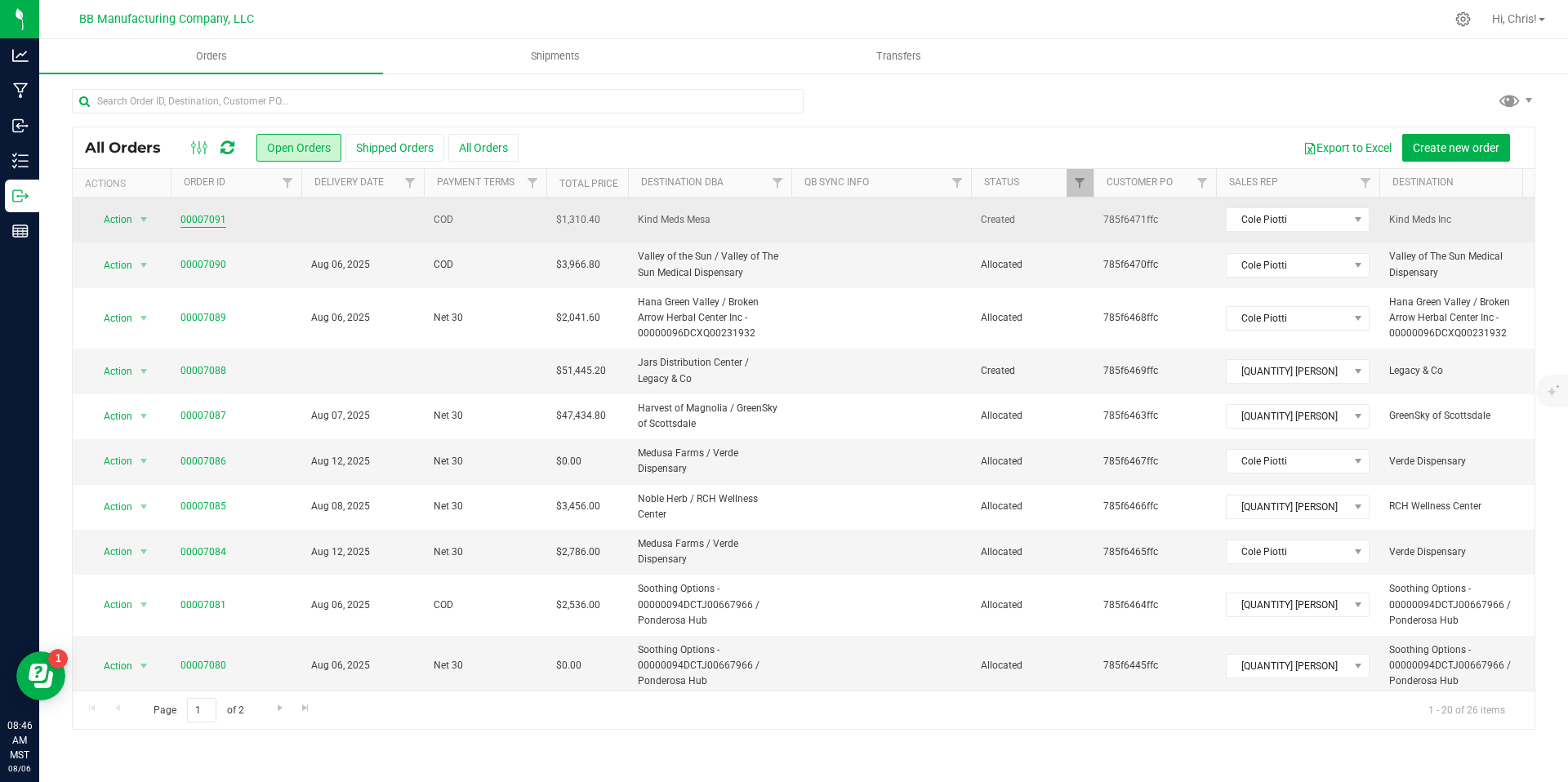 click on "00007091" at bounding box center [203, 220] 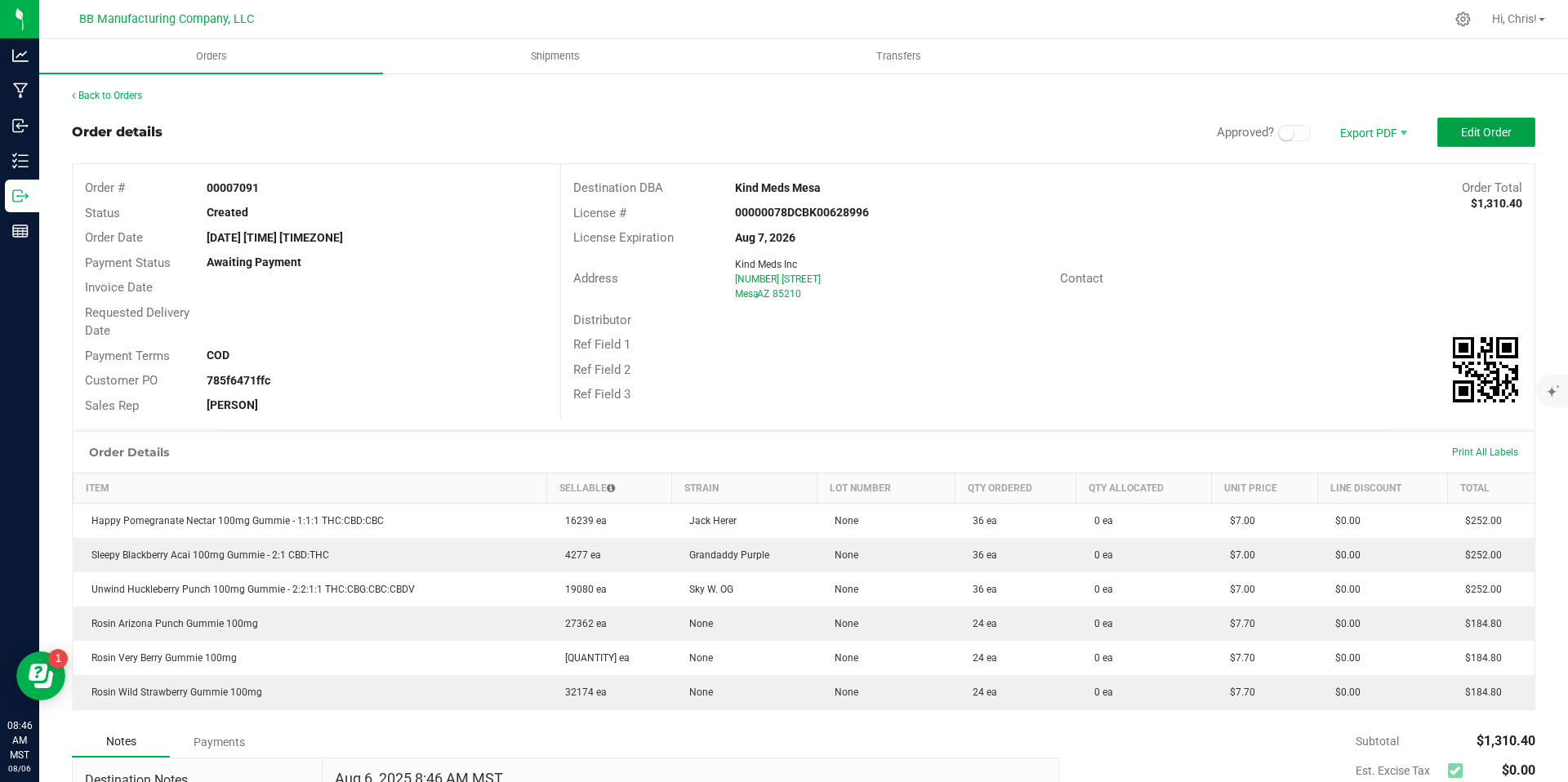 click on "Edit Order" at bounding box center [1486, 132] 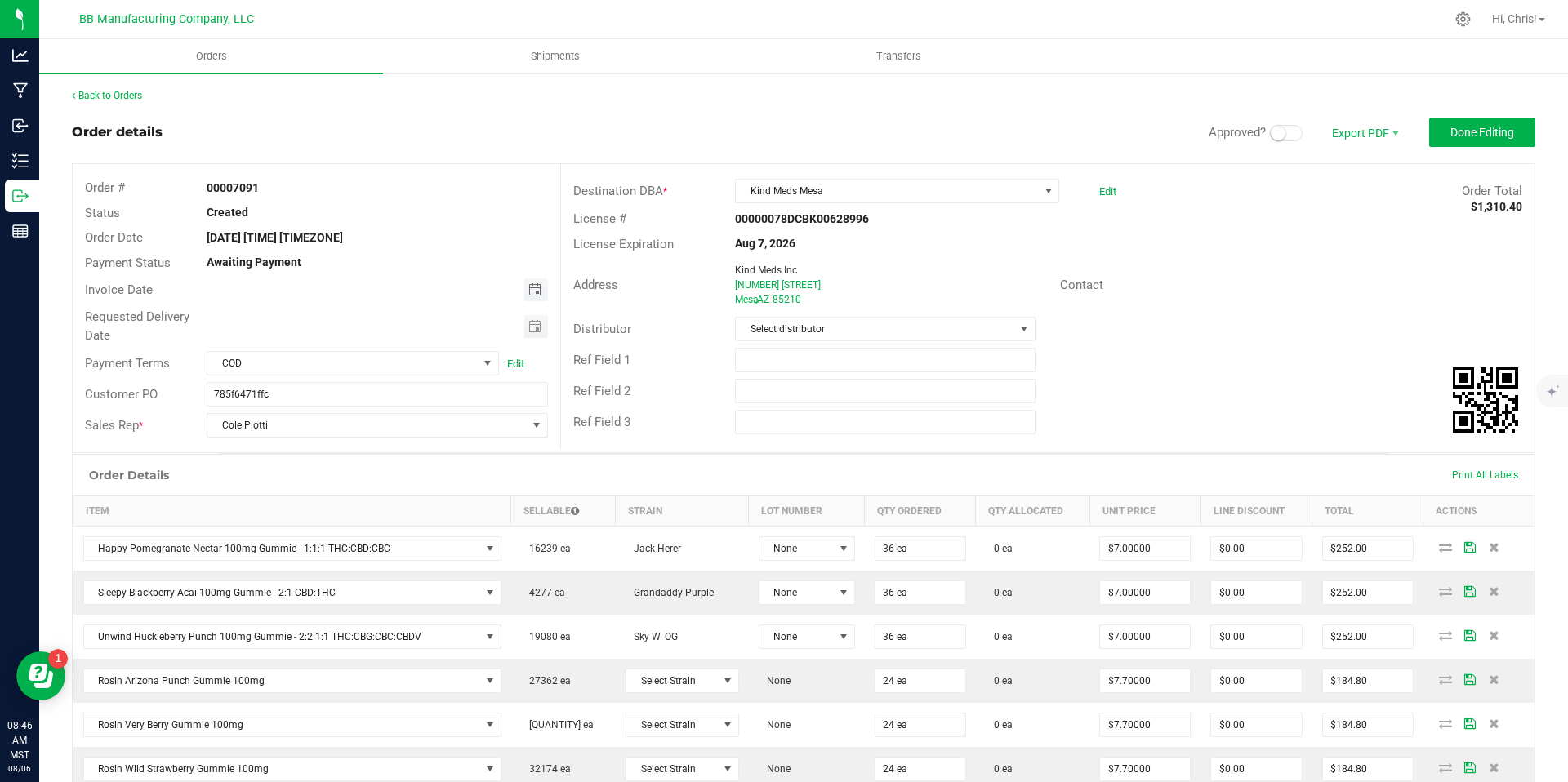click at bounding box center (535, 290) 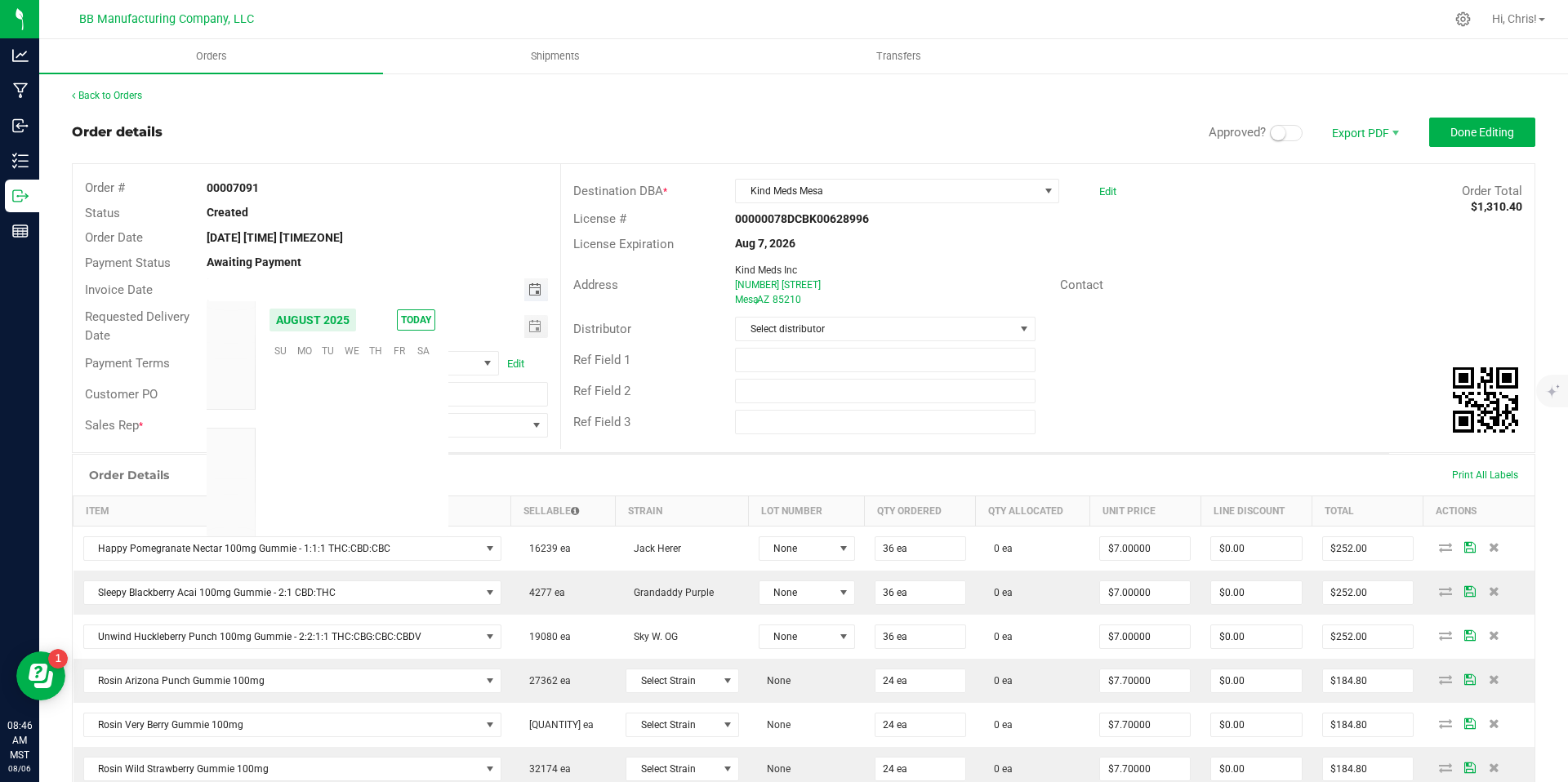 scroll, scrollTop: 29523, scrollLeft: 0, axis: vertical 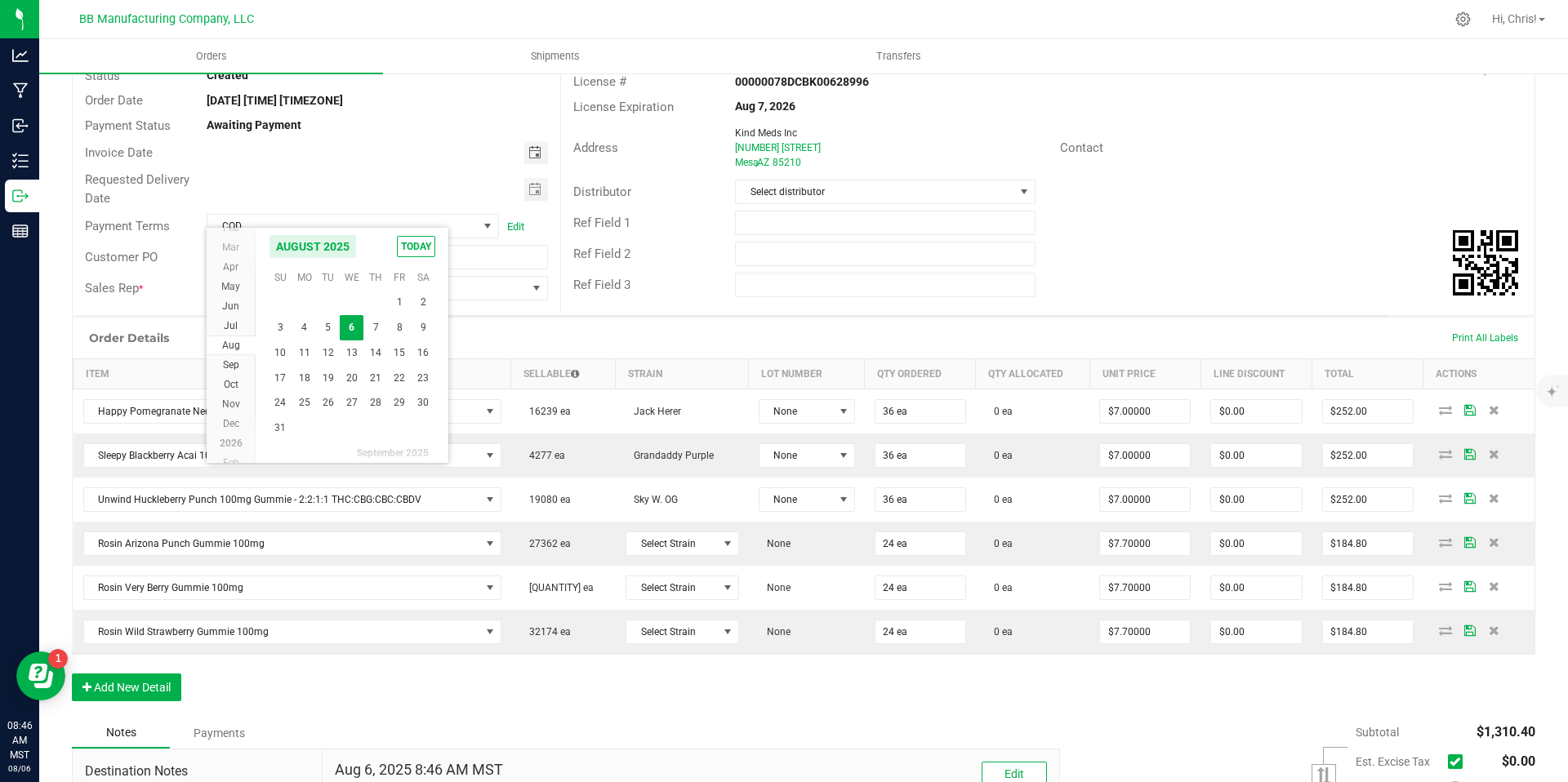 type on "month/day/year" 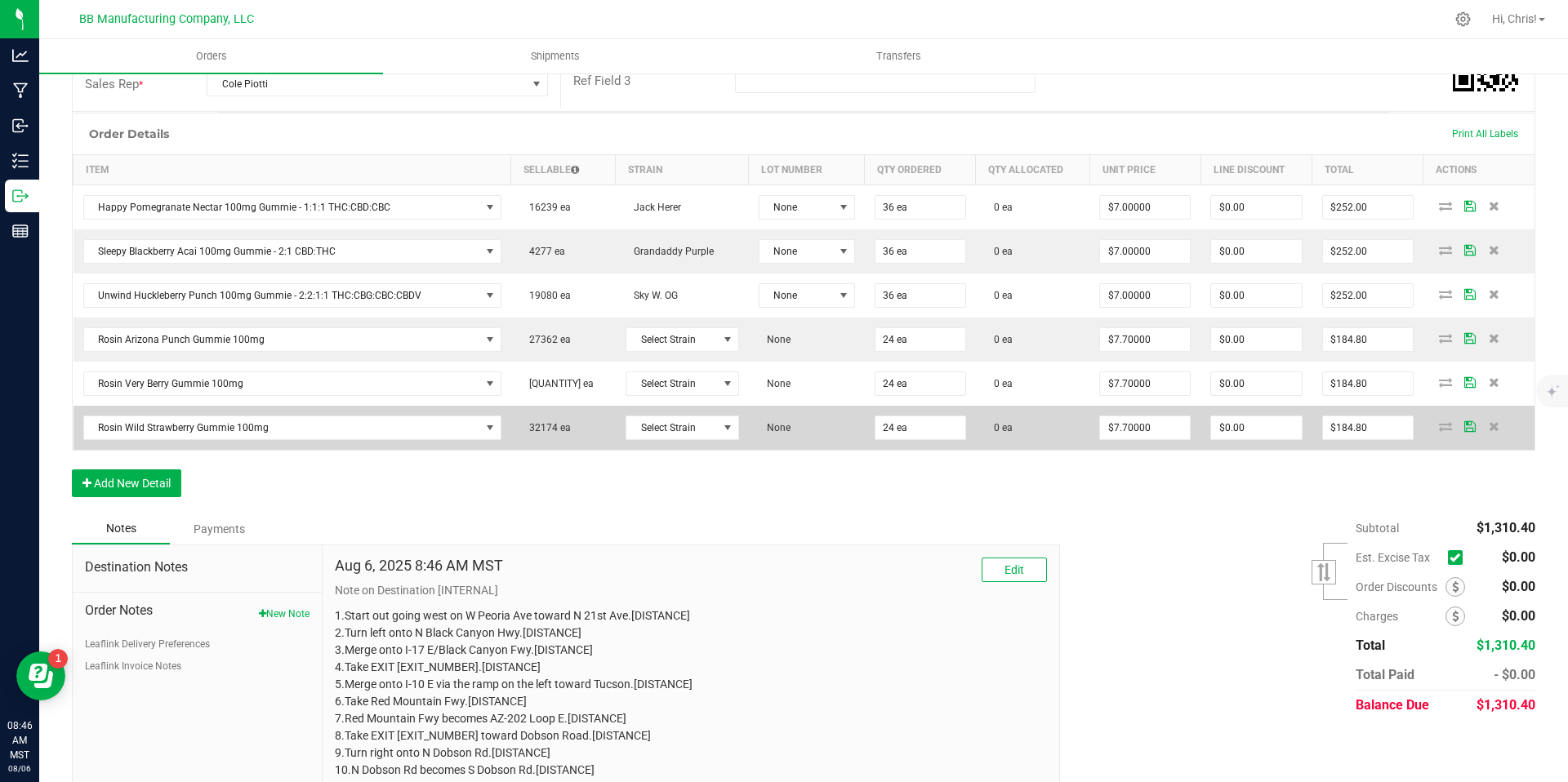 scroll, scrollTop: 402, scrollLeft: 0, axis: vertical 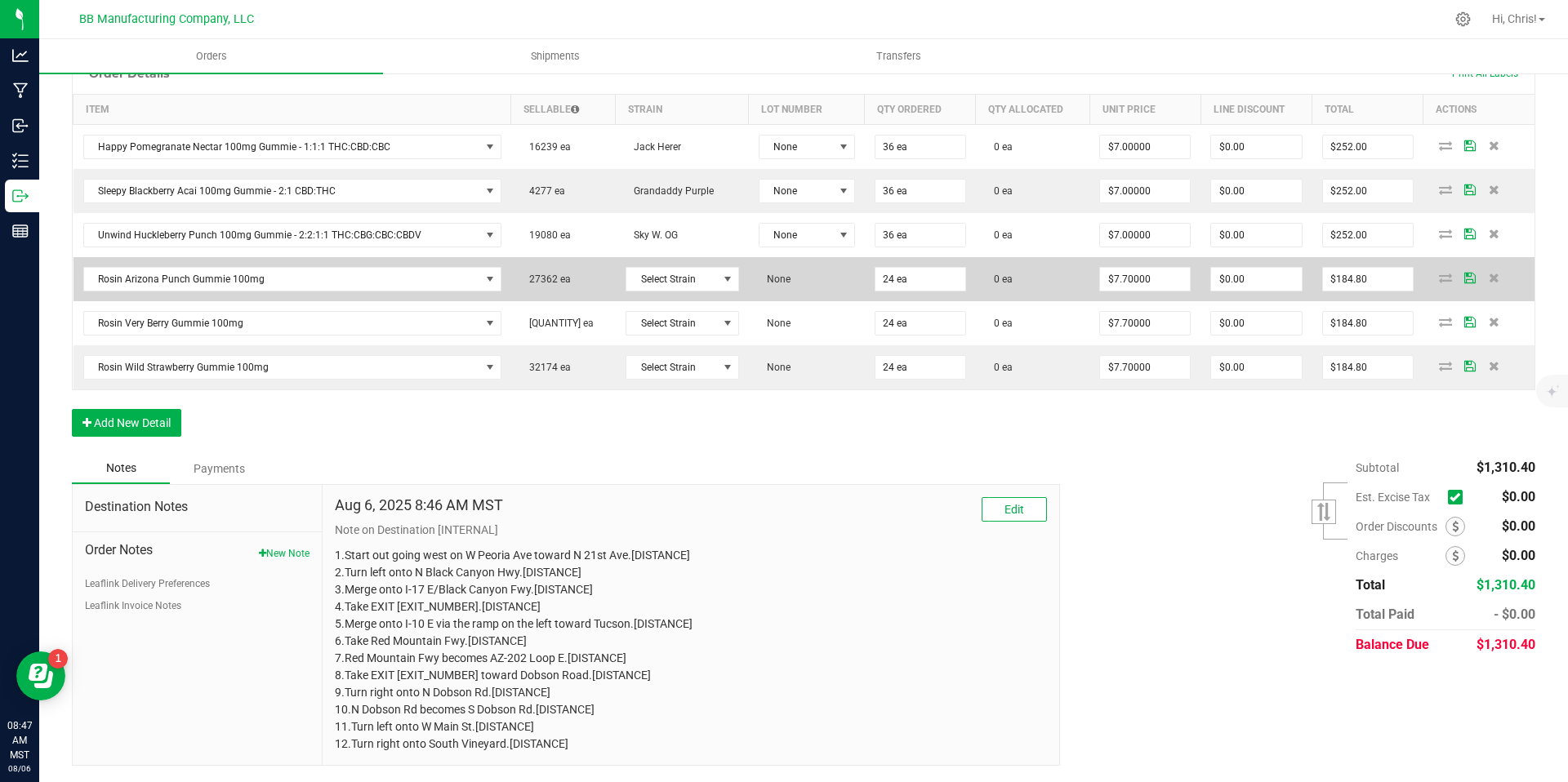 click on "Select Strain" at bounding box center [682, 279] 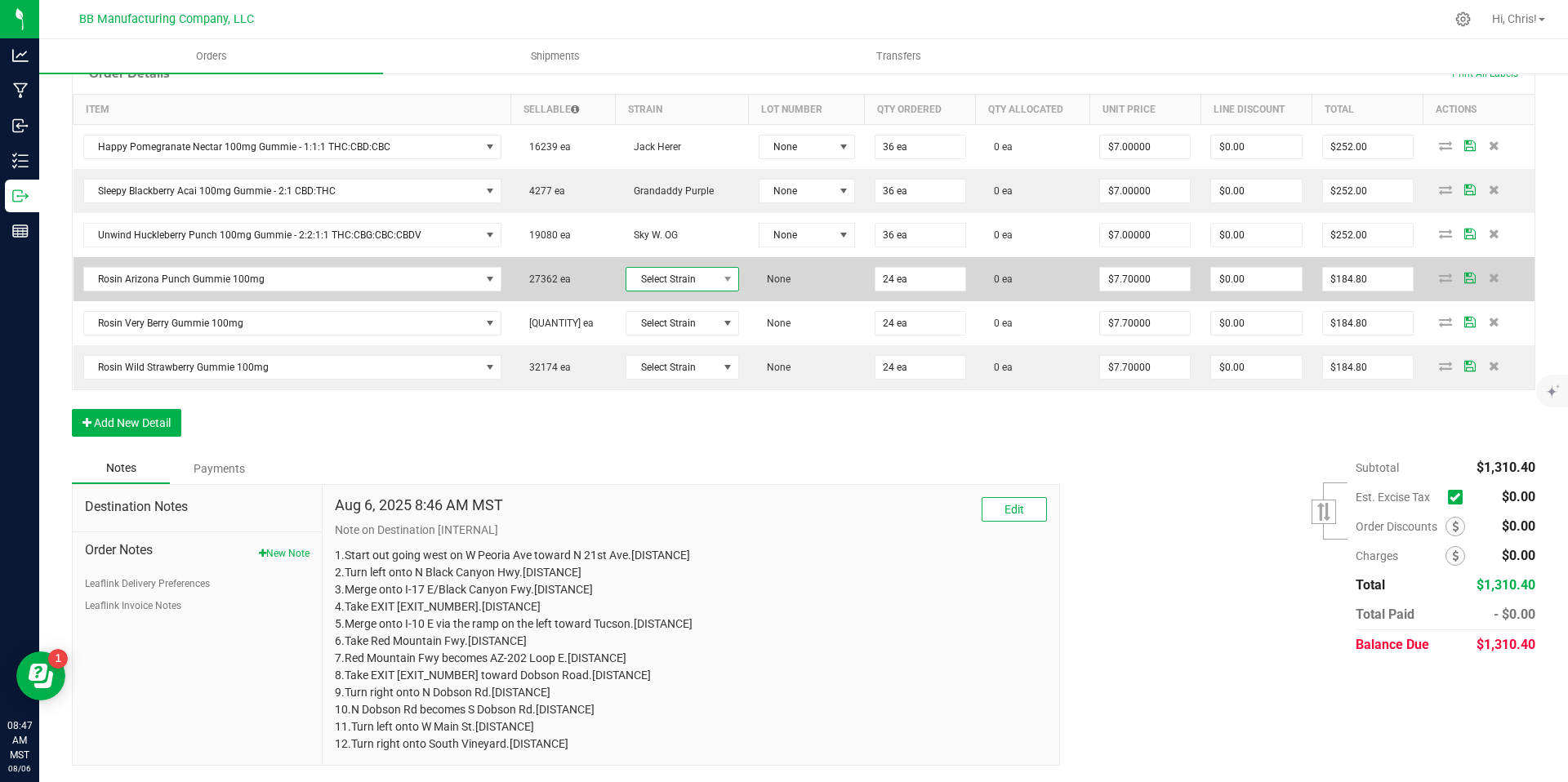 click on "Select Strain" at bounding box center (672, 279) 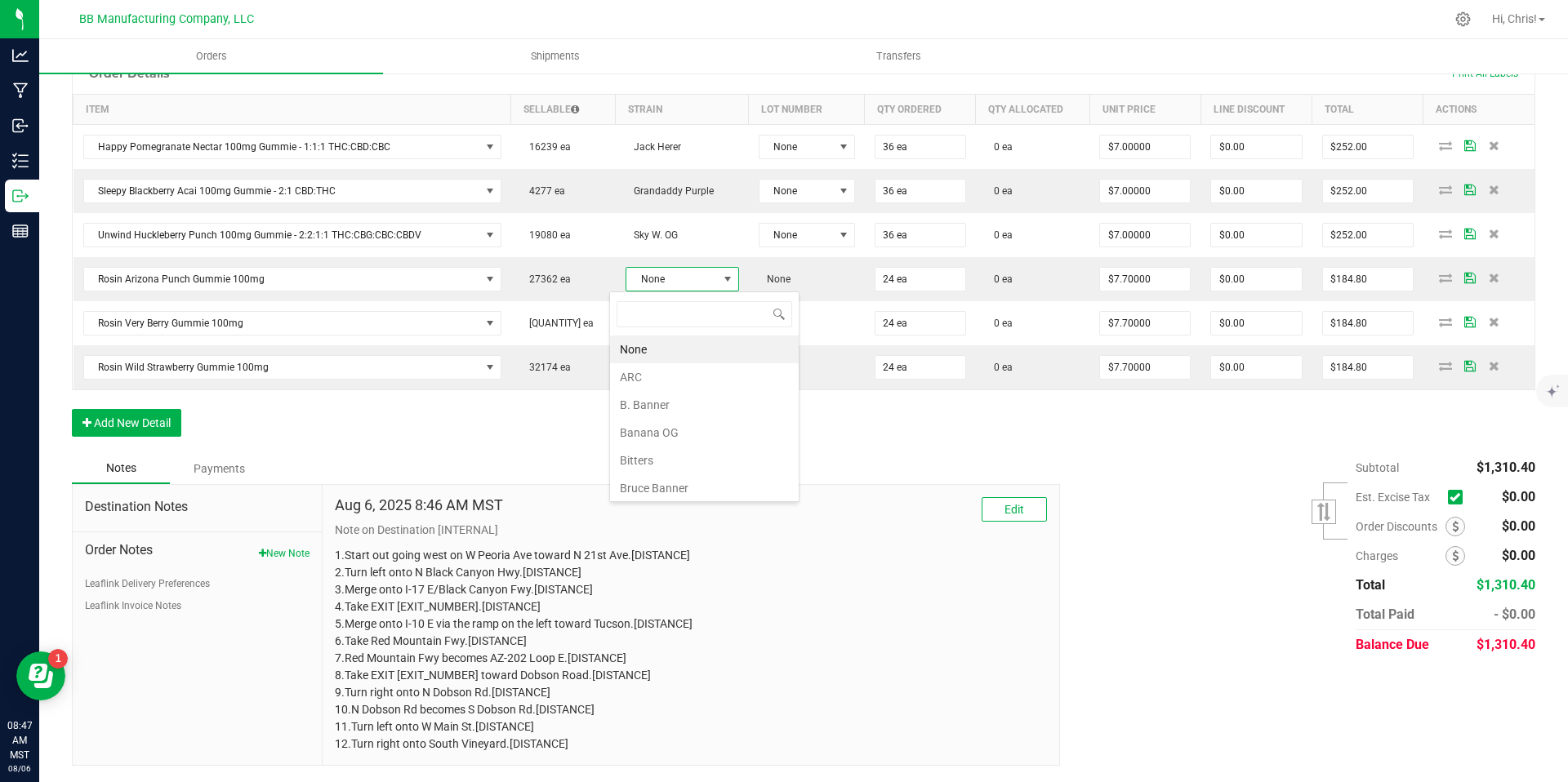 scroll, scrollTop: 81604, scrollLeft: 81553, axis: both 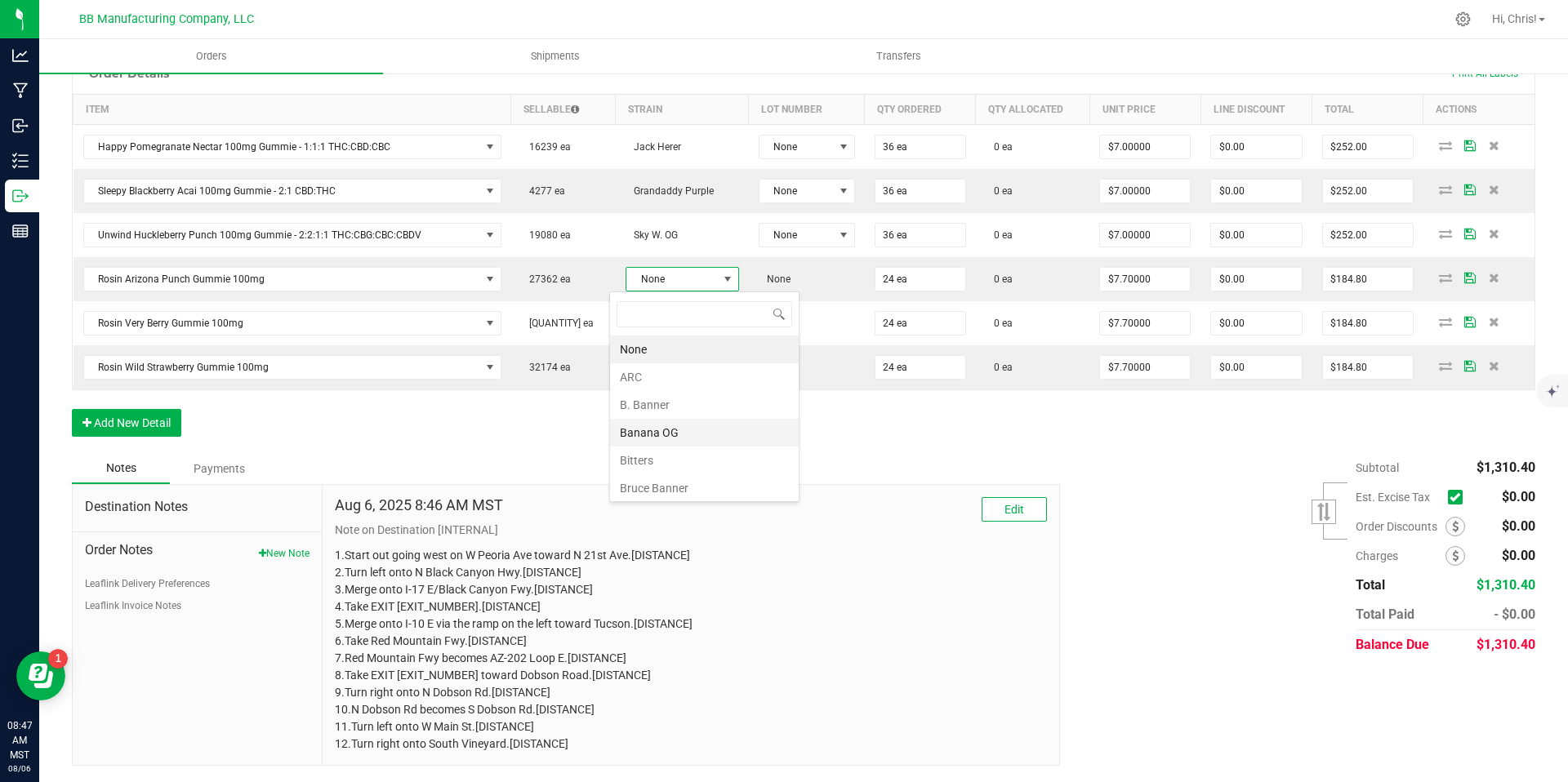 click on "Banana OG" at bounding box center [704, 433] 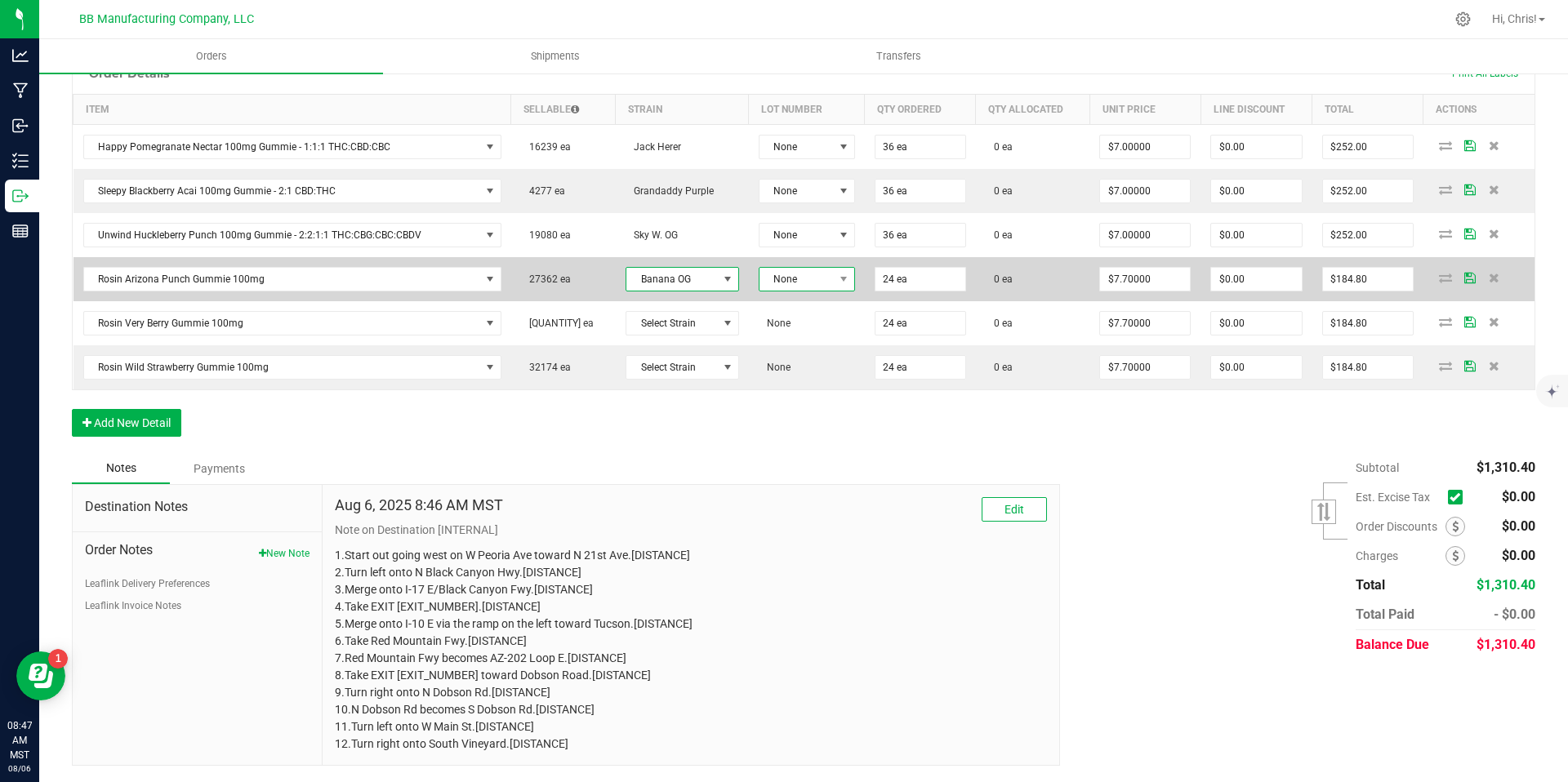 click on "None" at bounding box center [796, 279] 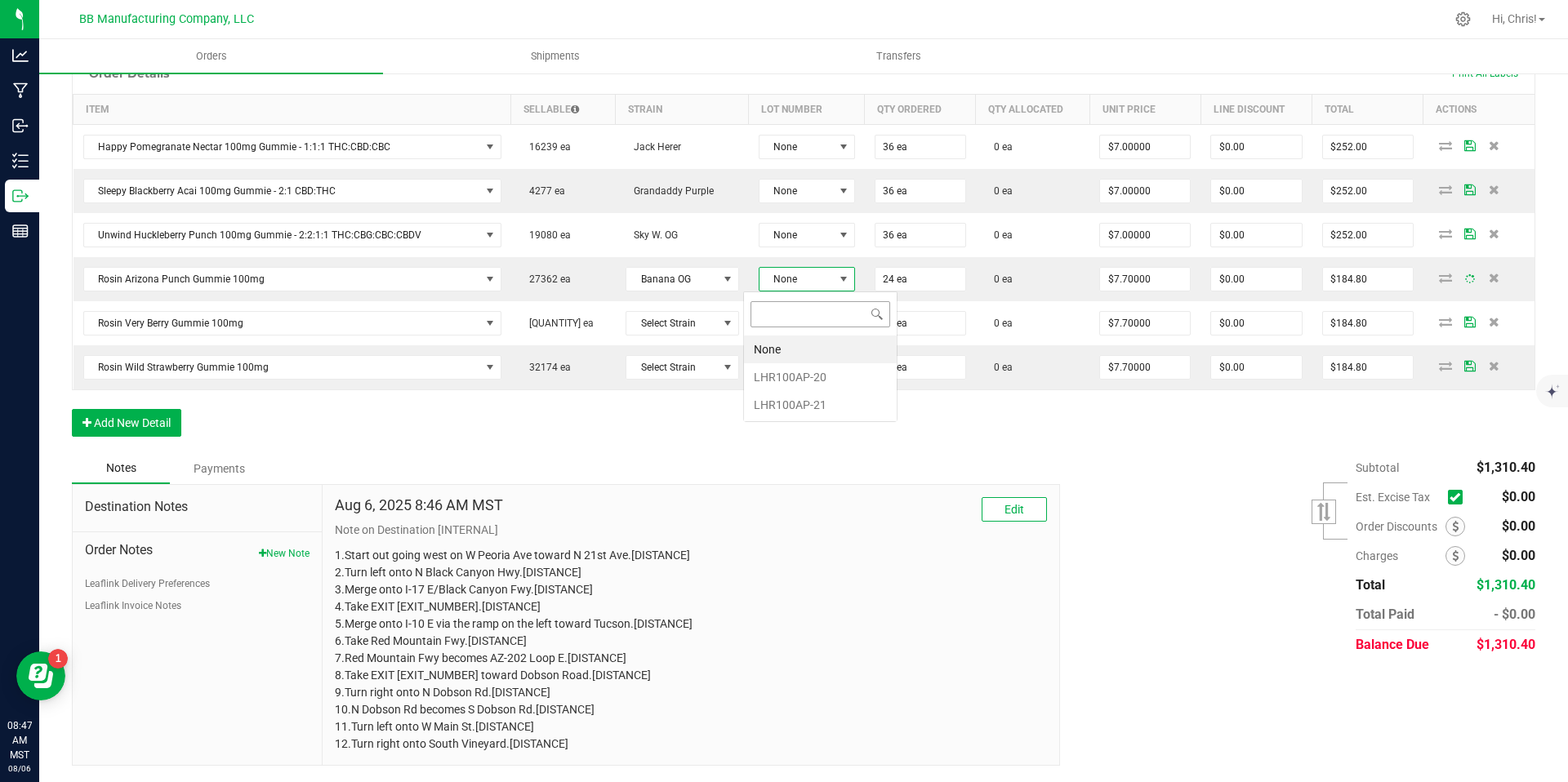scroll, scrollTop: 81604, scrollLeft: 81570, axis: both 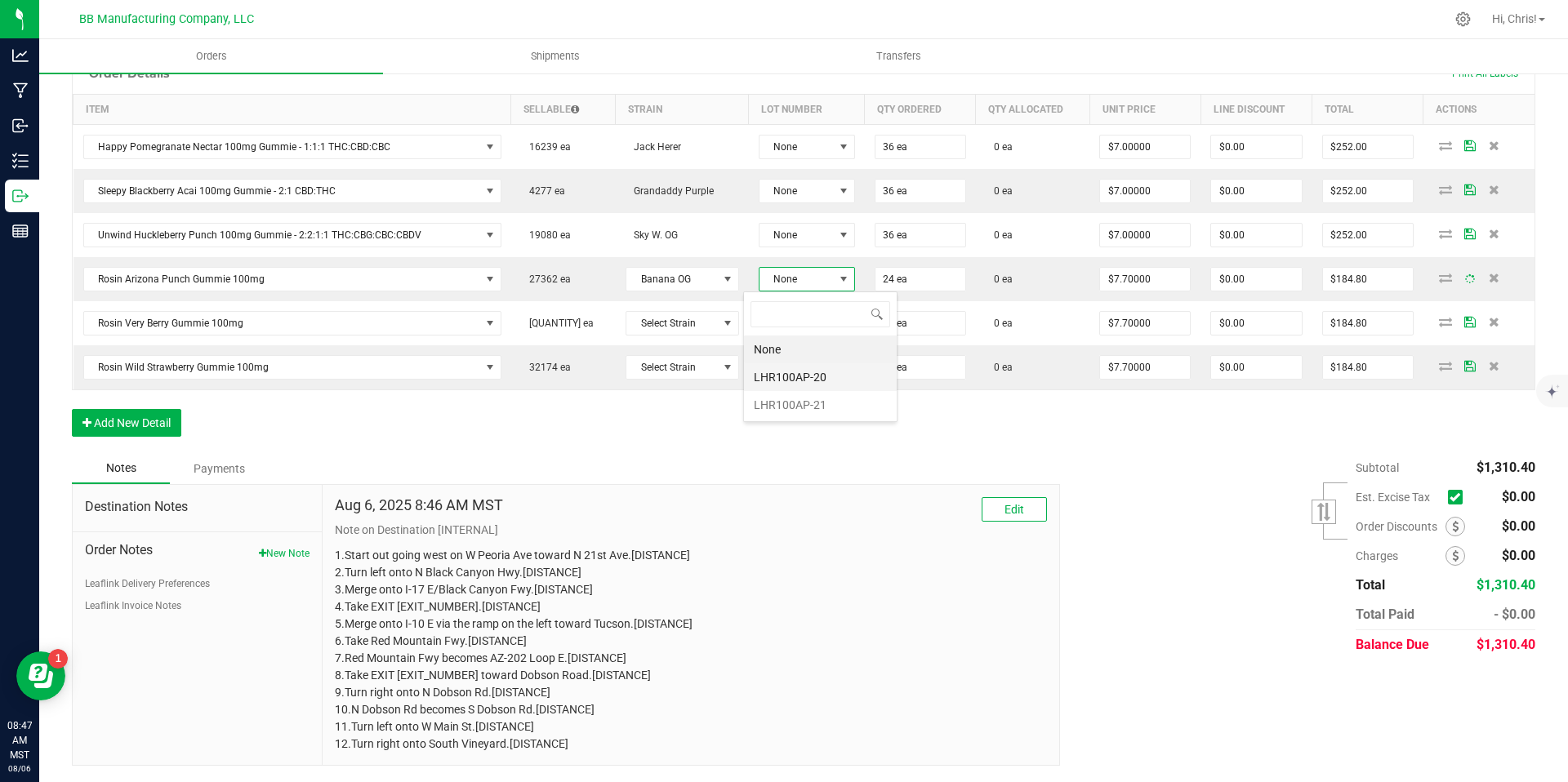 click on "LHR100AP-20" at bounding box center (820, 377) 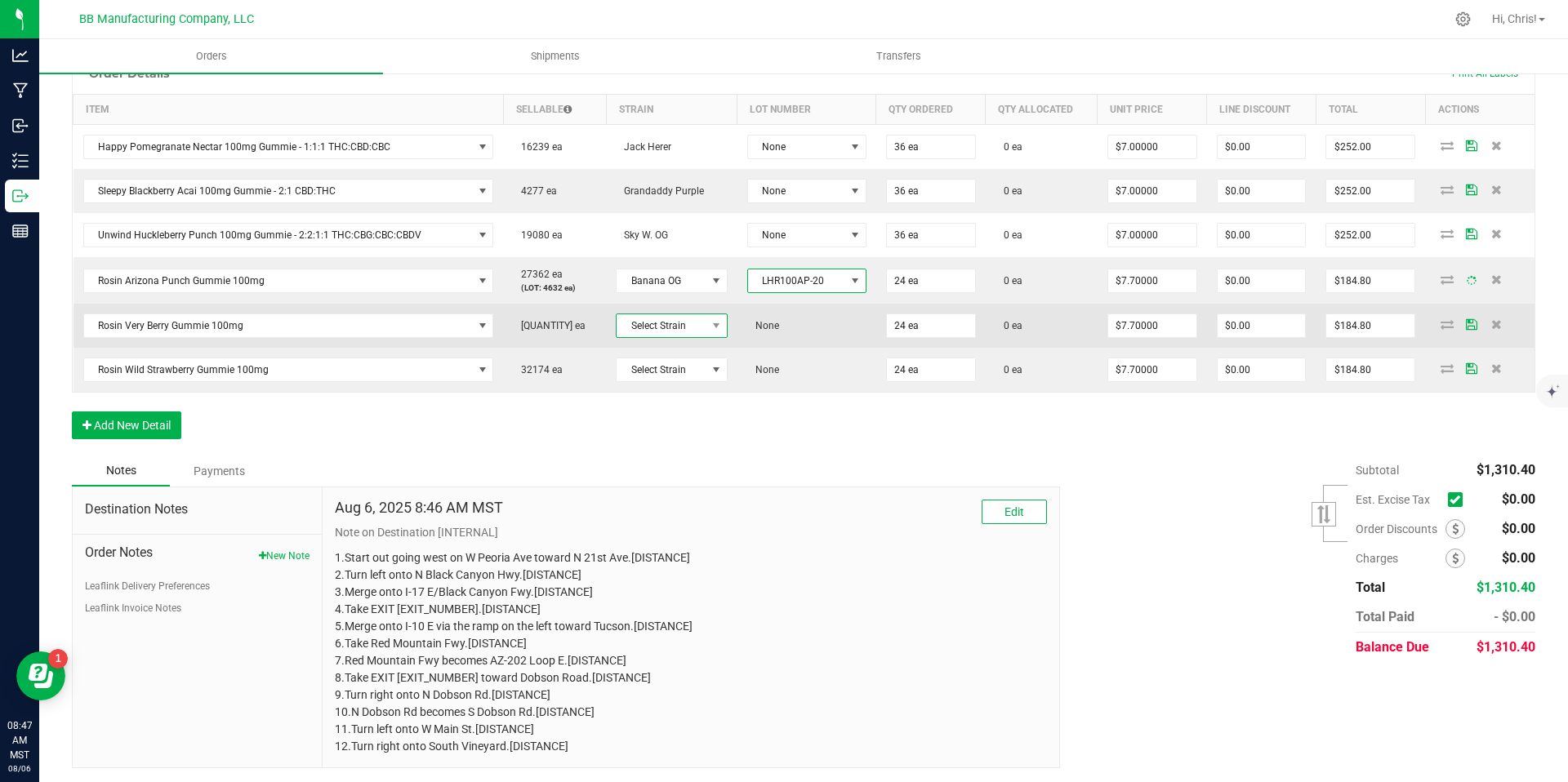 click on "Select Strain" at bounding box center [661, 326] 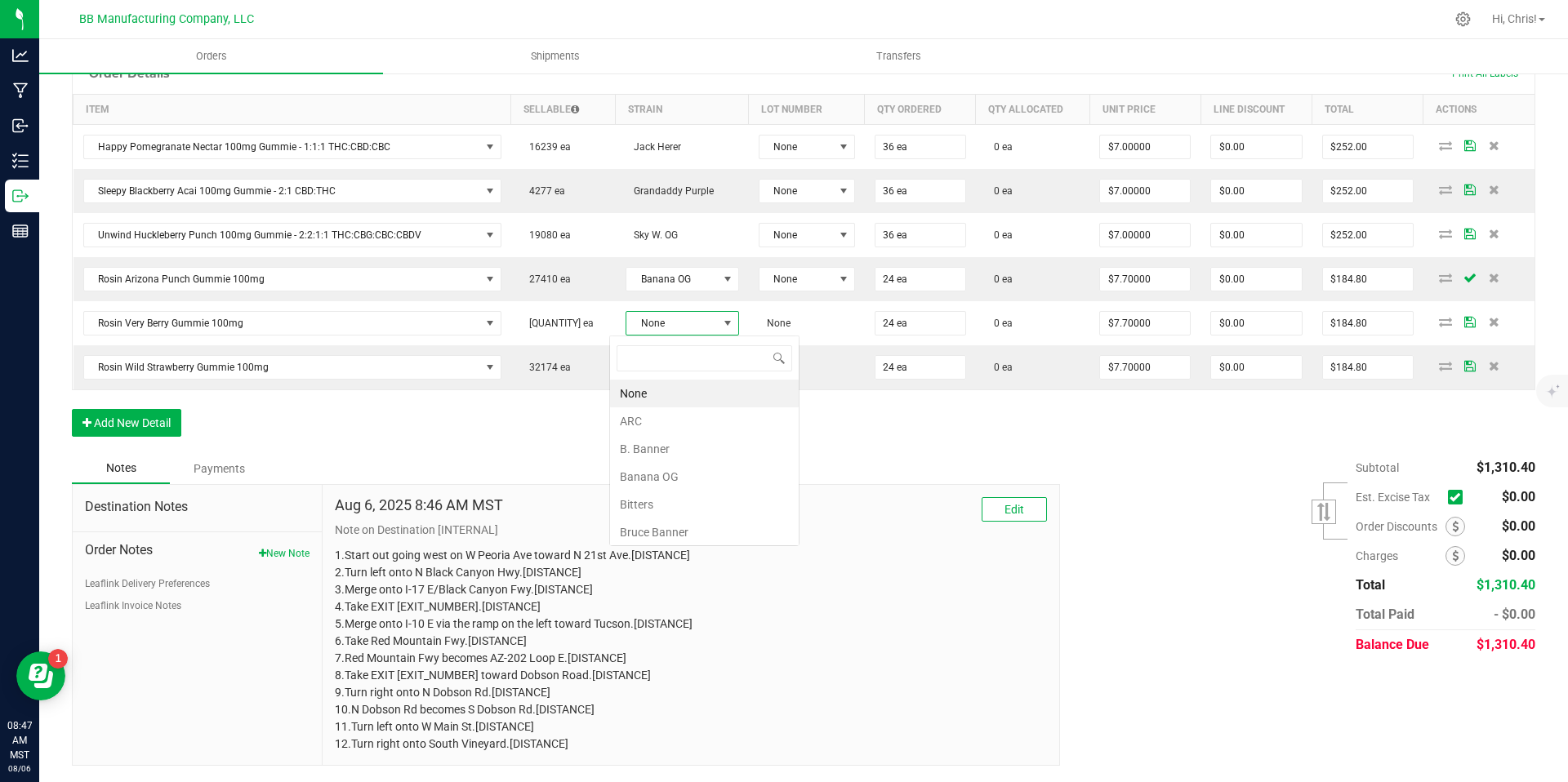 scroll, scrollTop: 81604, scrollLeft: 81553, axis: both 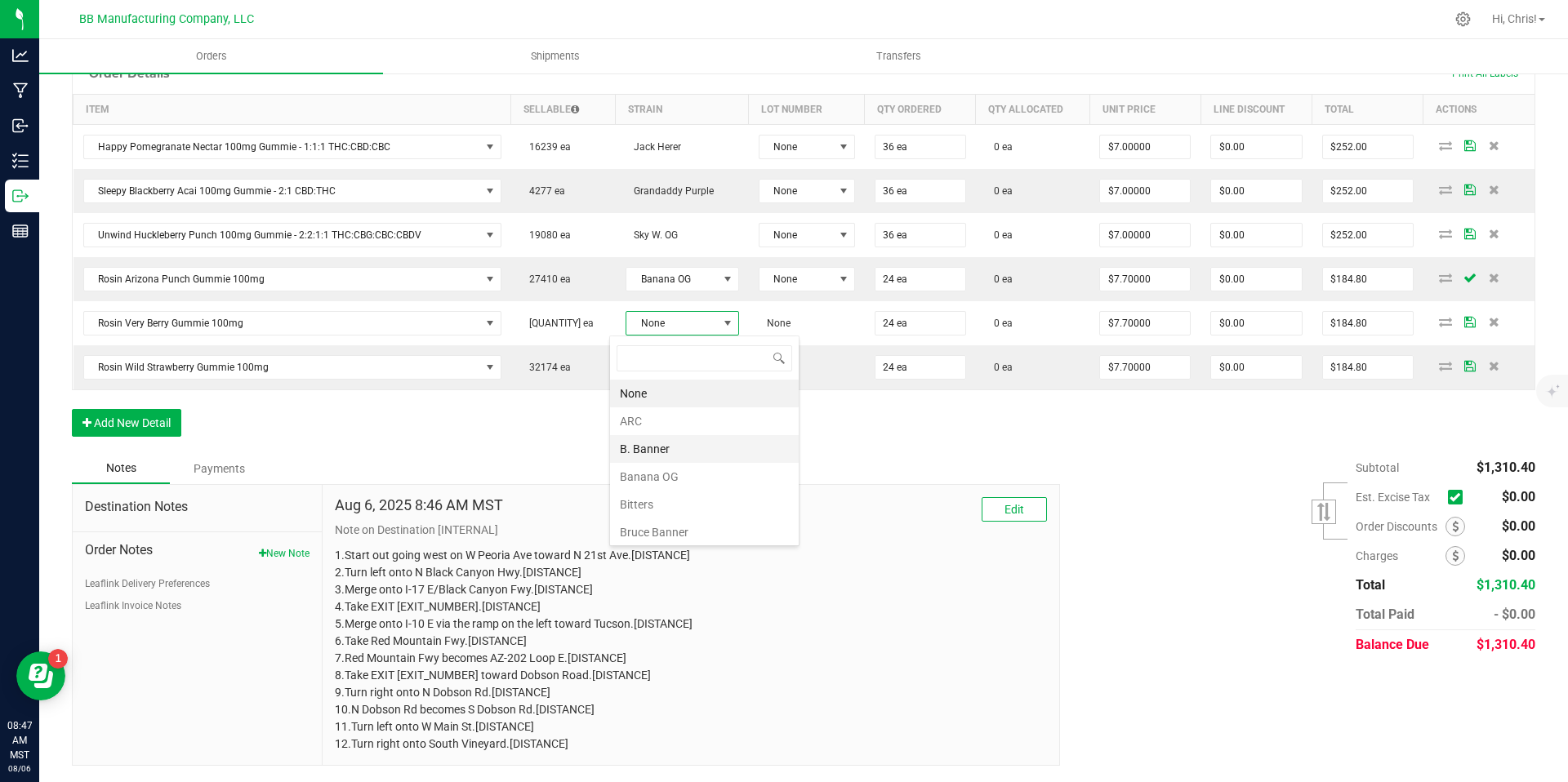 click on "B. Banner" at bounding box center [704, 449] 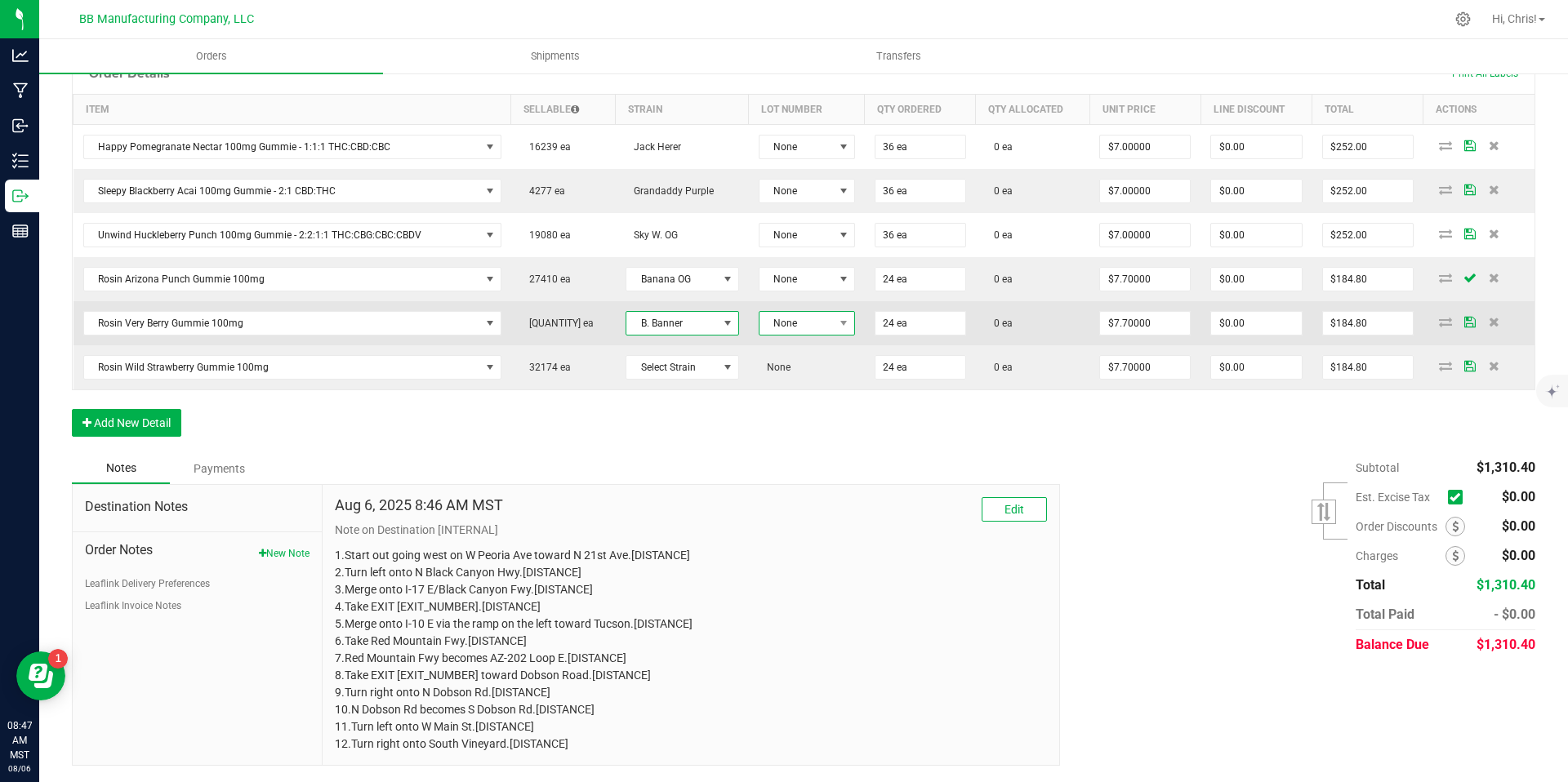 click on "None" at bounding box center [796, 323] 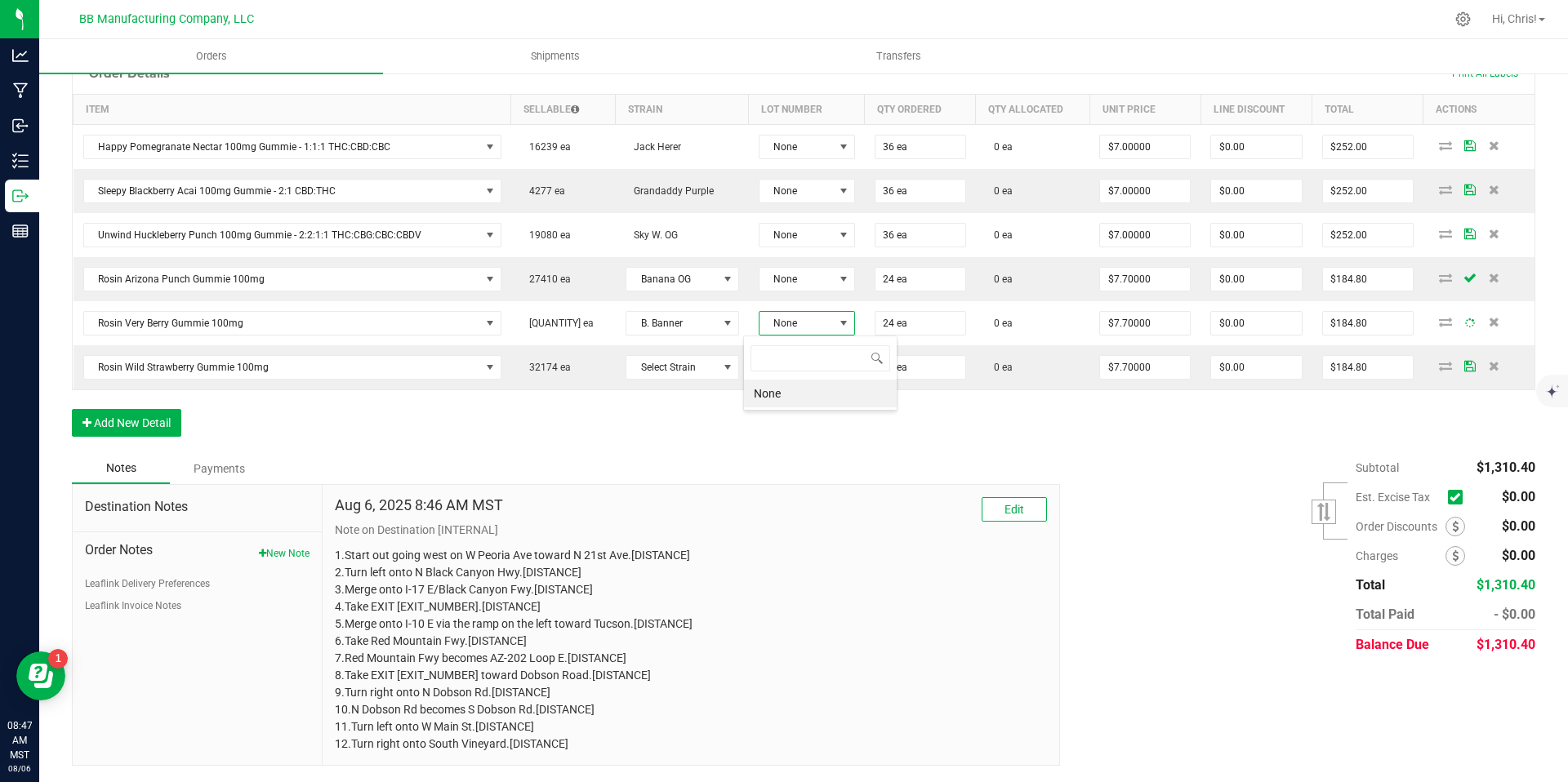scroll, scrollTop: 81604, scrollLeft: 81570, axis: both 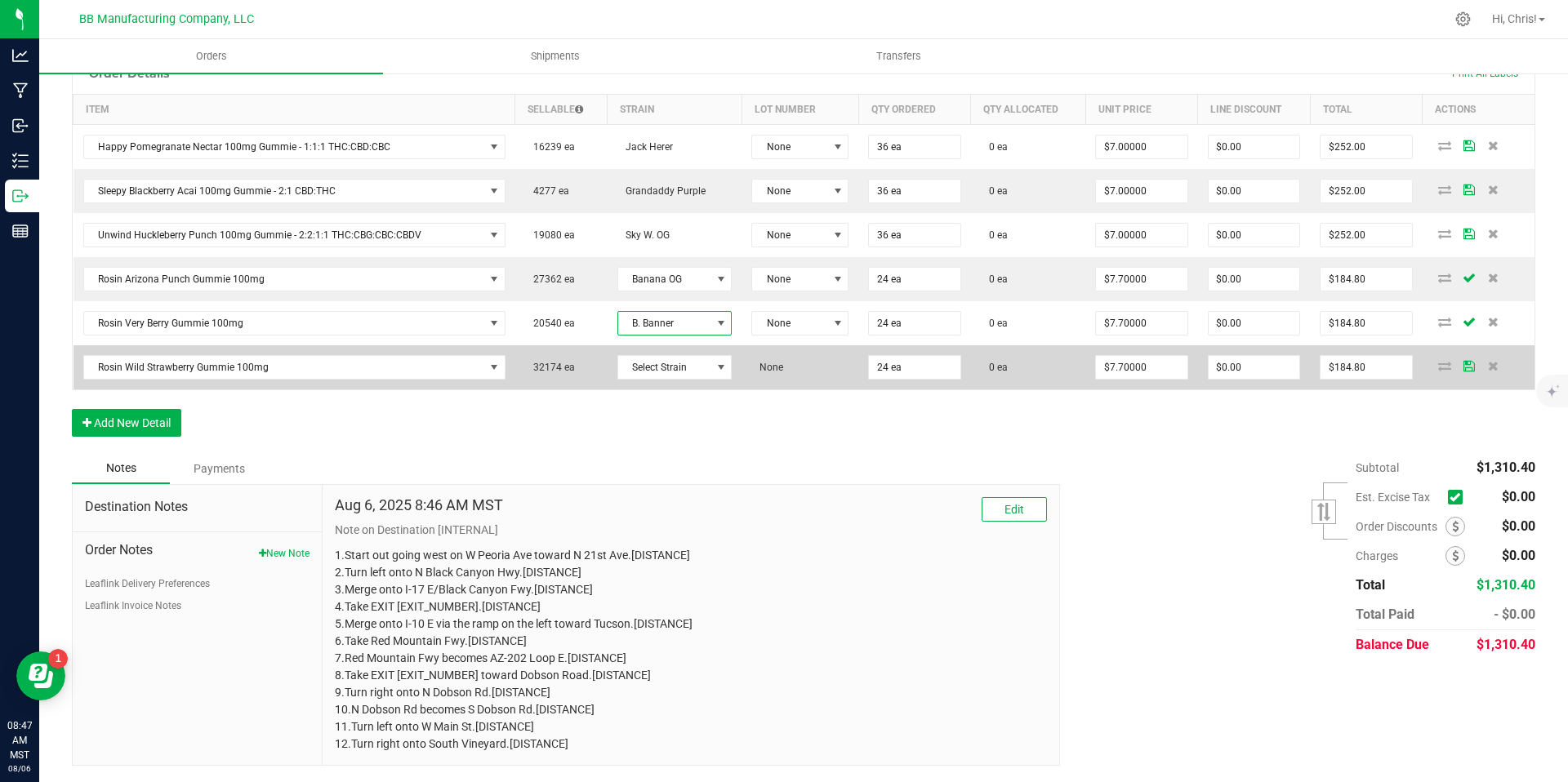 click on "B. Banner" at bounding box center (664, 323) 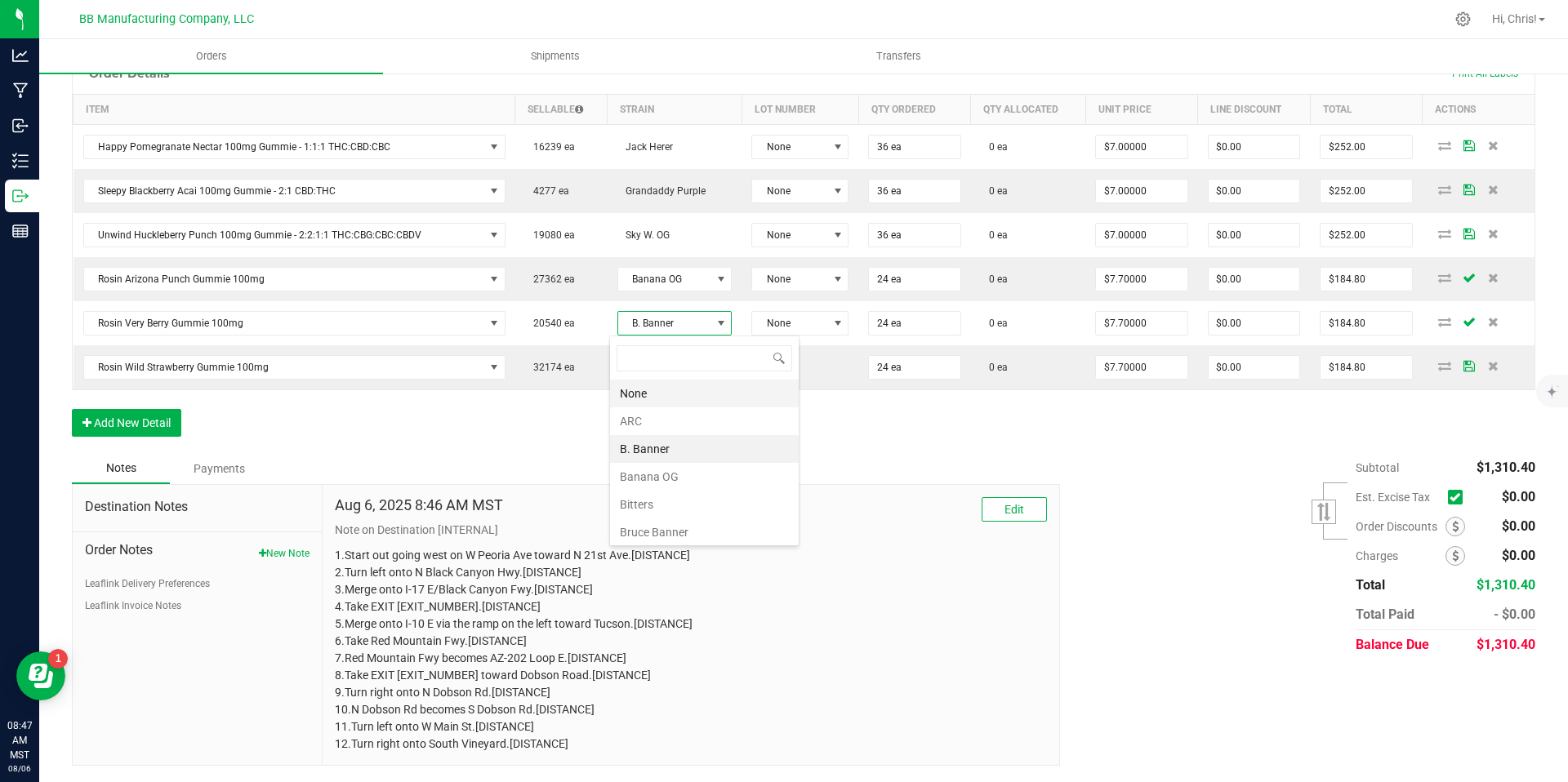 scroll, scrollTop: 81604, scrollLeft: 81553, axis: both 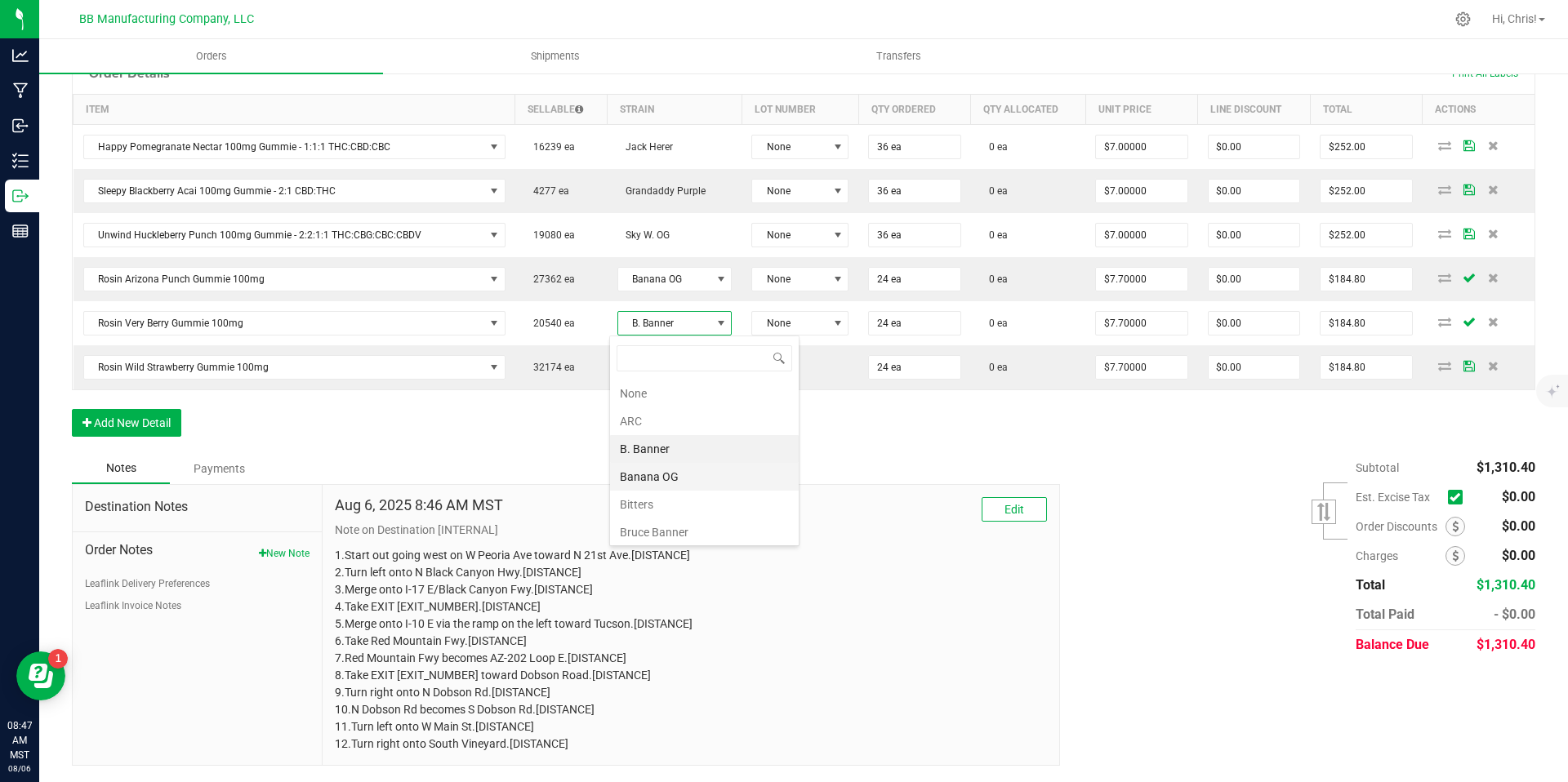 click on "Banana OG" at bounding box center (704, 477) 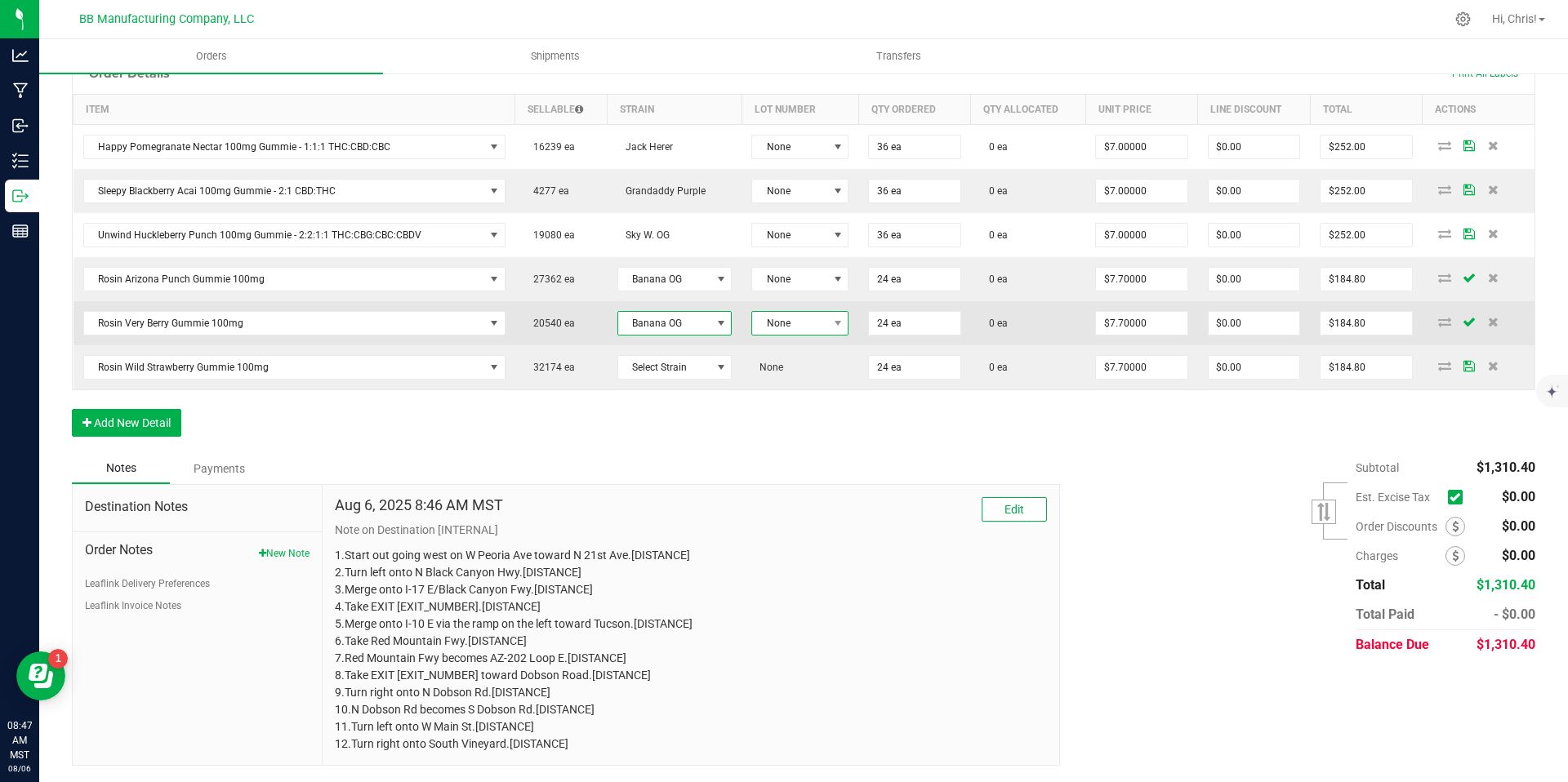 click on "None" at bounding box center [790, 323] 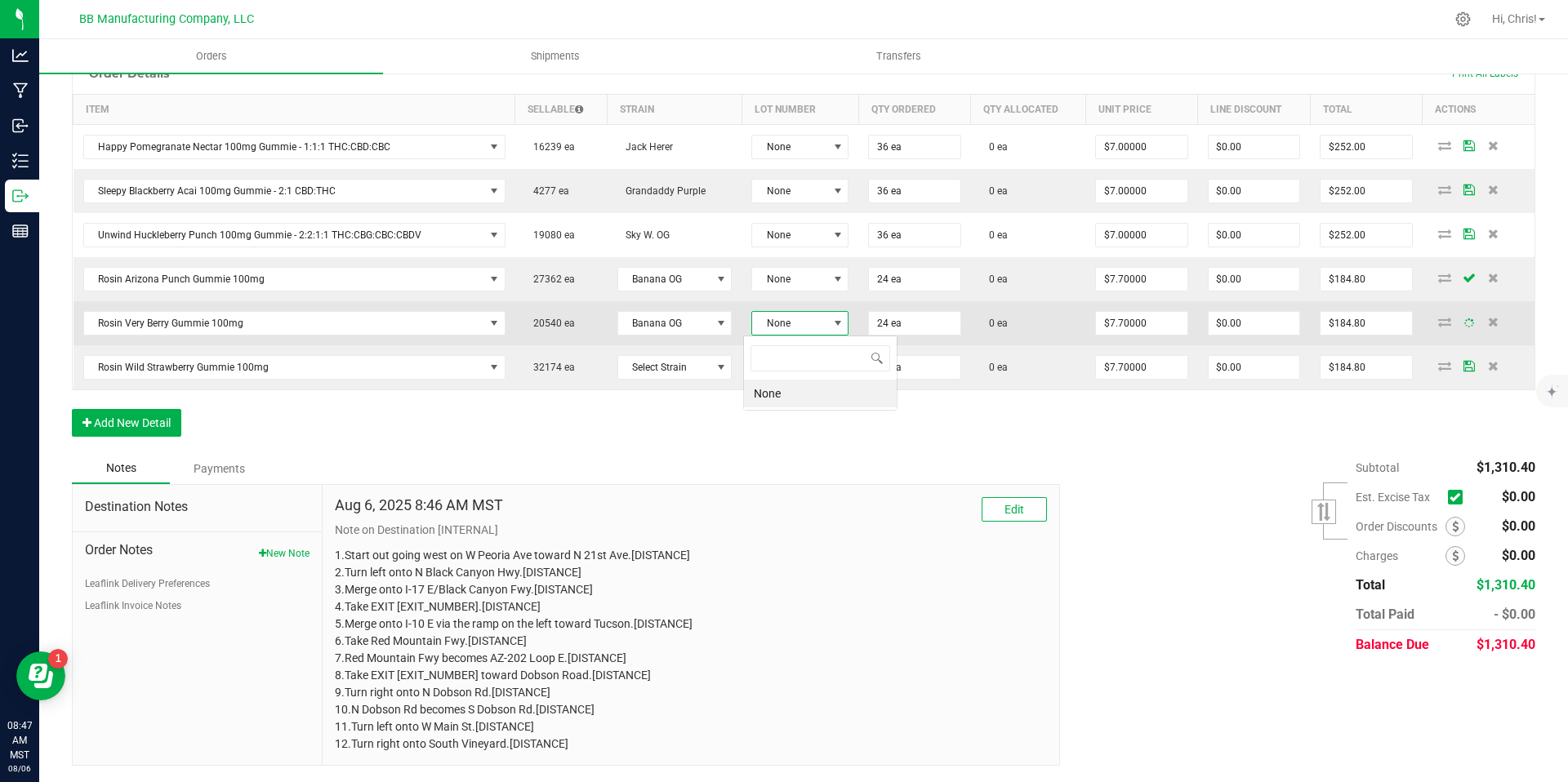 scroll, scrollTop: 81604, scrollLeft: 81570, axis: both 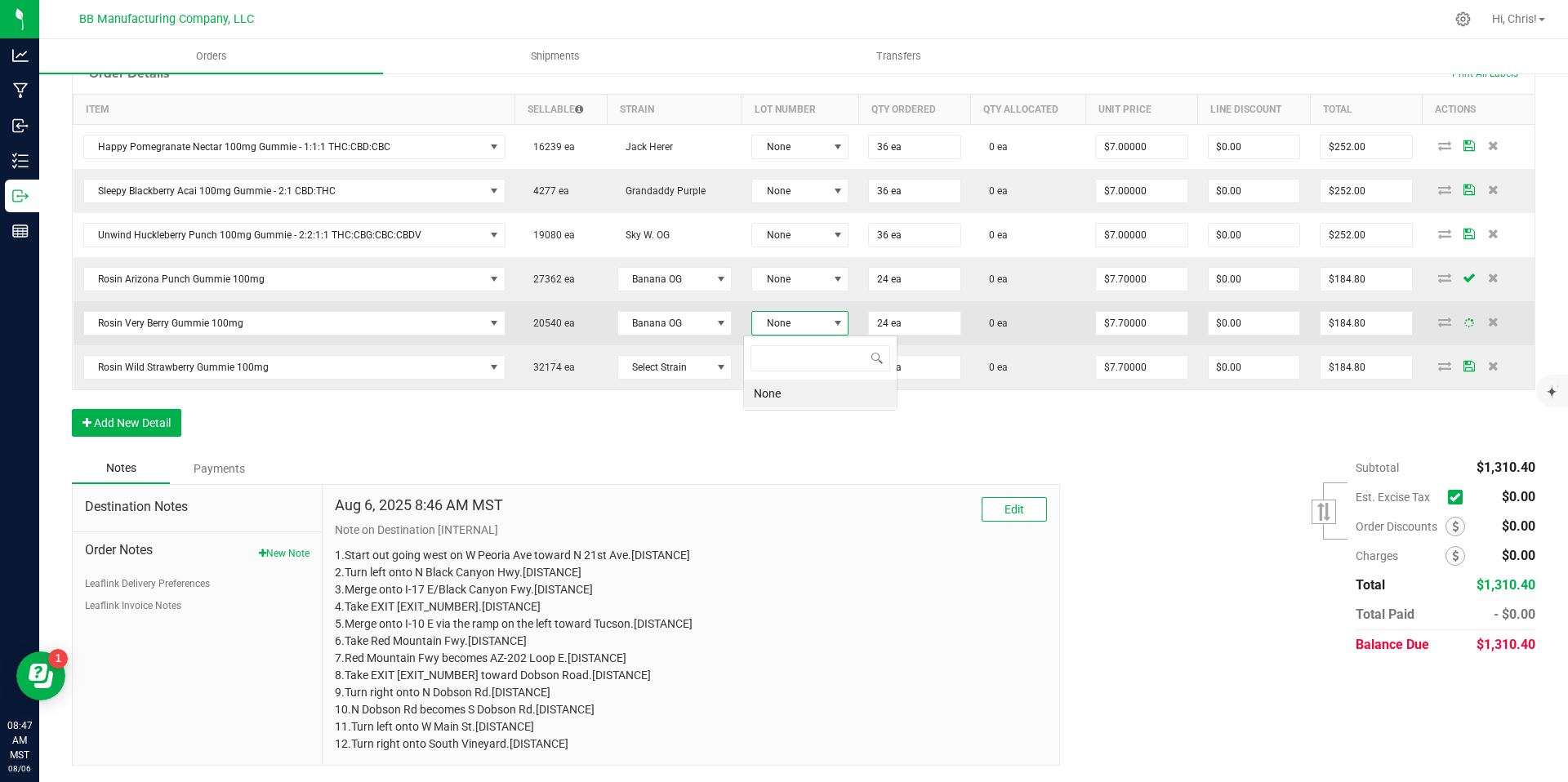 click on "None" at bounding box center (790, 323) 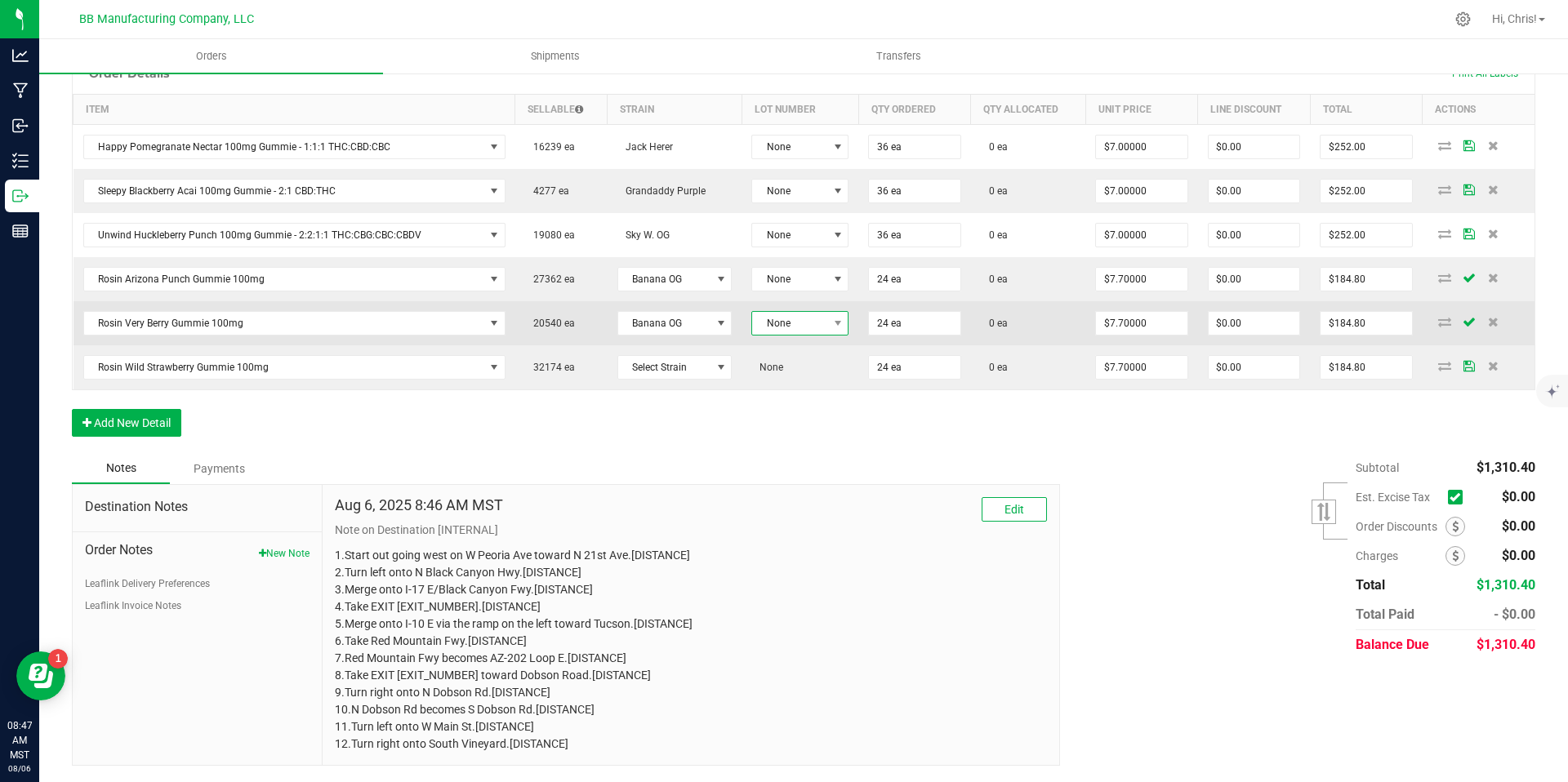 click on "None" at bounding box center (790, 323) 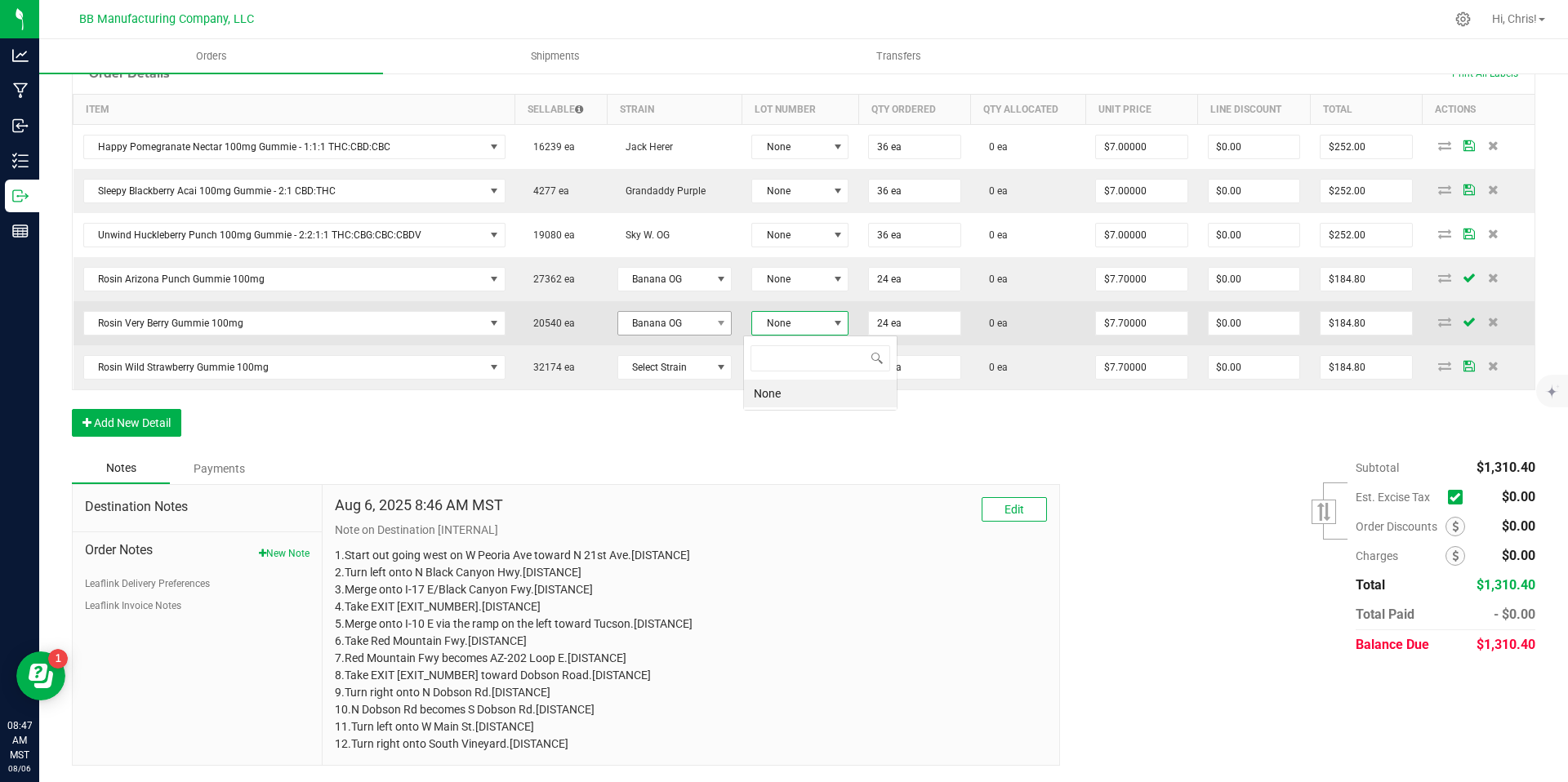 scroll, scrollTop: 81604, scrollLeft: 81570, axis: both 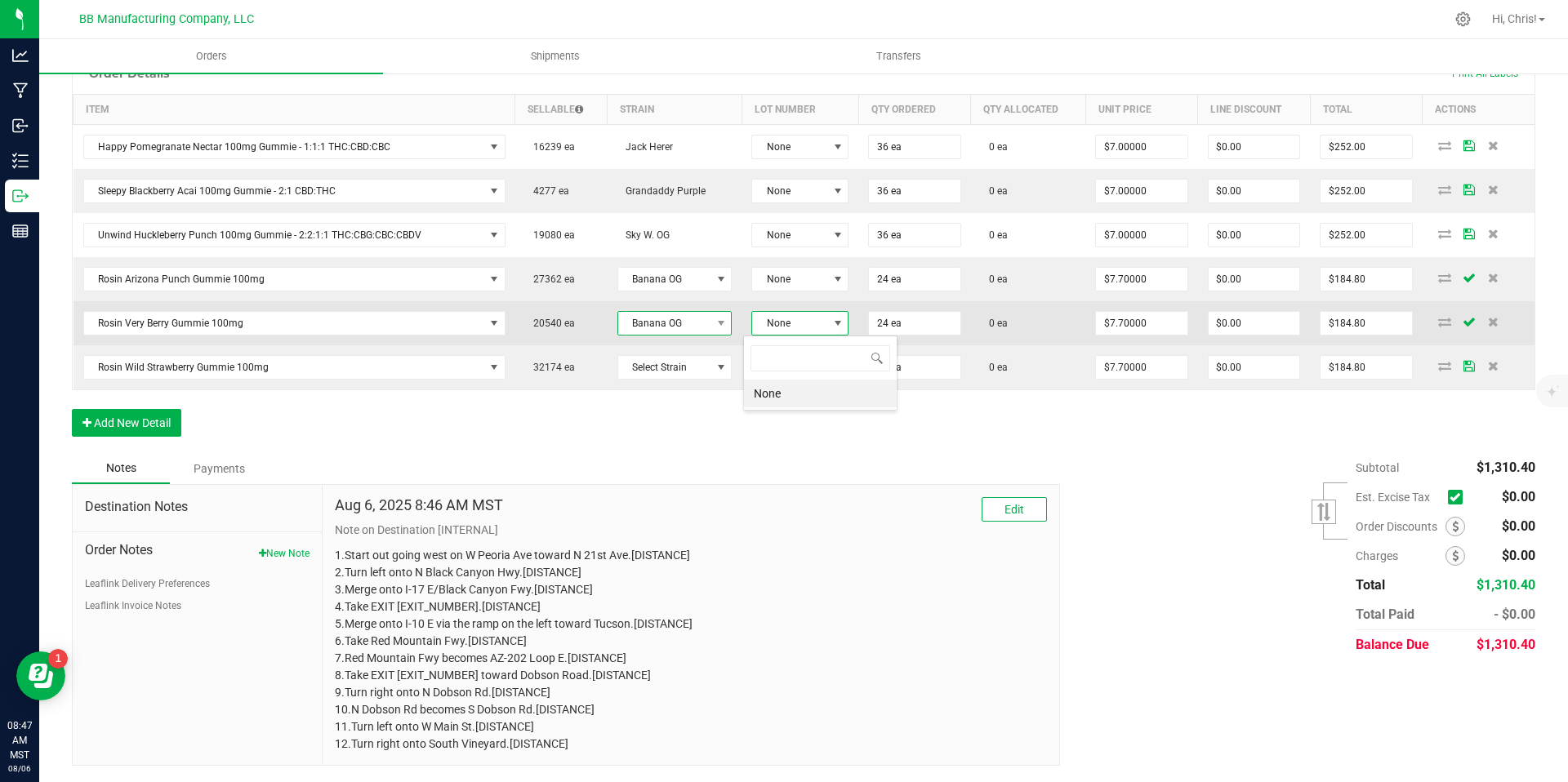 click on "Banana OG" at bounding box center (664, 323) 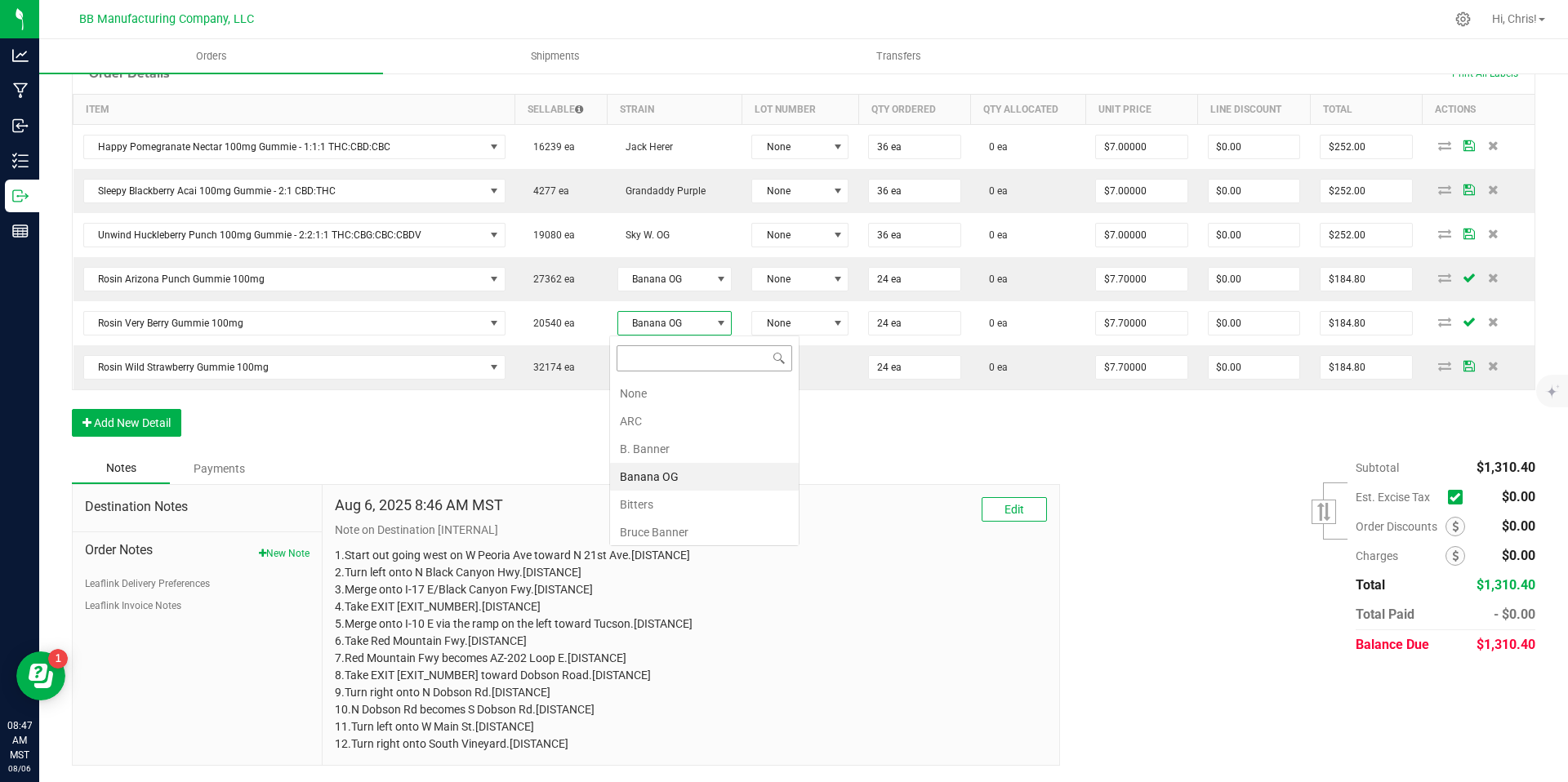 scroll, scrollTop: 81604, scrollLeft: 81553, axis: both 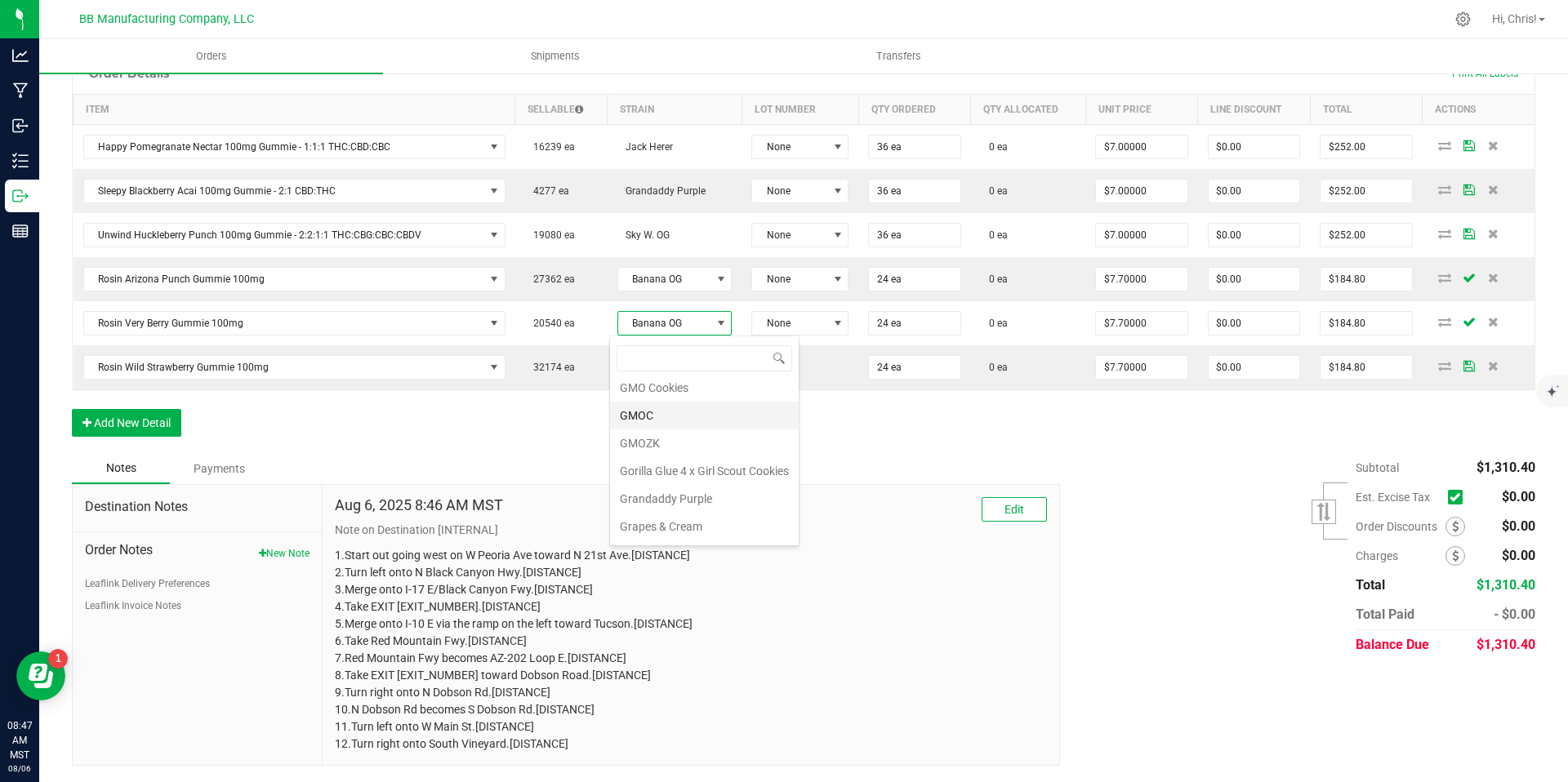 click on "GMOC" at bounding box center (704, 415) 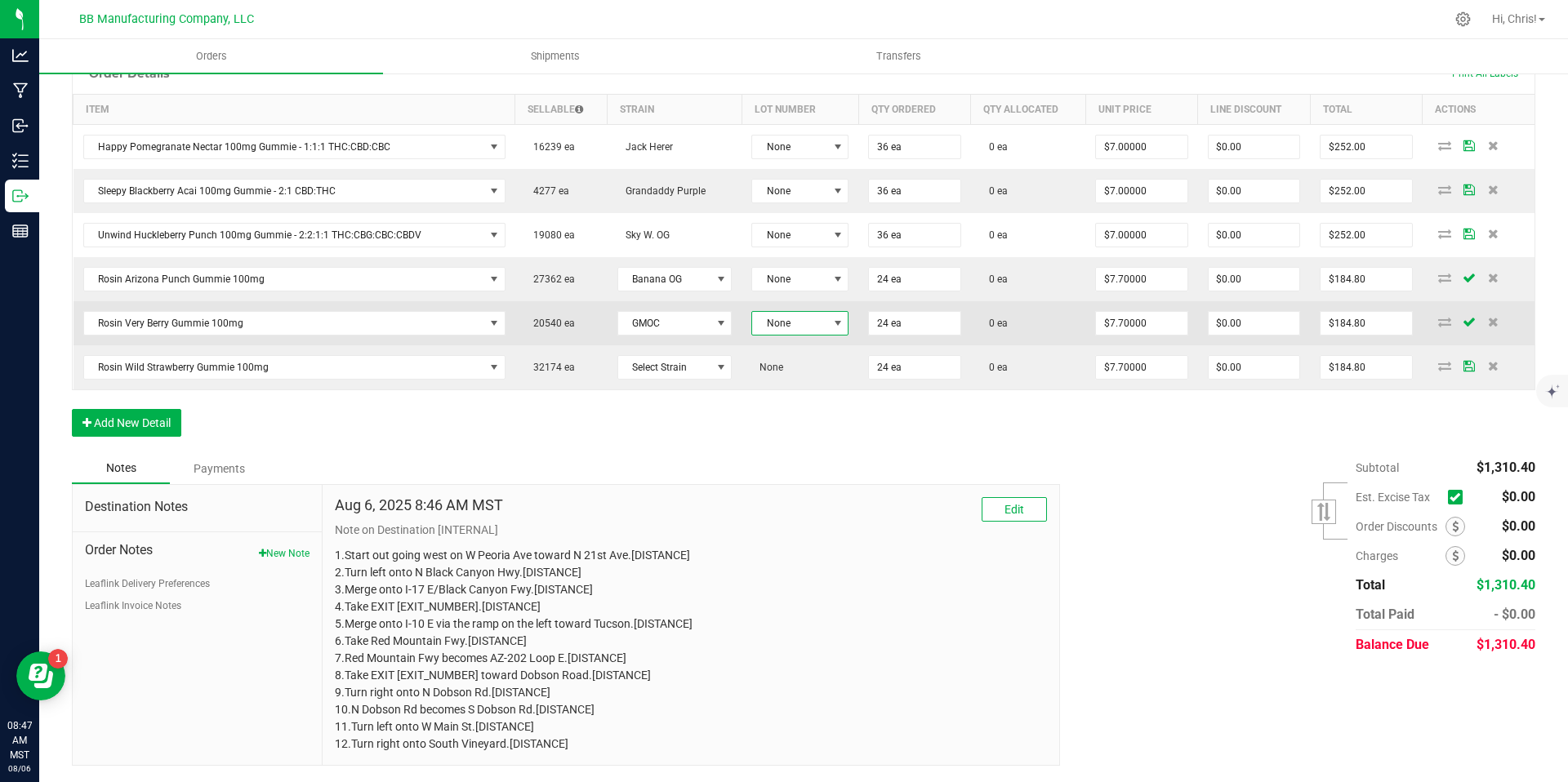 click on "None" at bounding box center (790, 323) 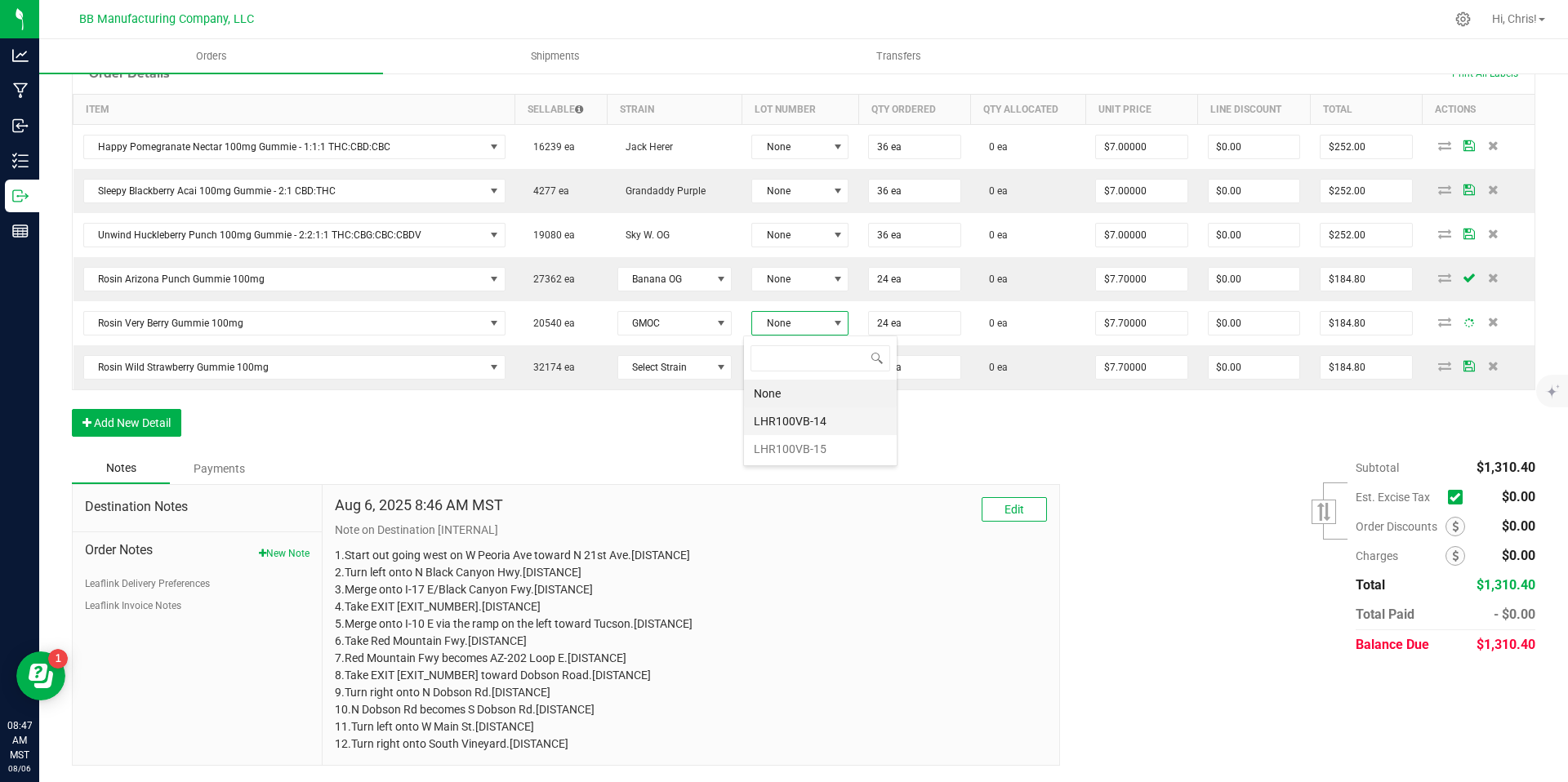 scroll, scrollTop: 81604, scrollLeft: 81570, axis: both 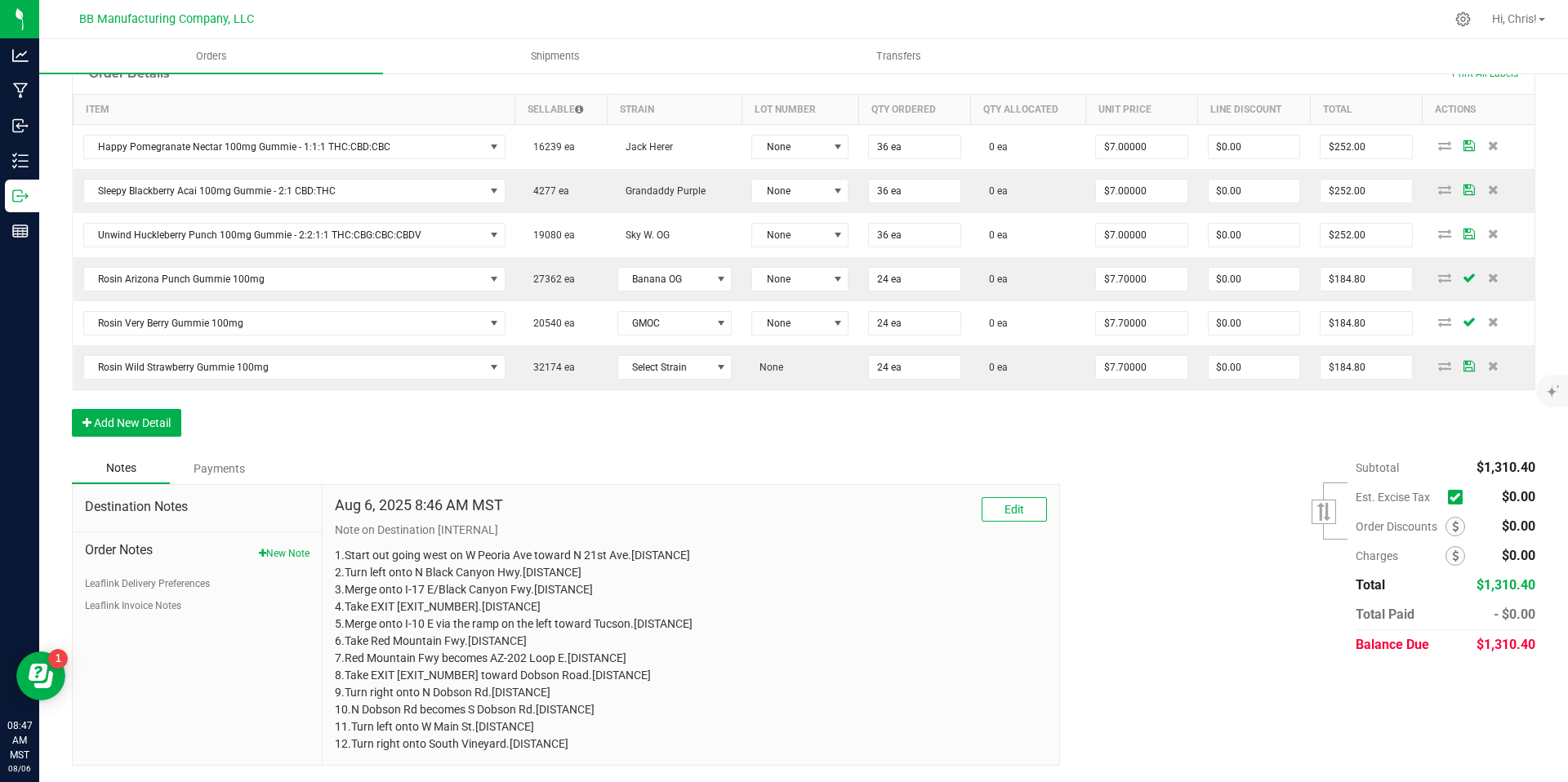 click on "Order Details Print All Labels Item  Sellable  Strain  Lot Number  Qty Ordered Qty Allocated Unit Price Line Discount Total Actions Happy Pomegranate Nectar 100mg Gummie - 1:1:1 THC:CBD:CBC  16239 ea   Jack Herer  None 36 ea  0 ea  $7.00000 $0.00 $252.00 Sleepy Blackberry Acai 100mg Gummie - 2:1 CBD:THC  4277 ea   Grandaddy Purple  None 36 ea  0 ea  $7.00000 $0.00 $252.00 Unwind Huckleberry Punch 100mg Gummie - 2:2:1:1 THC:CBG:CBC:CBDV  19080 ea   Sky W. OG  None 36 ea  0 ea  $7.00000 $0.00 $252.00 Rosin Arizona Punch Gummie 100mg  27362 ea  Banana OG None 24 ea  0 ea  $7.70000 $0.00 $184.80 Rosin Very Berry Gummie 100mg  20540 ea  GMOC None 24 ea  0 ea  $7.70000 $0.00 $184.80 Rosin Wild Strawberry Gummie 100mg  32174 ea  Select Strain  None  24 ea  0 ea  $7.70000 $0.00 $184.80
Add New Detail" at bounding box center [804, 252] 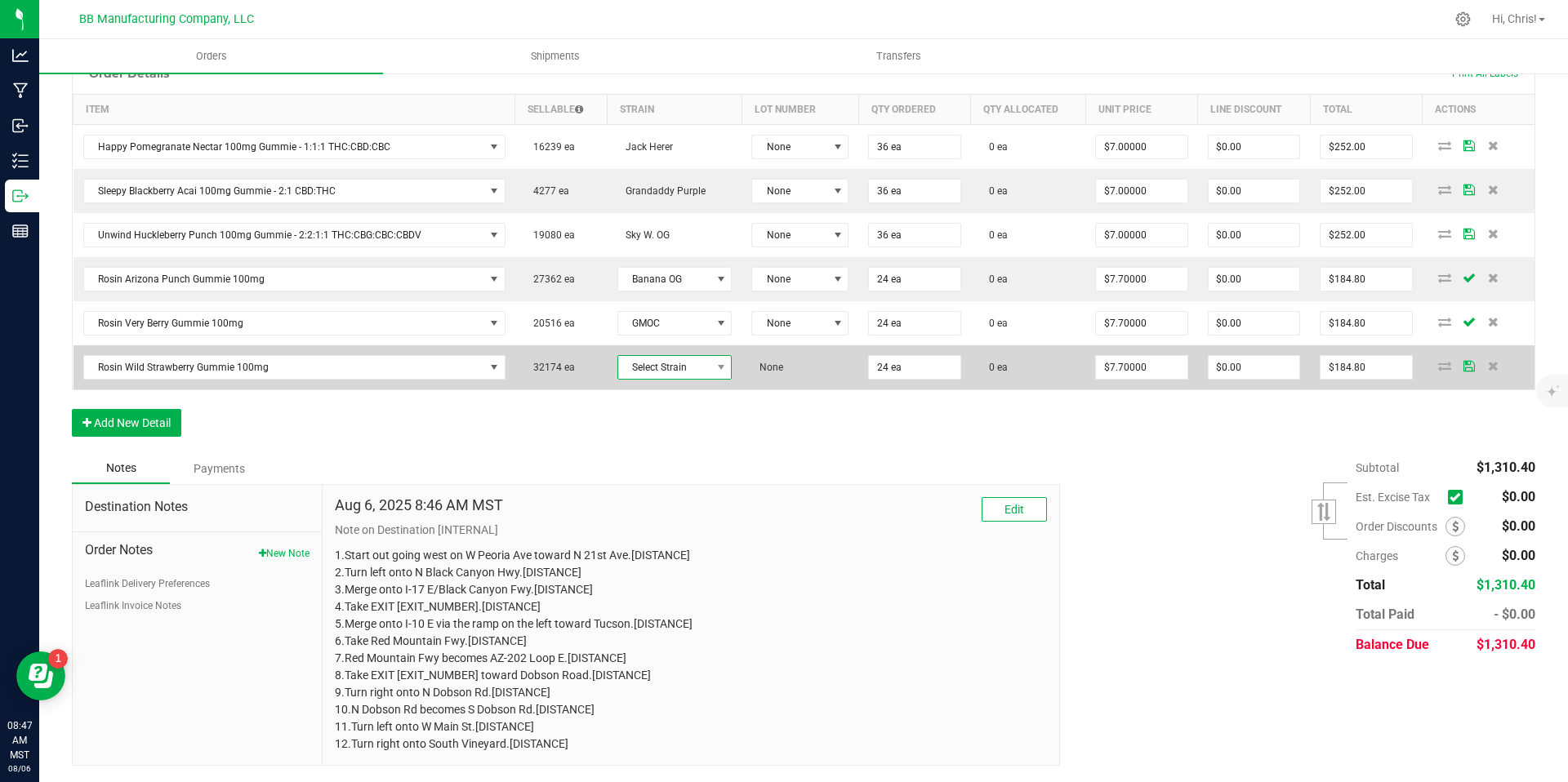 click on "Select Strain" at bounding box center [664, 367] 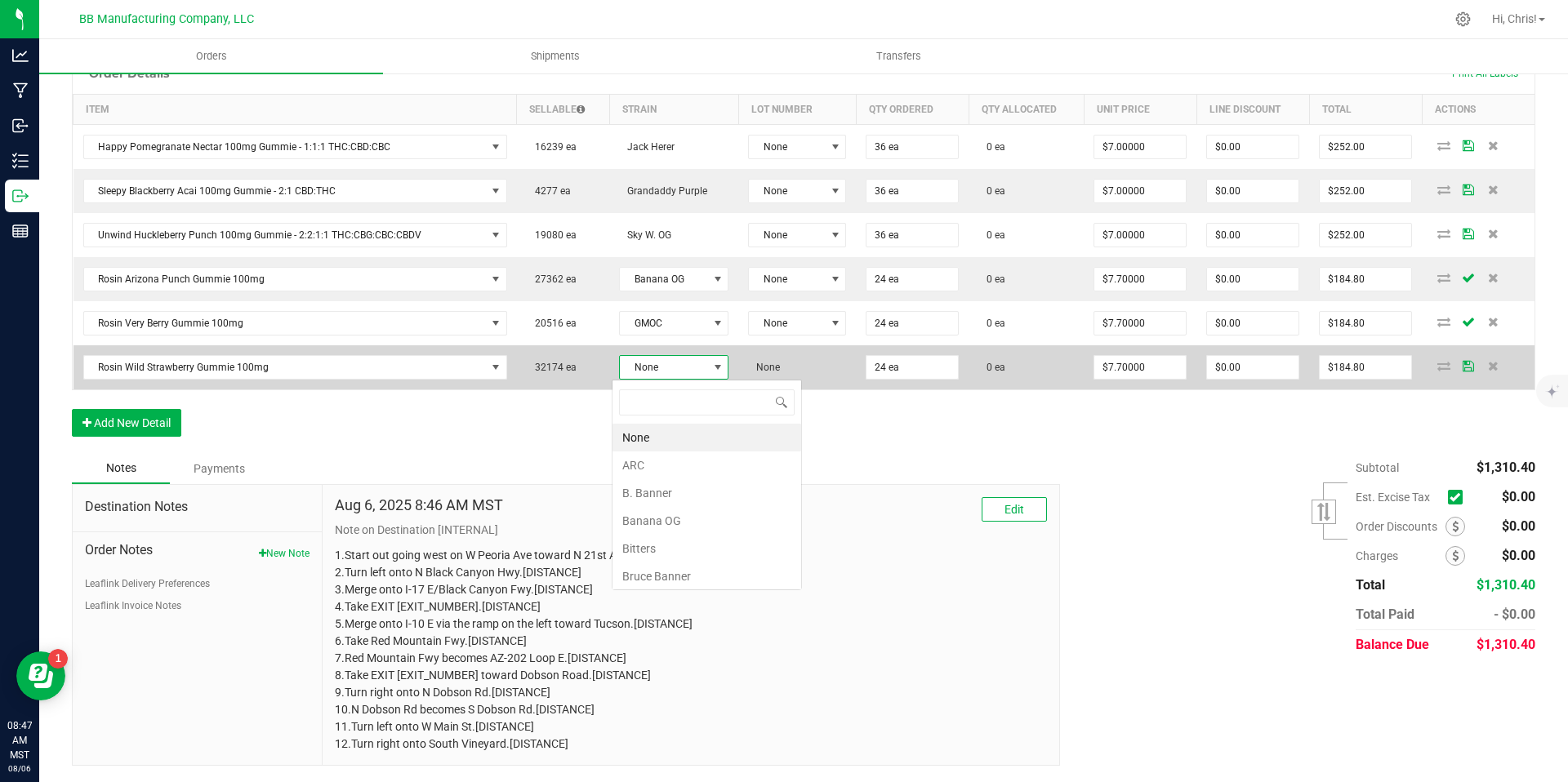 scroll, scrollTop: 81604, scrollLeft: 81559, axis: both 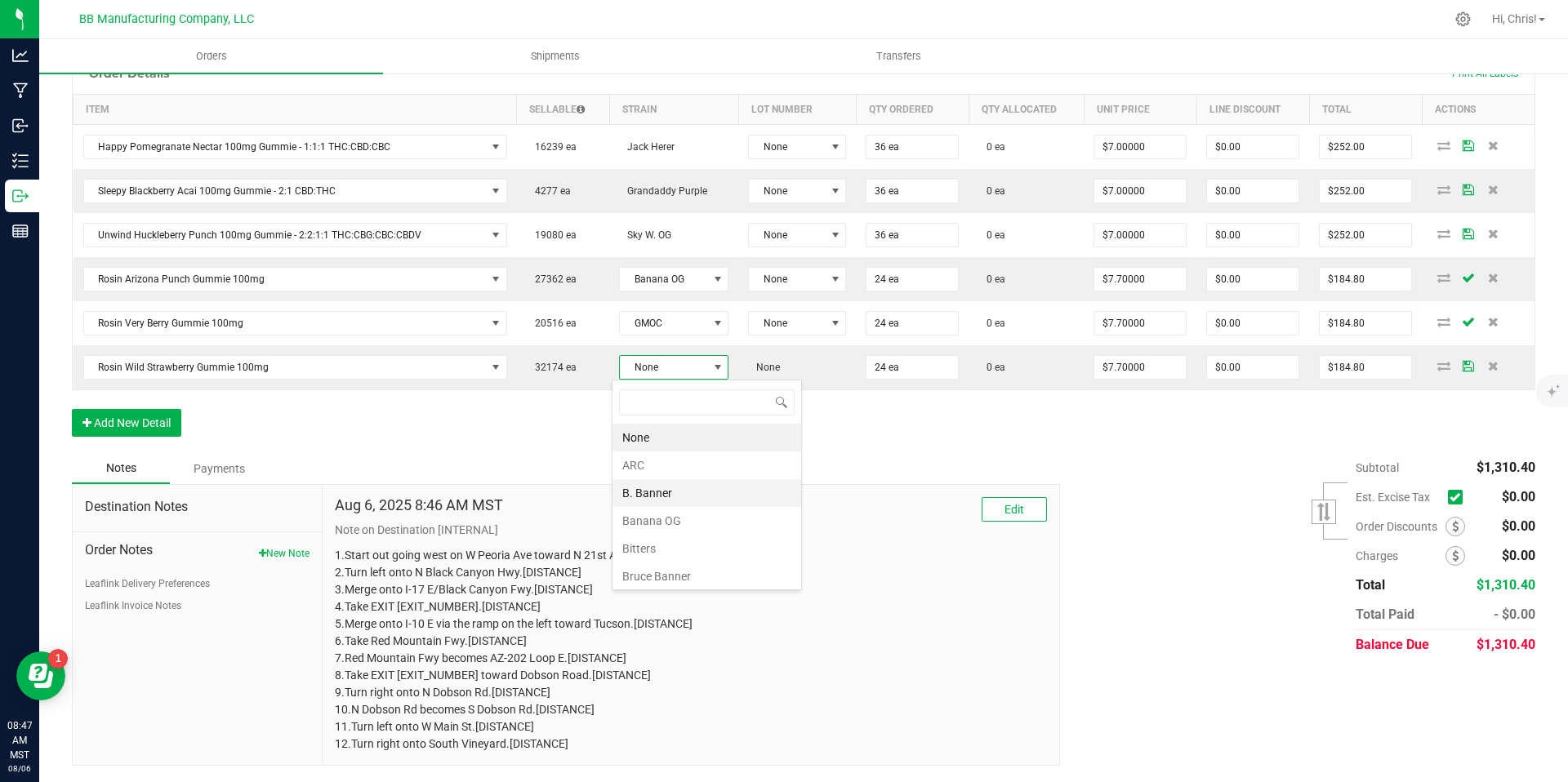 click on "B. Banner" at bounding box center [706, 493] 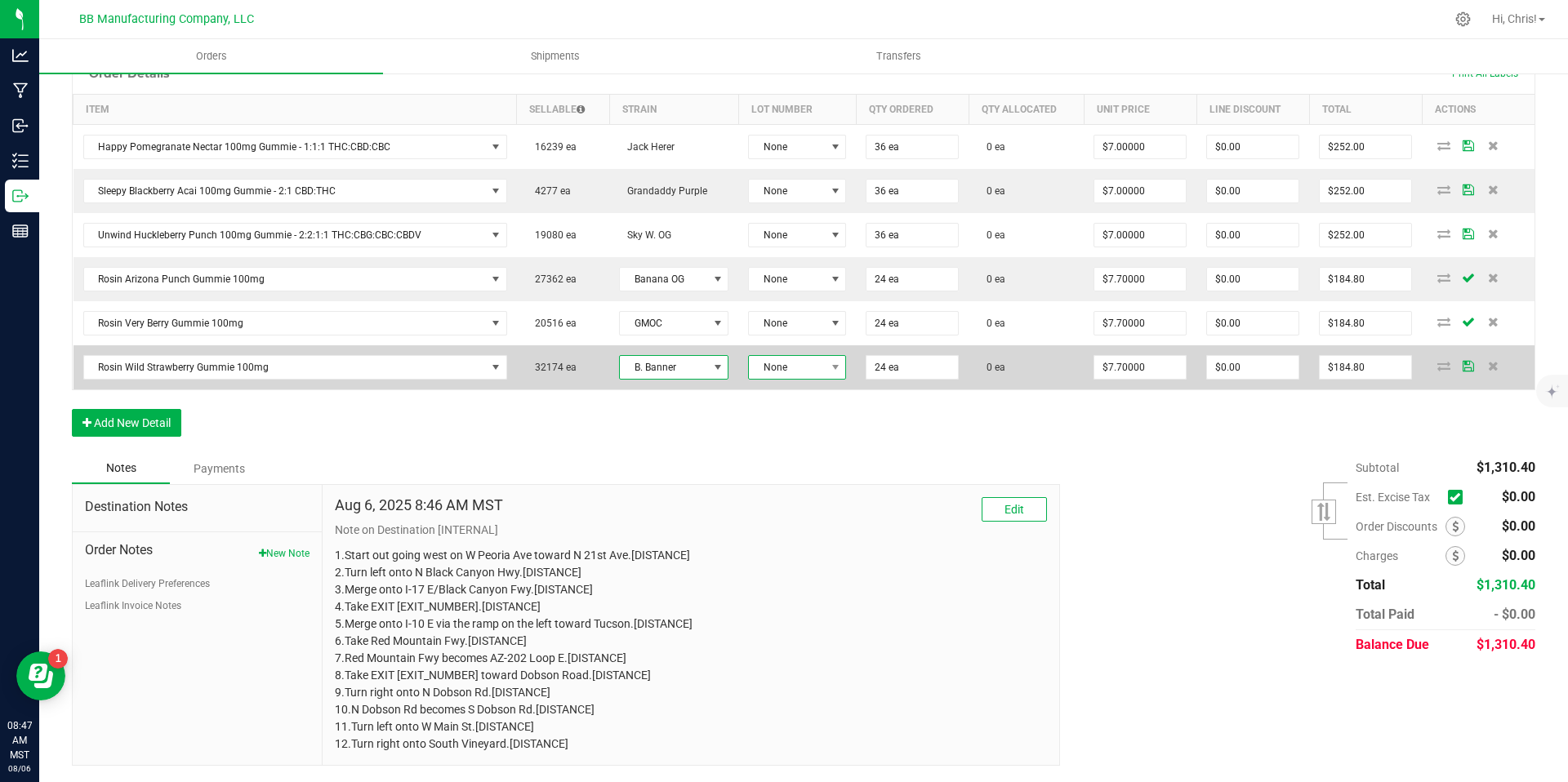click on "None" at bounding box center [786, 367] 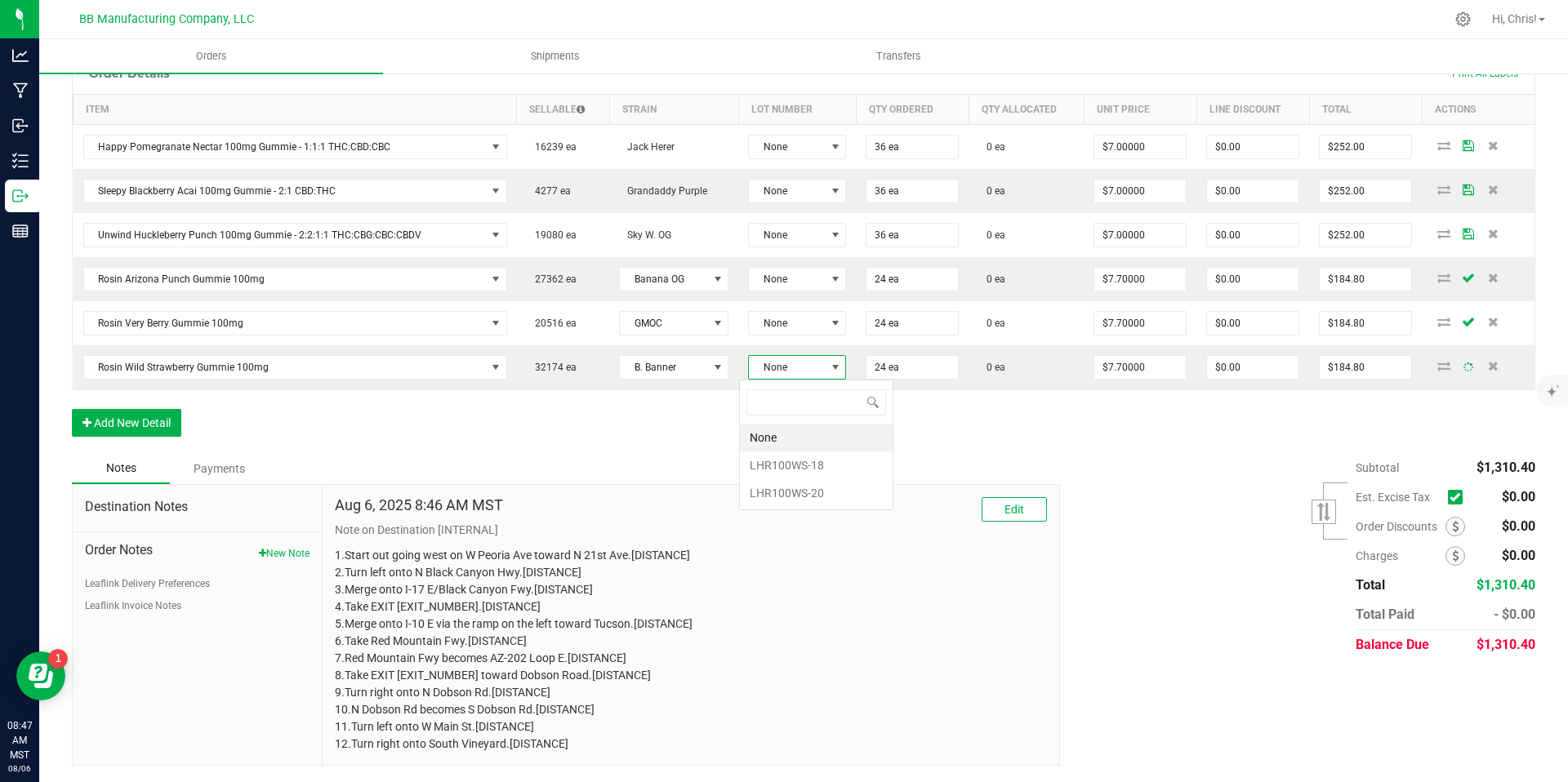 scroll, scrollTop: 81604, scrollLeft: 81569, axis: both 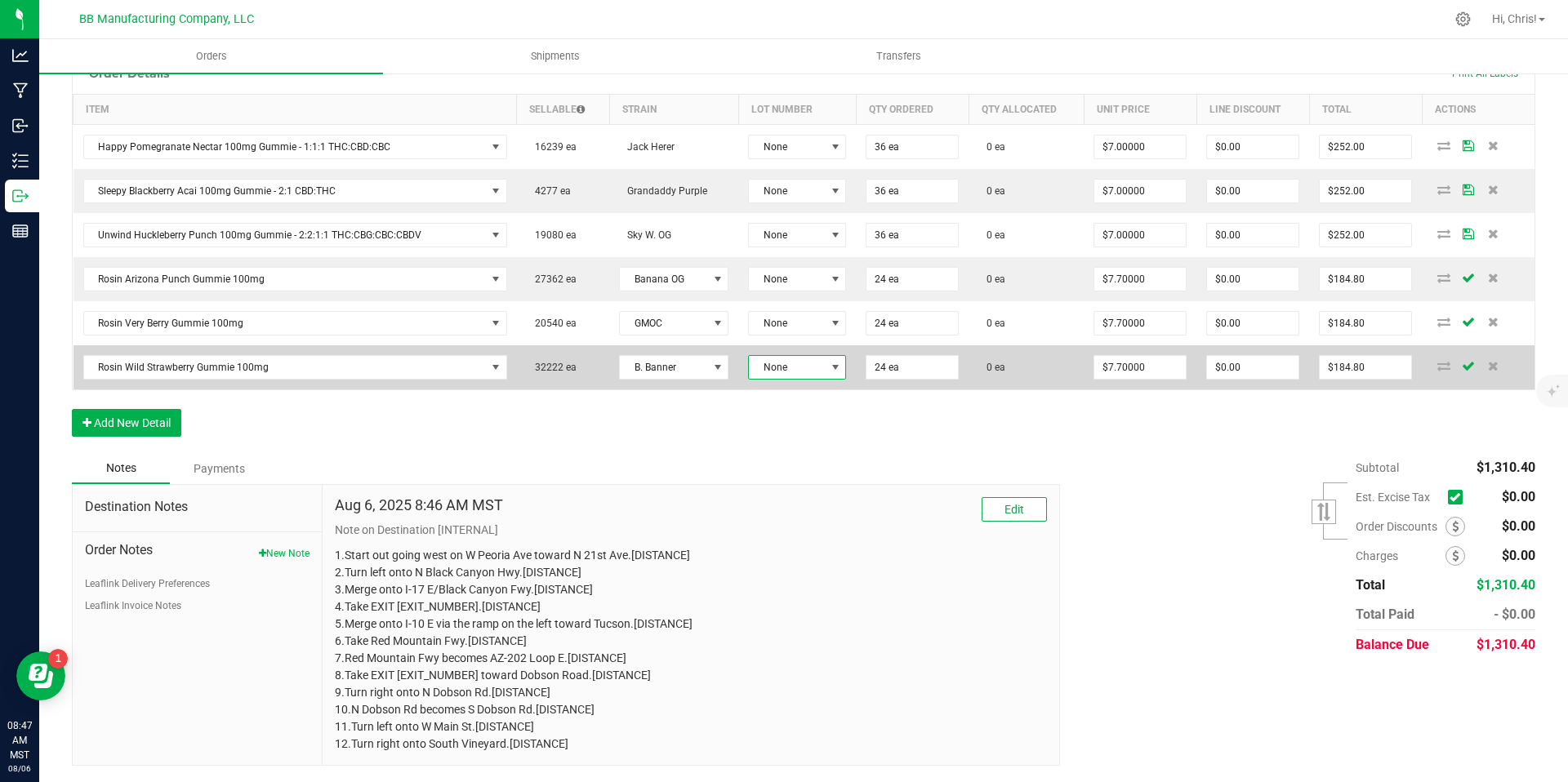 click on "None" at bounding box center [786, 367] 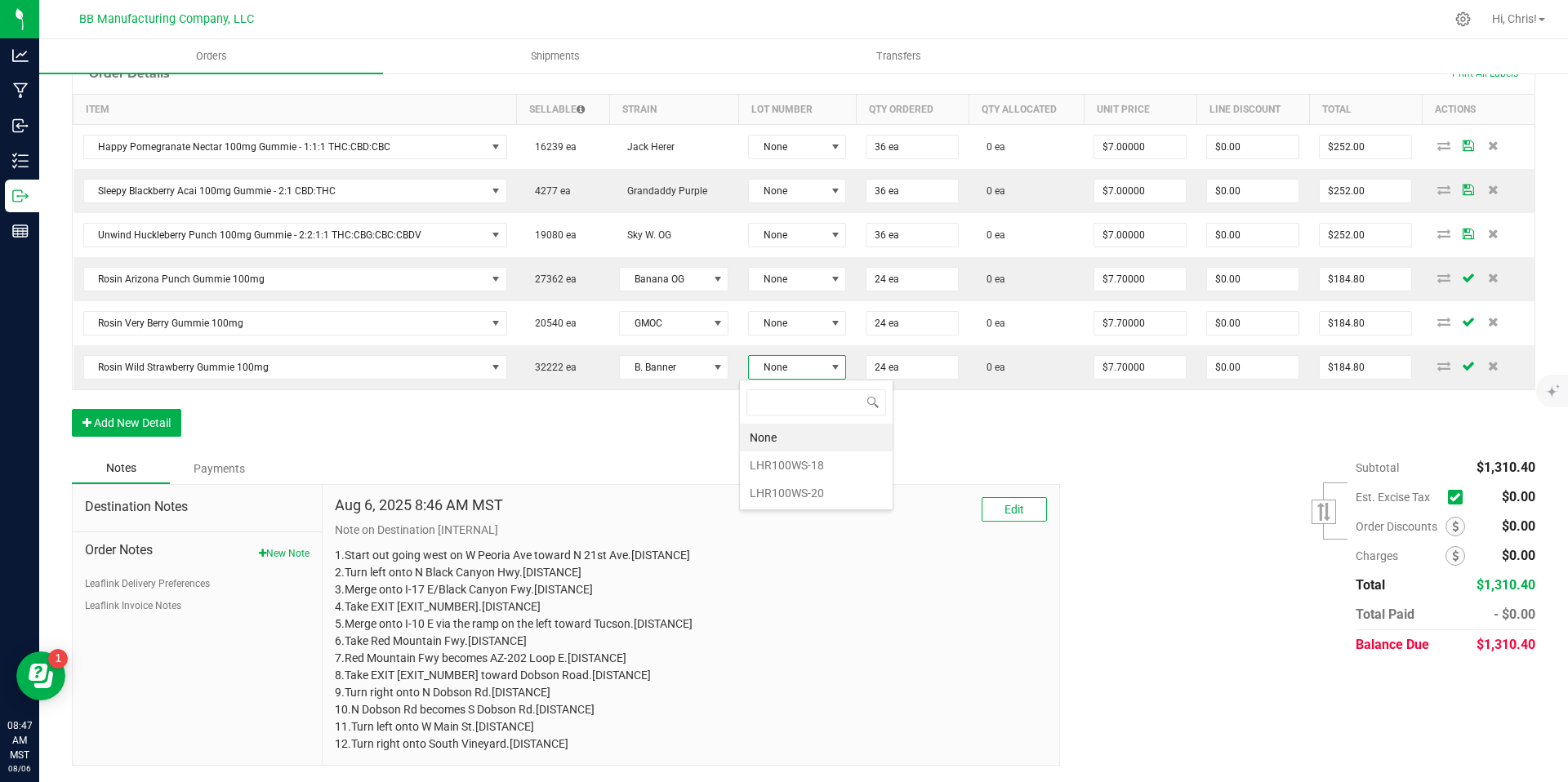 scroll, scrollTop: 81604, scrollLeft: 81569, axis: both 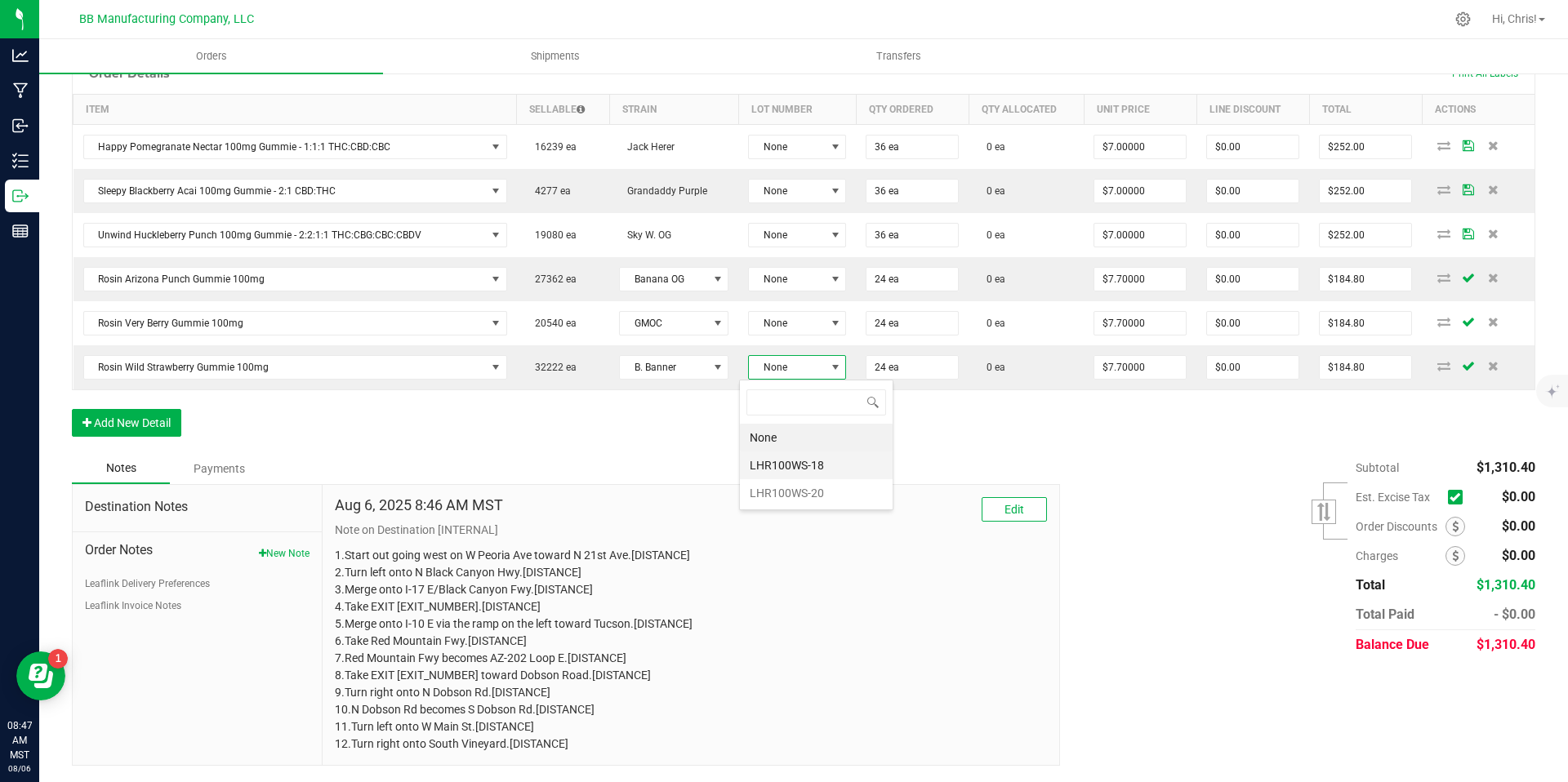 click on "LHR100WS-18" at bounding box center [816, 465] 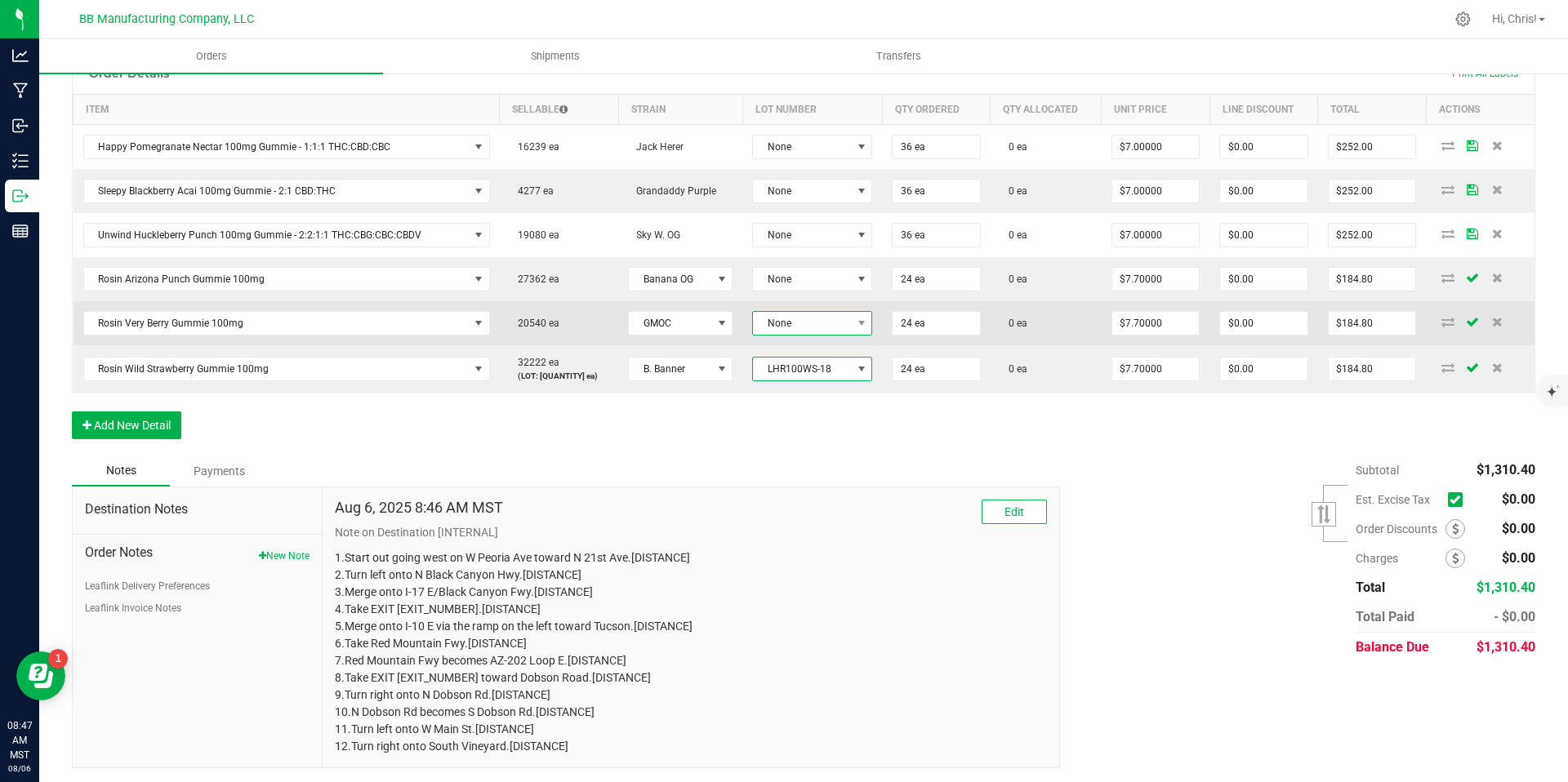 click on "None" at bounding box center (802, 323) 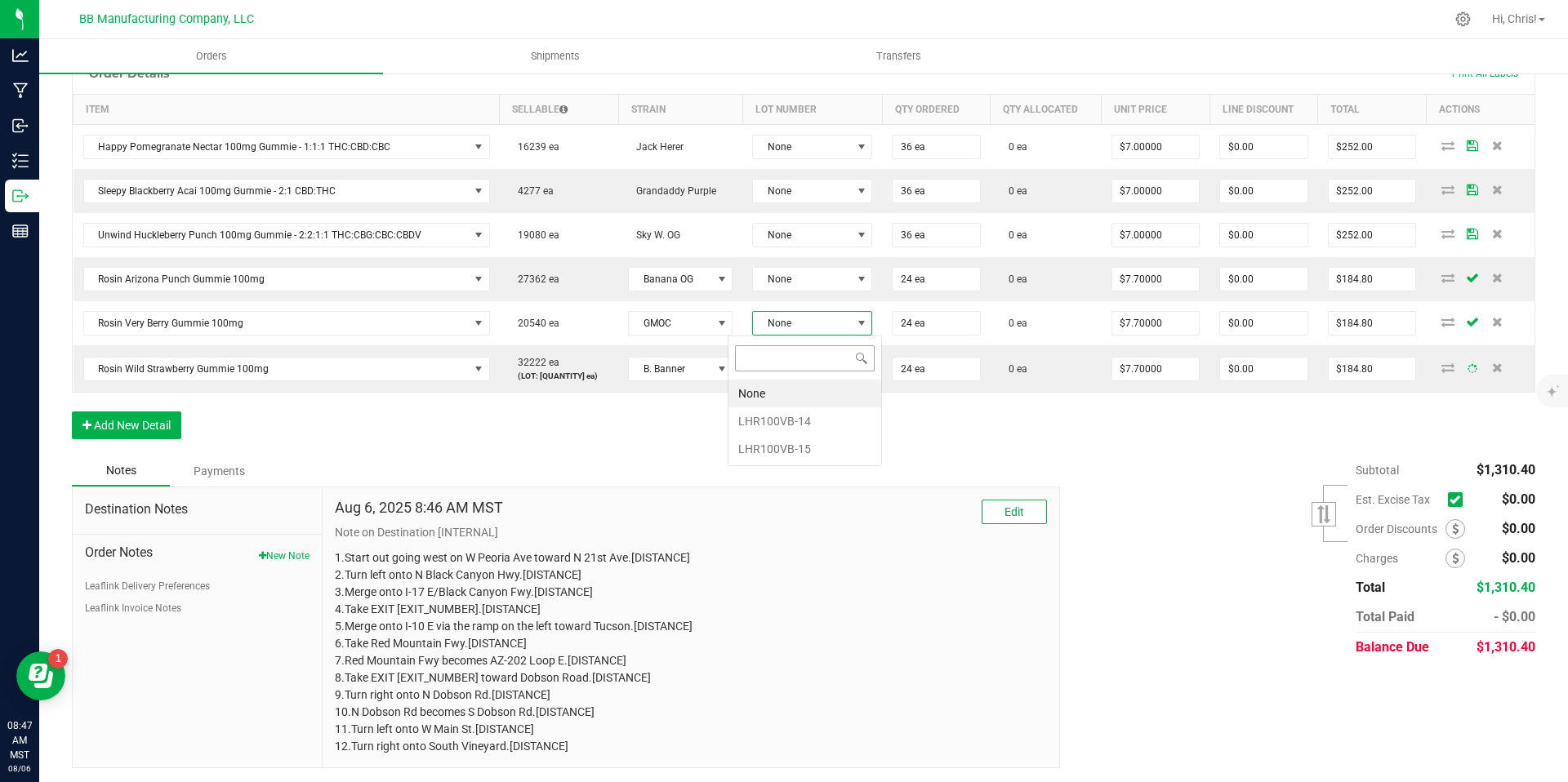 scroll, scrollTop: 81604, scrollLeft: 81545, axis: both 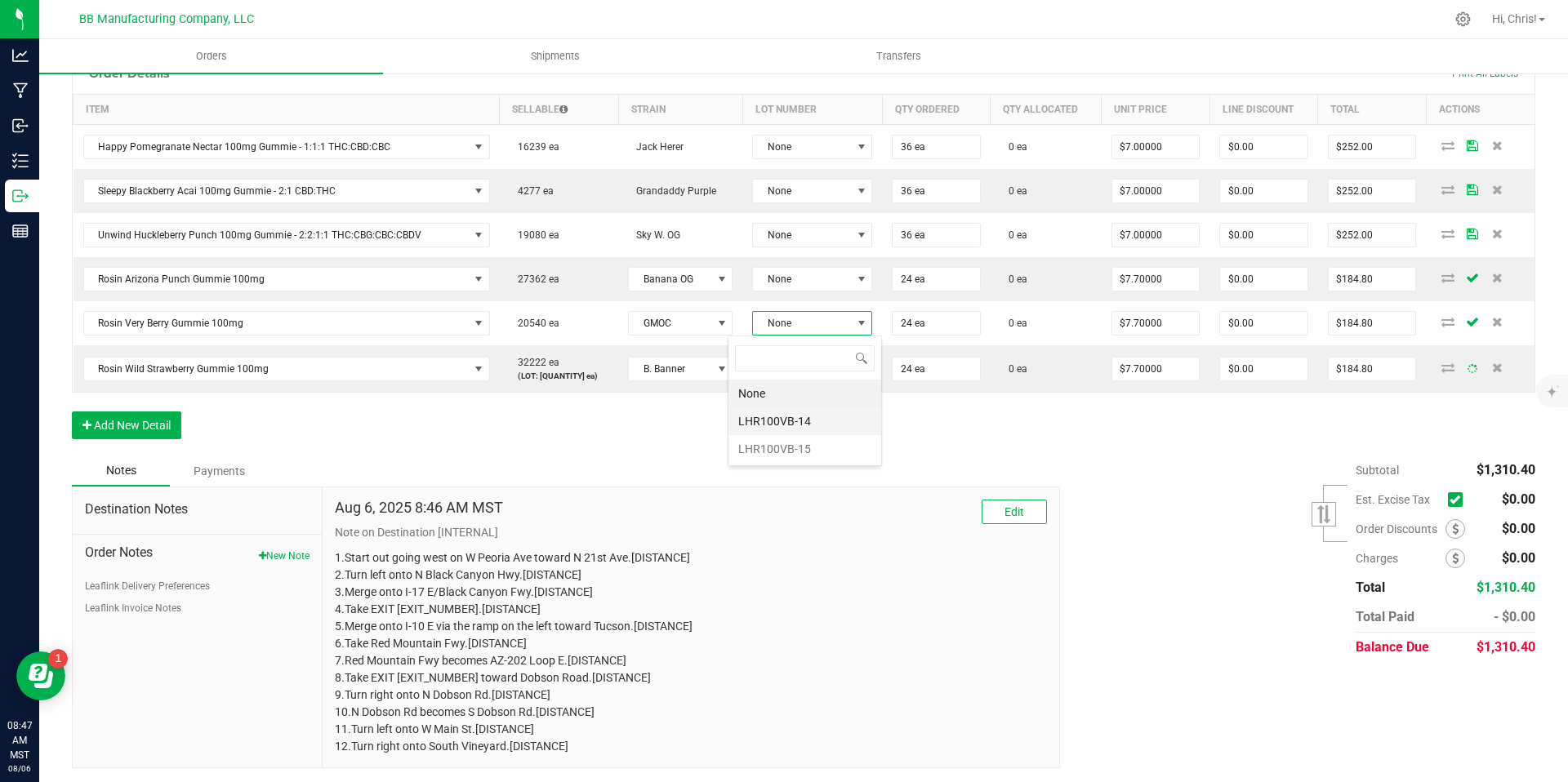 click on "LHR100VB-14" at bounding box center (804, 421) 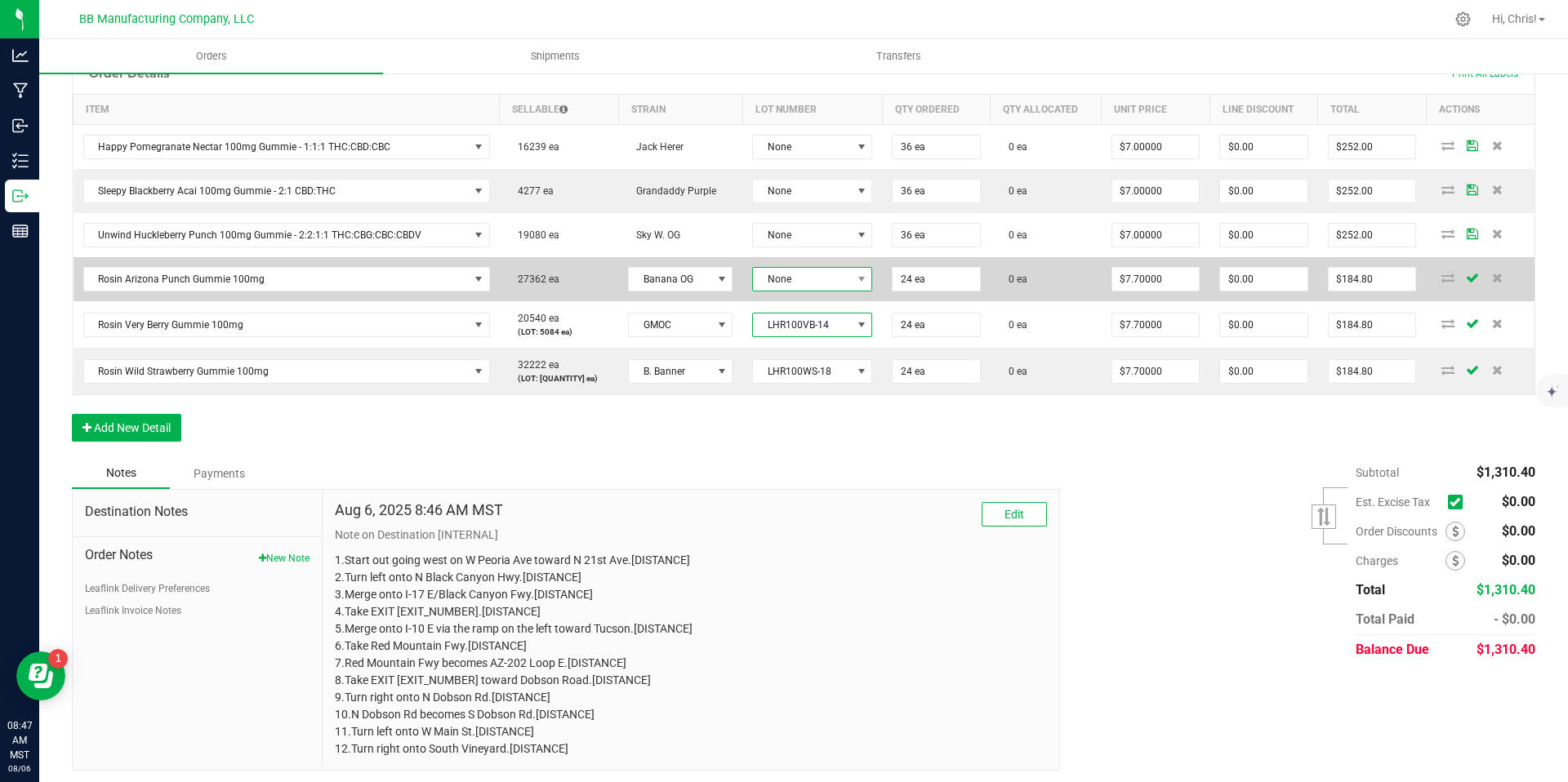 click on "None" at bounding box center [812, 279] 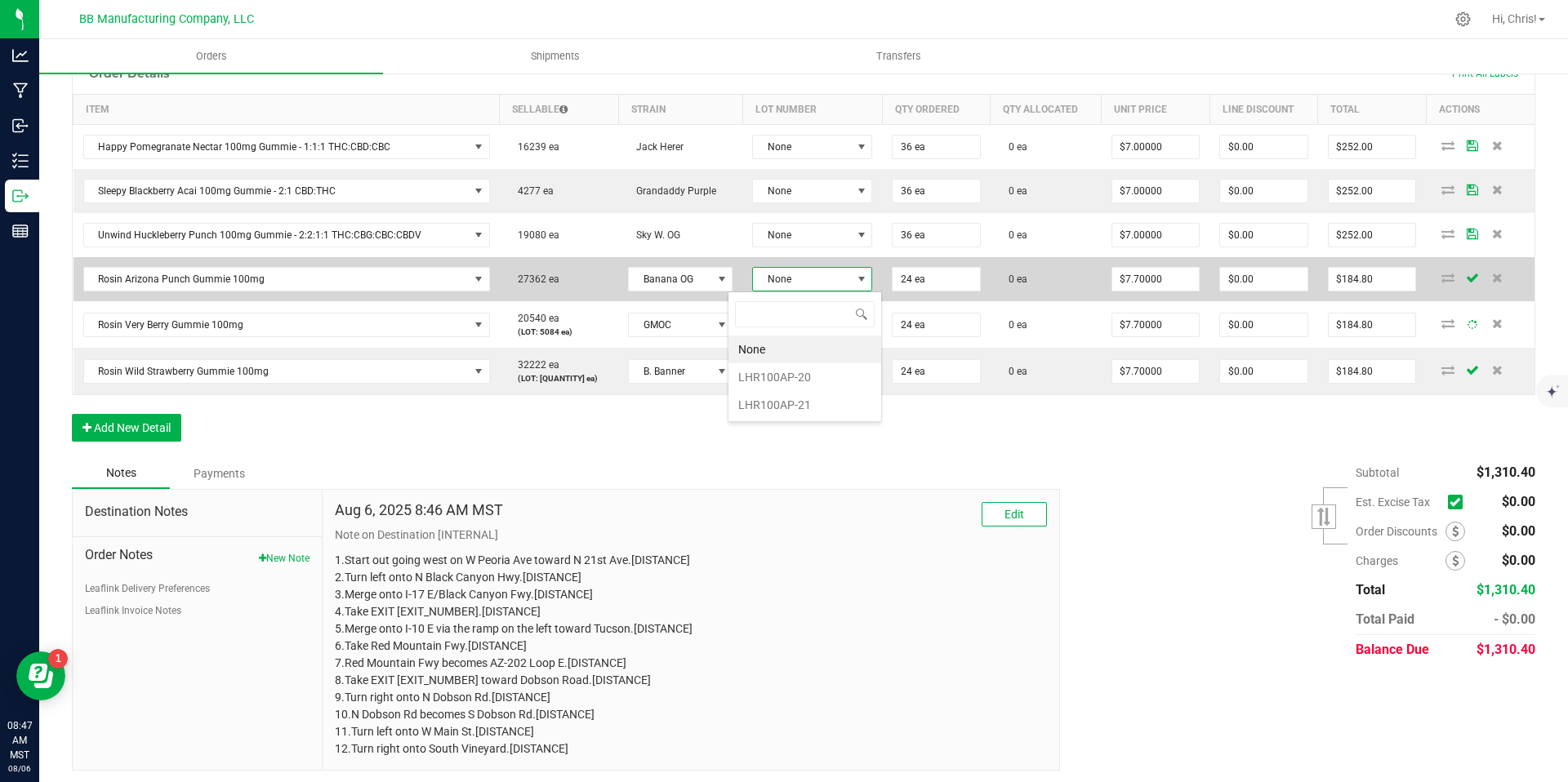 click on "None" at bounding box center [802, 279] 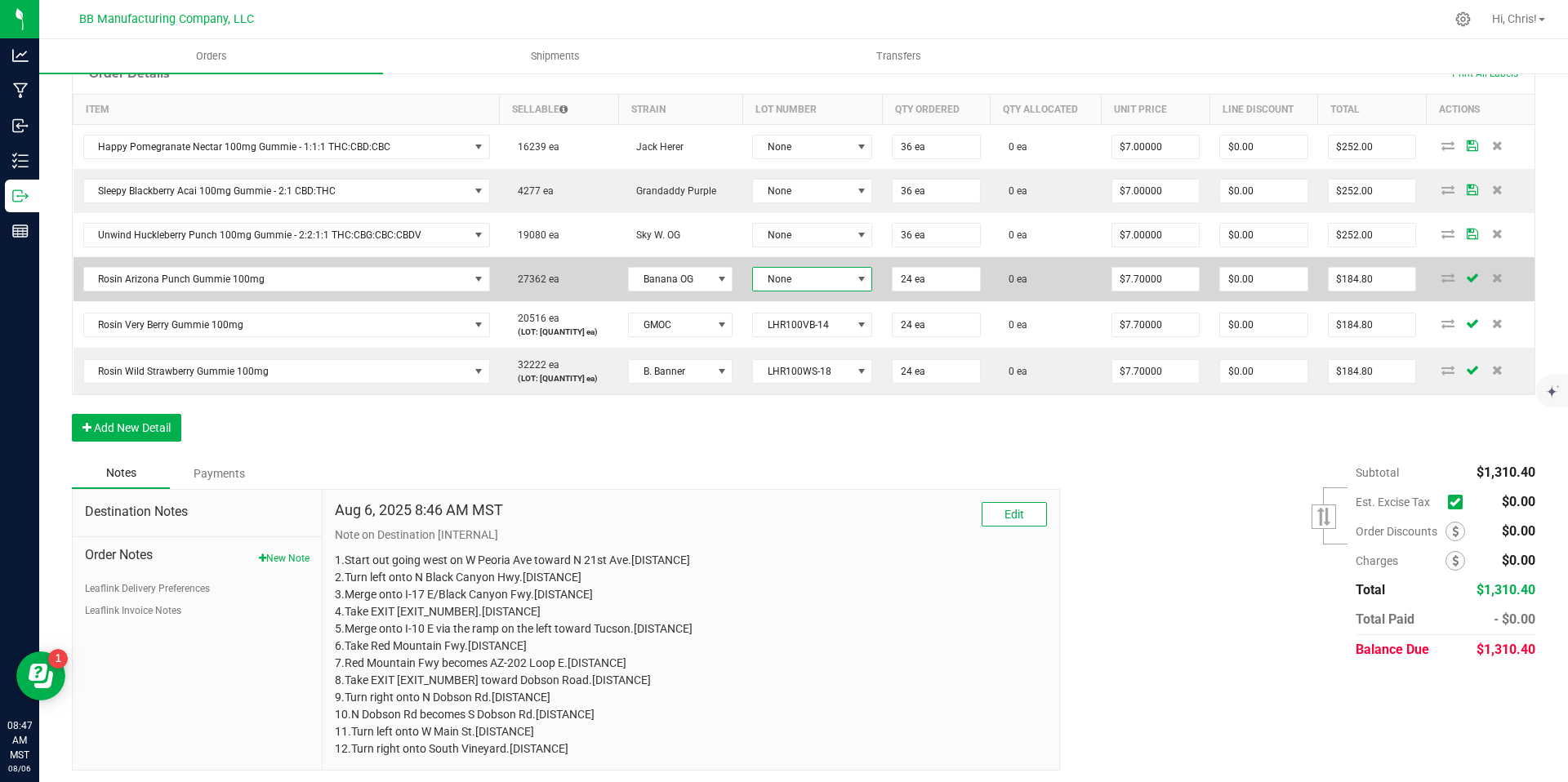 click on "None" at bounding box center (802, 279) 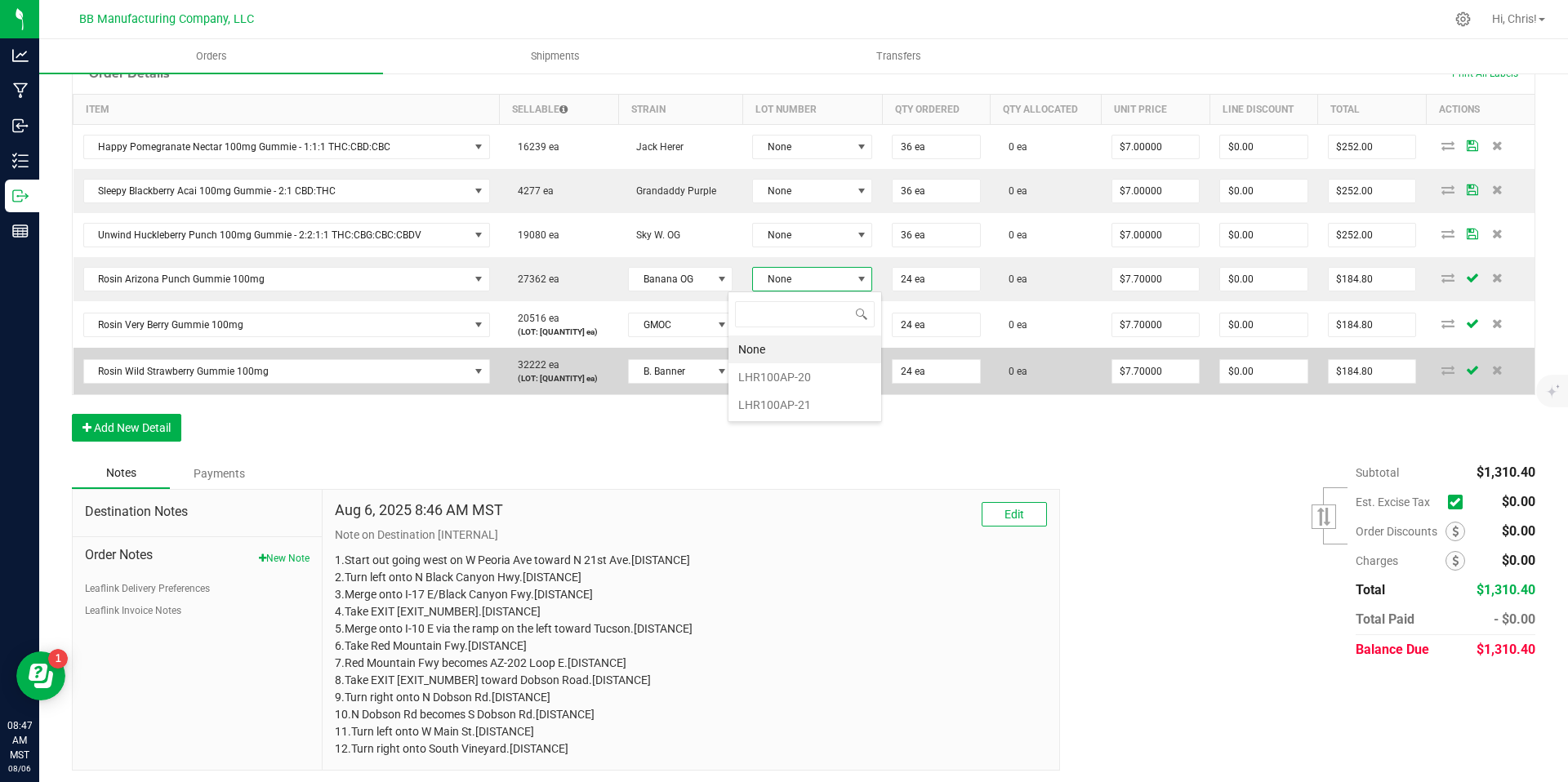 click on "LHR100AP-20" at bounding box center [804, 377] 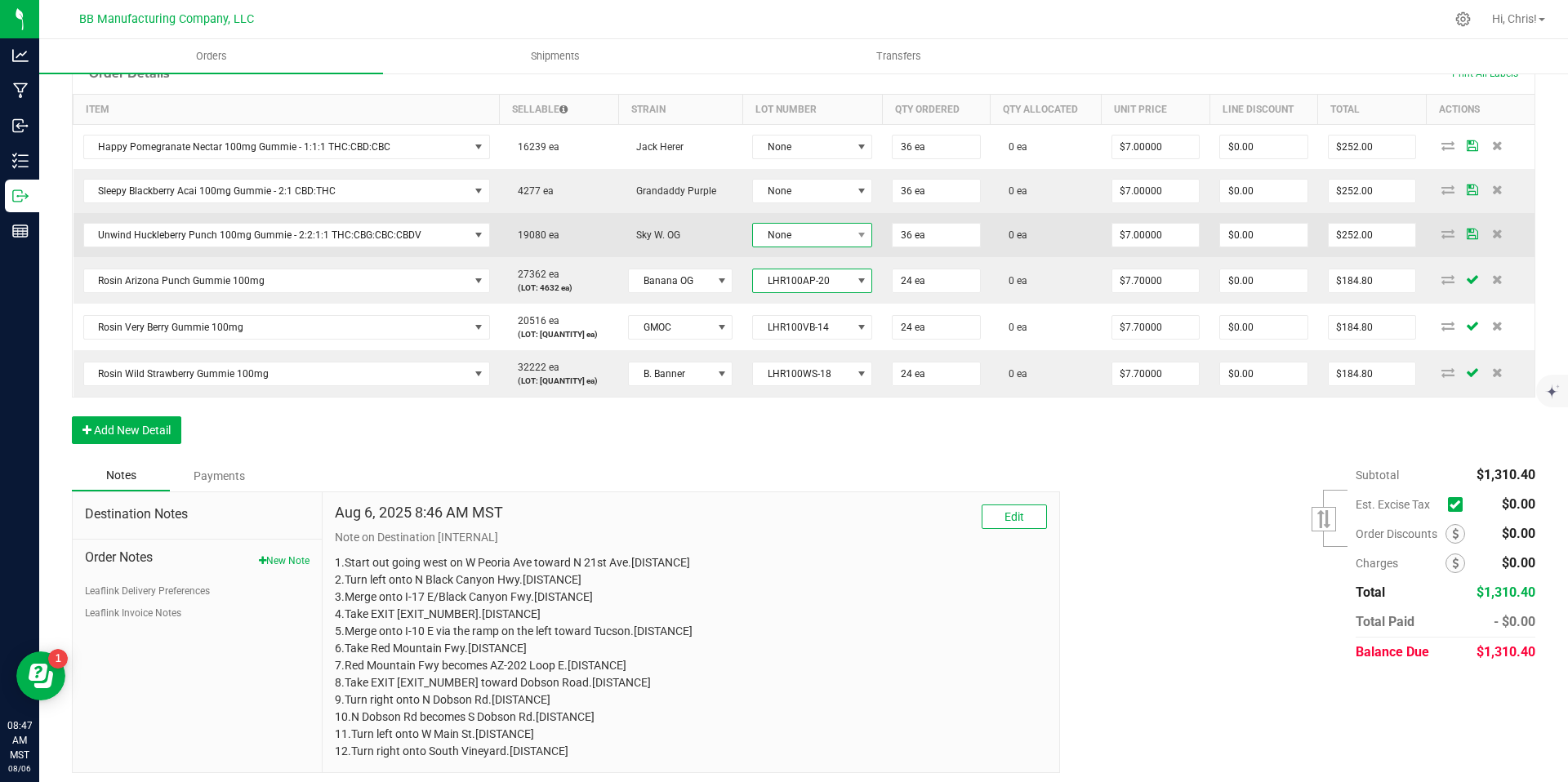 click on "None" at bounding box center (802, 235) 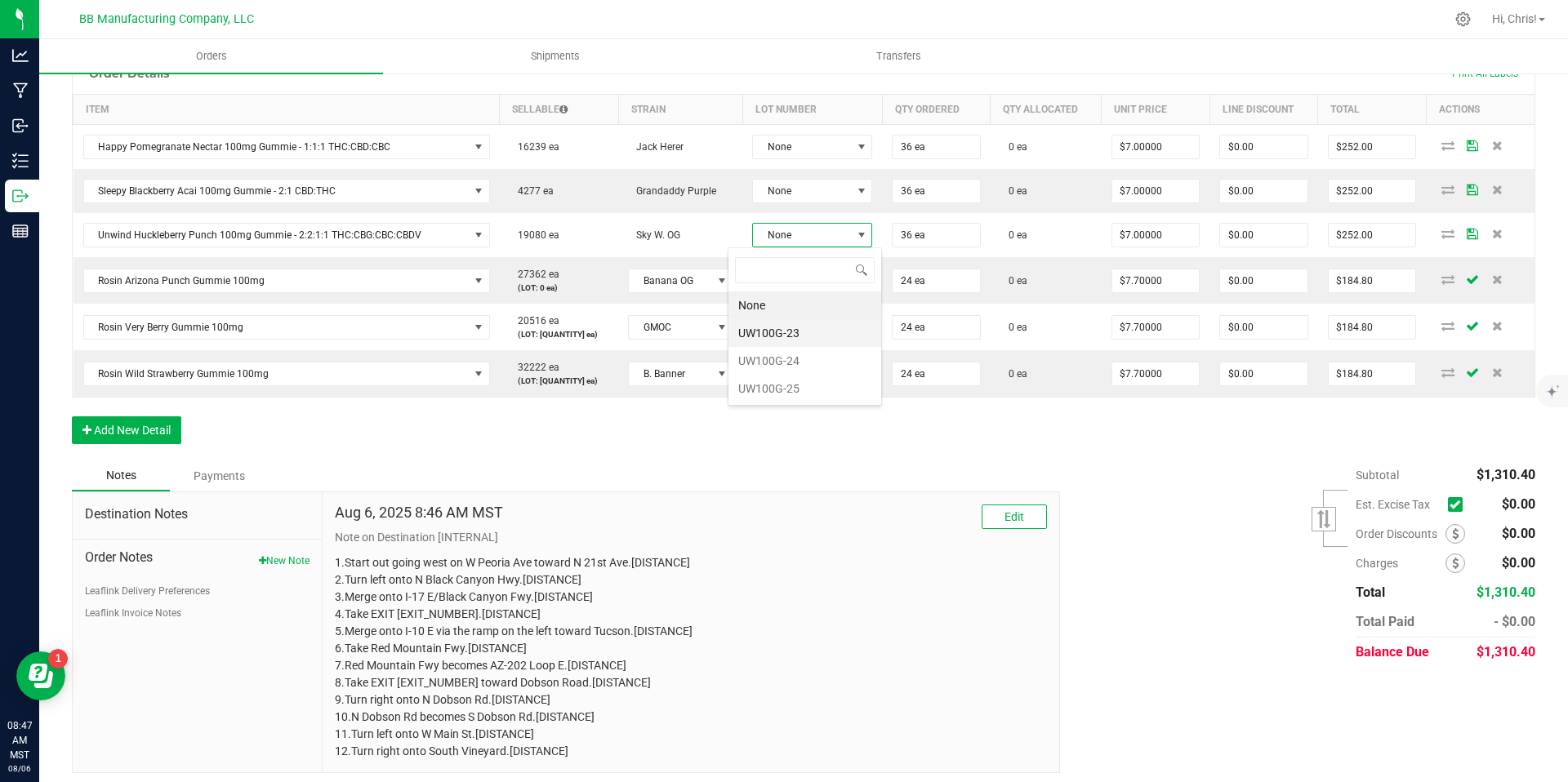 click on "UW100G-23" at bounding box center (804, 333) 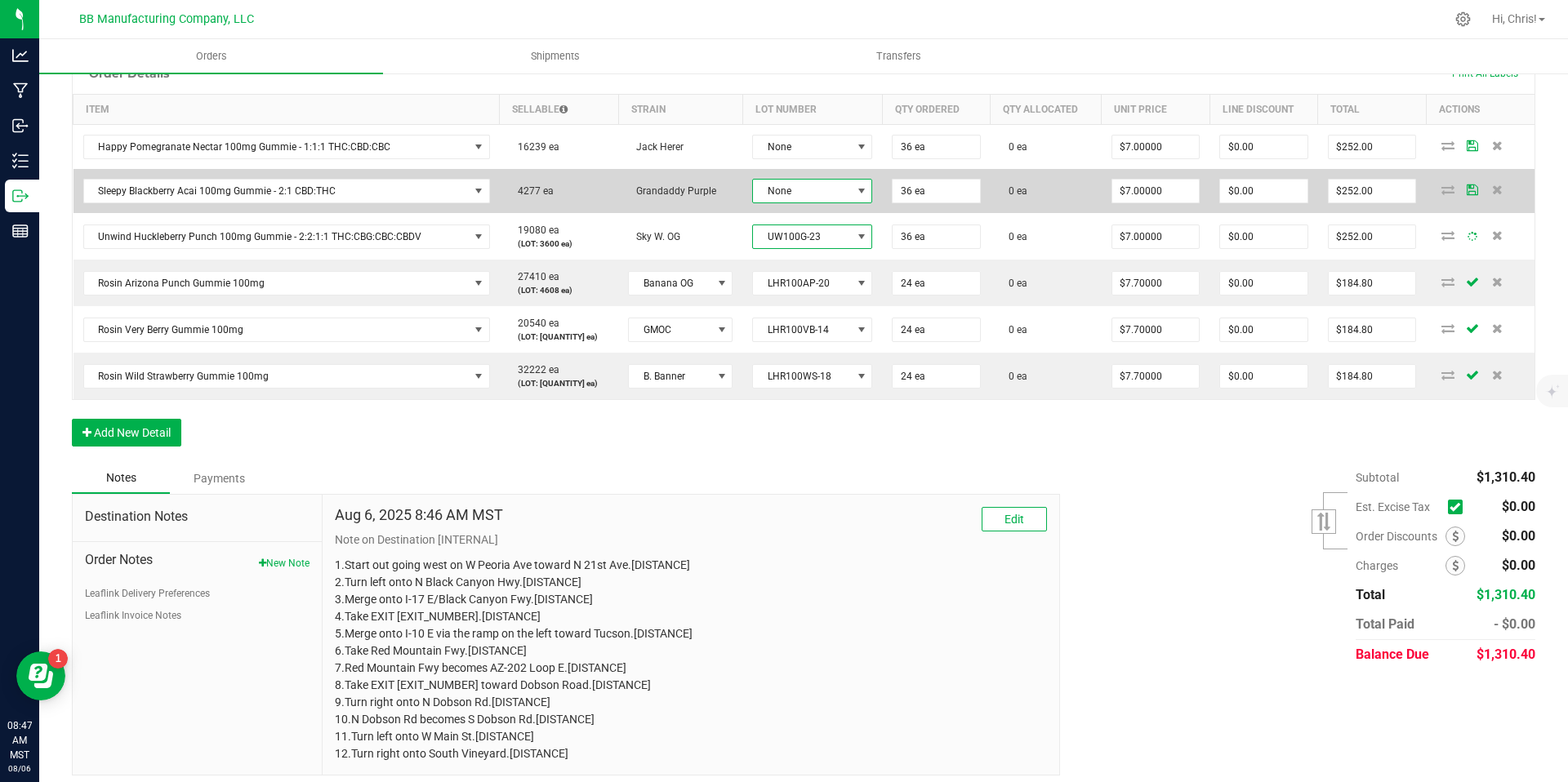 click on "None" at bounding box center [802, 191] 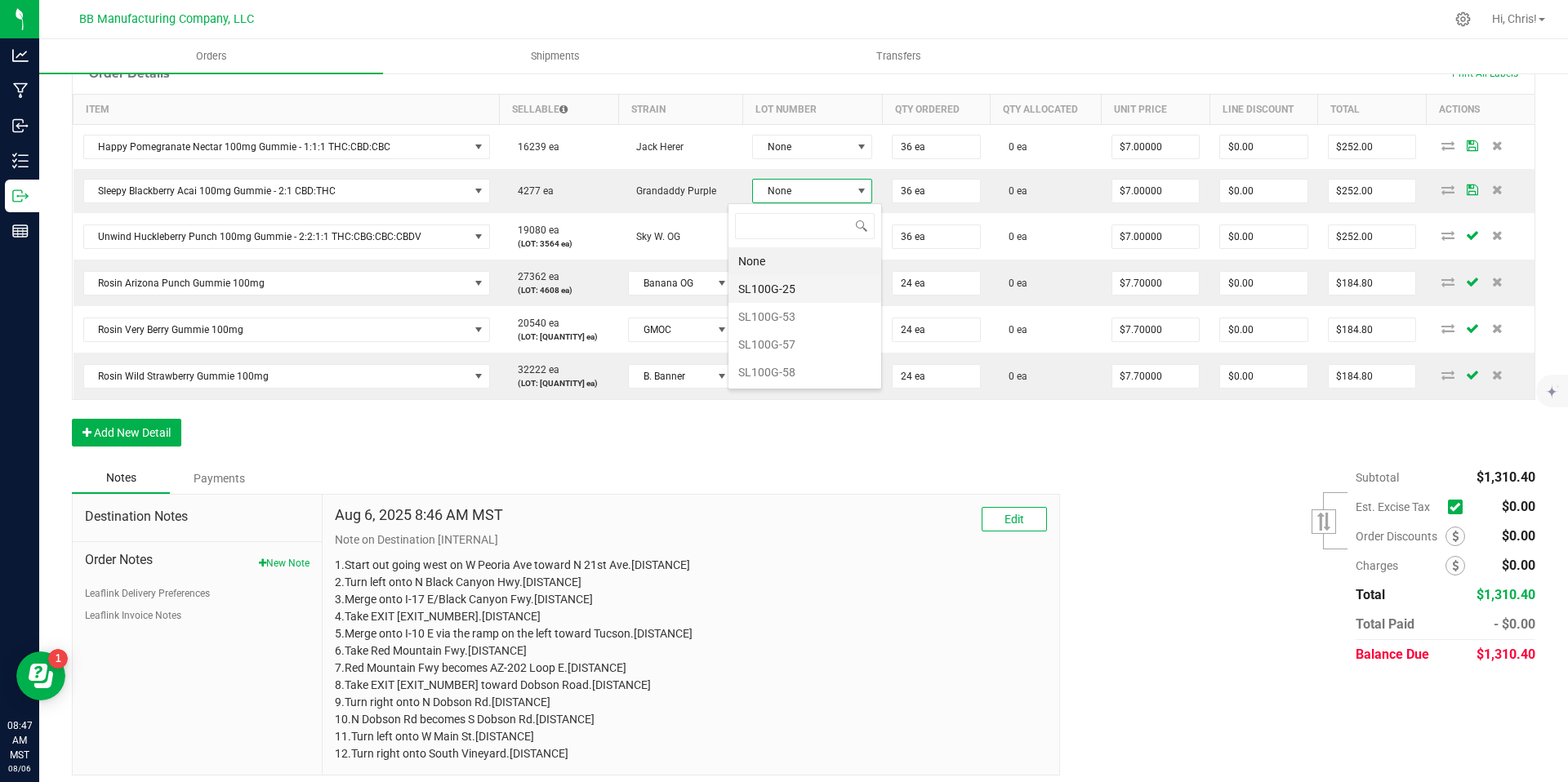 click on "SL100G-25" at bounding box center [804, 289] 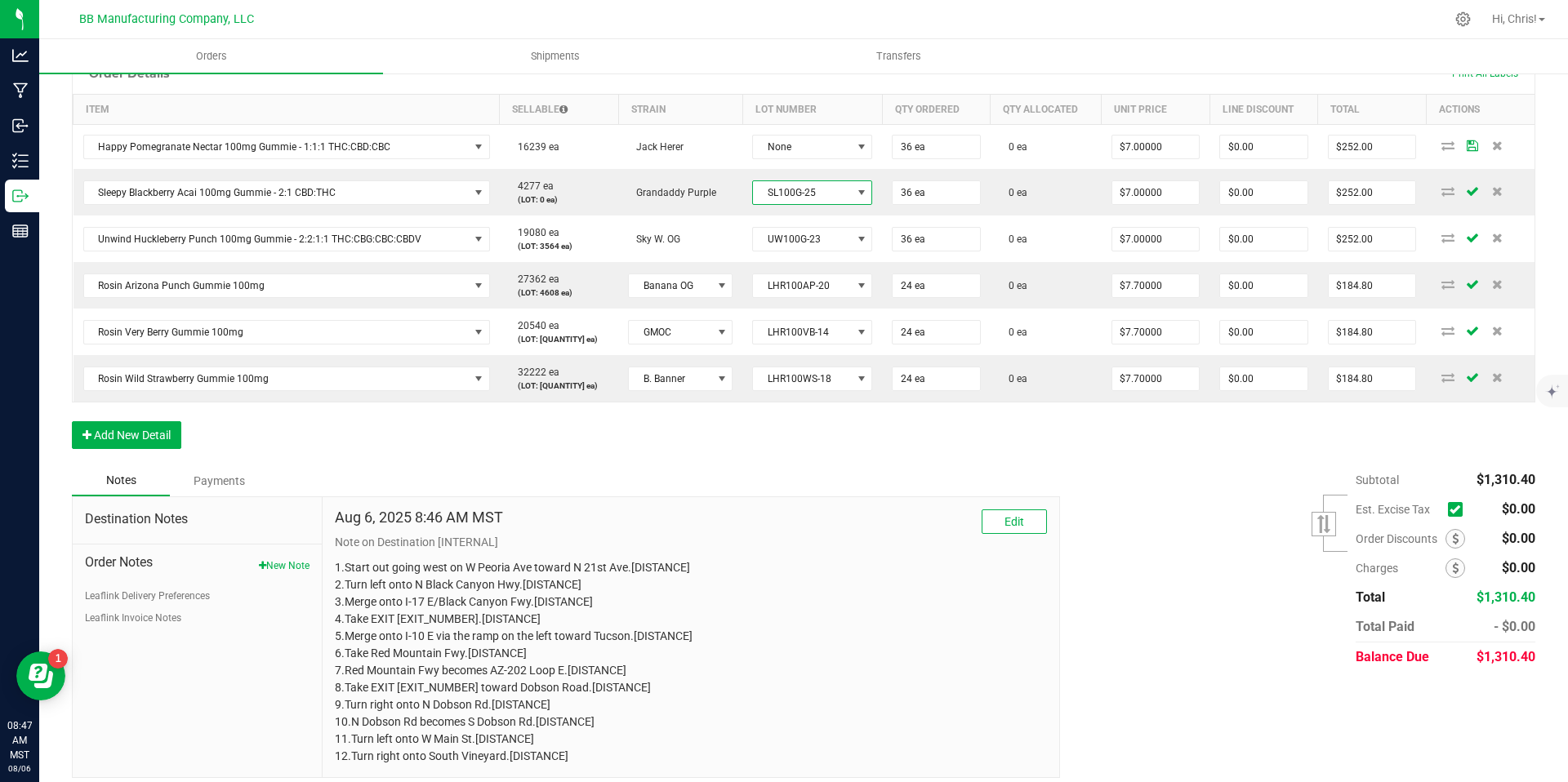 click on "SL100G-25" at bounding box center (802, 193) 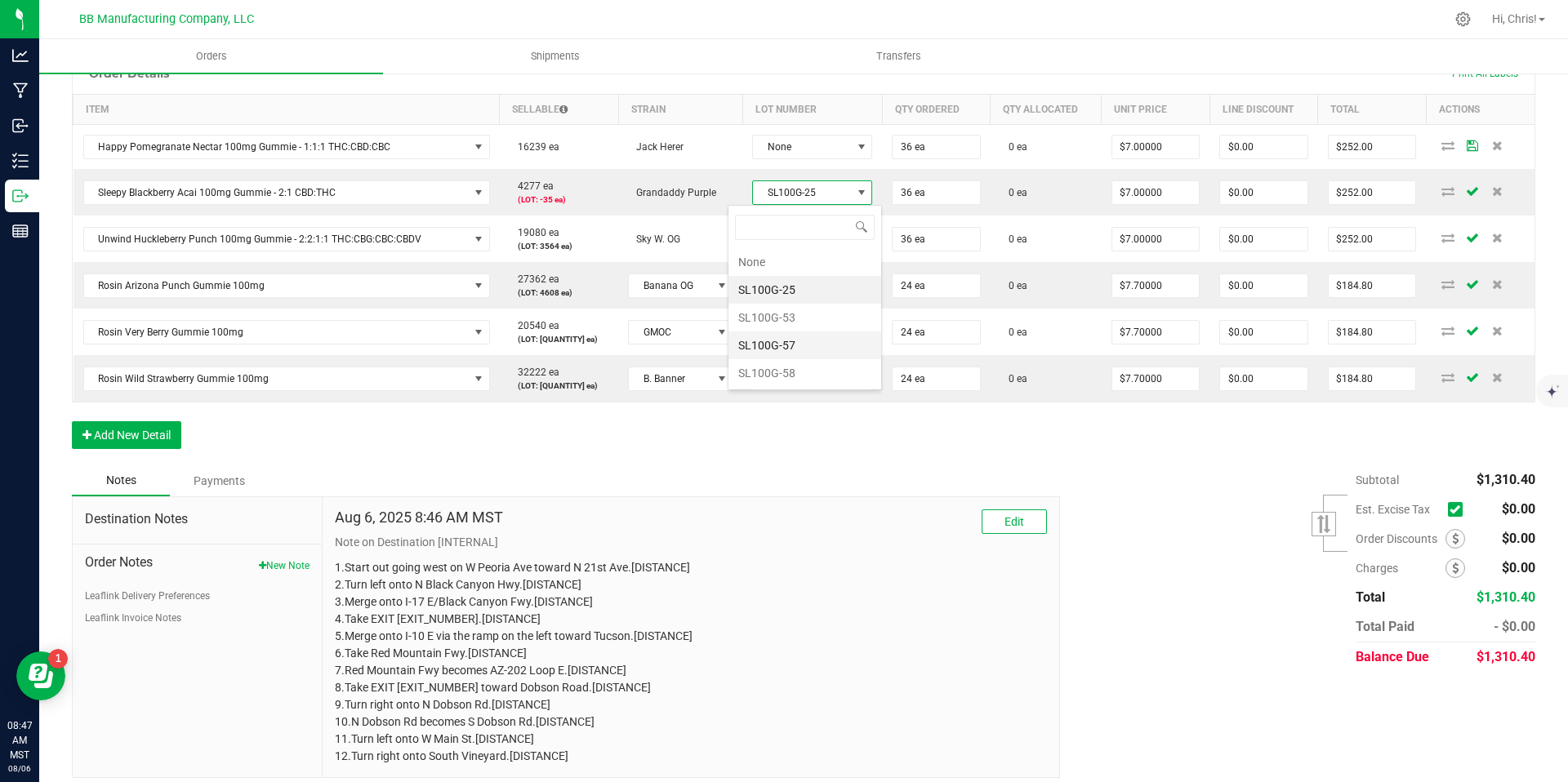 click on "SL100G-57" at bounding box center [804, 345] 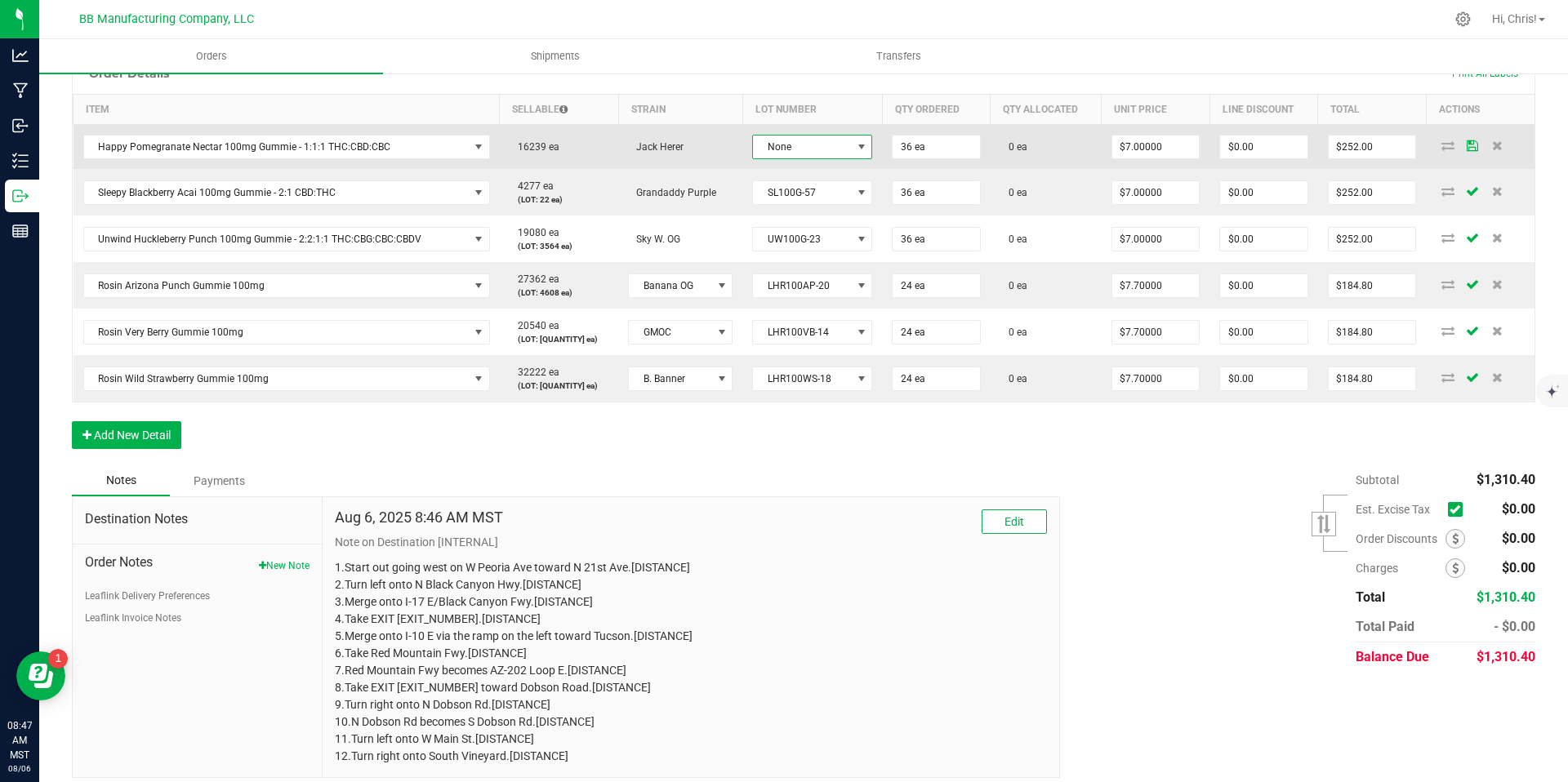 click on "None" at bounding box center (802, 147) 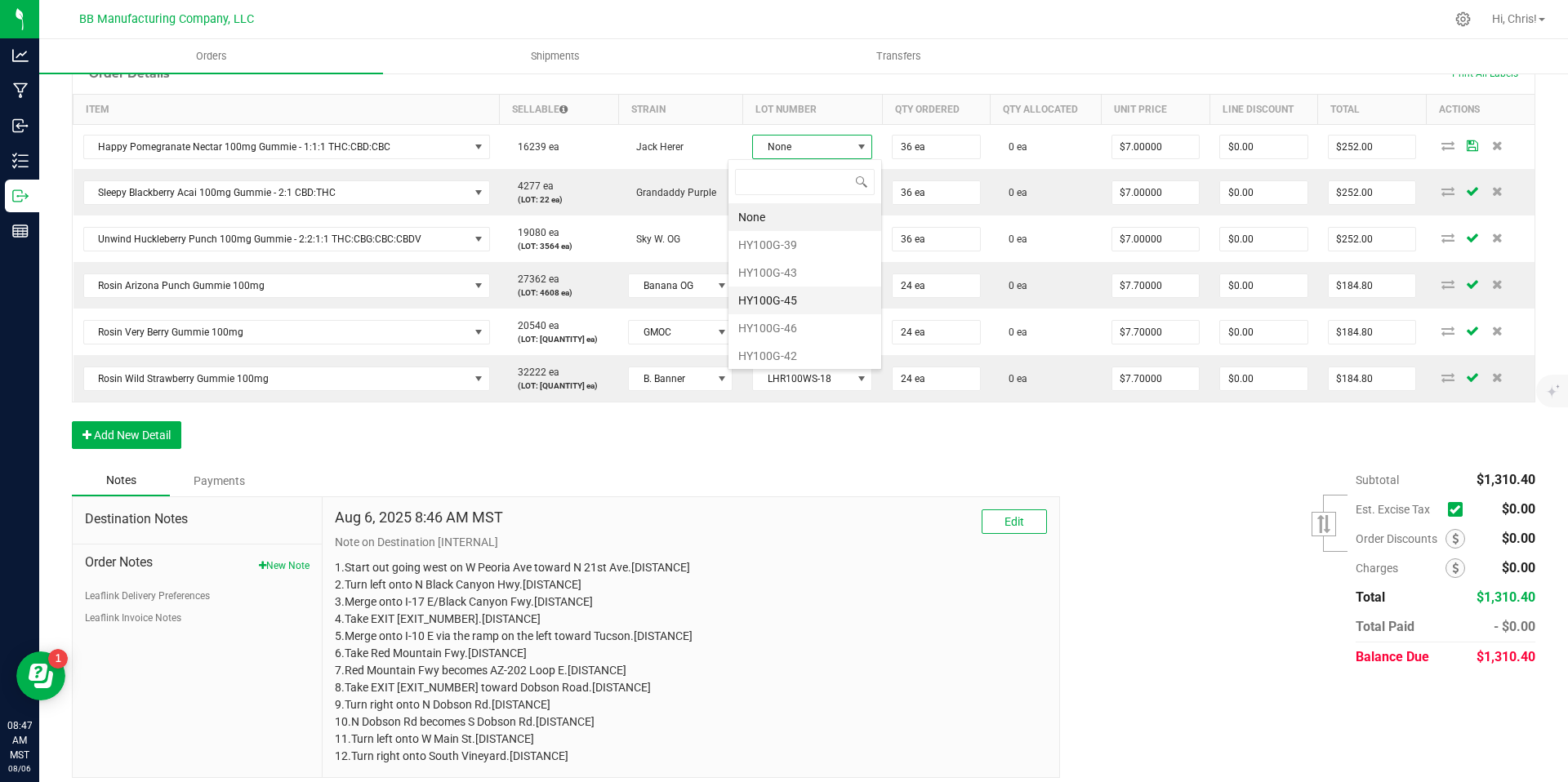 click on "HY100G-45" at bounding box center [804, 300] 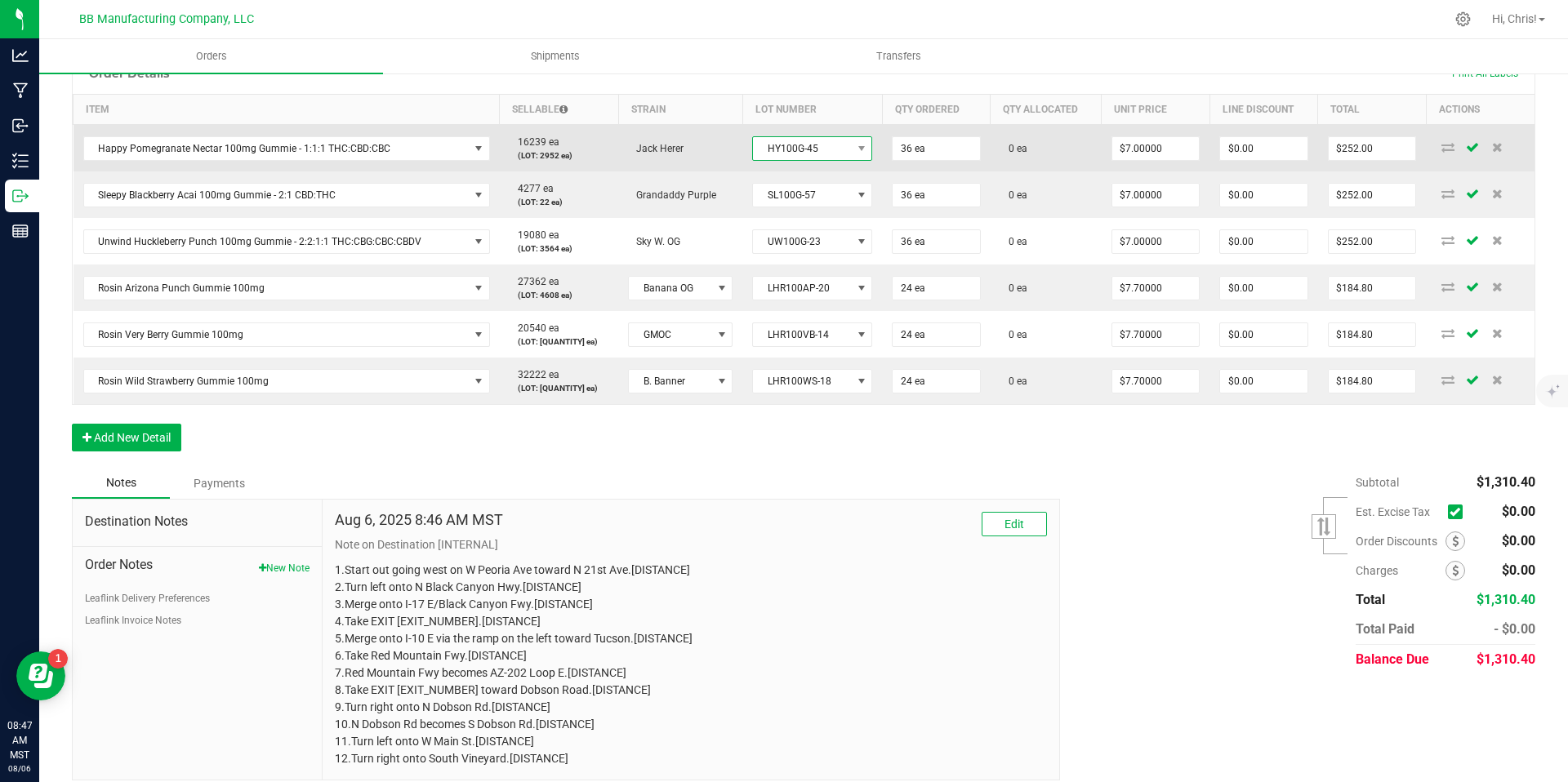 click on "HY100G-45" at bounding box center (802, 149) 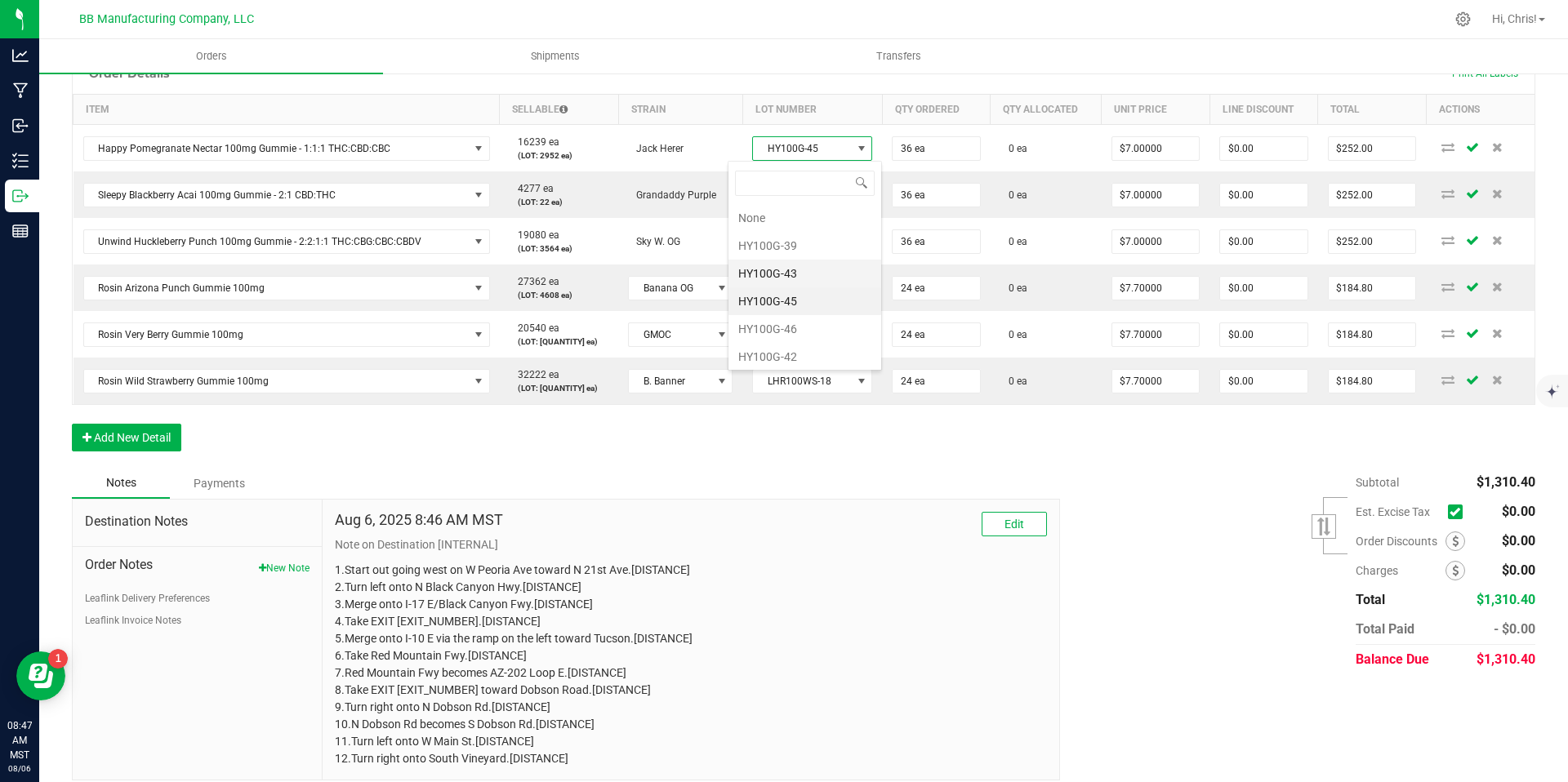 click on "HY100G-43" at bounding box center [804, 273] 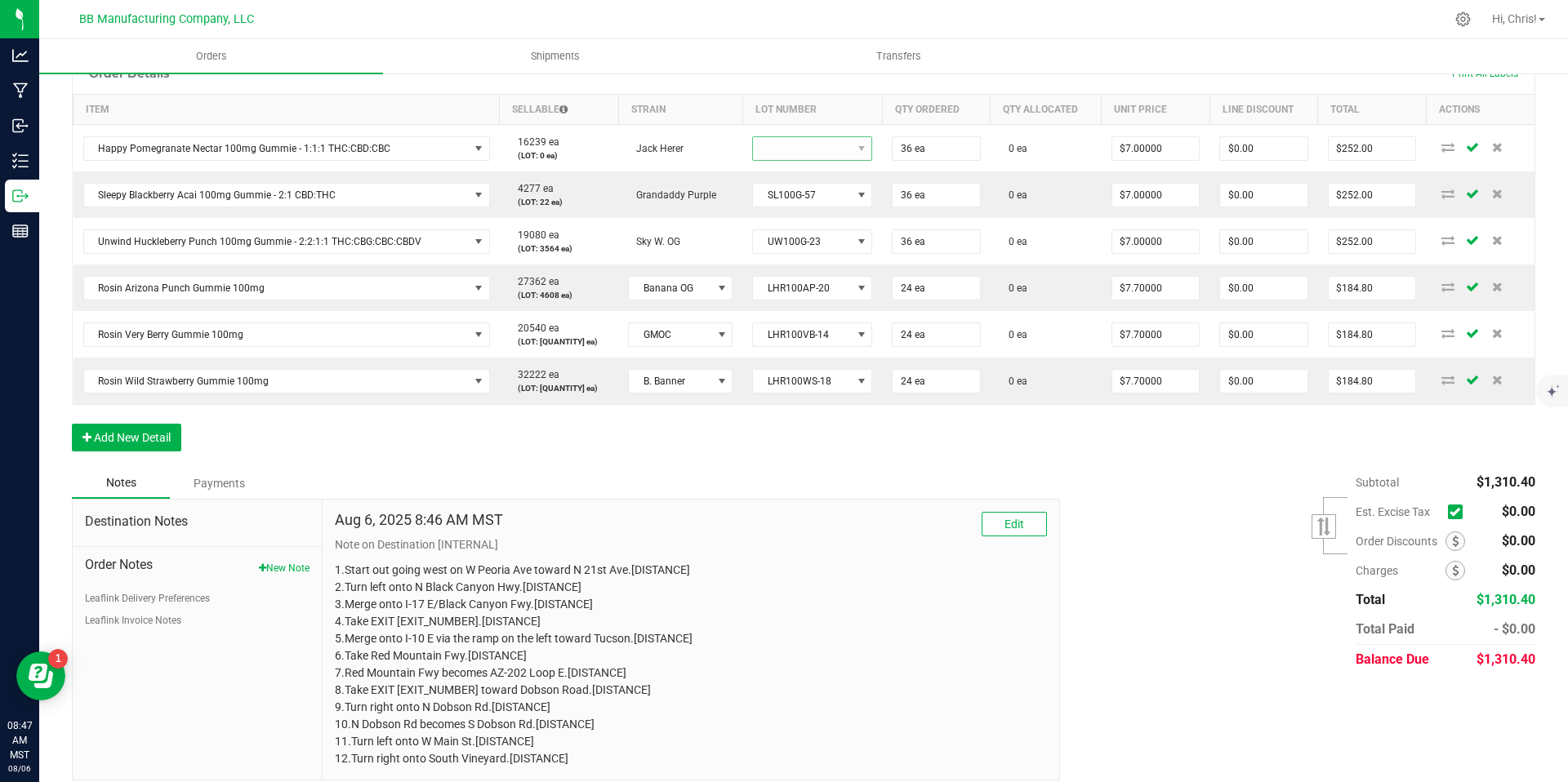 click at bounding box center [802, 149] 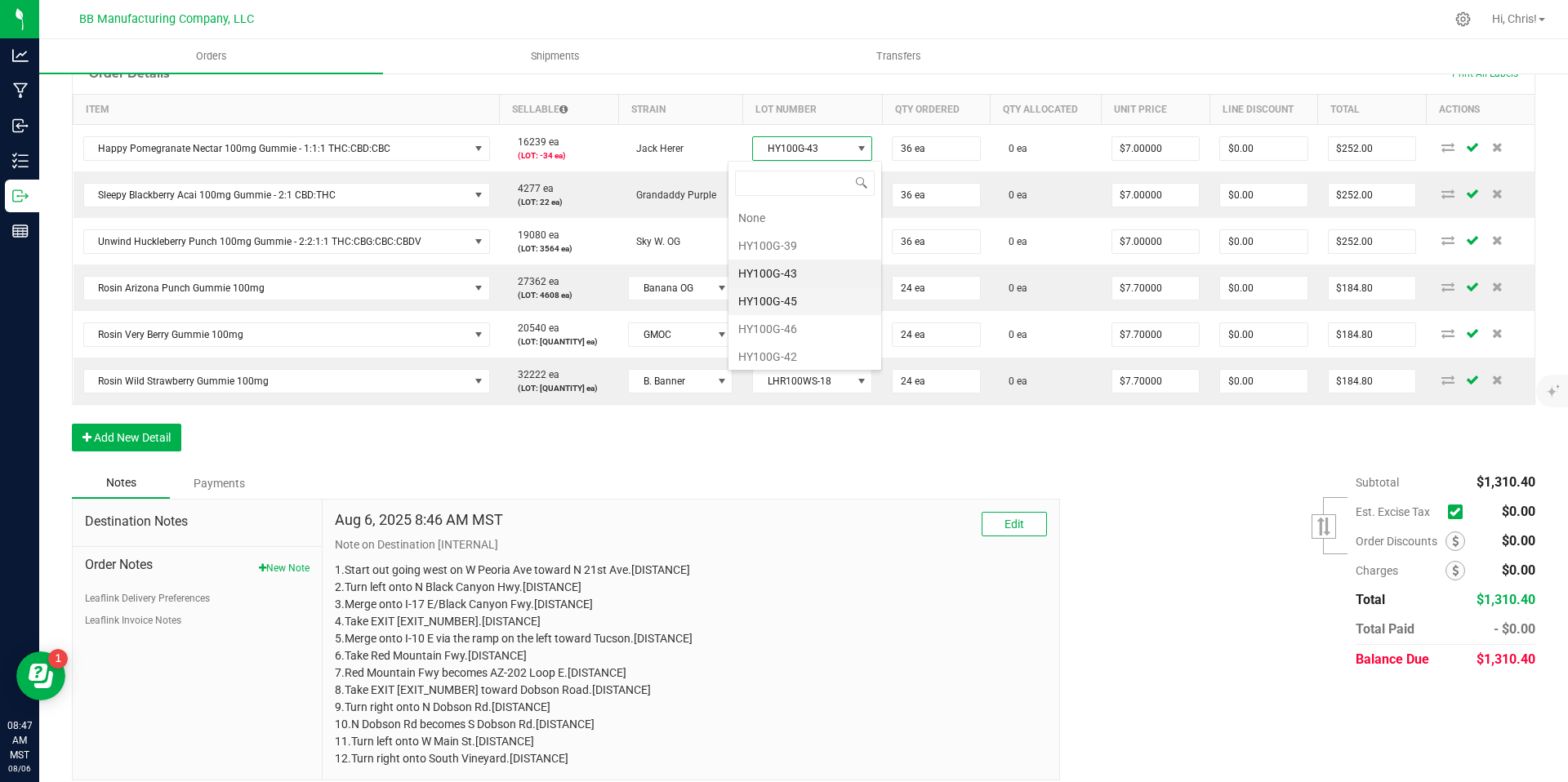 click on "HY100G-45" at bounding box center (804, 301) 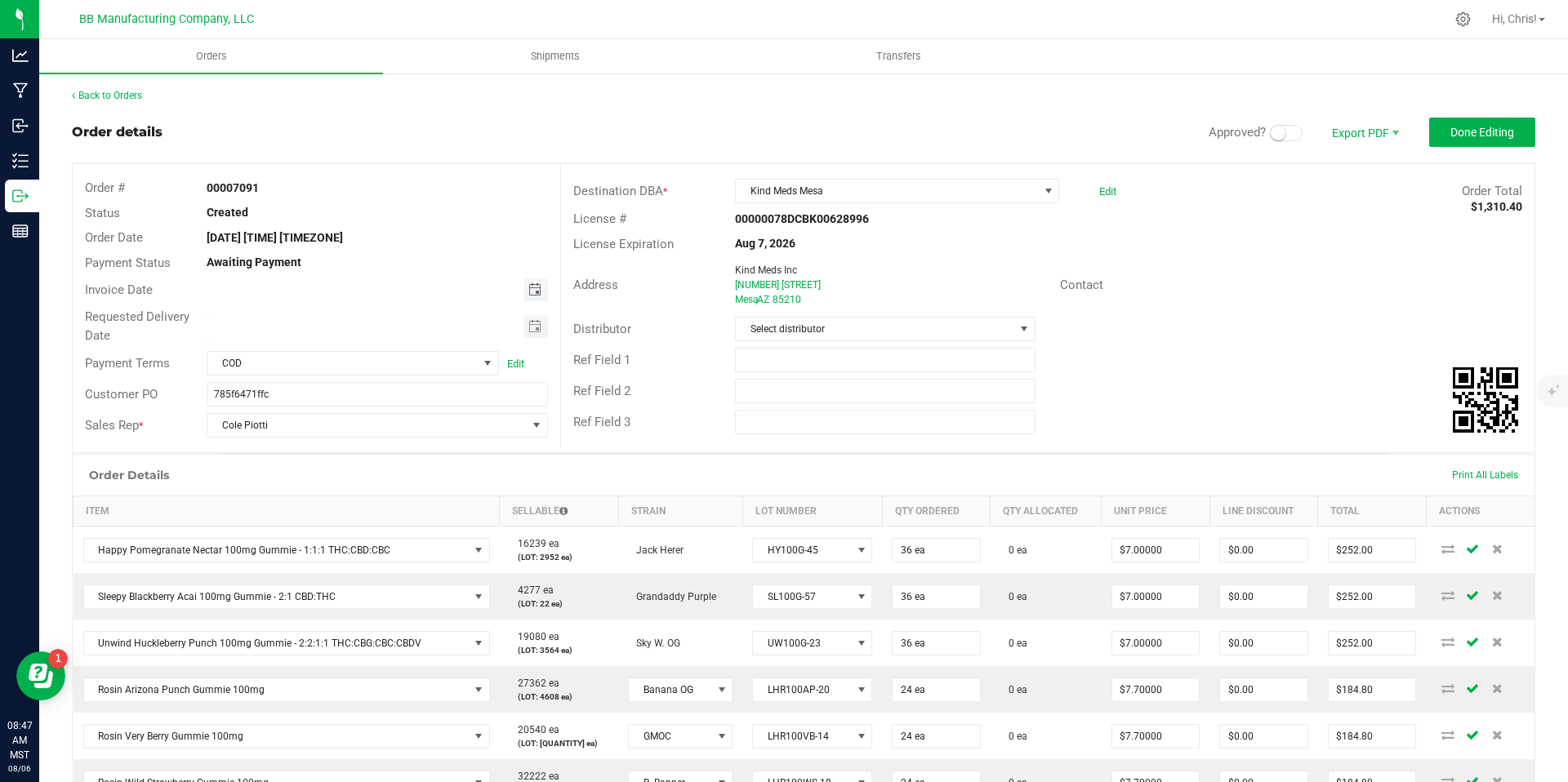 click at bounding box center (535, 290) 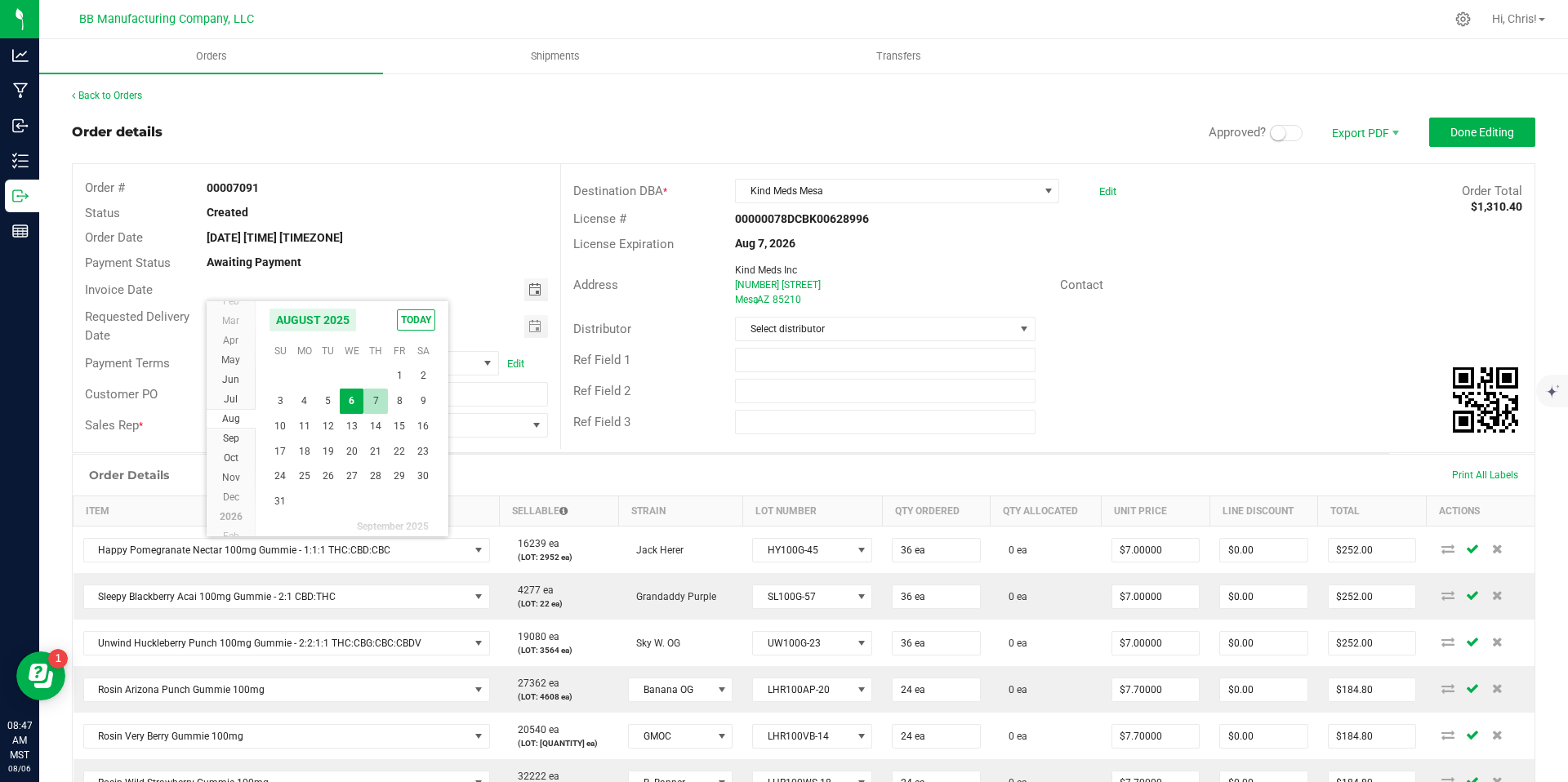 click on "7" at bounding box center [375, 401] 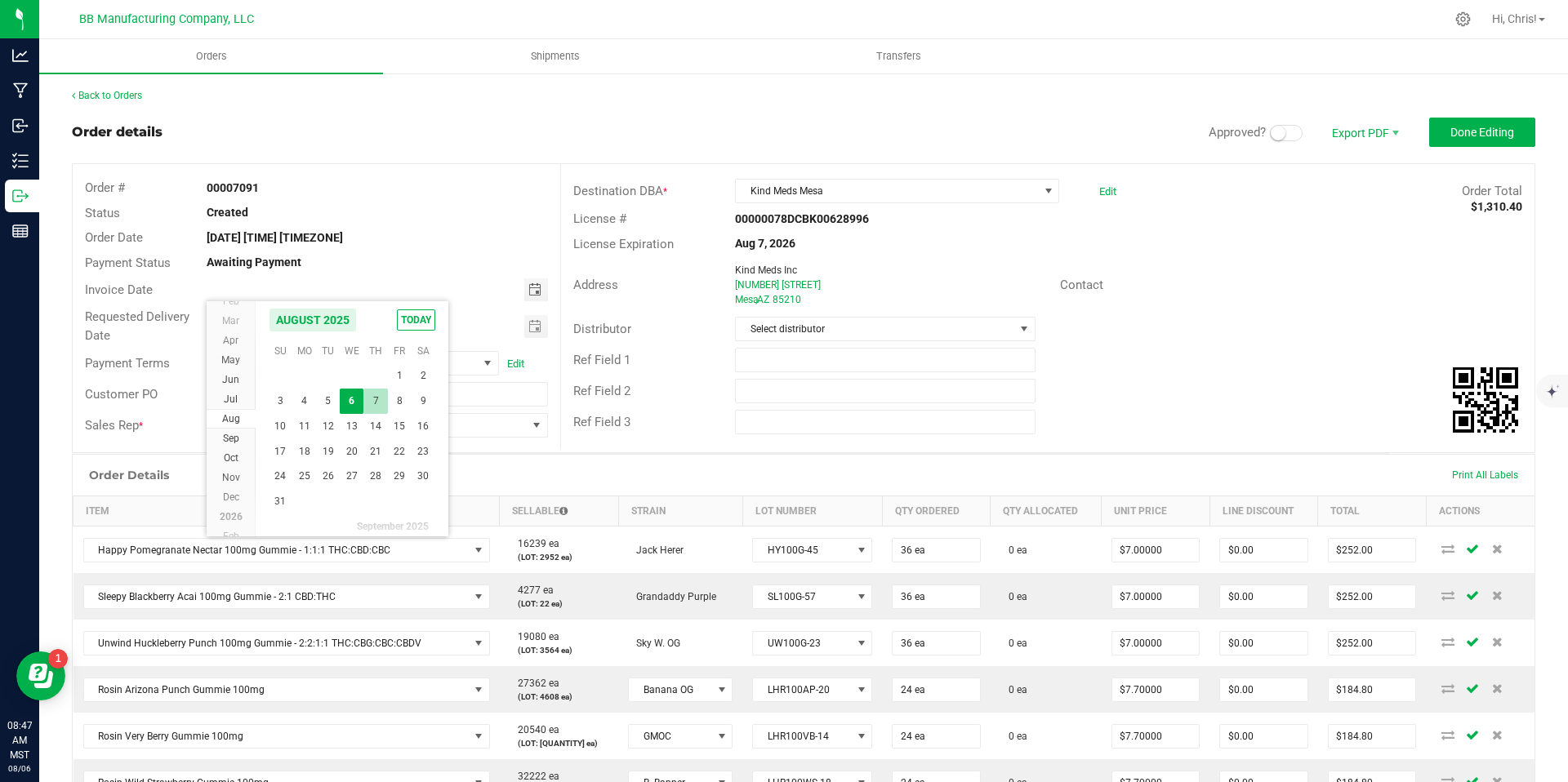 type on "08/07/2025" 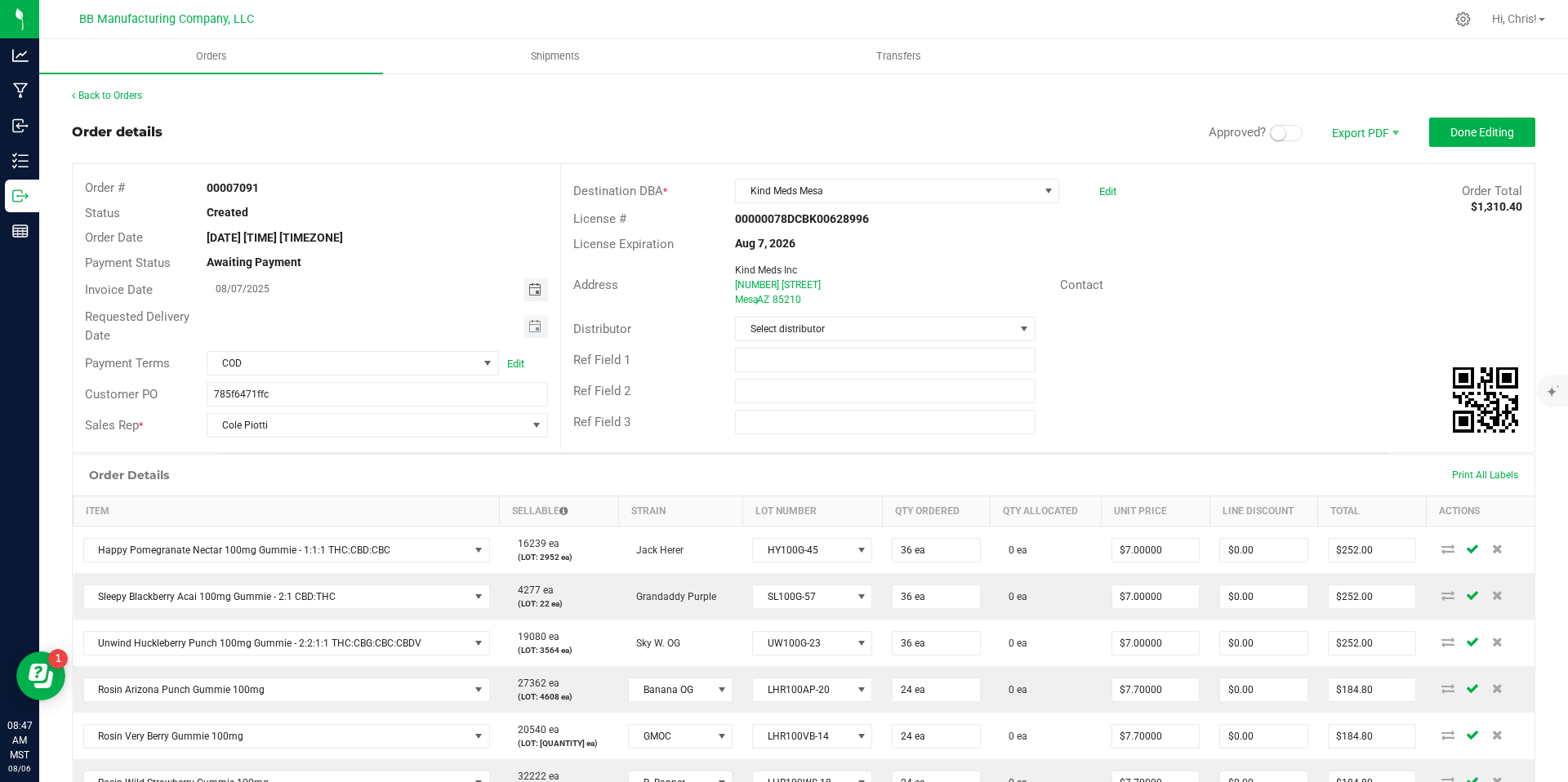 click at bounding box center (536, 327) 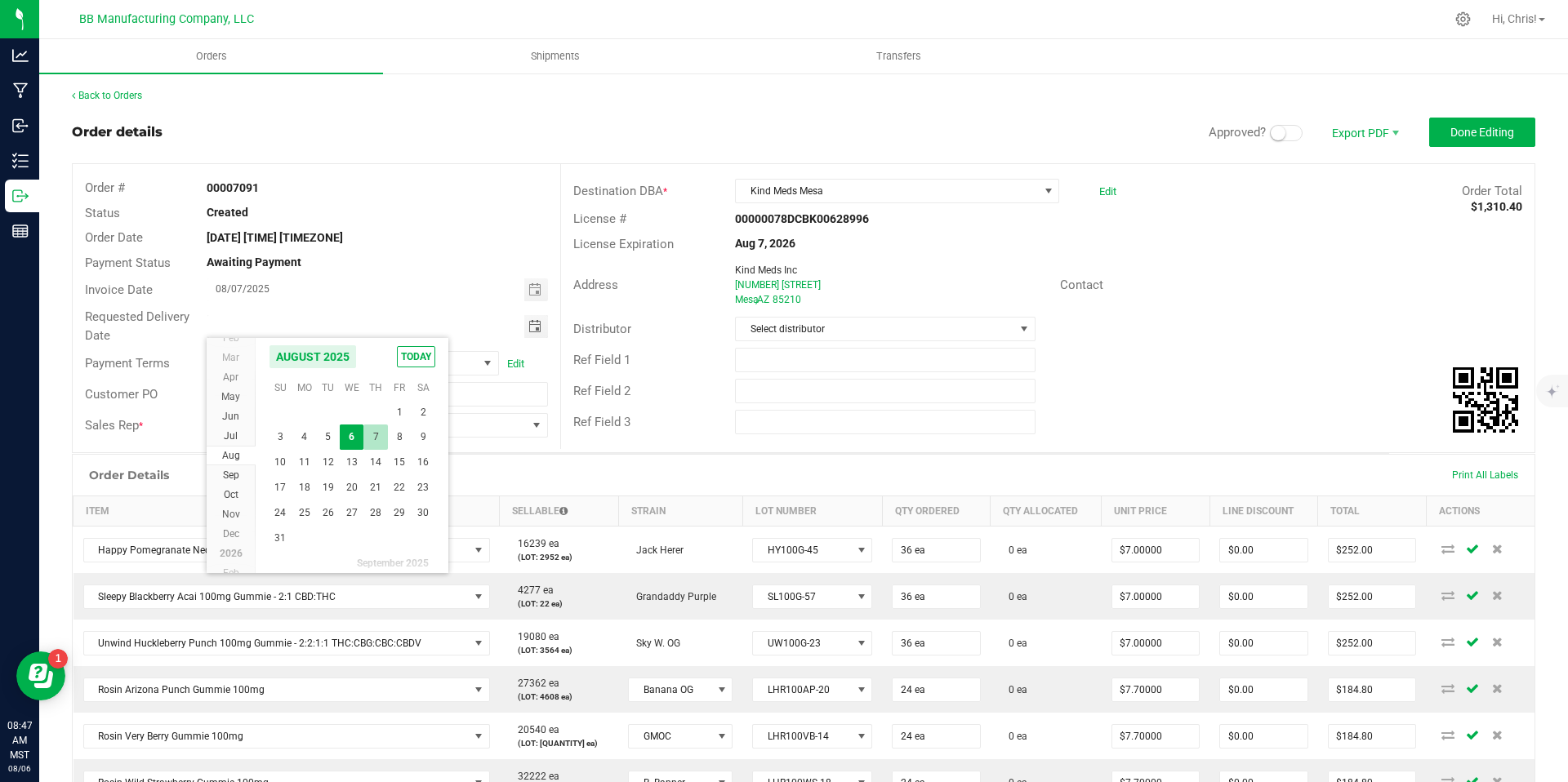 click on "7" at bounding box center [375, 437] 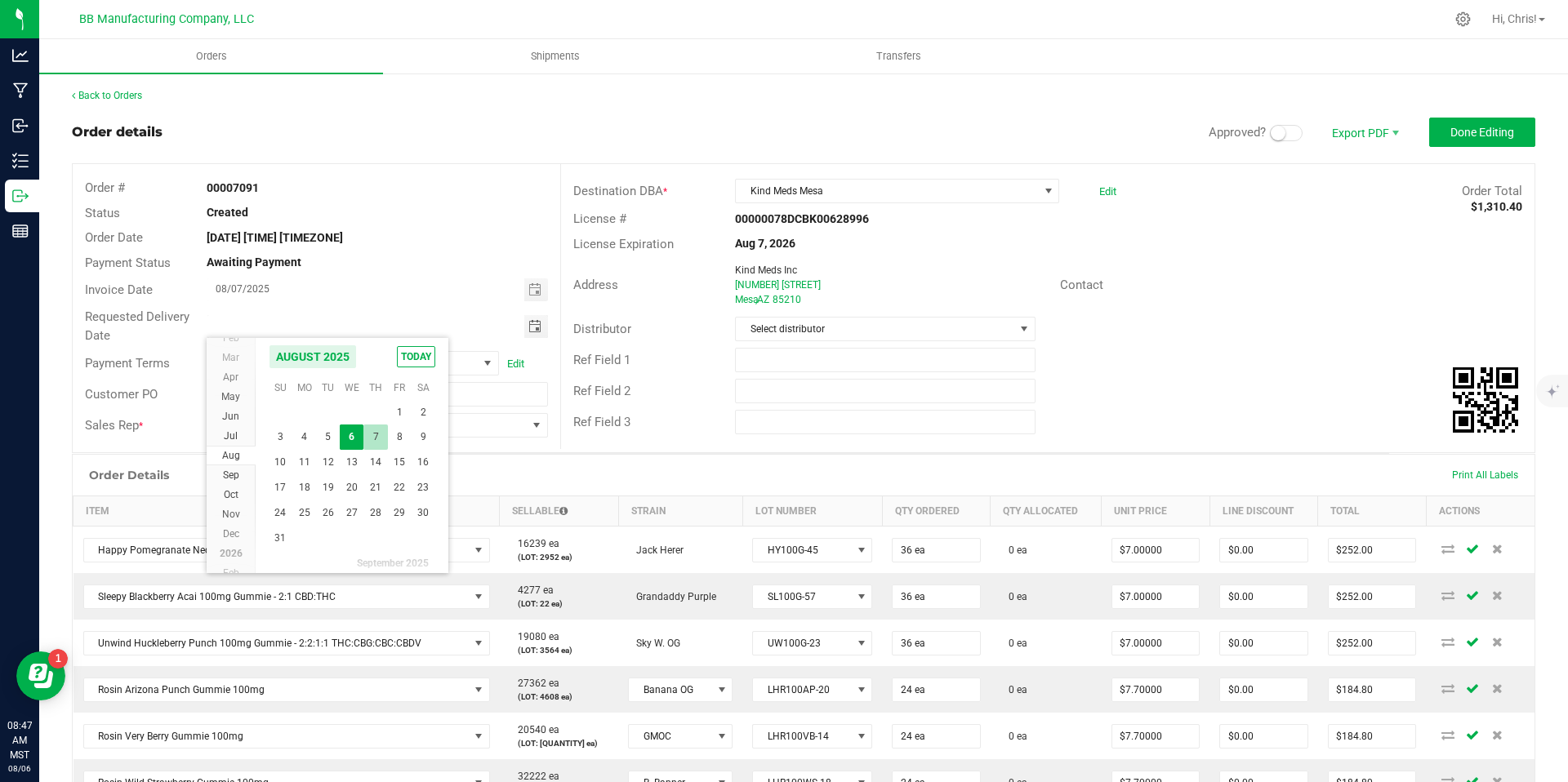 type on "08/07/2025" 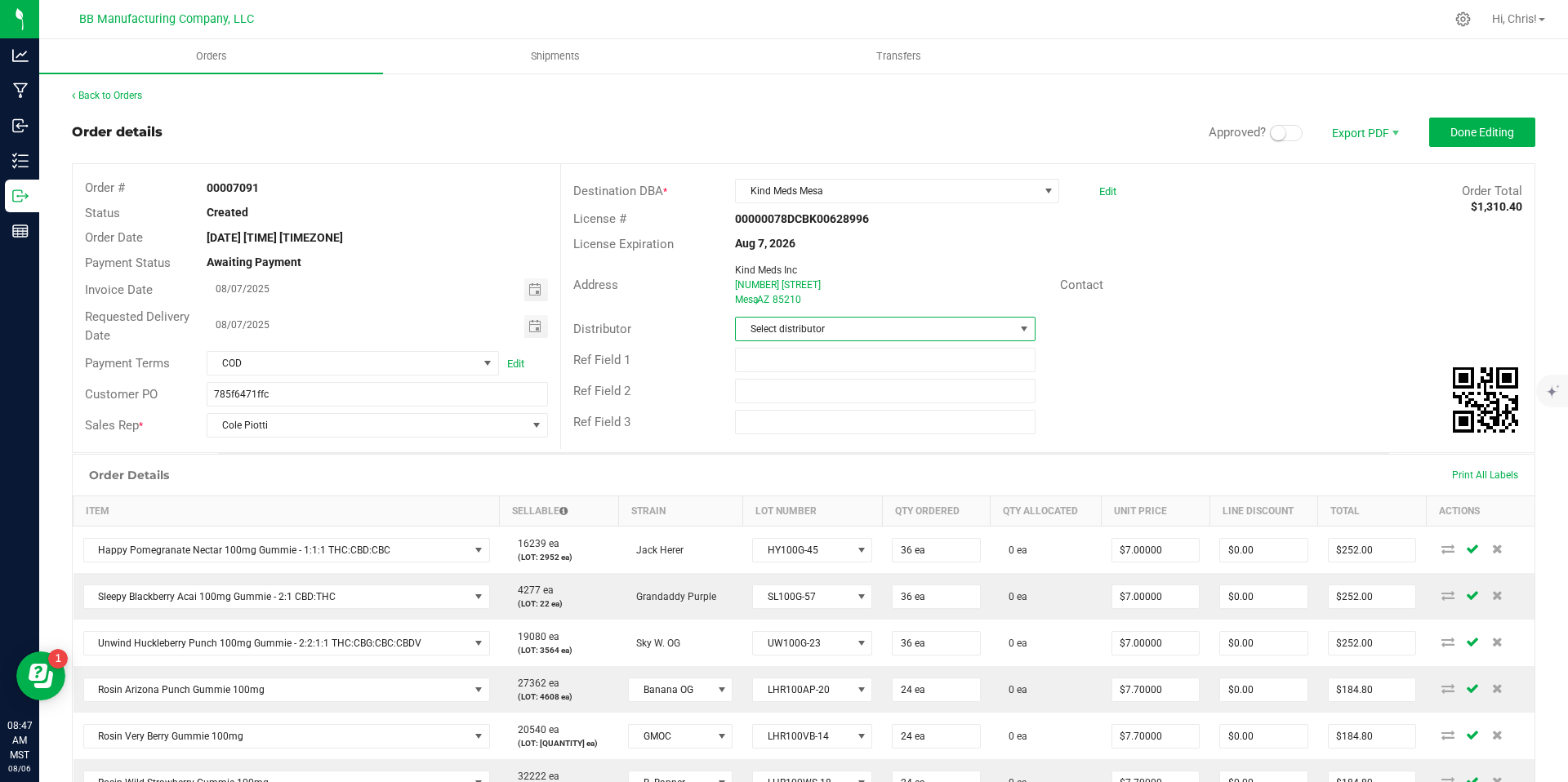 click on "Select distributor" at bounding box center (875, 329) 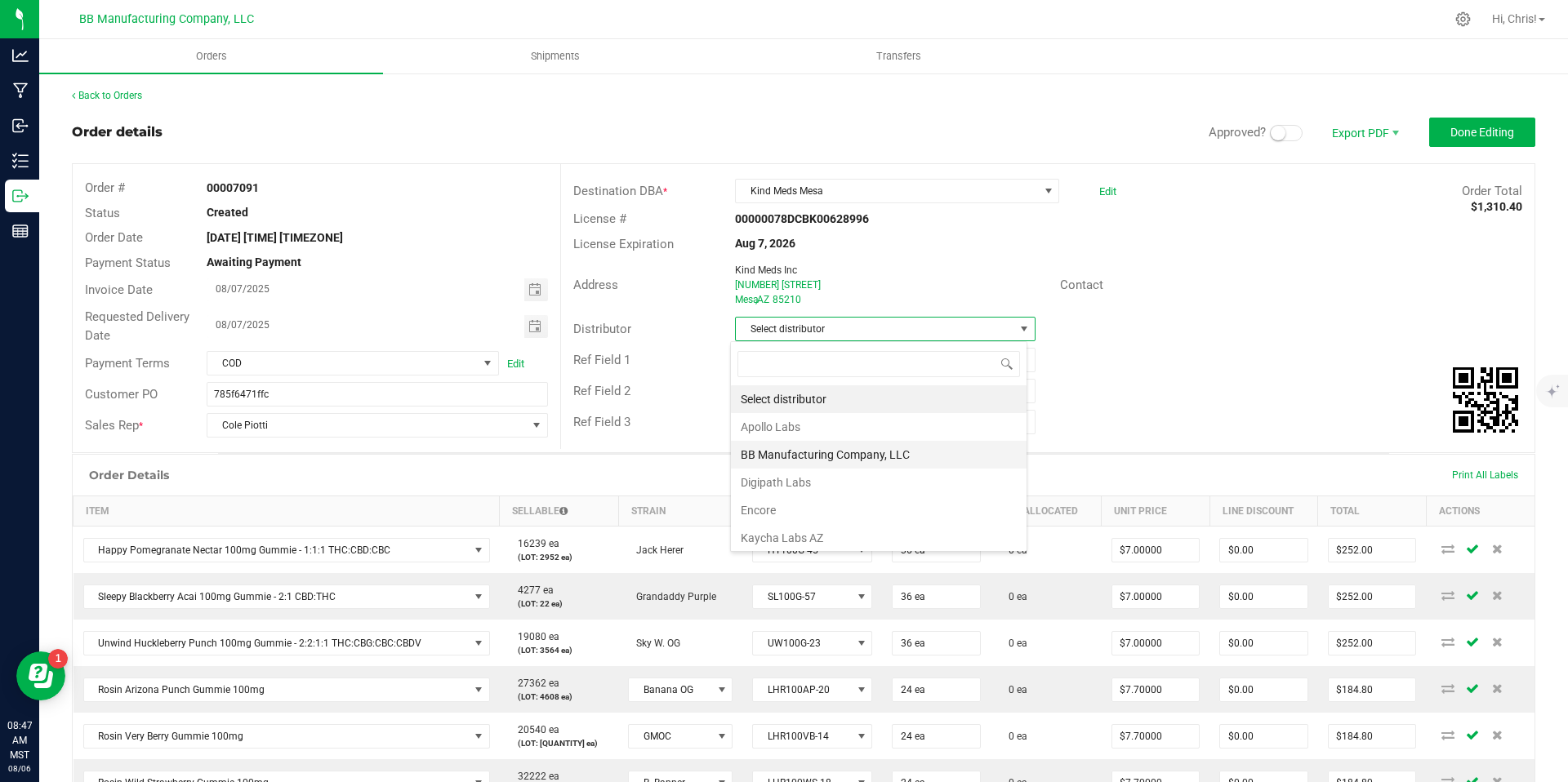 click on "BB Manufacturing Company, LLC" at bounding box center (879, 455) 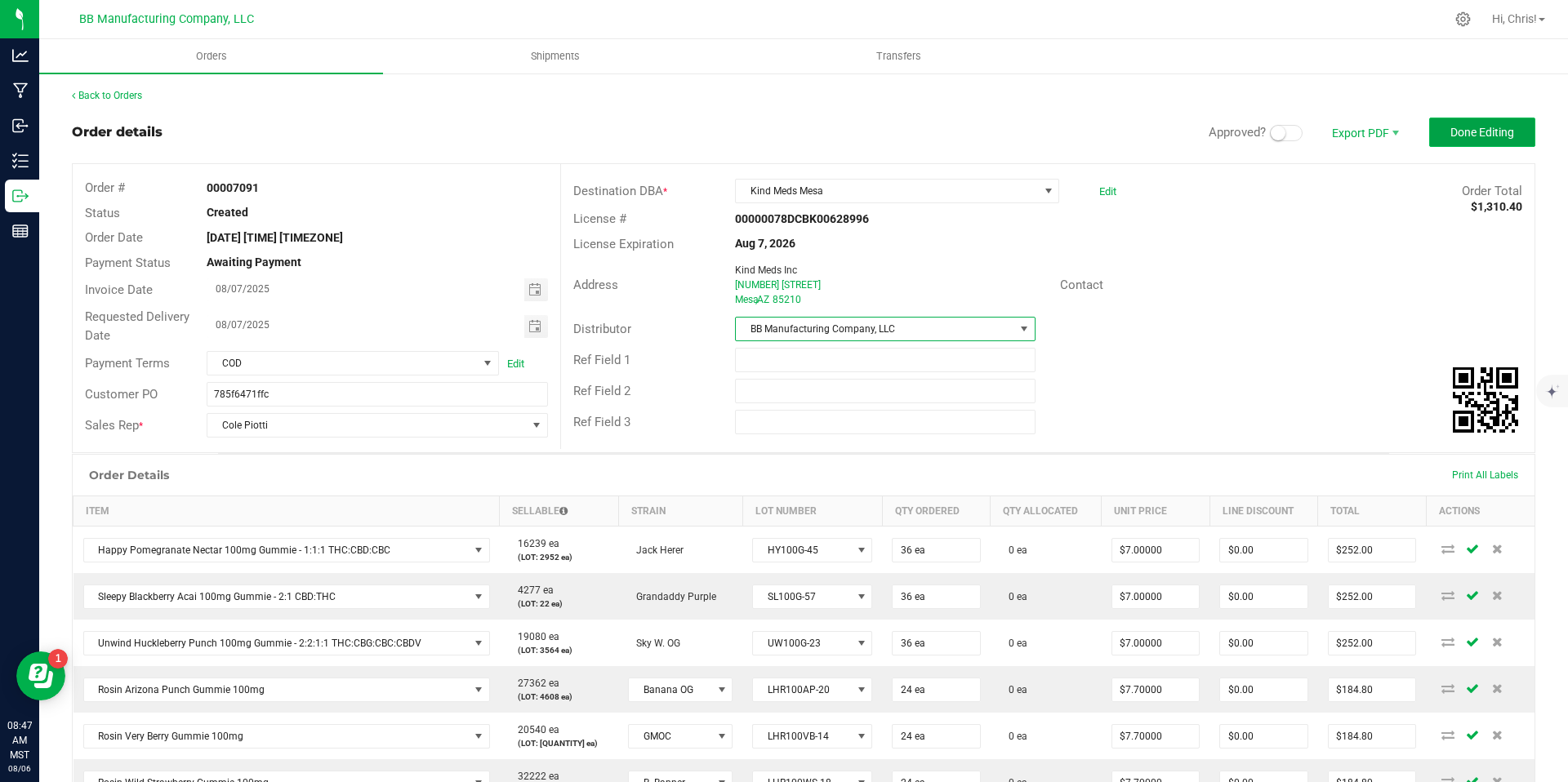 click on "Done Editing" at bounding box center (1482, 132) 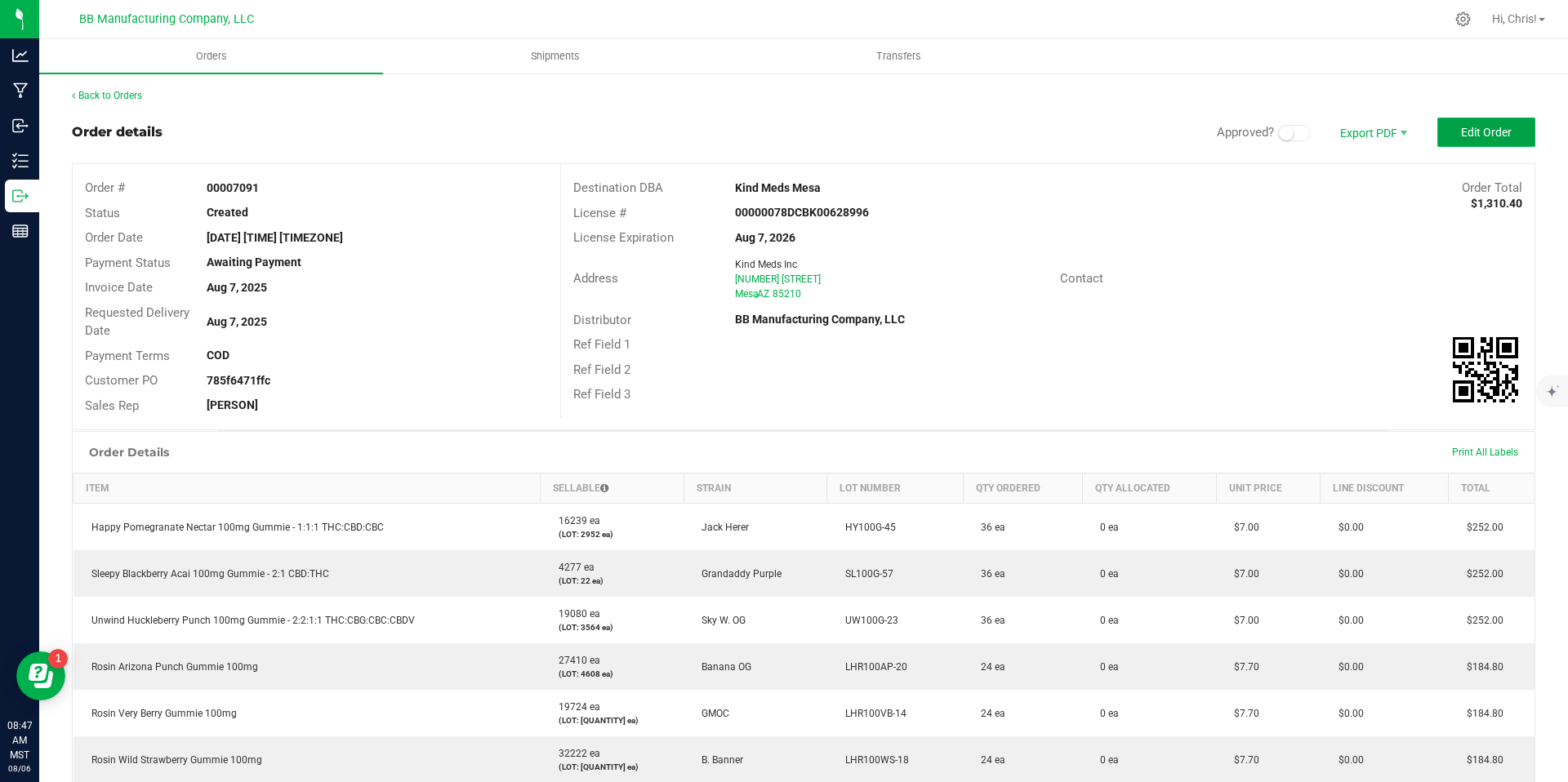 click on "Edit Order" at bounding box center (1486, 132) 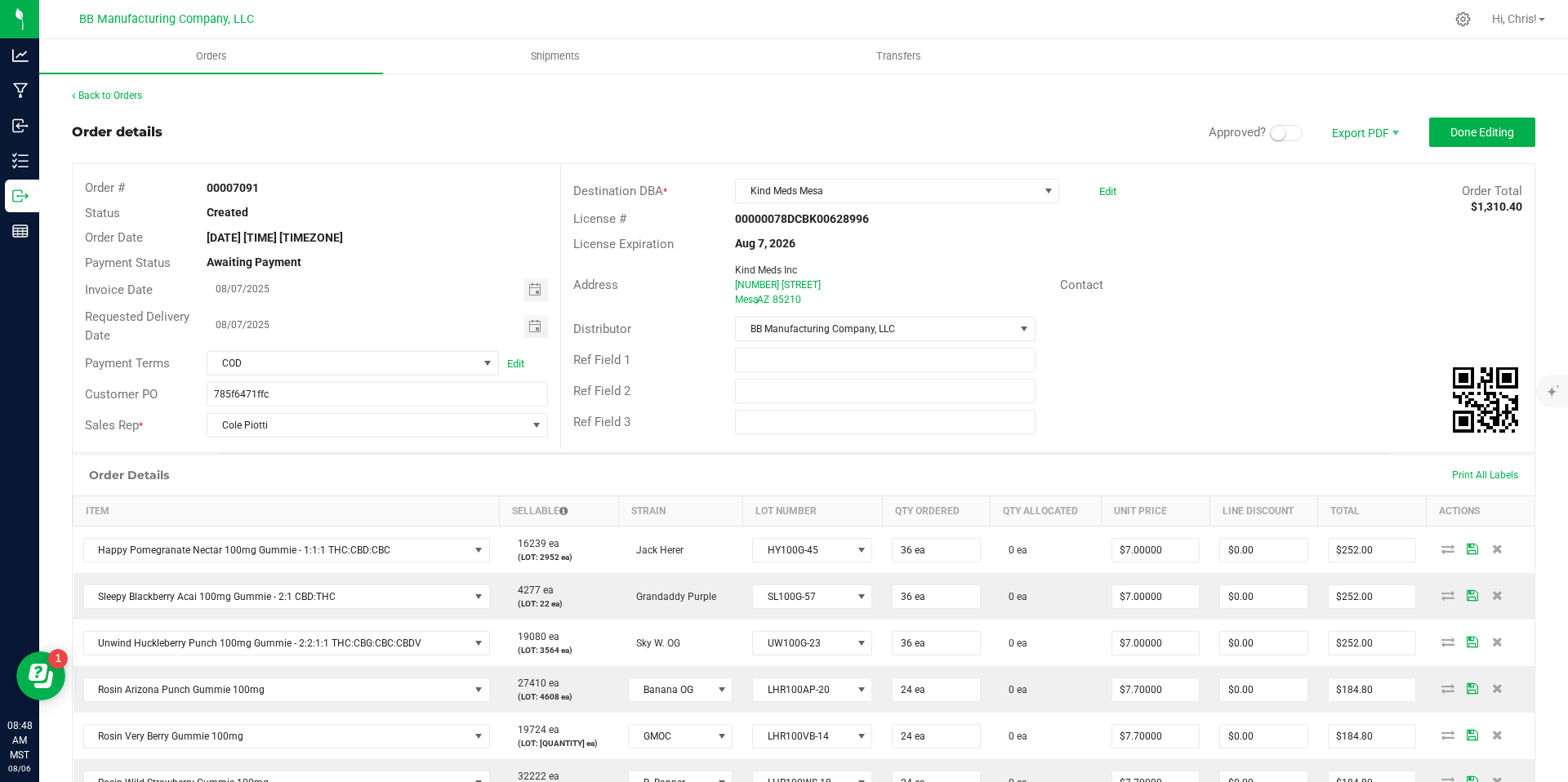 click at bounding box center [1286, 133] 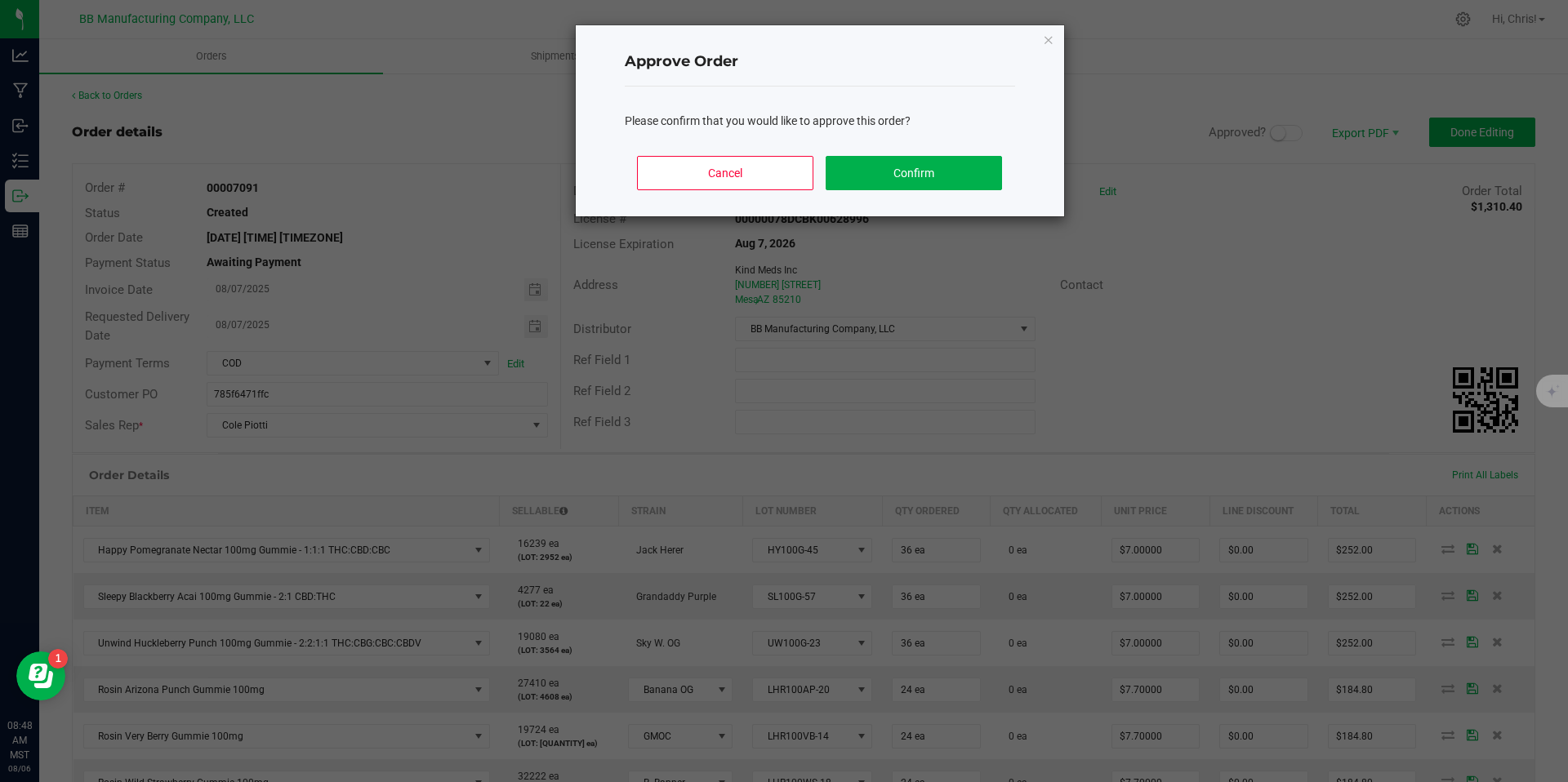 click on "Cancel   Confirm" 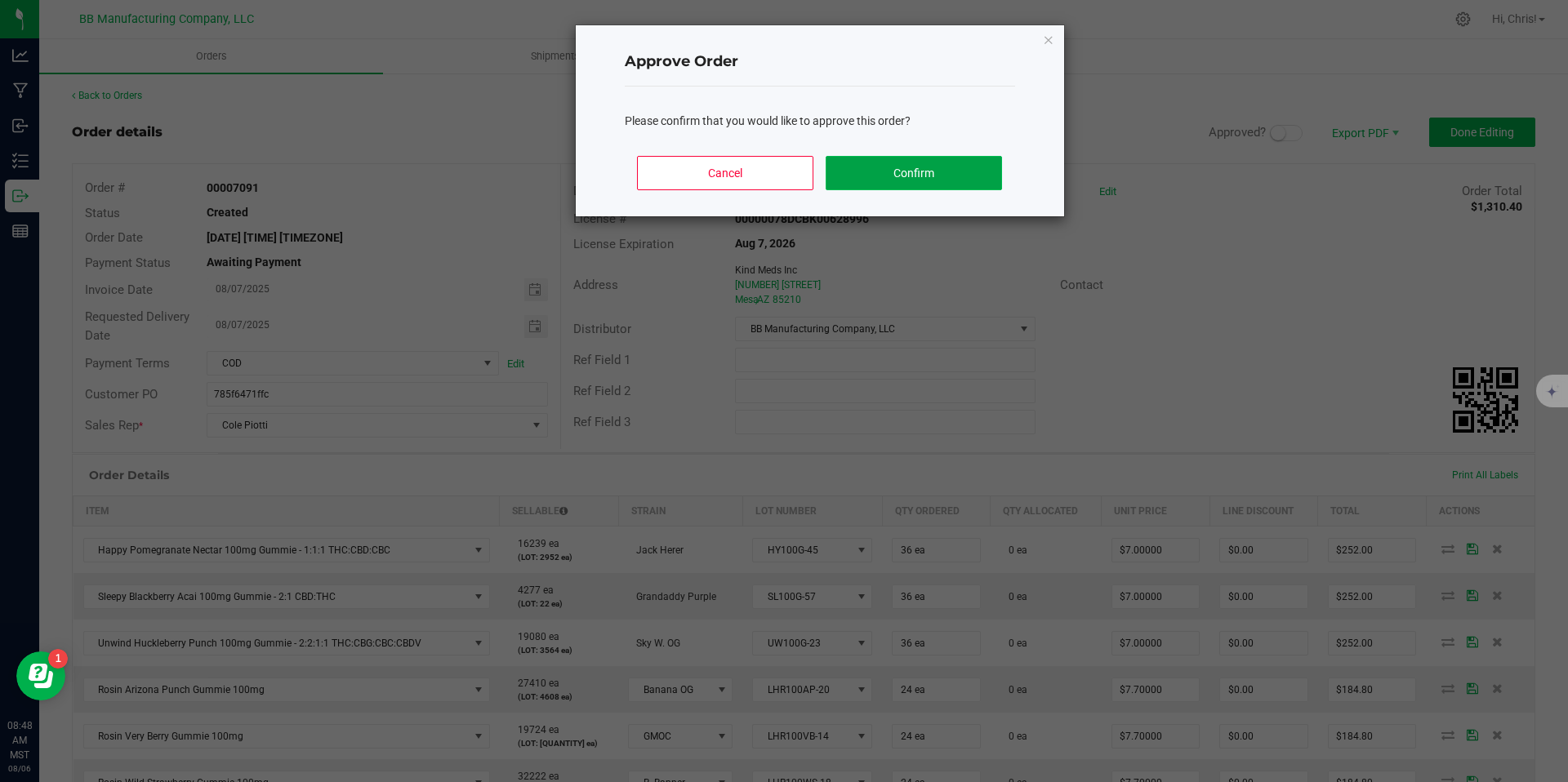 click on "Confirm" 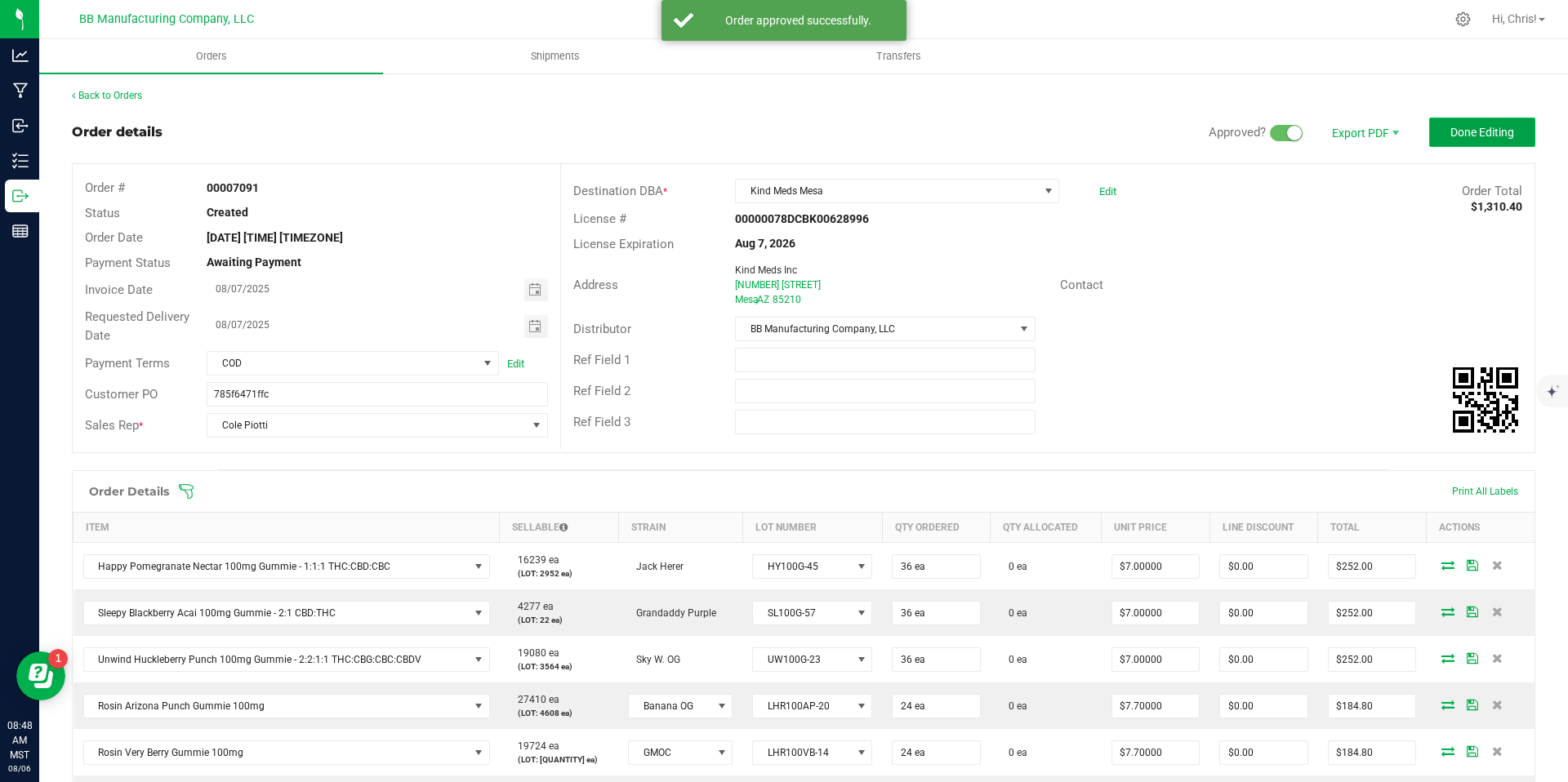 click on "Done Editing" at bounding box center (1482, 132) 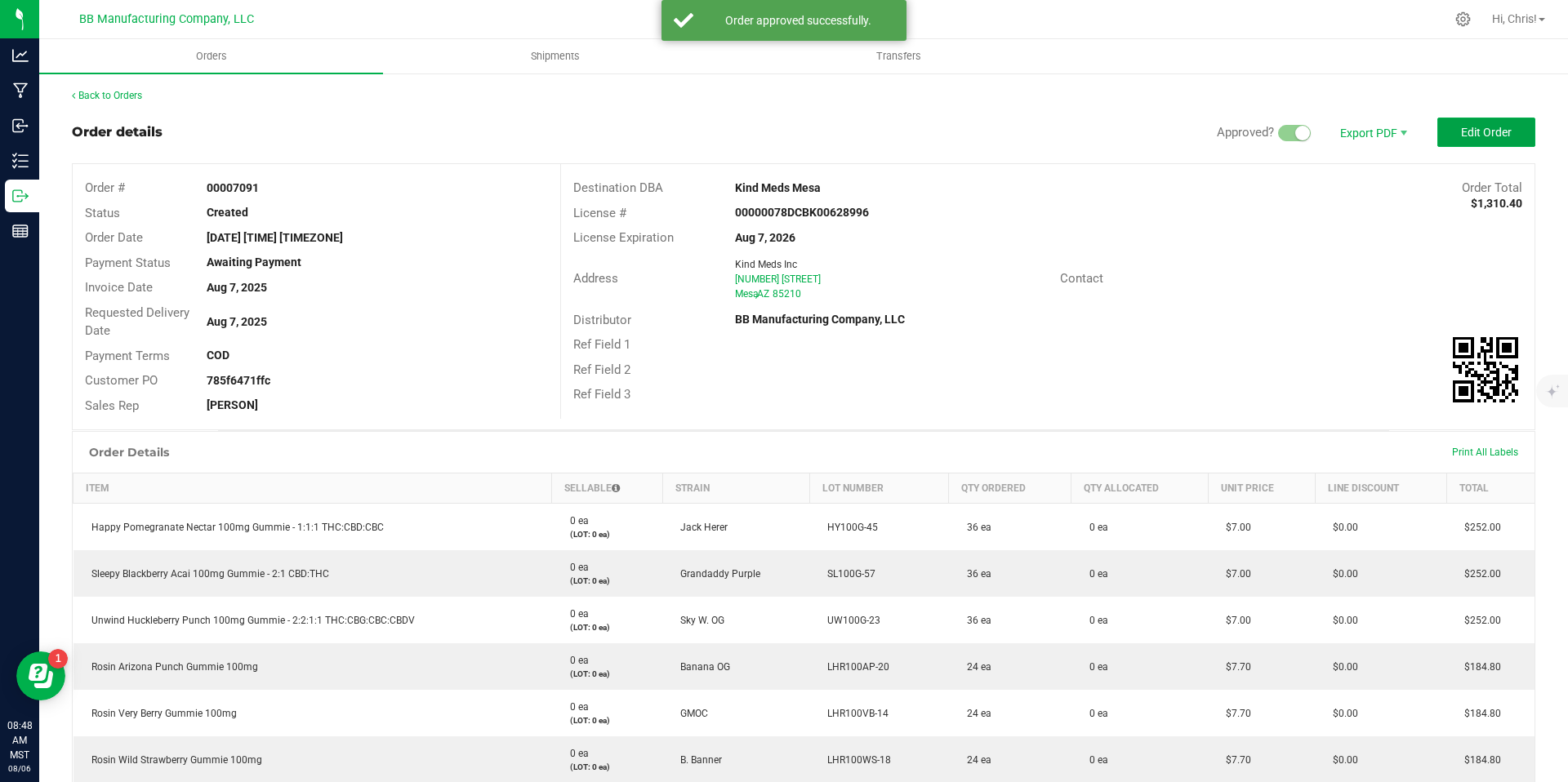 click on "Edit Order" at bounding box center (1486, 132) 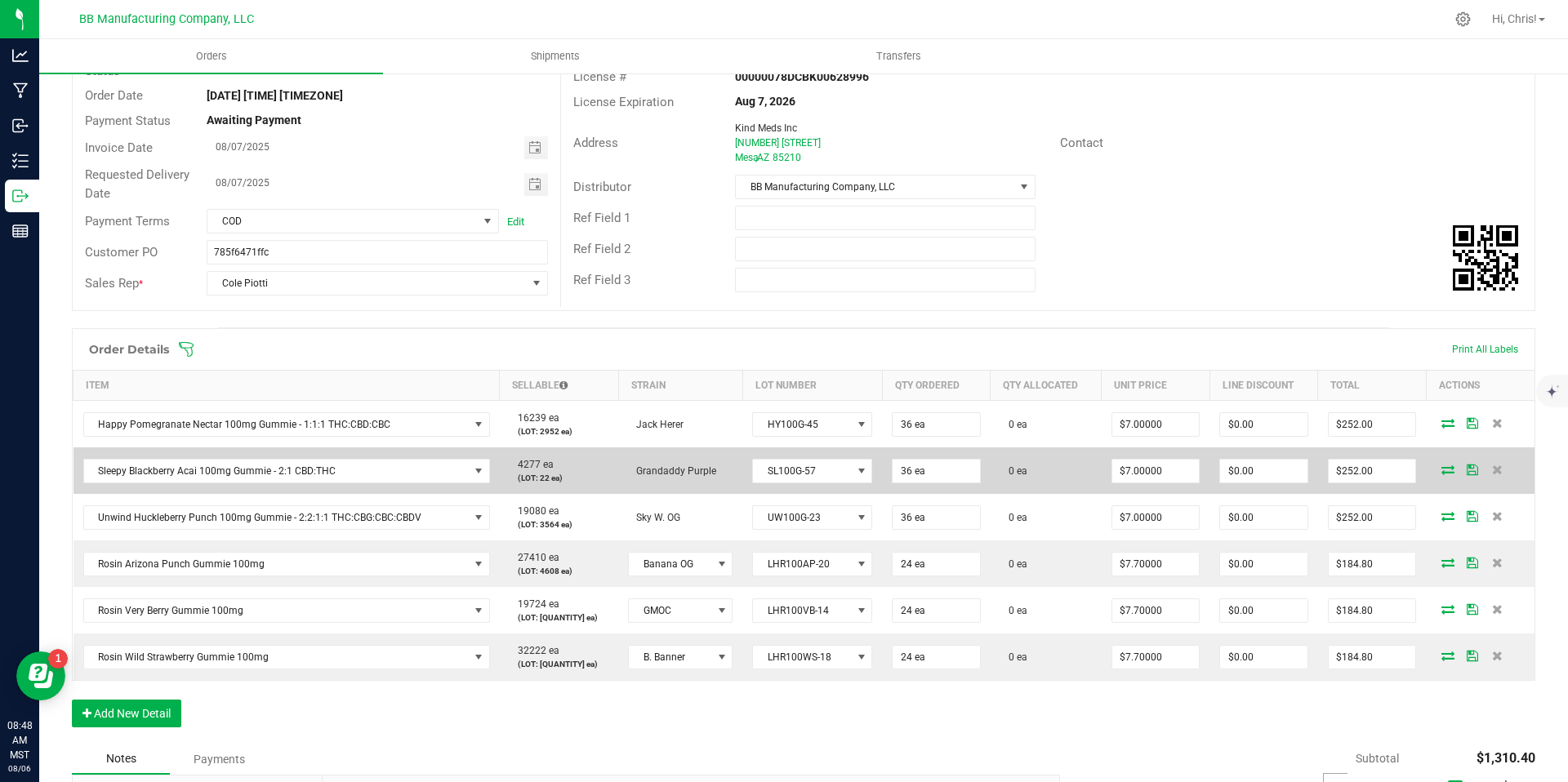 click at bounding box center [1448, 469] 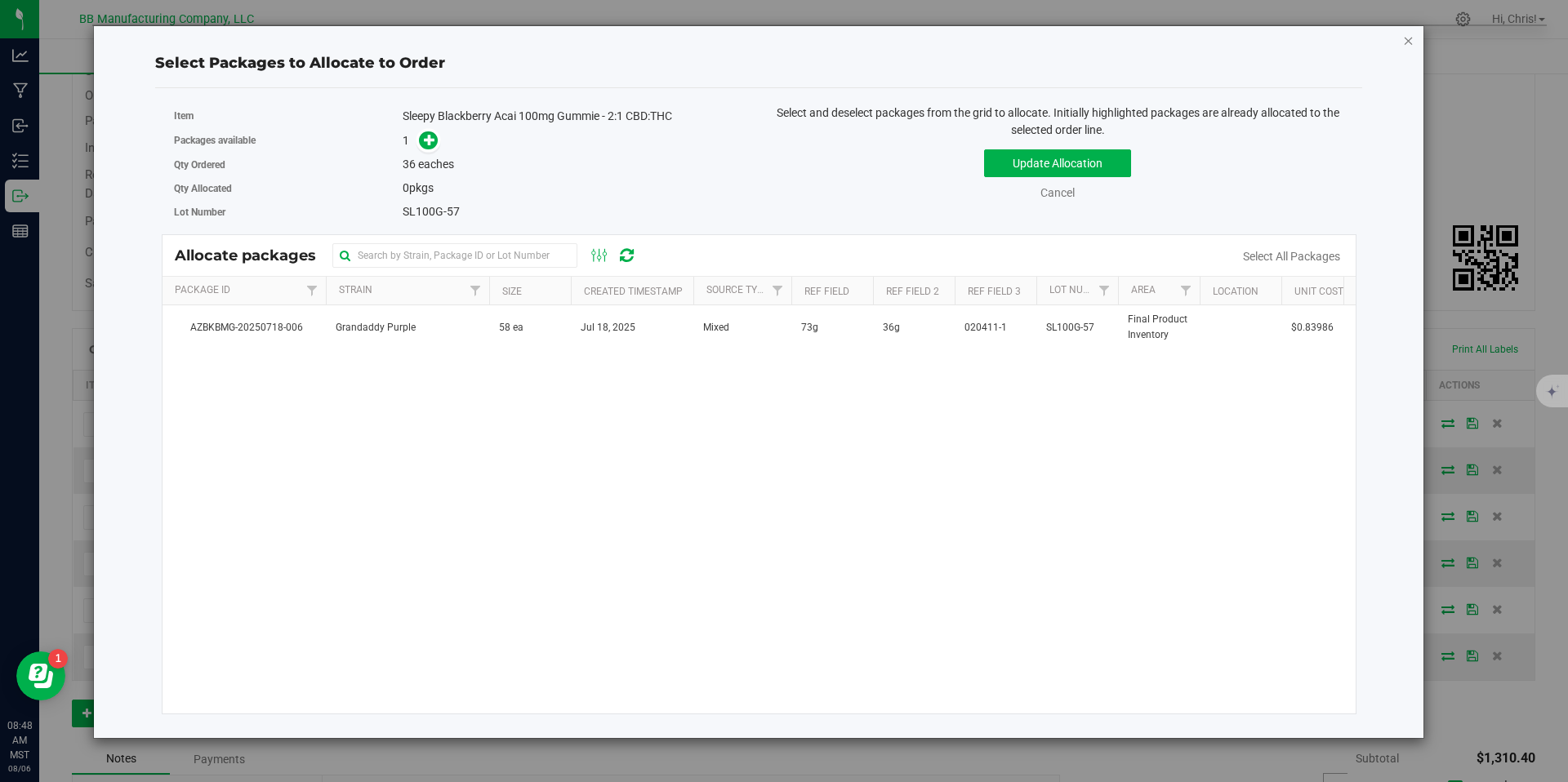 click at bounding box center [1409, 40] 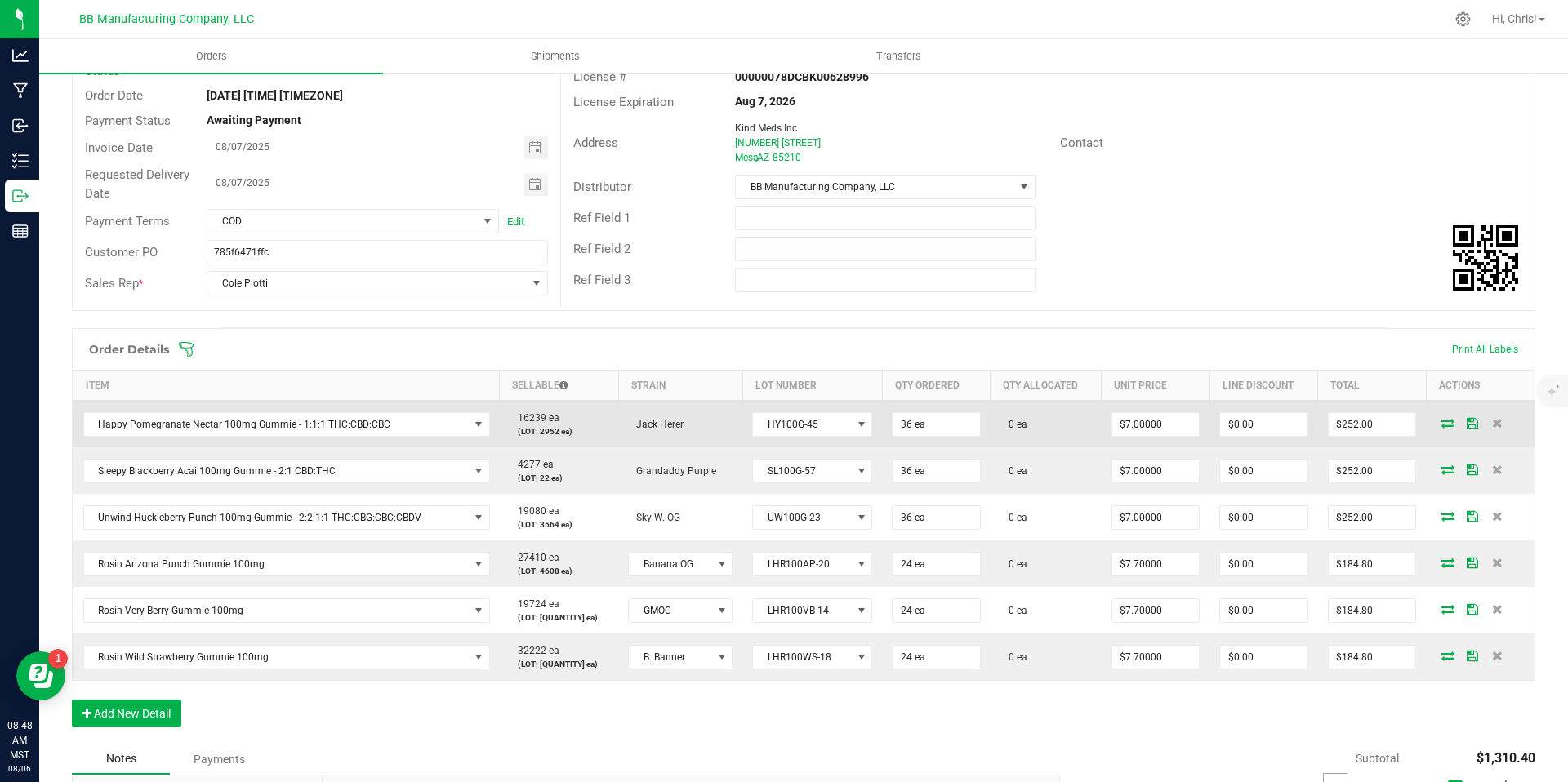 click at bounding box center [1448, 423] 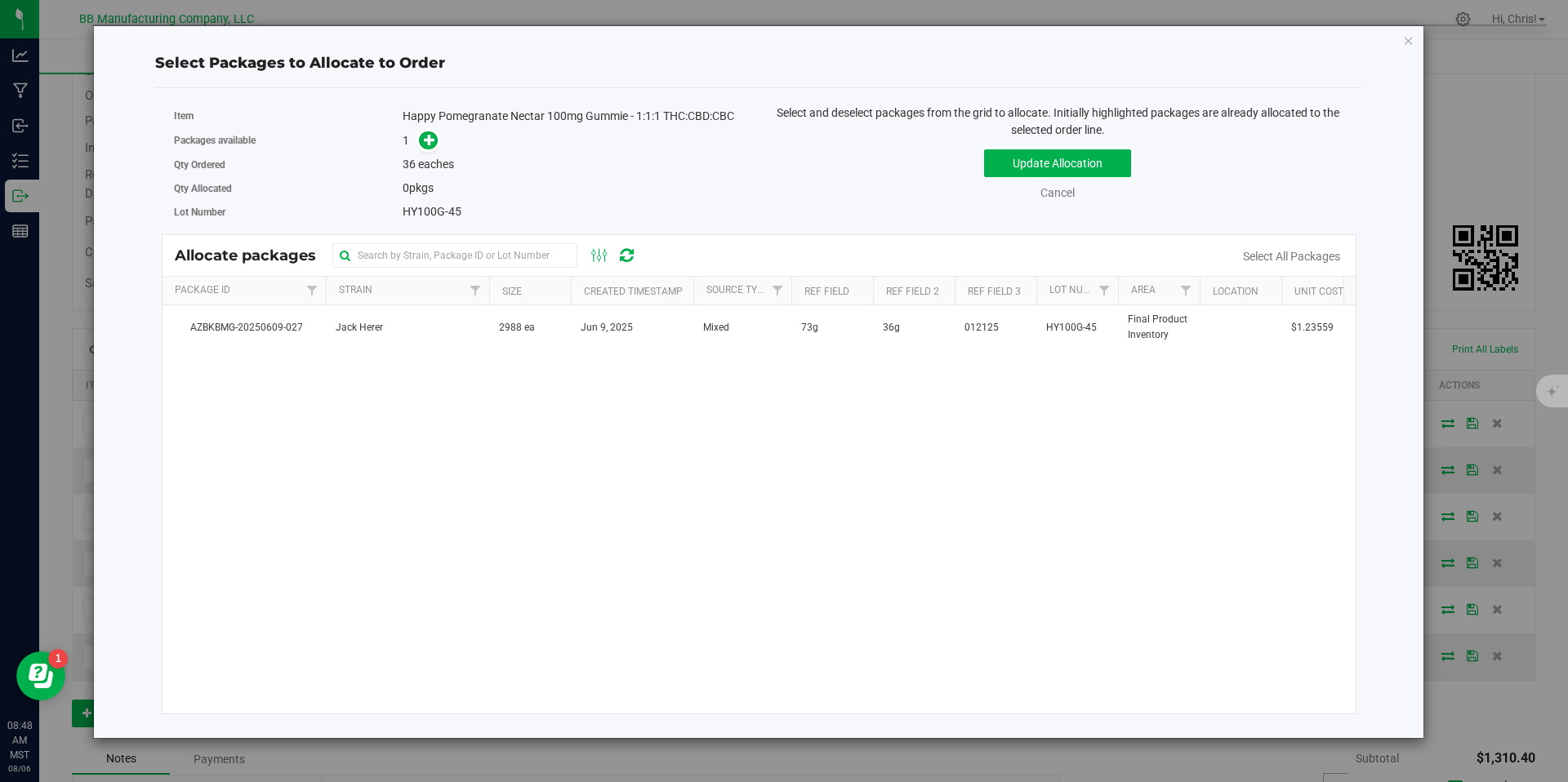 click on "AZBKBMG-20250609-027  Jack Herer
2988 ea
Jun 9, 2025  Mixed   73g   36g   012125   HY100G-45   Final Product Inventory     $1.23559 $3,691.94" at bounding box center [760, 509] 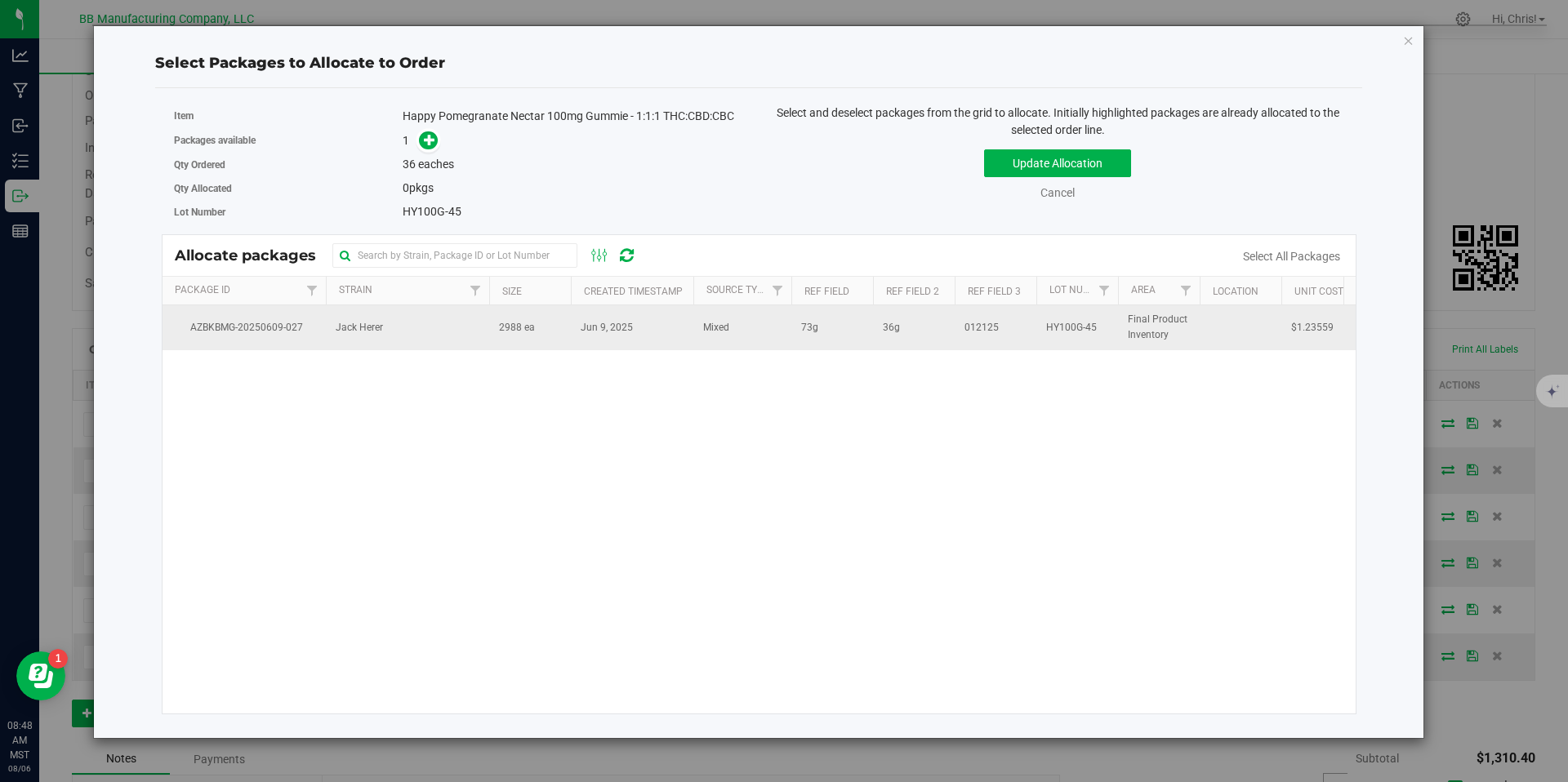 click on "Jack Herer" at bounding box center (408, 327) 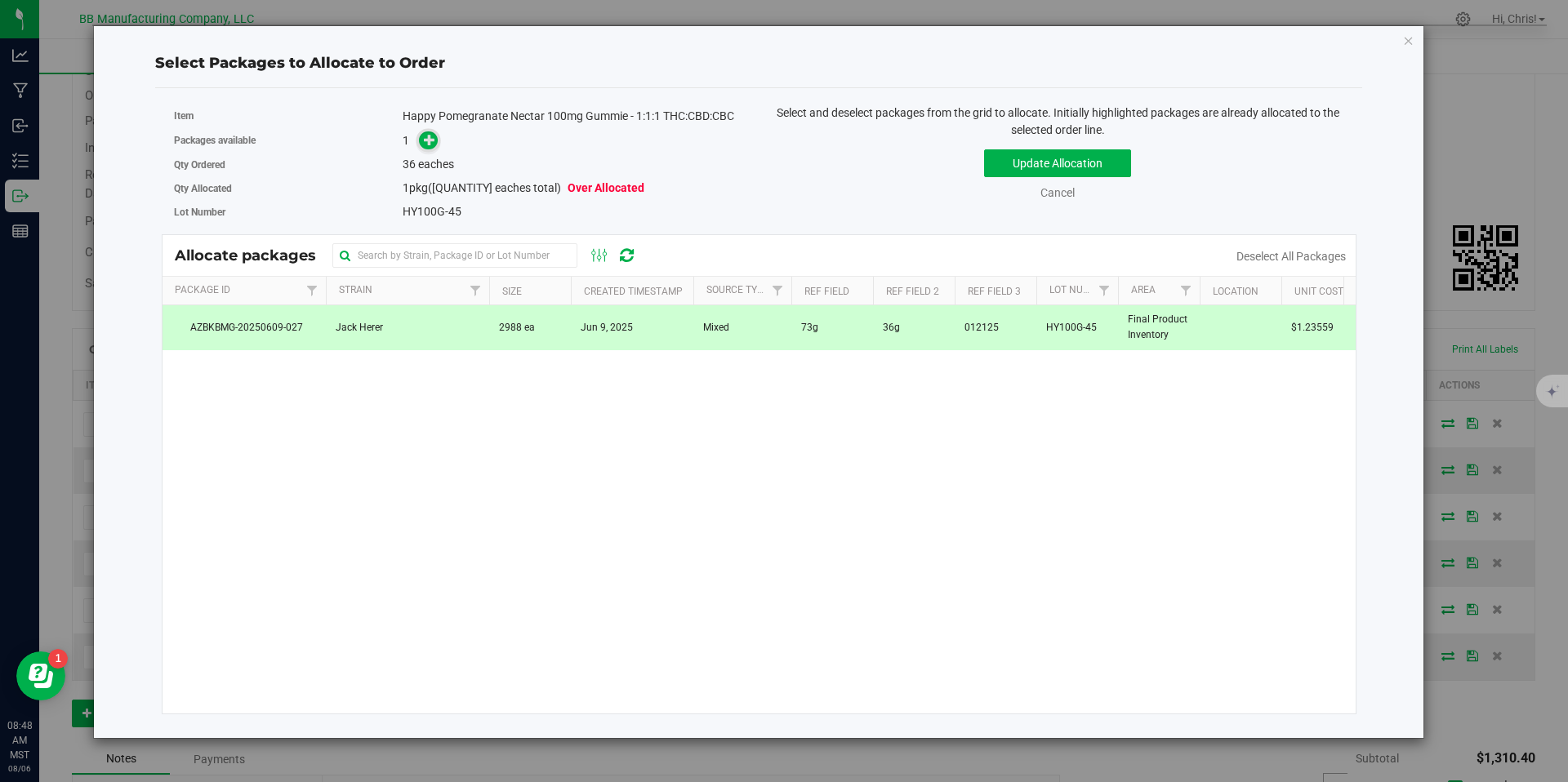 click at bounding box center [430, 140] 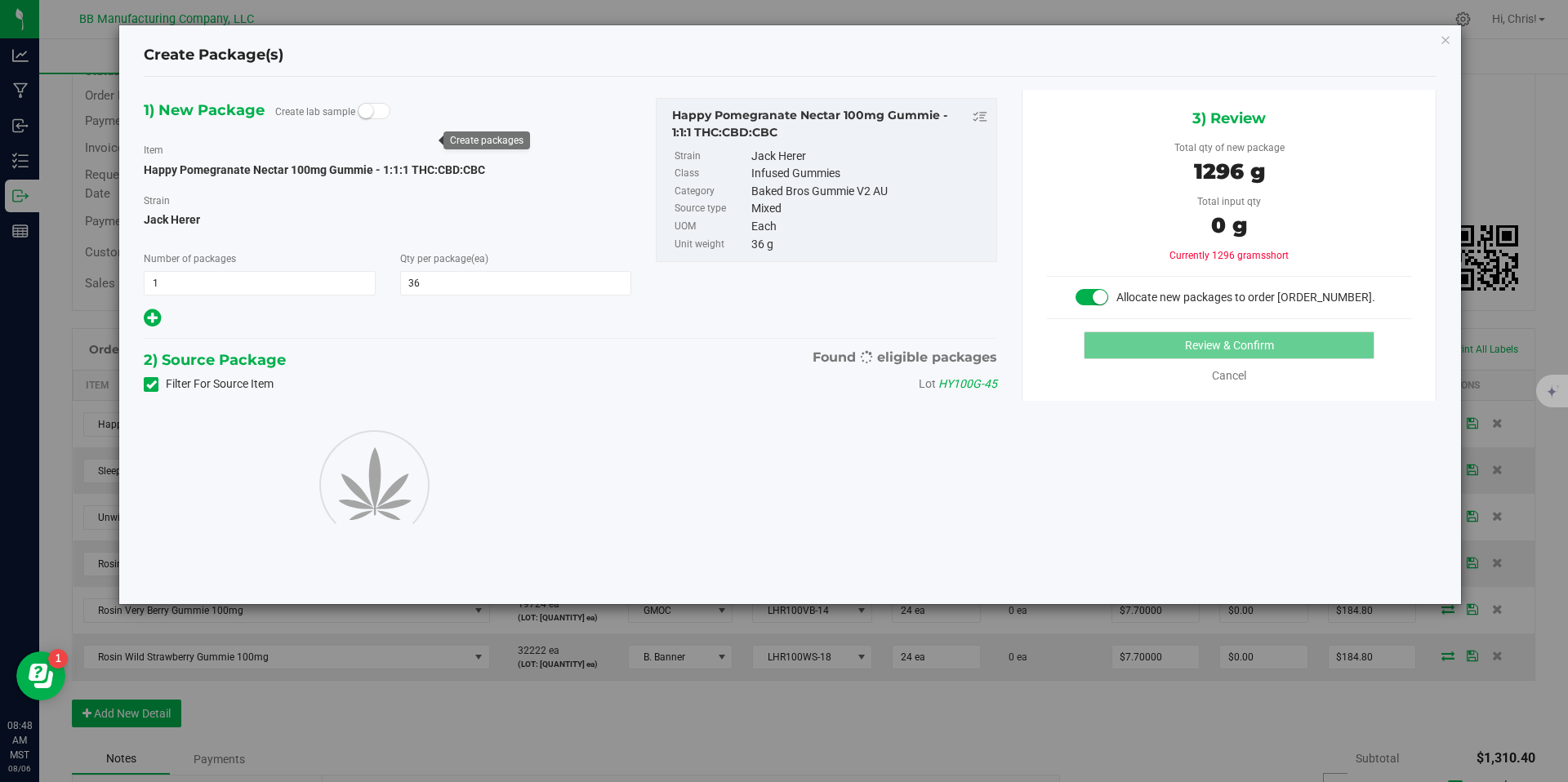 click on "Review & Confirm" at bounding box center (1229, 345) 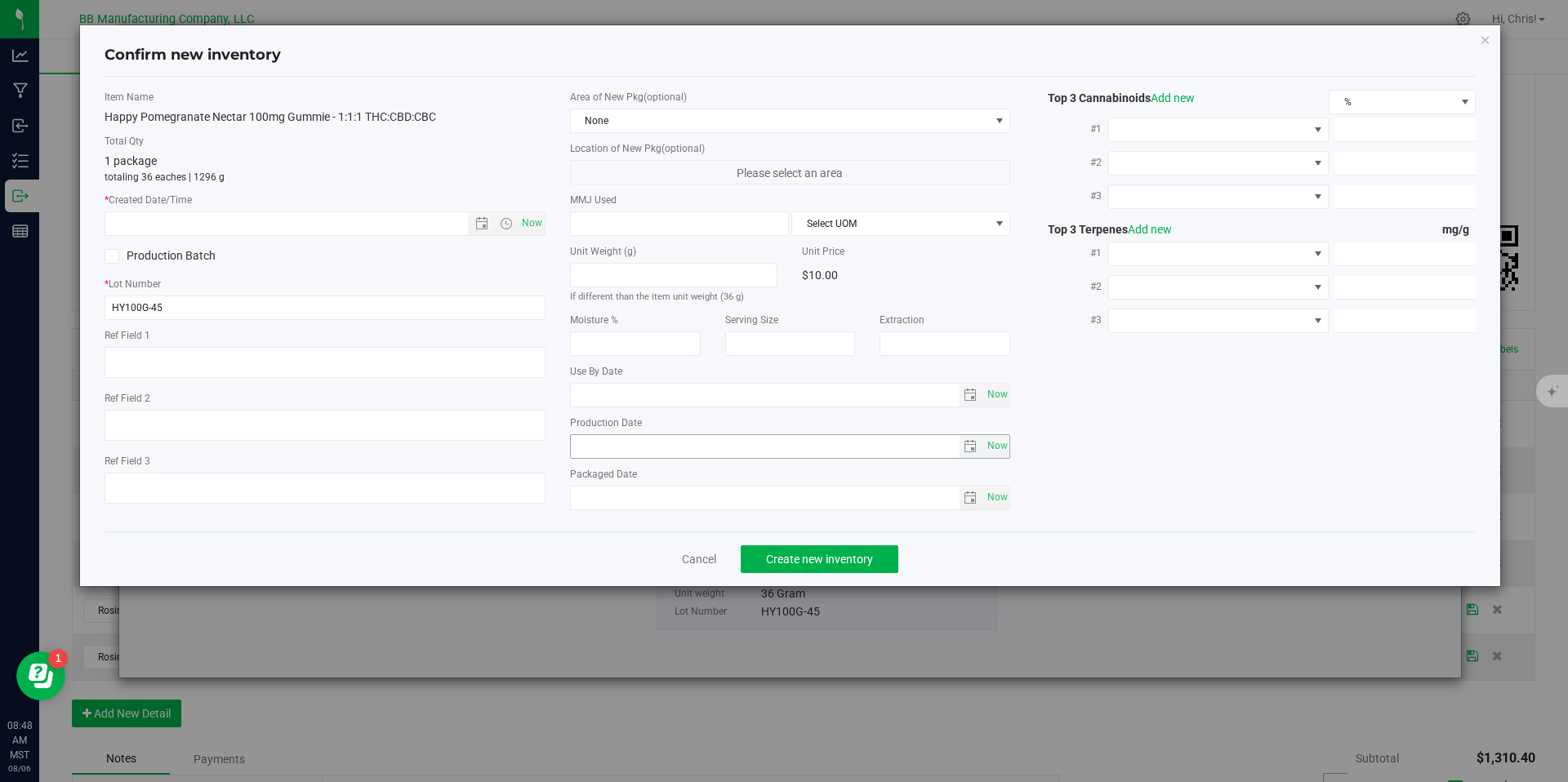 type on "73g" 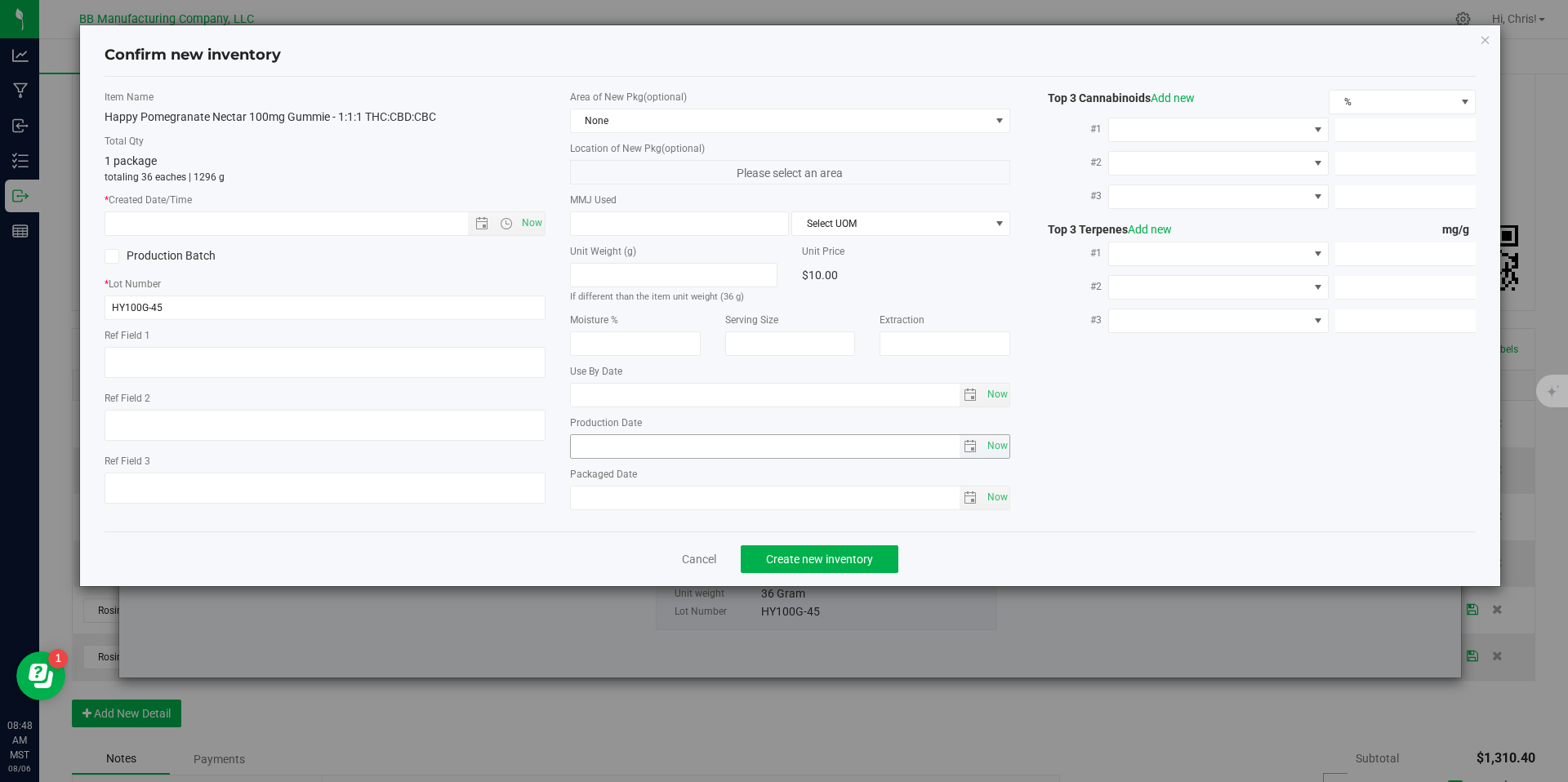 type on "36g" 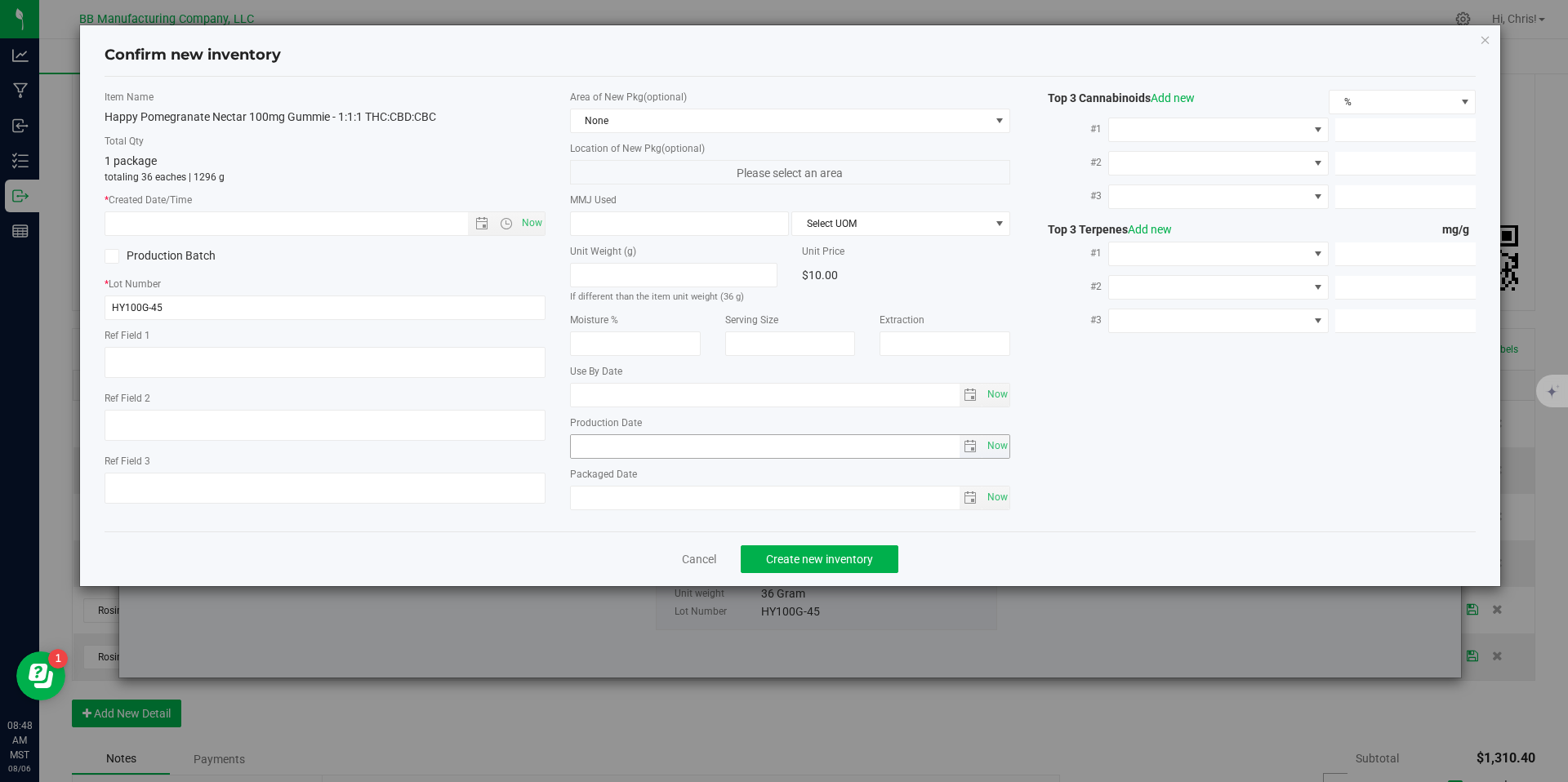 type on "012125" 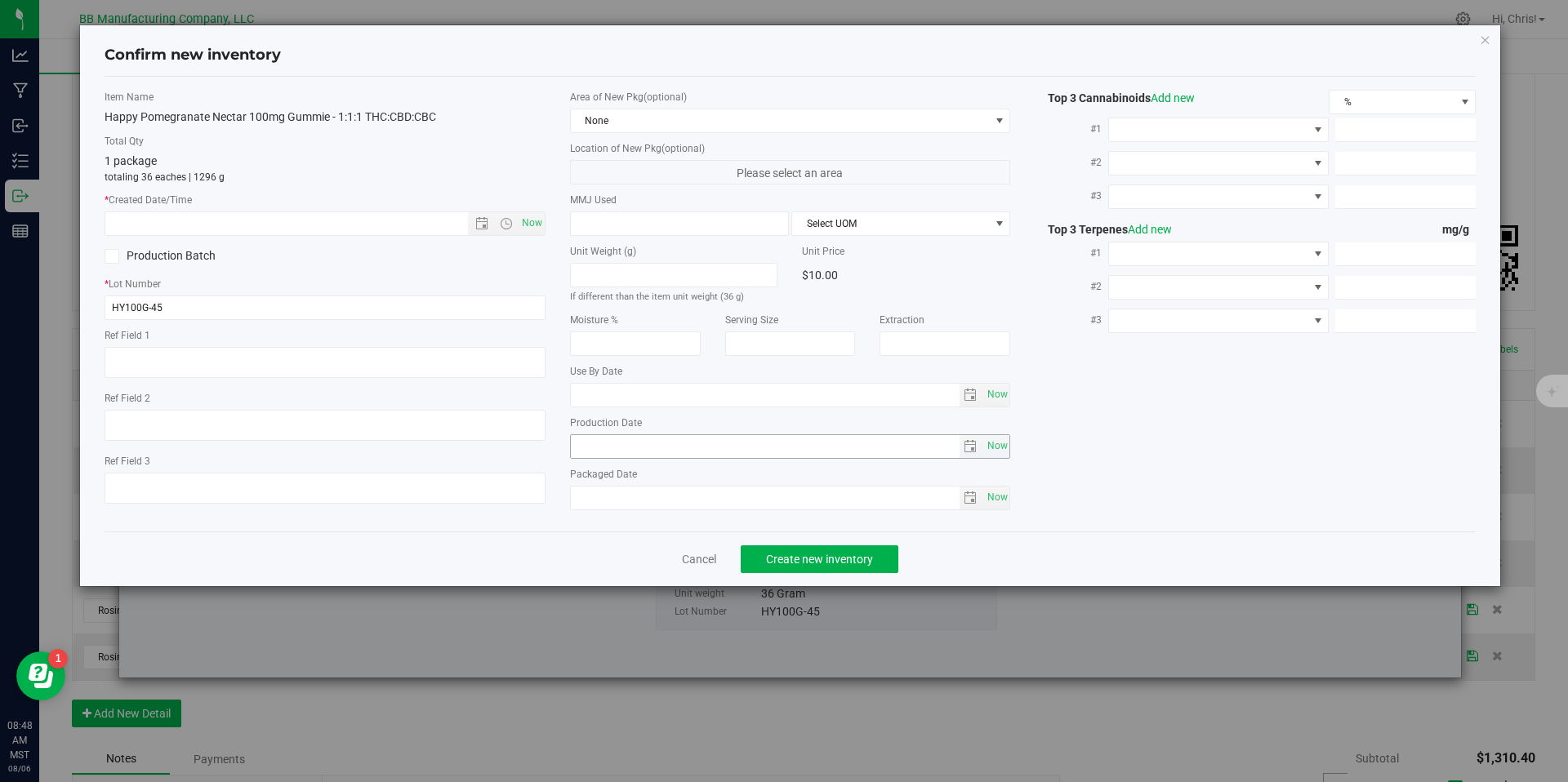 type on "100.0000" 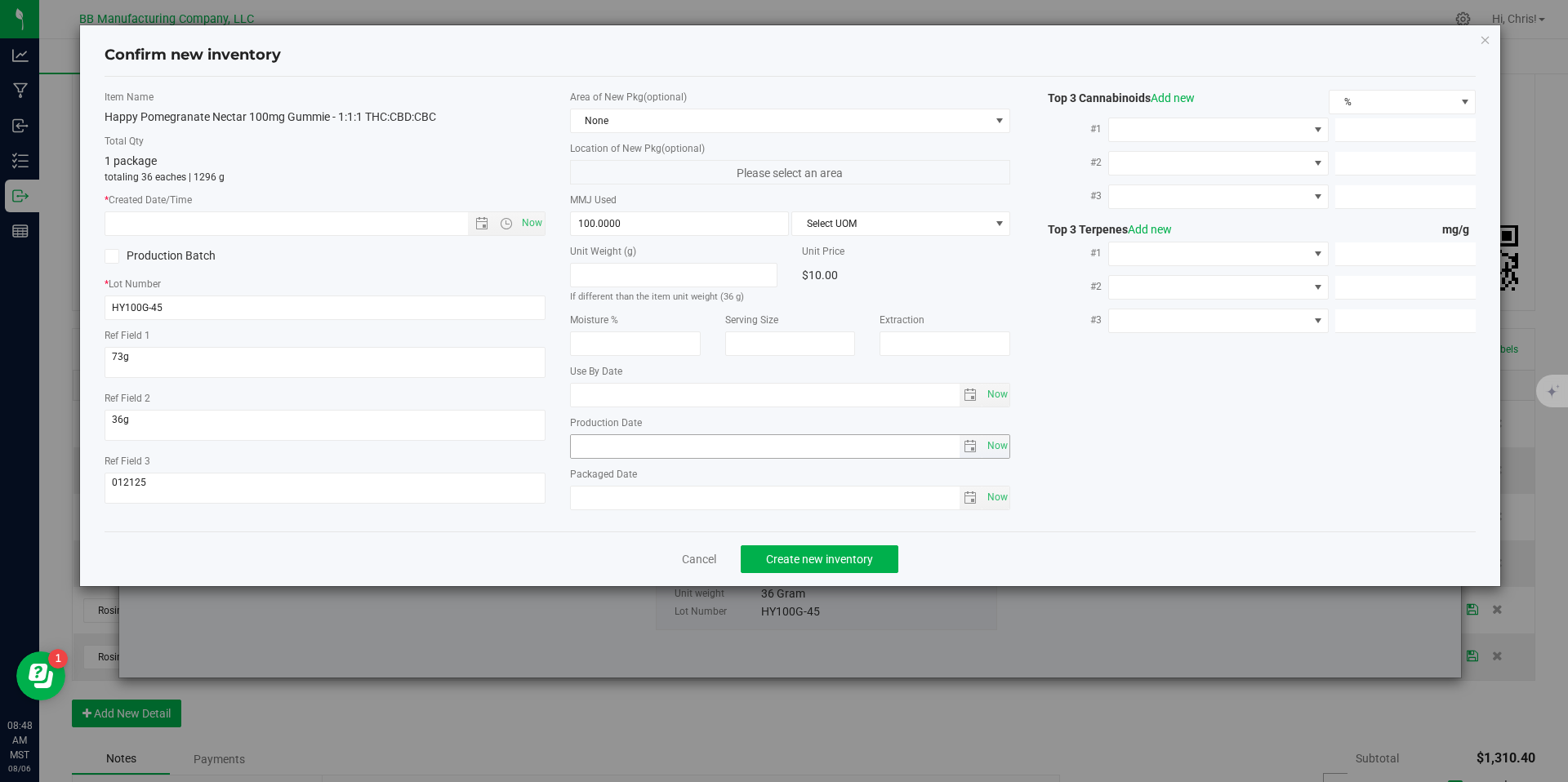 type on "2026-05-02" 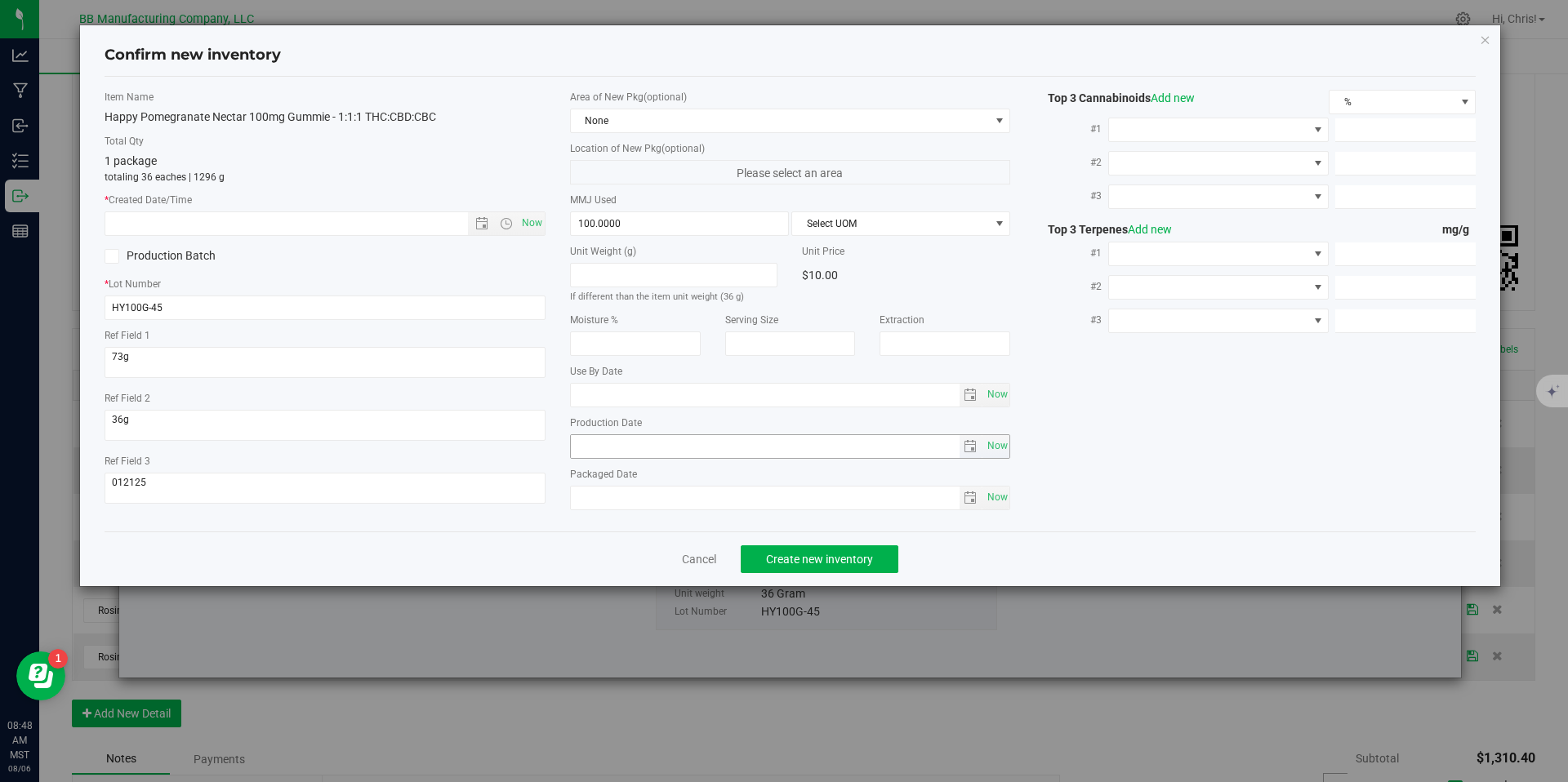 type on "2025-05-02" 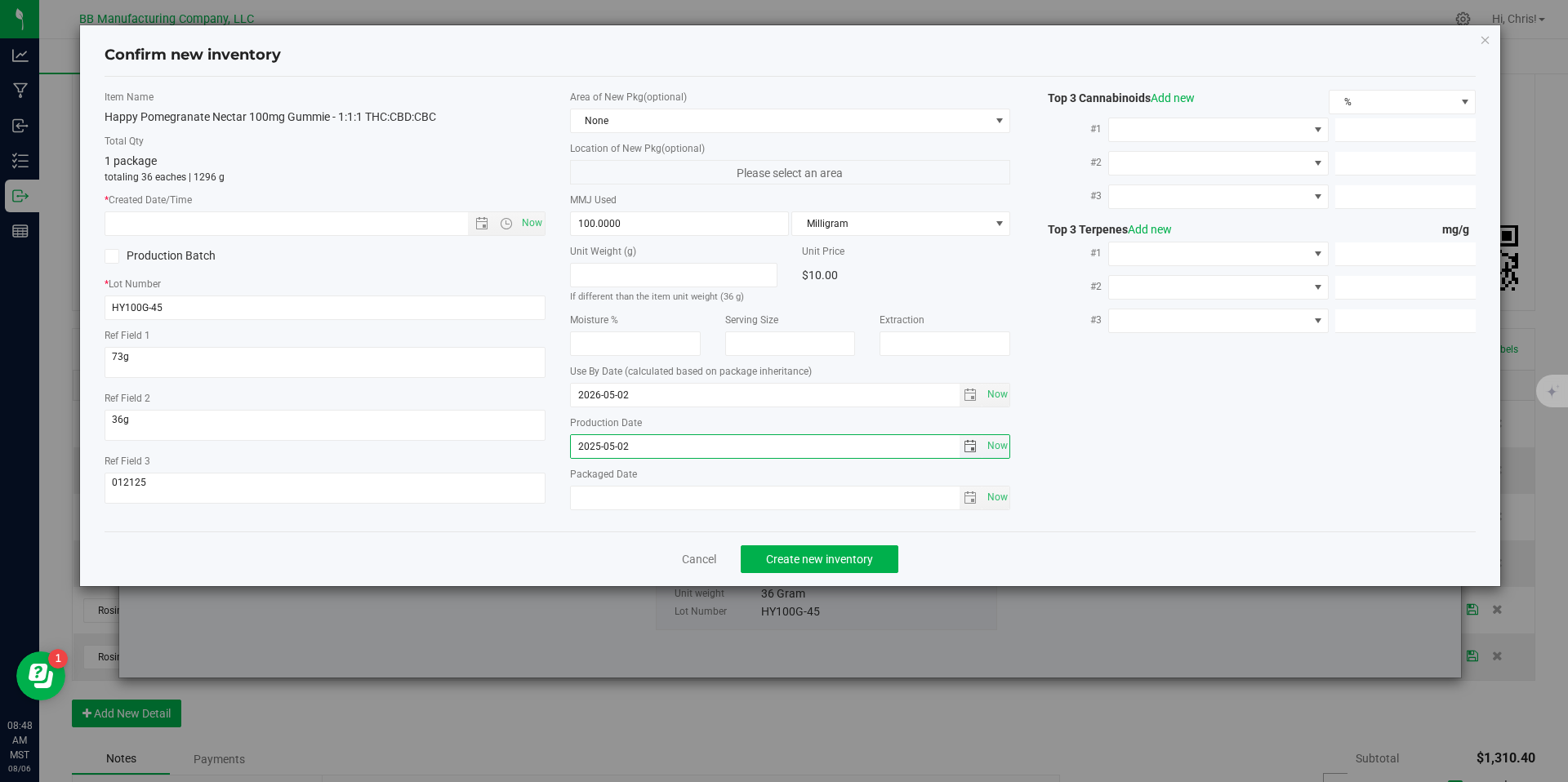 click on "2025-05-02" at bounding box center (765, 447) 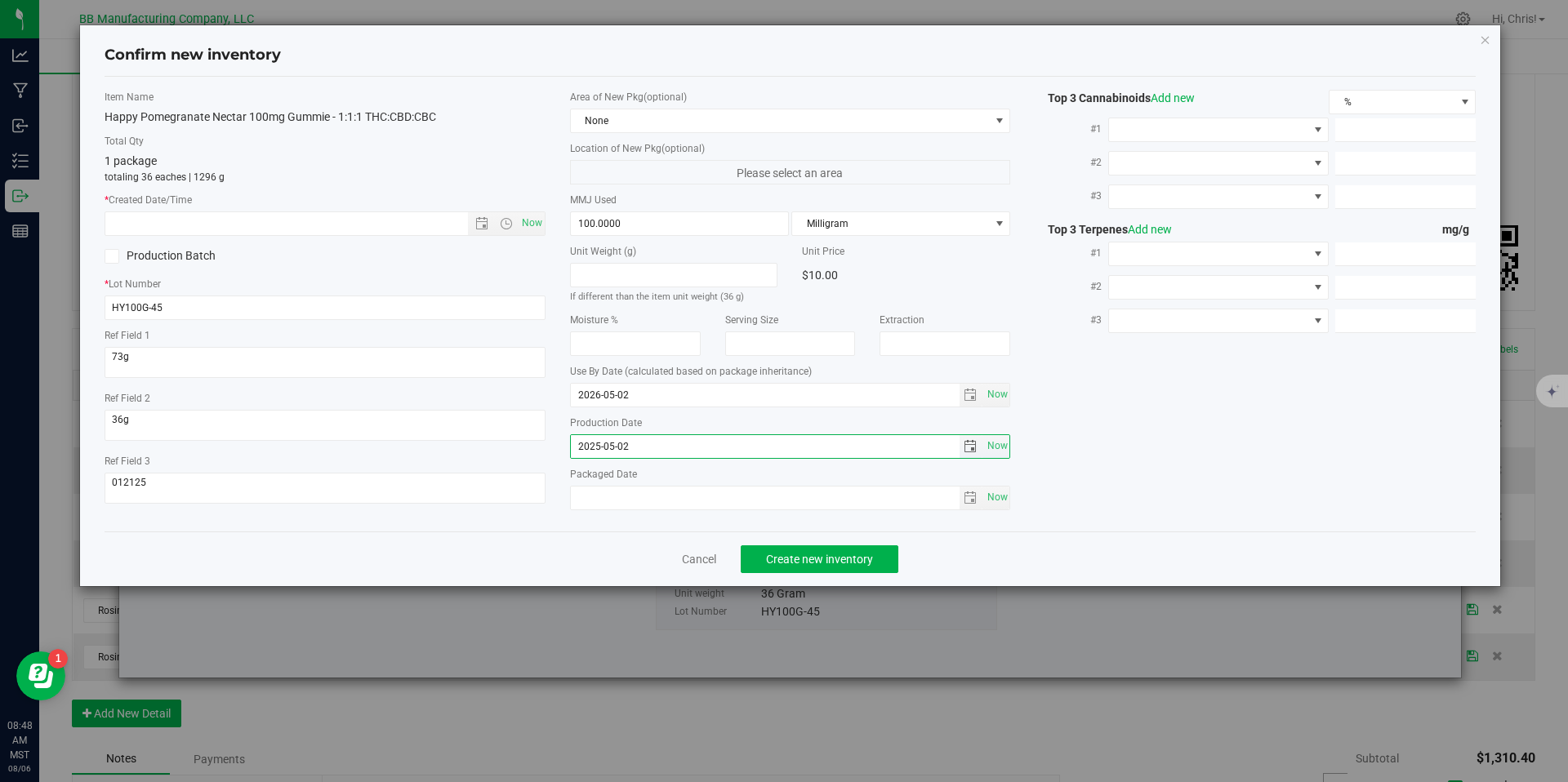click on "2025-05-02" at bounding box center (765, 447) 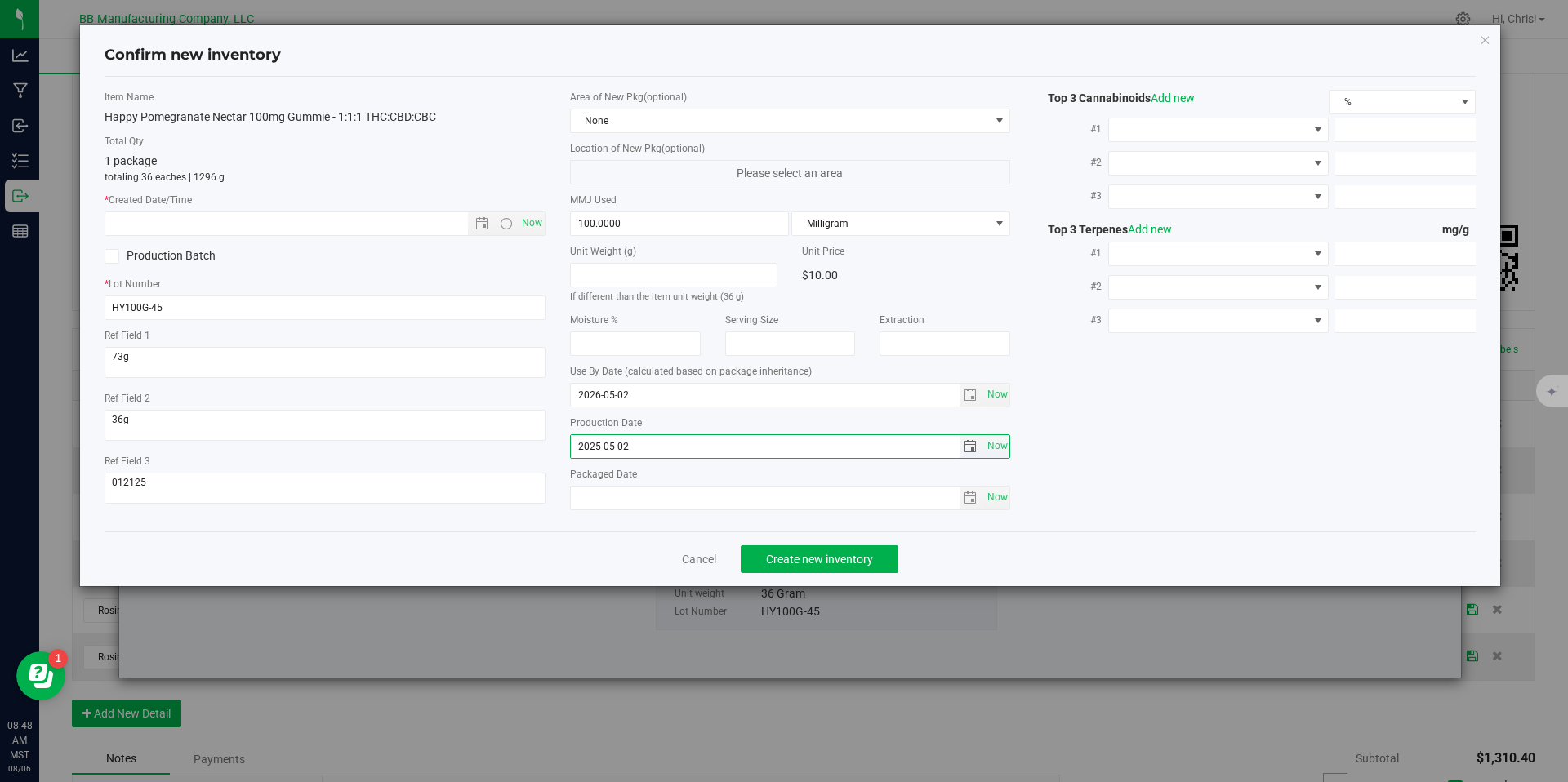 click on "2025-05-02" at bounding box center (765, 447) 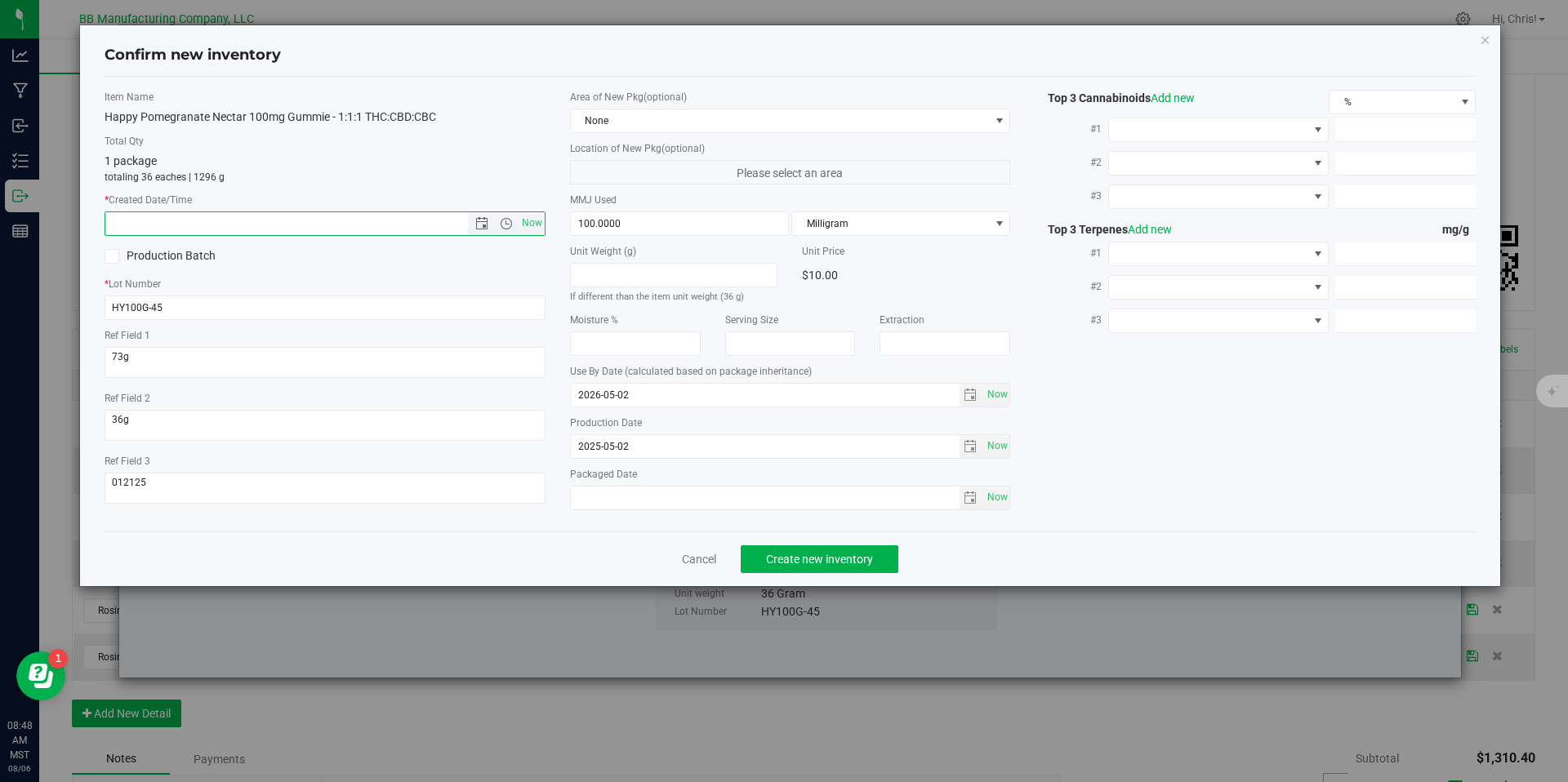 click at bounding box center (301, 224) 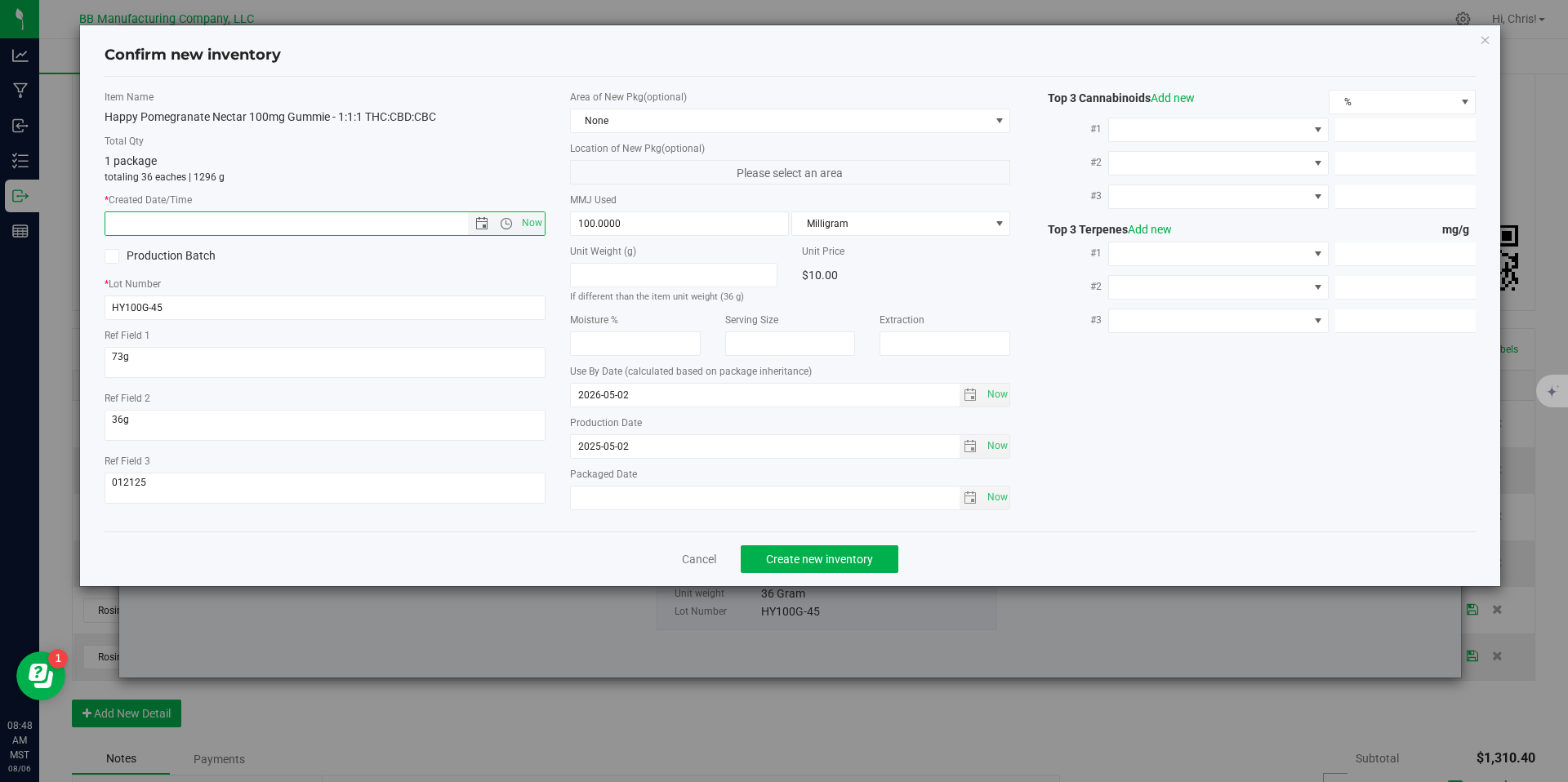paste on "2025-05-02" 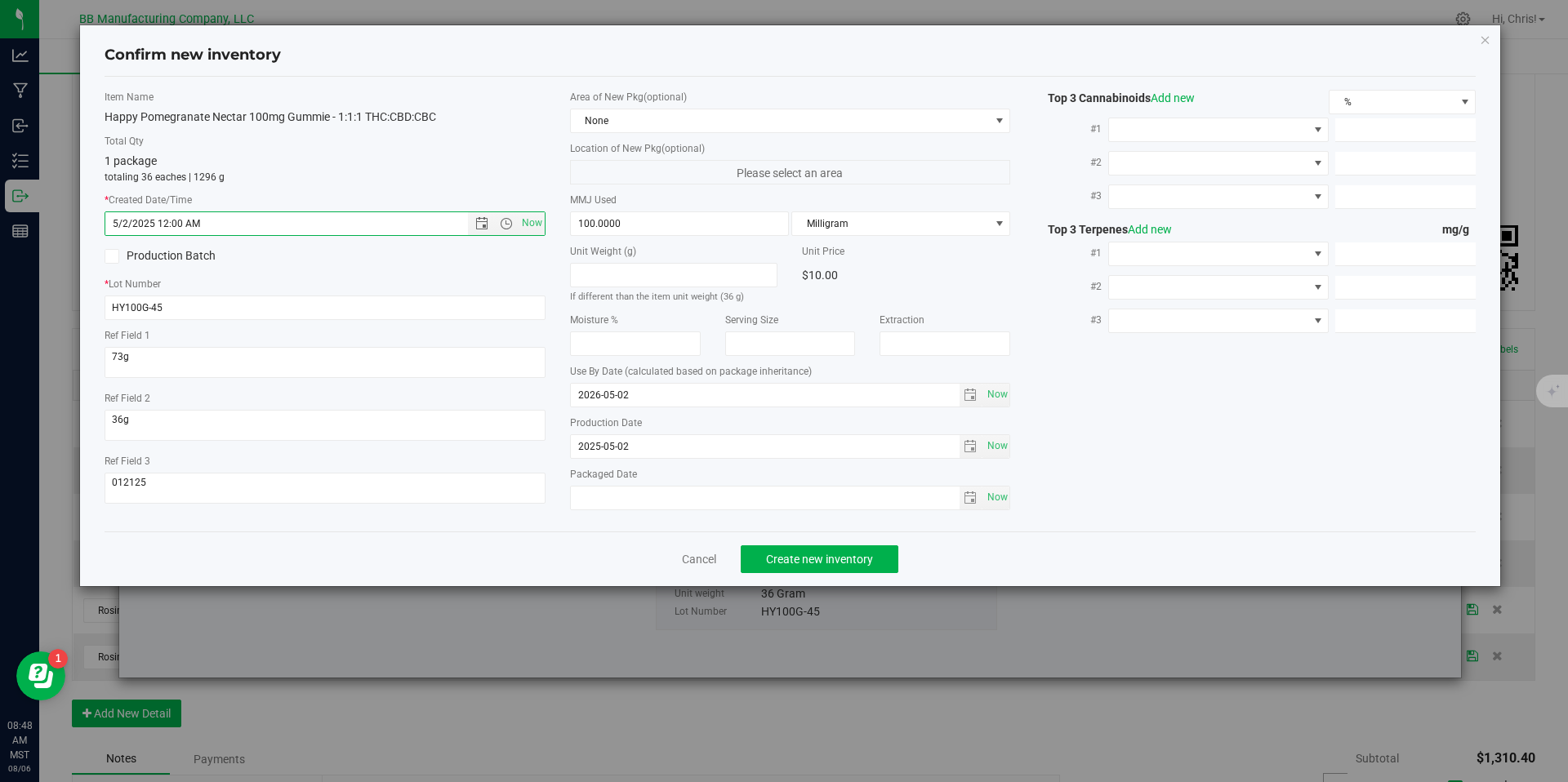 type on "5/2/2025 8:48 AM" 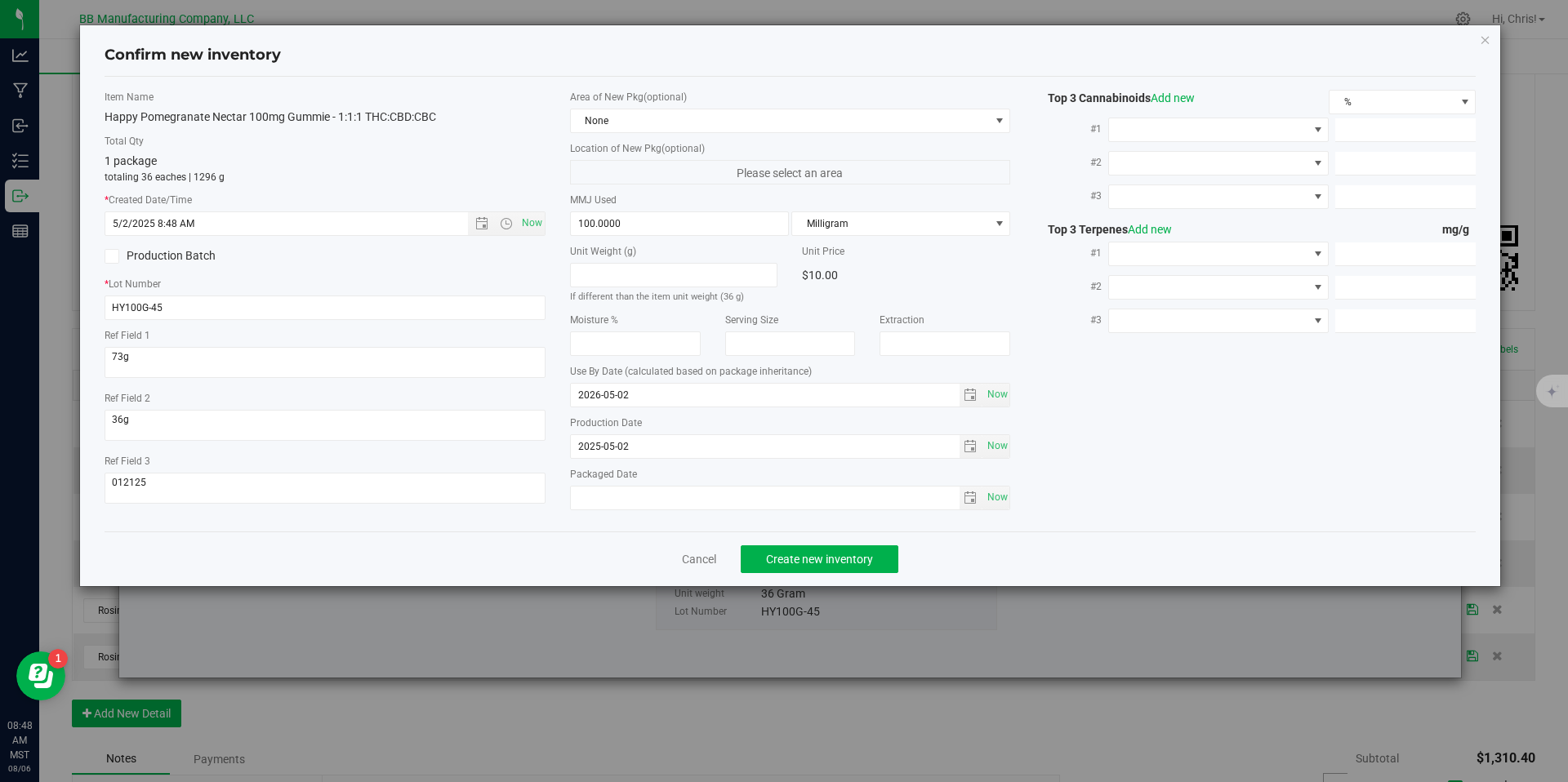 click on "Cancel
Create new inventory" at bounding box center [791, 558] 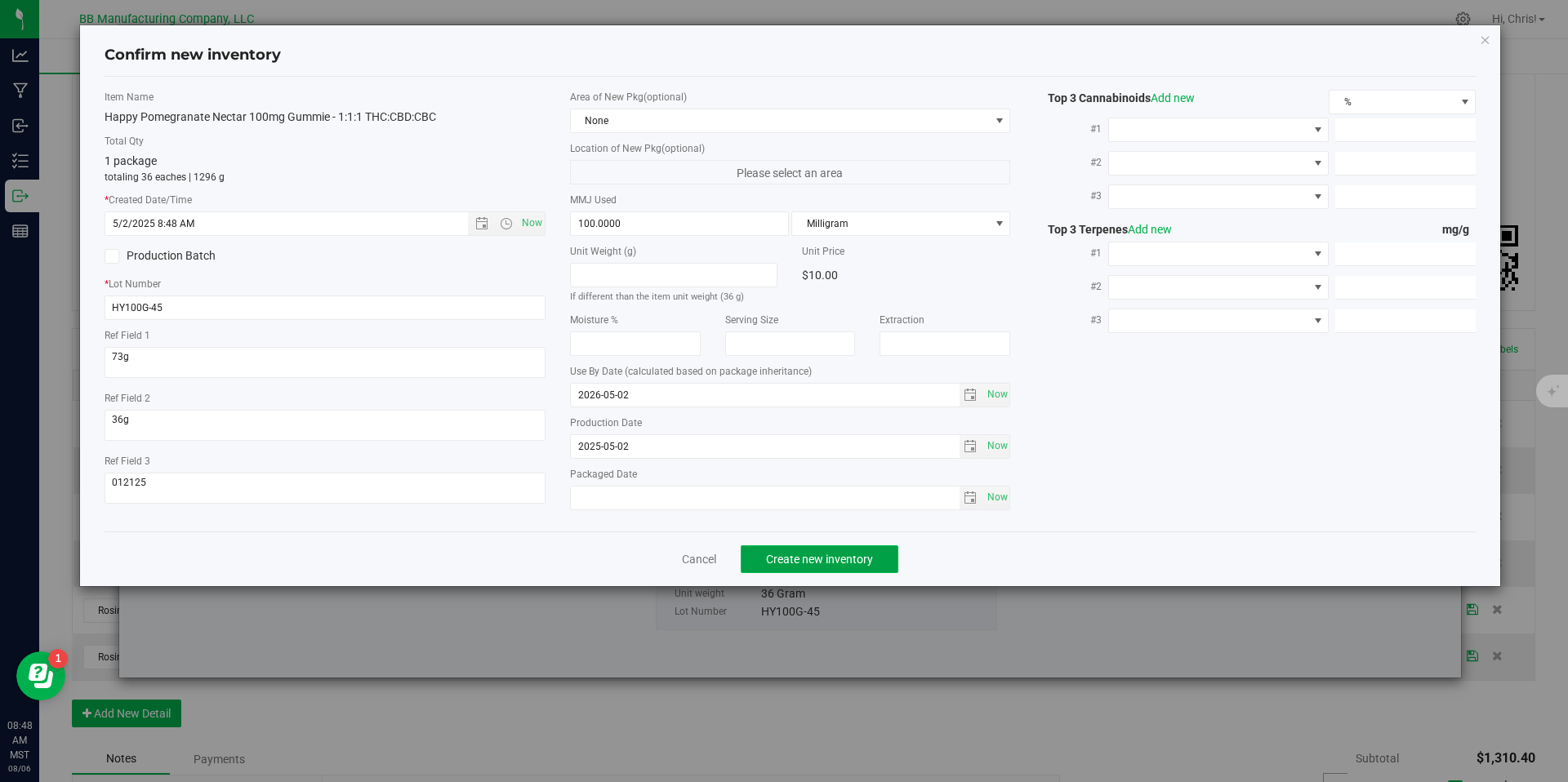 click on "Create new inventory" 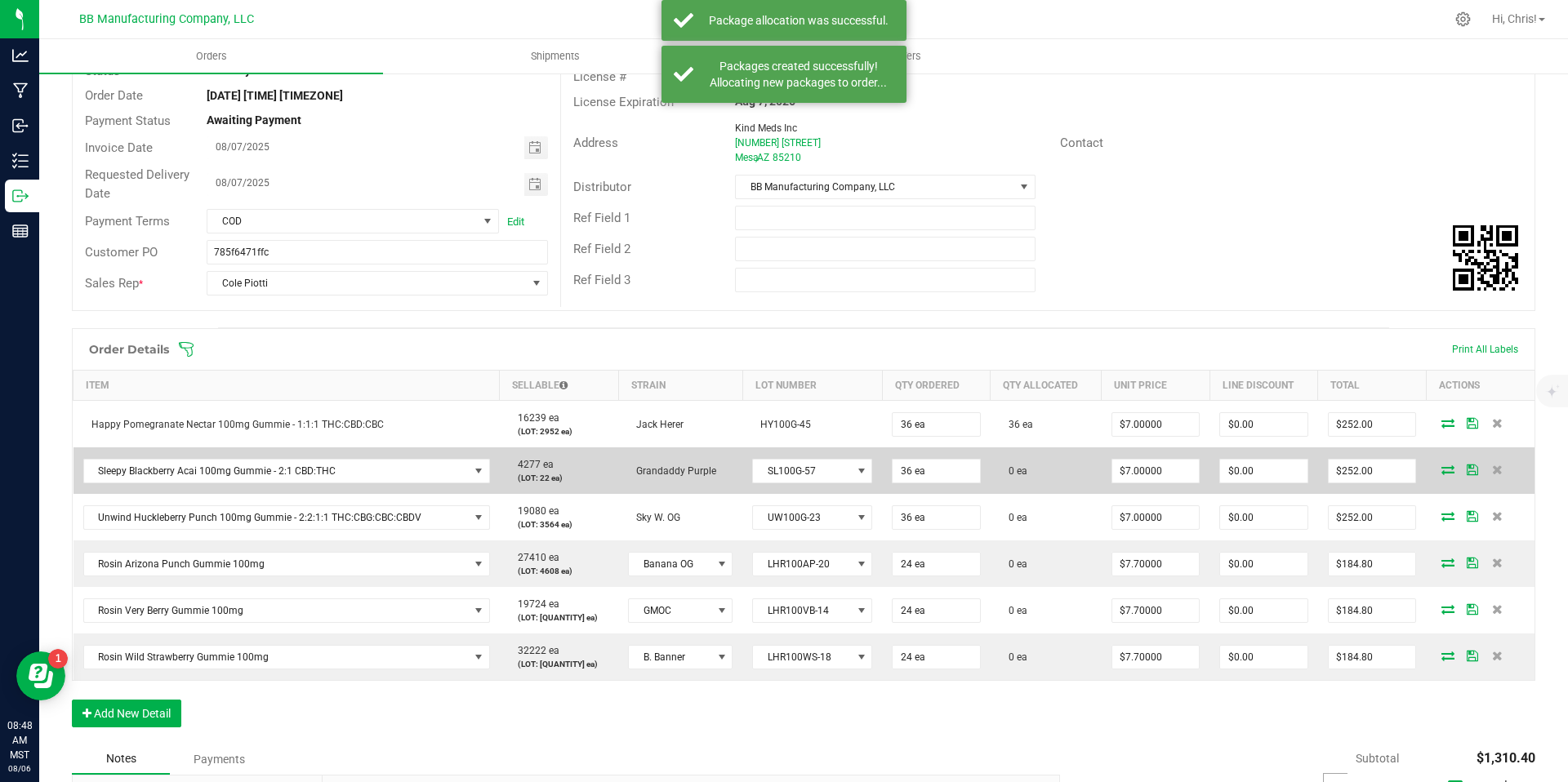 scroll, scrollTop: 145, scrollLeft: 0, axis: vertical 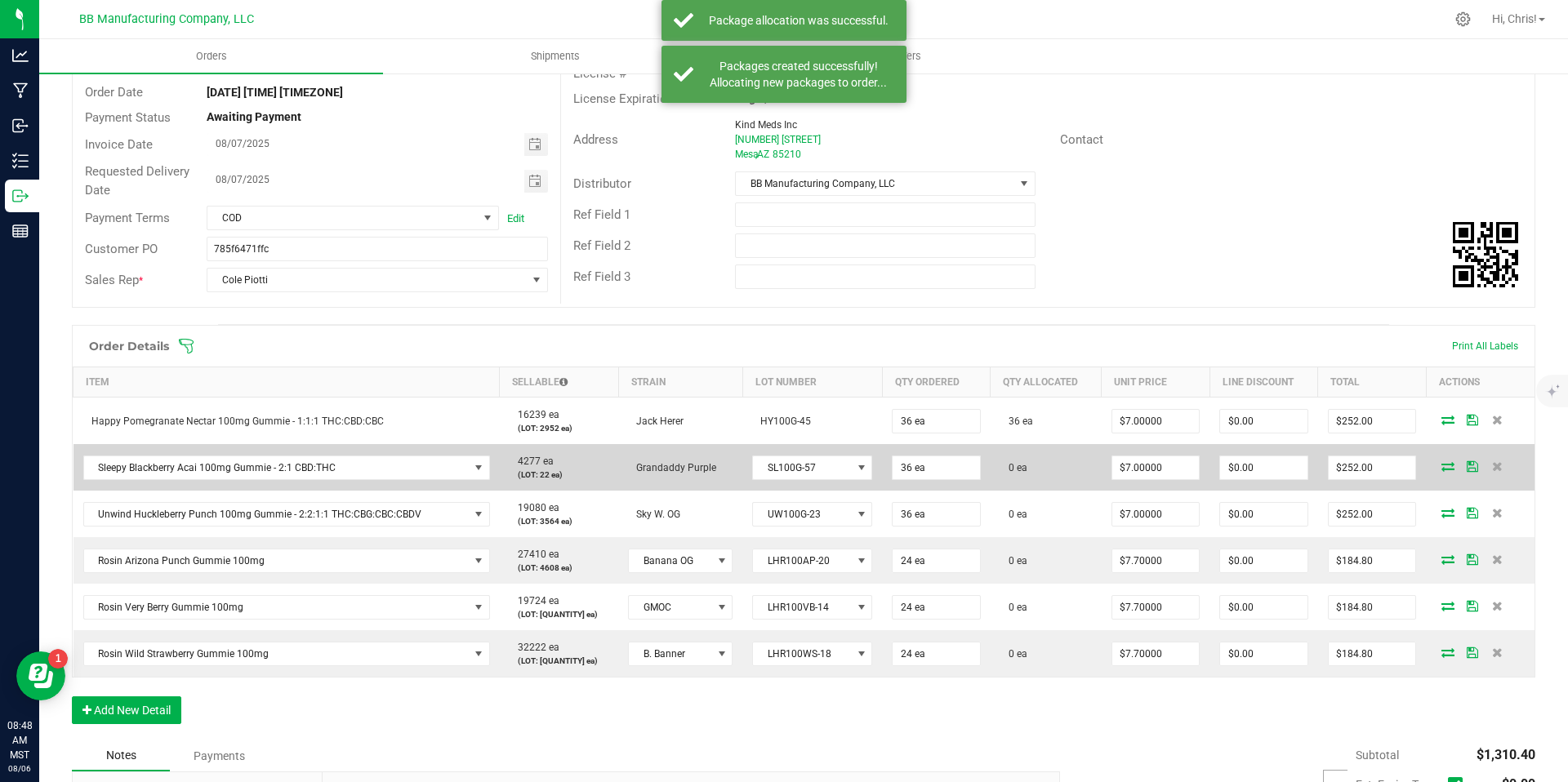 click at bounding box center (1448, 466) 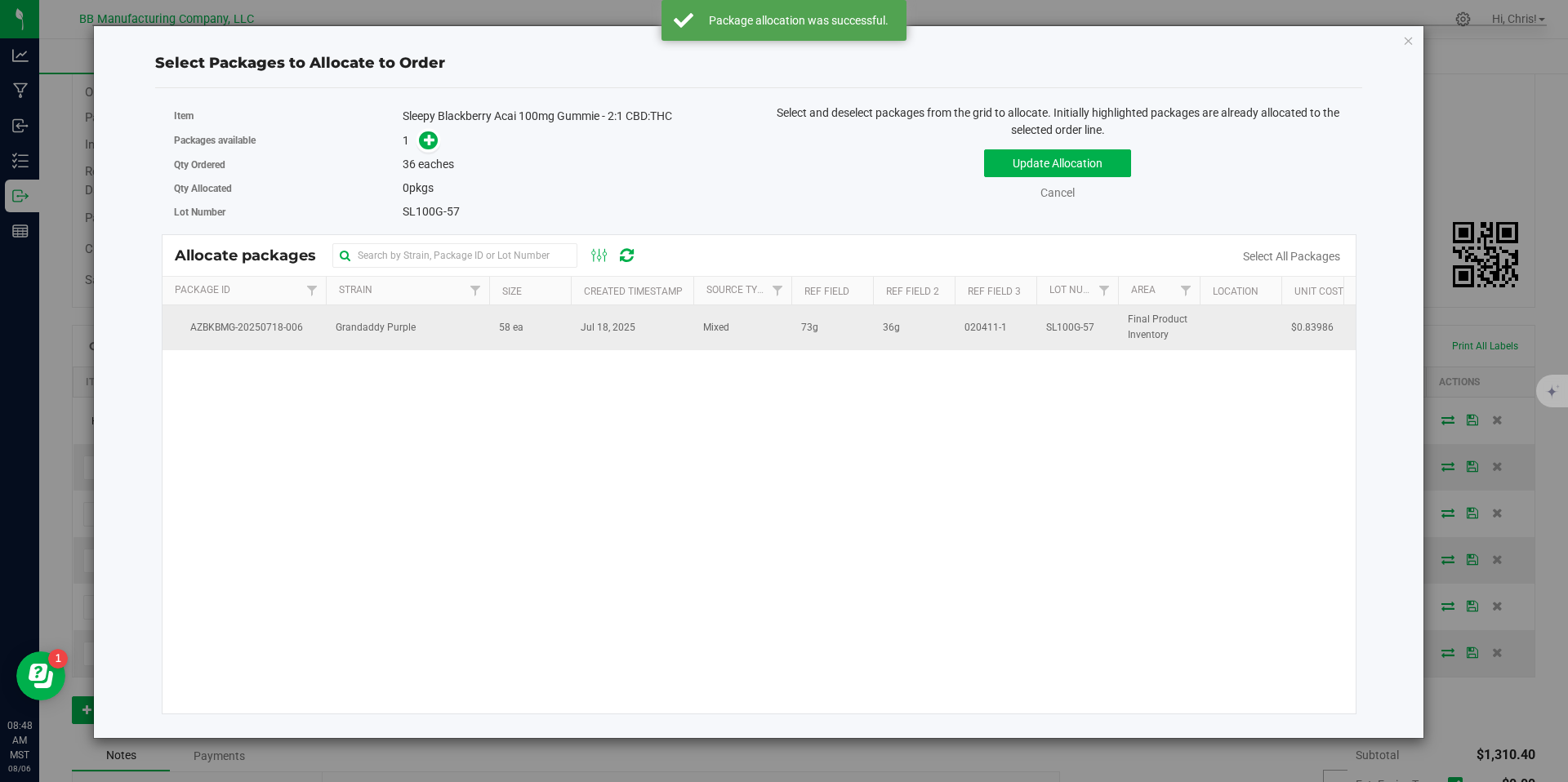 click on "Grandaddy Purple" at bounding box center (408, 327) 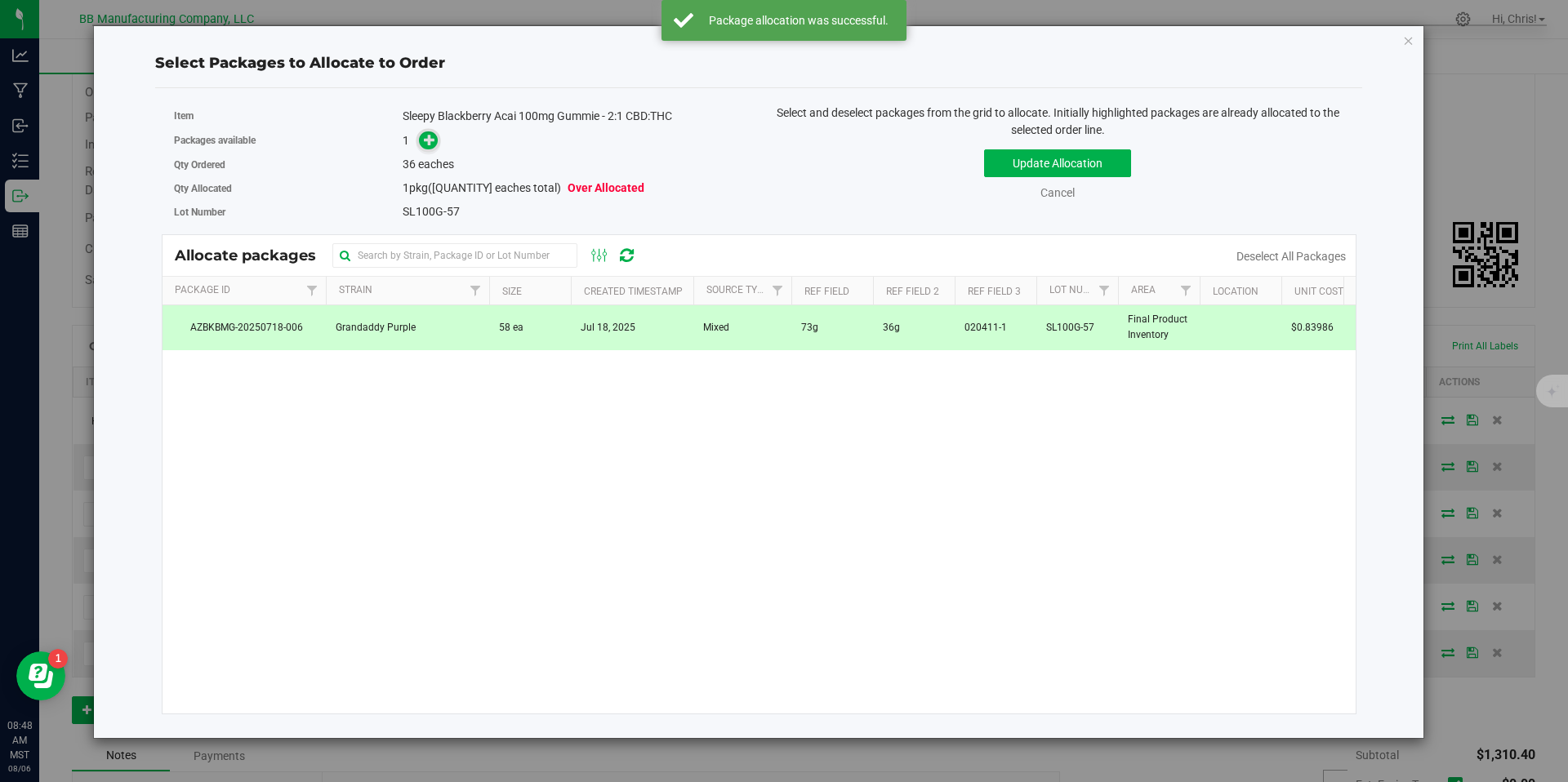 click at bounding box center (430, 140) 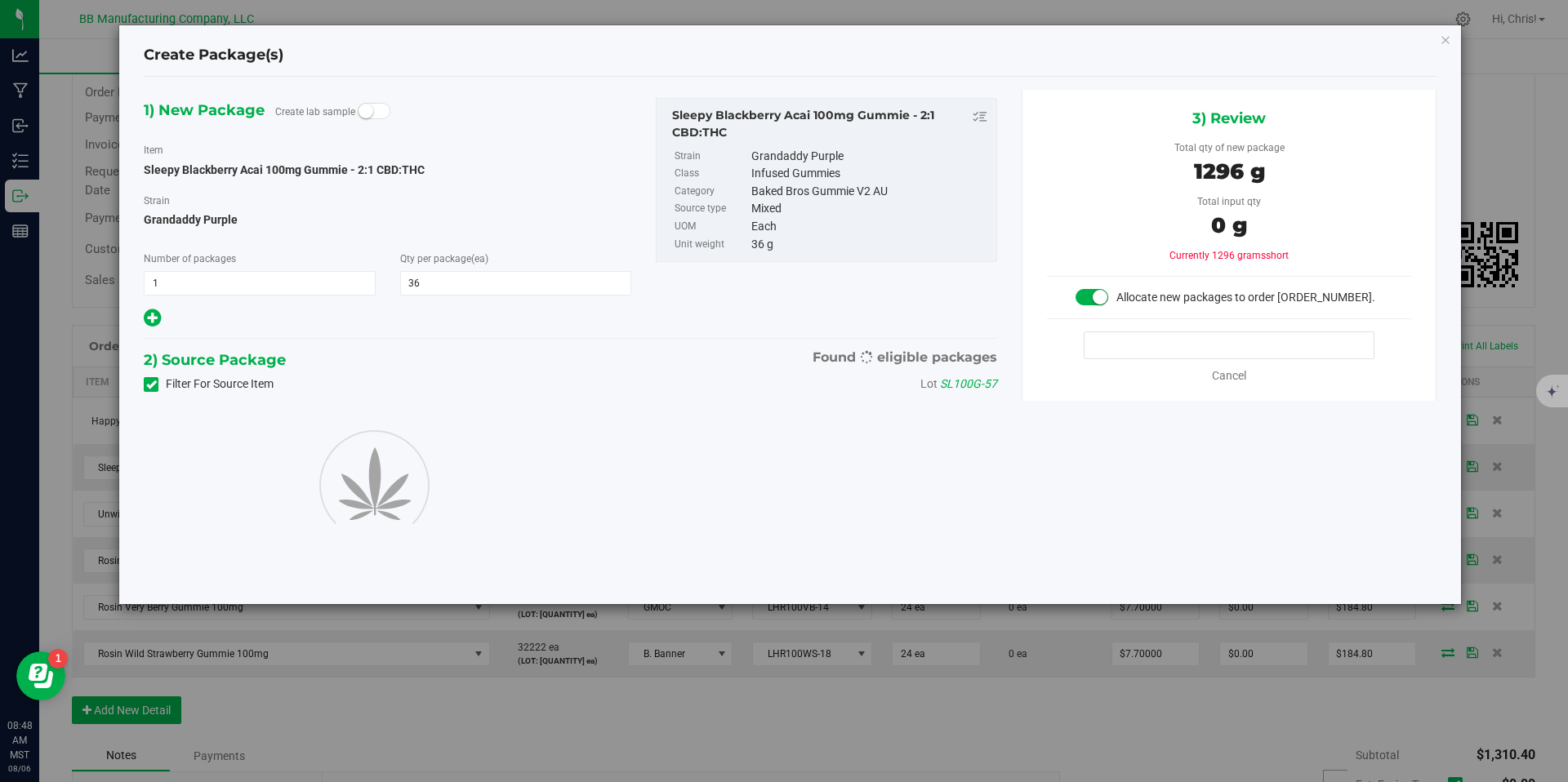 click on "Review & Confirm" at bounding box center [1229, 345] 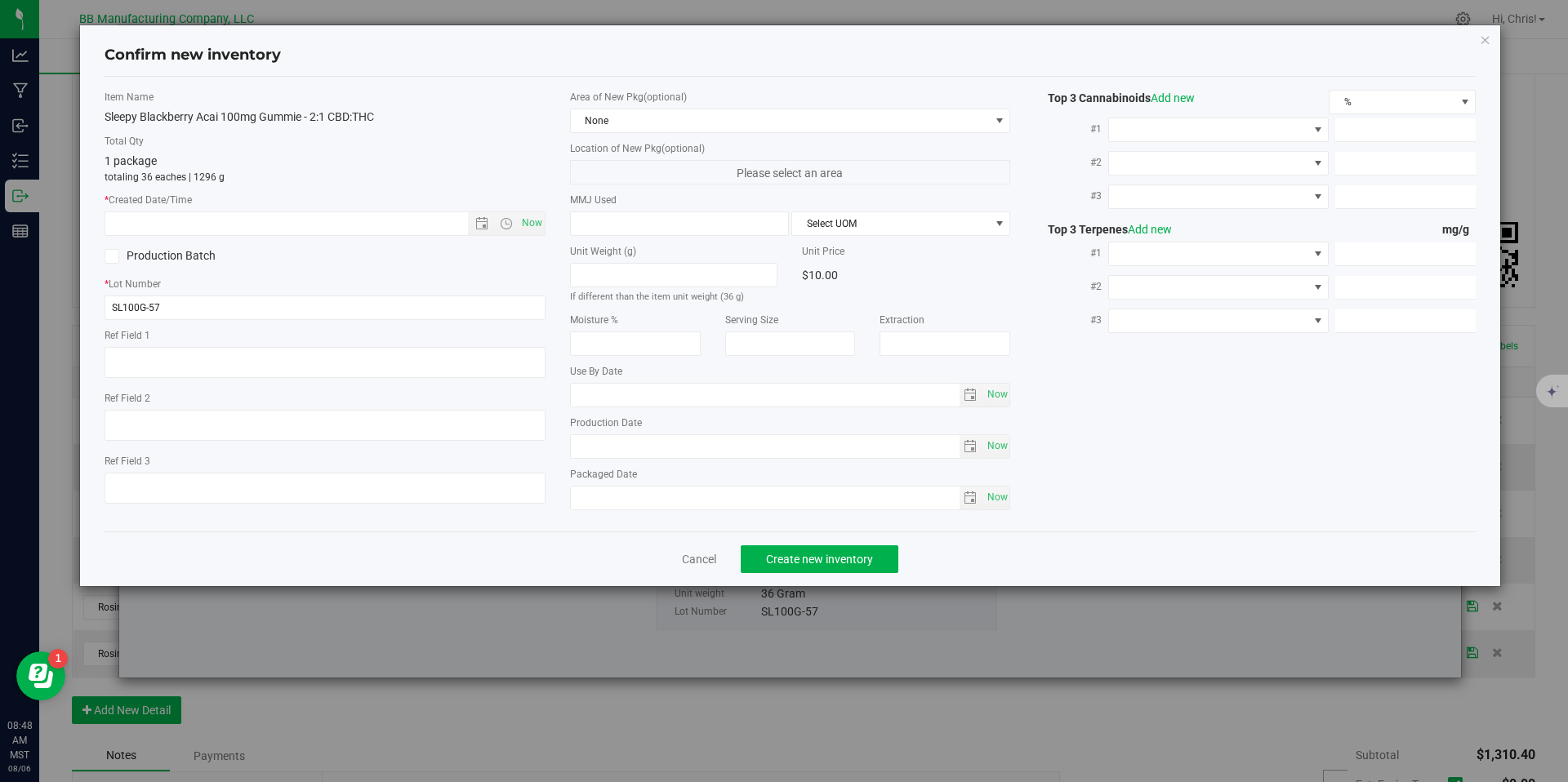 type on "73g" 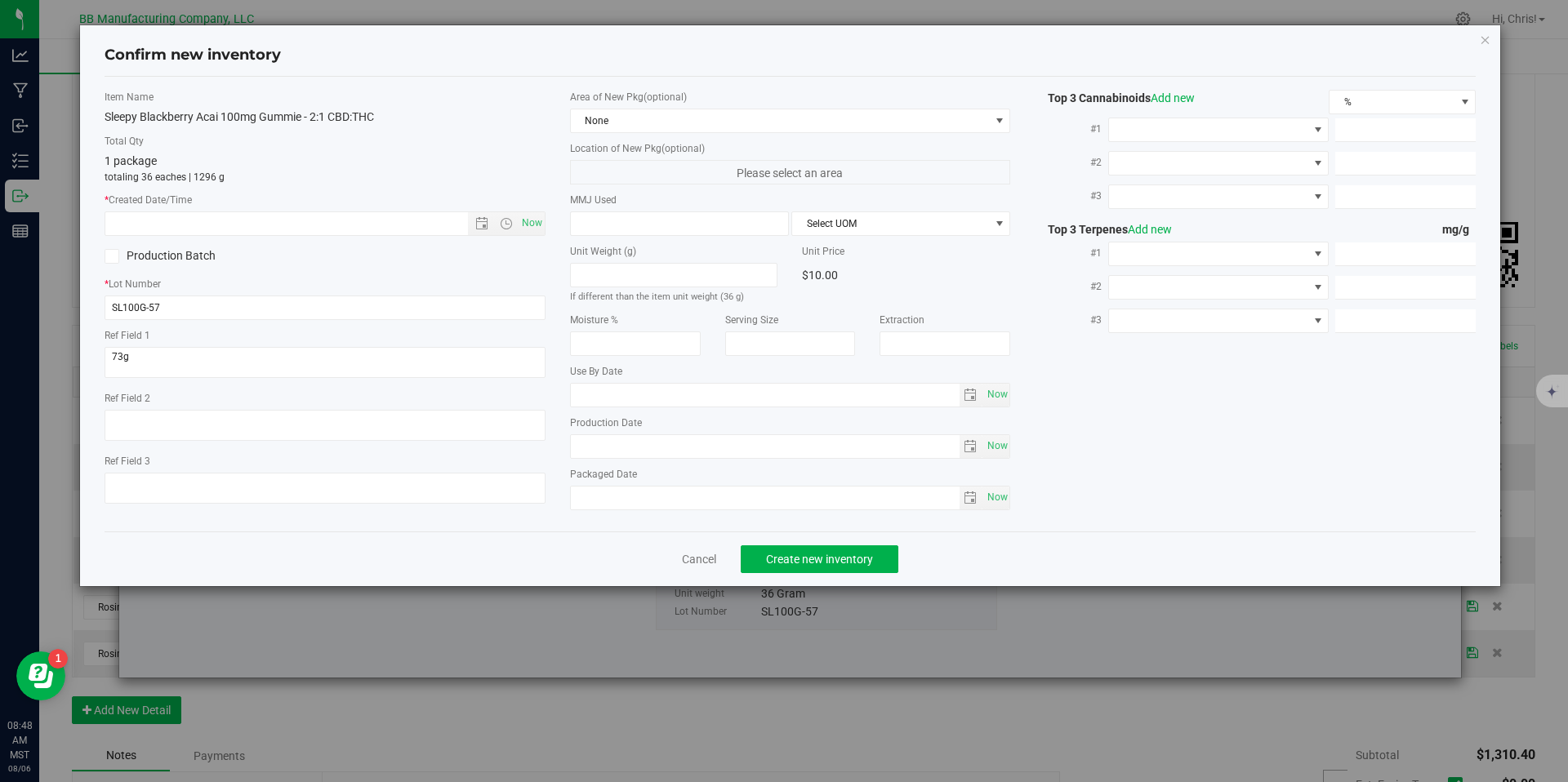 type on "36g" 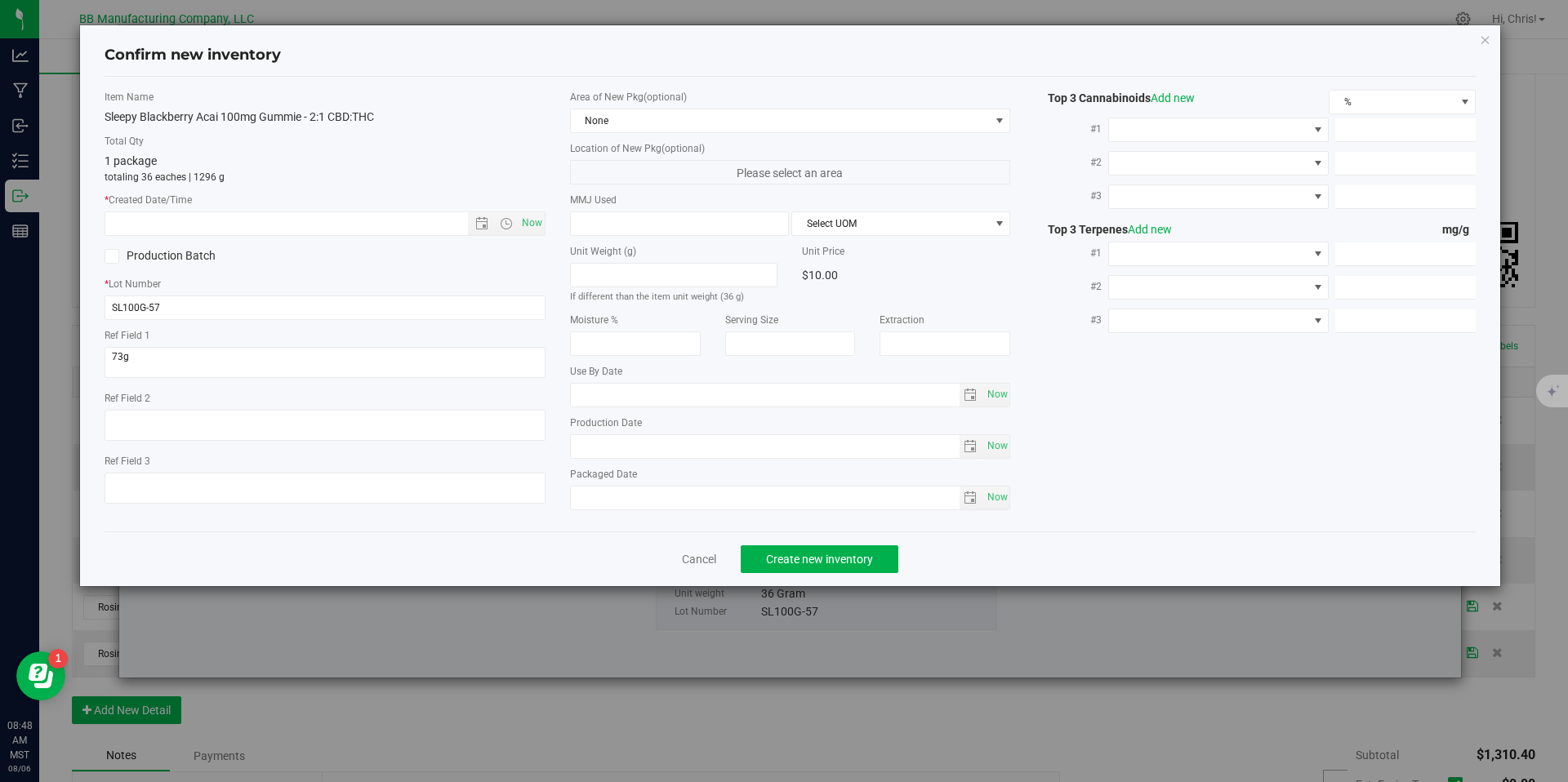 type on "020411-1" 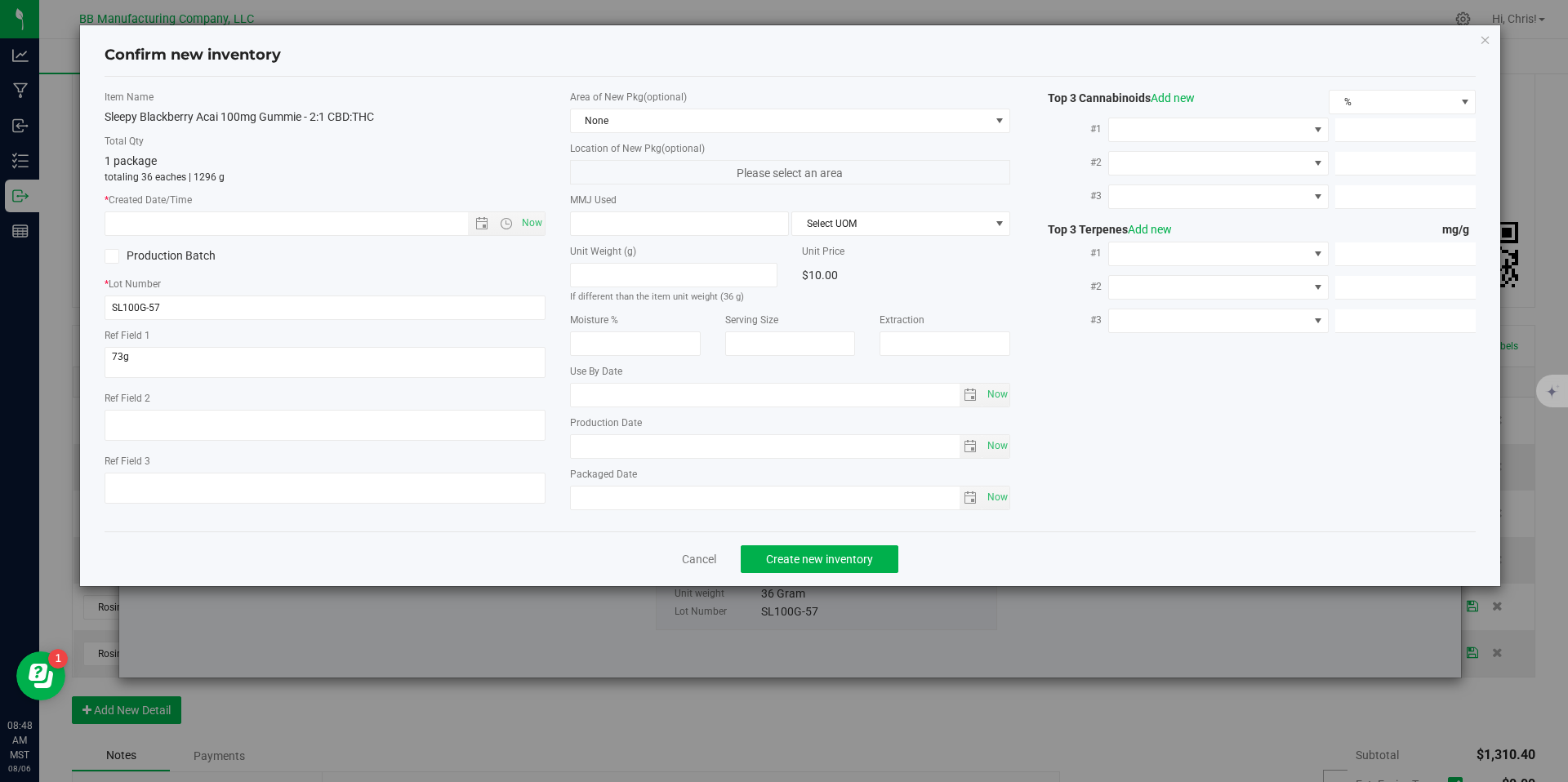 type on "100.0000" 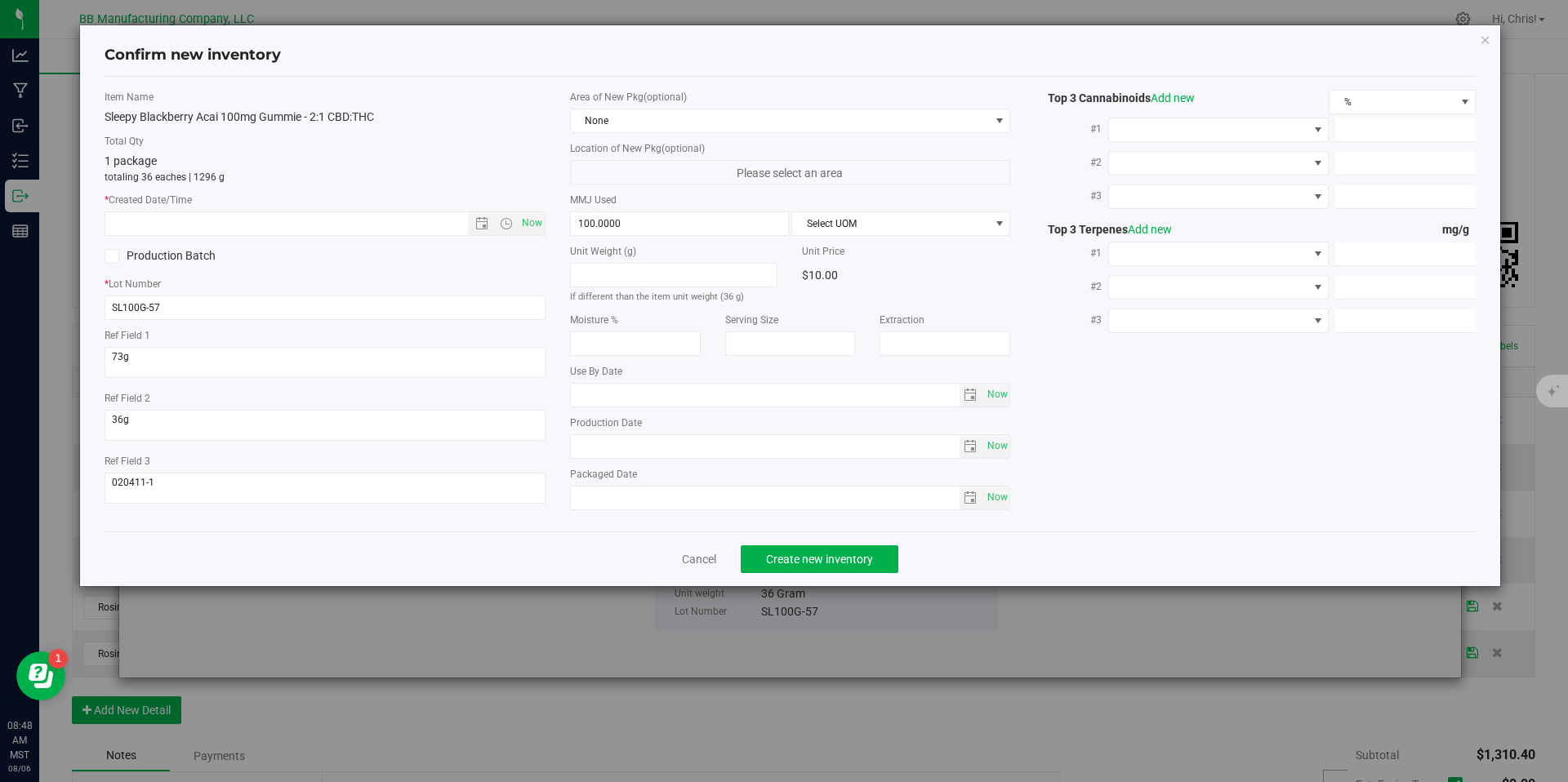 type on "2026-06-23" 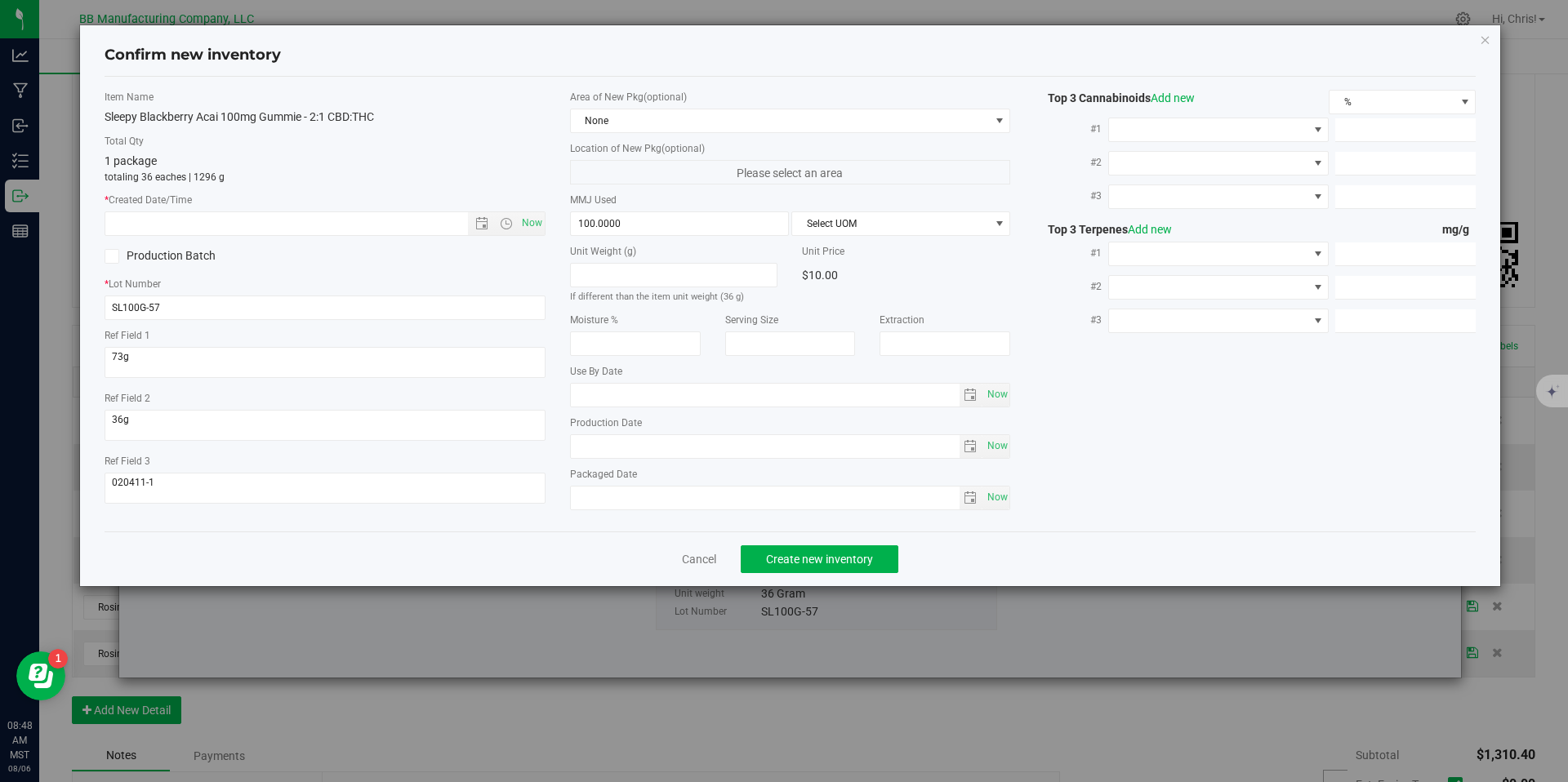 type on "2025-06-23" 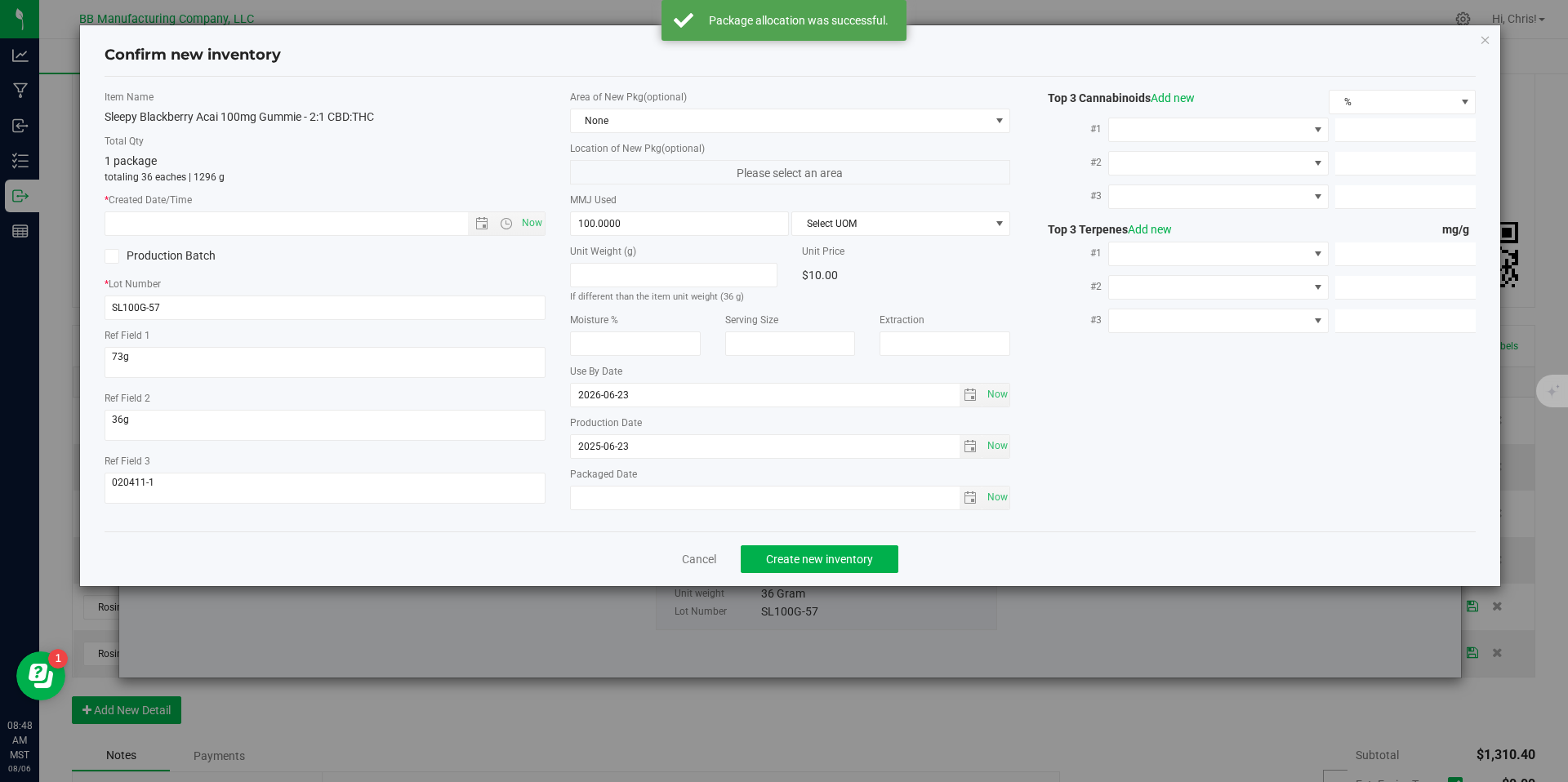 click on "Item Name
Sleepy Blackberry Acai 100mg Gummie - 2:1 CBD:THC
Total Qty
1 package  totaling 36 eaches | 1296 g
*
Created Date/Time
Now
Production Batch
*
Lot Number
SL100G-57" at bounding box center (791, 304) 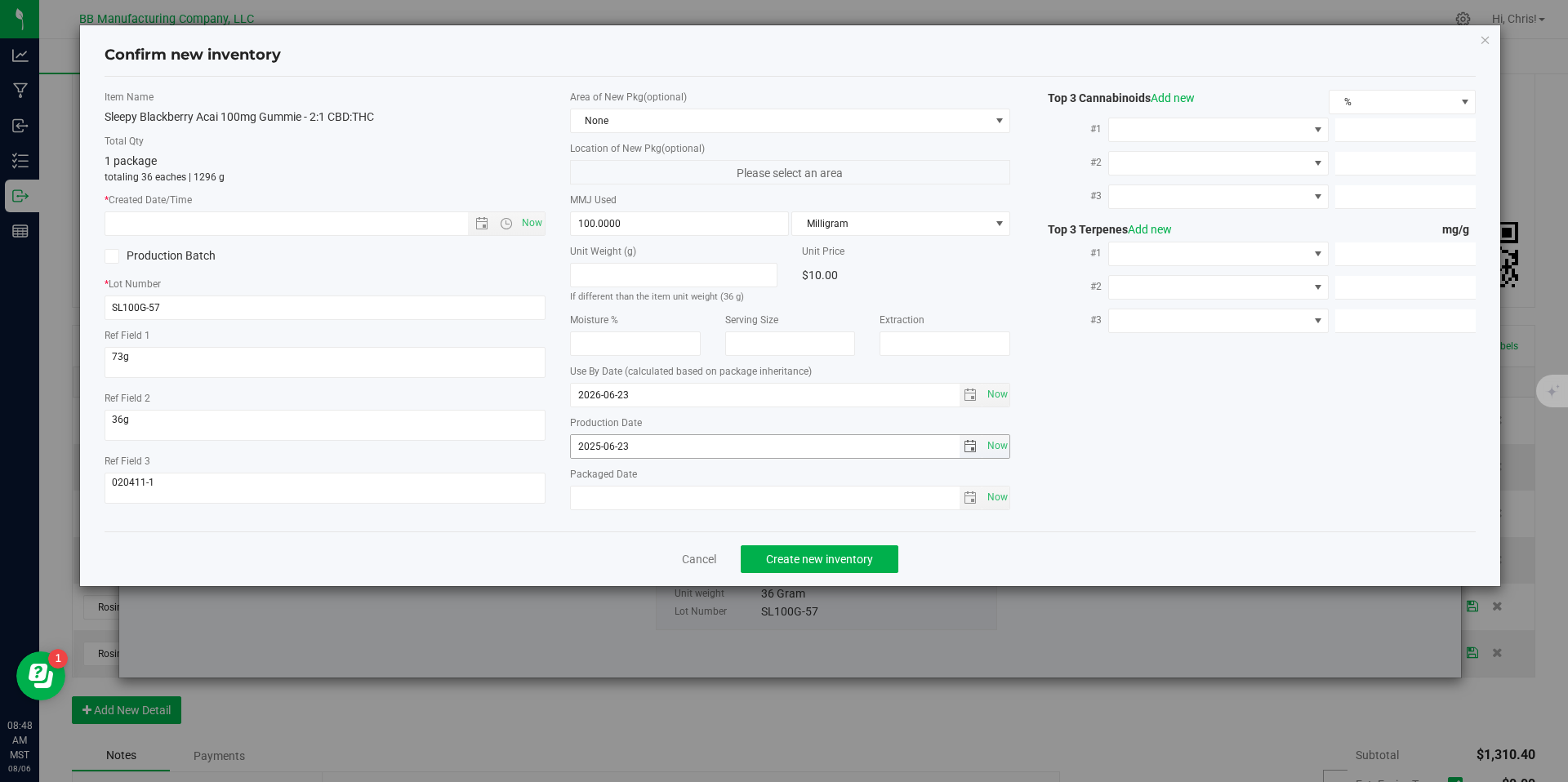 click on "2025-06-23" at bounding box center [765, 447] 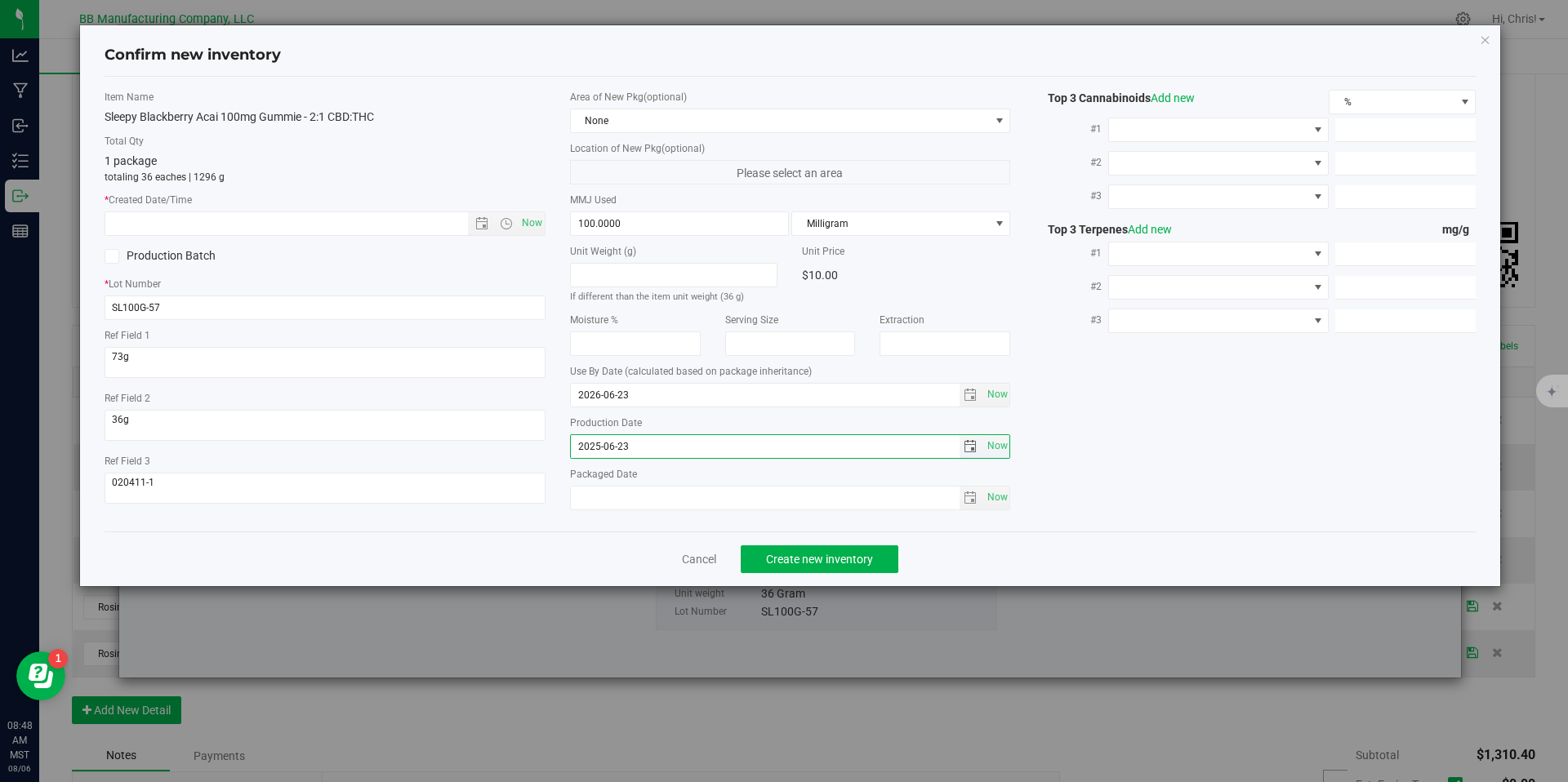 click on "2025-06-23" at bounding box center (765, 447) 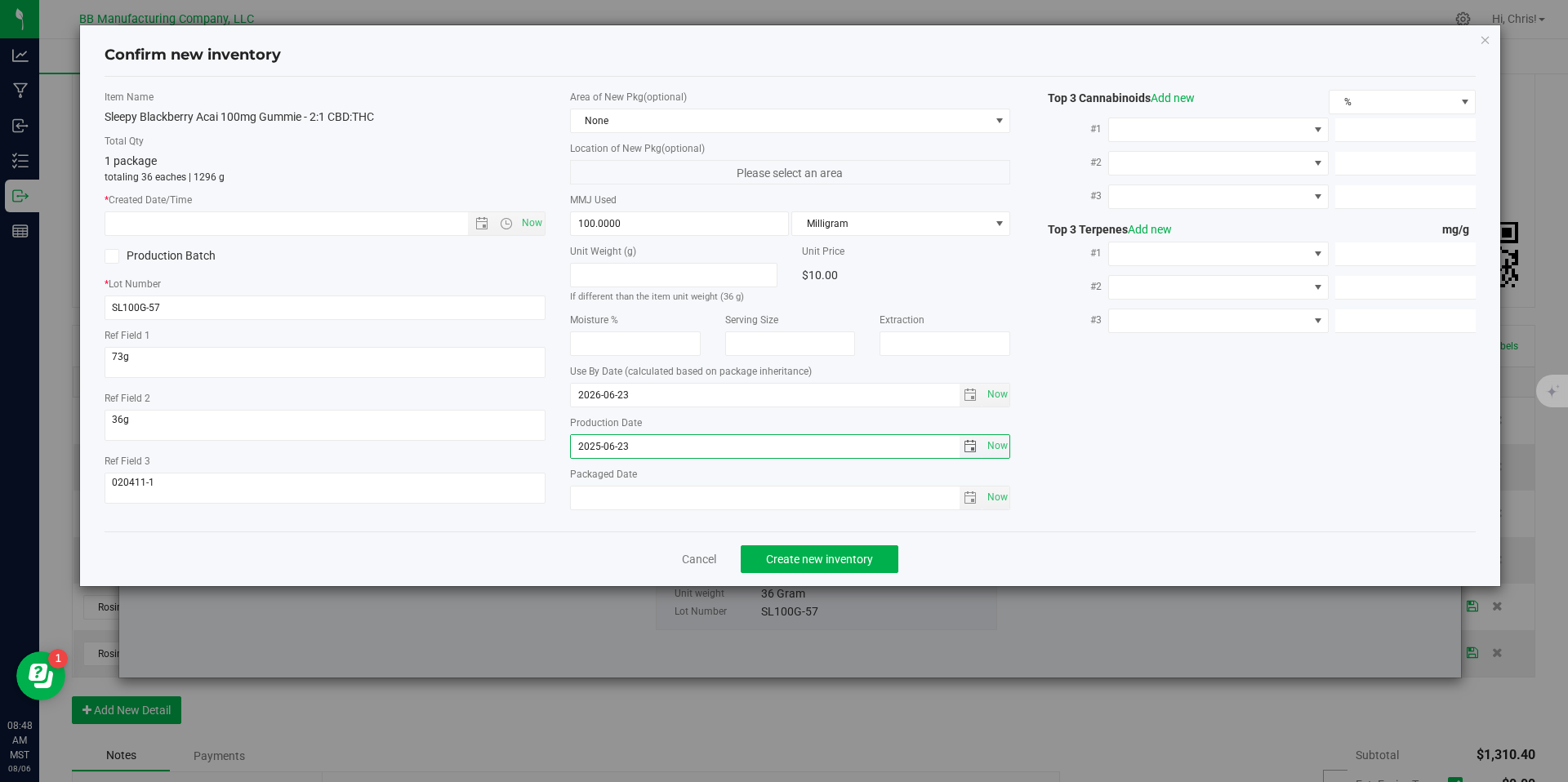 click on "2025-06-23" at bounding box center [765, 447] 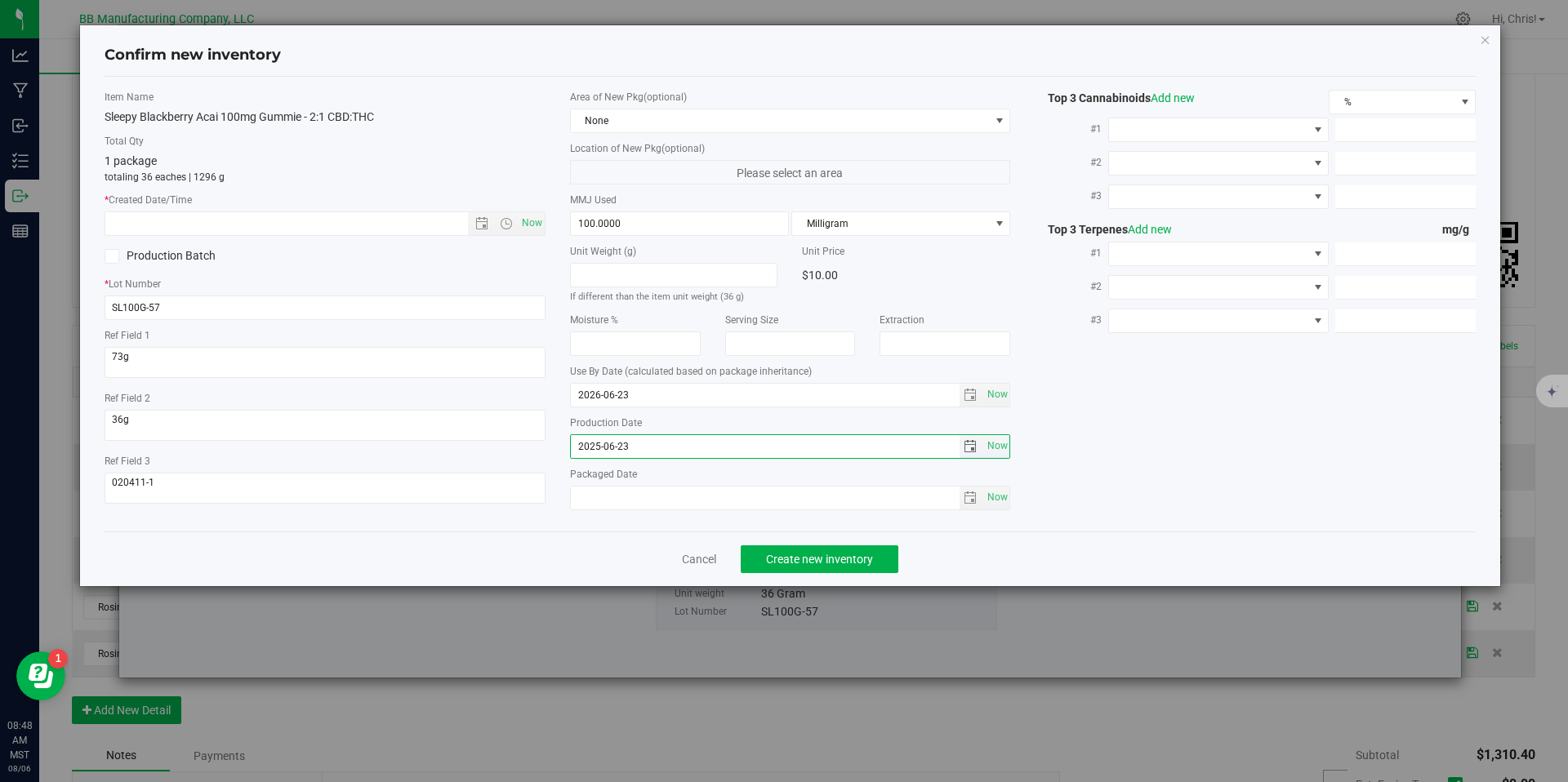 click on "2025-06-23" at bounding box center [765, 447] 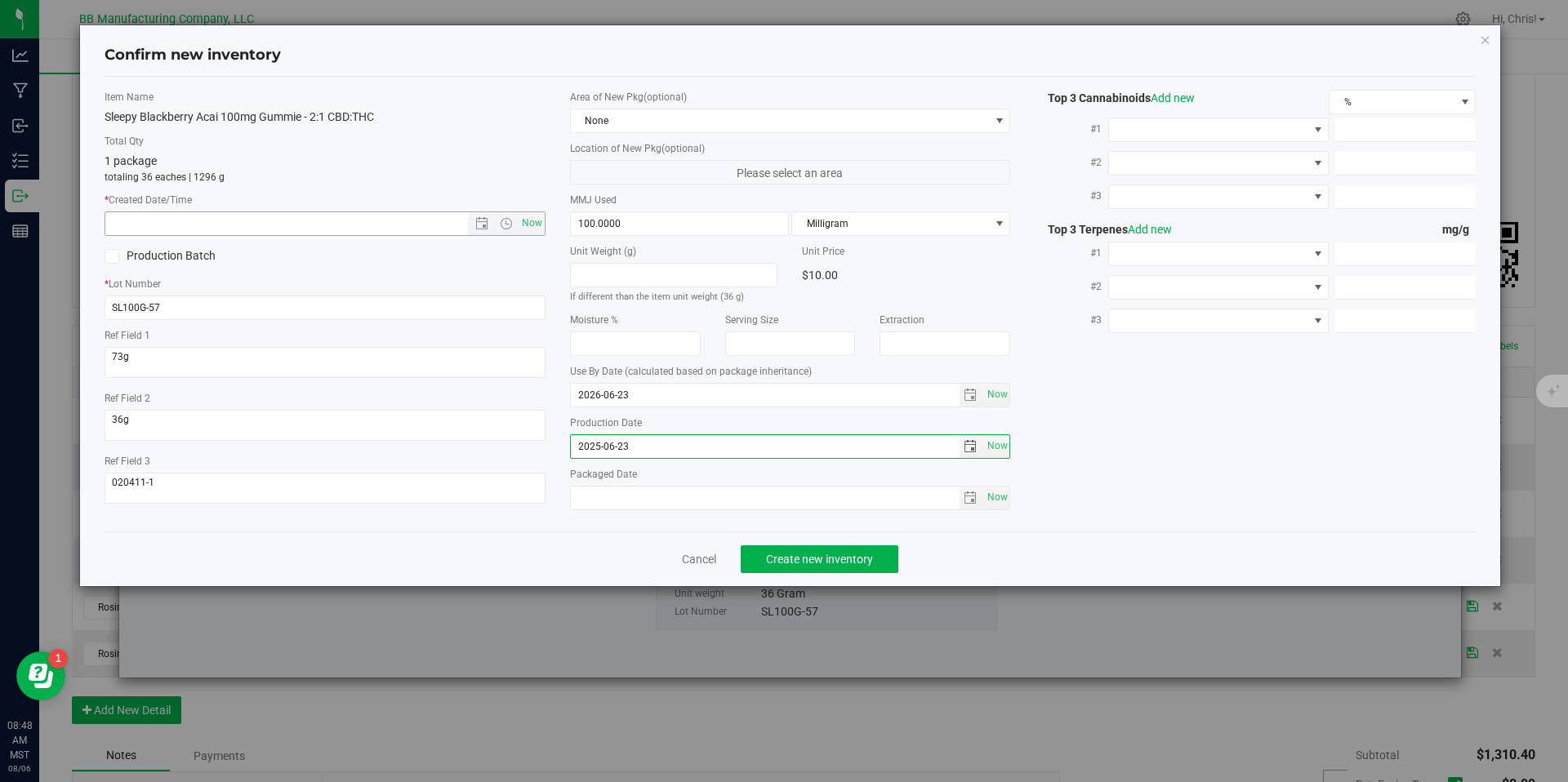 click at bounding box center [301, 224] 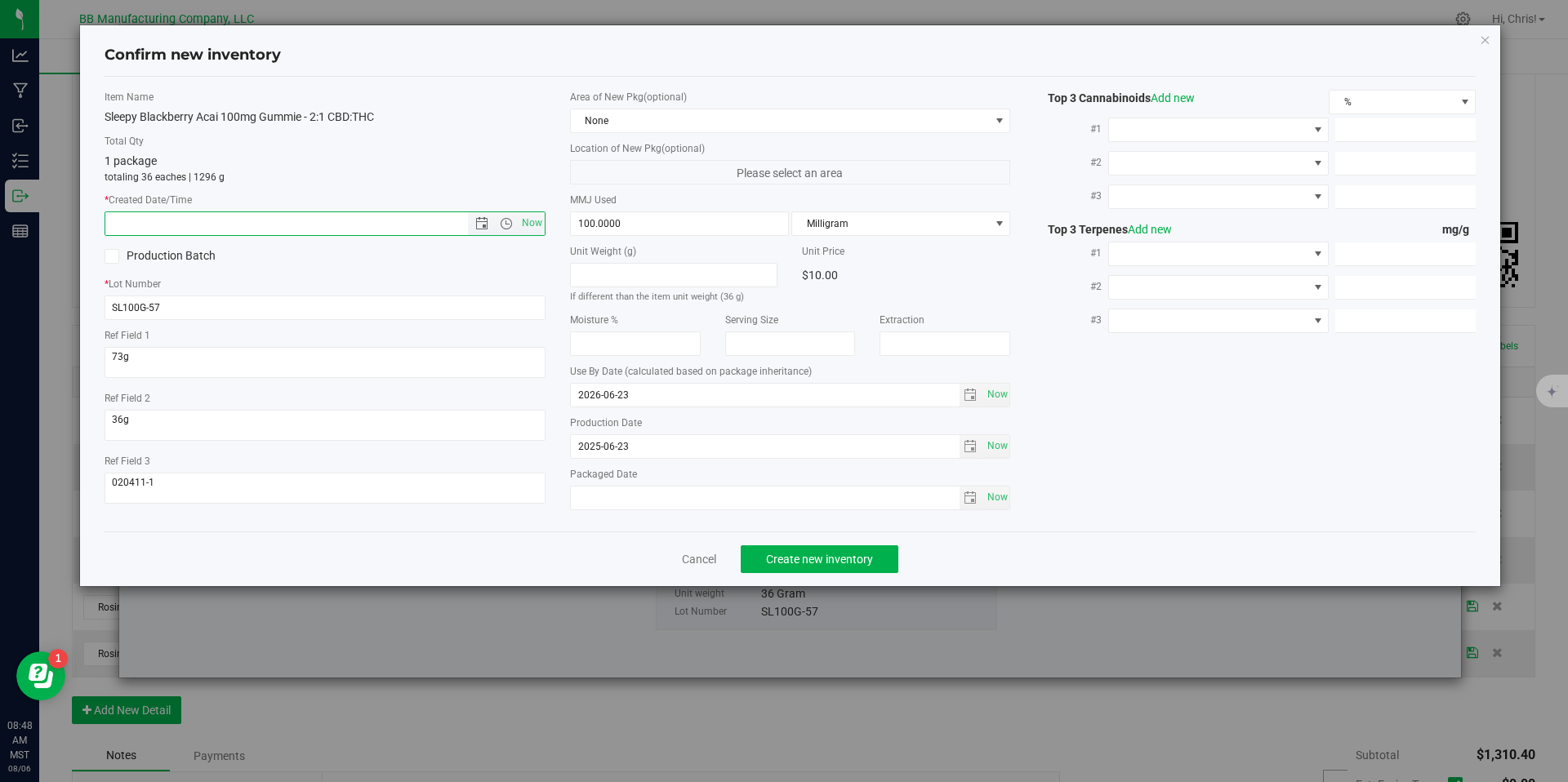 paste on "2025-06-23" 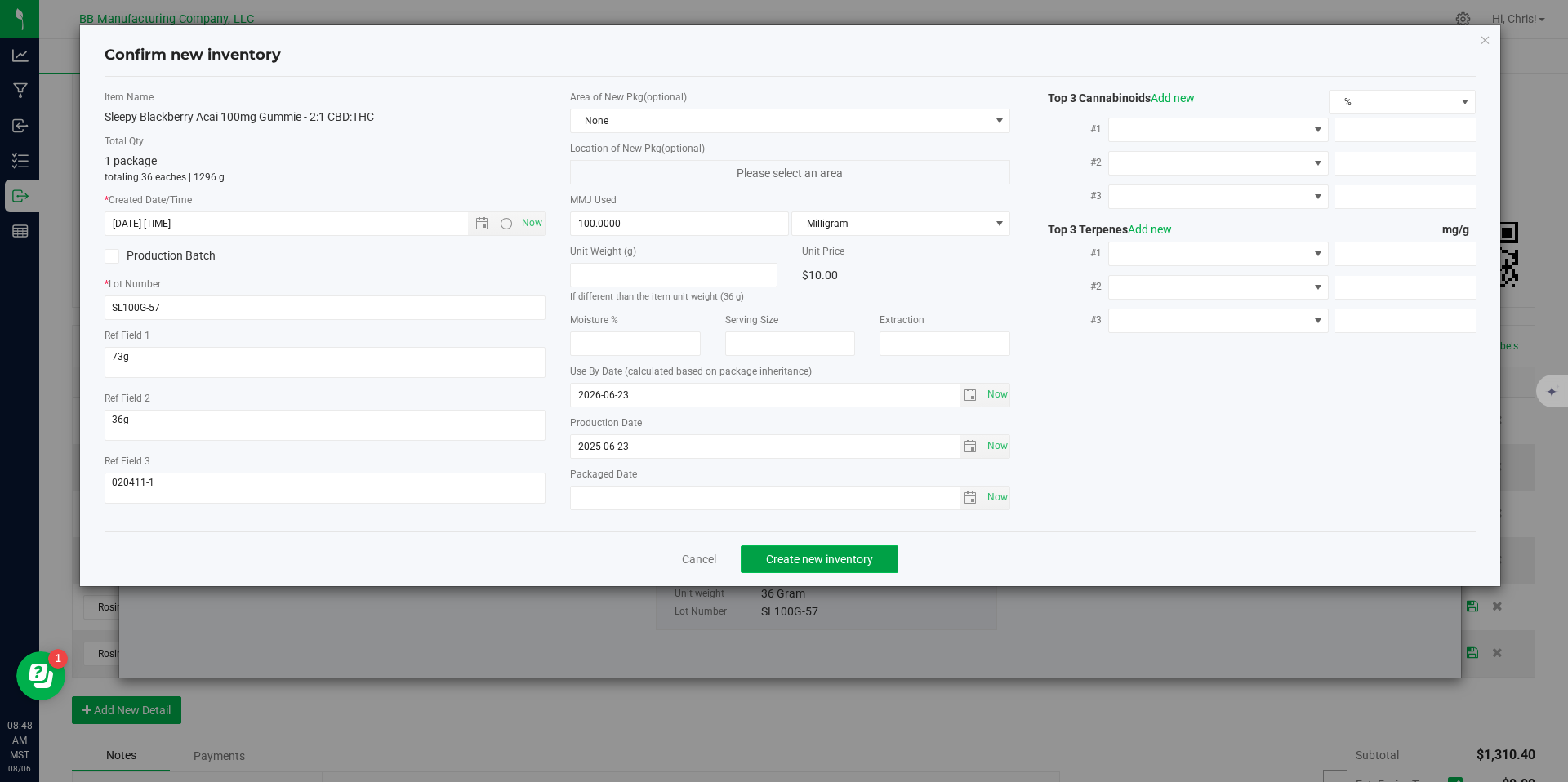 type on "6/23/2025 8:48 AM" 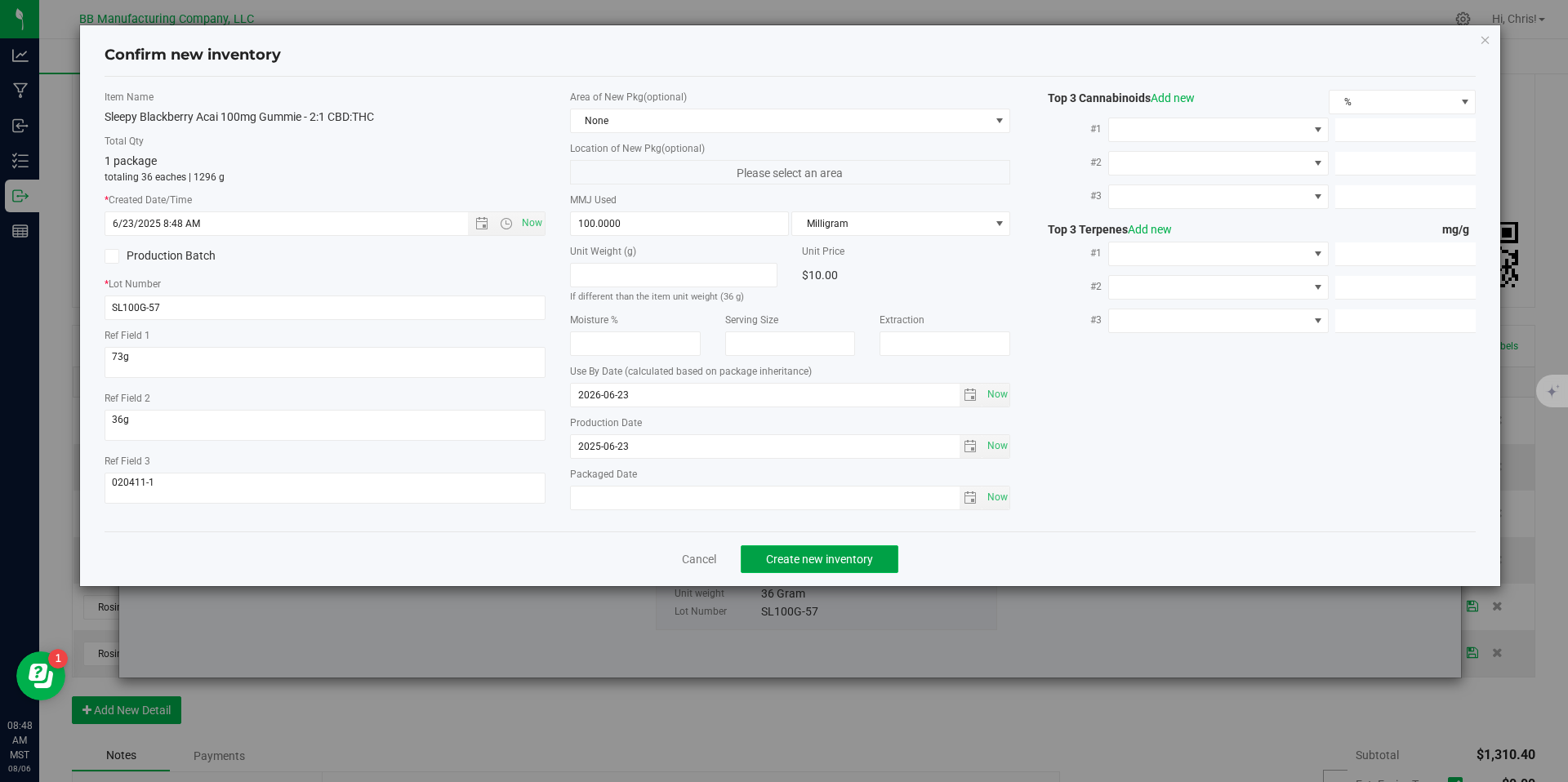 click on "Create new inventory" 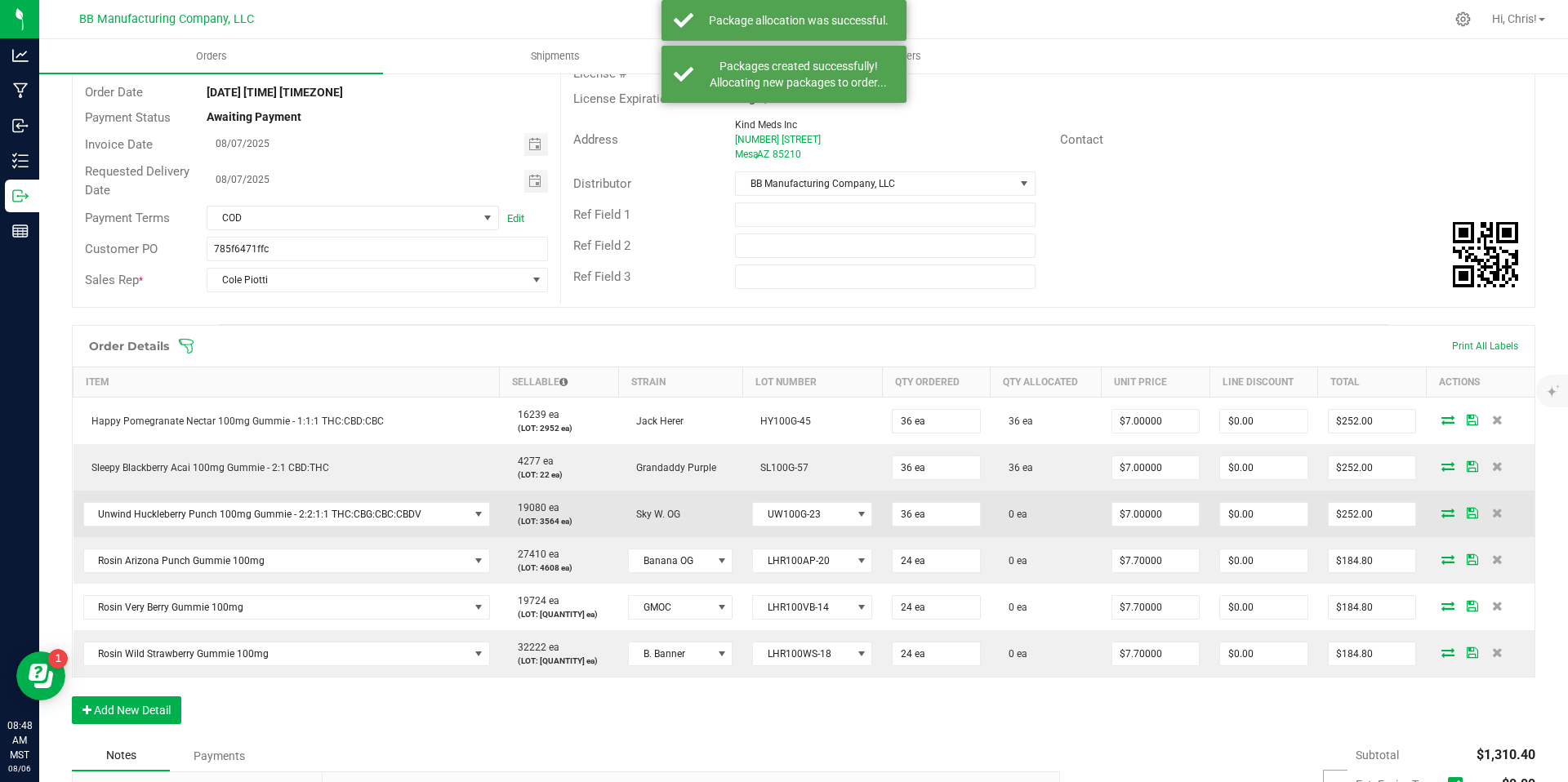 click at bounding box center [1448, 513] 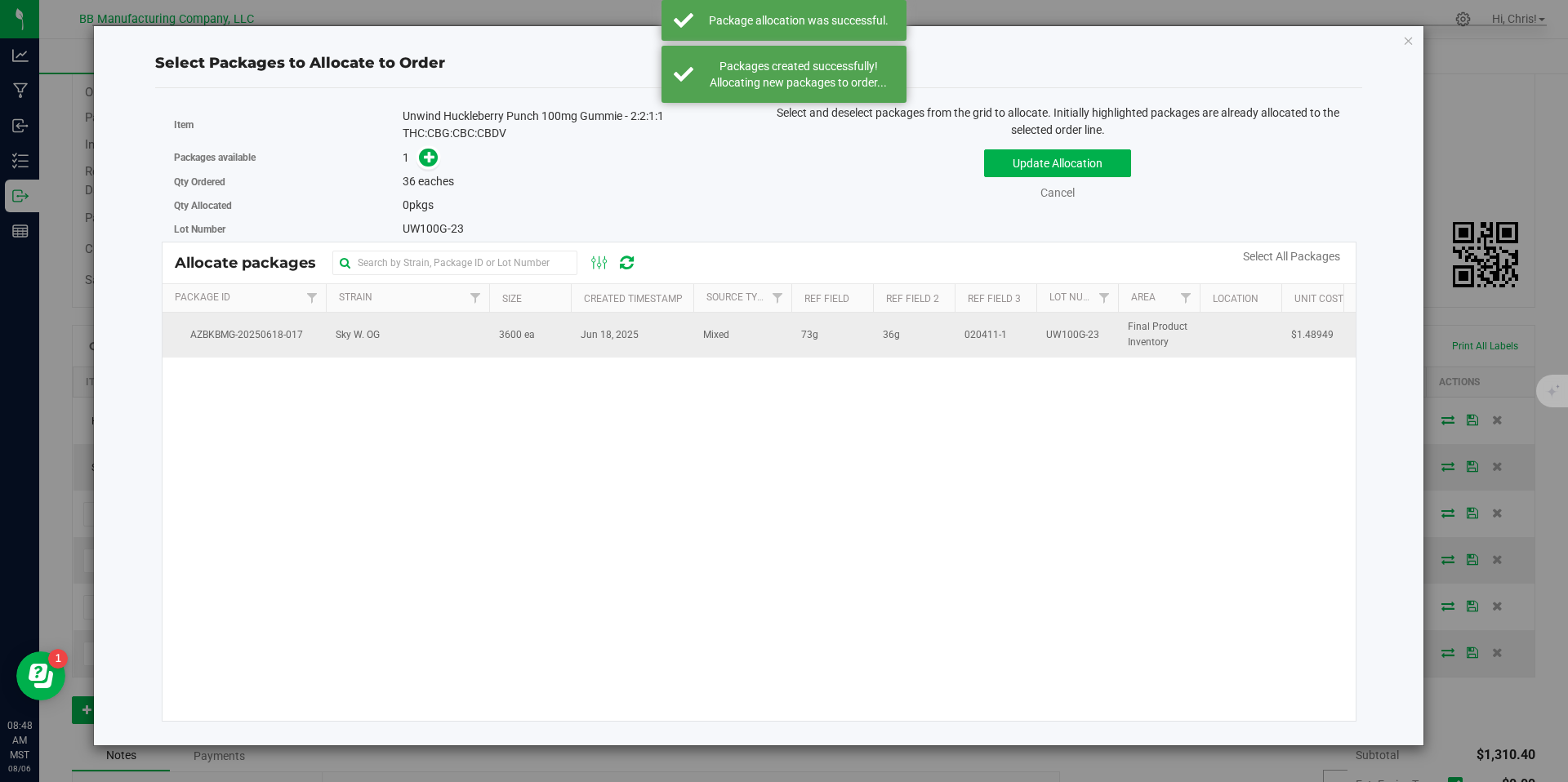 click on "Sky W. OG" at bounding box center [408, 335] 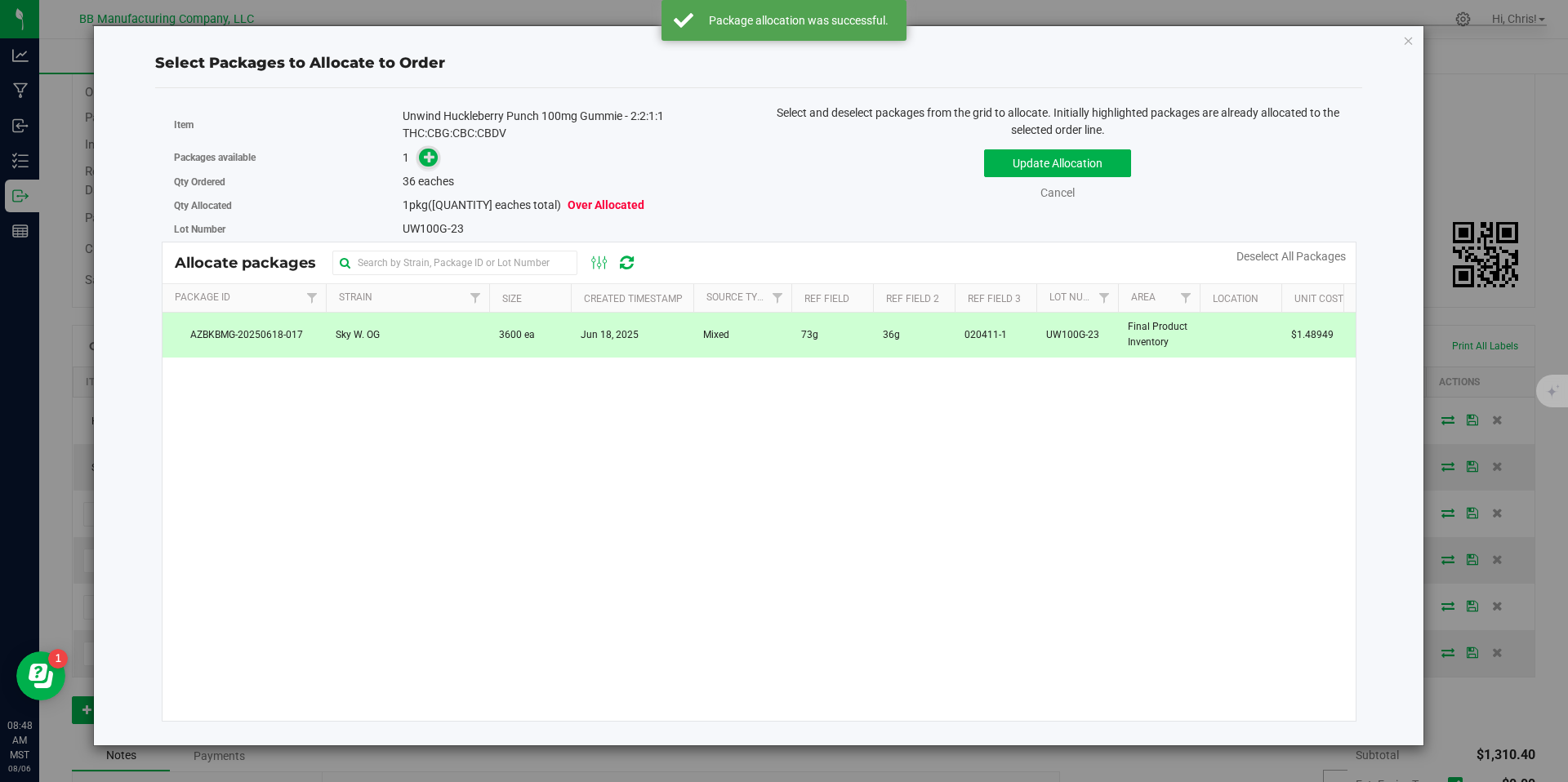 click at bounding box center (428, 157) 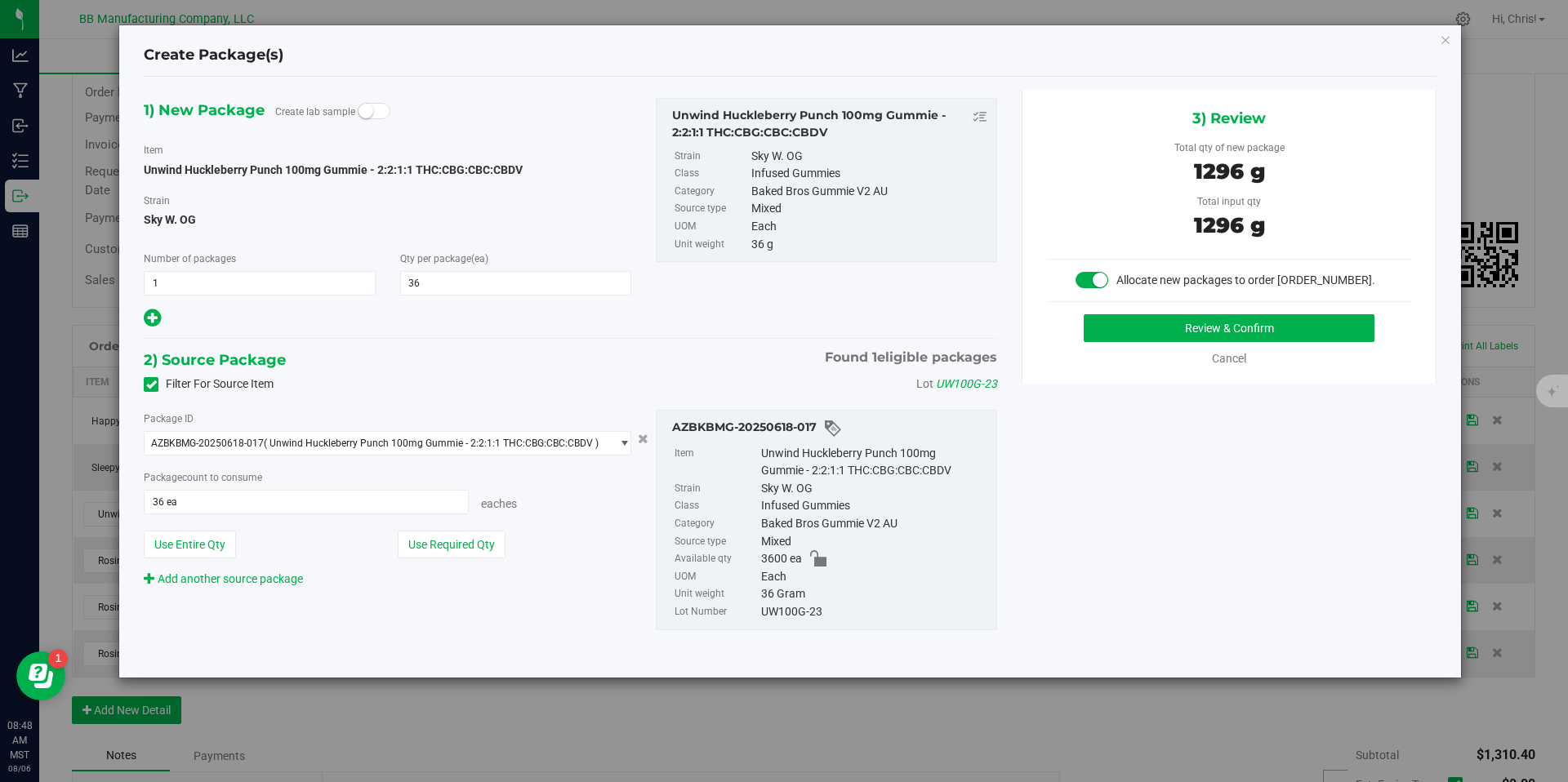 click on "Review & Confirm
Cancel" at bounding box center (1229, 340) 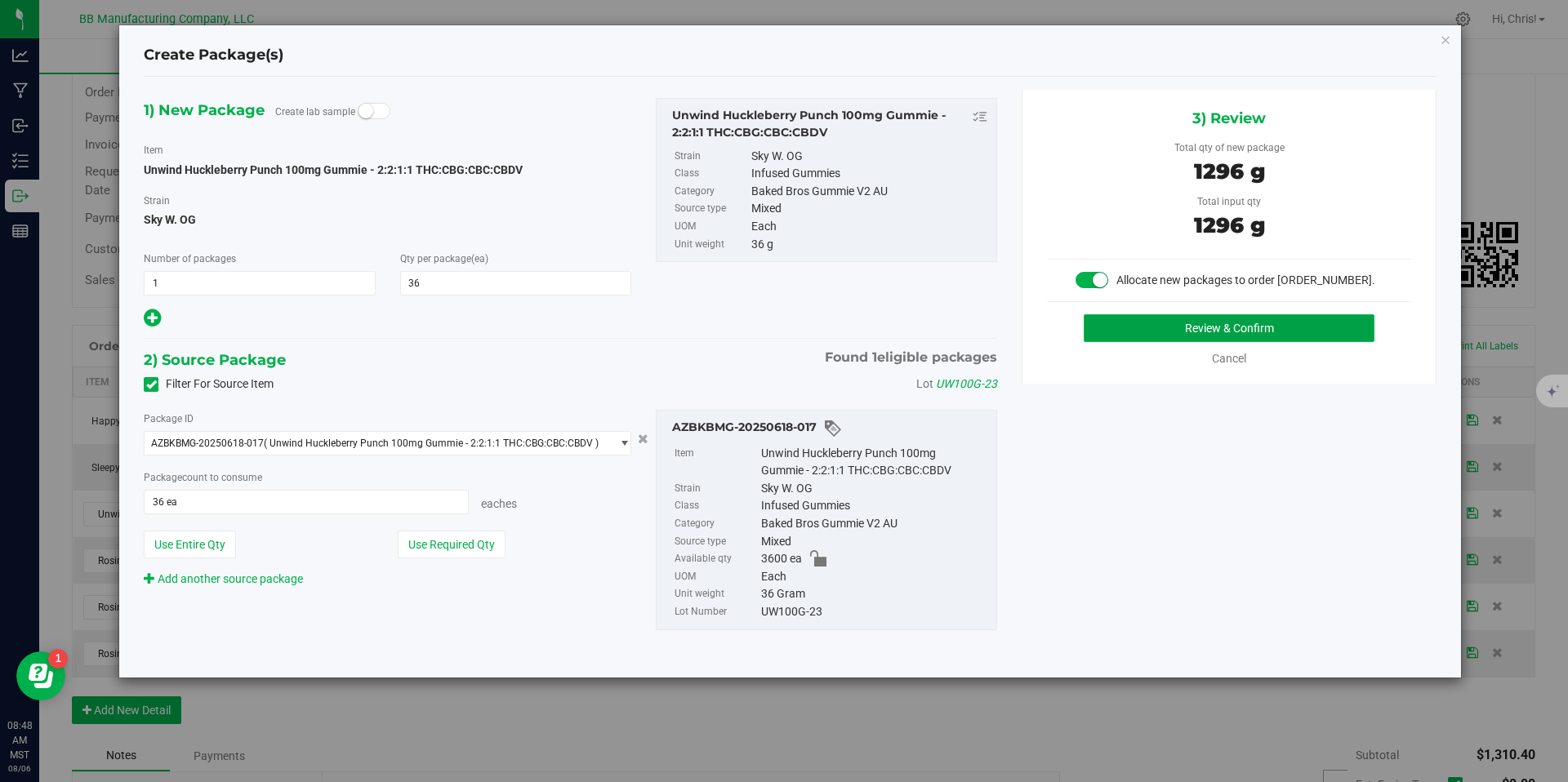 click on "Review & Confirm" at bounding box center [1229, 328] 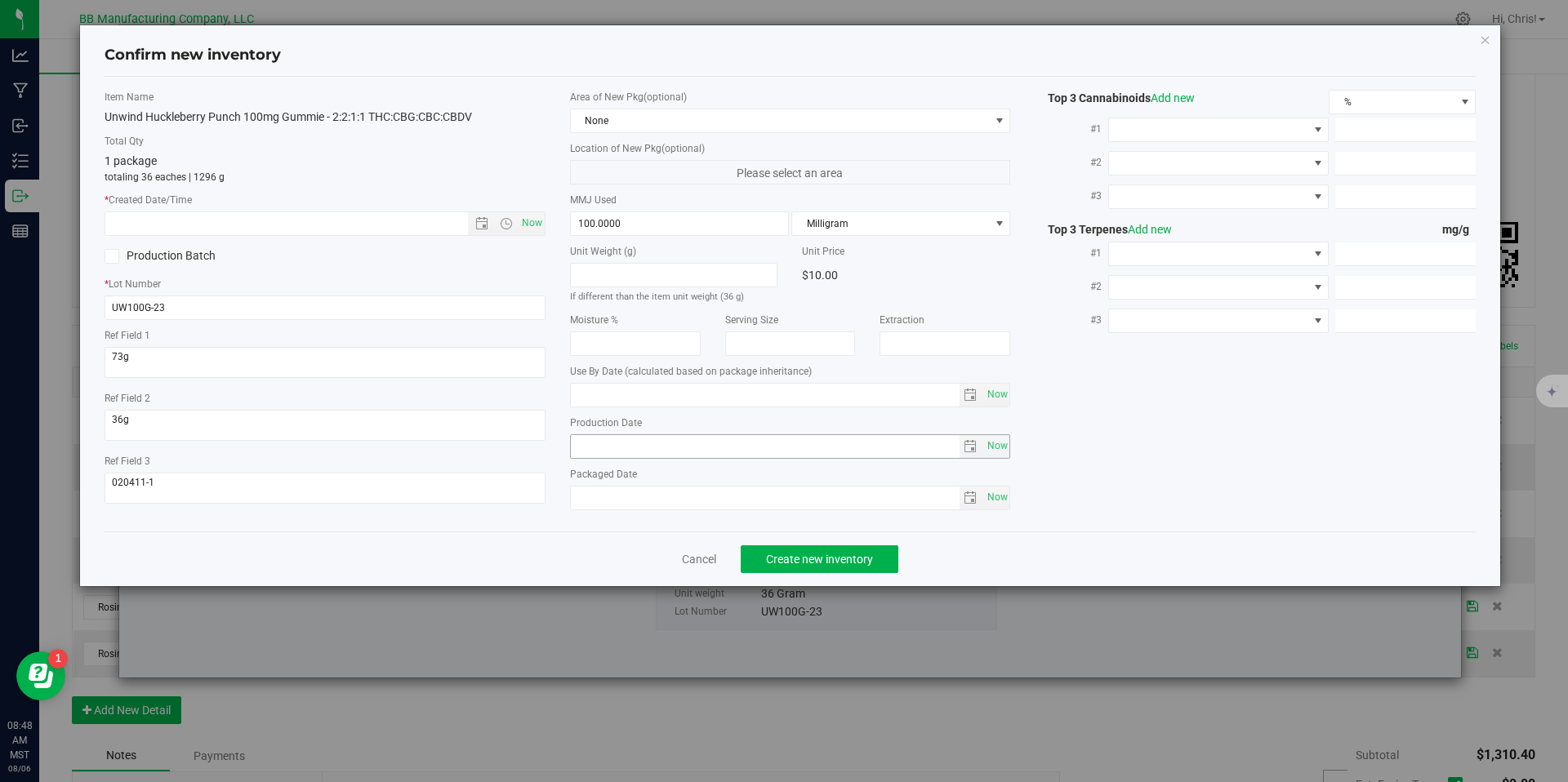 type on "2026-05-09" 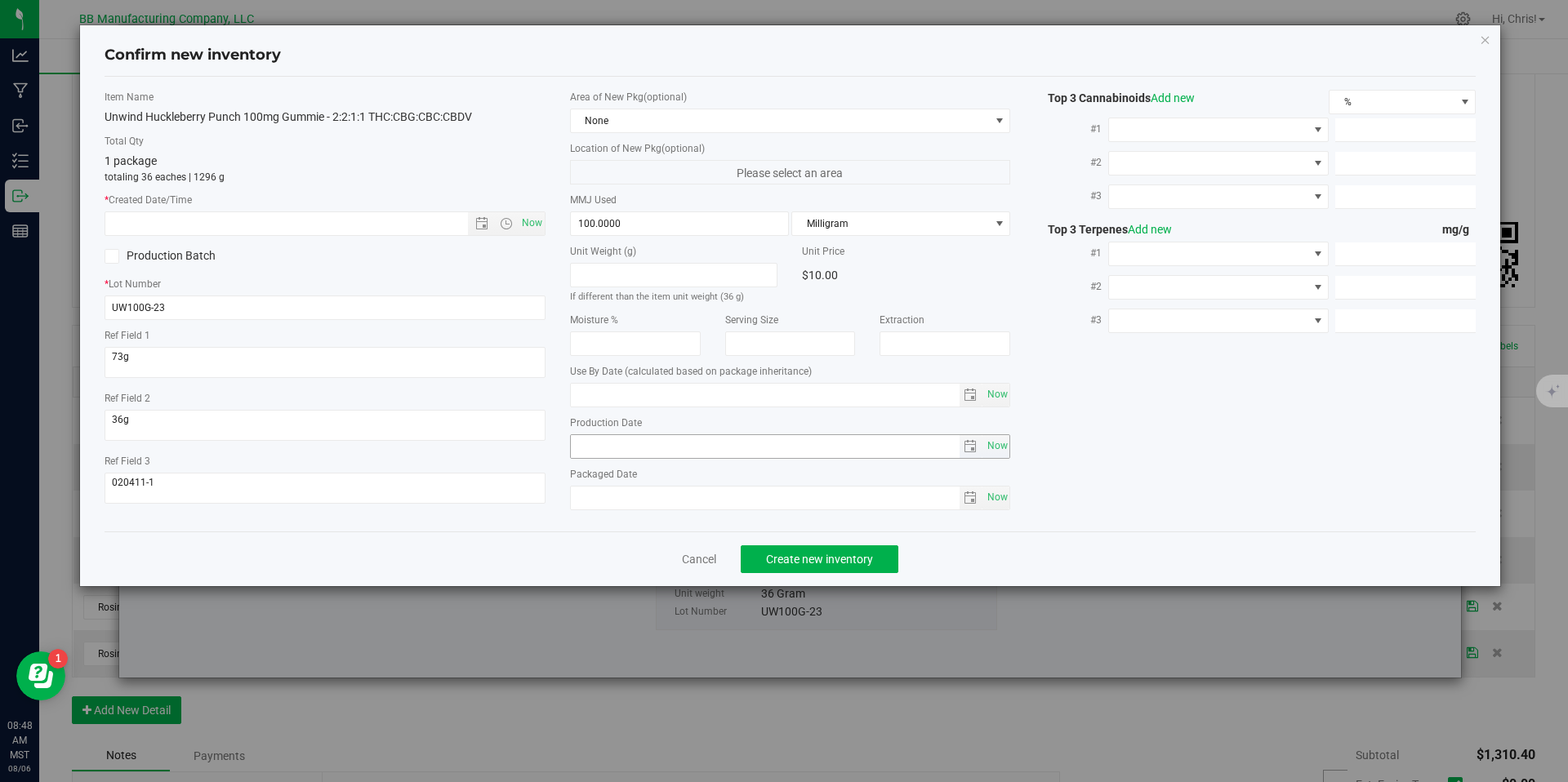 type on "2025-05-09" 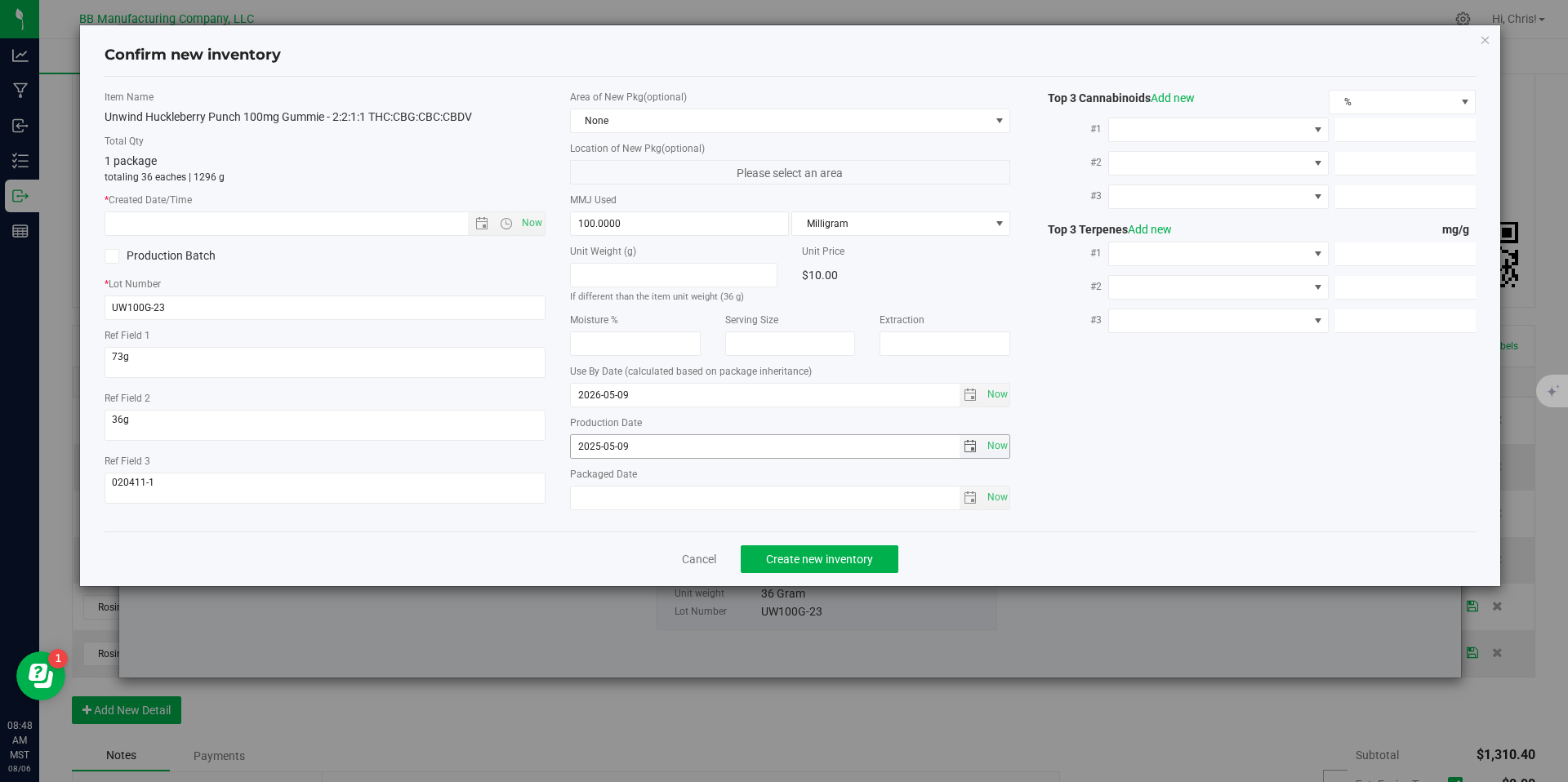 click on "2025-05-09" at bounding box center [765, 447] 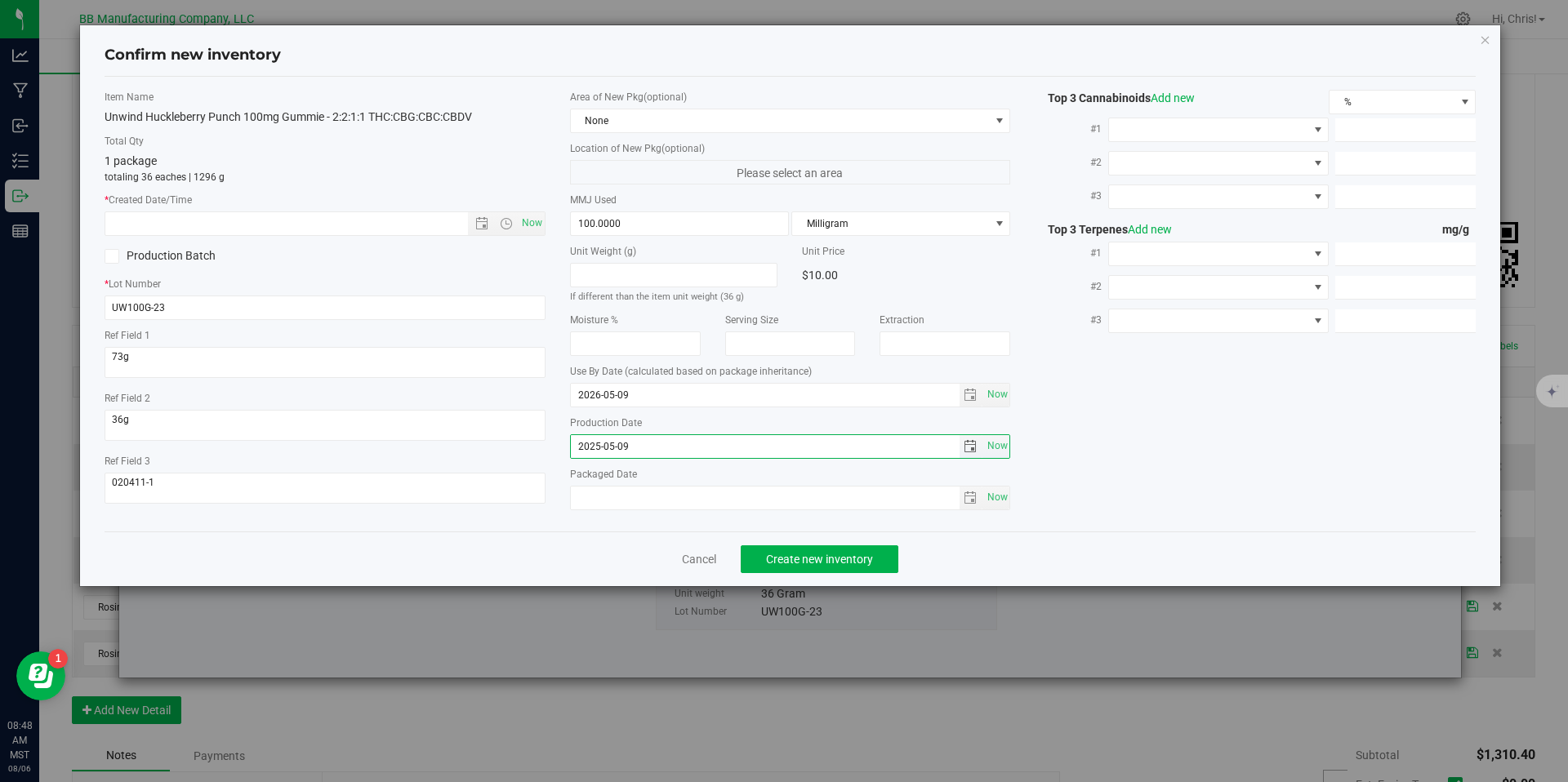 click on "2025-05-09" at bounding box center [765, 447] 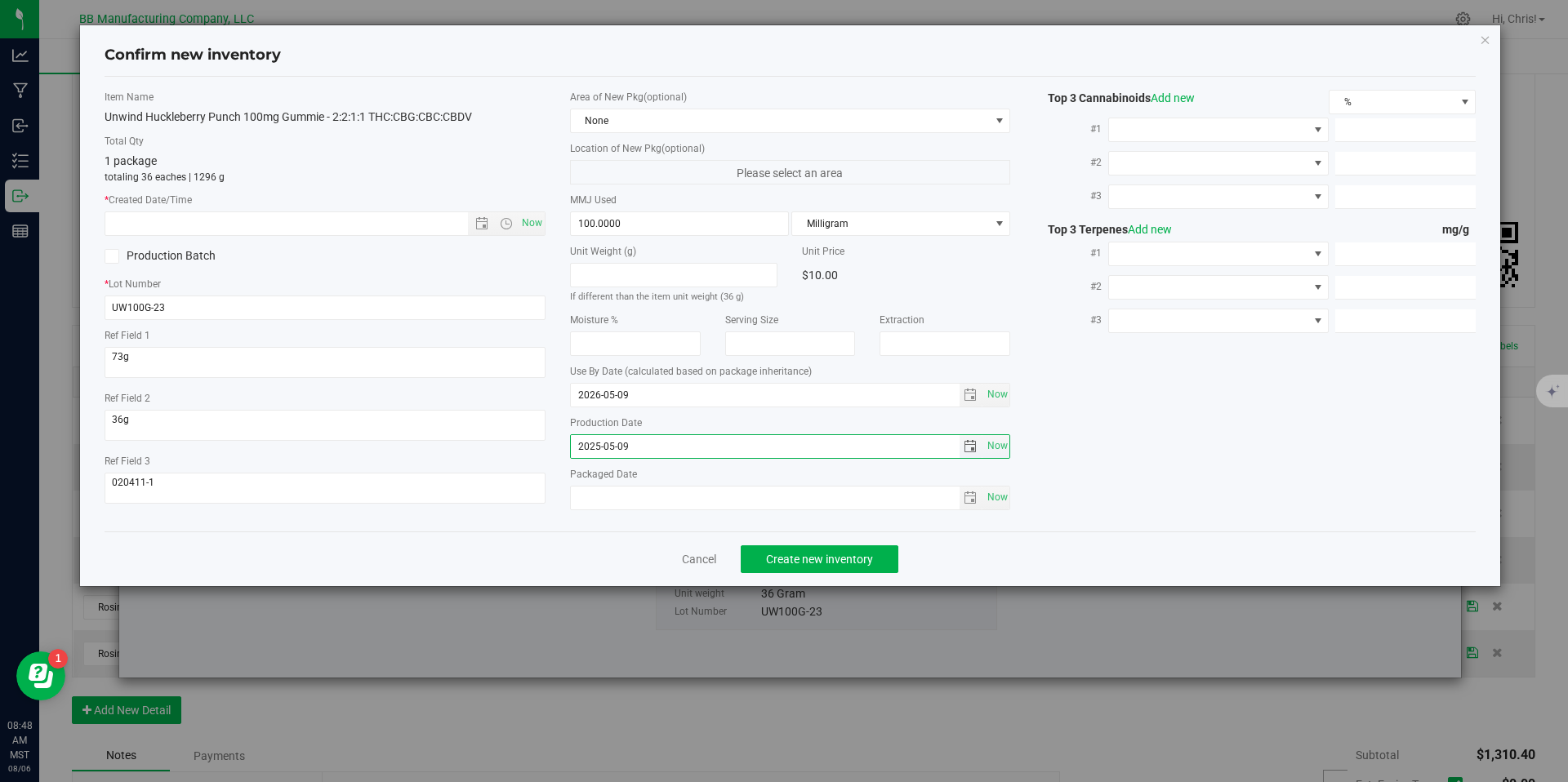 click on "2025-05-09" at bounding box center [765, 447] 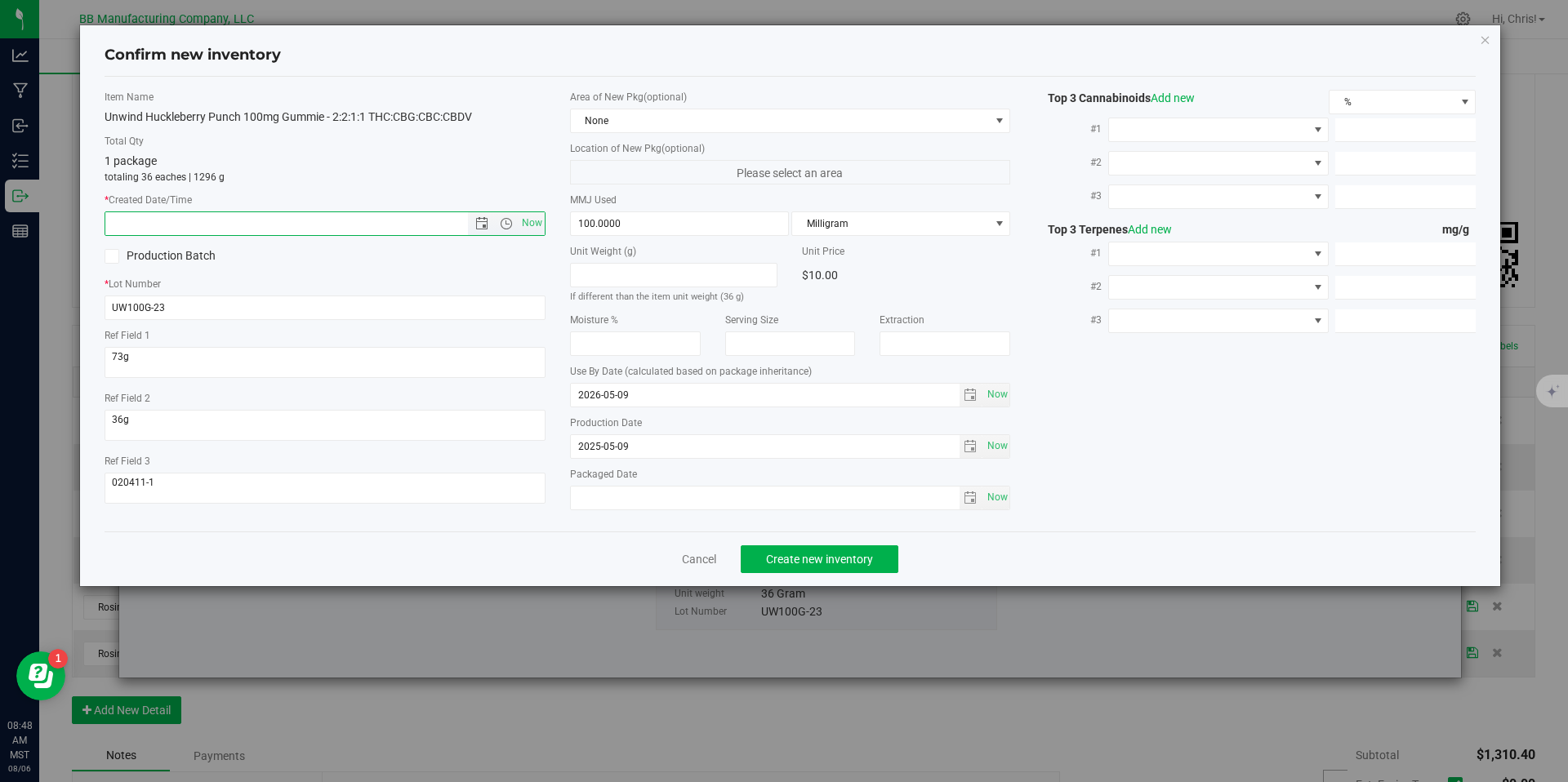 click at bounding box center (301, 224) 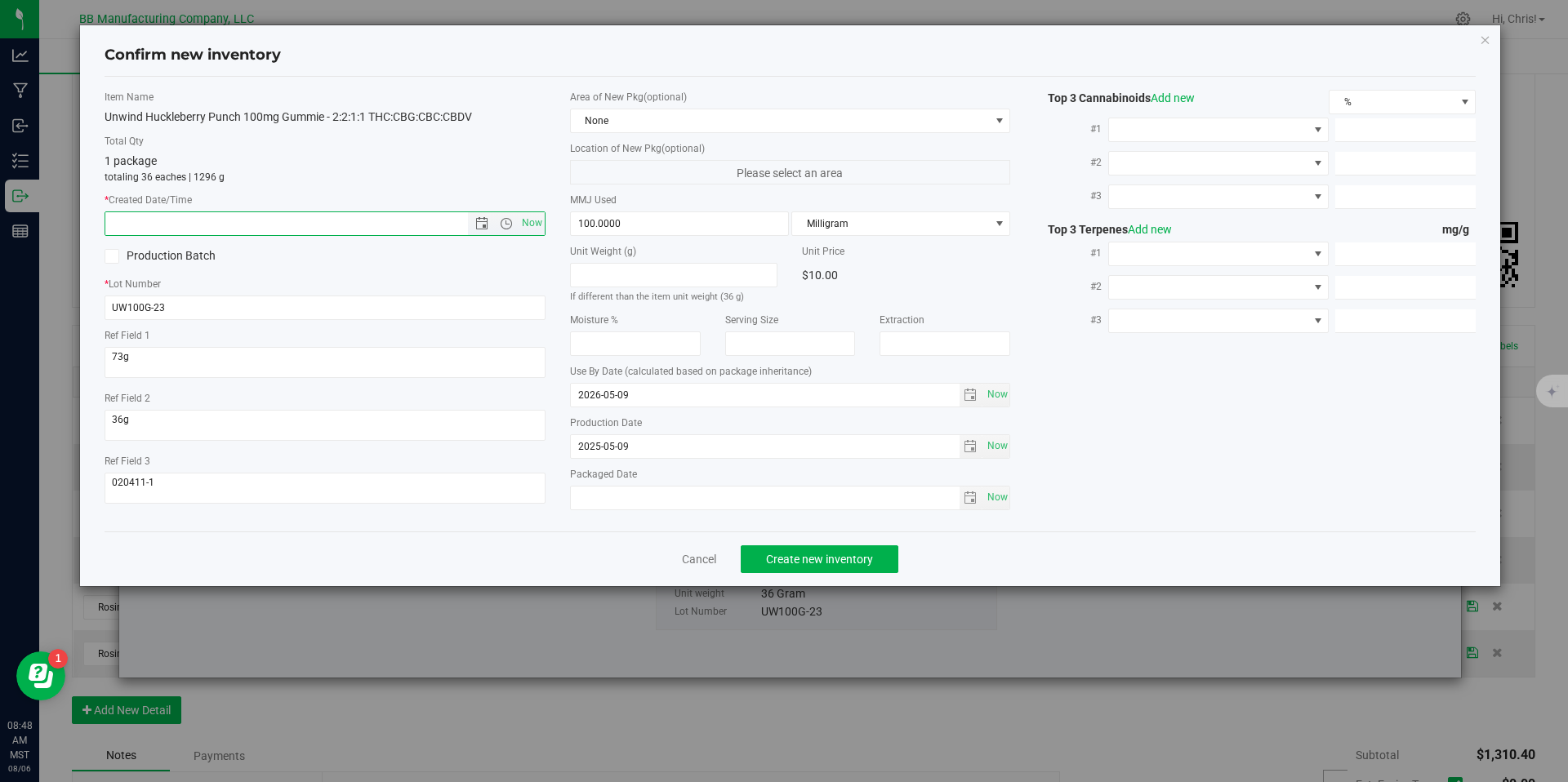 paste on "2025-05-09" 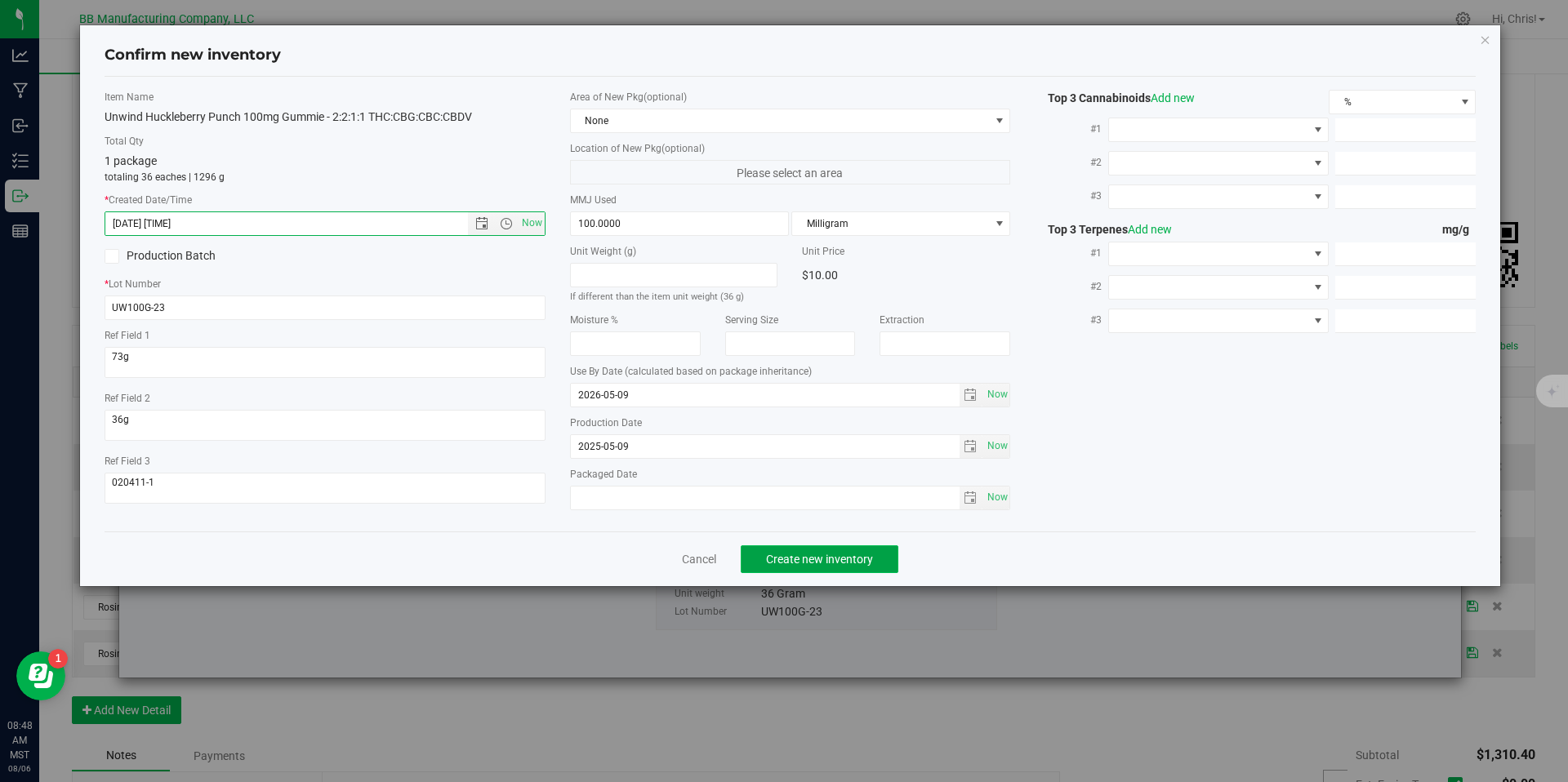 type on "5/9/2025 8:48 AM" 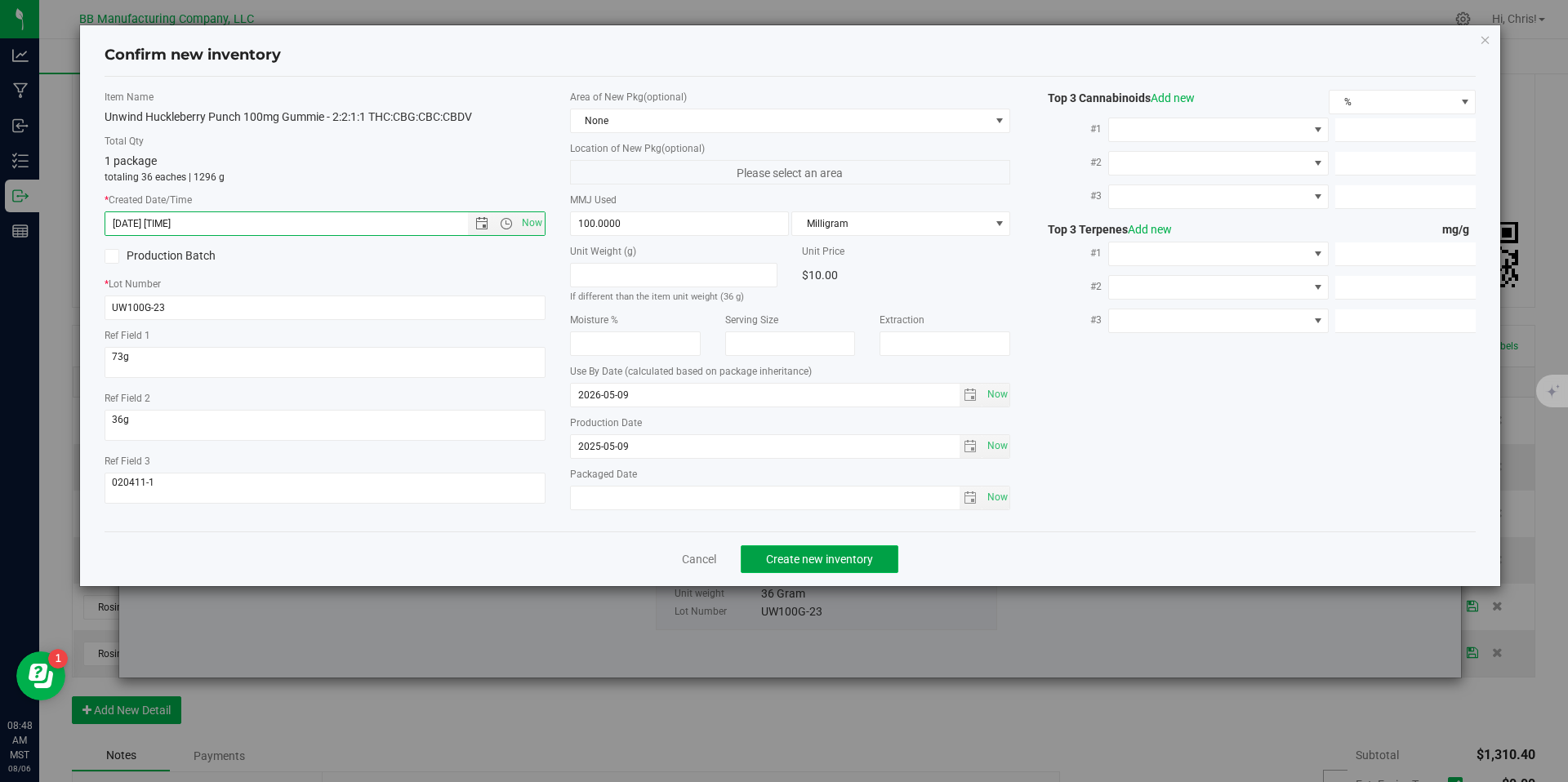 click on "Create new inventory" 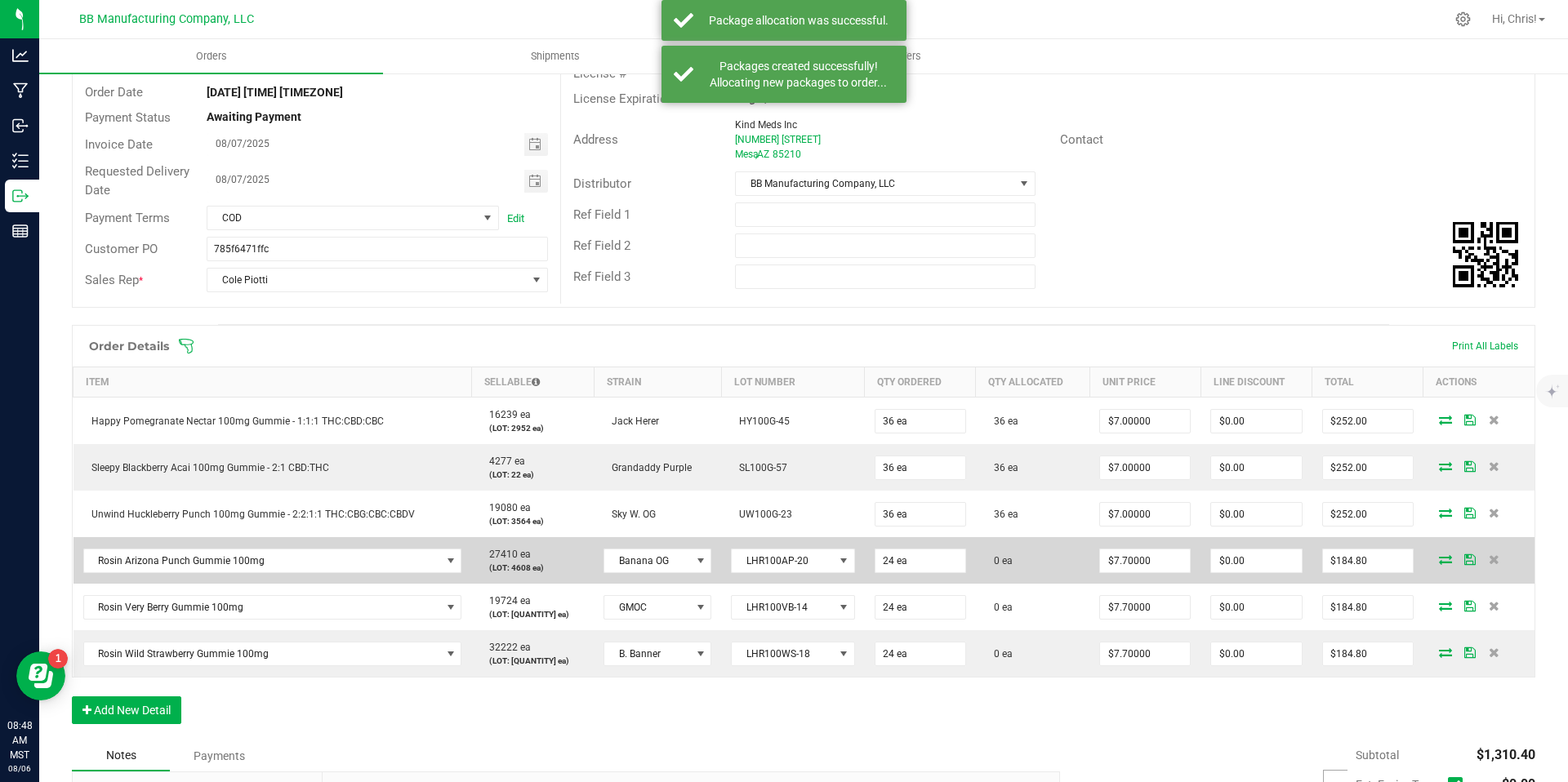 click at bounding box center (1446, 559) 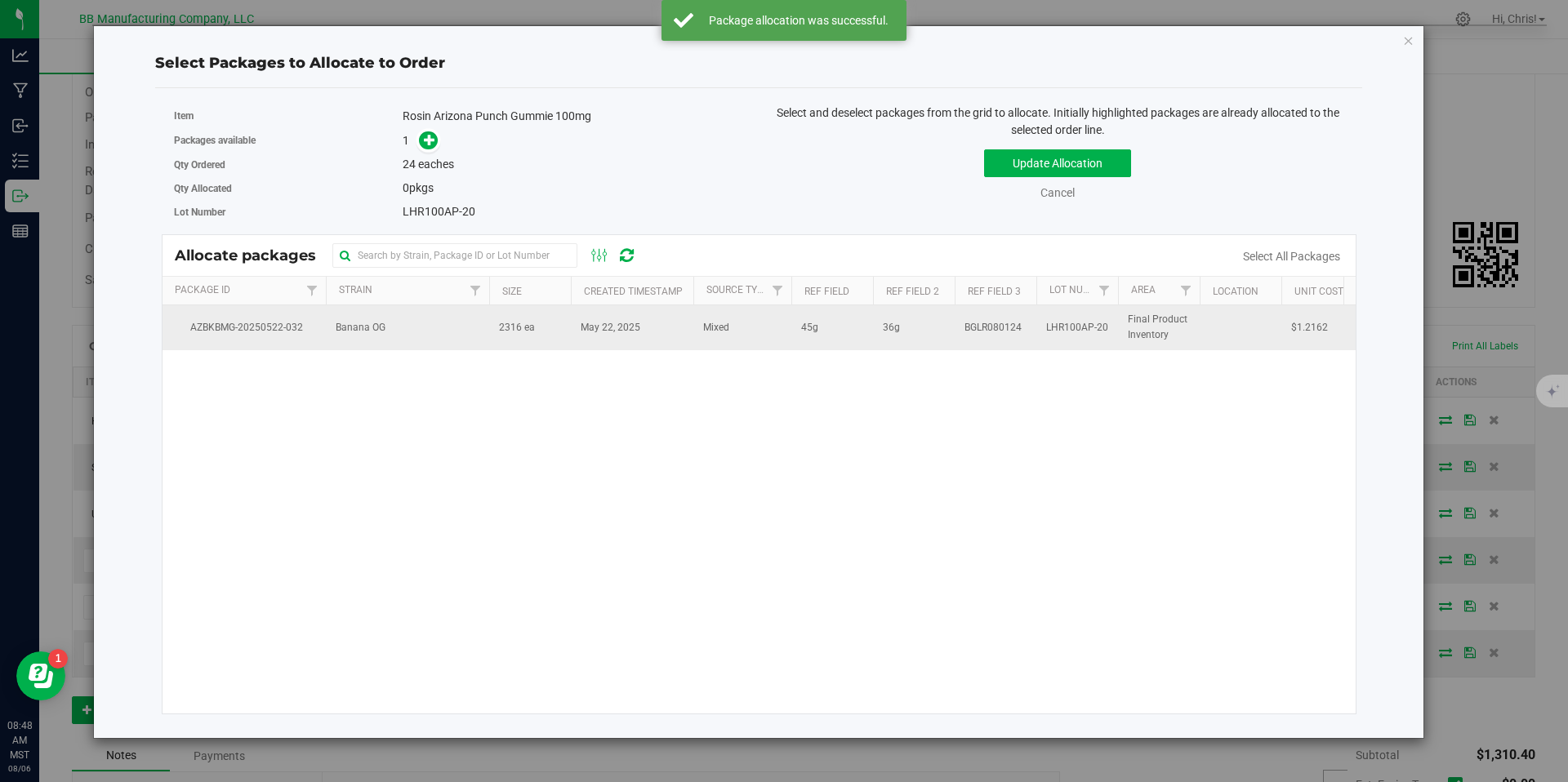 click on "2316 ea" at bounding box center [530, 327] 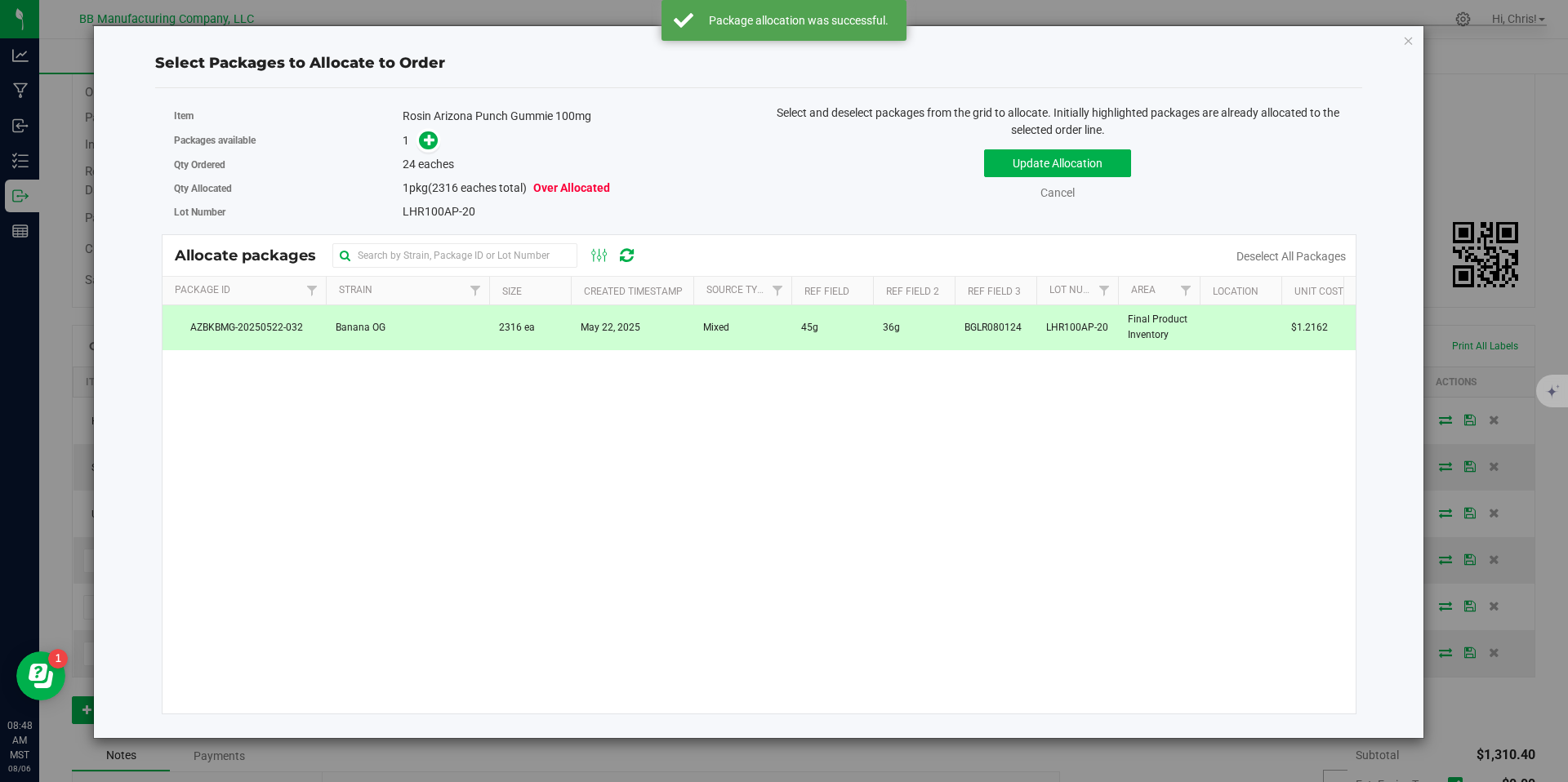 click on "Packages available
1" at bounding box center (461, 140) 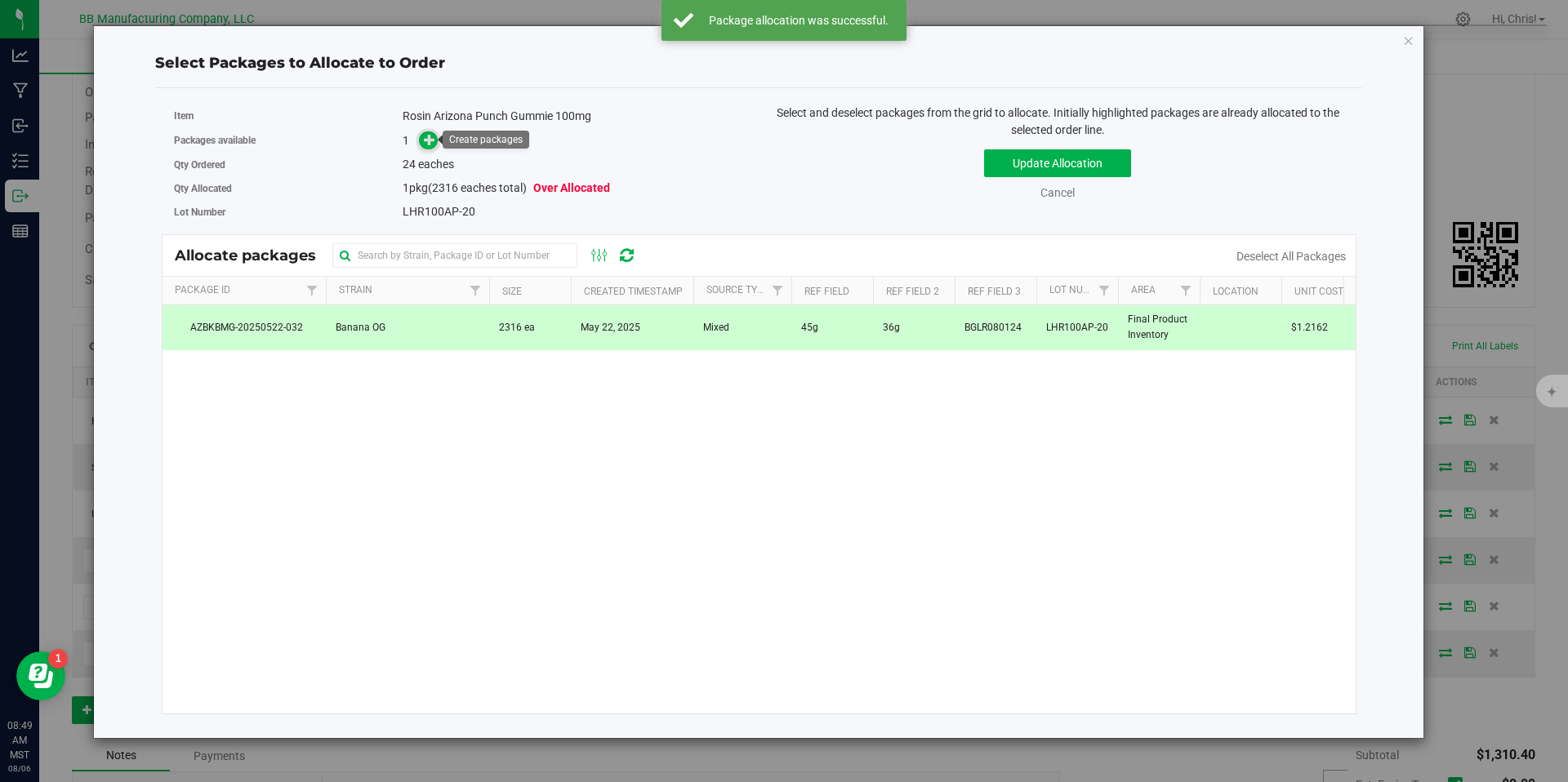 click at bounding box center [428, 140] 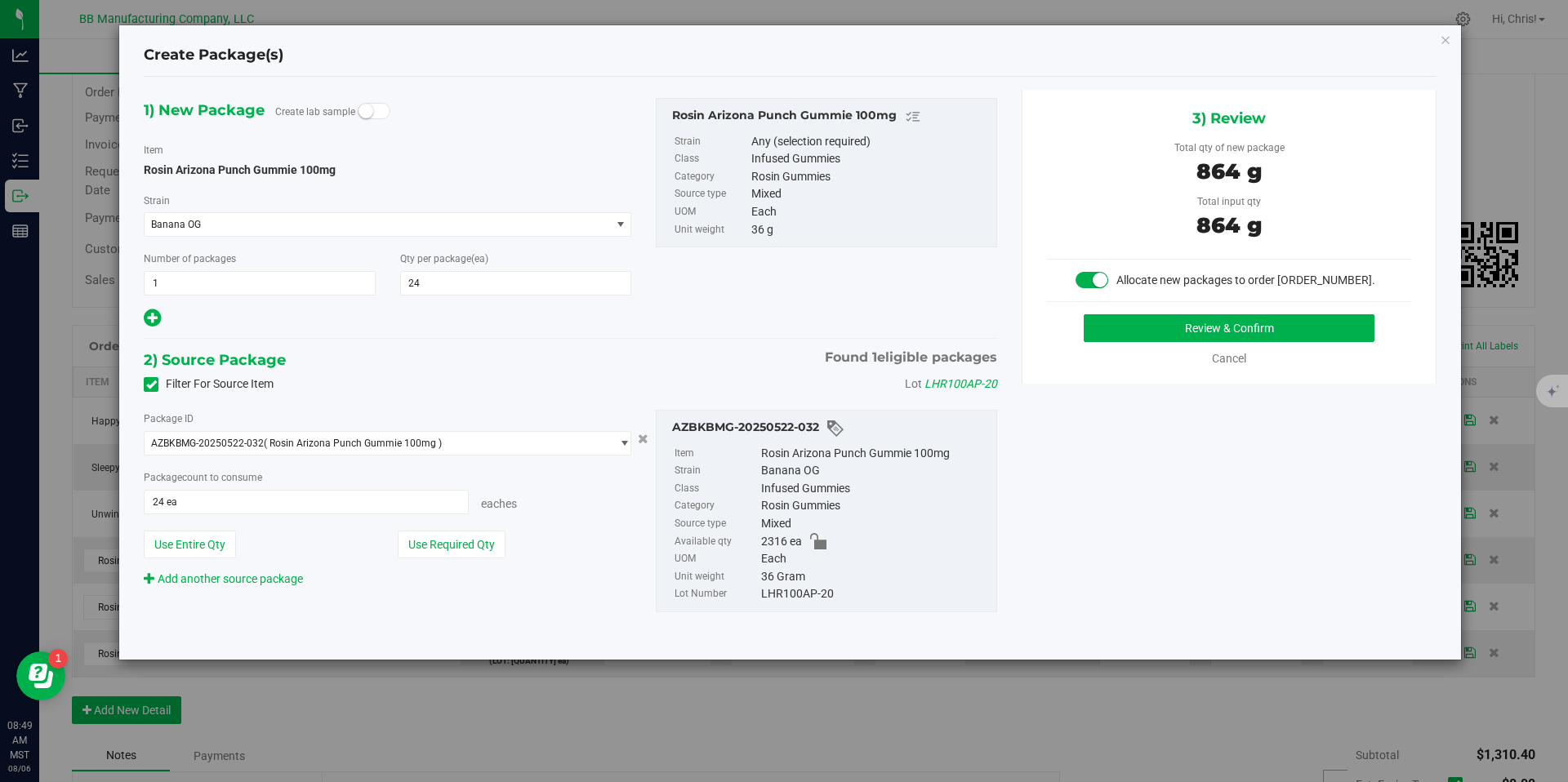 click on "3) Review
Total qty of new package
864 g
Total input qty
864 g
Allocate new packages to order 00007091." at bounding box center (1229, 237) 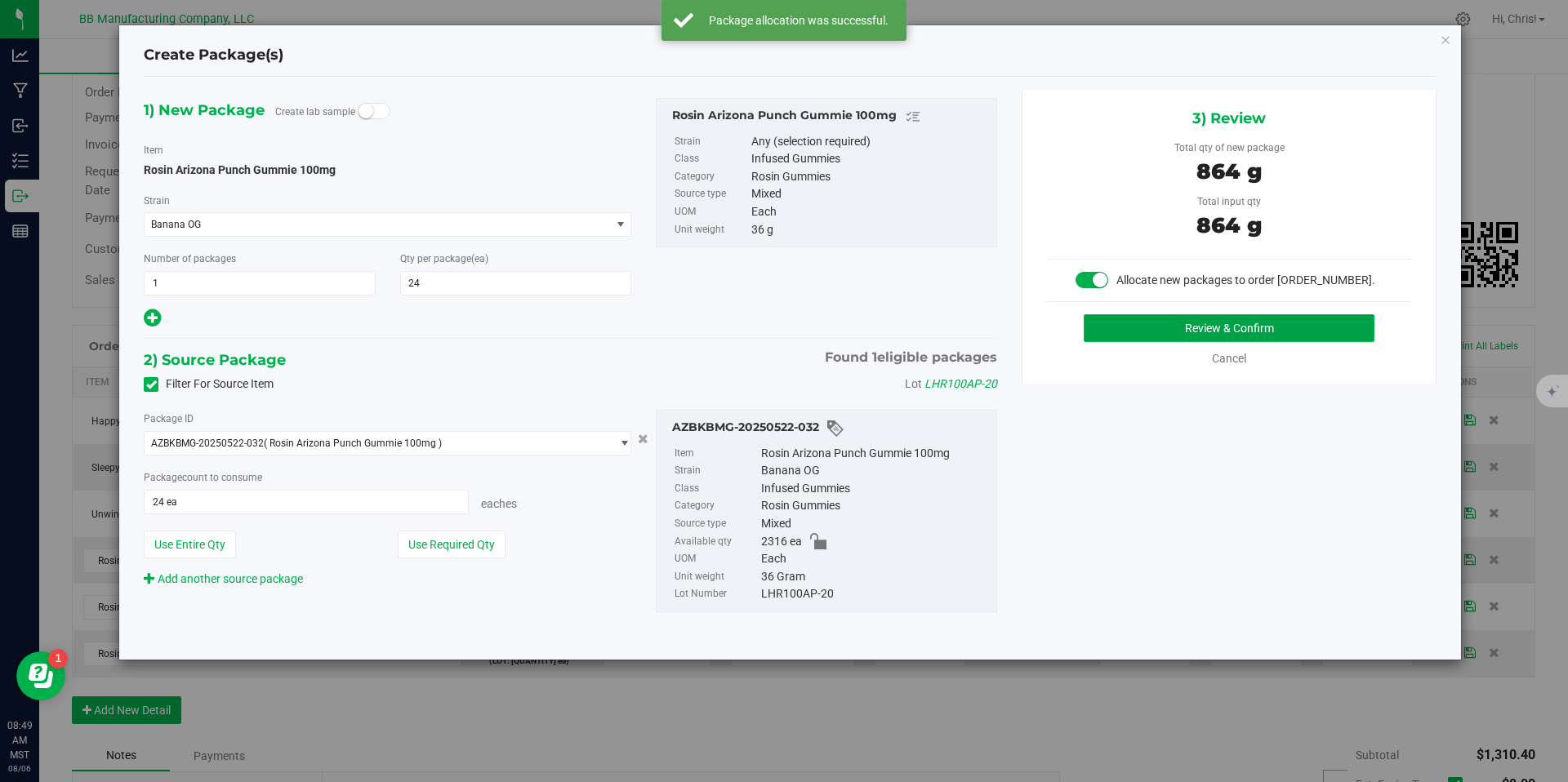 click on "Review & Confirm" at bounding box center (1229, 328) 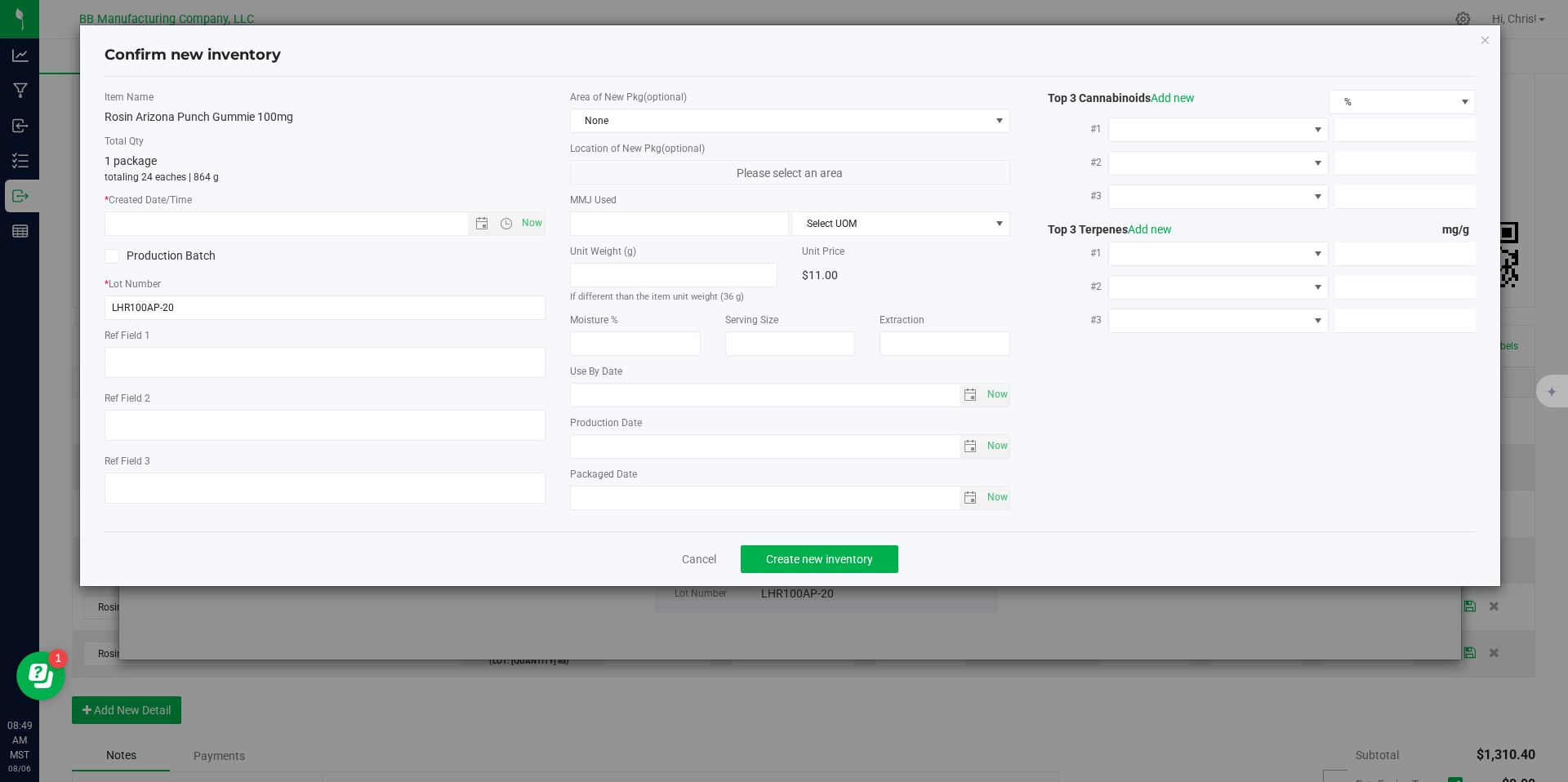 type on "45g" 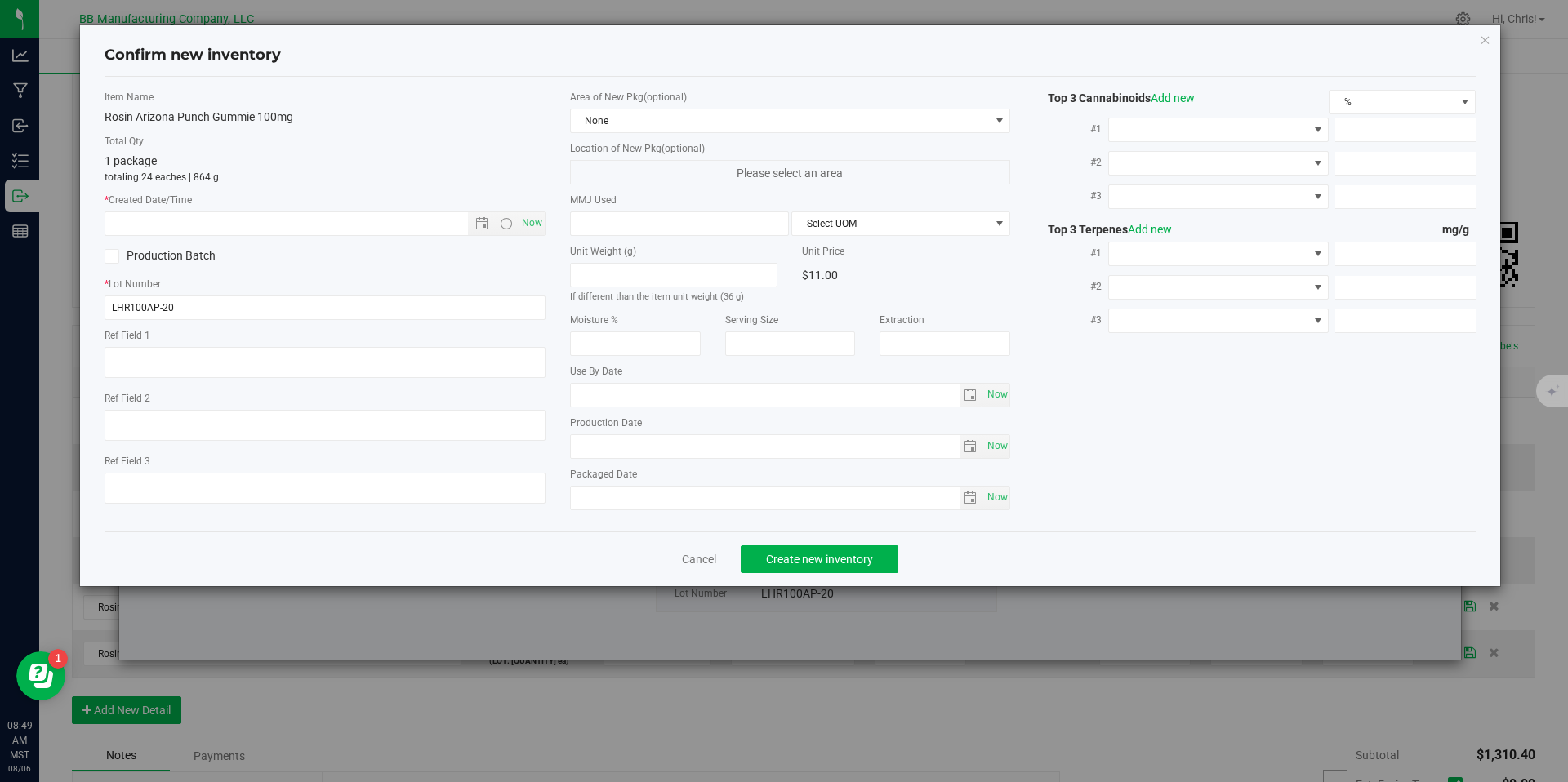 type on "36g" 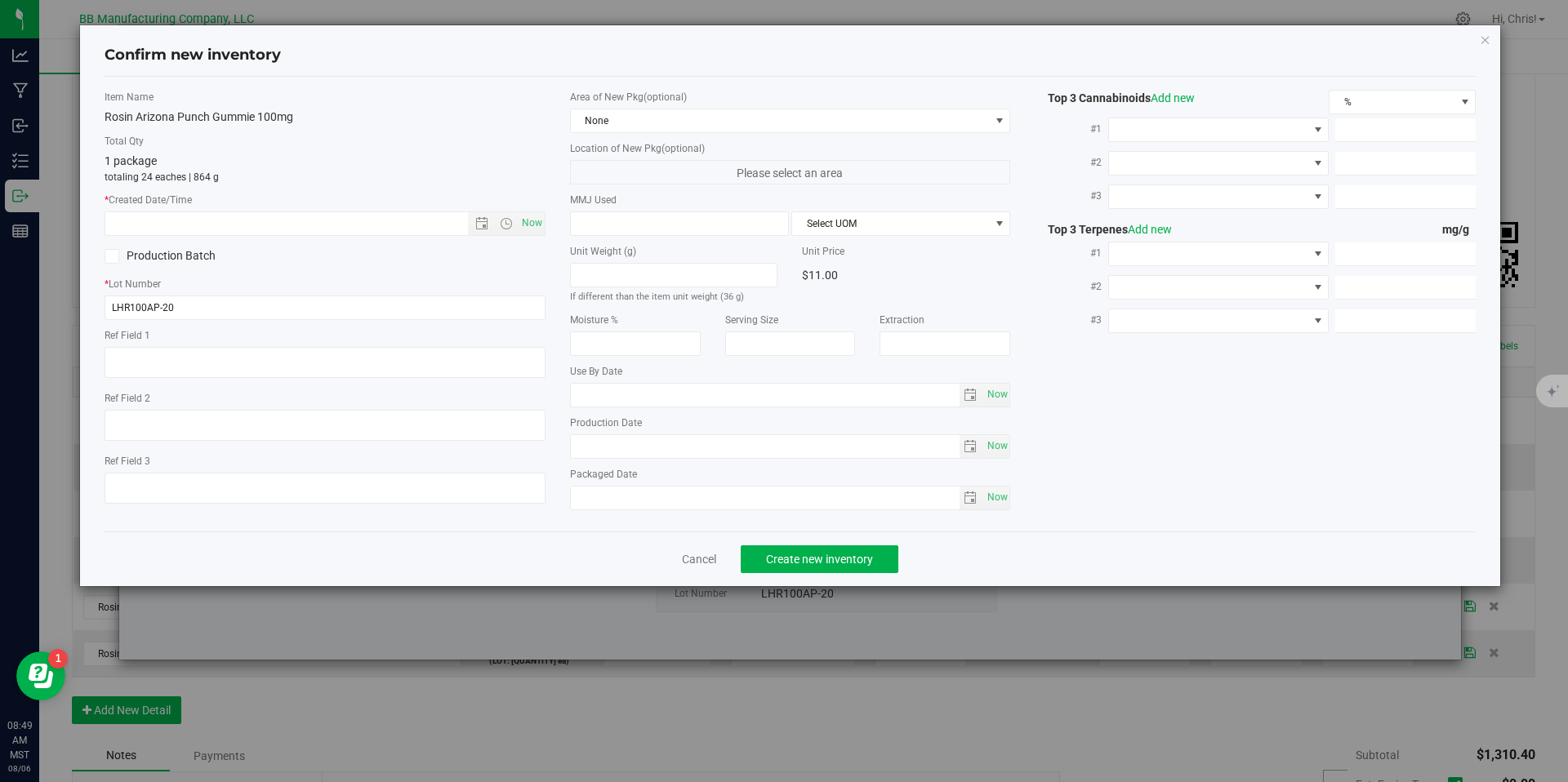 type on "BGLR080124" 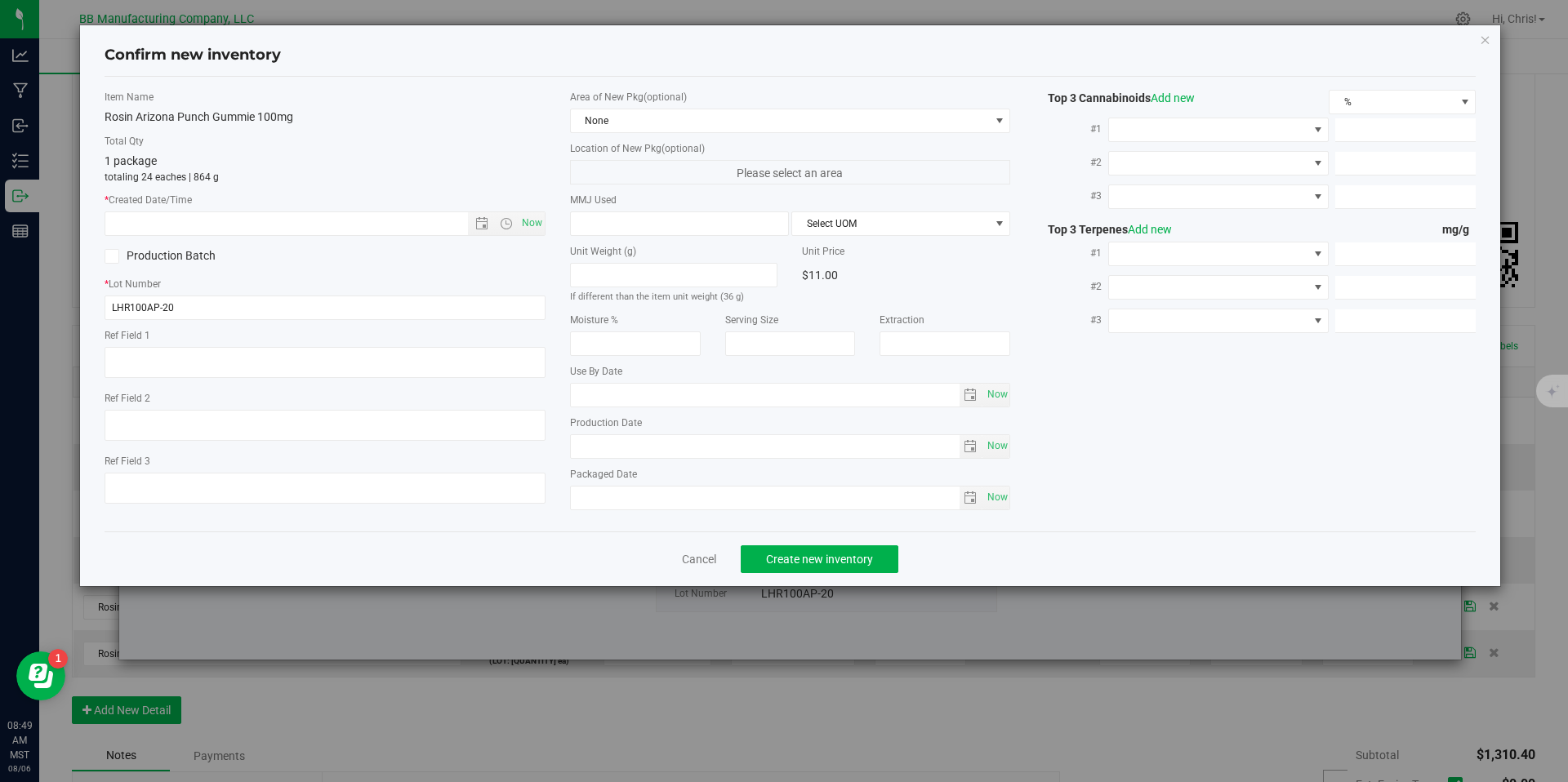 type on "100.0000" 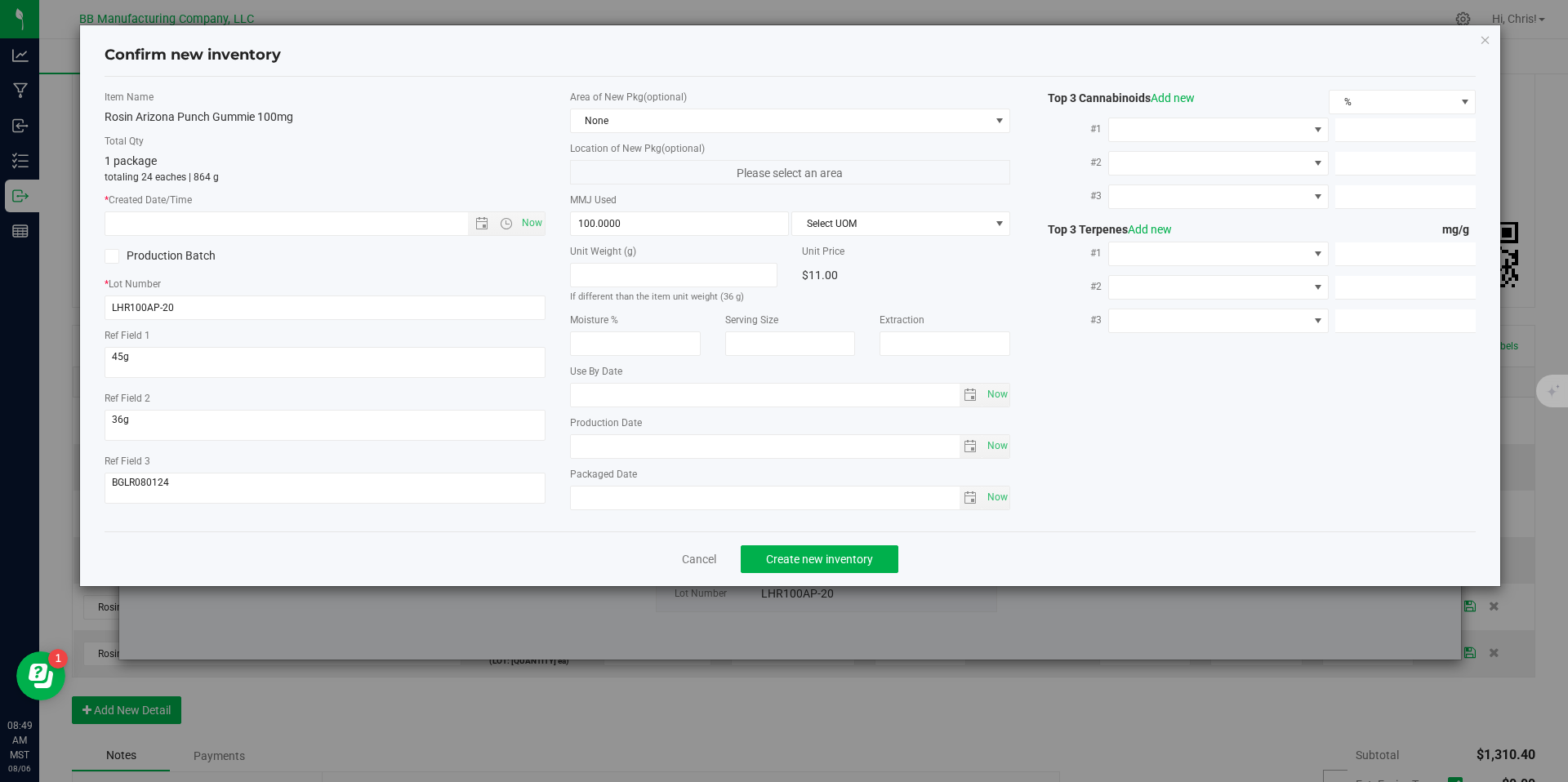 type on "2026-04-22" 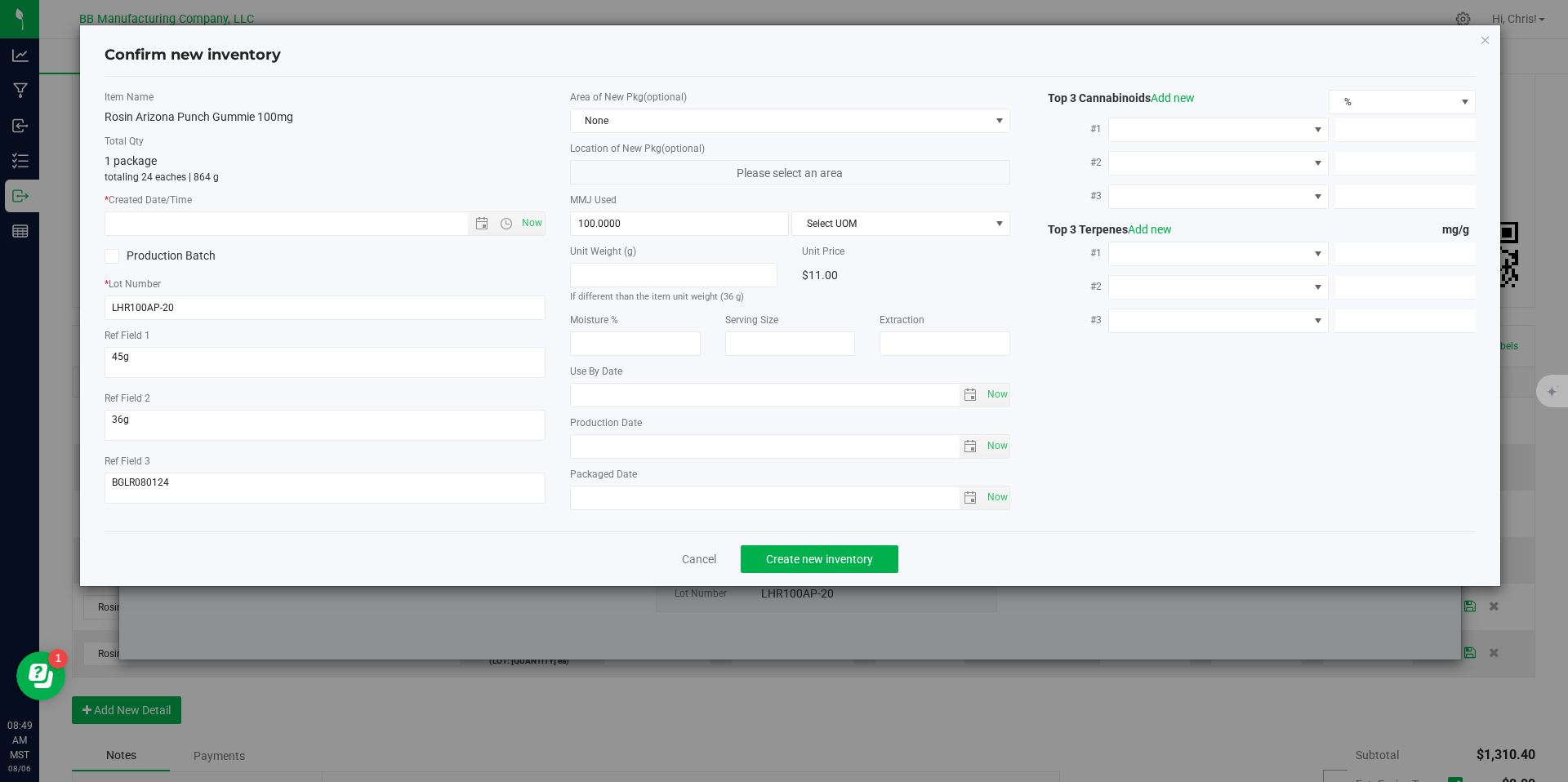 type on "2025-04-22" 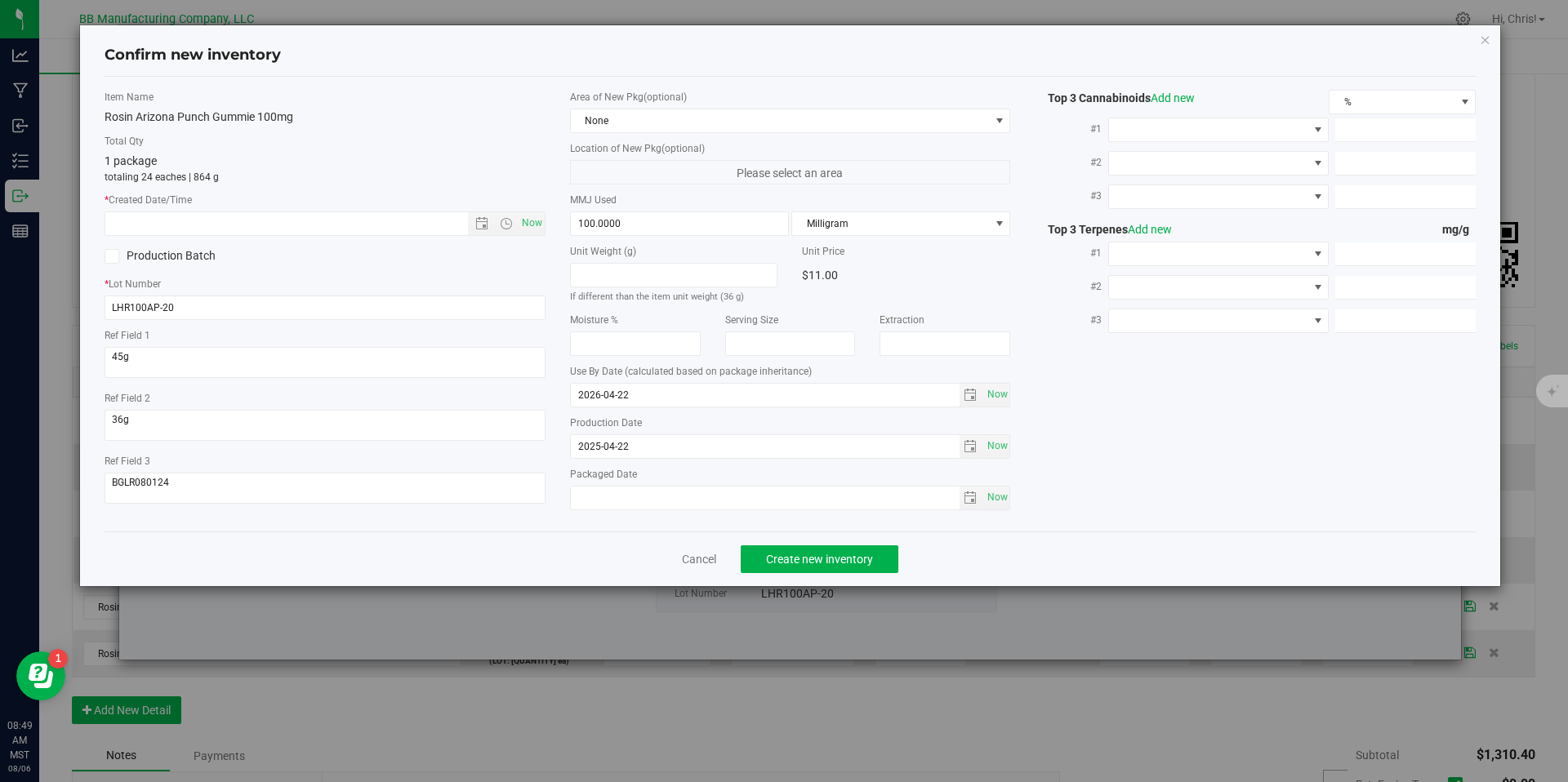 click on "Production Date
2025-04-22
Now" at bounding box center (791, 437) 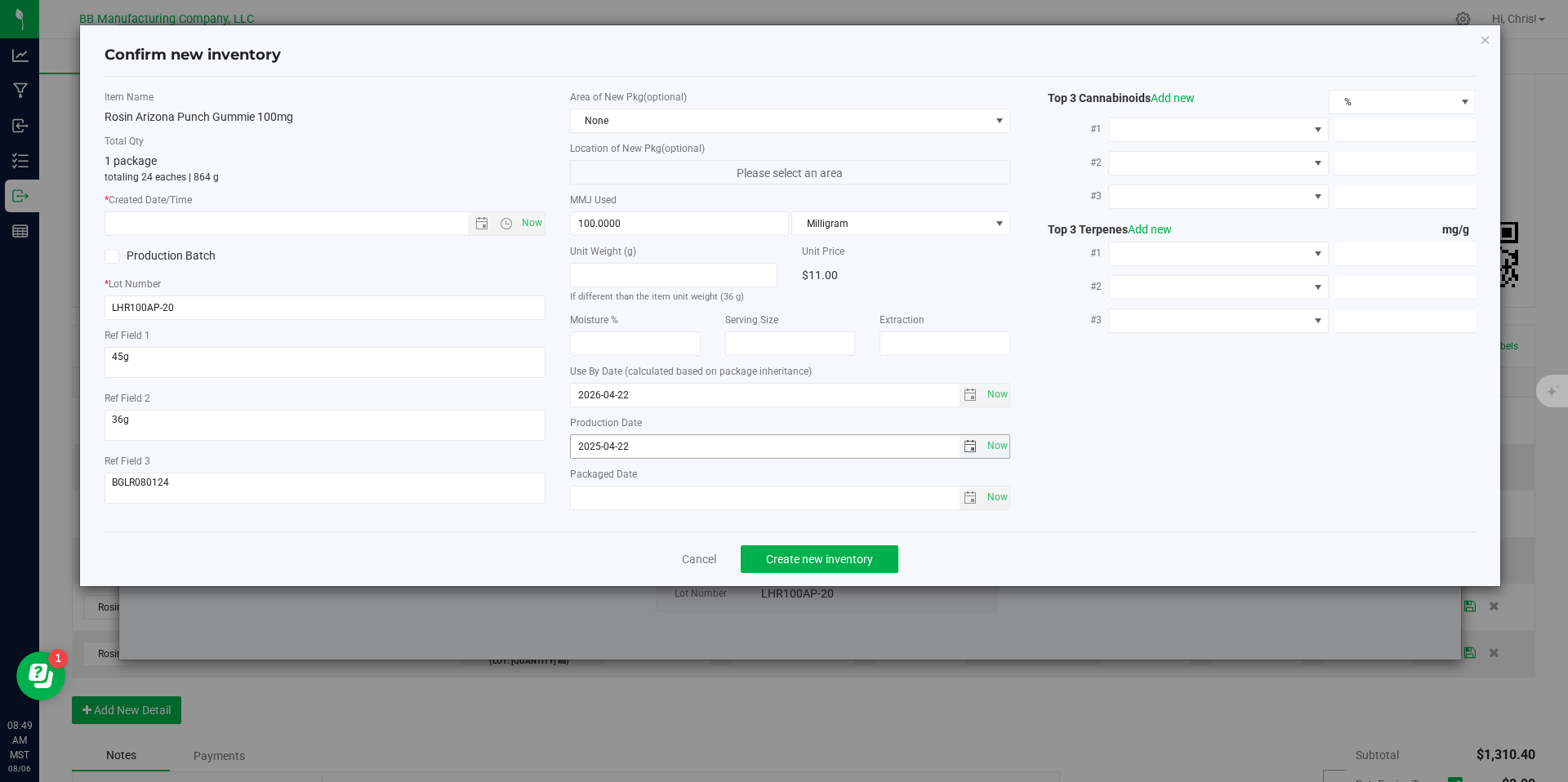 click on "2025-04-22" at bounding box center [765, 447] 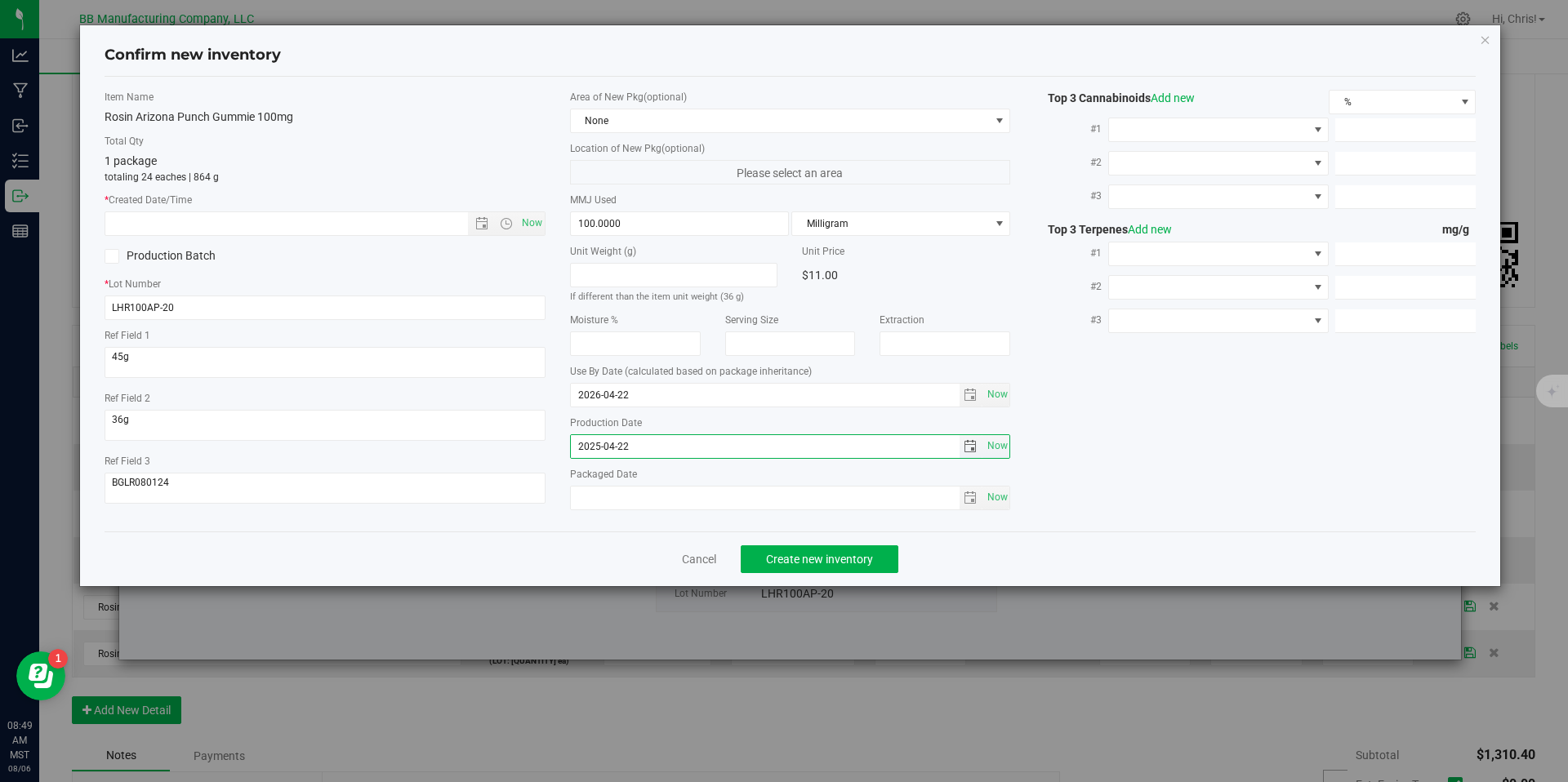 click on "2025-04-22" at bounding box center [765, 447] 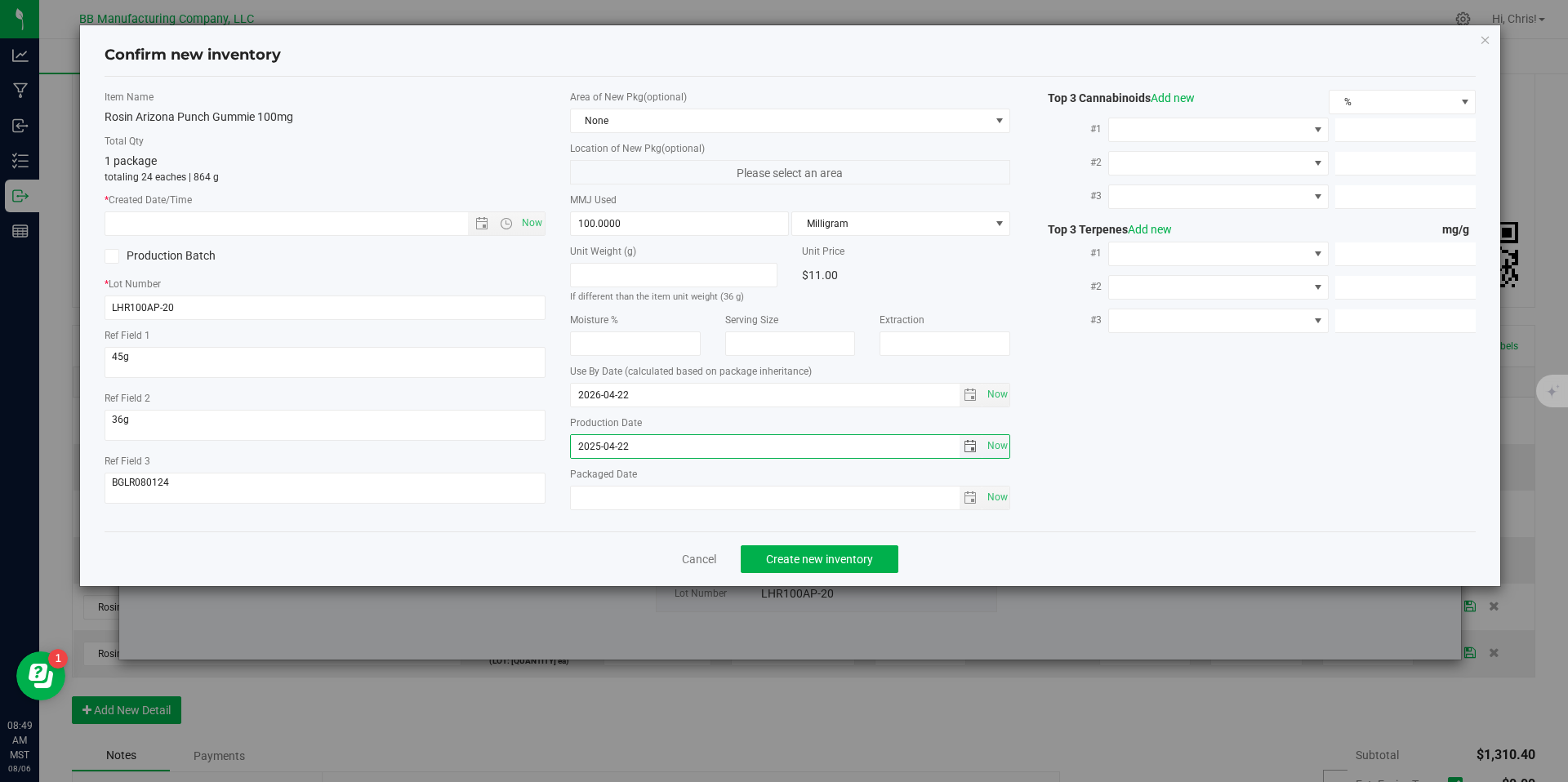 click on "2025-04-22" at bounding box center (765, 447) 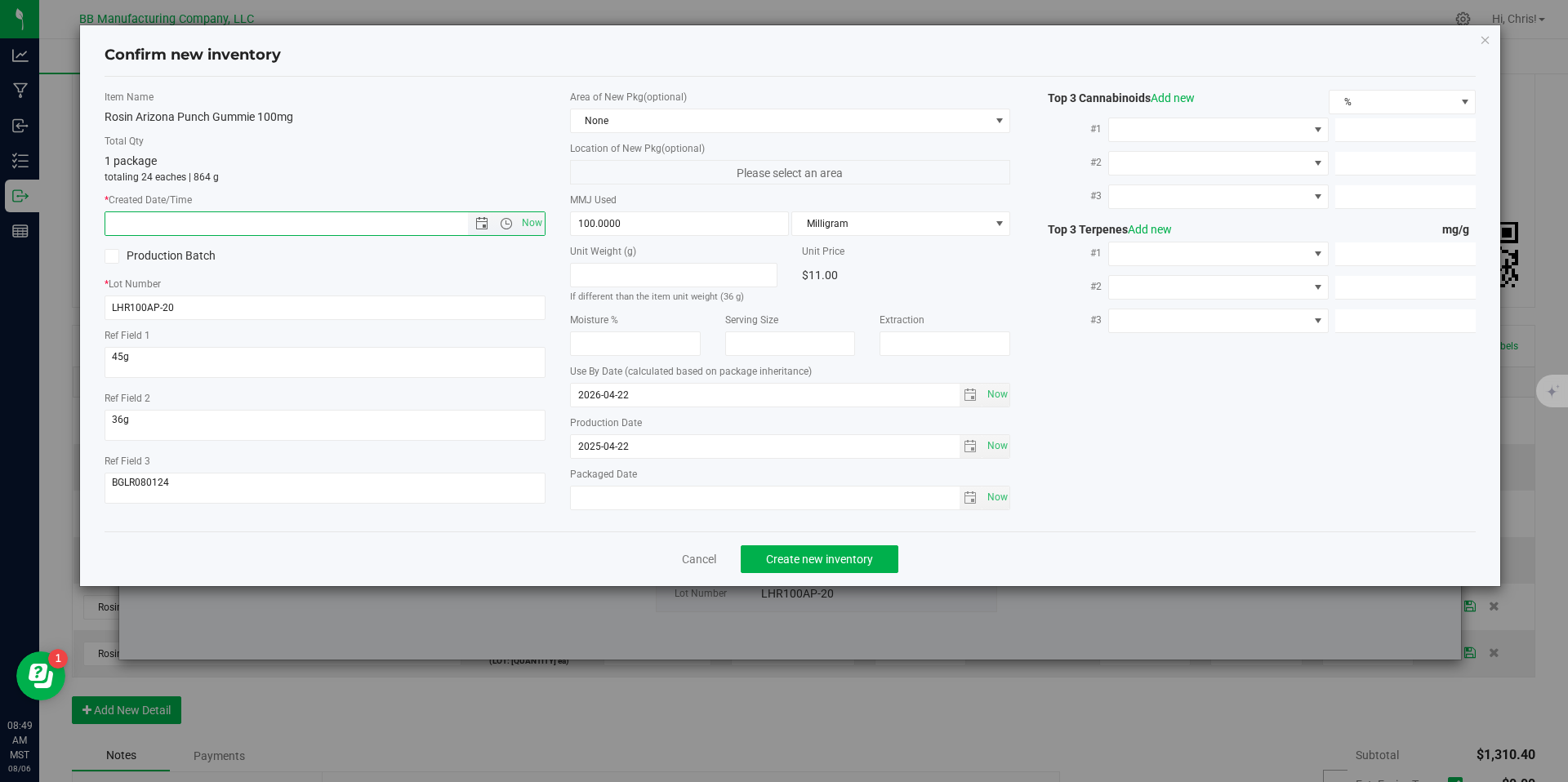 click at bounding box center [301, 224] 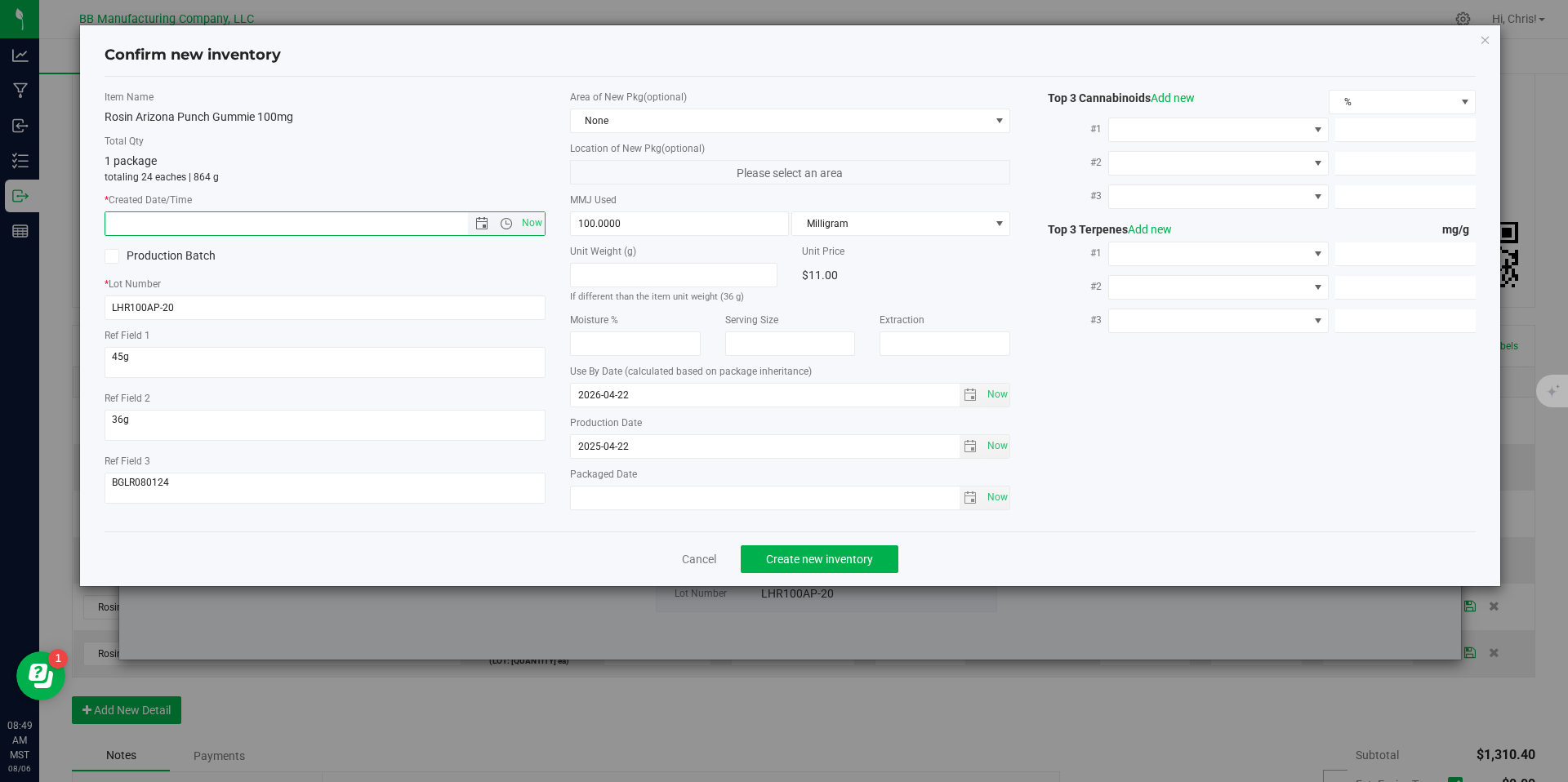 paste on "2025-04-22" 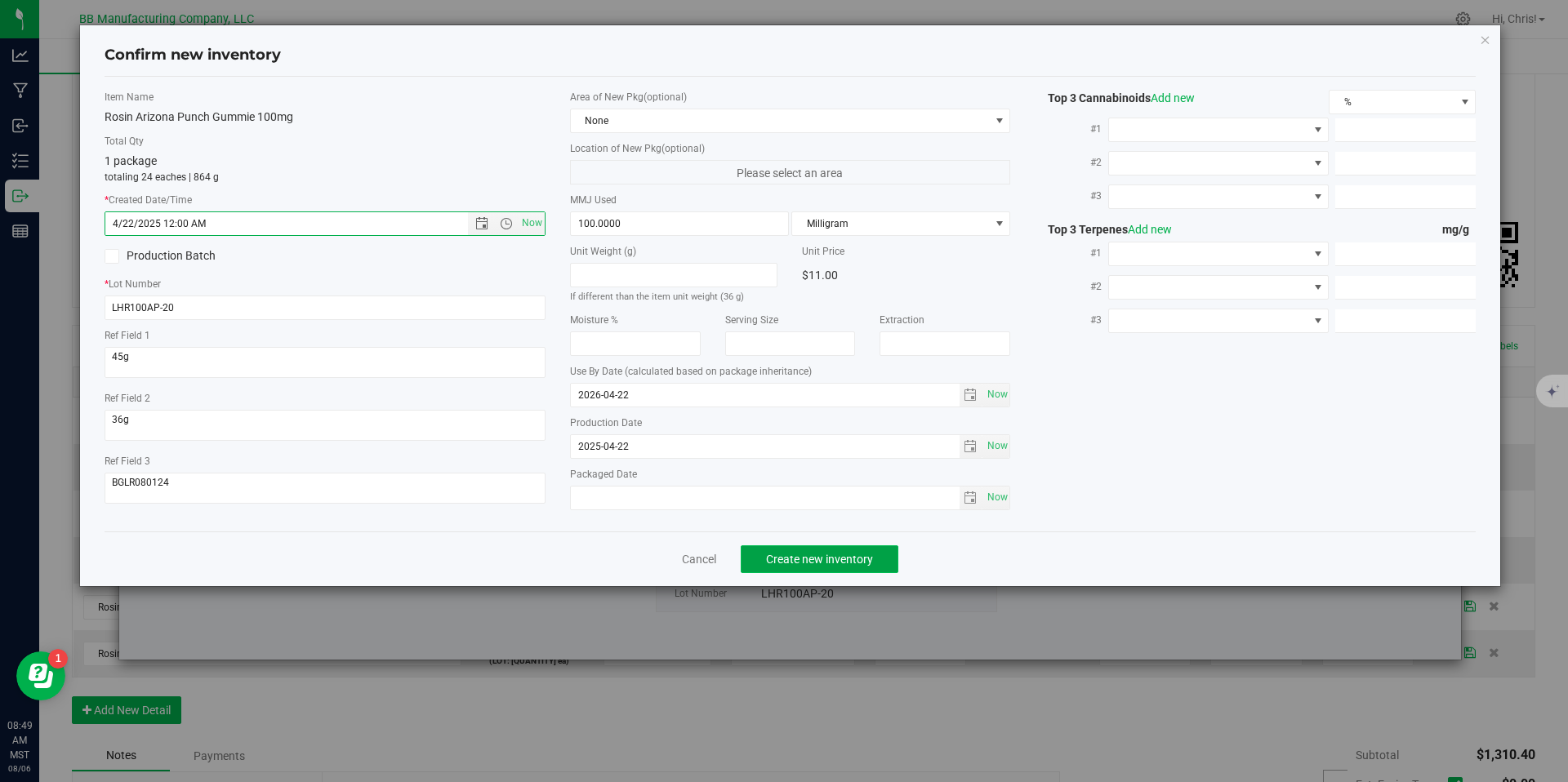 type on "4/22/2025 8:49 AM" 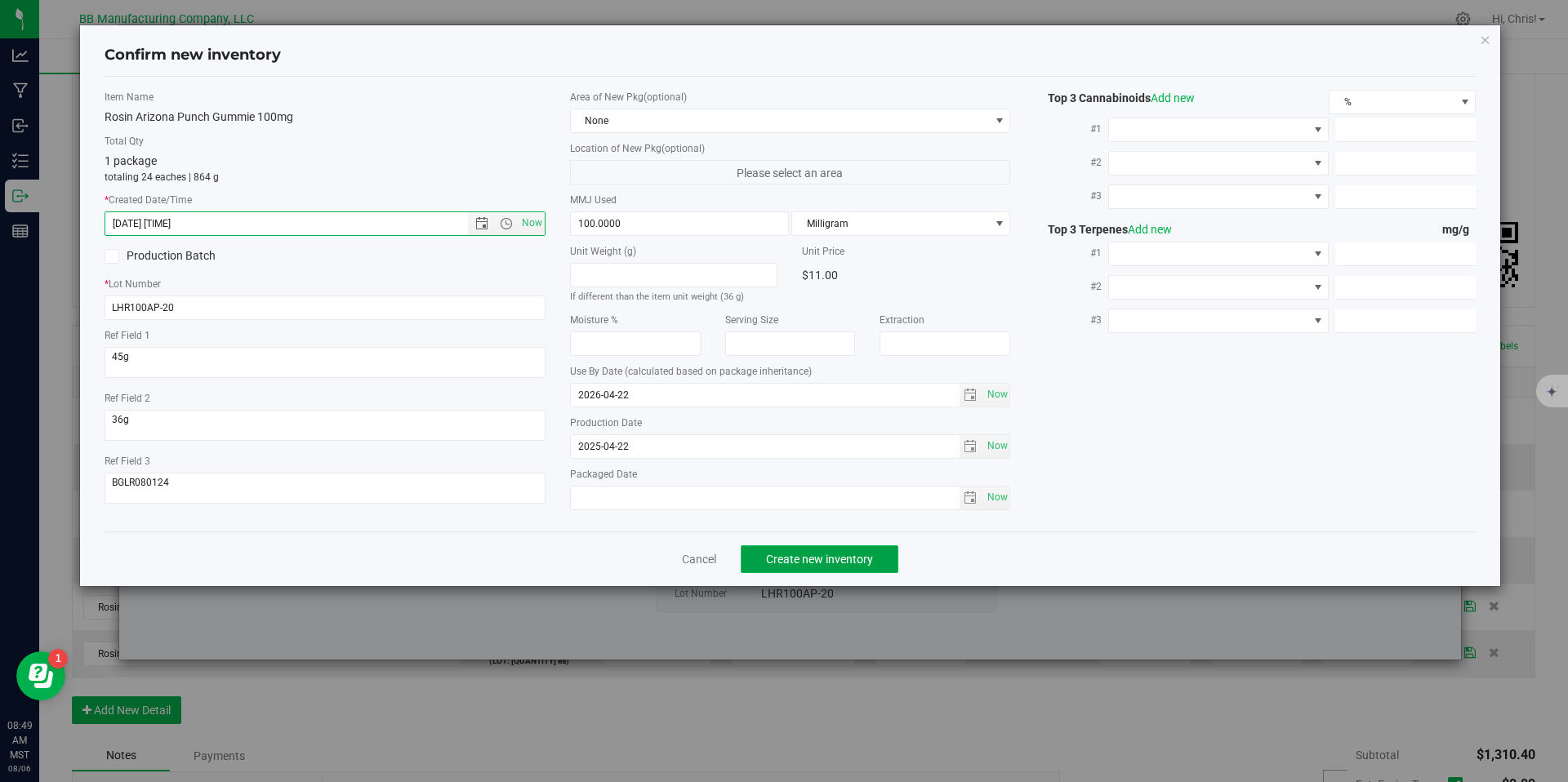 click on "Create new inventory" 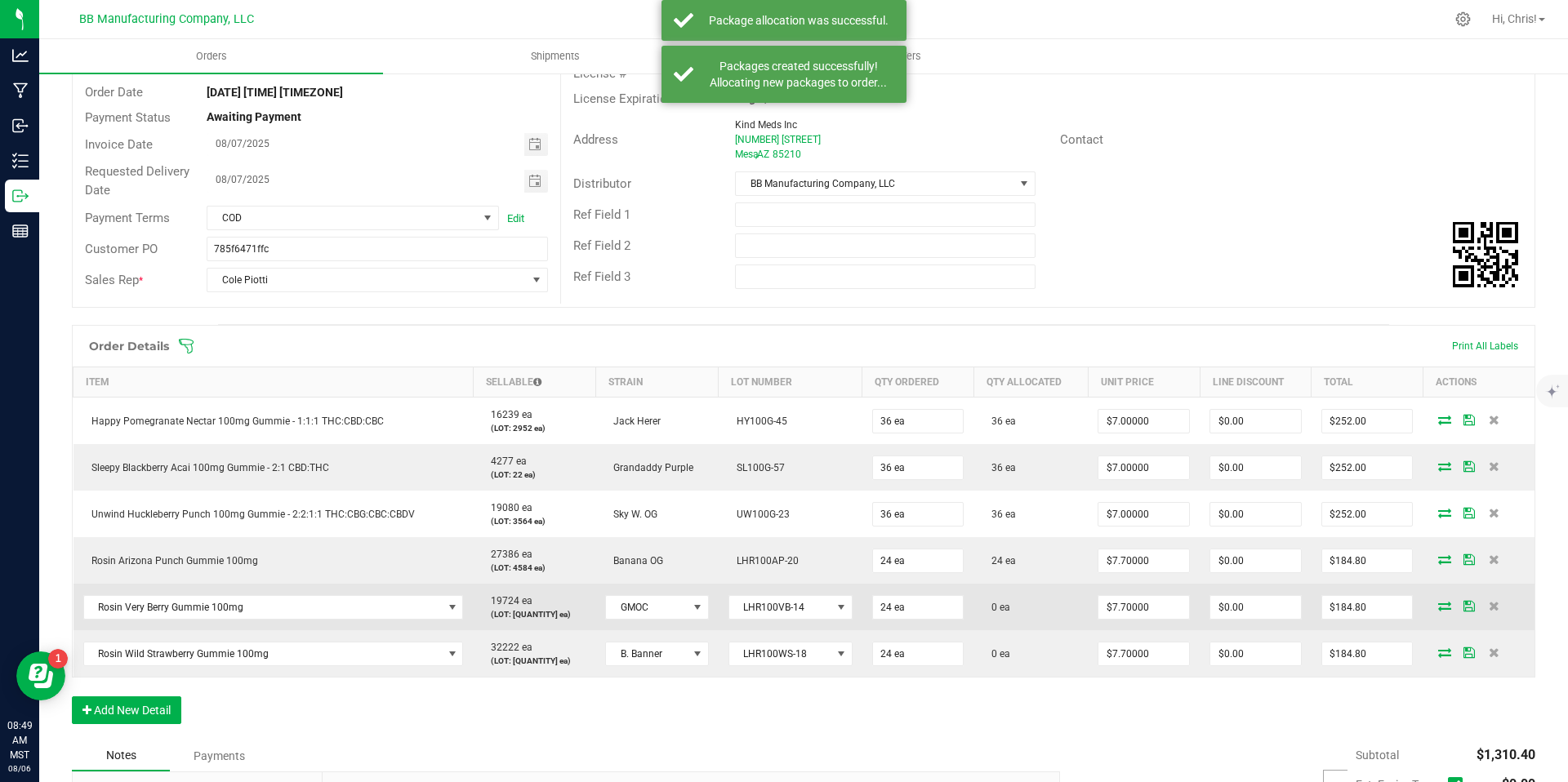click at bounding box center [1445, 606] 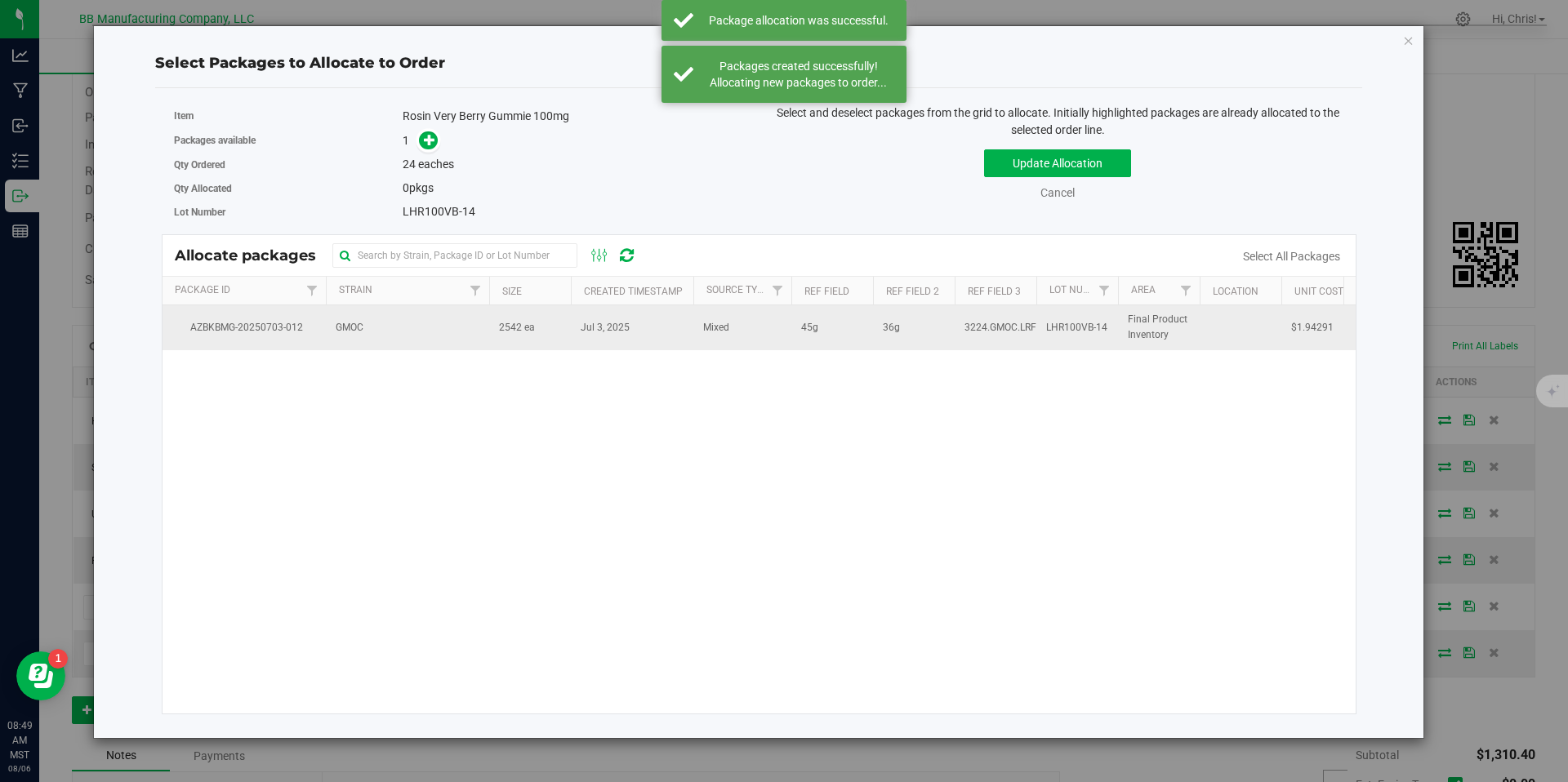 click on "2542 ea" at bounding box center (530, 327) 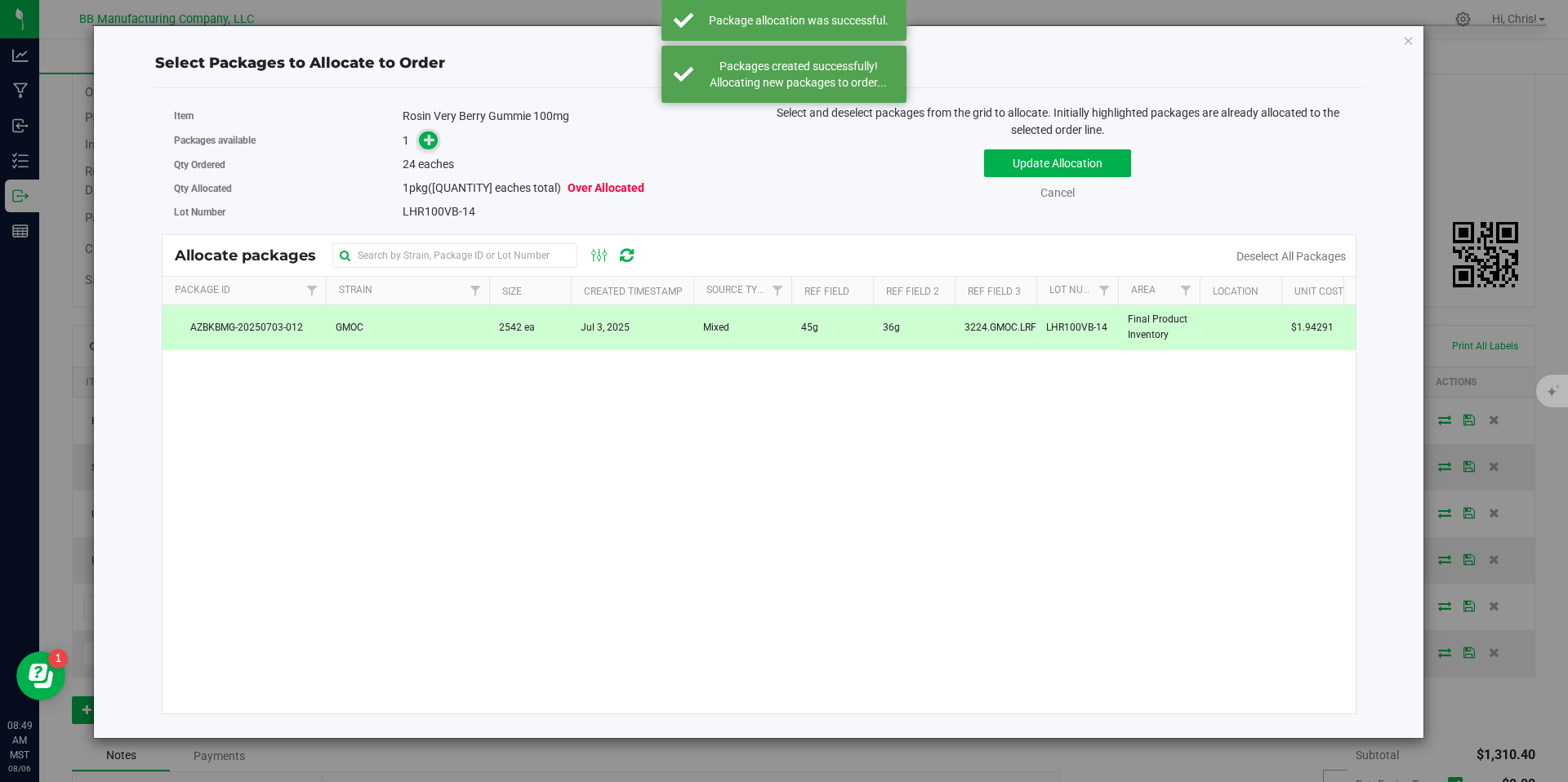 click at bounding box center (430, 140) 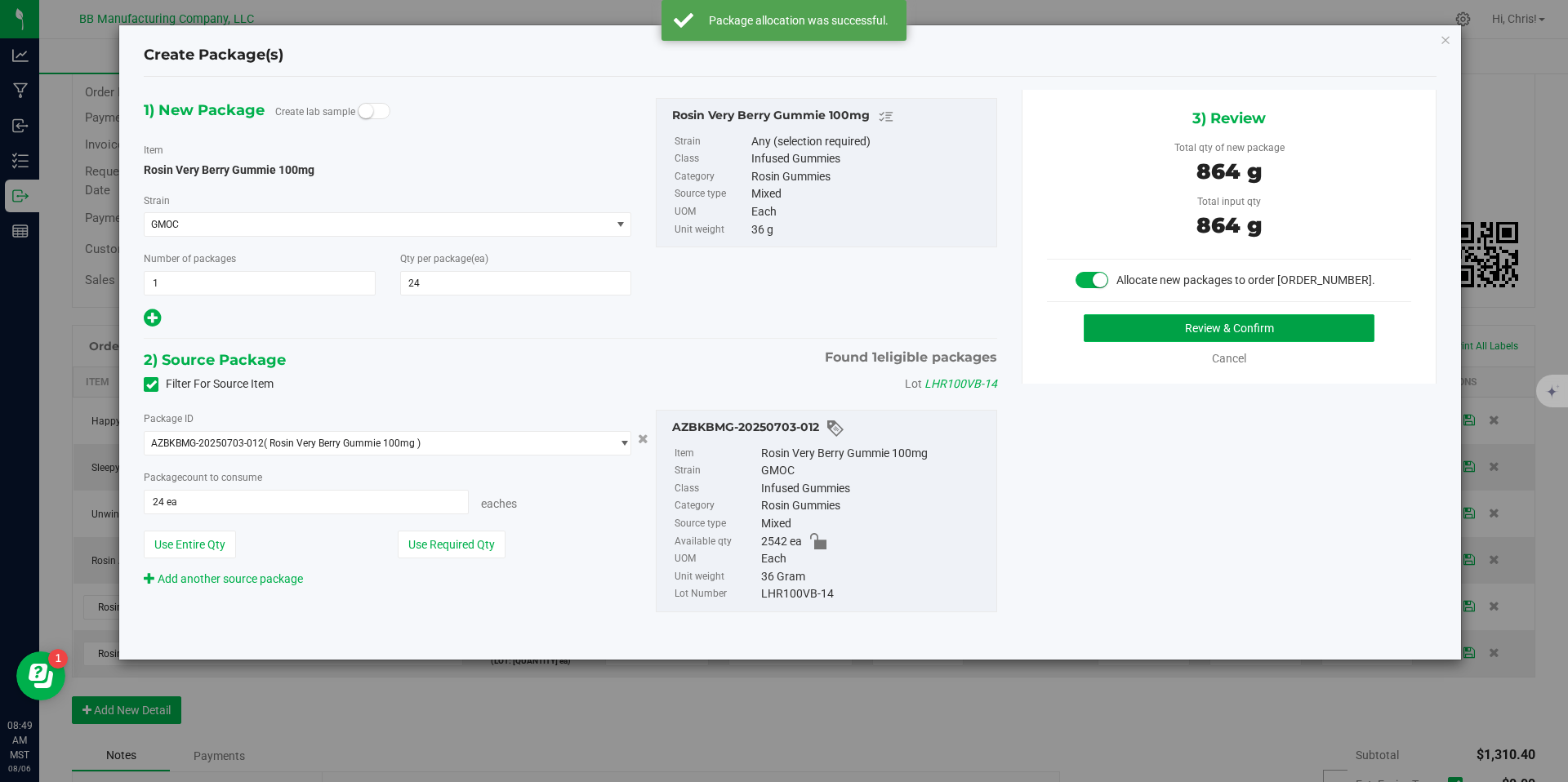 click on "Review & Confirm" at bounding box center (1229, 328) 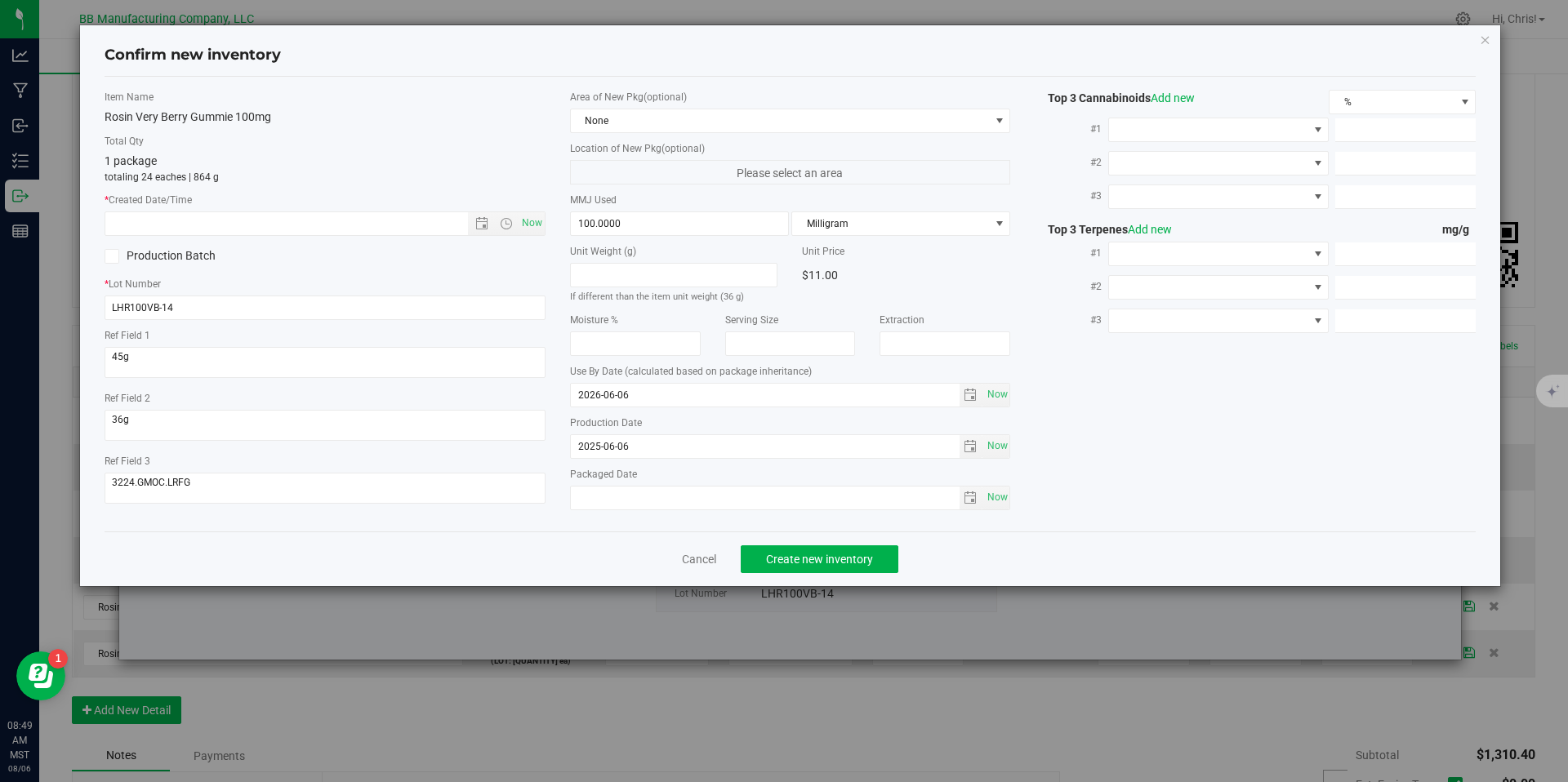 click on "Production Date" at bounding box center [791, 423] 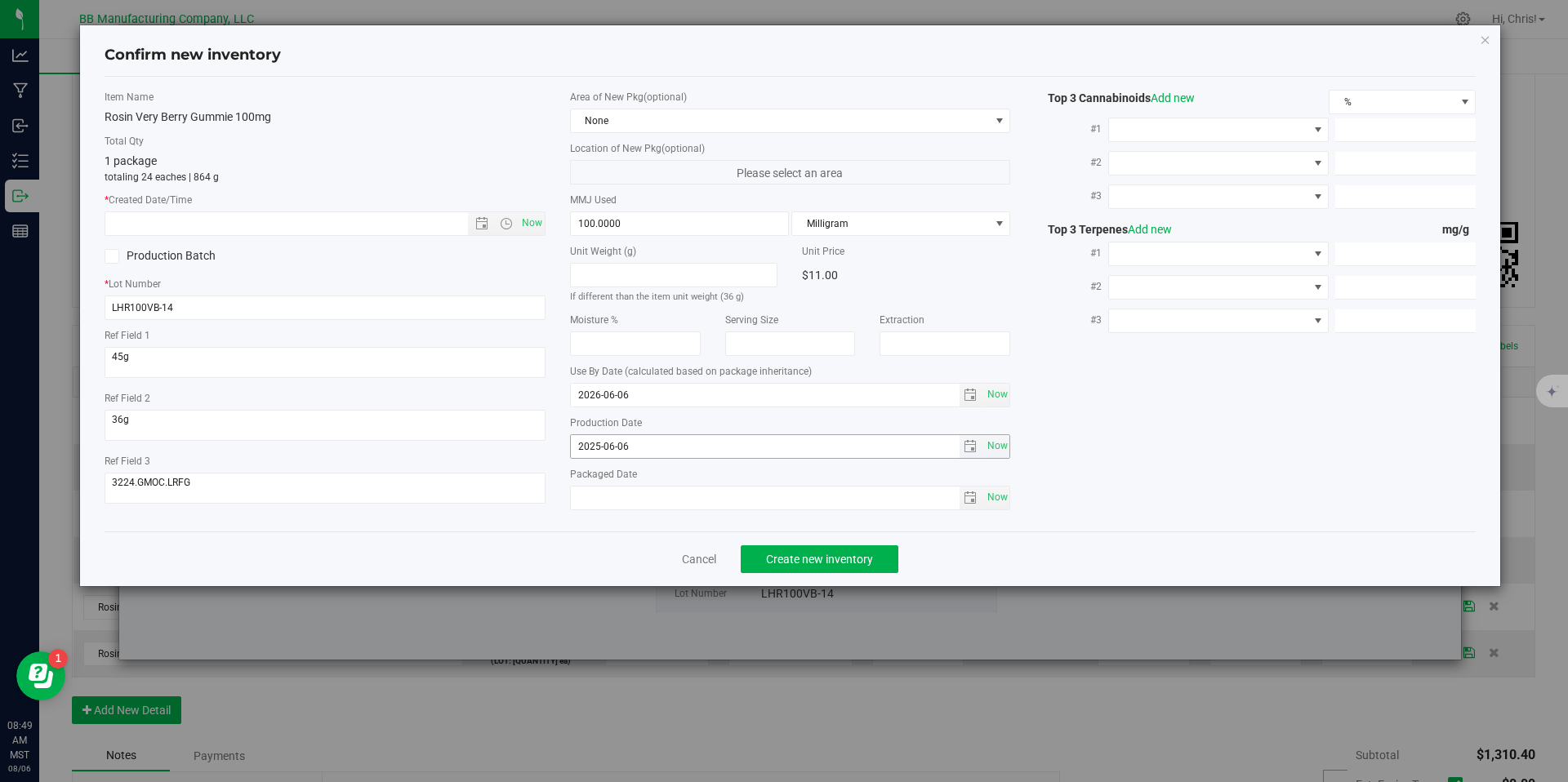 click on "2025-06-06" at bounding box center (765, 447) 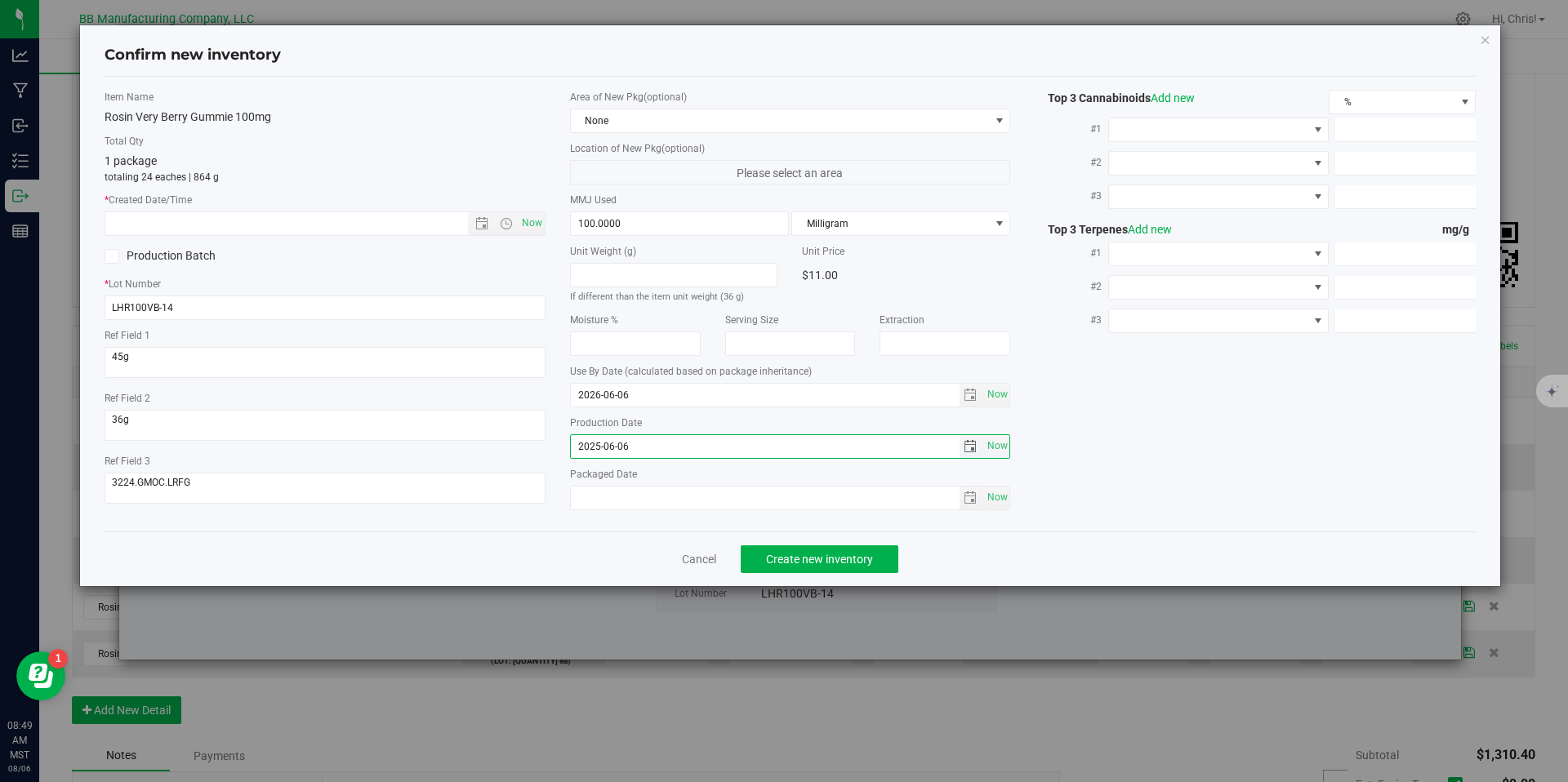 click on "2025-06-06" at bounding box center [765, 447] 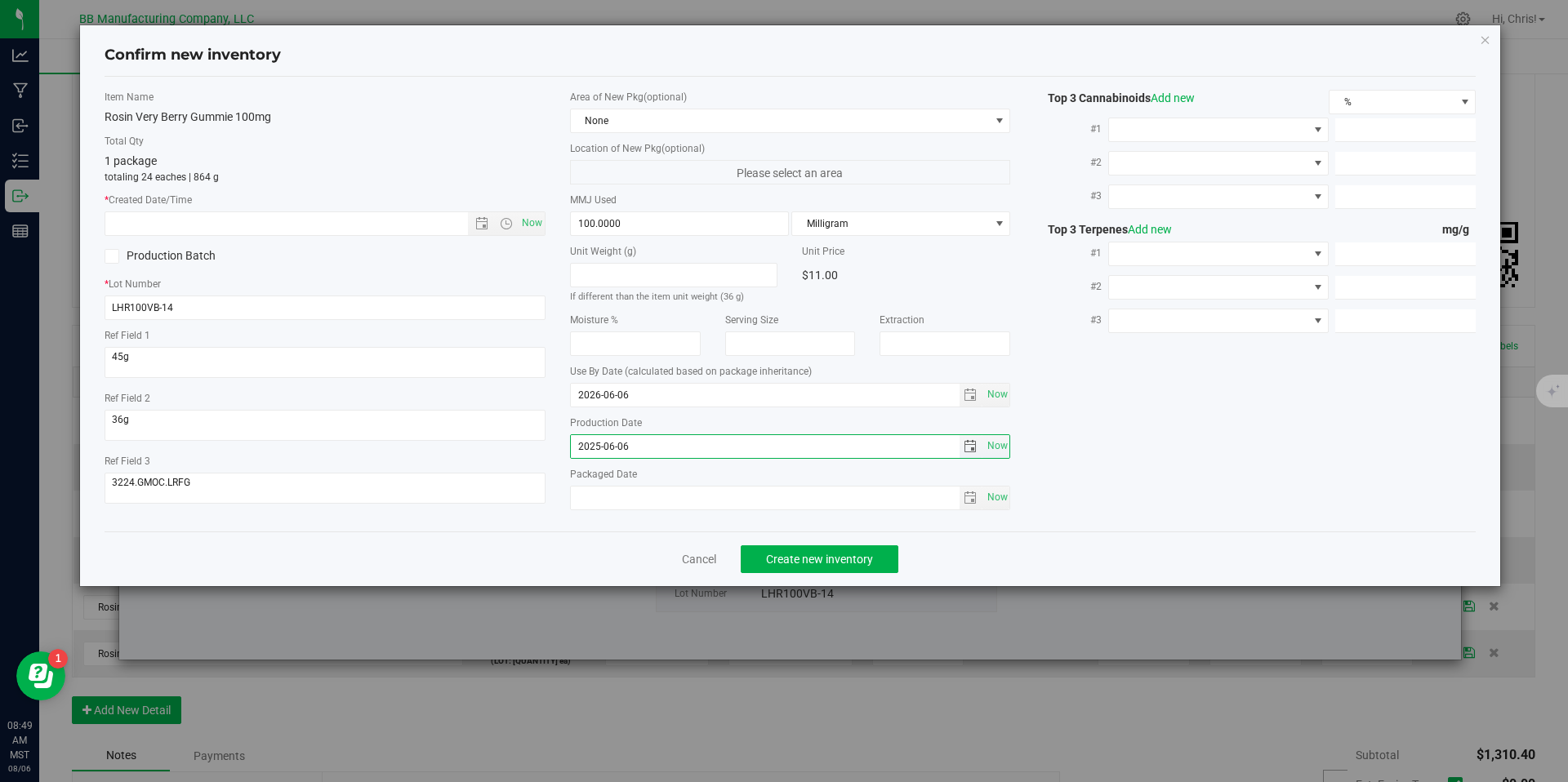 click on "2025-06-06" at bounding box center [765, 447] 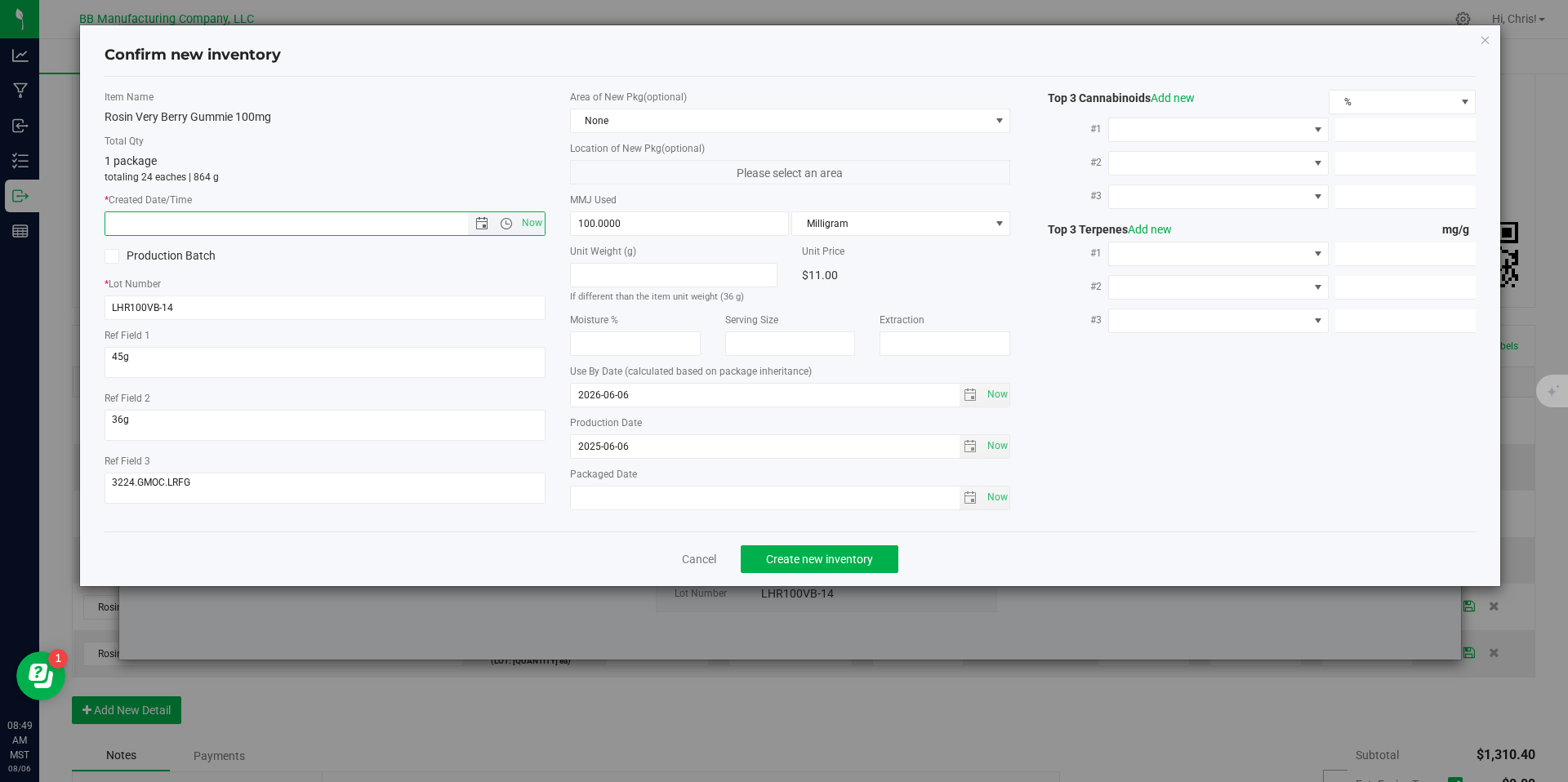 click at bounding box center (301, 224) 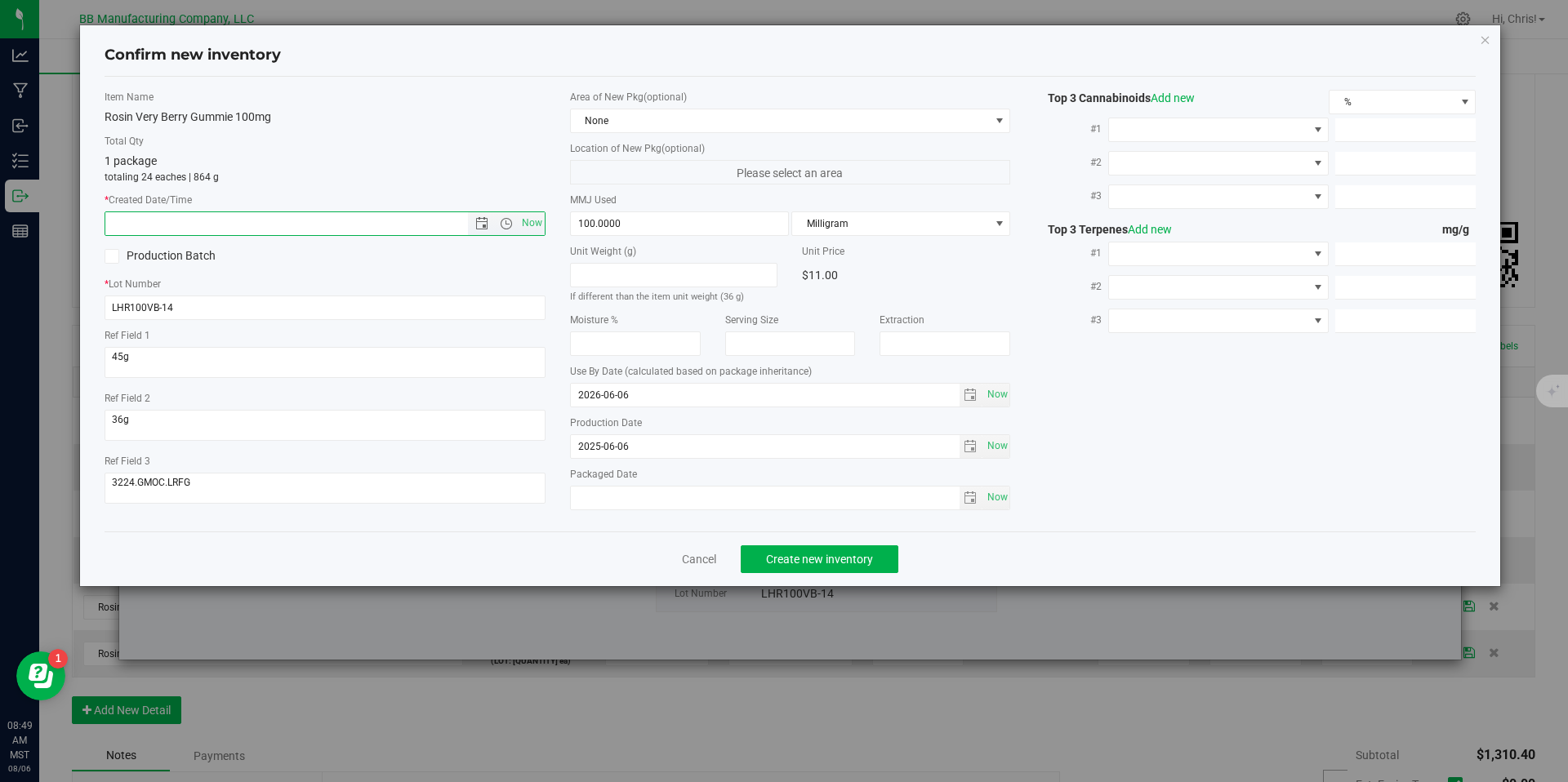 paste on "2025-06-06" 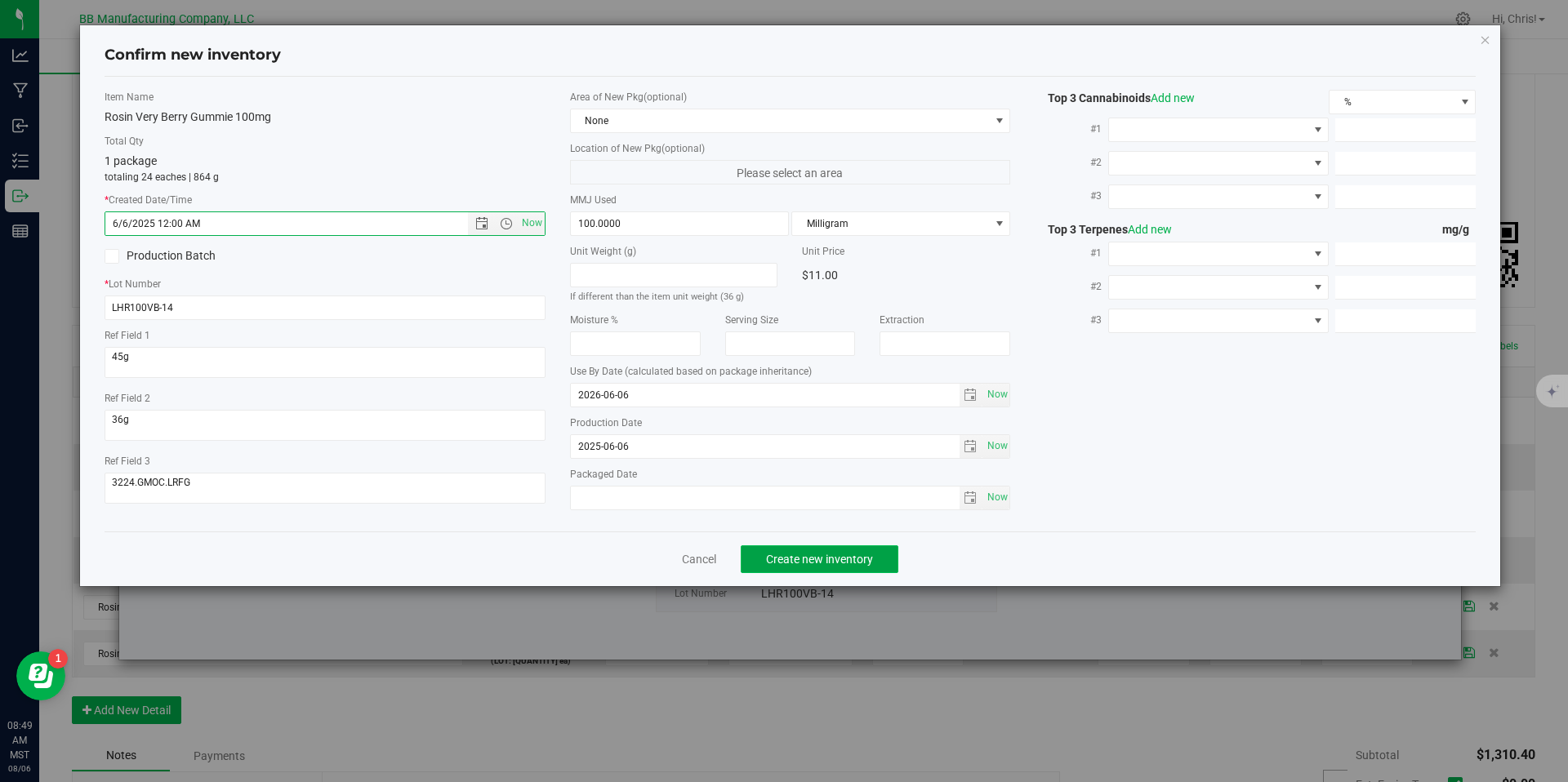 type on "6/6/2025 8:49 AM" 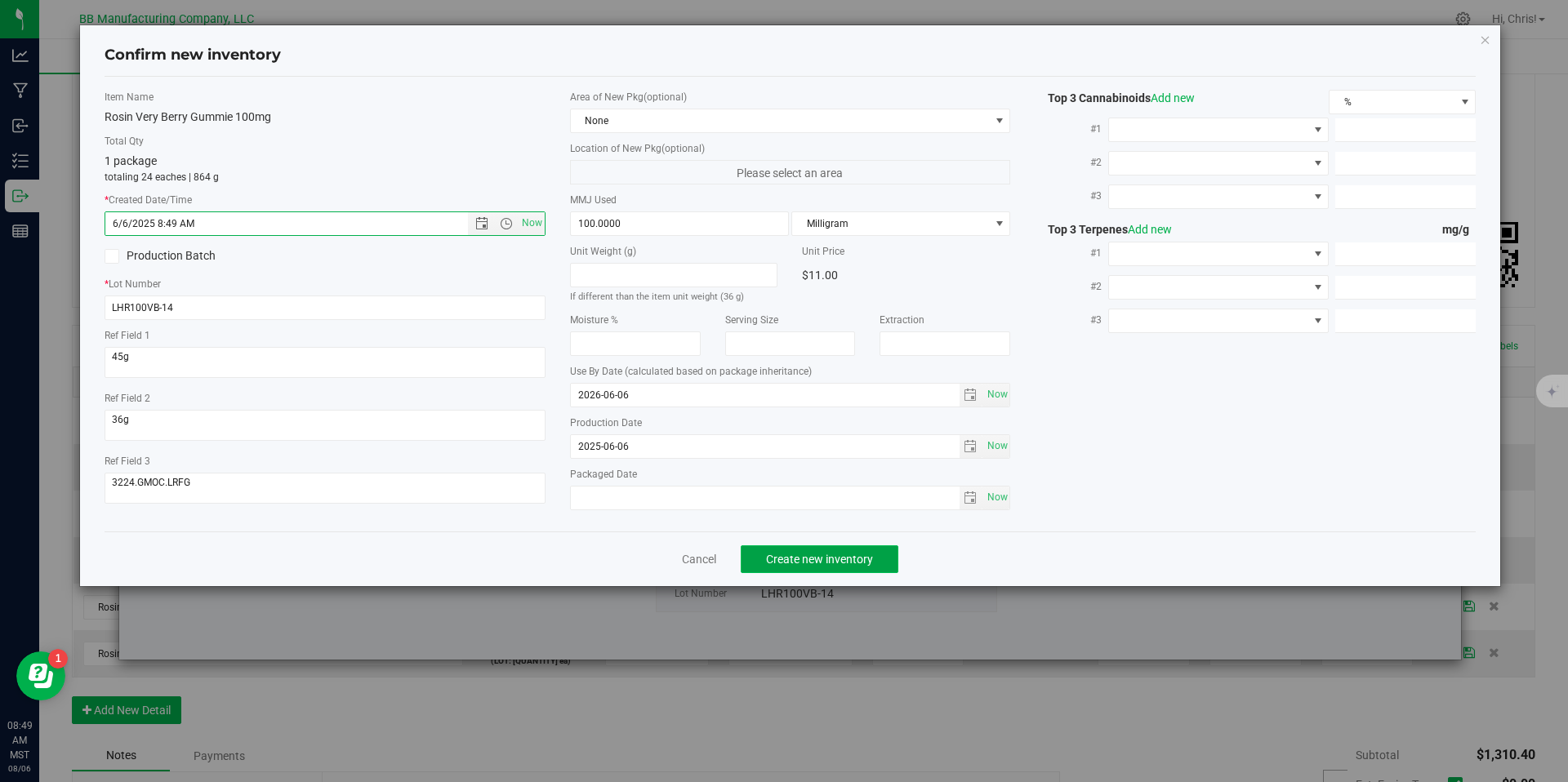 click on "Create new inventory" 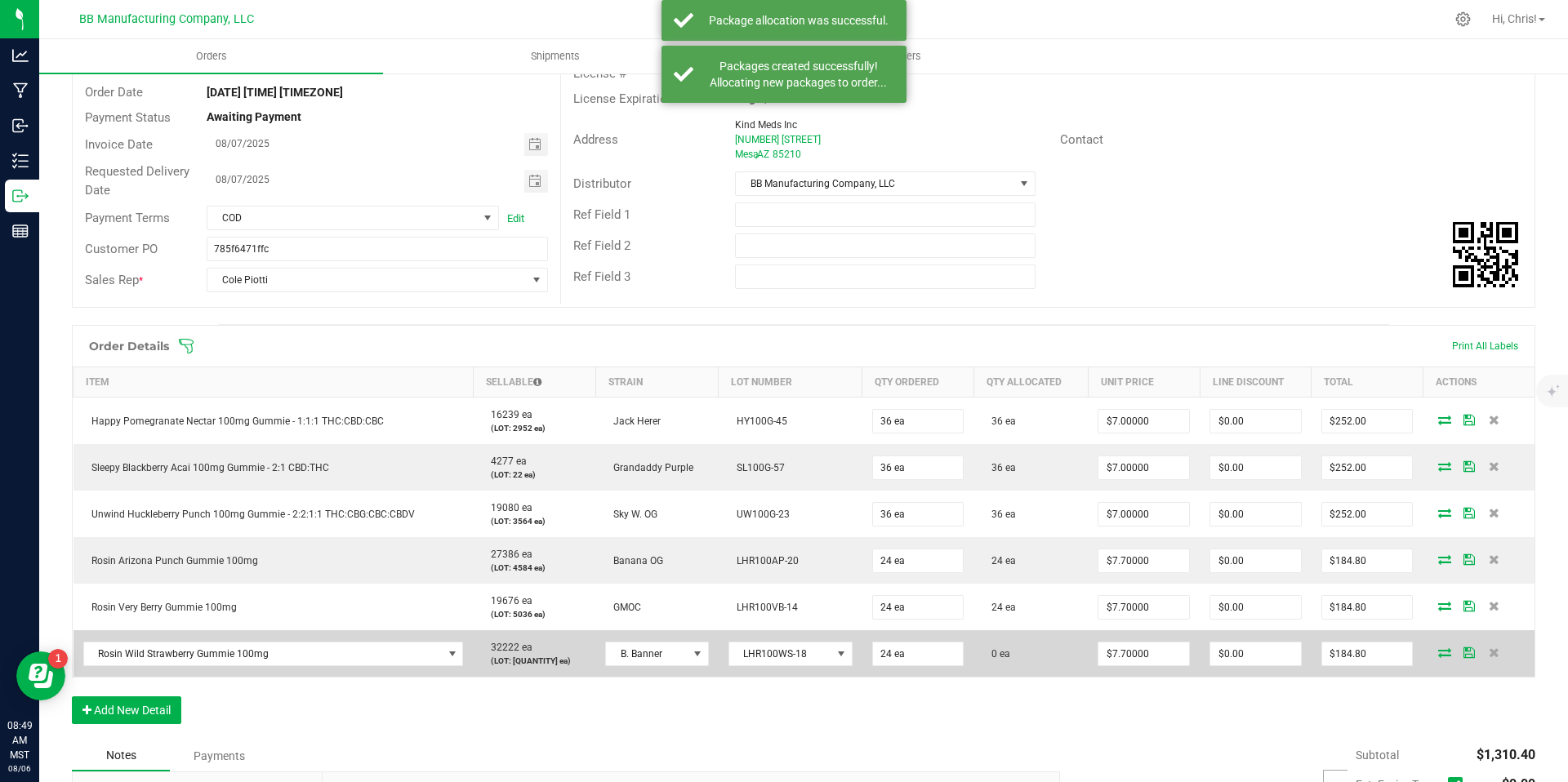 click at bounding box center [1445, 652] 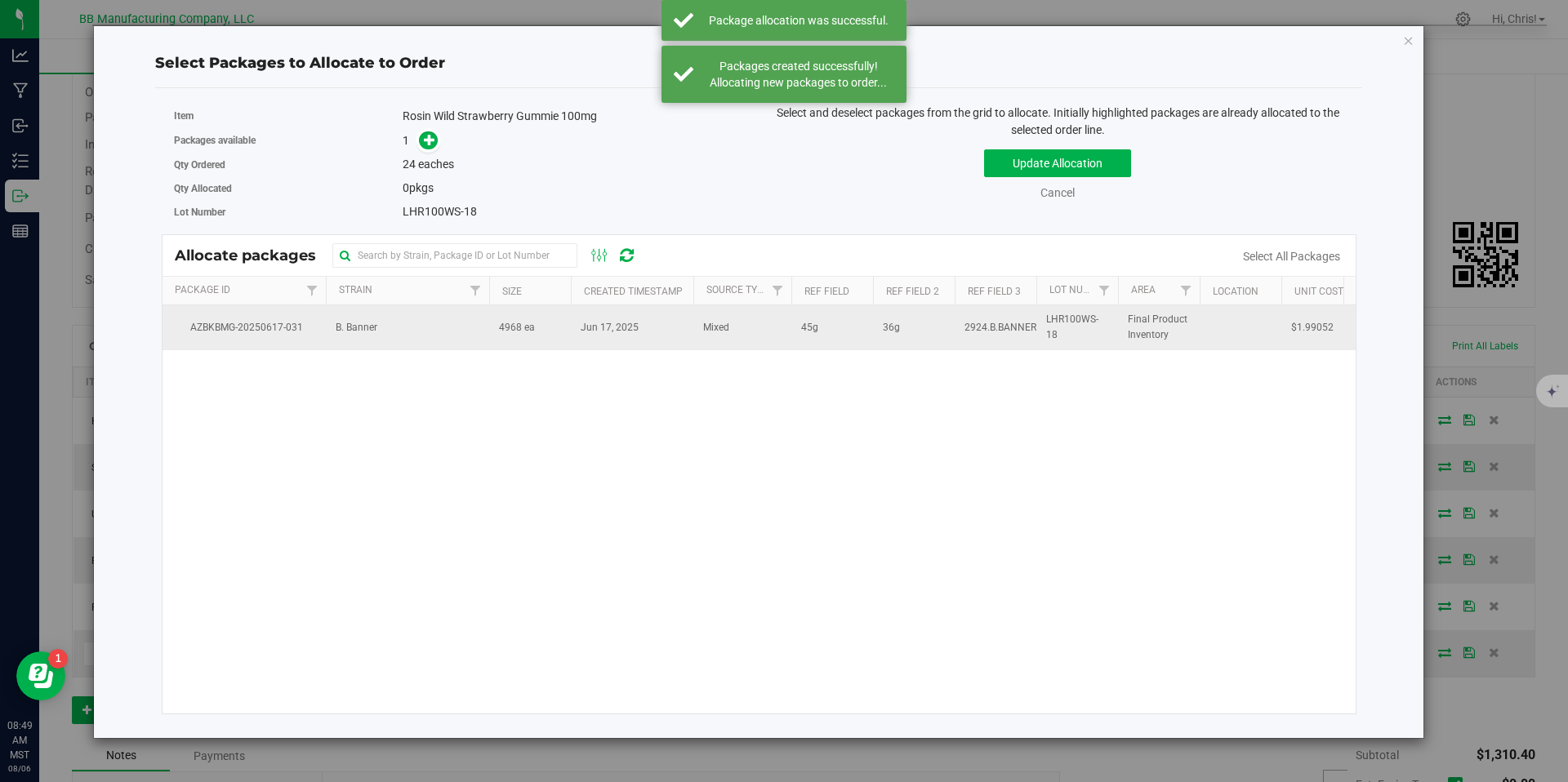 click on "4968 ea" at bounding box center (530, 327) 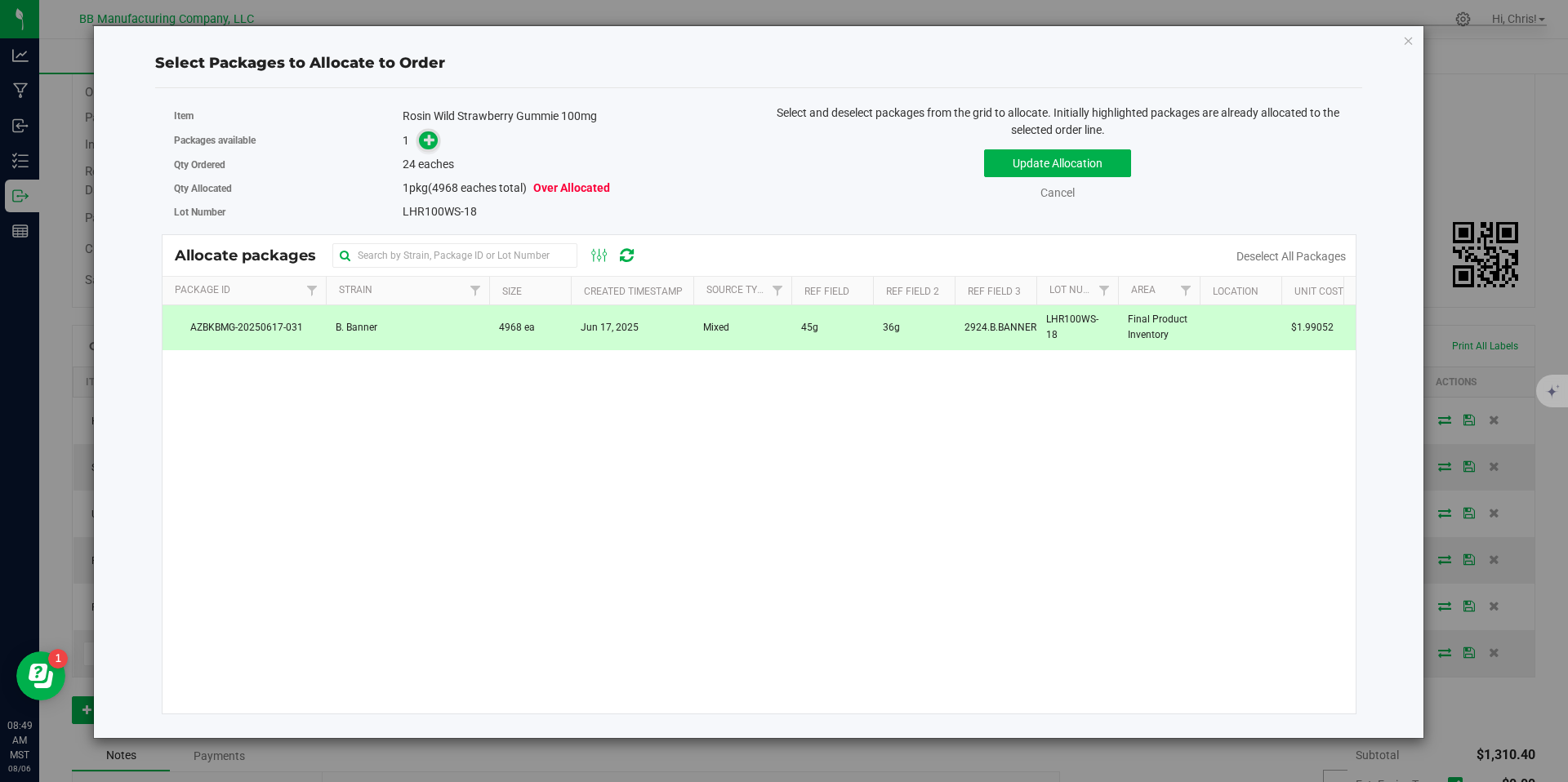 click at bounding box center [430, 139] 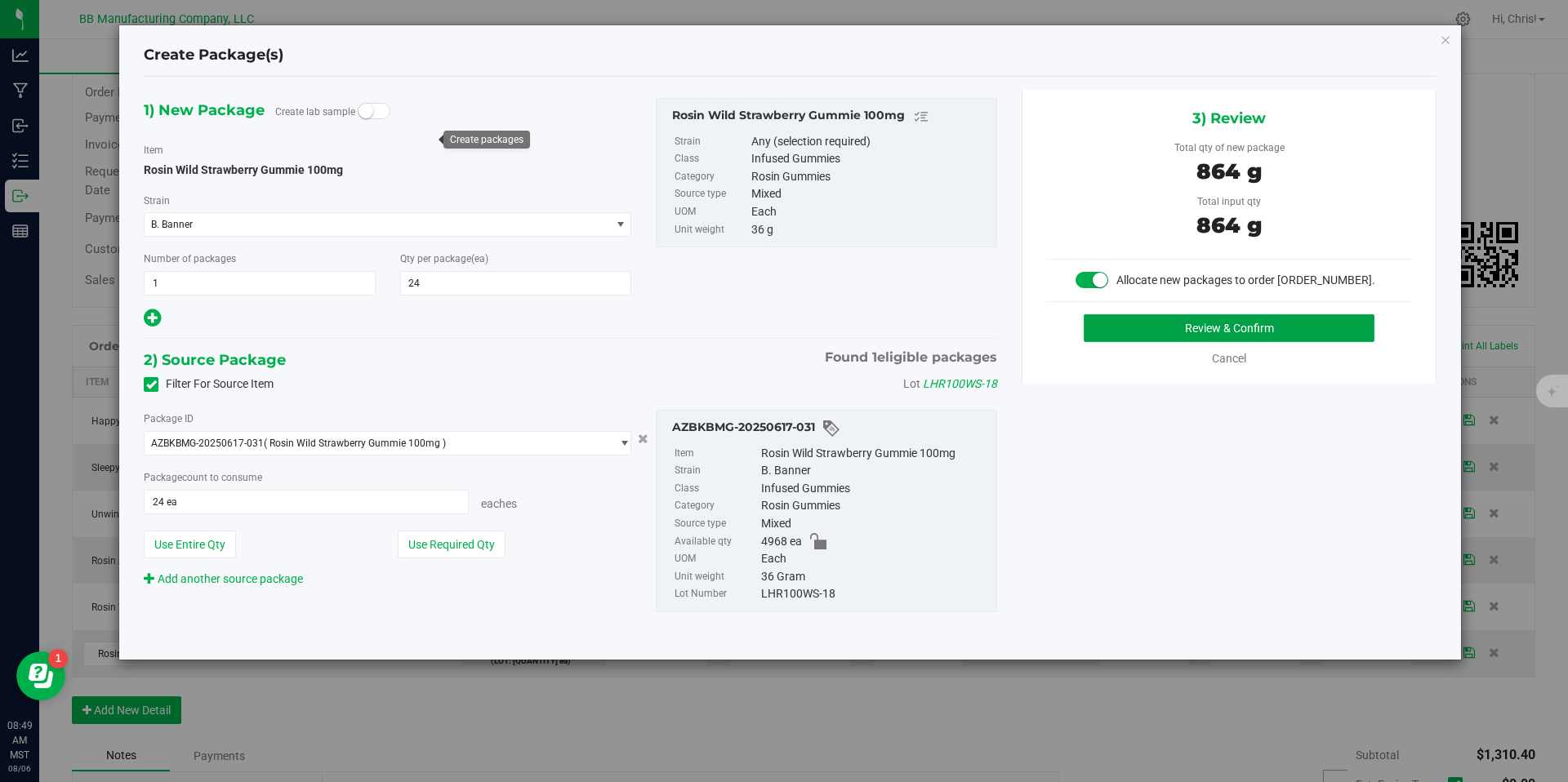 click on "Review & Confirm" at bounding box center (1229, 328) 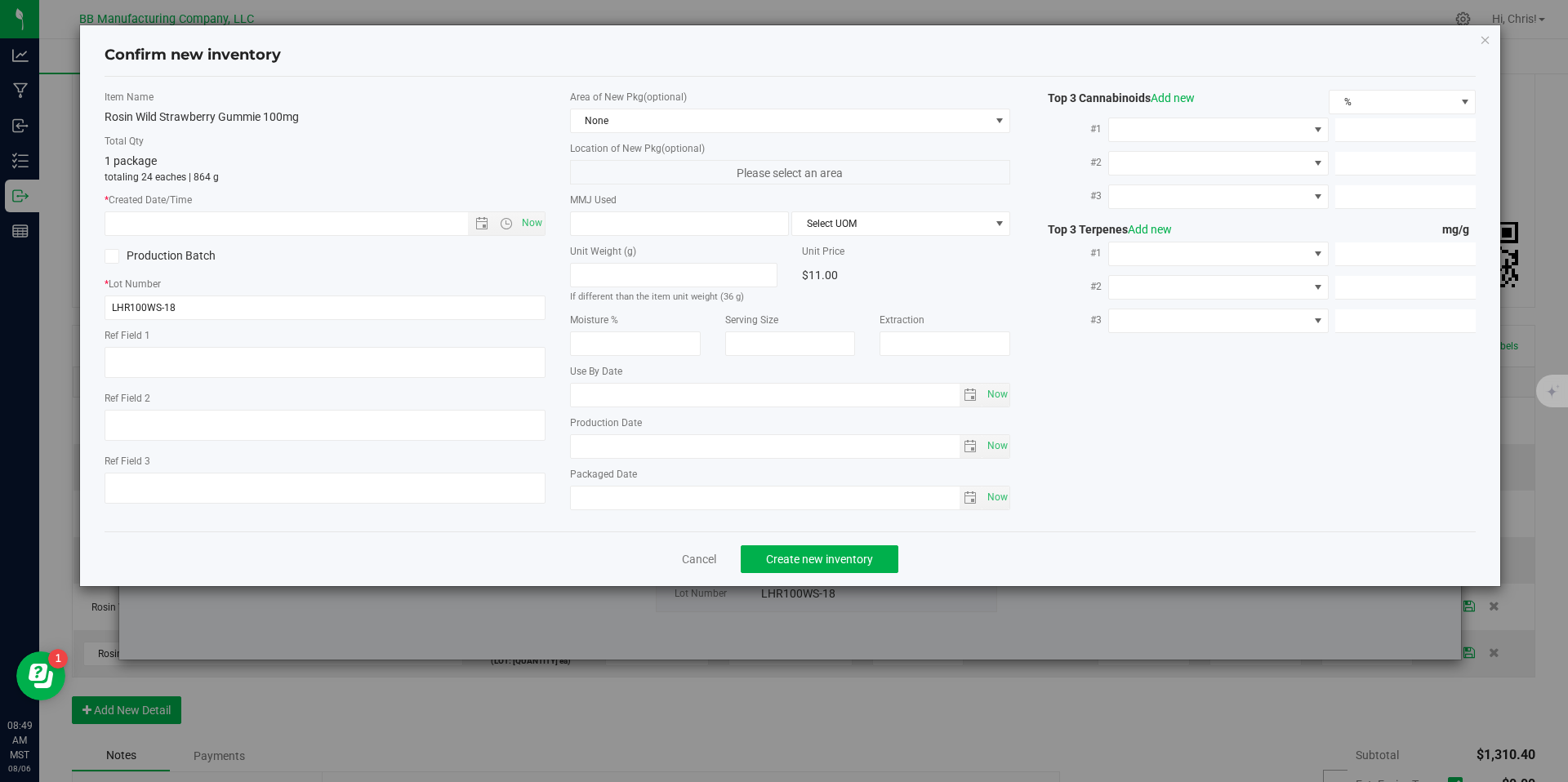 type on "45g" 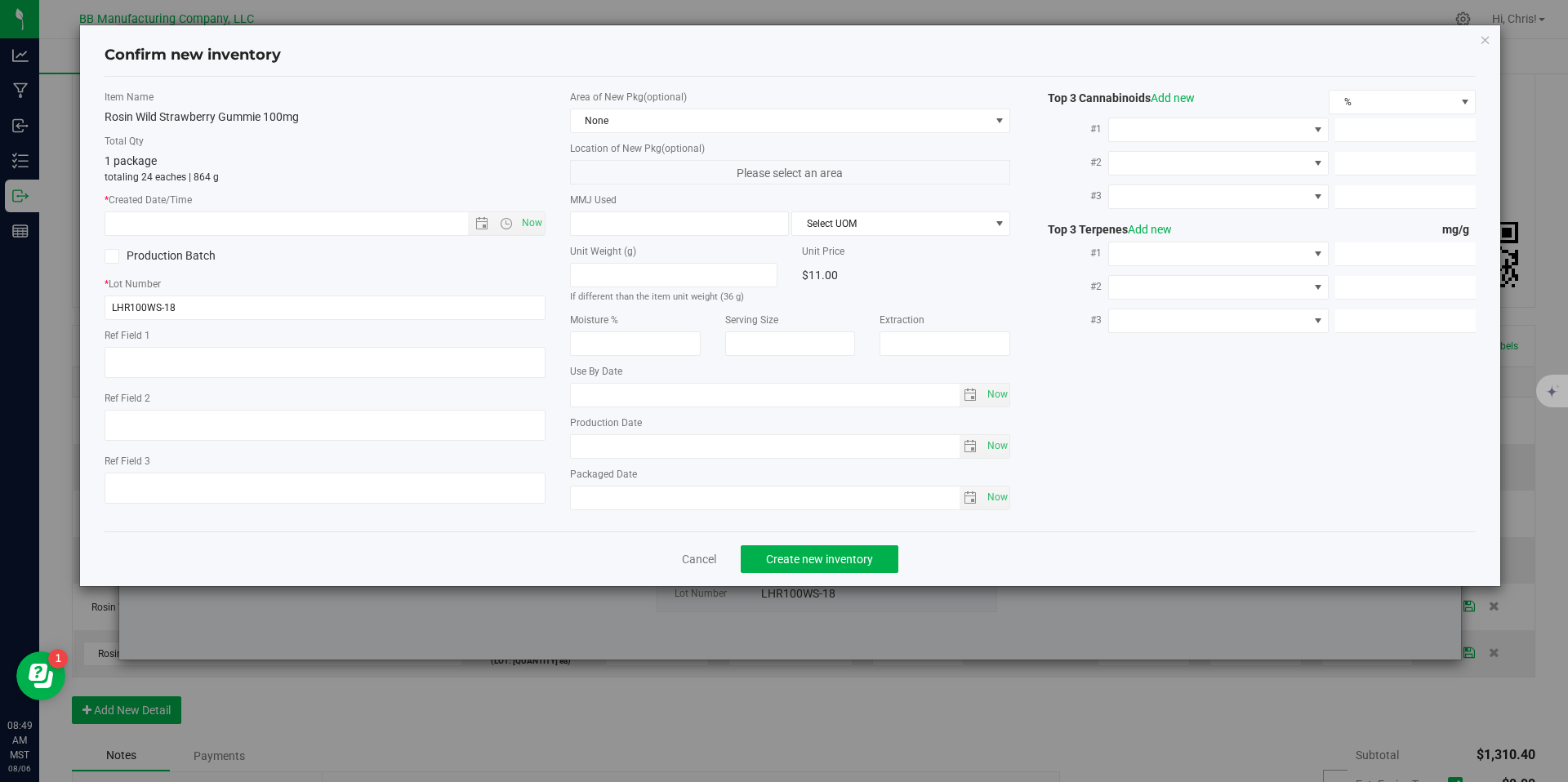 type on "36g" 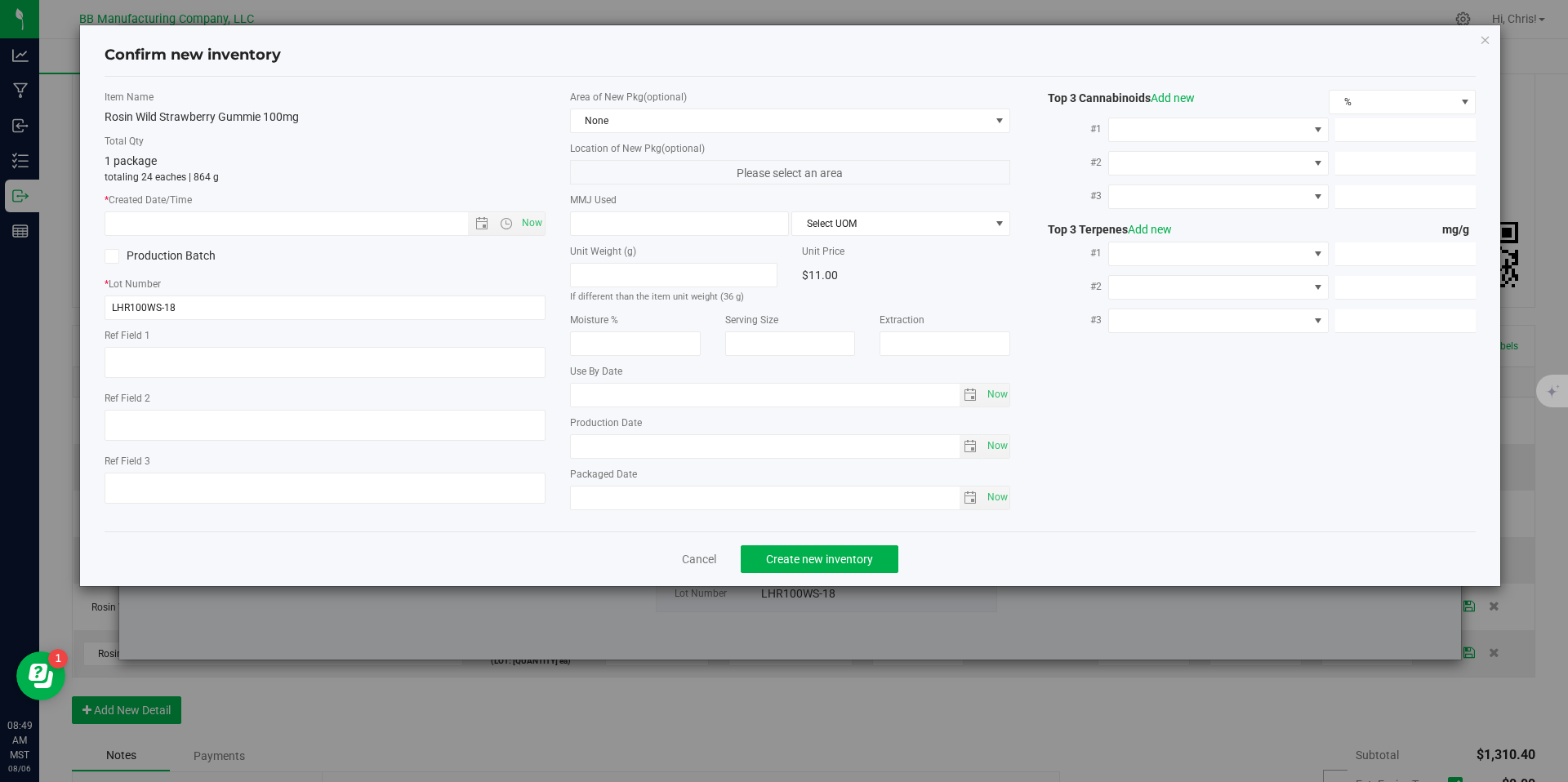 type on "2924.B.BANNER.LRFG" 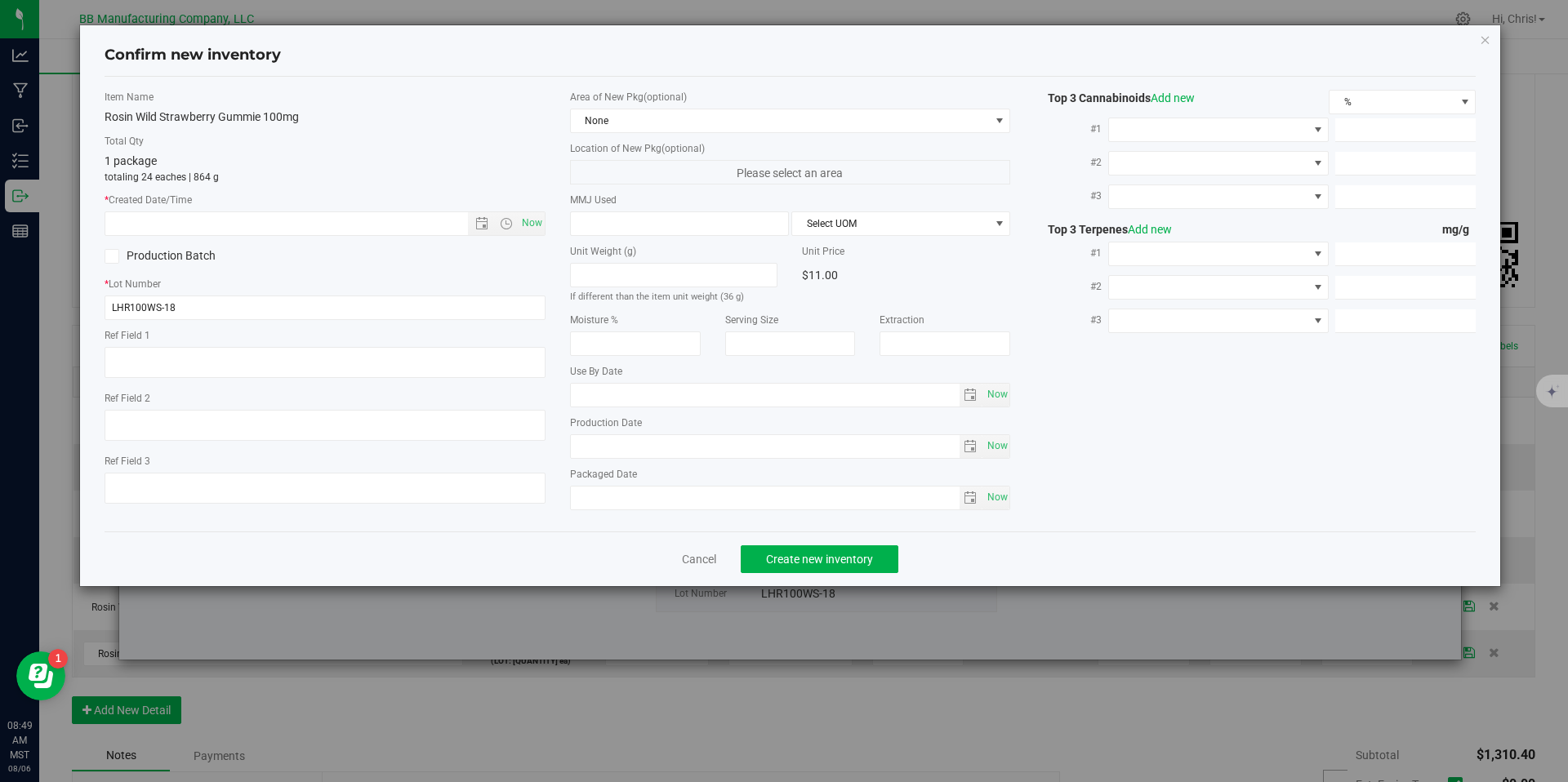 type on "100.0000" 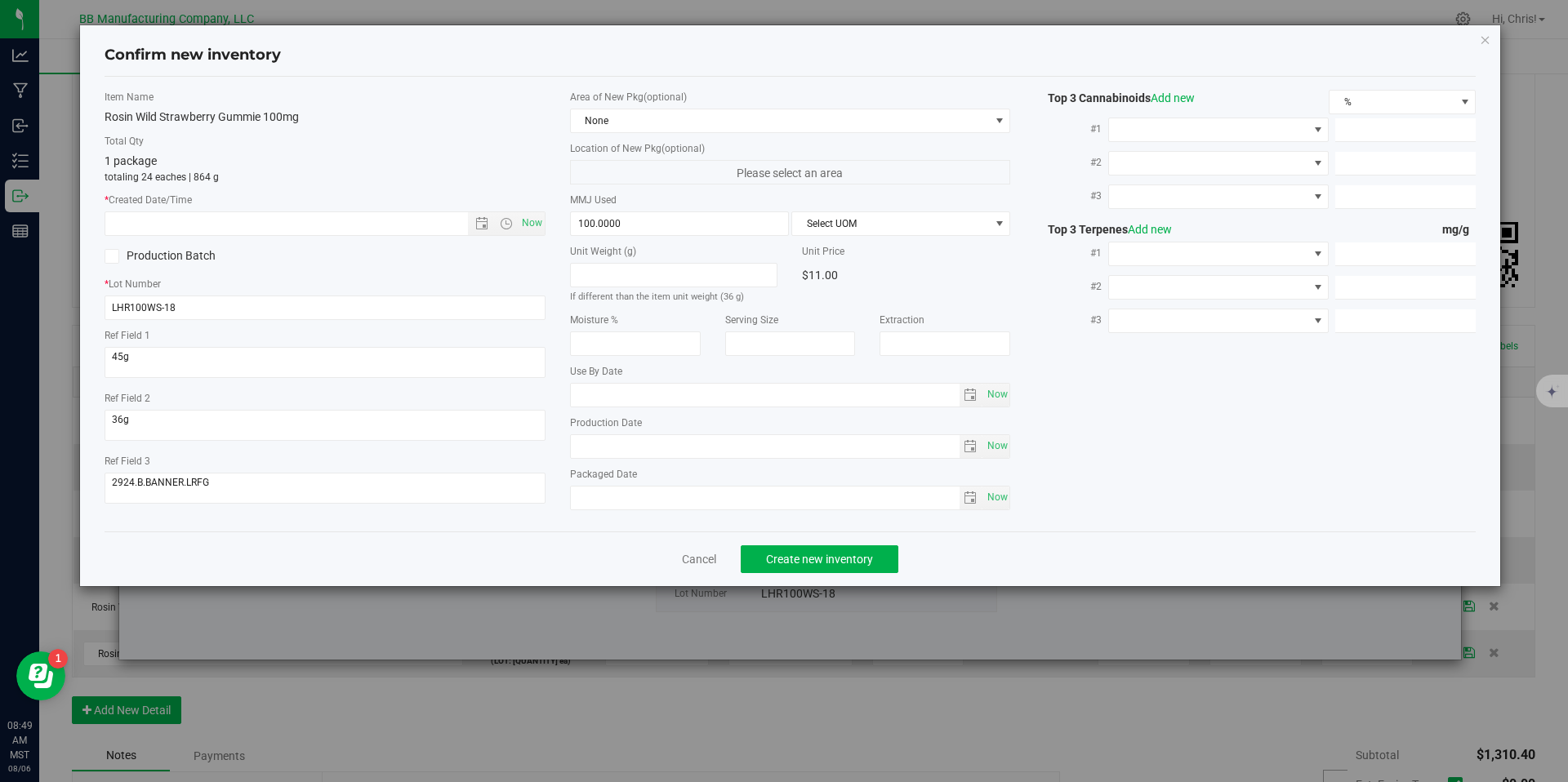 type on "2026-04-14" 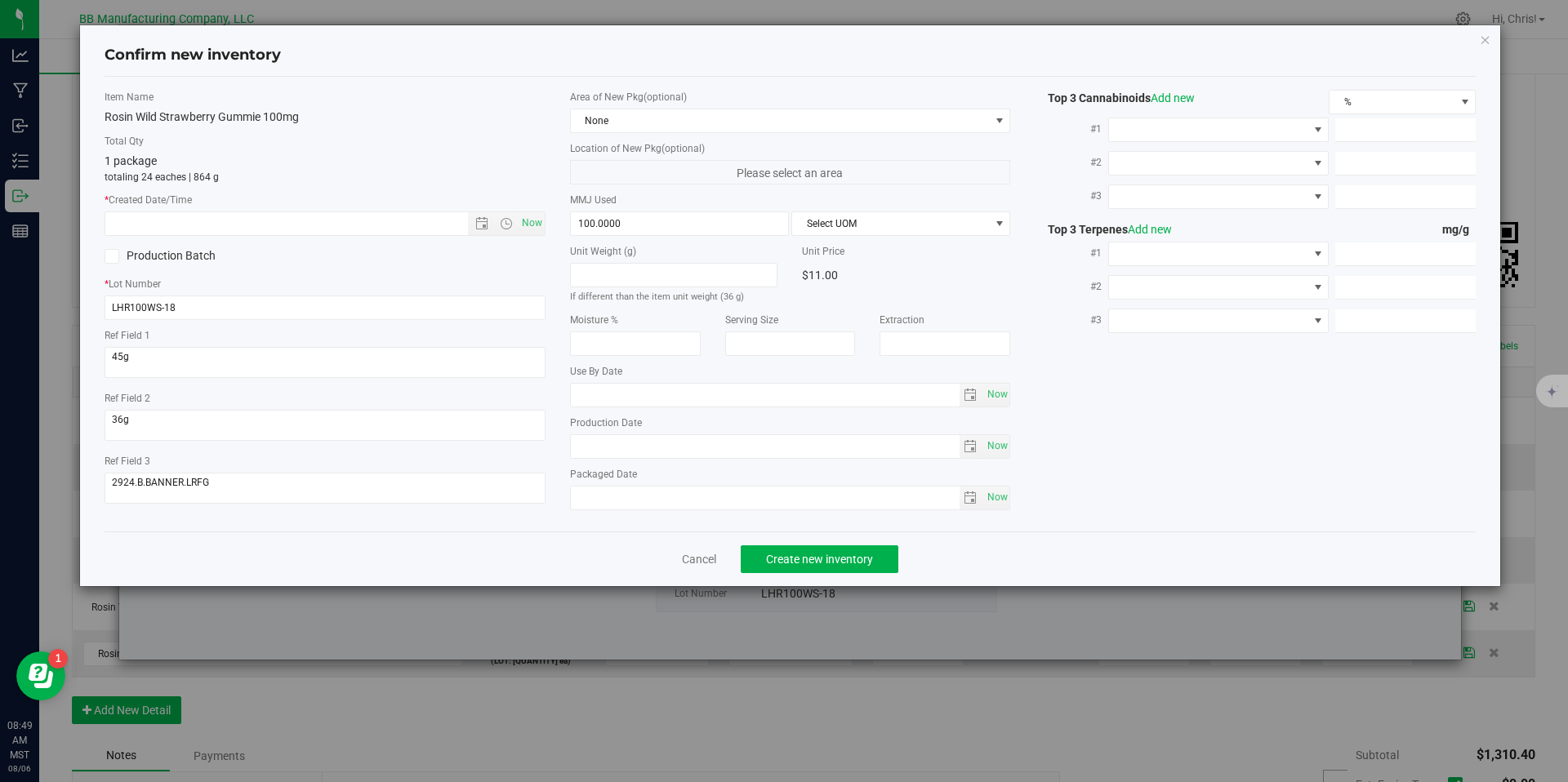 type on "2025-04-14" 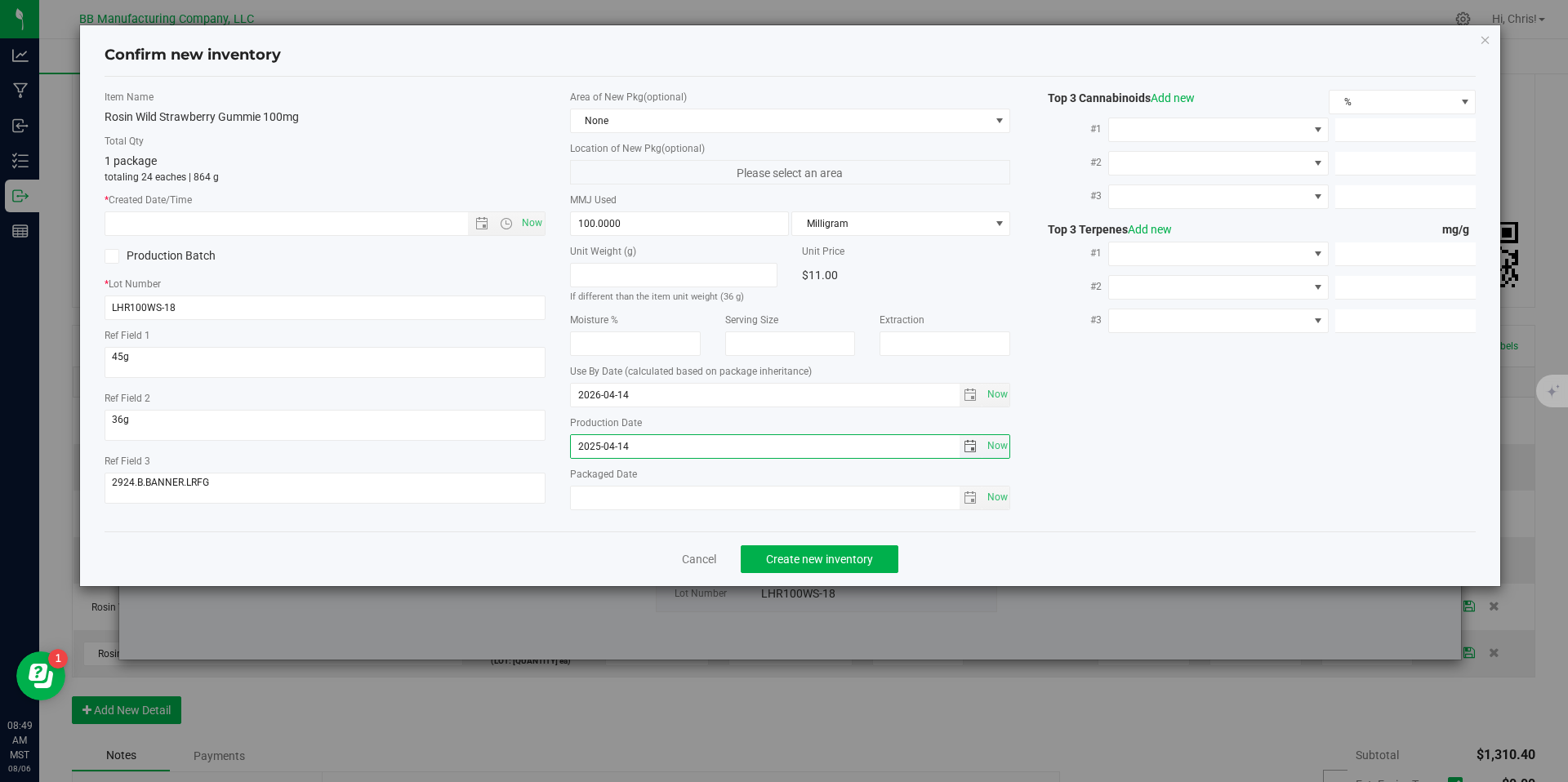 click on "2025-04-14" at bounding box center (765, 447) 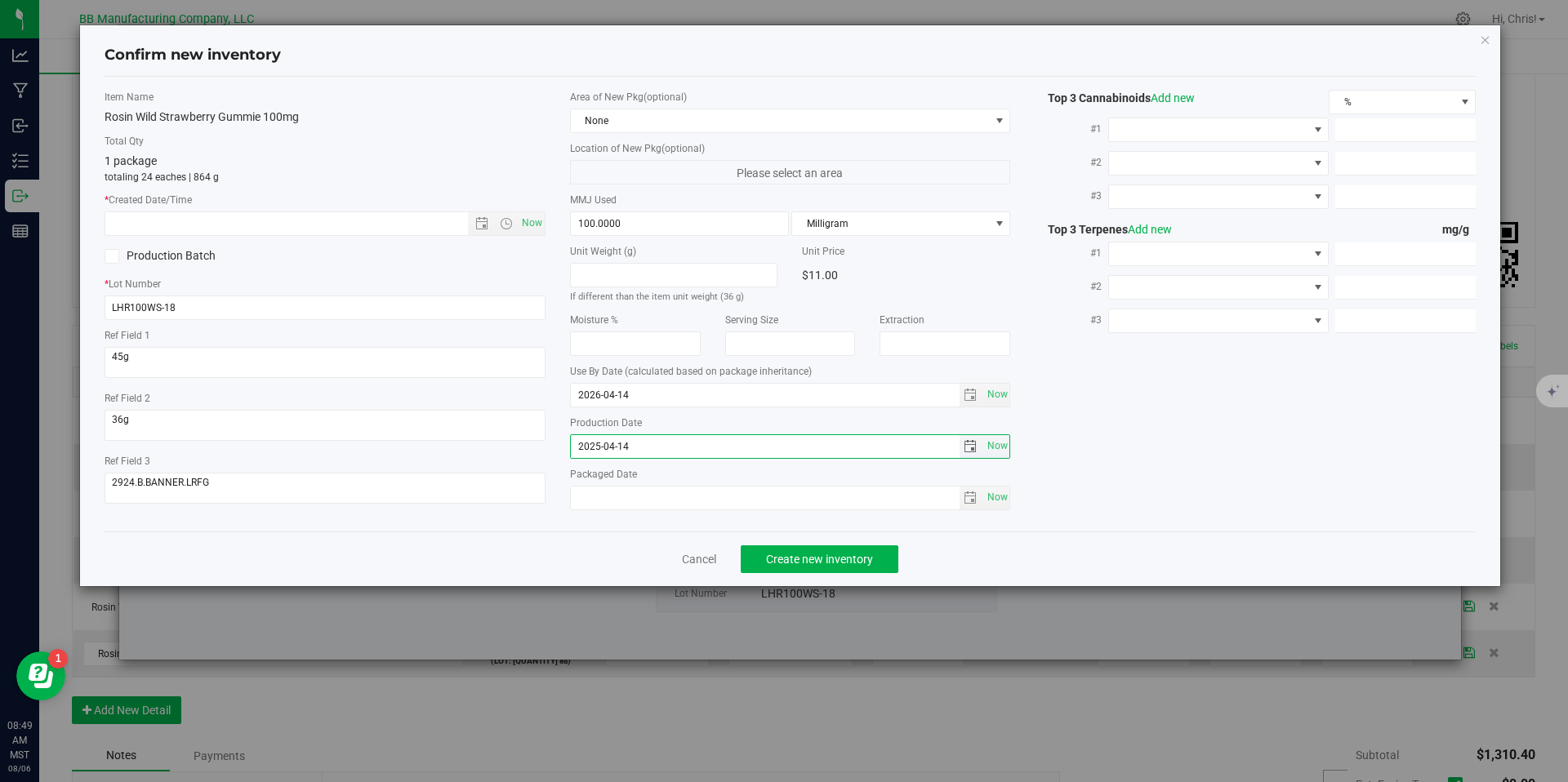 click on "2025-04-14" at bounding box center (765, 447) 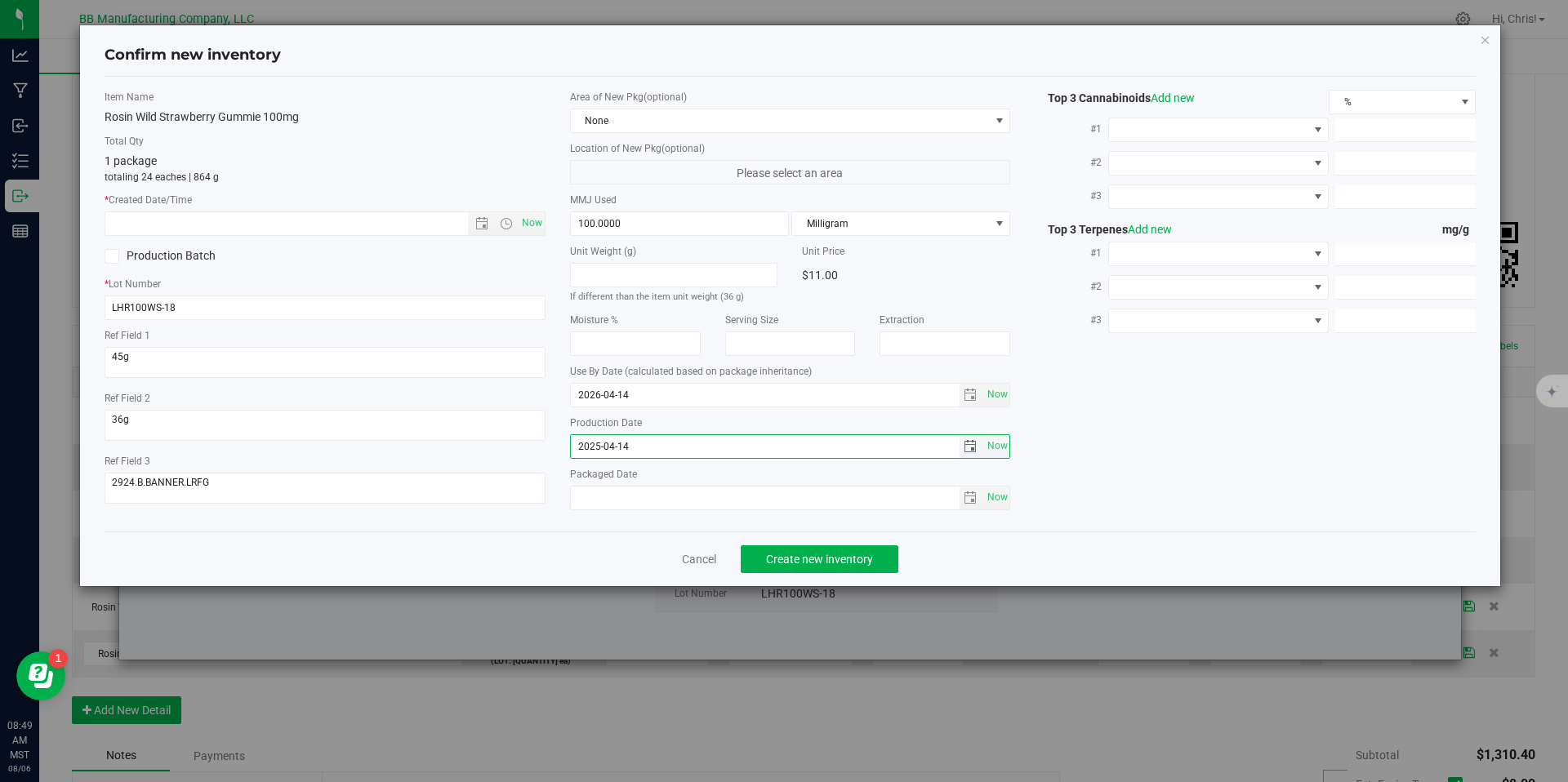 click on "2025-04-14" at bounding box center (765, 447) 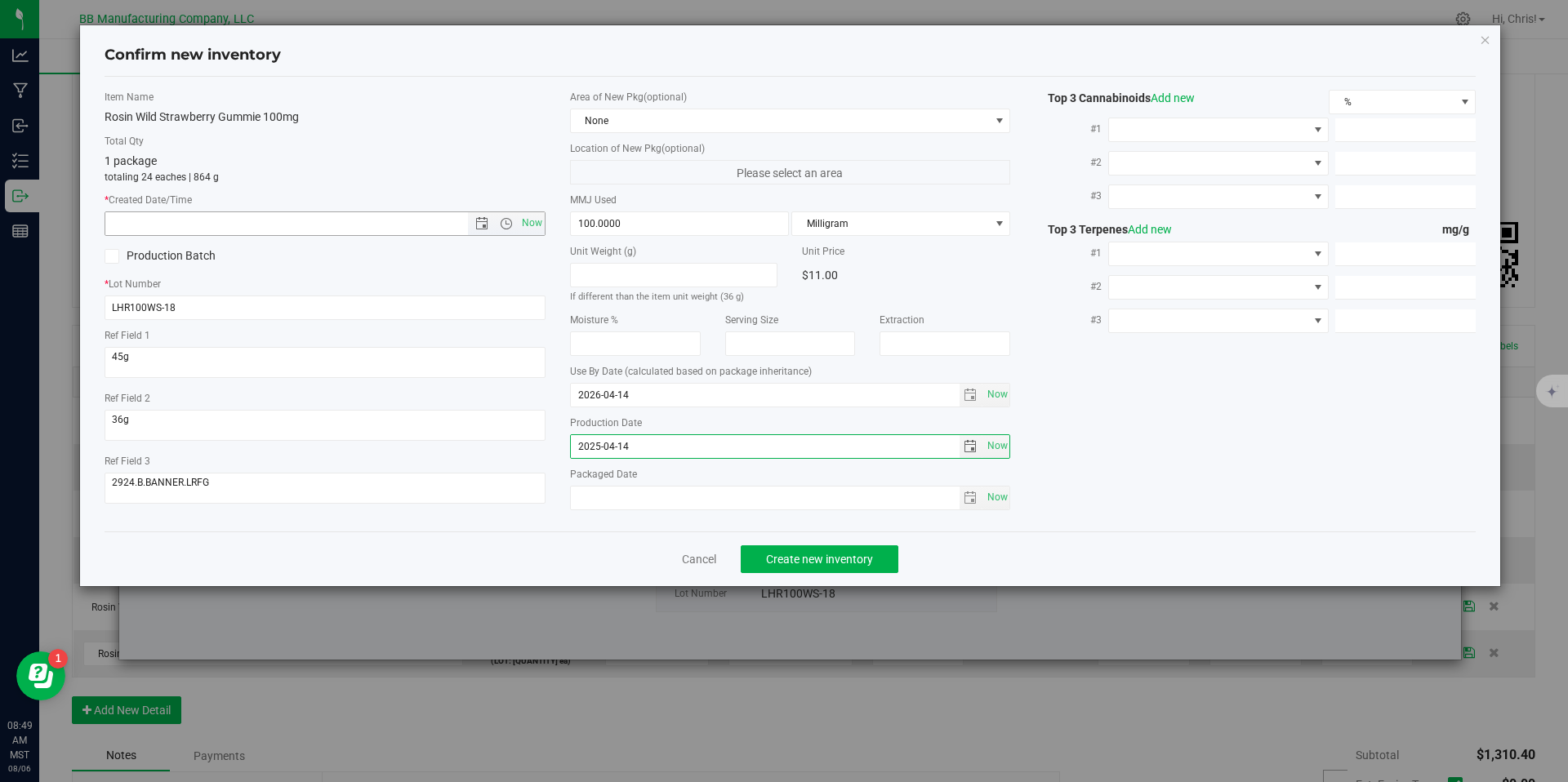 click at bounding box center (301, 224) 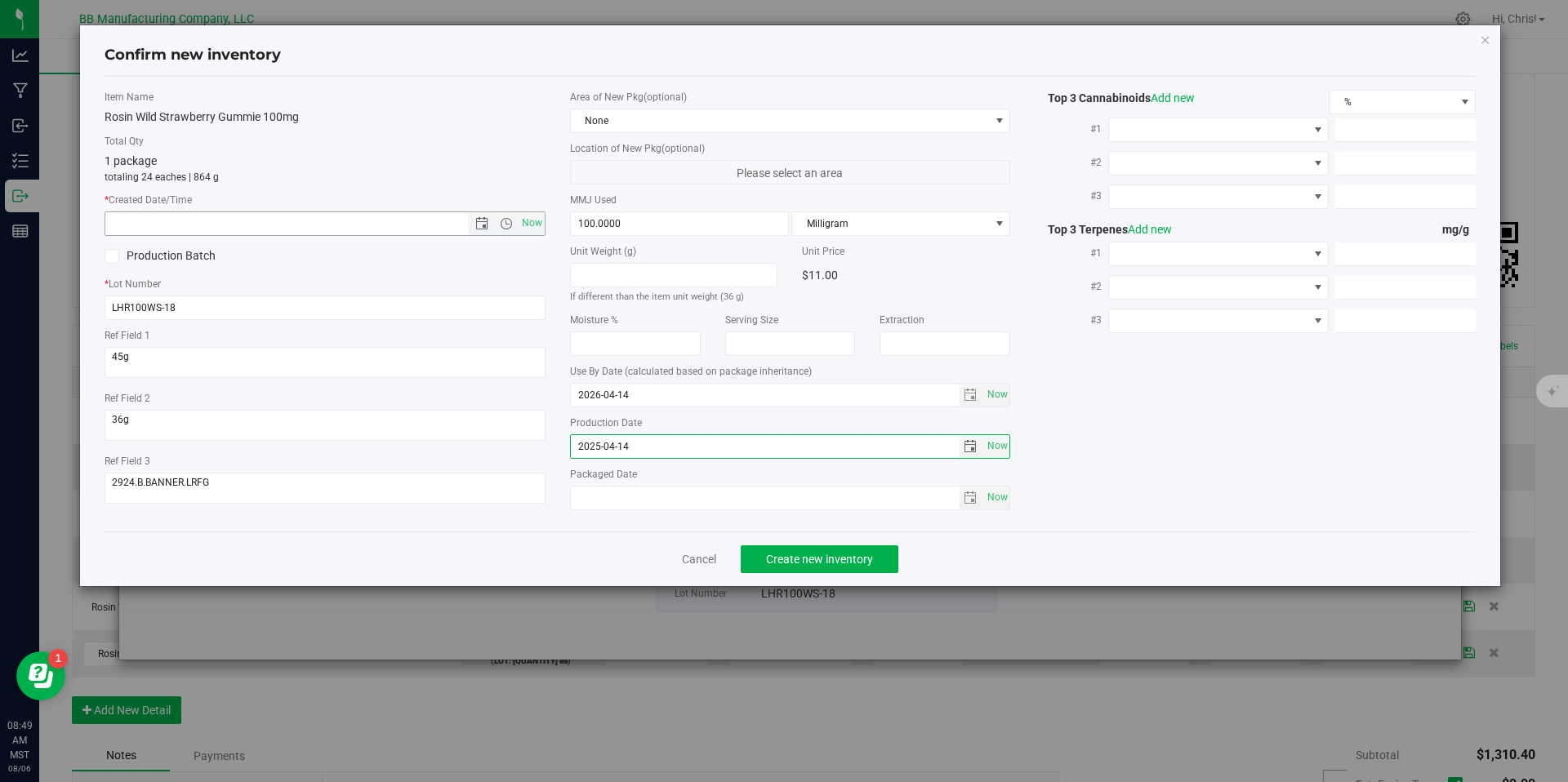 paste on "2025-04-14" 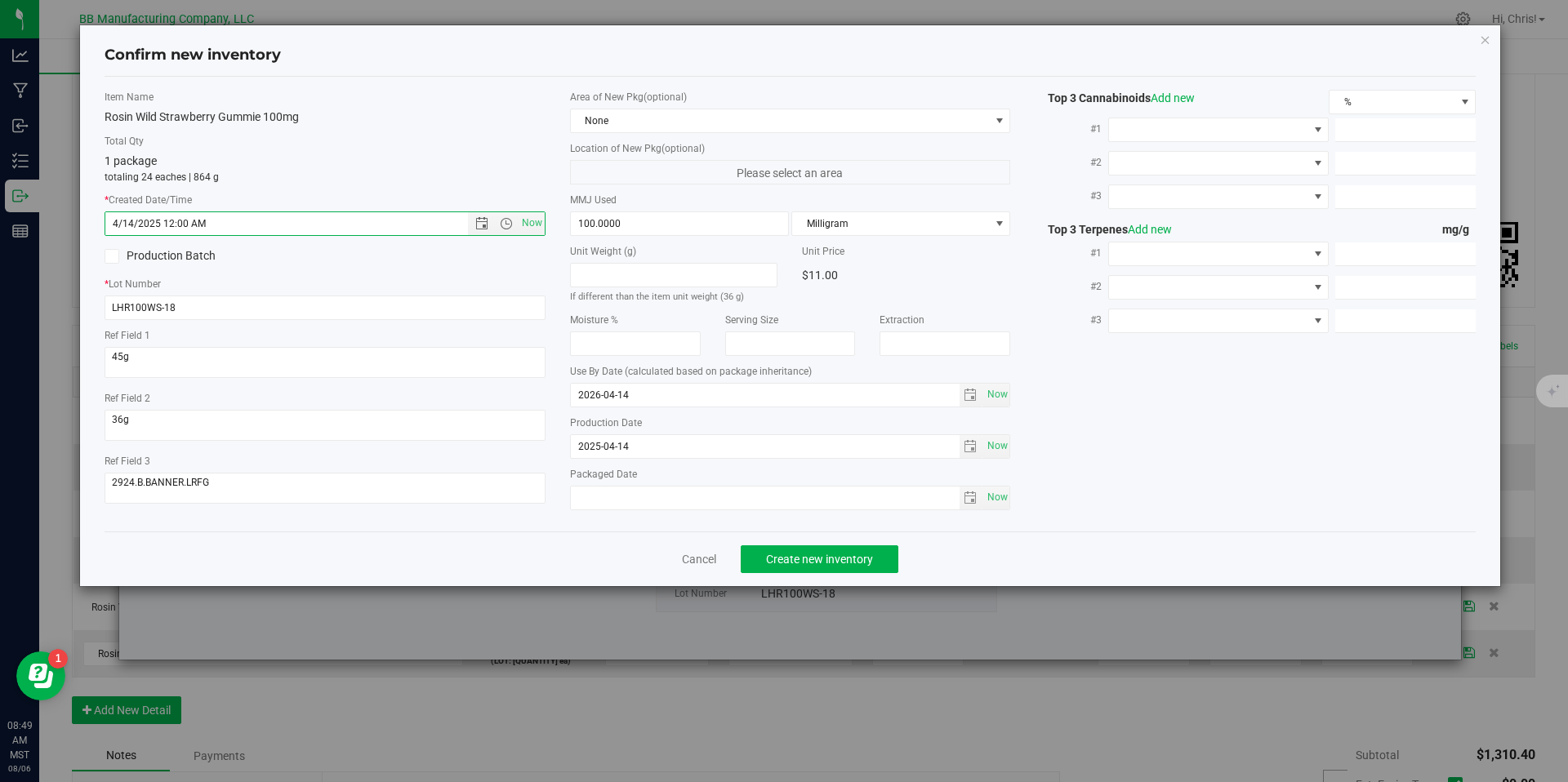 type on "4/14/2025 8:49 AM" 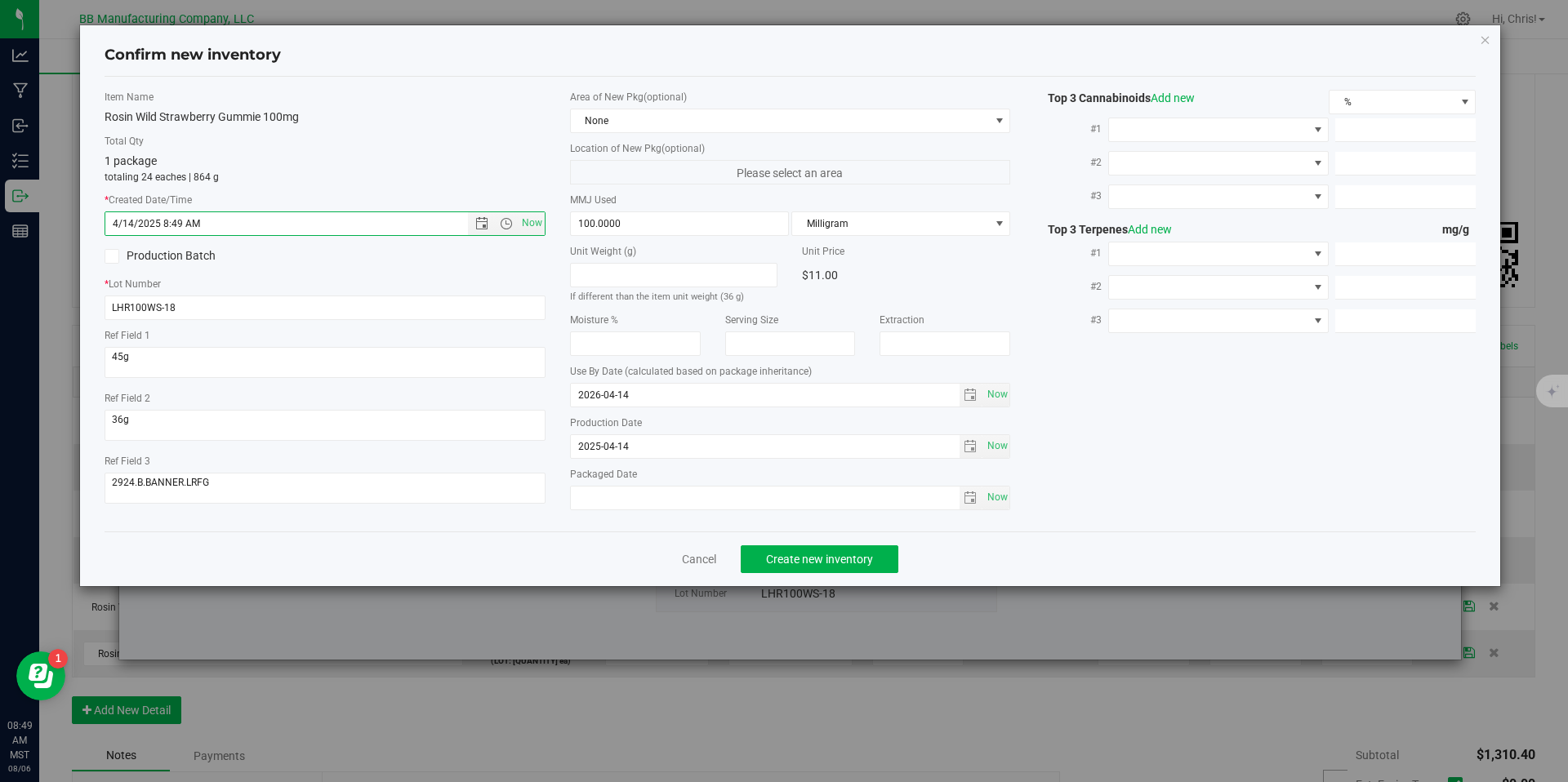 click on "Confirm new inventory
Item Name
Rosin Wild Strawberry Gummie 100mg
Total Qty
1 package  totaling 24 eaches | 864 g
*
Created Date/Time
4/14/2025 8:49 AM
Now
Production Batch" at bounding box center [790, 391] 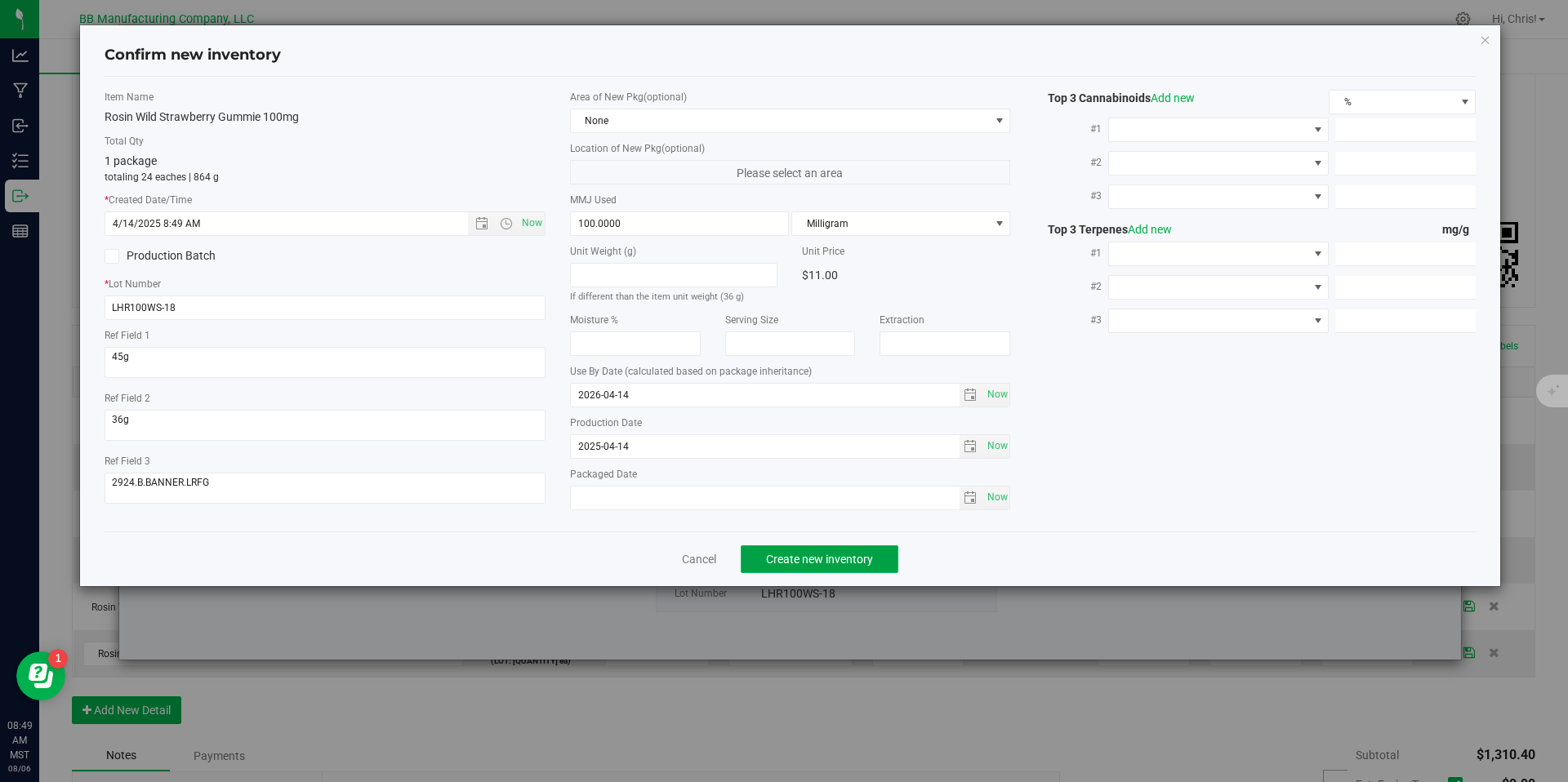 click on "Create new inventory" 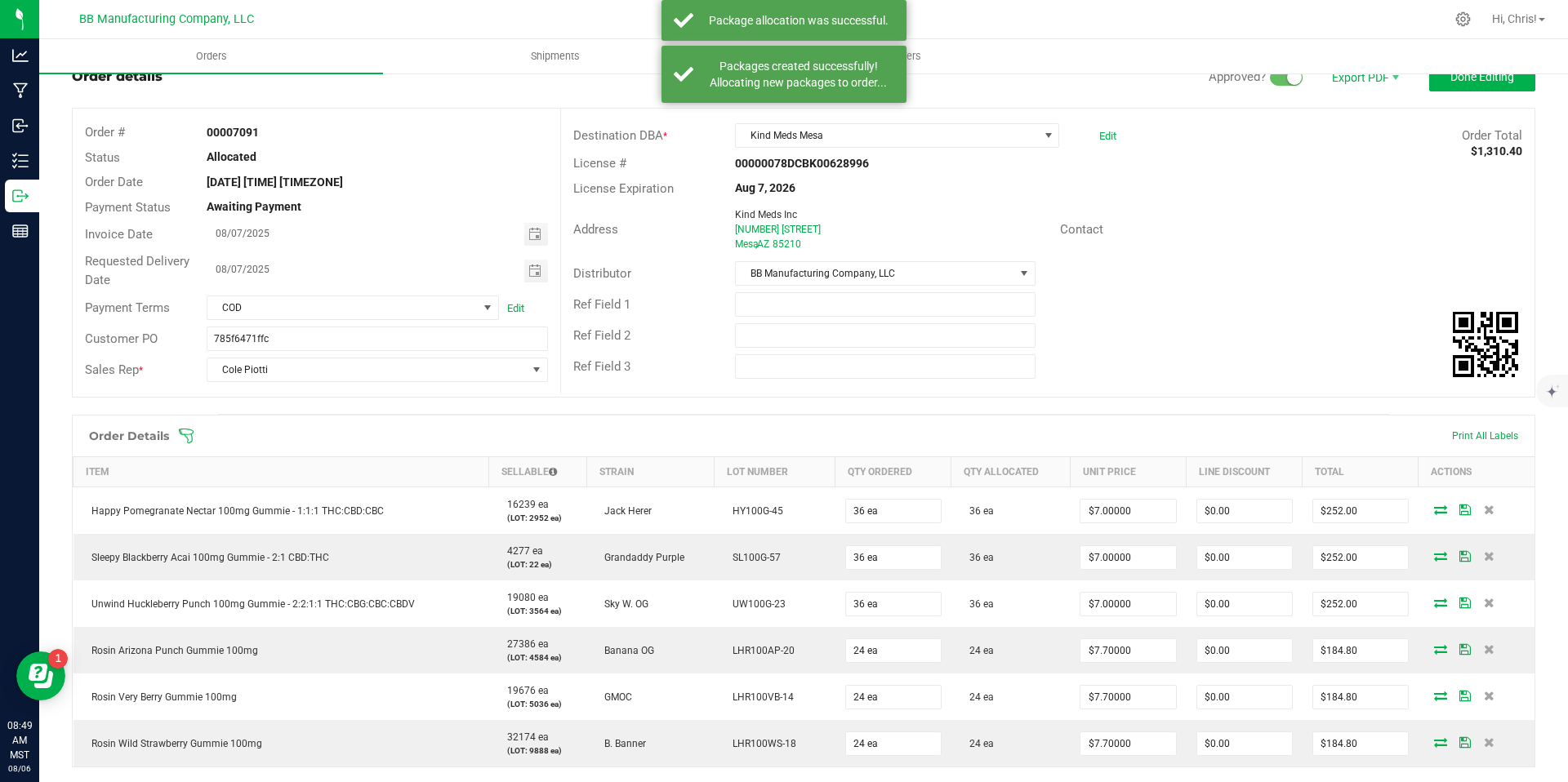 scroll, scrollTop: 0, scrollLeft: 0, axis: both 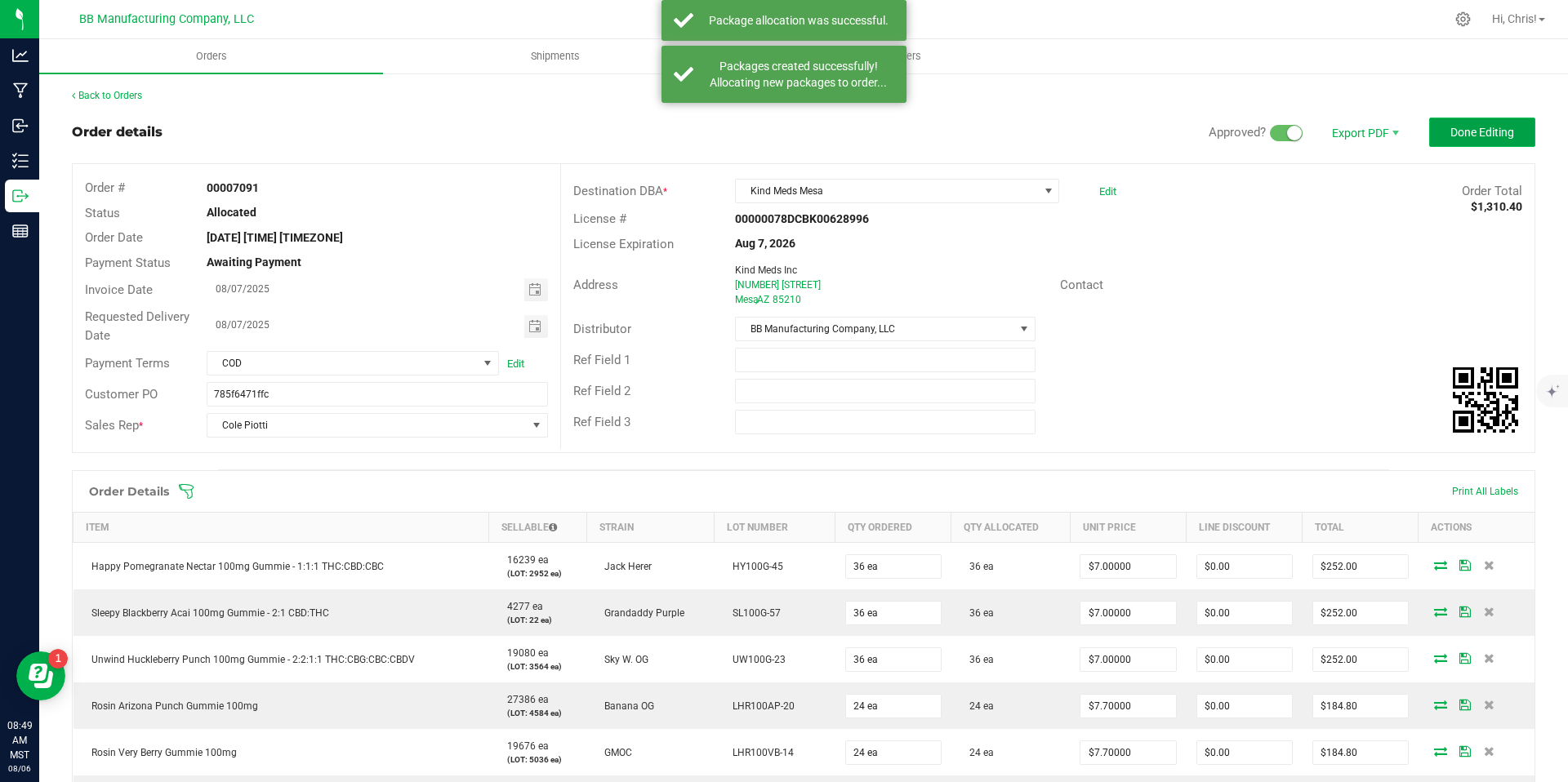 click on "Done Editing" at bounding box center [1482, 132] 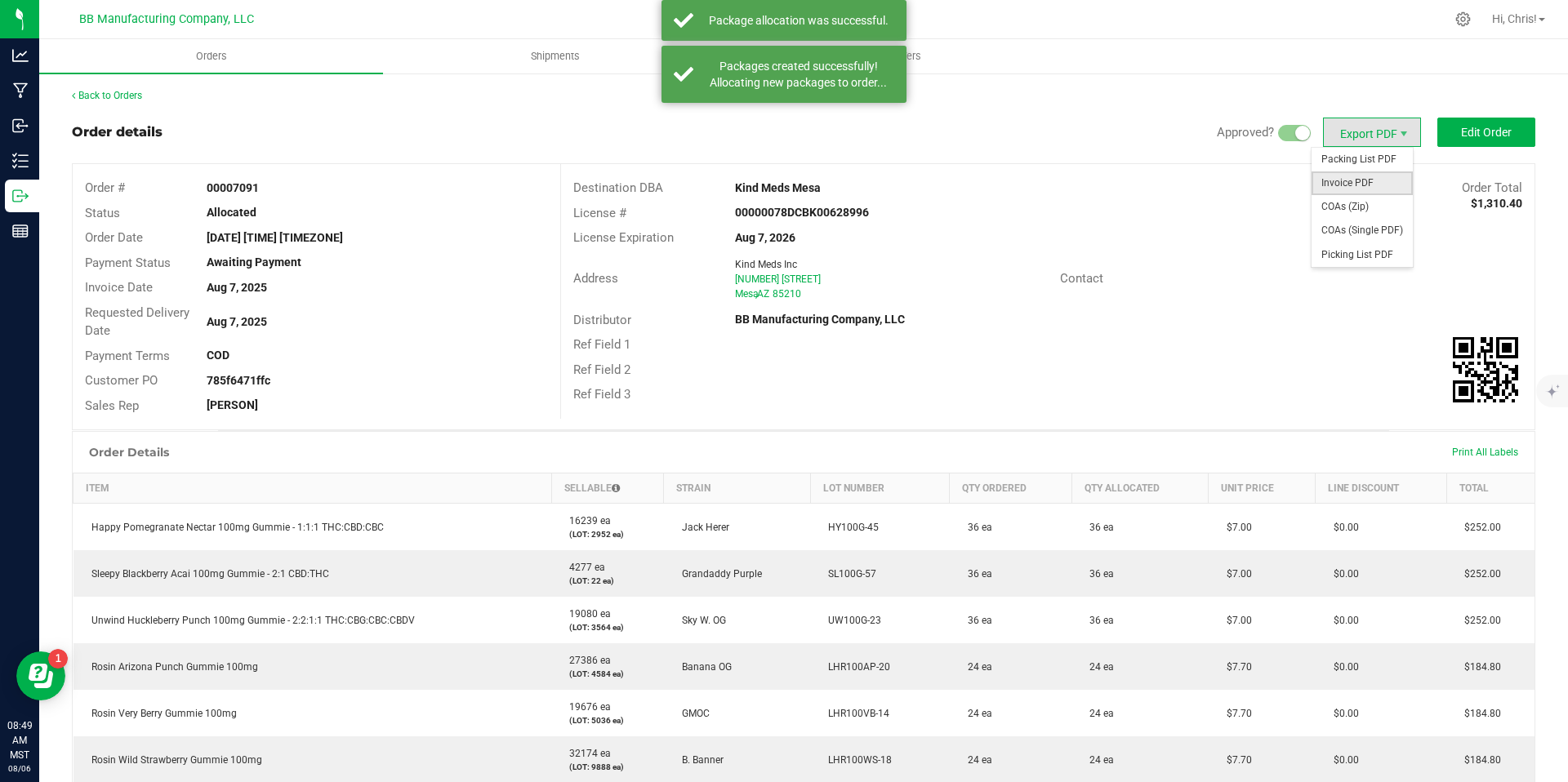 click on "Invoice PDF" at bounding box center [1362, 183] 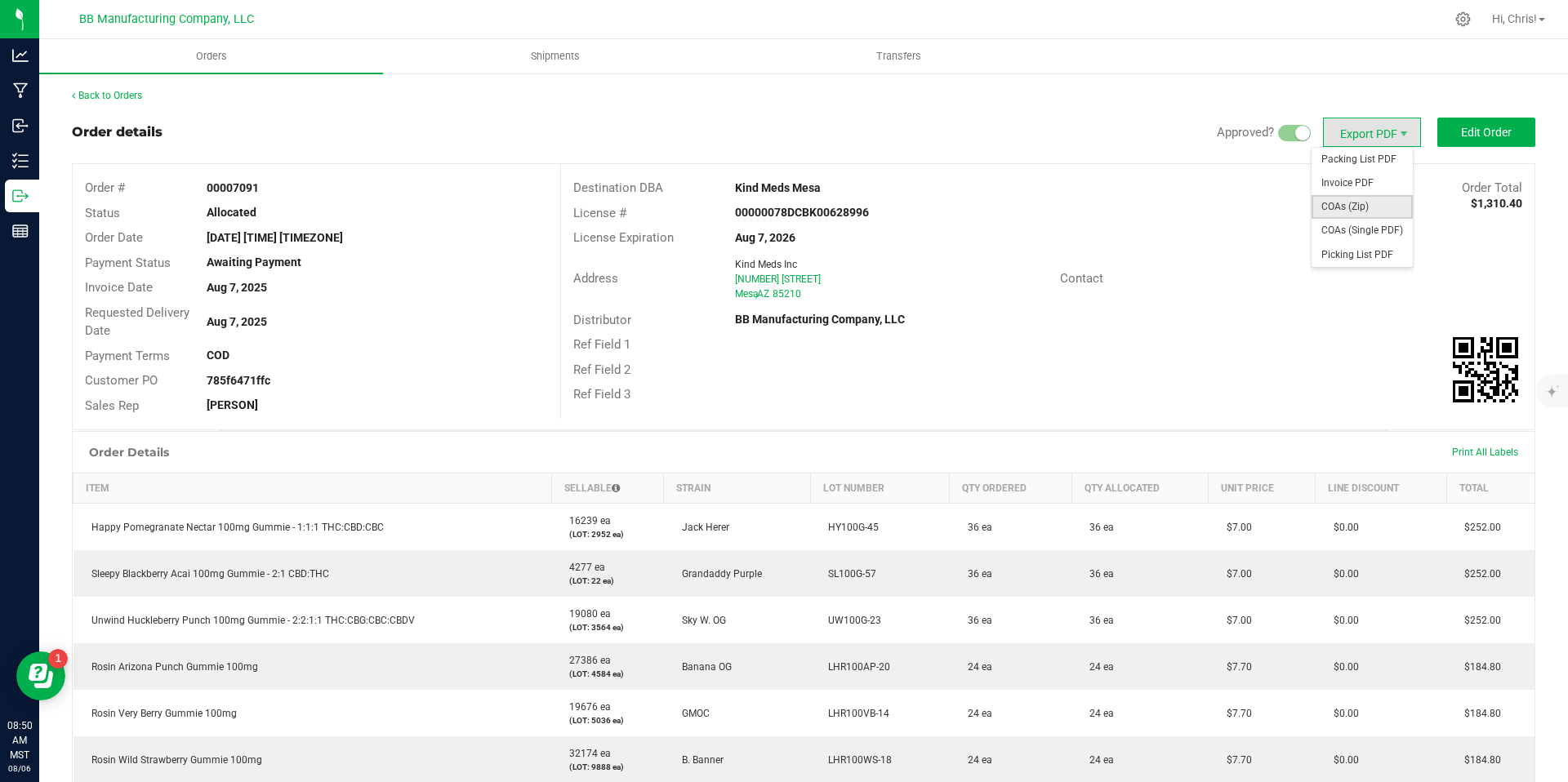 click on "COAs (Zip)" at bounding box center [1362, 207] 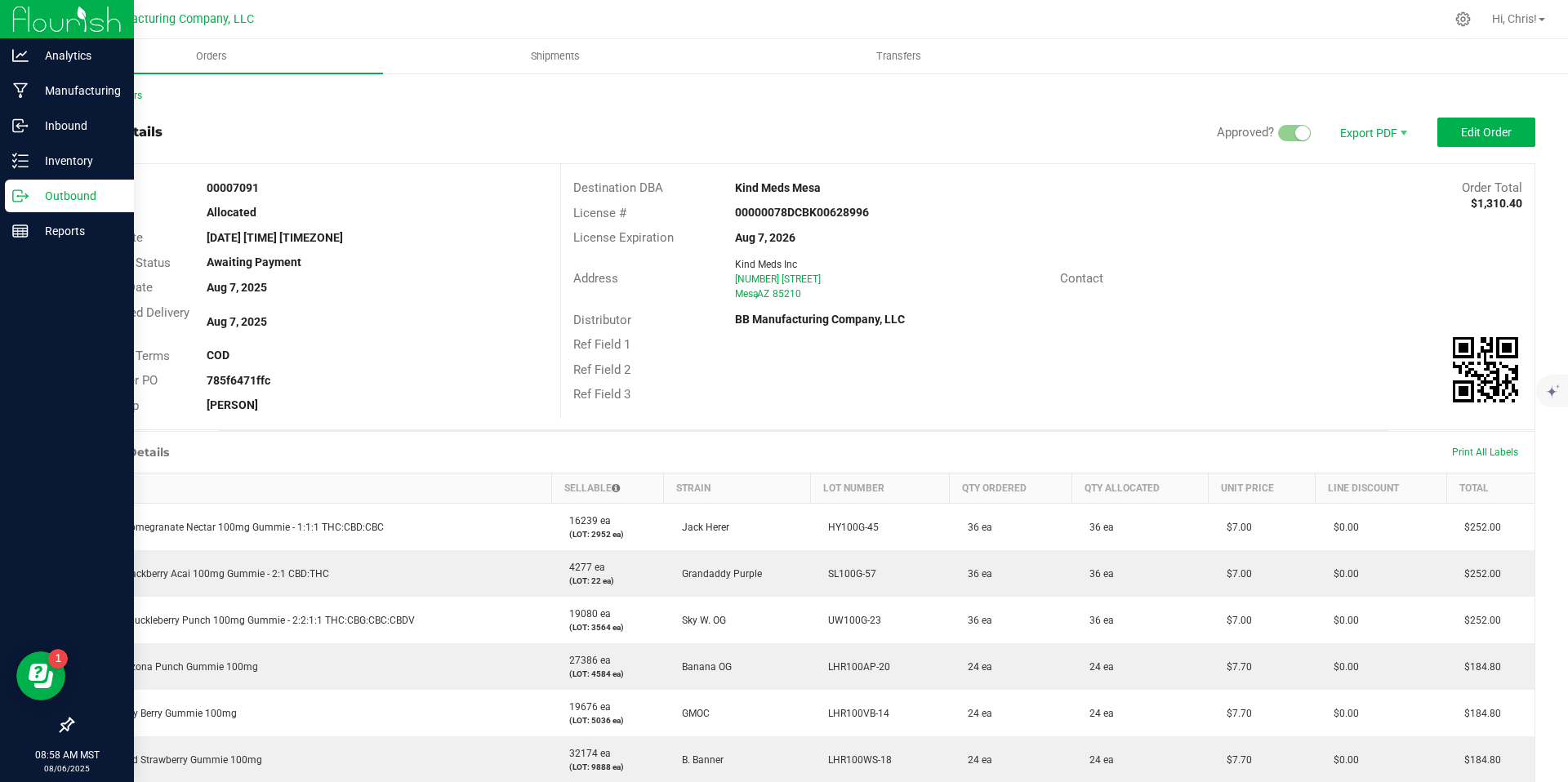 click on "Outbound" at bounding box center [78, 196] 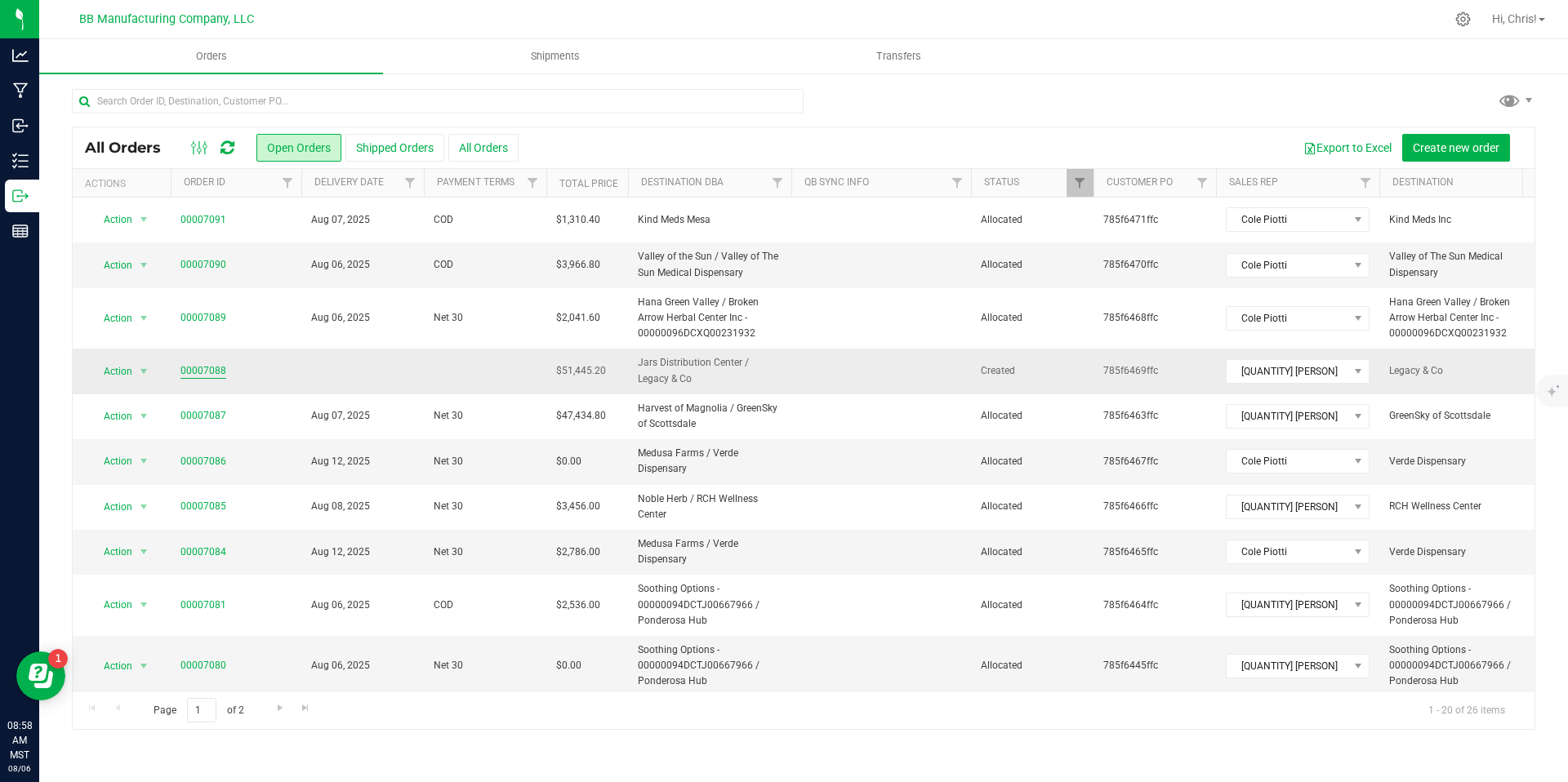 click on "00007088" at bounding box center [203, 371] 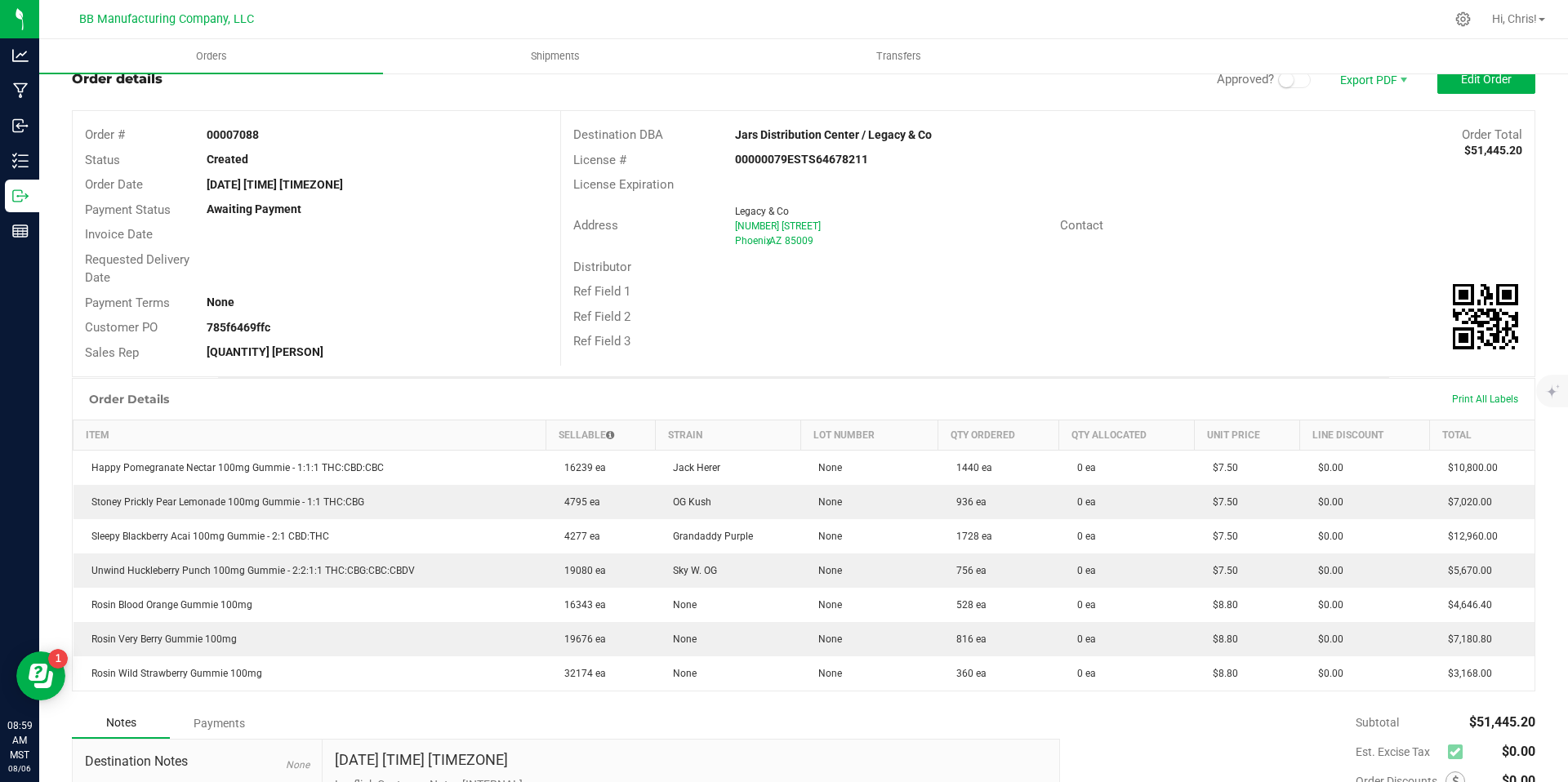 scroll, scrollTop: 0, scrollLeft: 0, axis: both 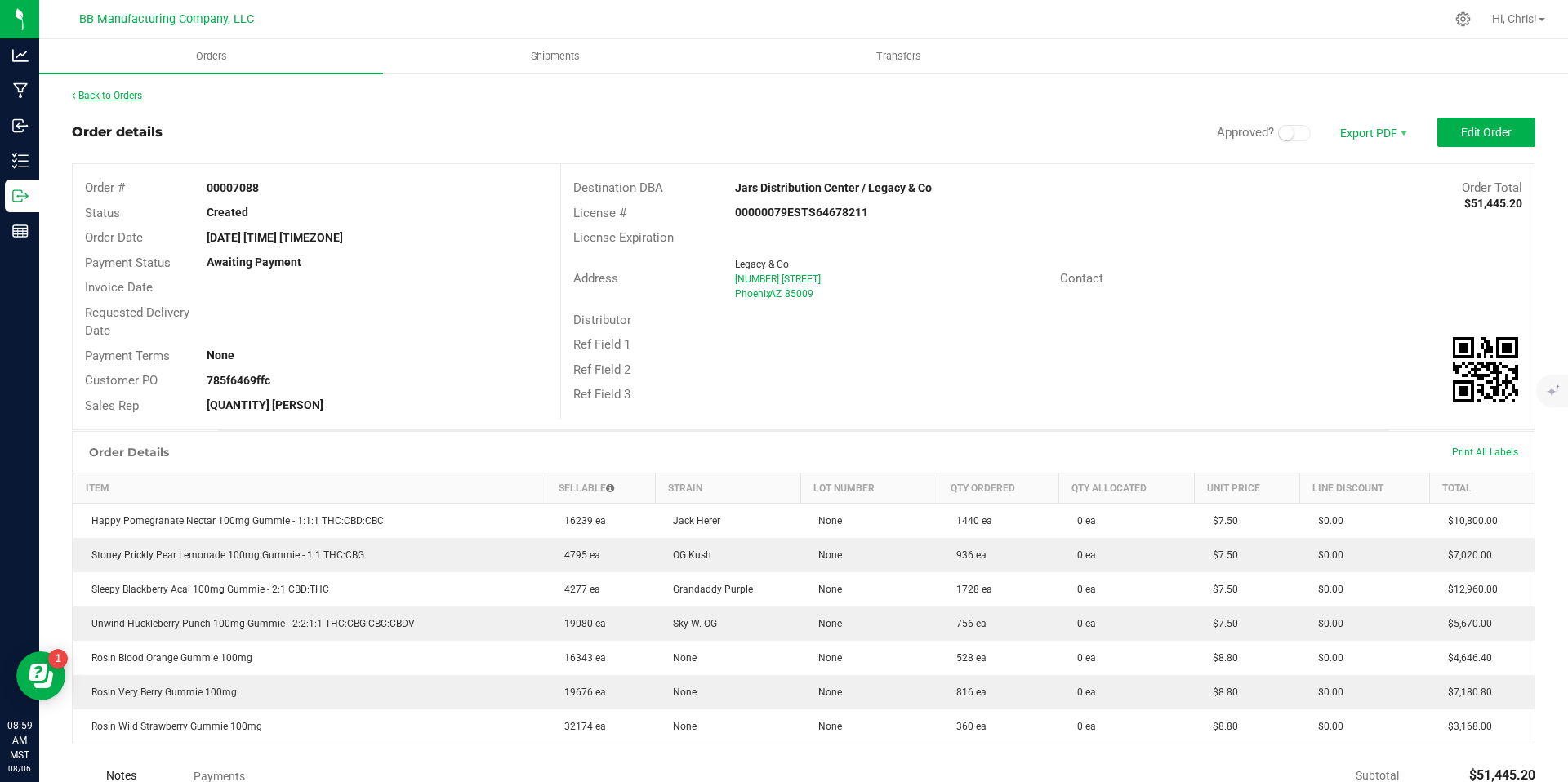 click on "Back to Orders" at bounding box center [107, 96] 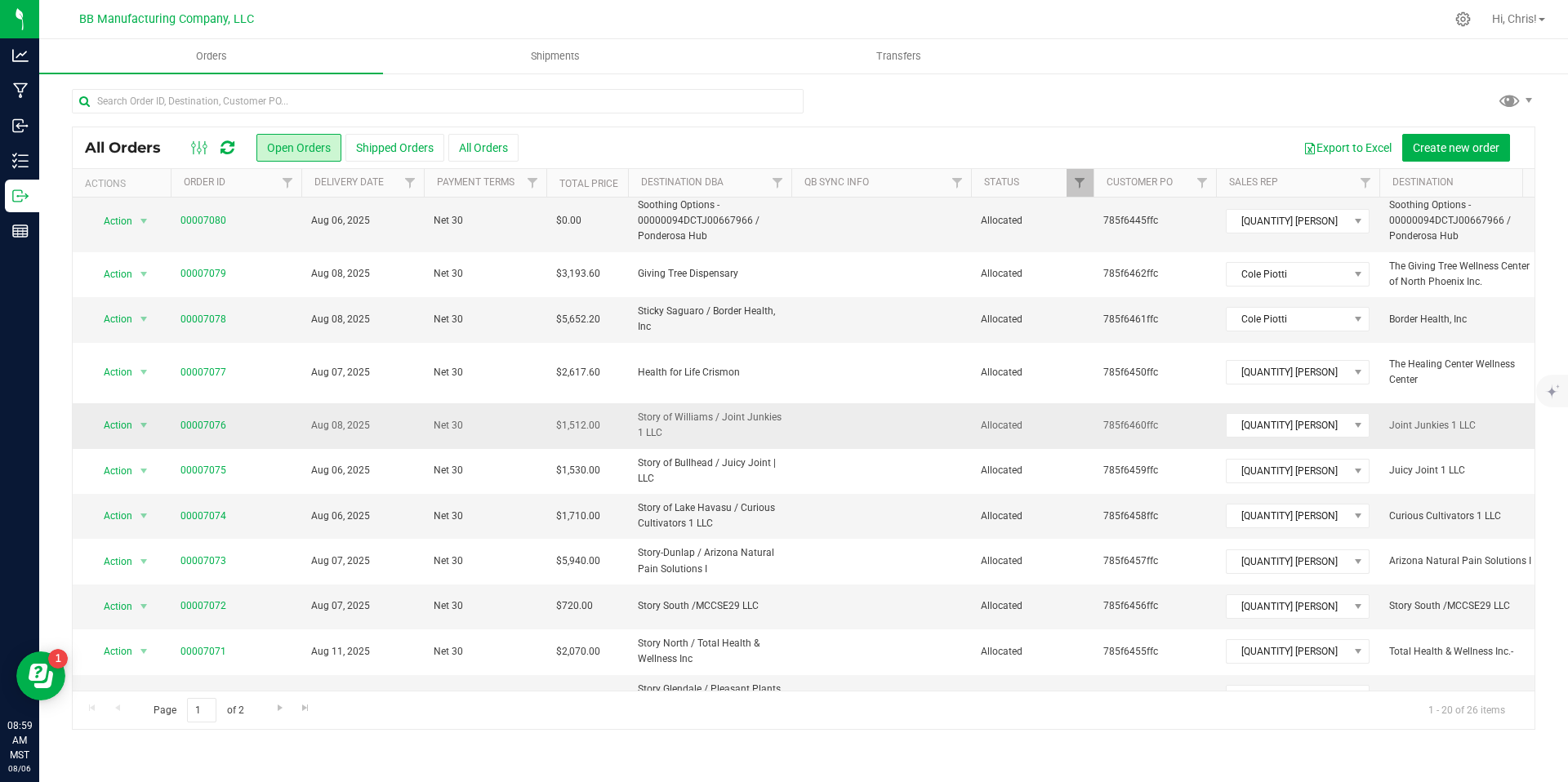 scroll, scrollTop: 470, scrollLeft: 0, axis: vertical 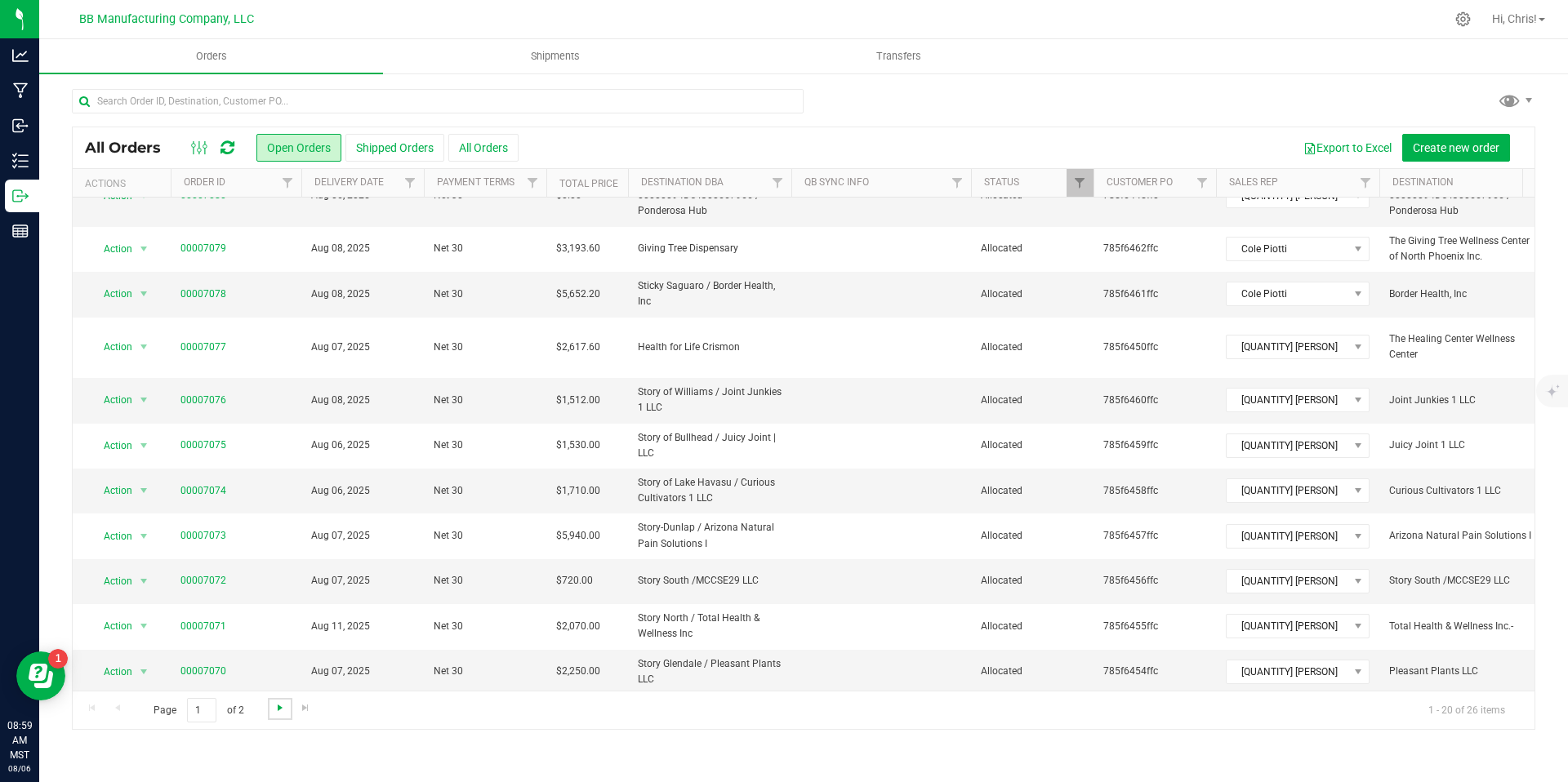 click at bounding box center [280, 708] 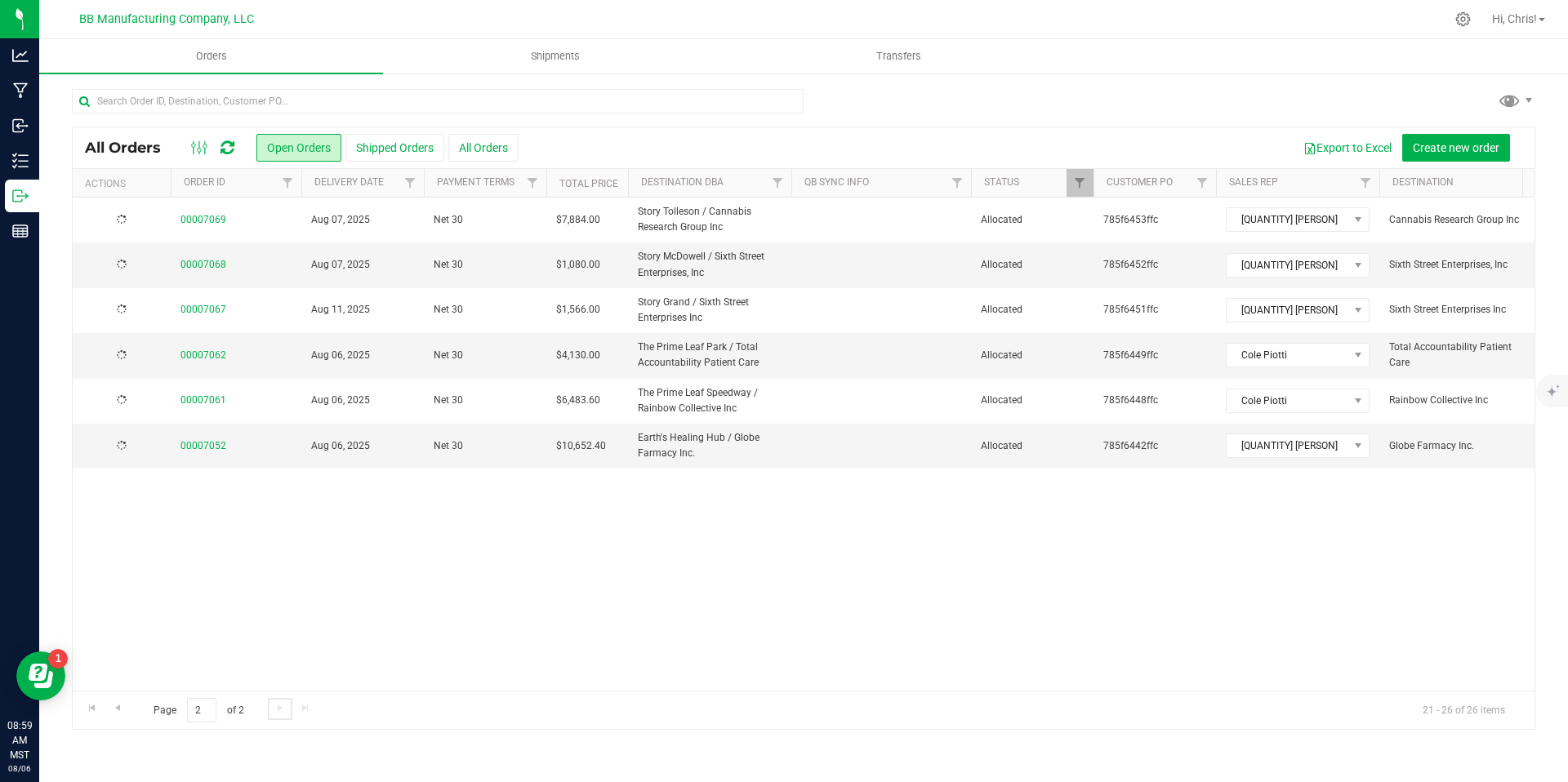 scroll, scrollTop: 0, scrollLeft: 0, axis: both 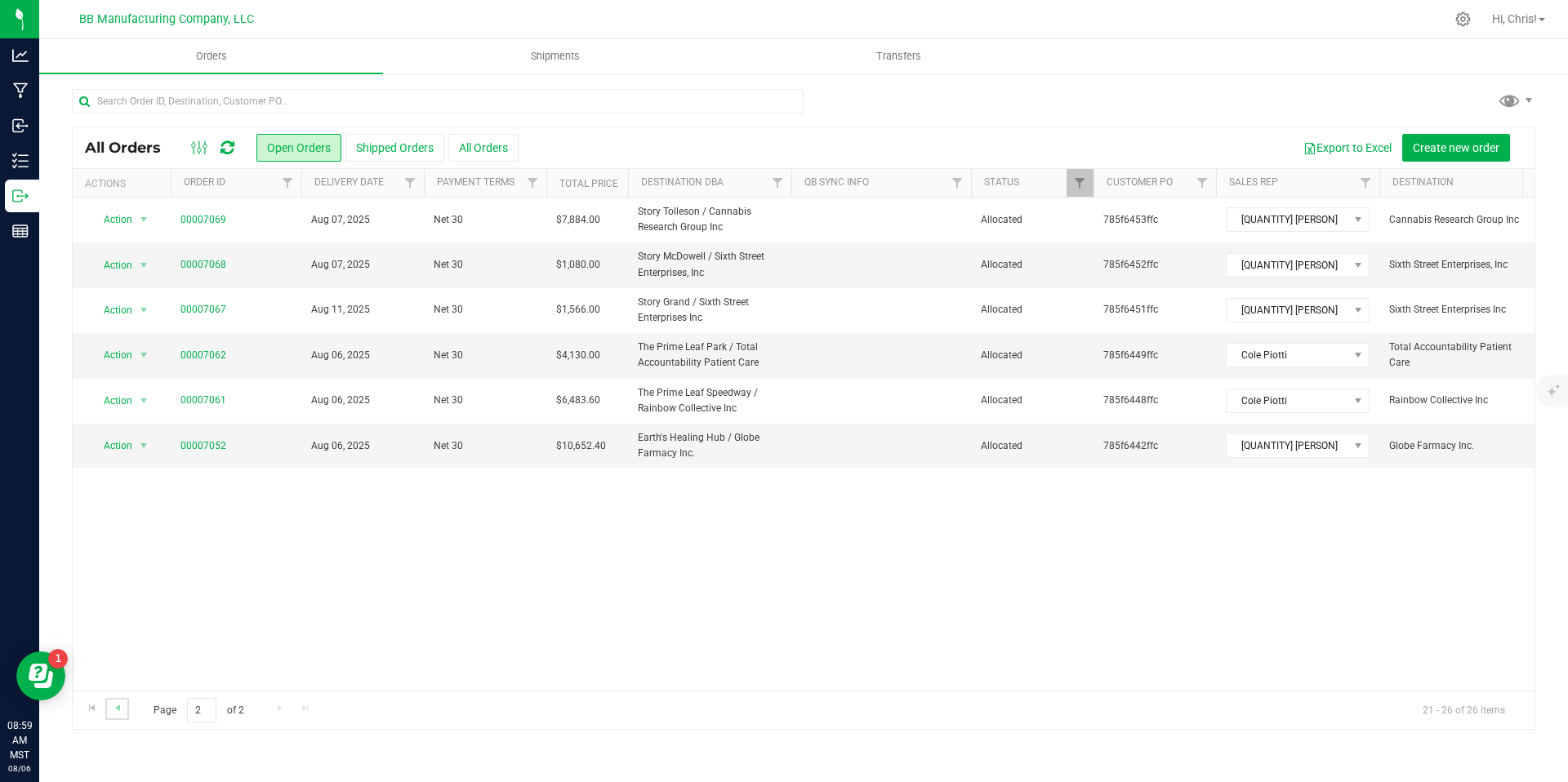 click at bounding box center (117, 709) 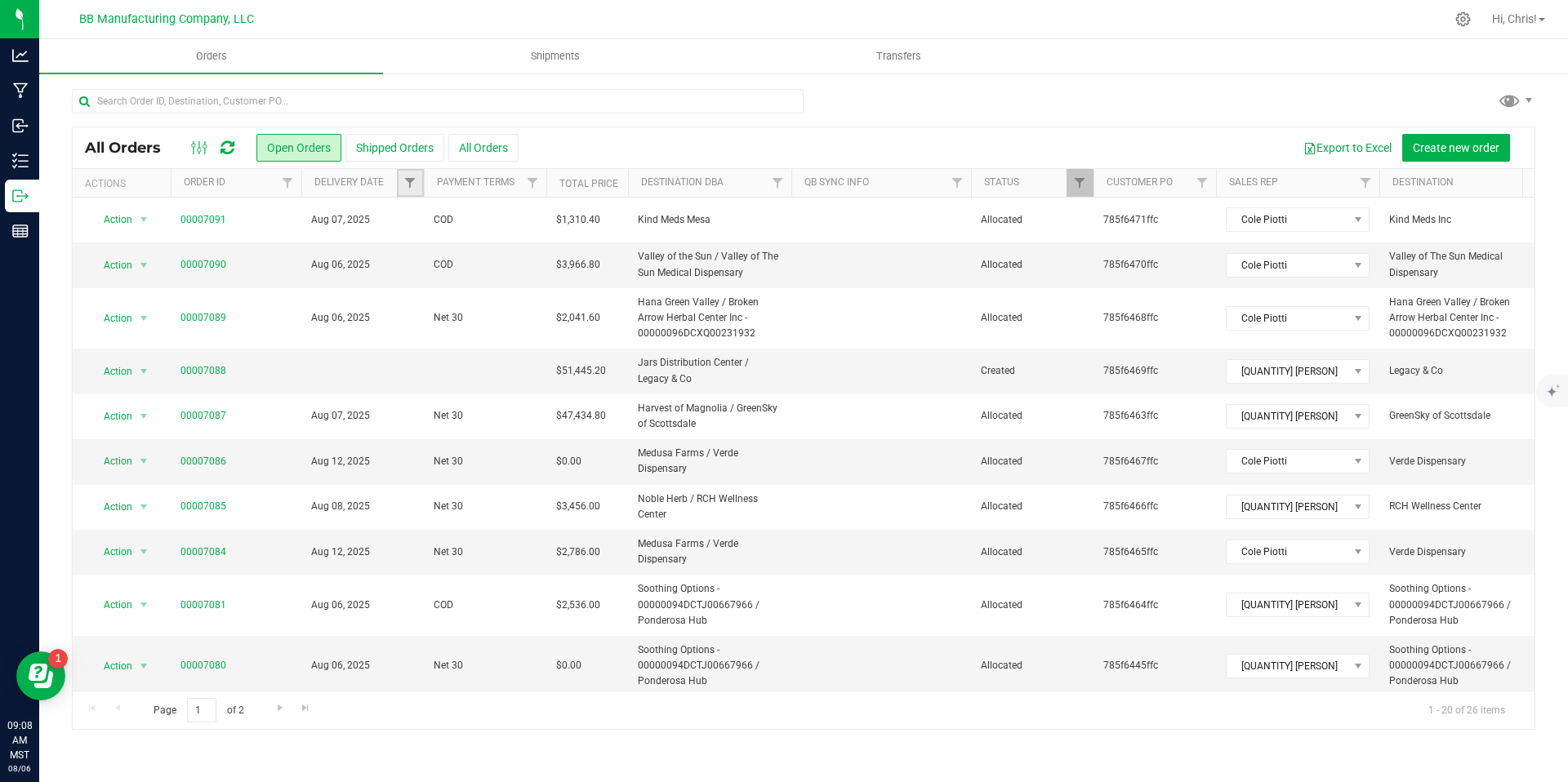 click at bounding box center (410, 183) 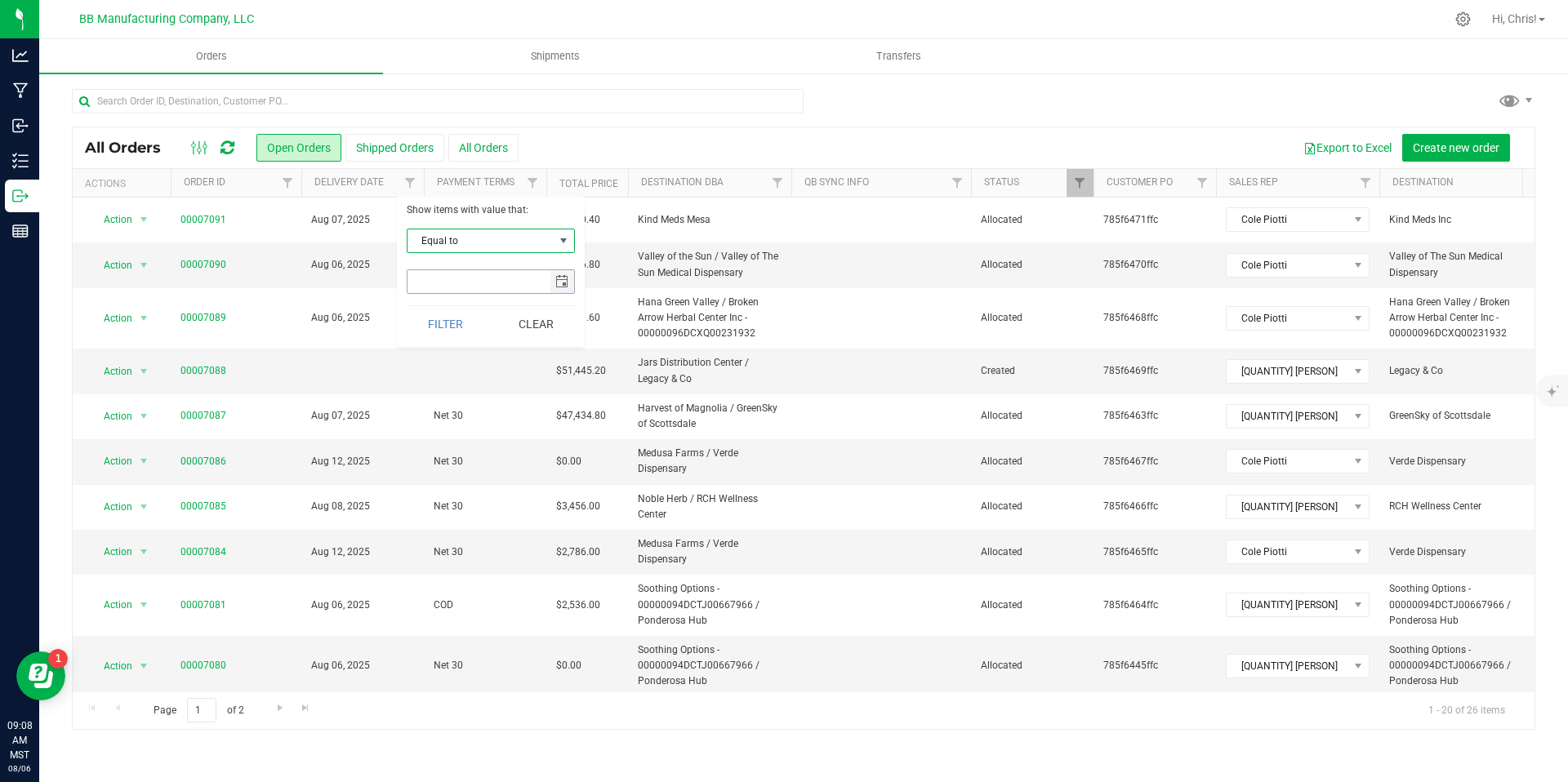 click at bounding box center (562, 282) 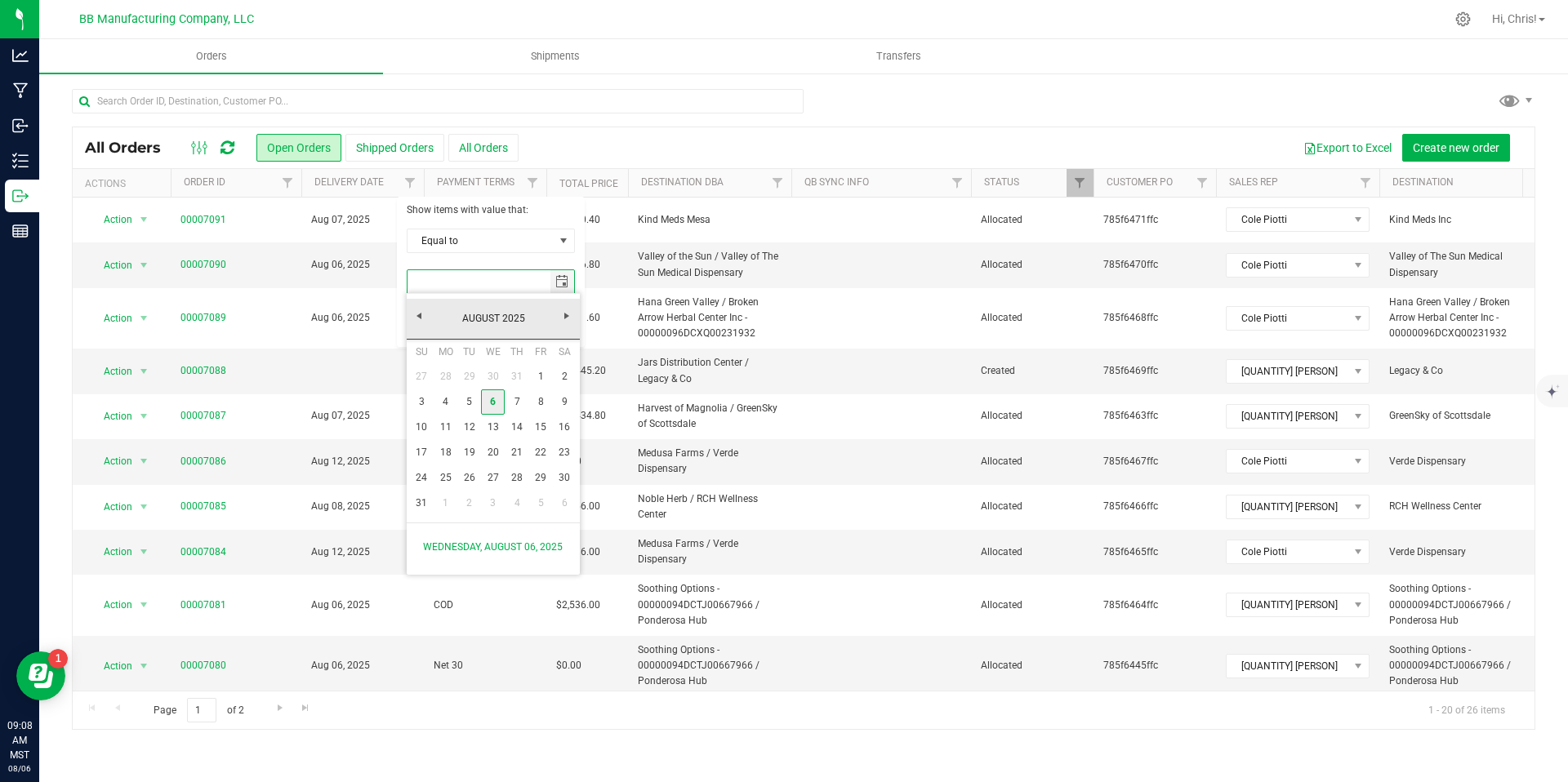 click on "6" at bounding box center [492, 402] 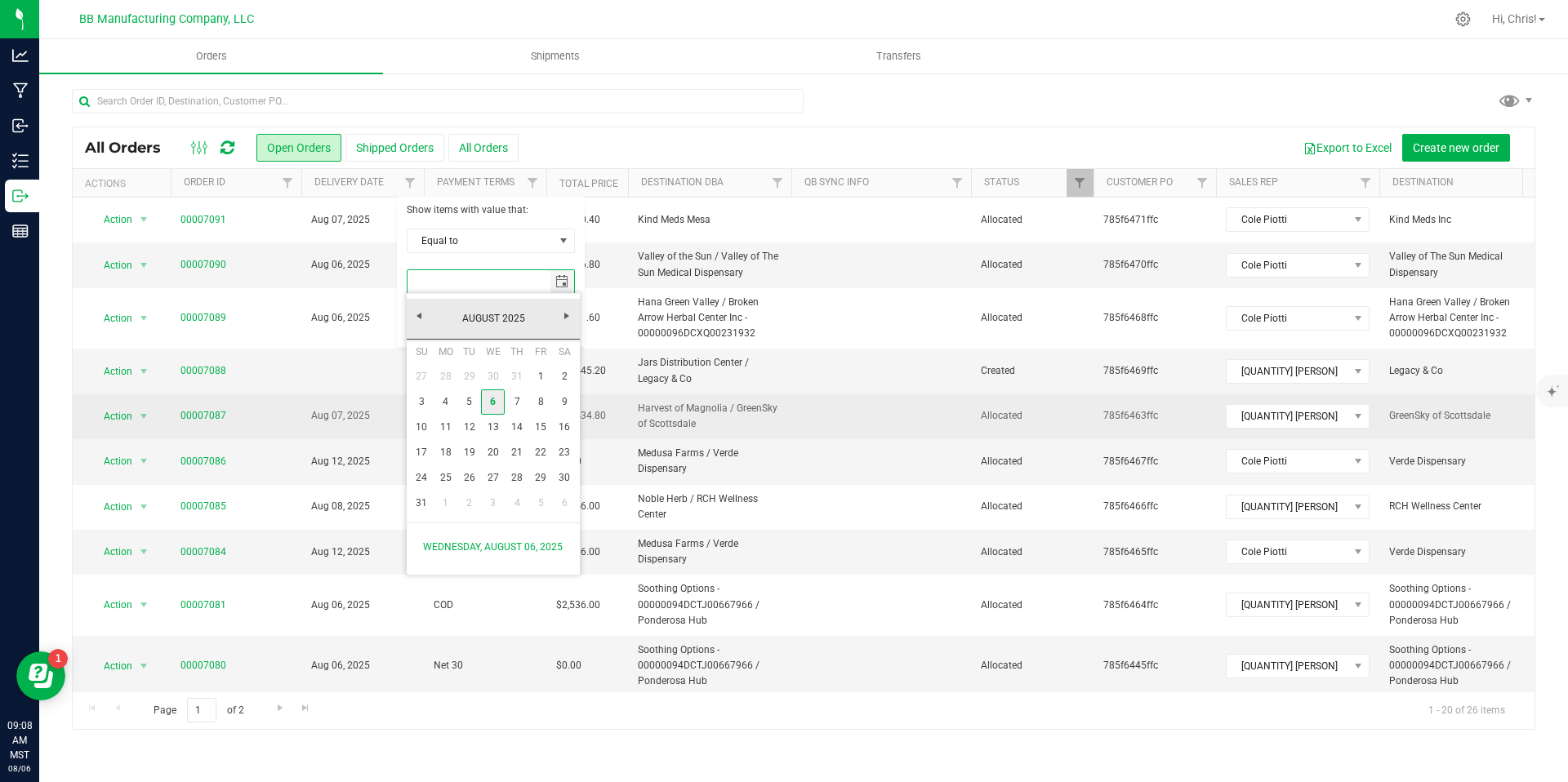 type on "8/6/2025" 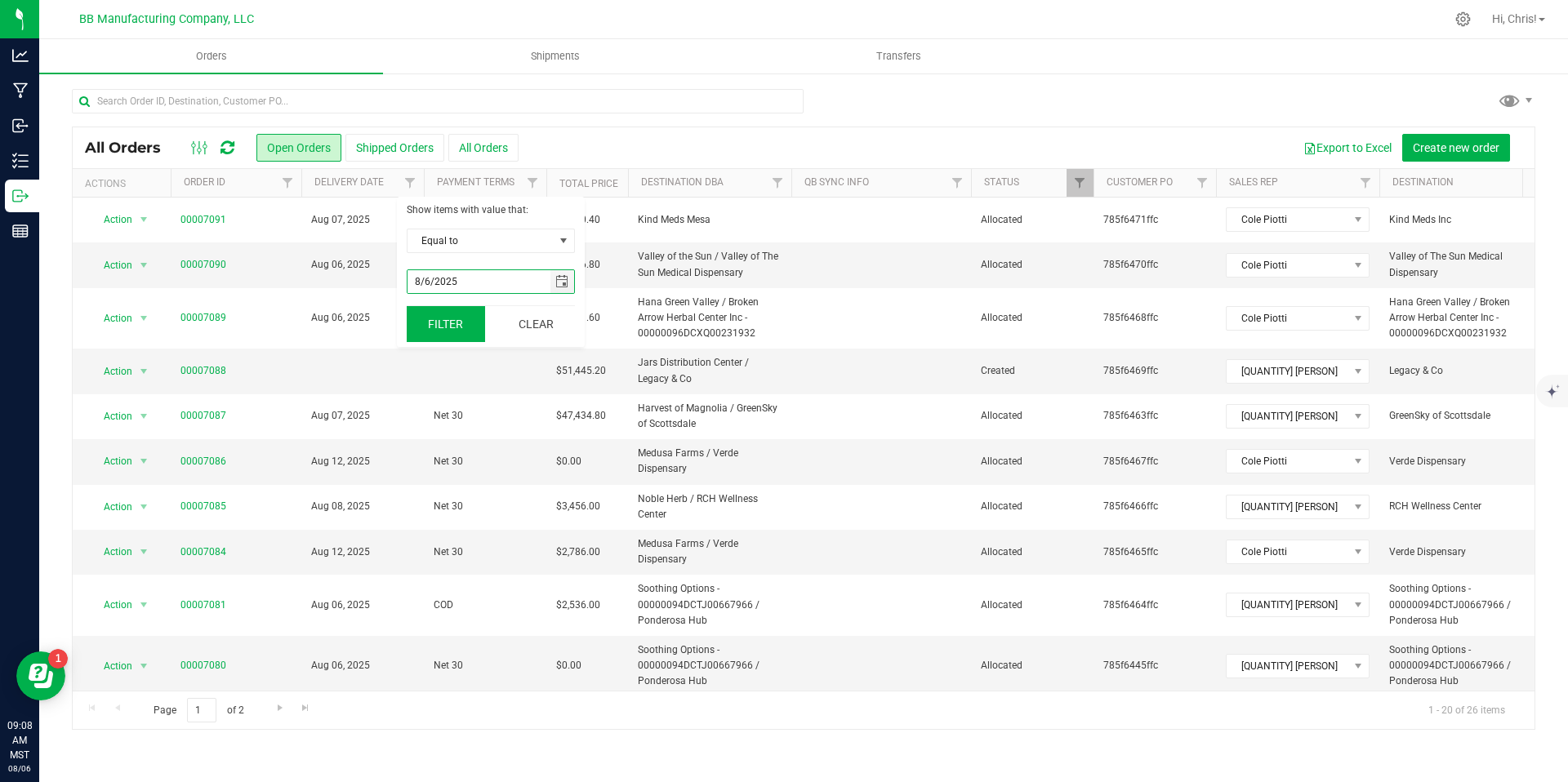 click on "Filter" at bounding box center (446, 324) 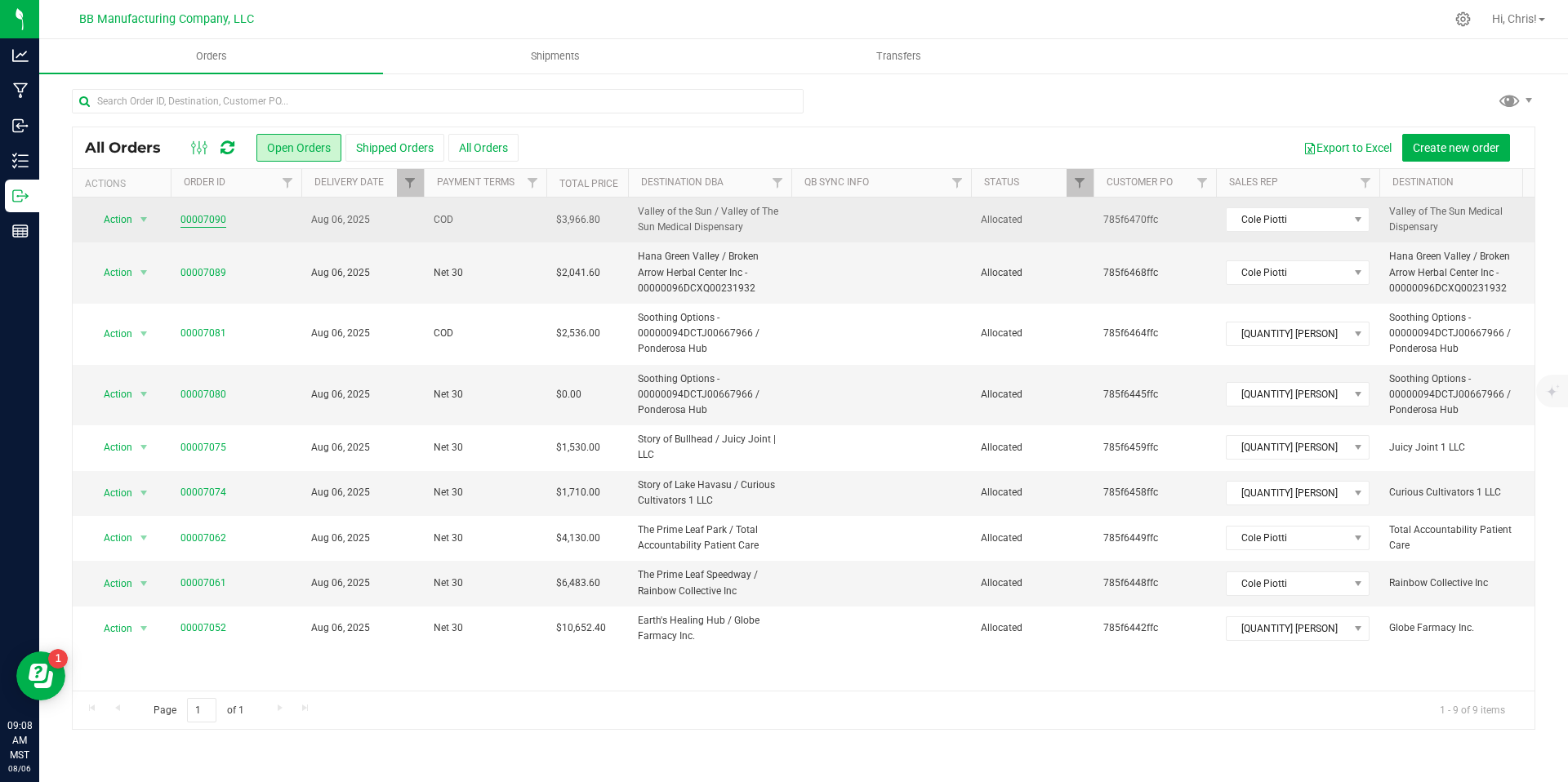 click on "00007090" at bounding box center (203, 220) 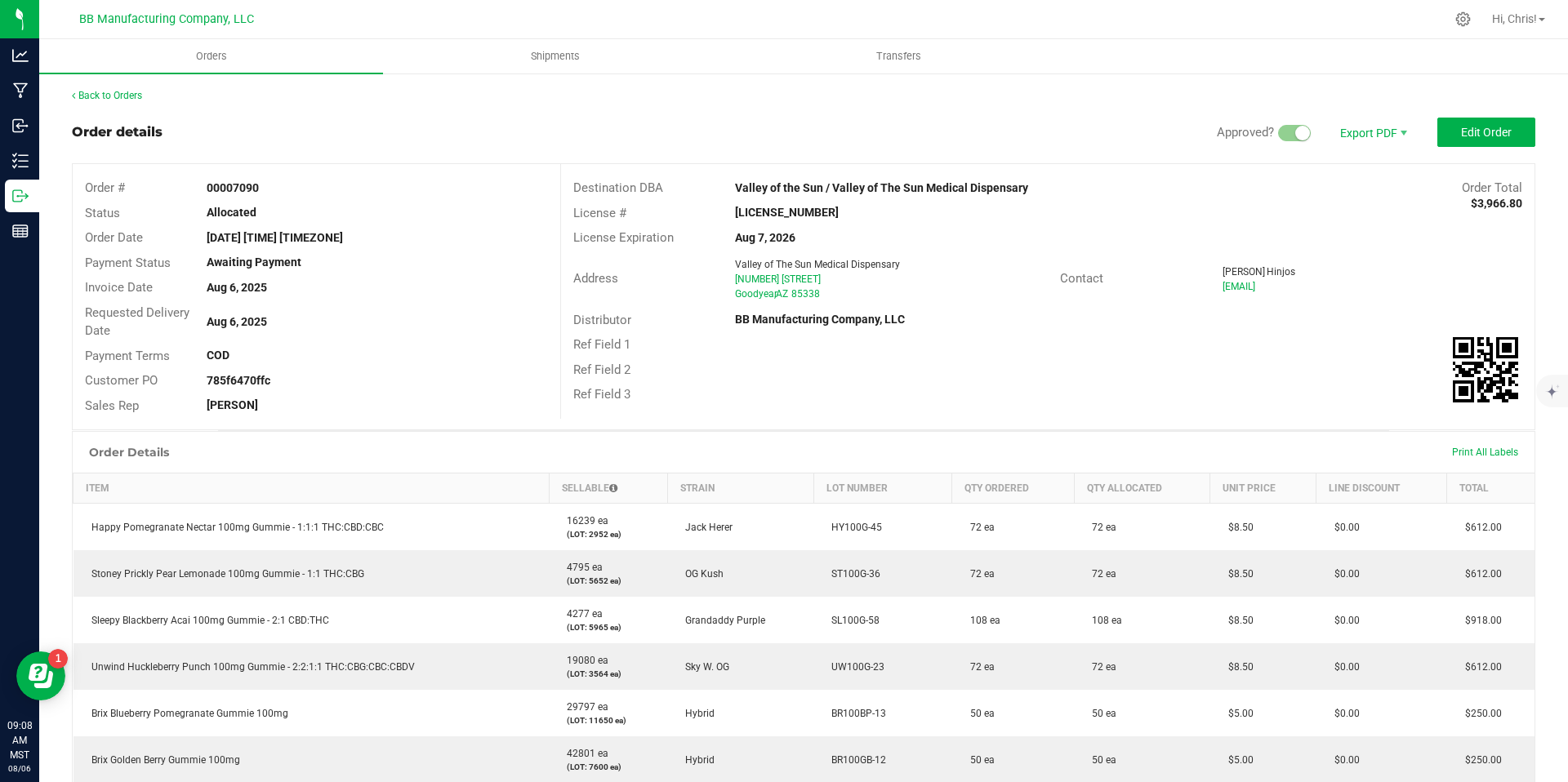 click on "Order details   Approved?   Export PDF   Edit Order   Order #   00007090   Status   Allocated   Order Date   Aug 5, 2025 3:50 PM MST   Payment Status   Awaiting Payment   Invoice Date   Aug 6, 2025   Requested Delivery Date   Aug 6, 2025   Payment Terms   COD   Customer PO   785f6470ffc   Sales Rep   Cole Piotti   Destination DBA   Valley of the Sun / Valley of The Sun Medical Dispensary   Order Total   $3,966.80   License #   00000083DCYO00463840   License Expiration   Aug 7, 2026   Address  Valley of The Sun Medical Dispensary 16200 W. Eddie Albert Way Goodyear  ,  AZ 85338  Contact  Paul Hinjos Pc3hotcity@gmail.com  Distributor   BB Manufacturing Company, LLC   Ref Field 1      Ref Field 2      Ref Field 3" at bounding box center (804, 273) 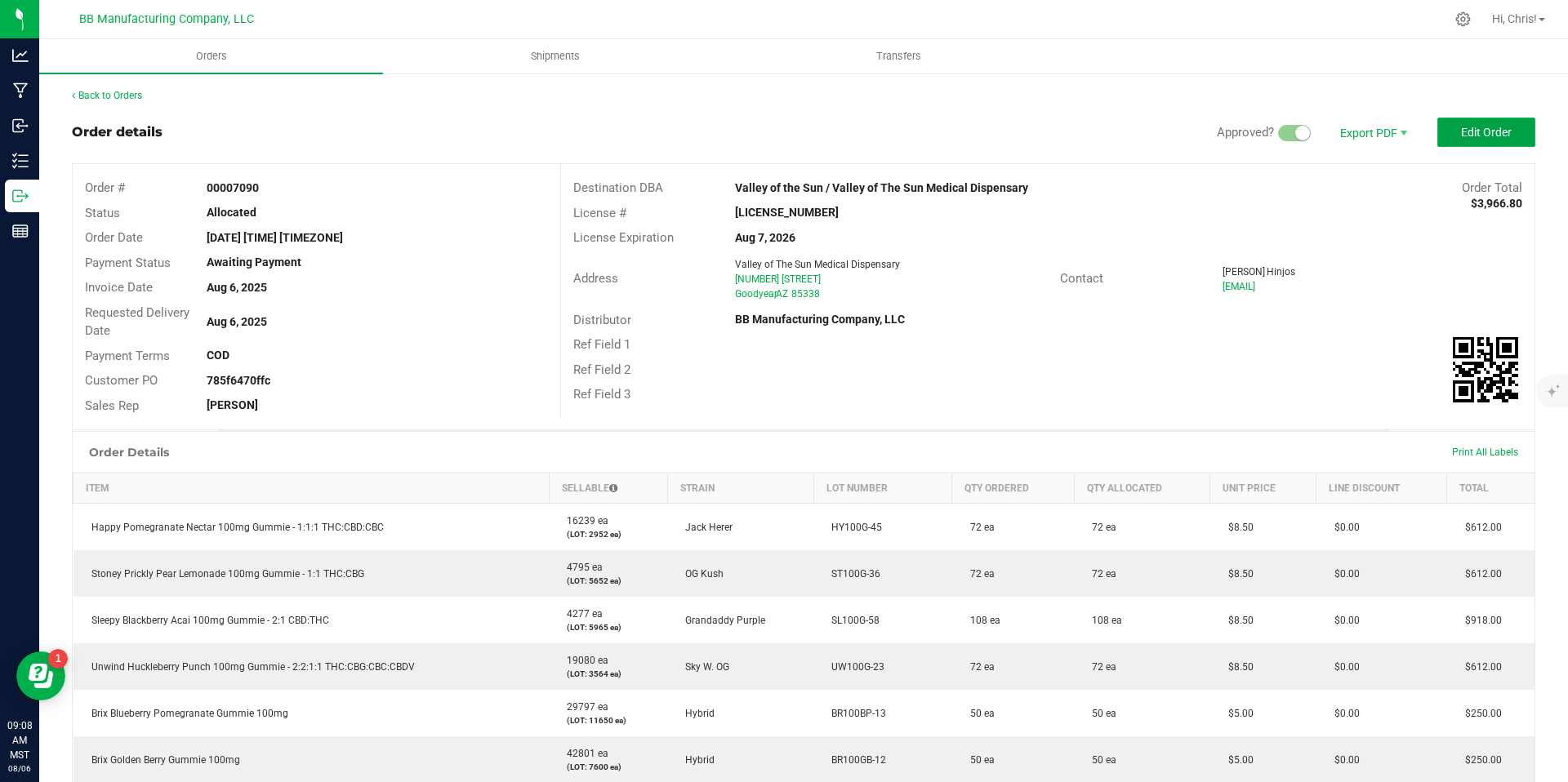 click on "Edit Order" at bounding box center [1486, 132] 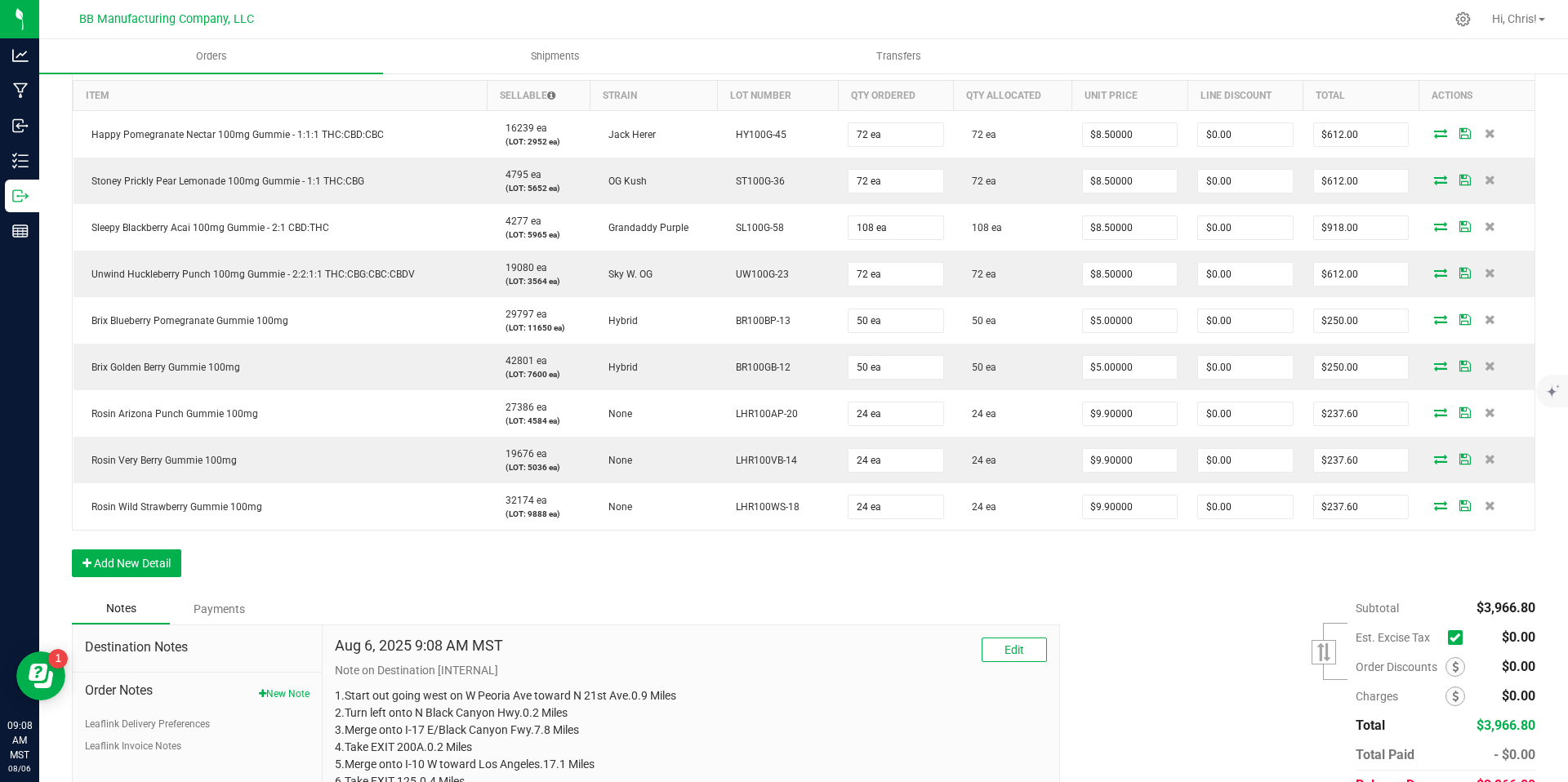scroll, scrollTop: 0, scrollLeft: 0, axis: both 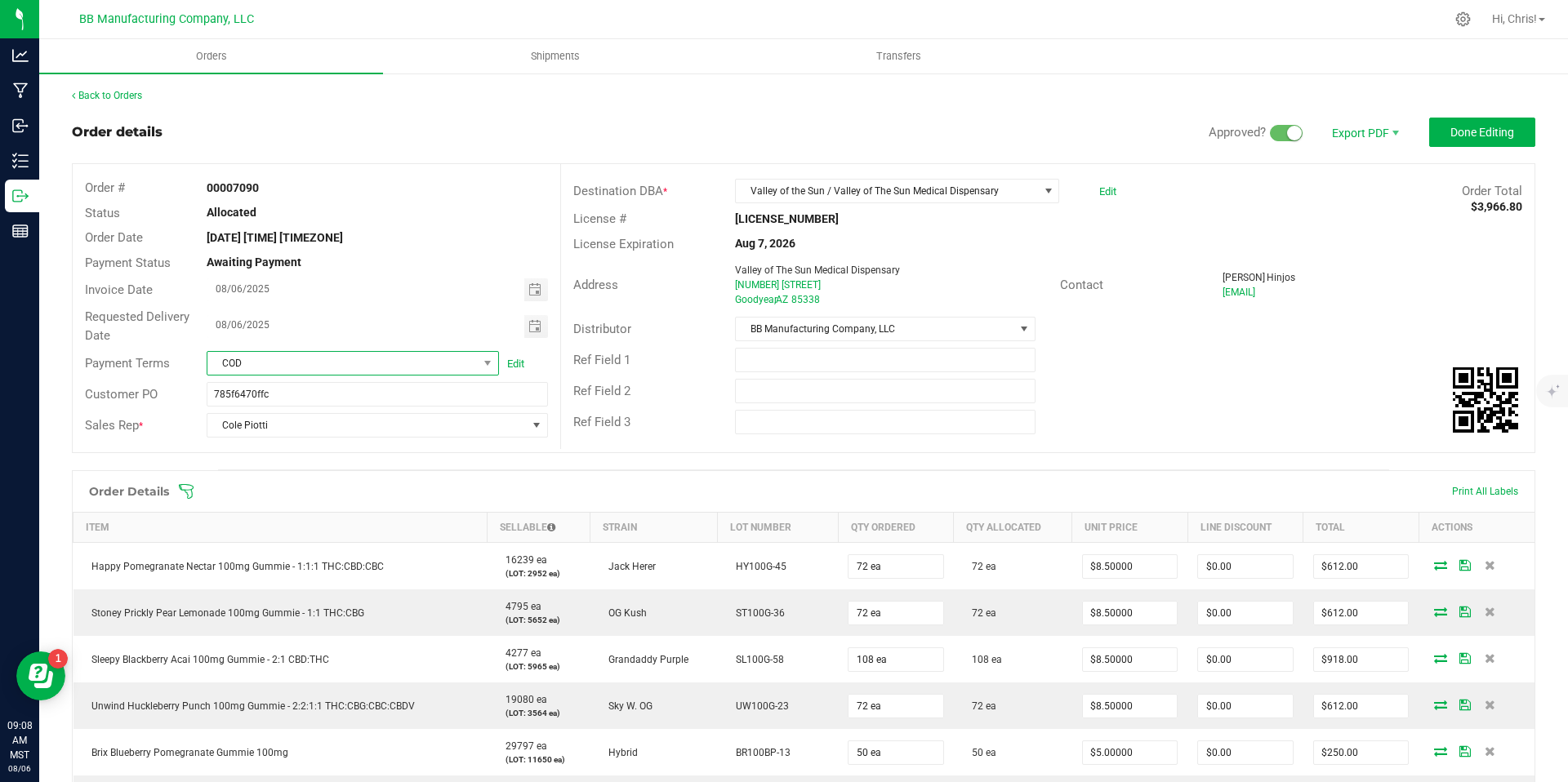 click on "COD" at bounding box center (342, 363) 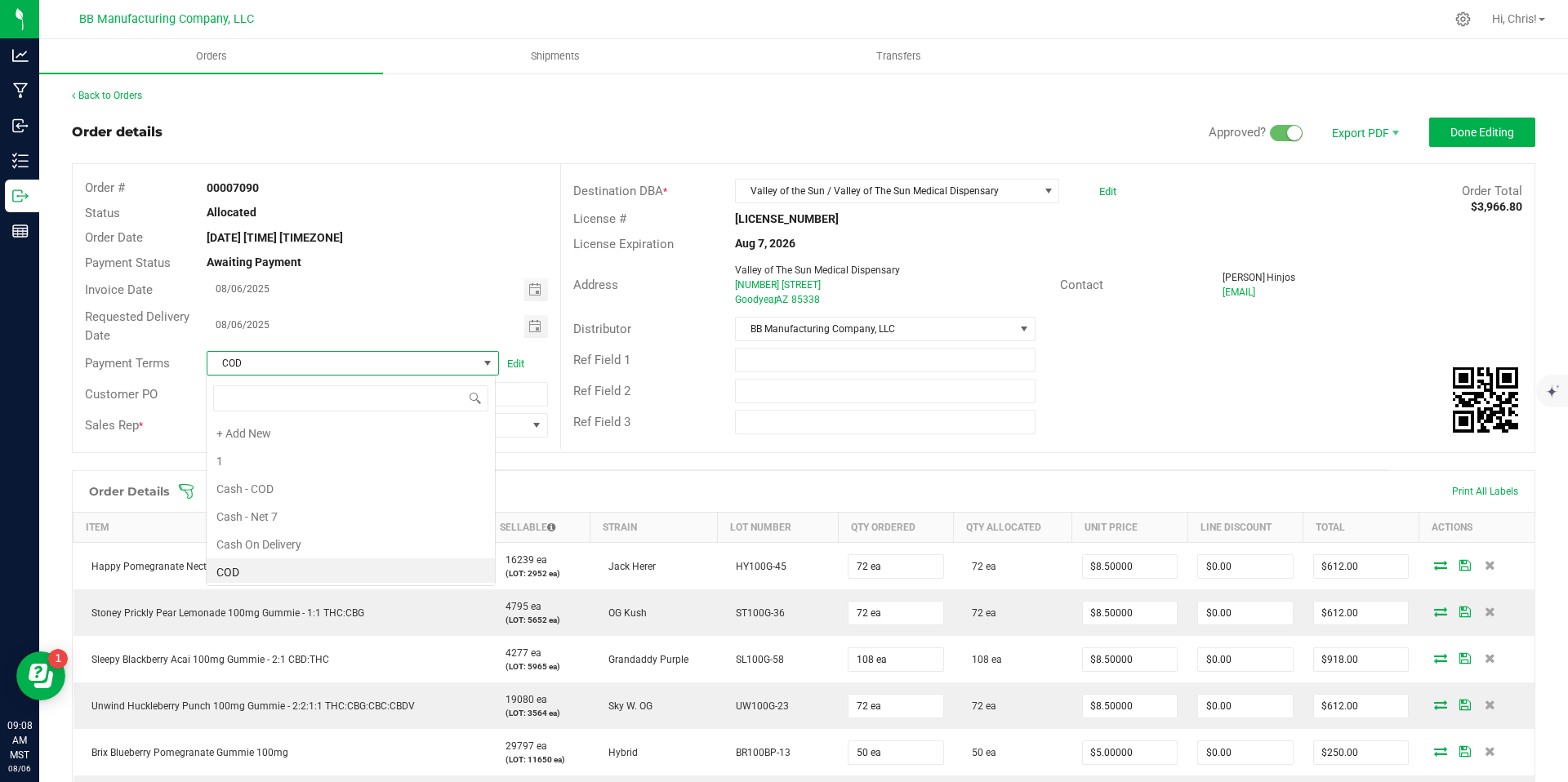 scroll, scrollTop: 81604, scrollLeft: 81377, axis: both 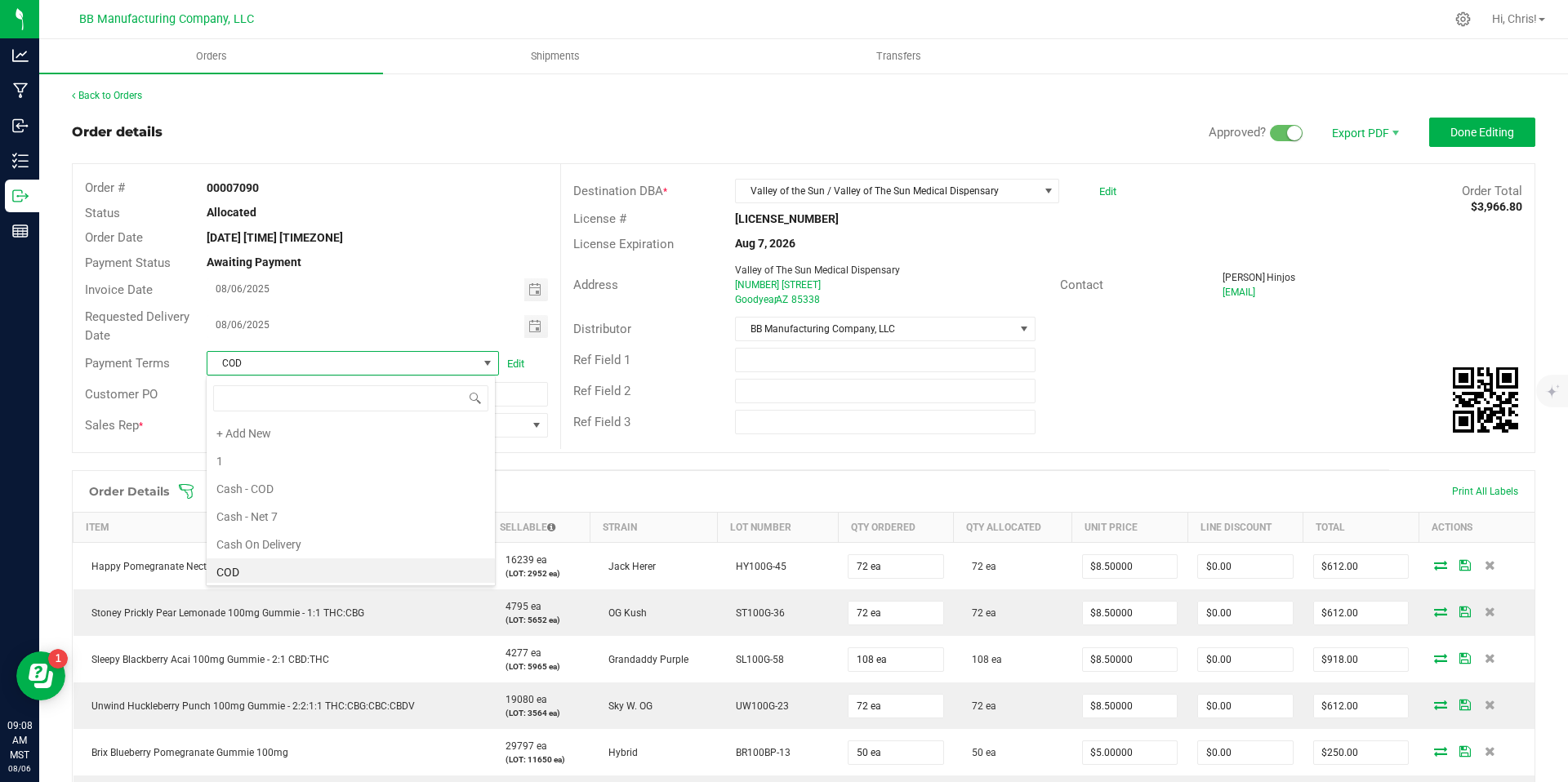 click on "Back to Orders" at bounding box center (804, 96) 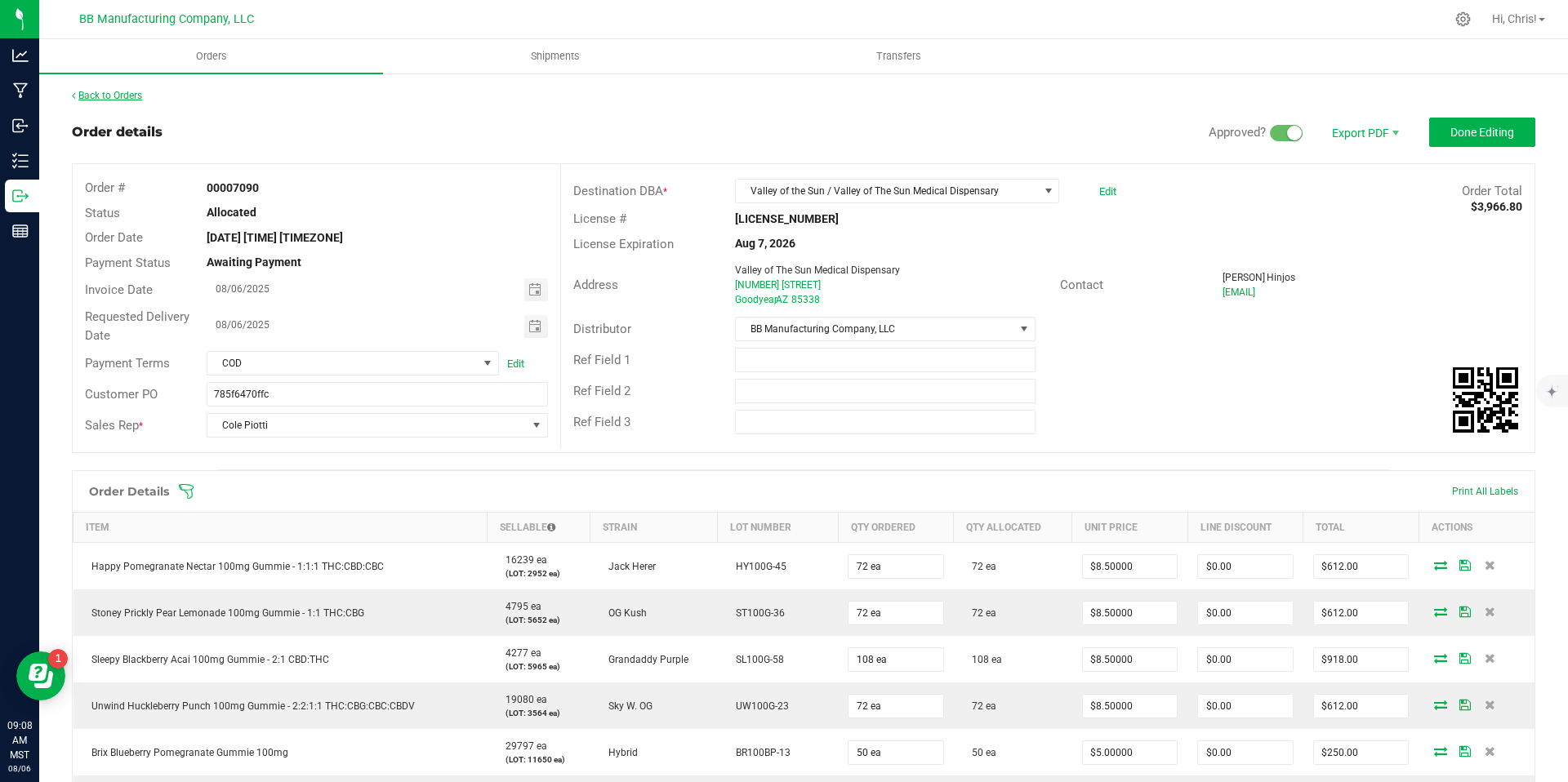click on "Back to Orders" at bounding box center [107, 96] 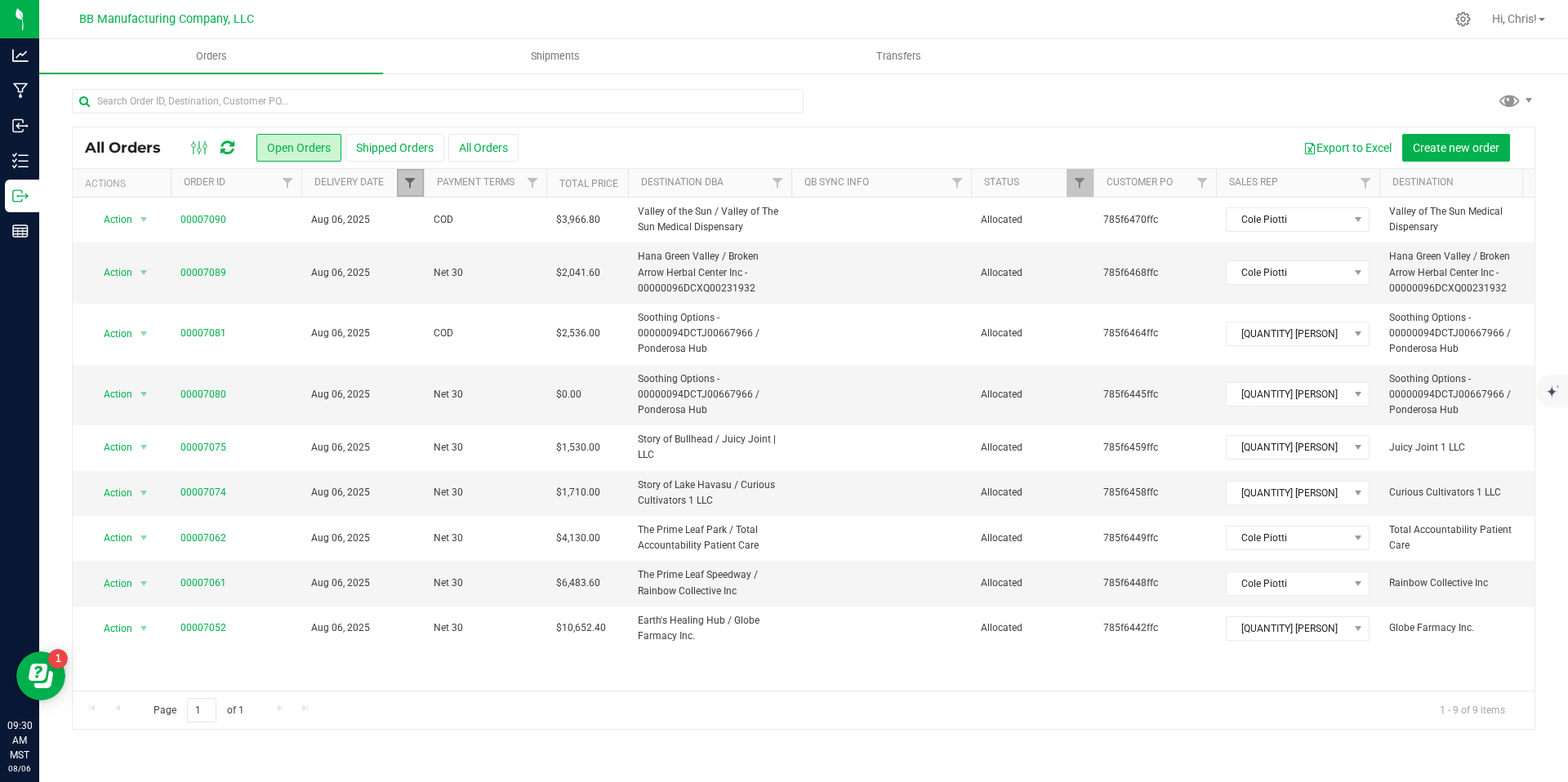 click at bounding box center (410, 183) 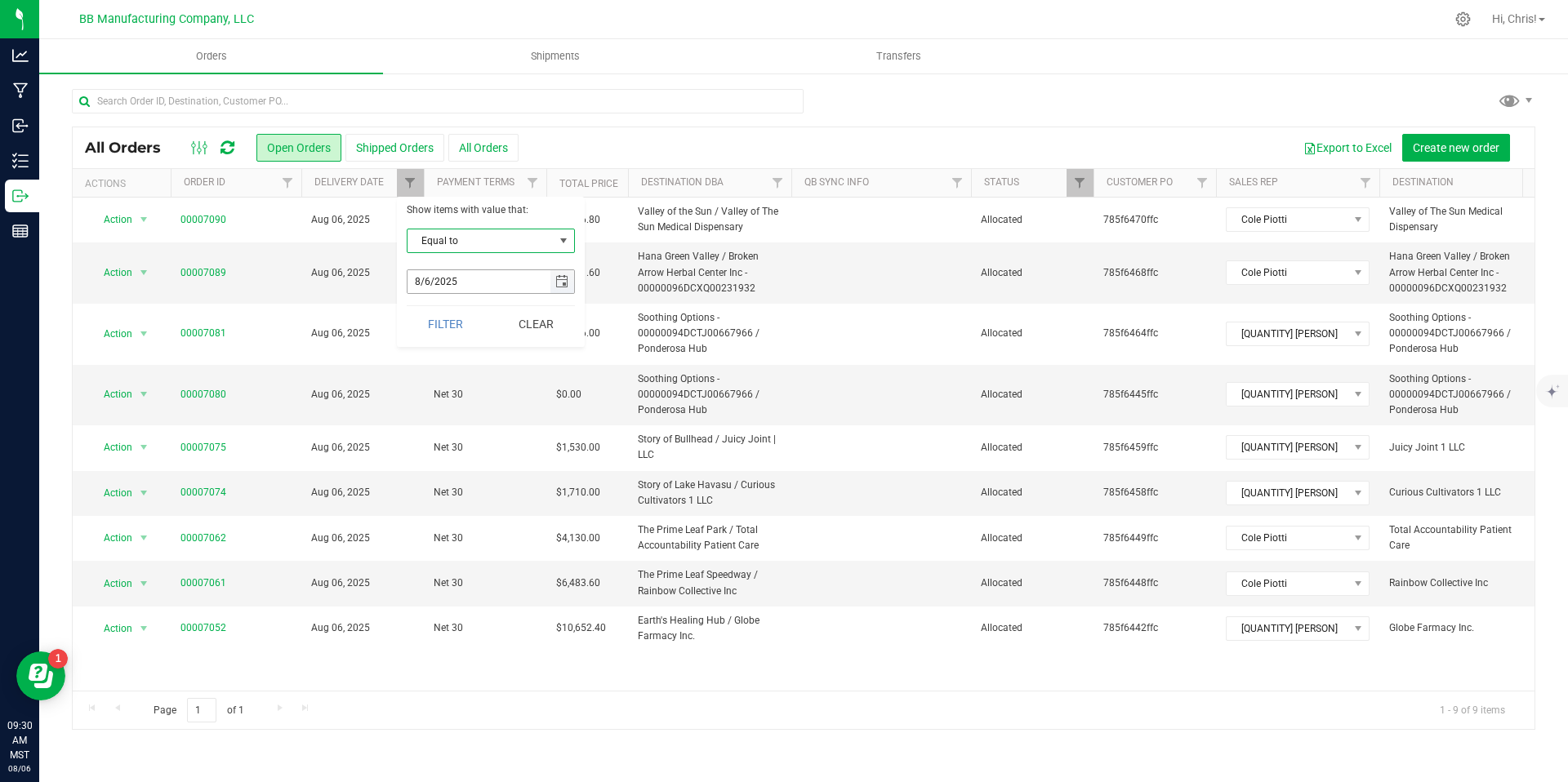 click at bounding box center [562, 282] 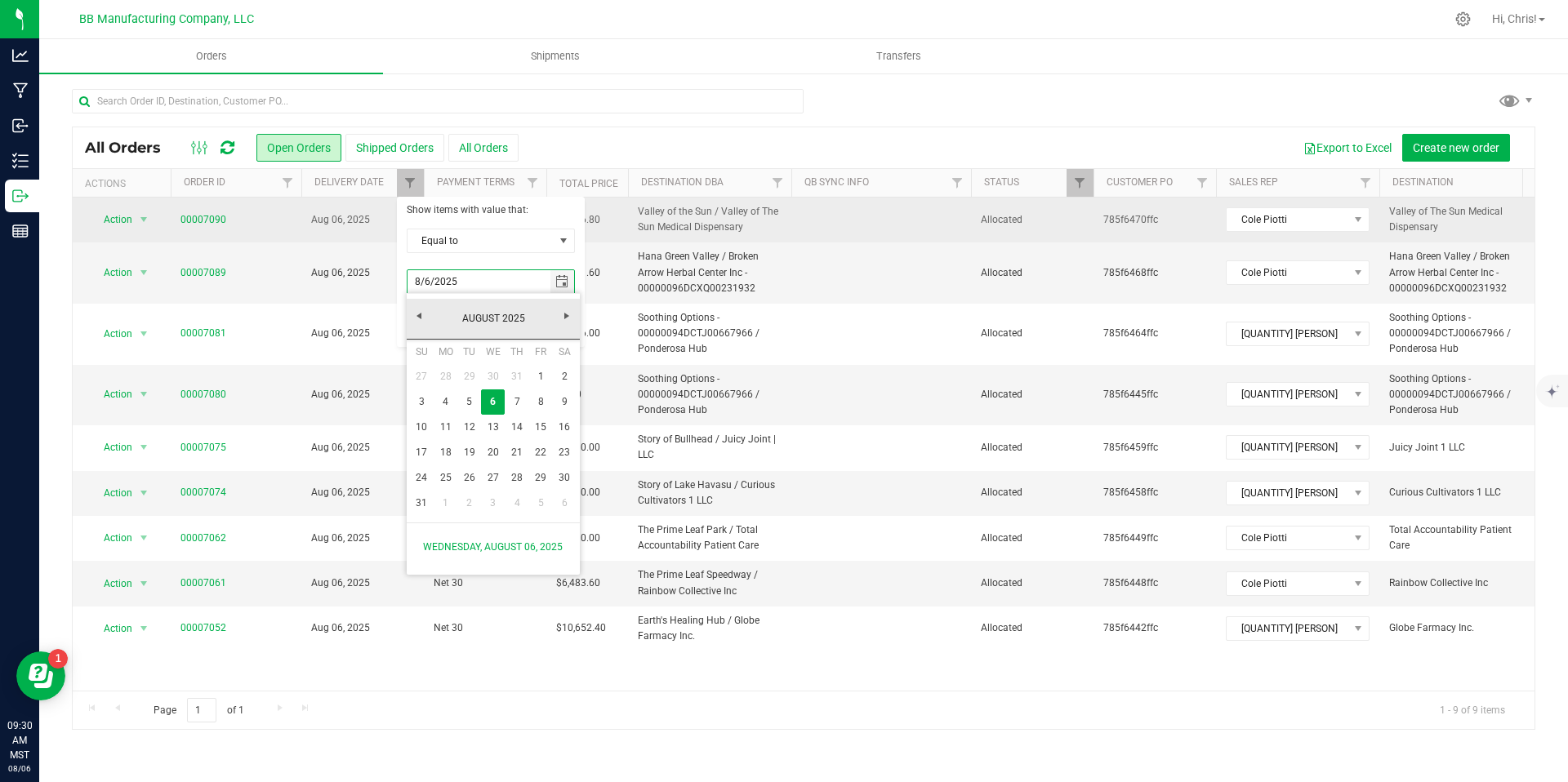 click on "Valley of the Sun / Valley of The Sun Medical Dispensary" at bounding box center (710, 220) 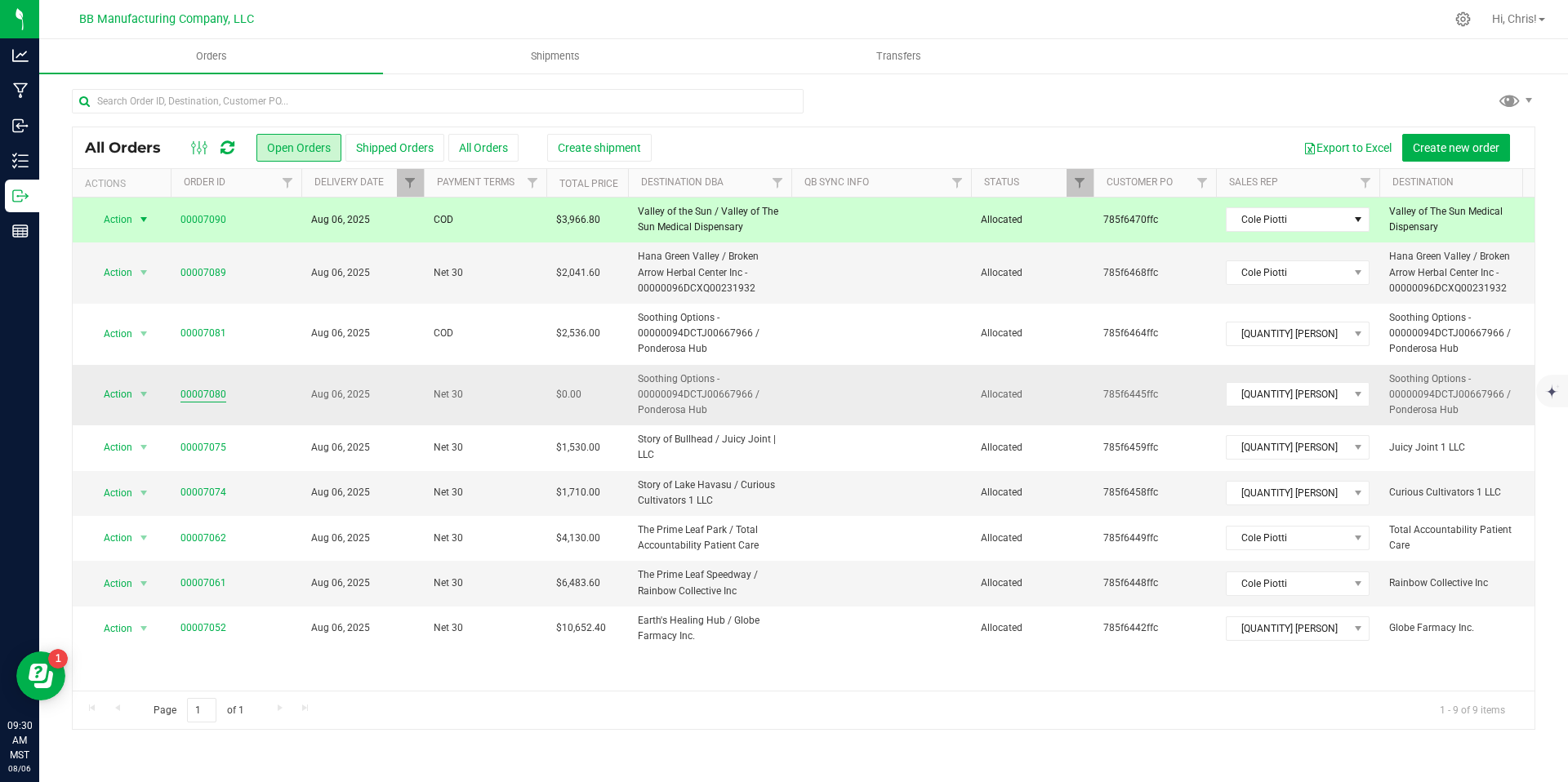 click on "00007080" at bounding box center [203, 394] 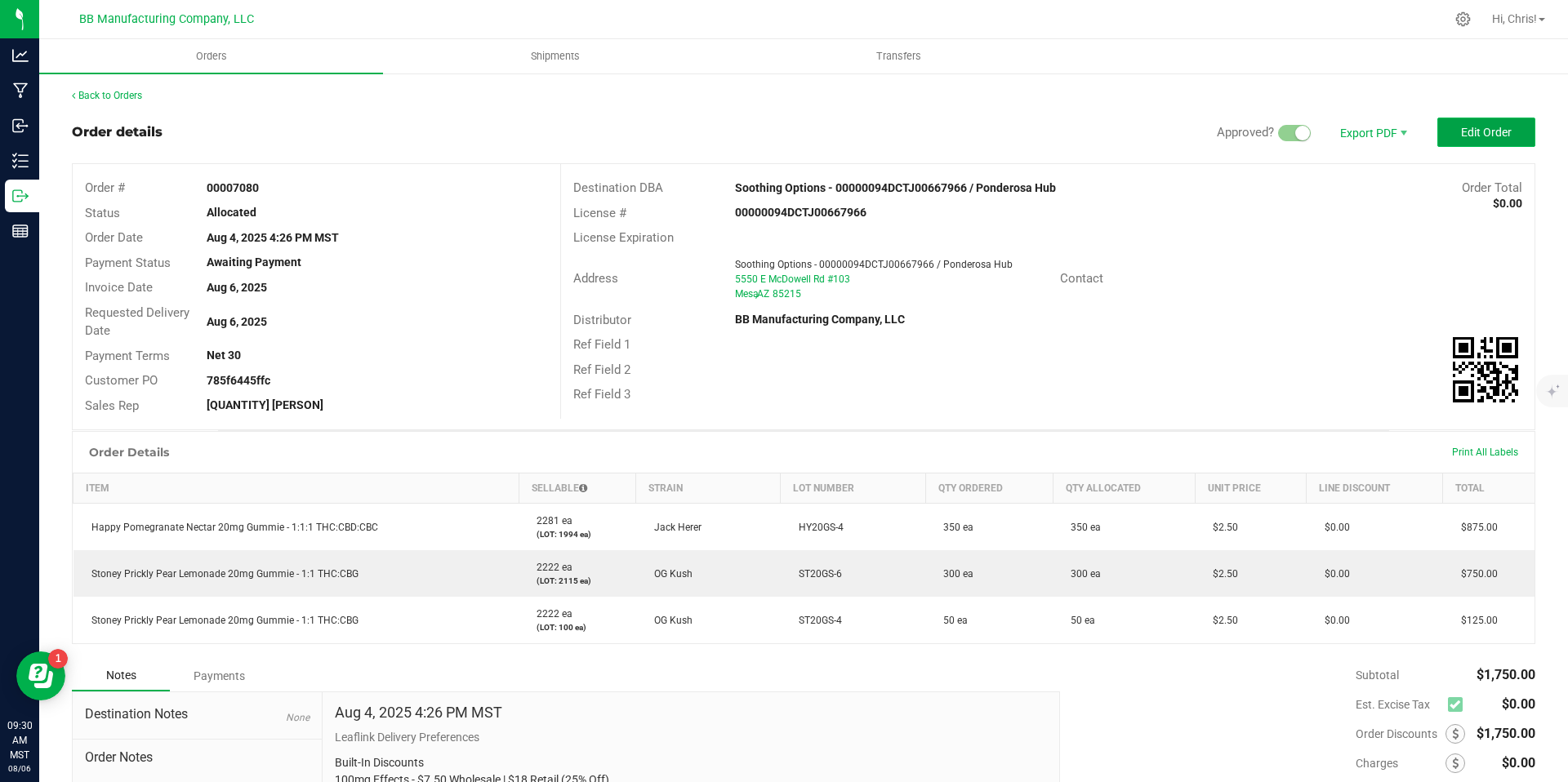 click on "Edit Order" at bounding box center [1486, 132] 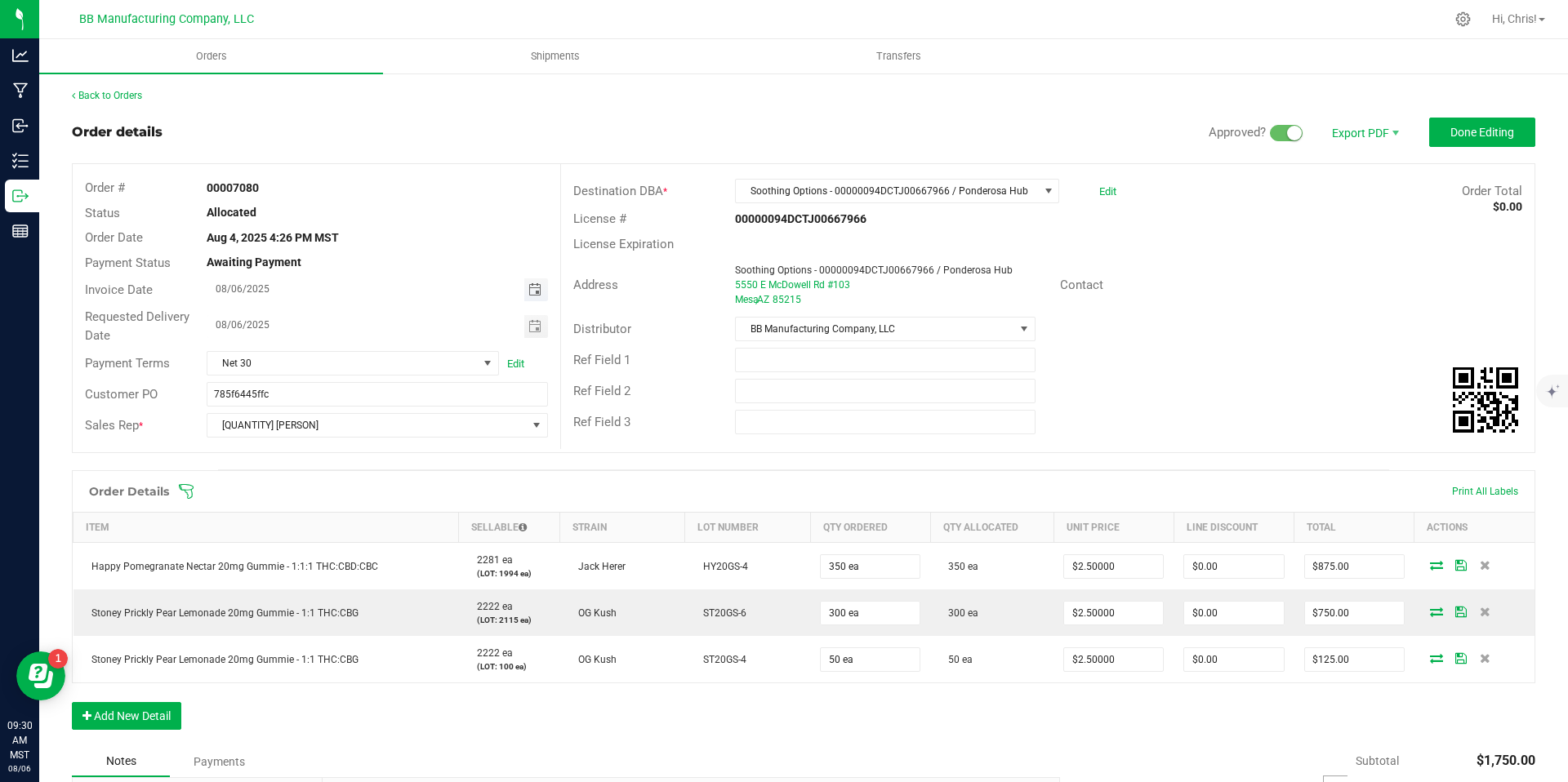 click at bounding box center (535, 290) 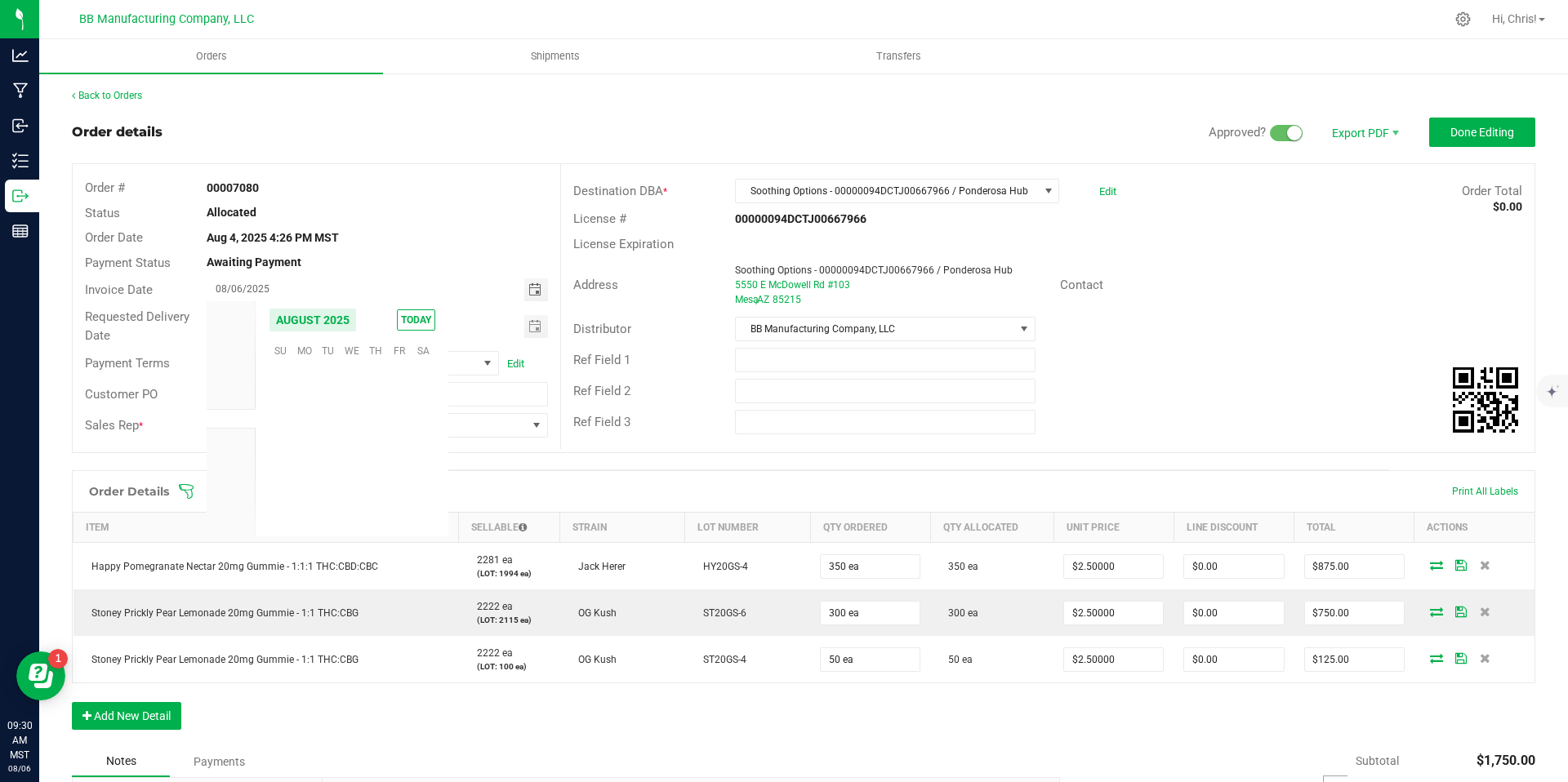 scroll, scrollTop: 29523, scrollLeft: 0, axis: vertical 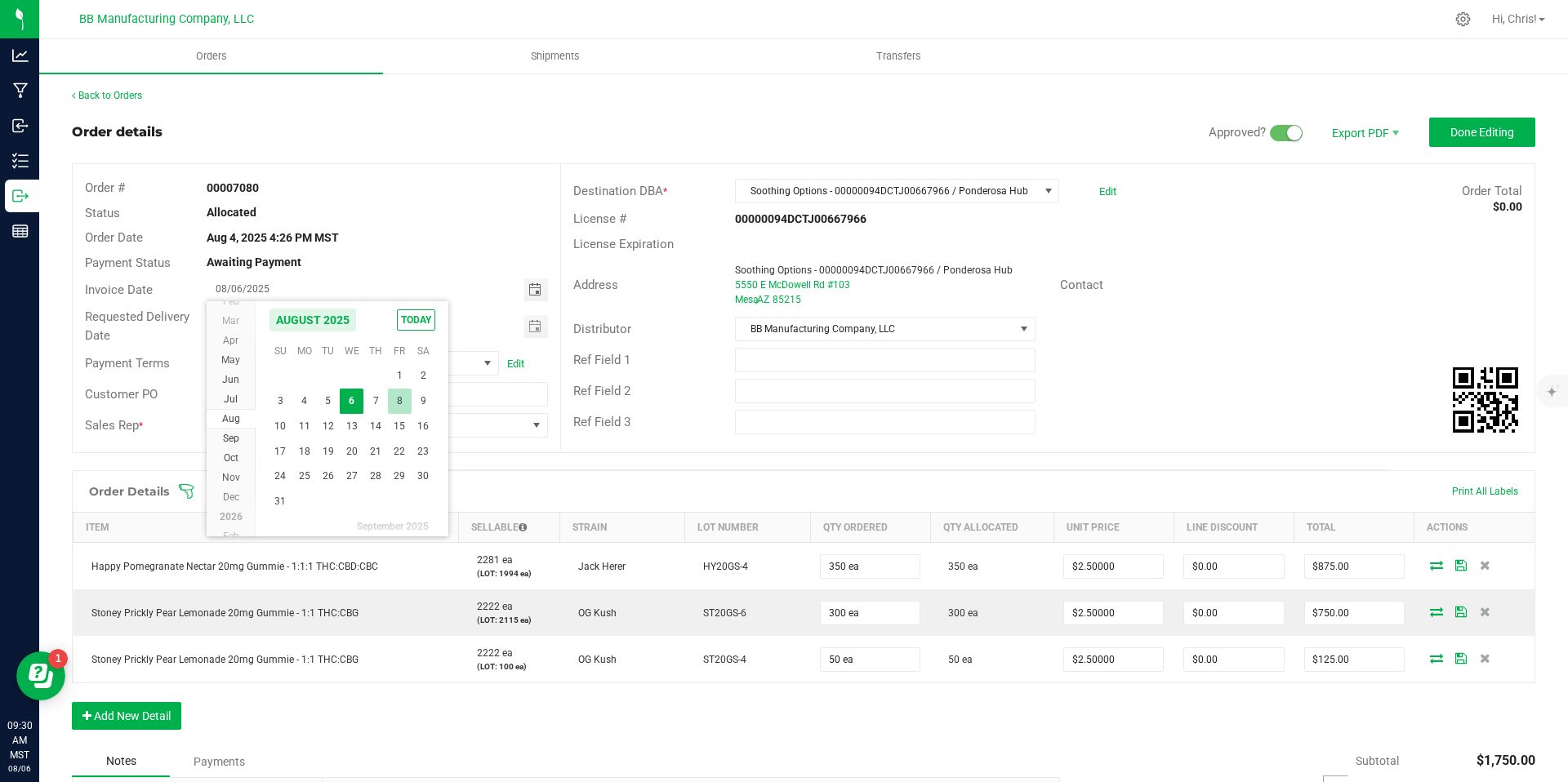 click on "8" at bounding box center [399, 401] 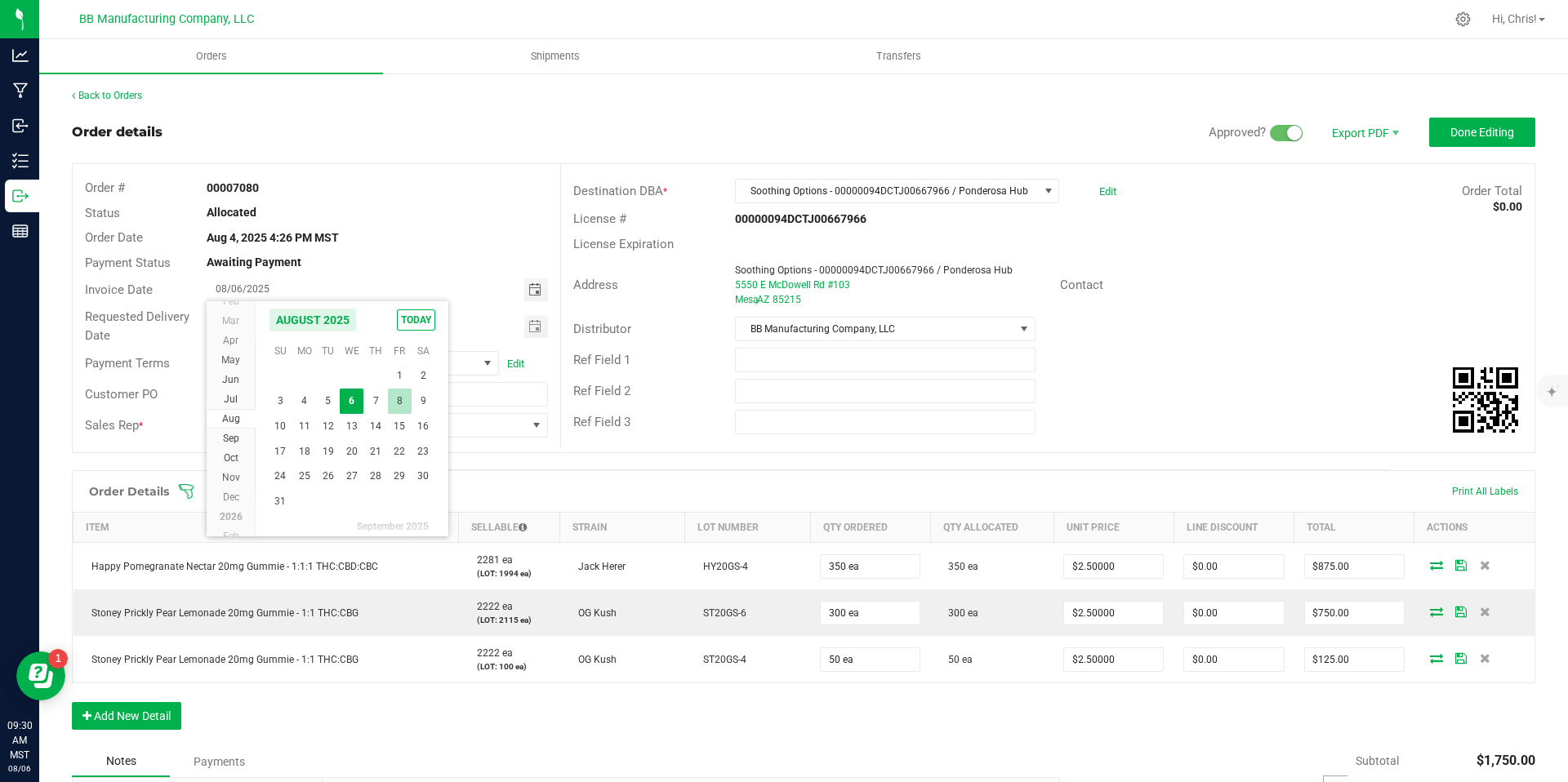 type on "08/08/2025" 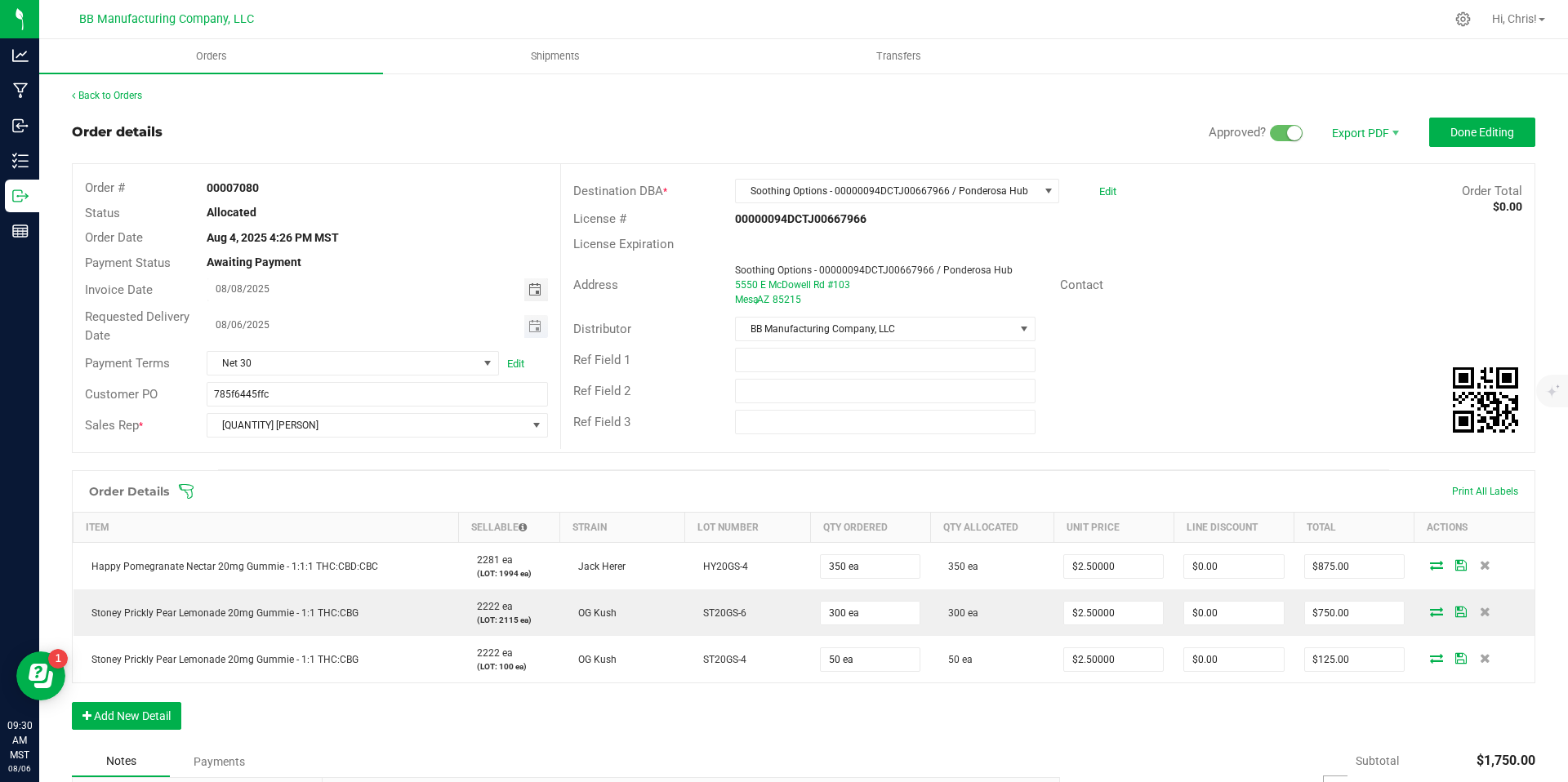 click at bounding box center (536, 327) 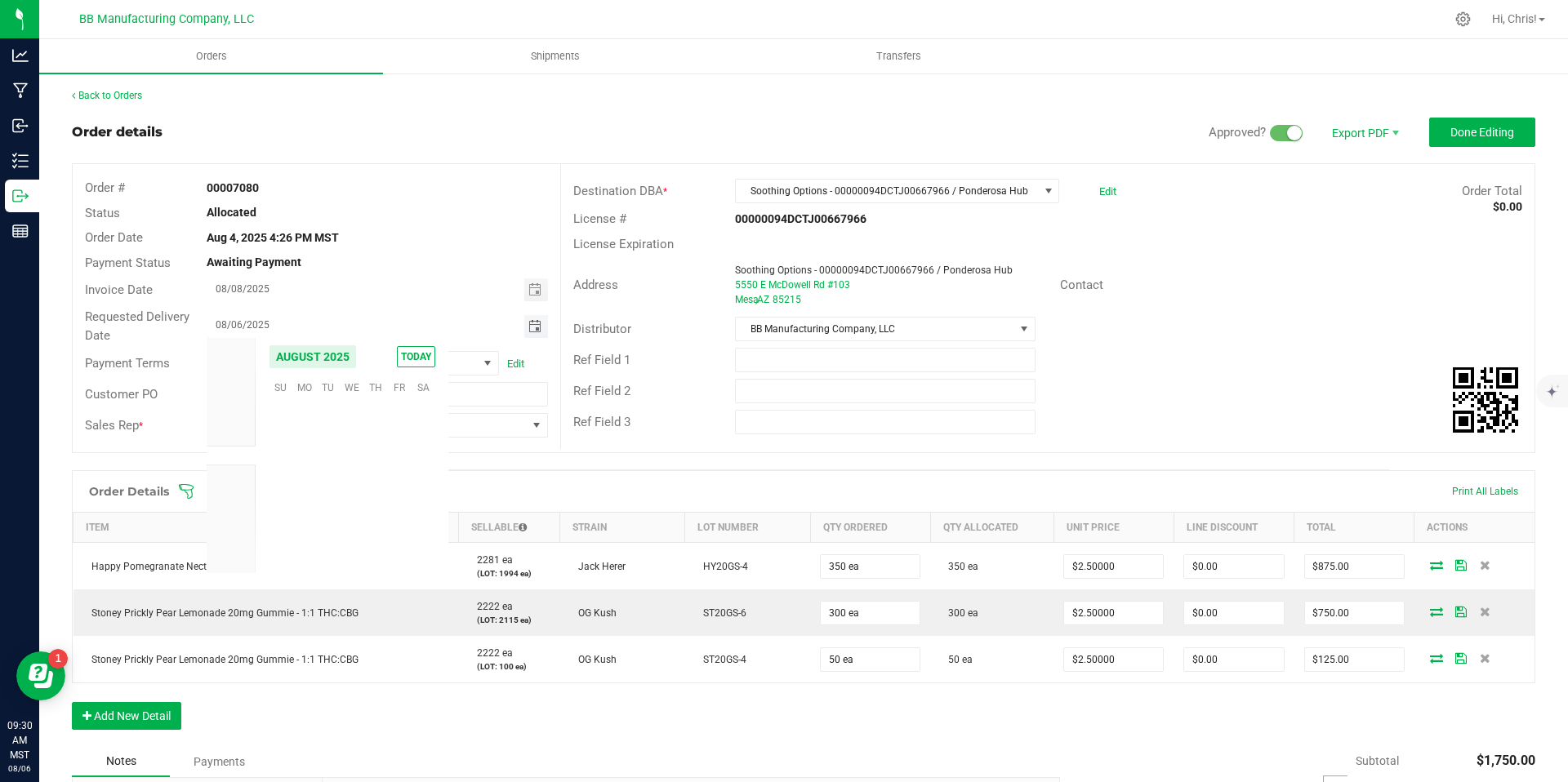 scroll, scrollTop: 29523, scrollLeft: 0, axis: vertical 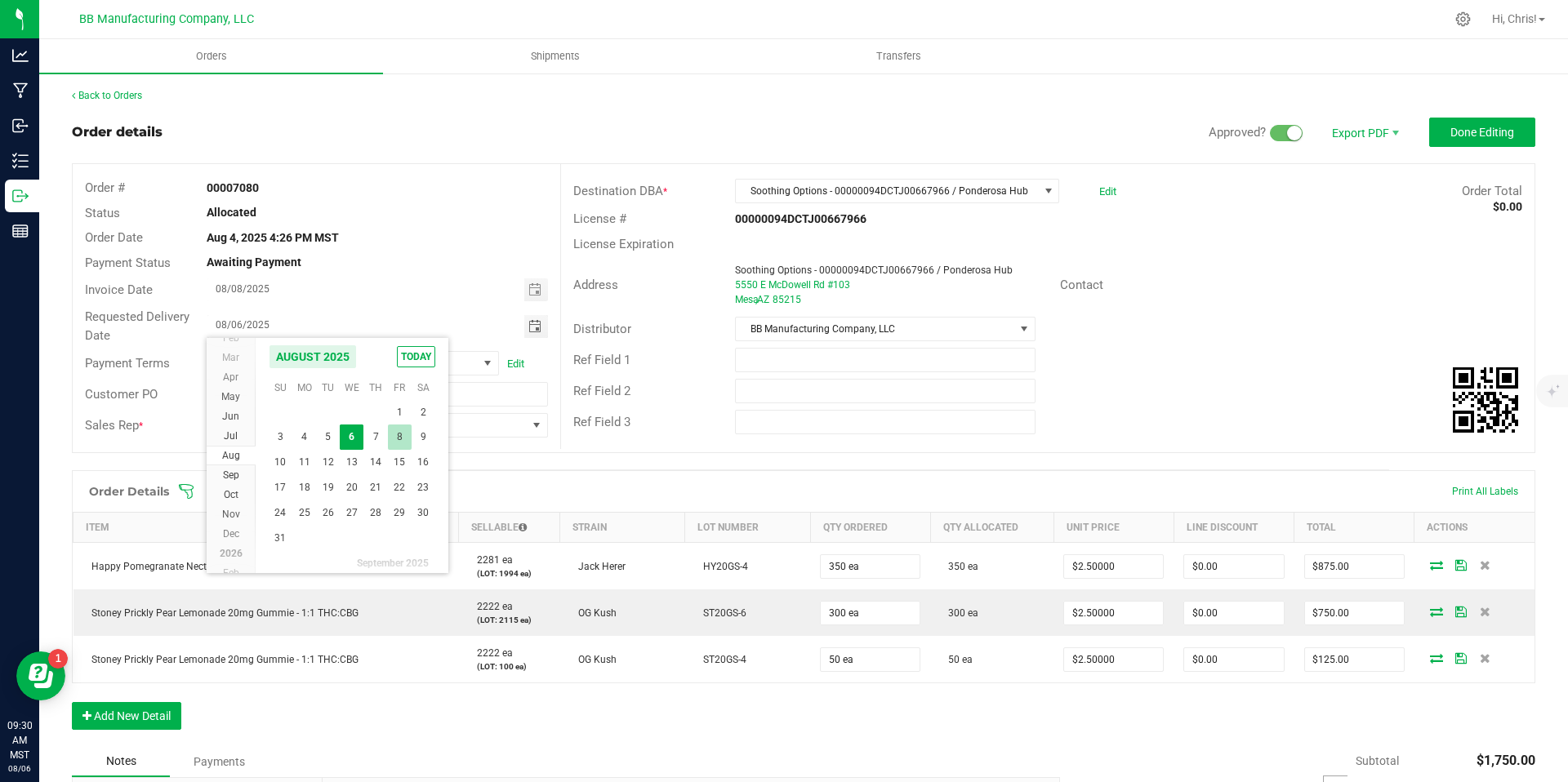 click on "8" at bounding box center [399, 437] 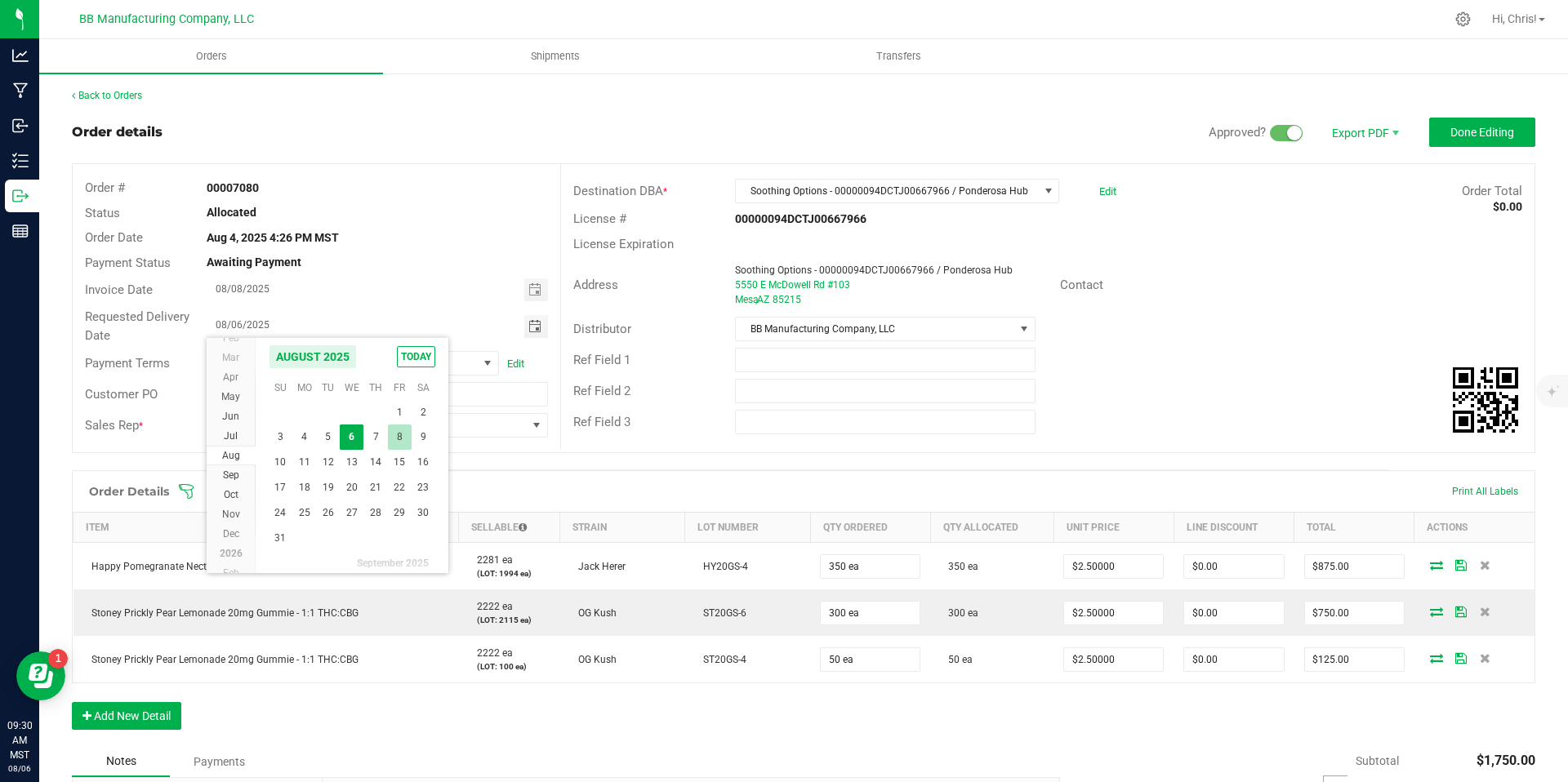 type on "08/08/2025" 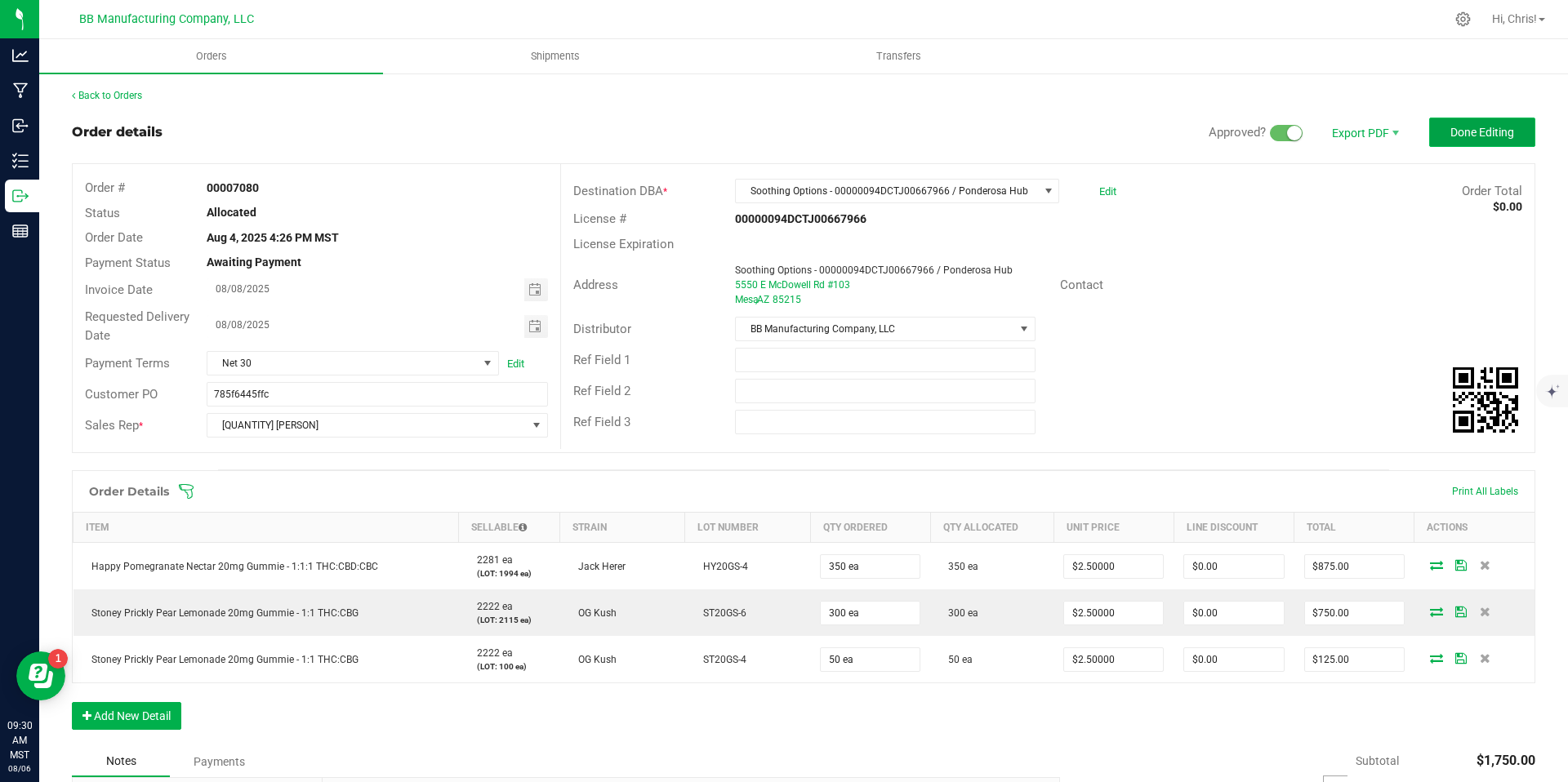 click on "Done Editing" at bounding box center [1482, 132] 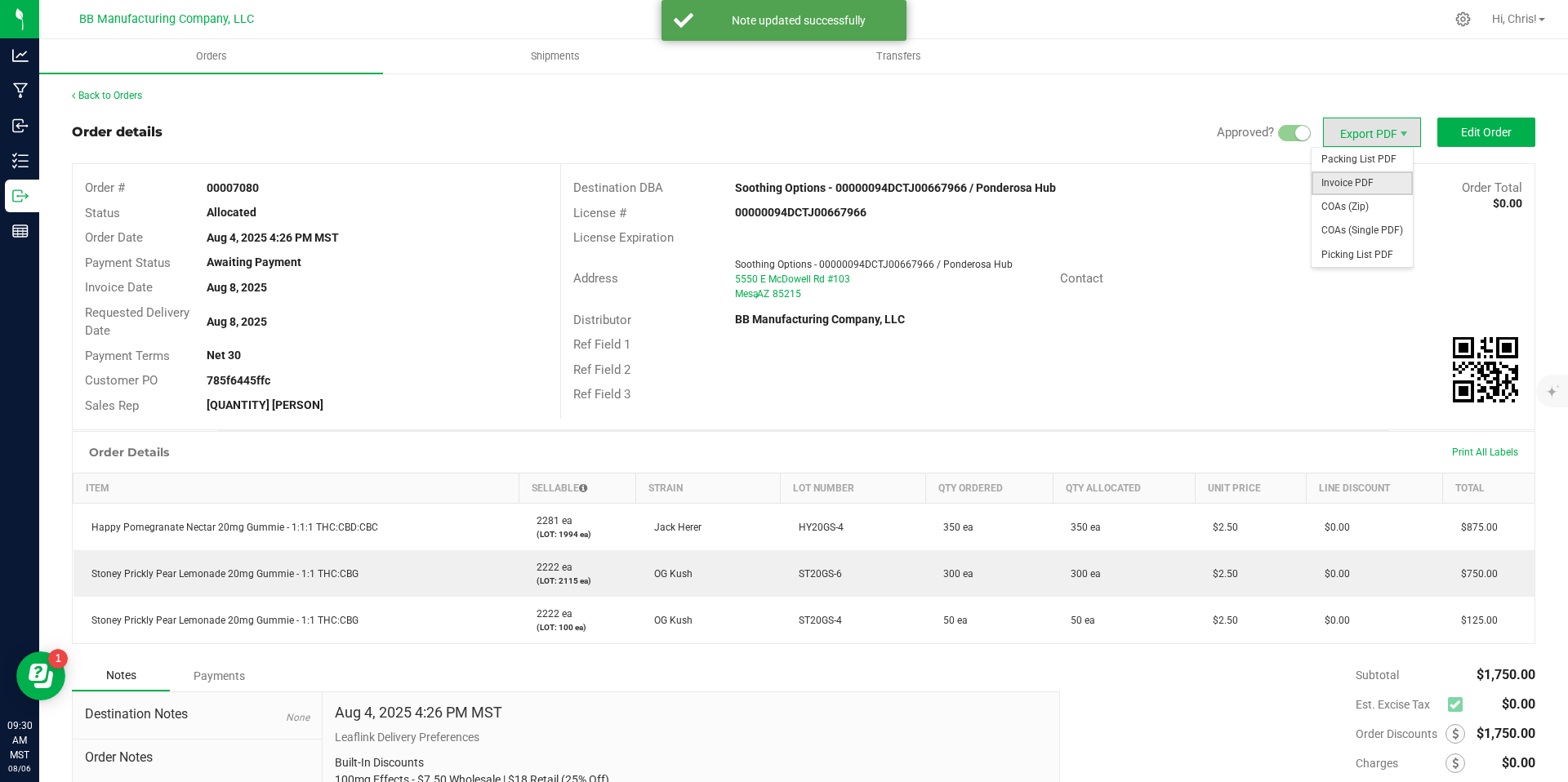 click on "Invoice PDF" at bounding box center (1362, 183) 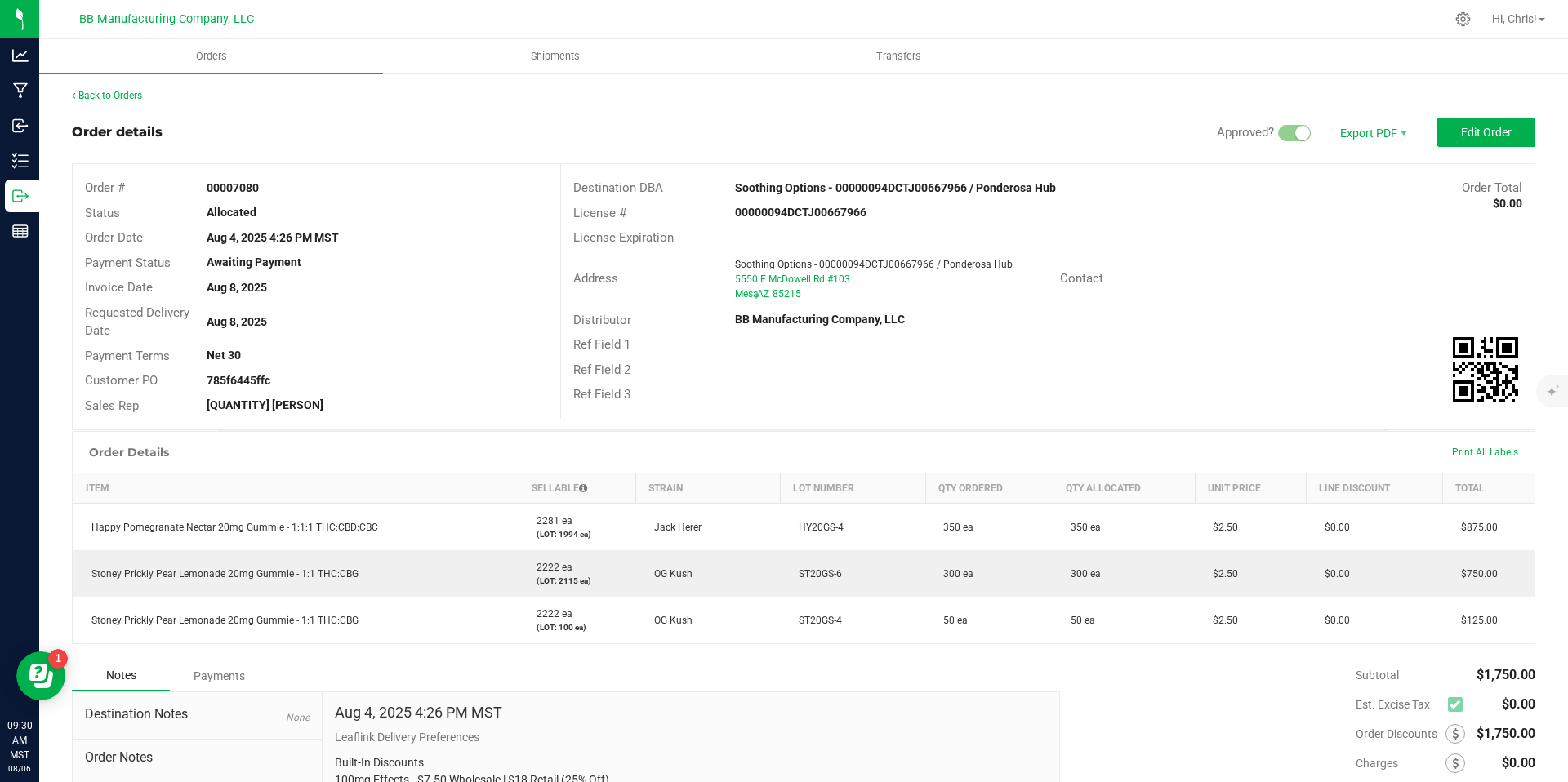 click on "Back to Orders" at bounding box center [107, 96] 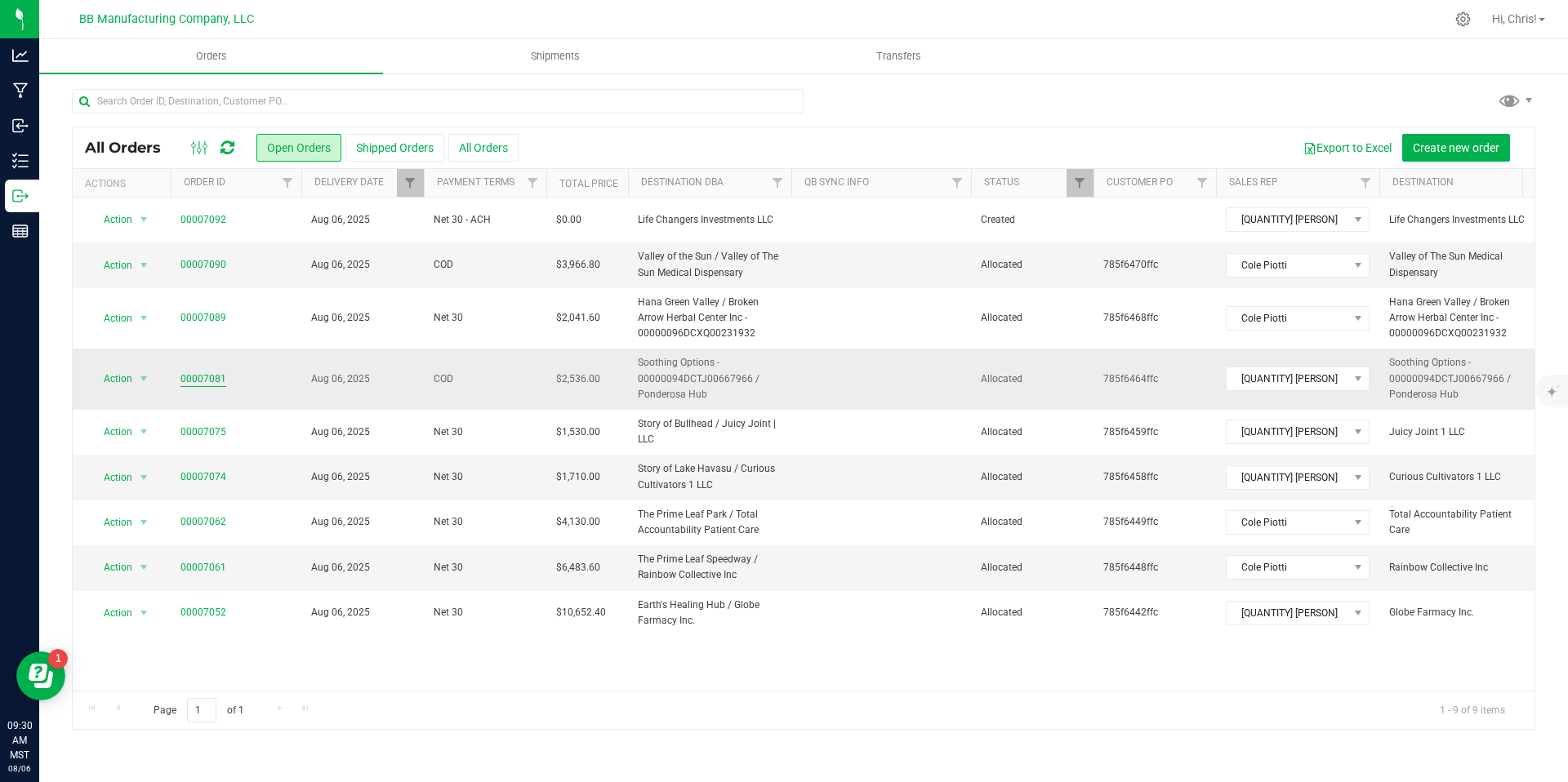 click on "00007081" at bounding box center [203, 379] 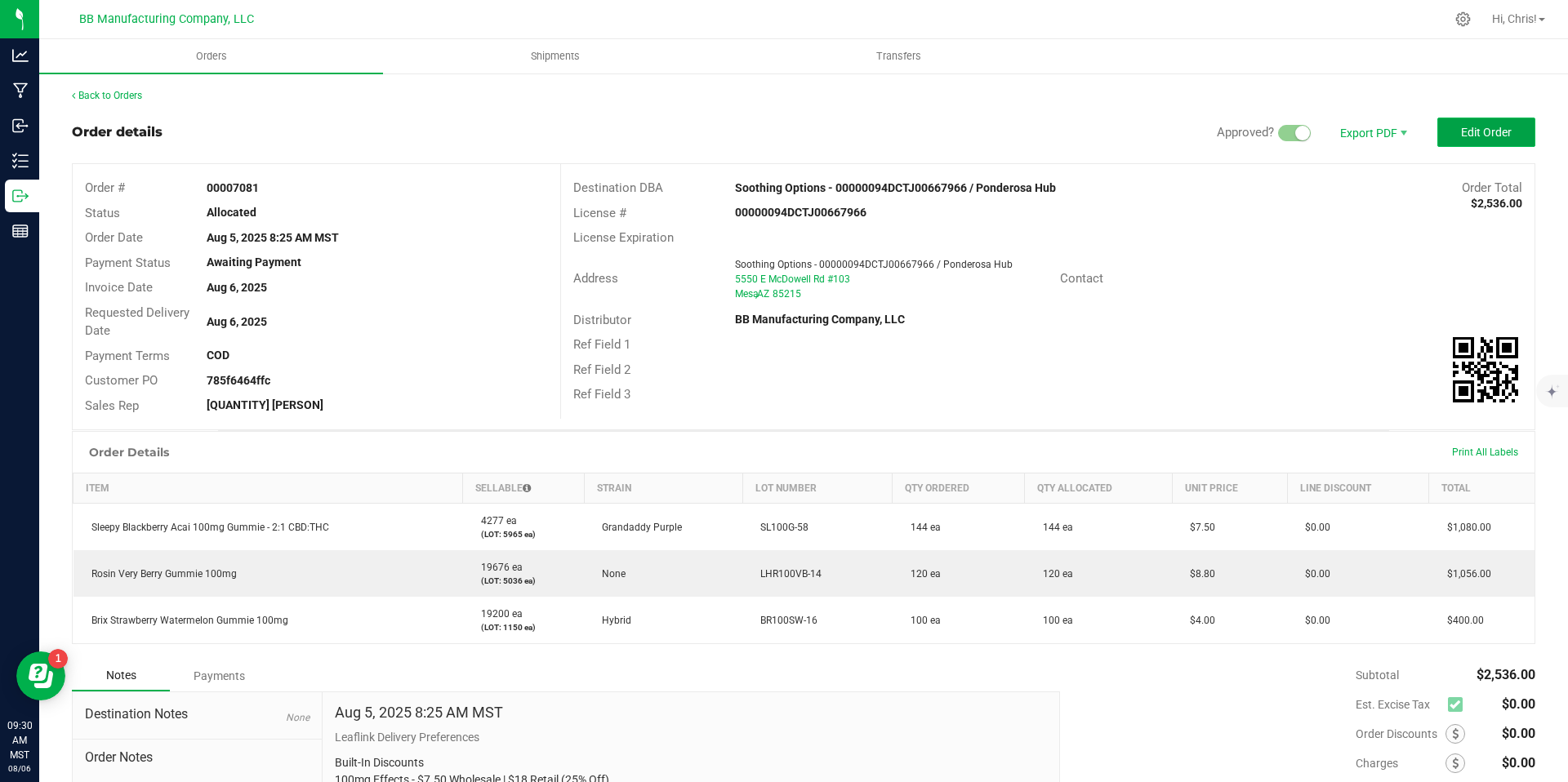 click on "Edit Order" at bounding box center [1486, 132] 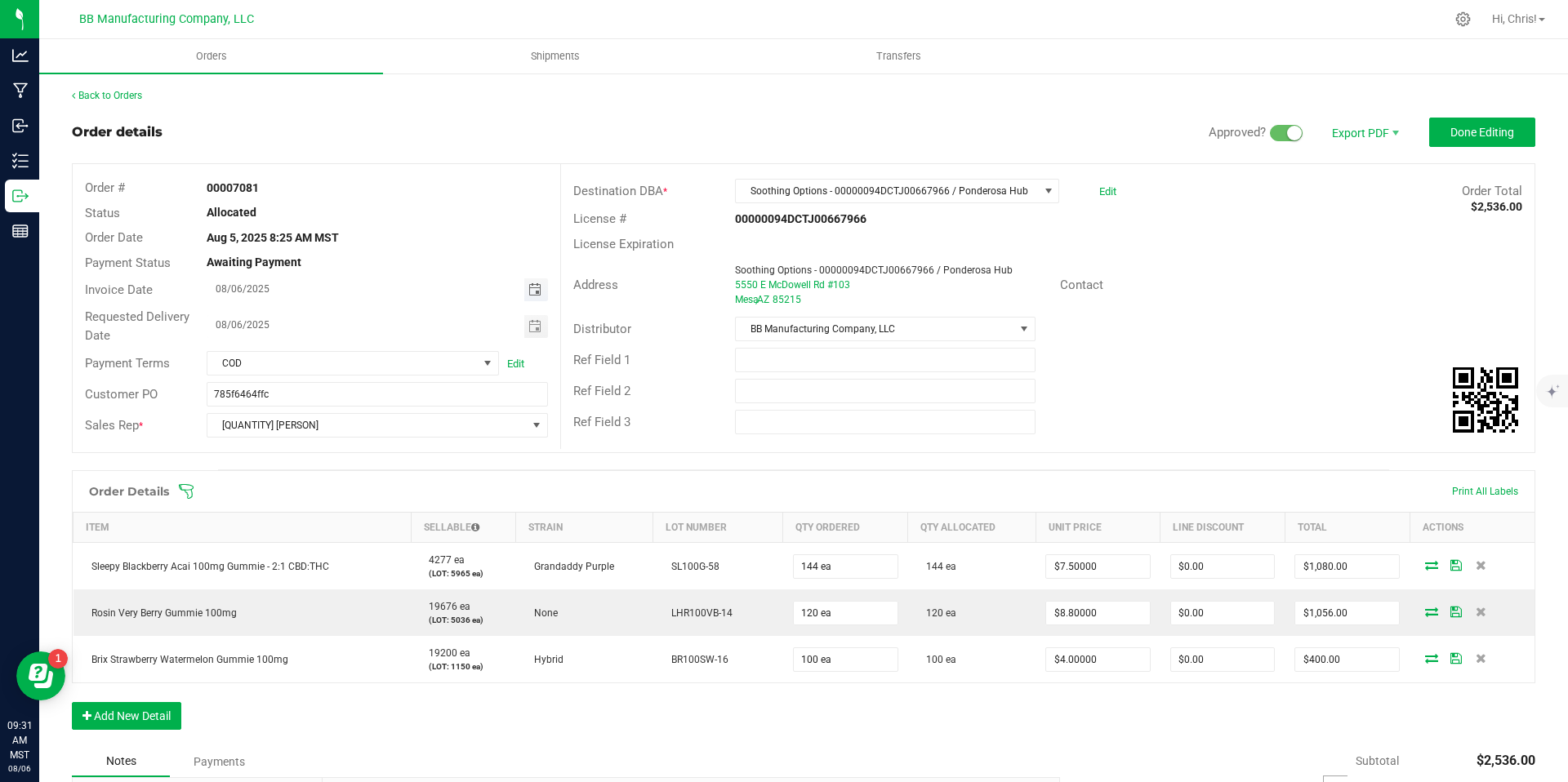 click at bounding box center (535, 290) 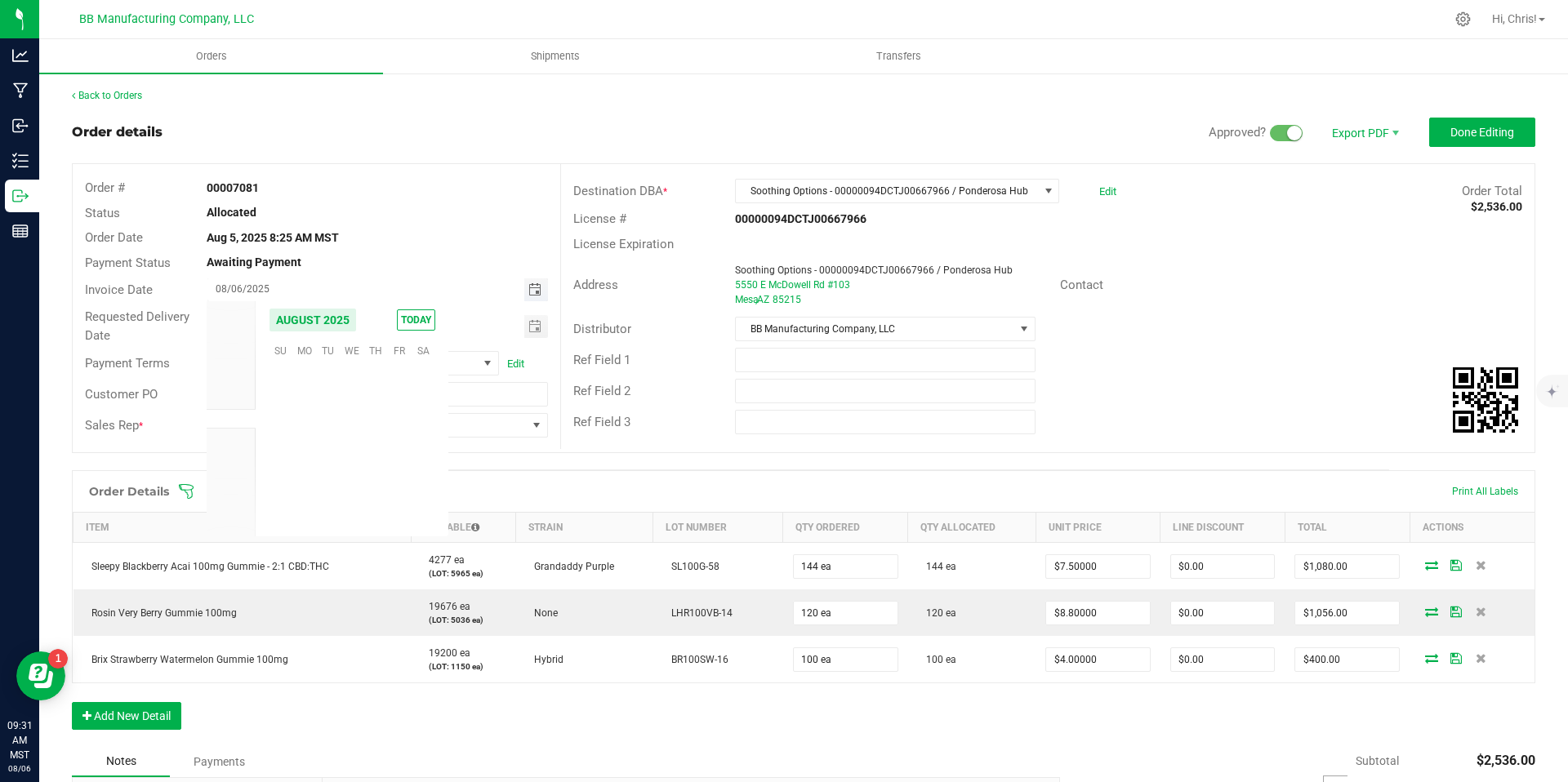 scroll, scrollTop: 29523, scrollLeft: 0, axis: vertical 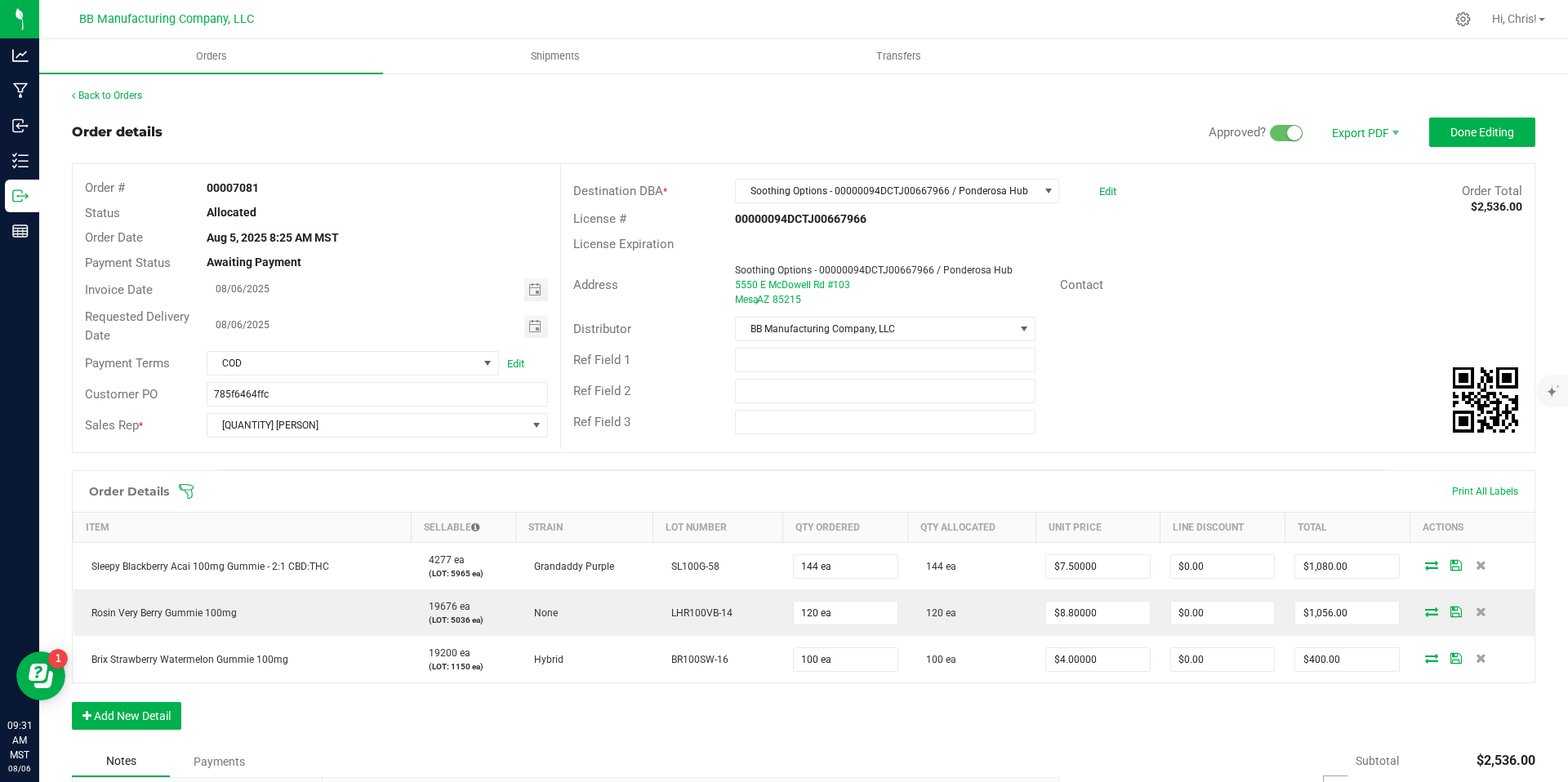 click on "Destination DBA  * Soothing Options - 00000094DCTJ00667966 / Ponderosa Hub  Edit   Order Total   $2,536.00   License #   00000094DCTJ00667966   License Expiration   Address  Soothing Options - 00000094DCTJ00667966 / Ponderosa Hub 5550 E McDowell Rd #103 Mesa  ,  AZ 85215  Contact   Distributor  BB Manufacturing Company, LLC  Ref Field 1   Ref Field 2   Ref Field 3" at bounding box center (1047, 306) 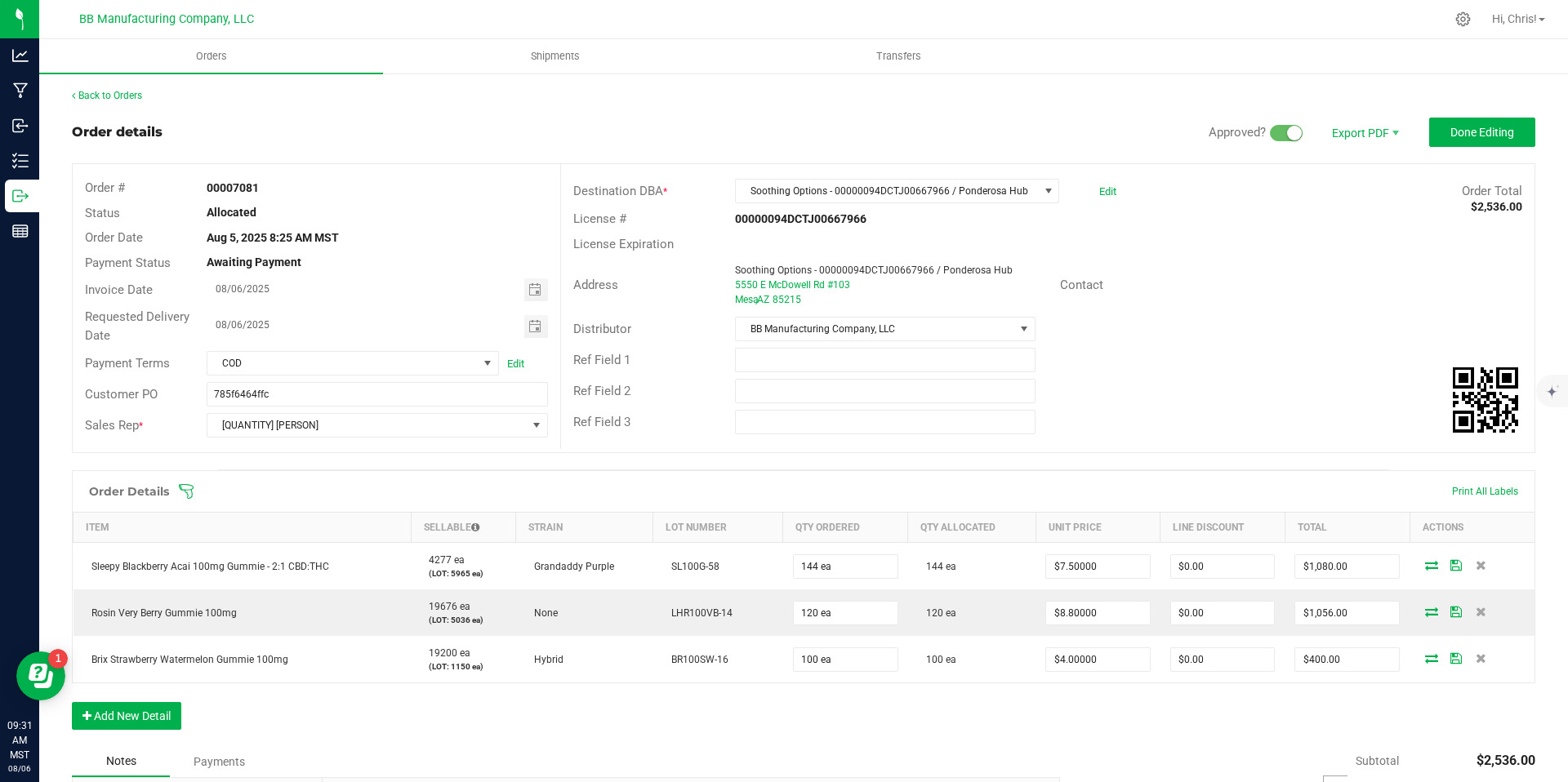 click on "Destination DBA  * Soothing Options - 00000094DCTJ00667966 / Ponderosa Hub  Edit   Order Total   $2,536.00   License #   00000094DCTJ00667966   License Expiration   Address  Soothing Options - 00000094DCTJ00667966 / Ponderosa Hub 5550 E McDowell Rd #103 Mesa  ,  AZ 85215  Contact   Distributor  BB Manufacturing Company, LLC  Ref Field 1   Ref Field 2   Ref Field 3" at bounding box center [1047, 306] 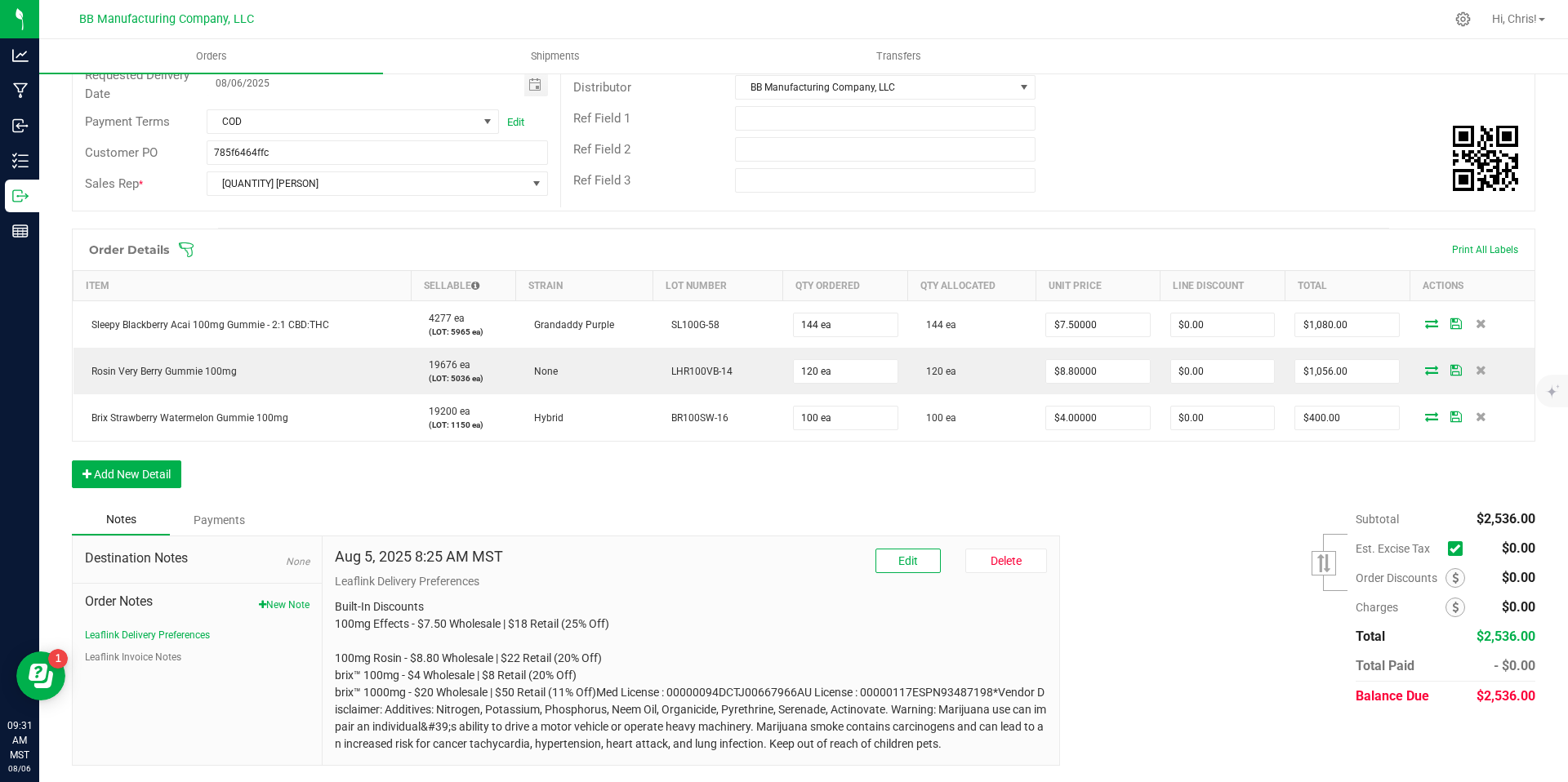 scroll, scrollTop: 0, scrollLeft: 0, axis: both 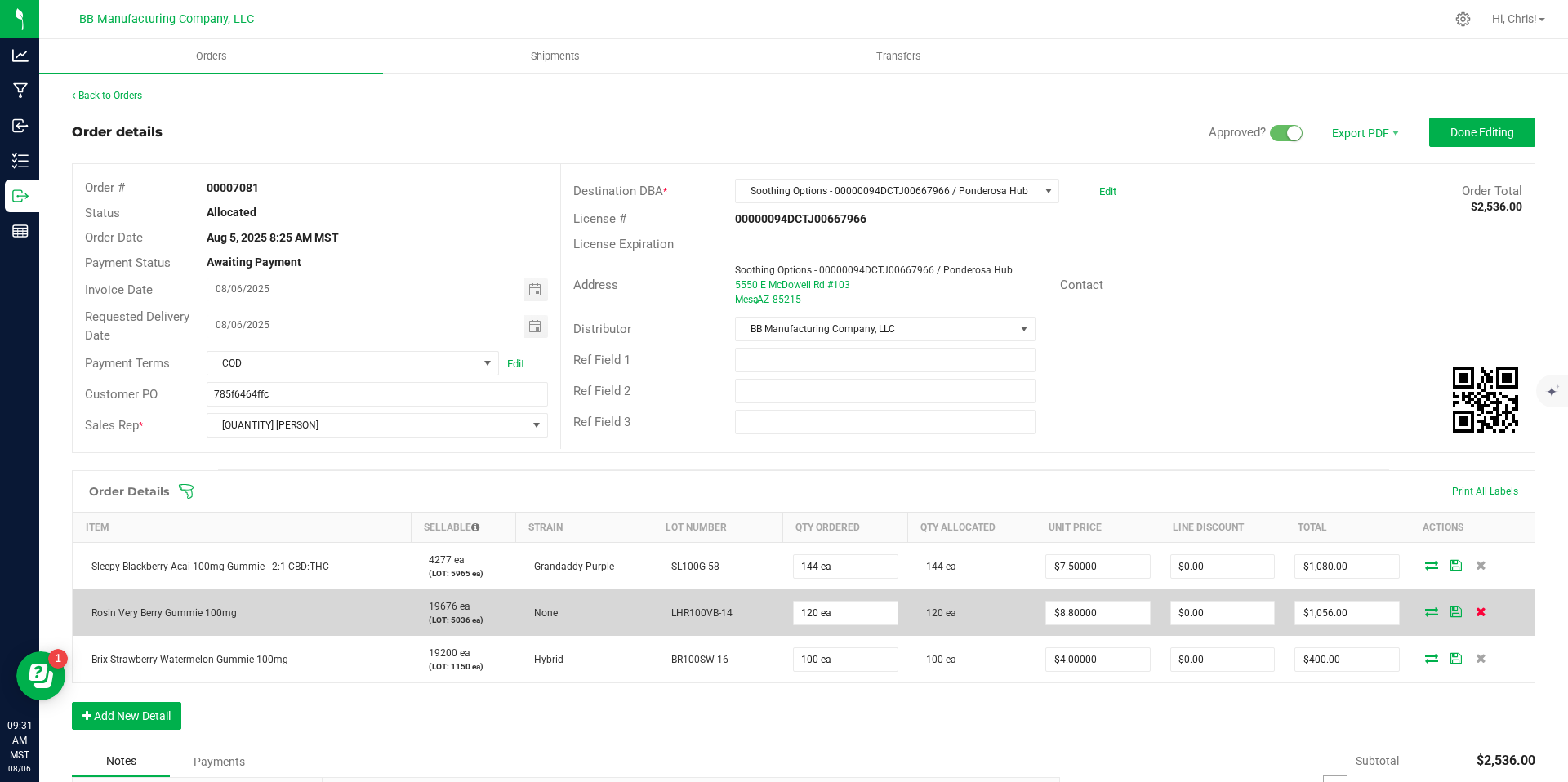 click at bounding box center [1481, 611] 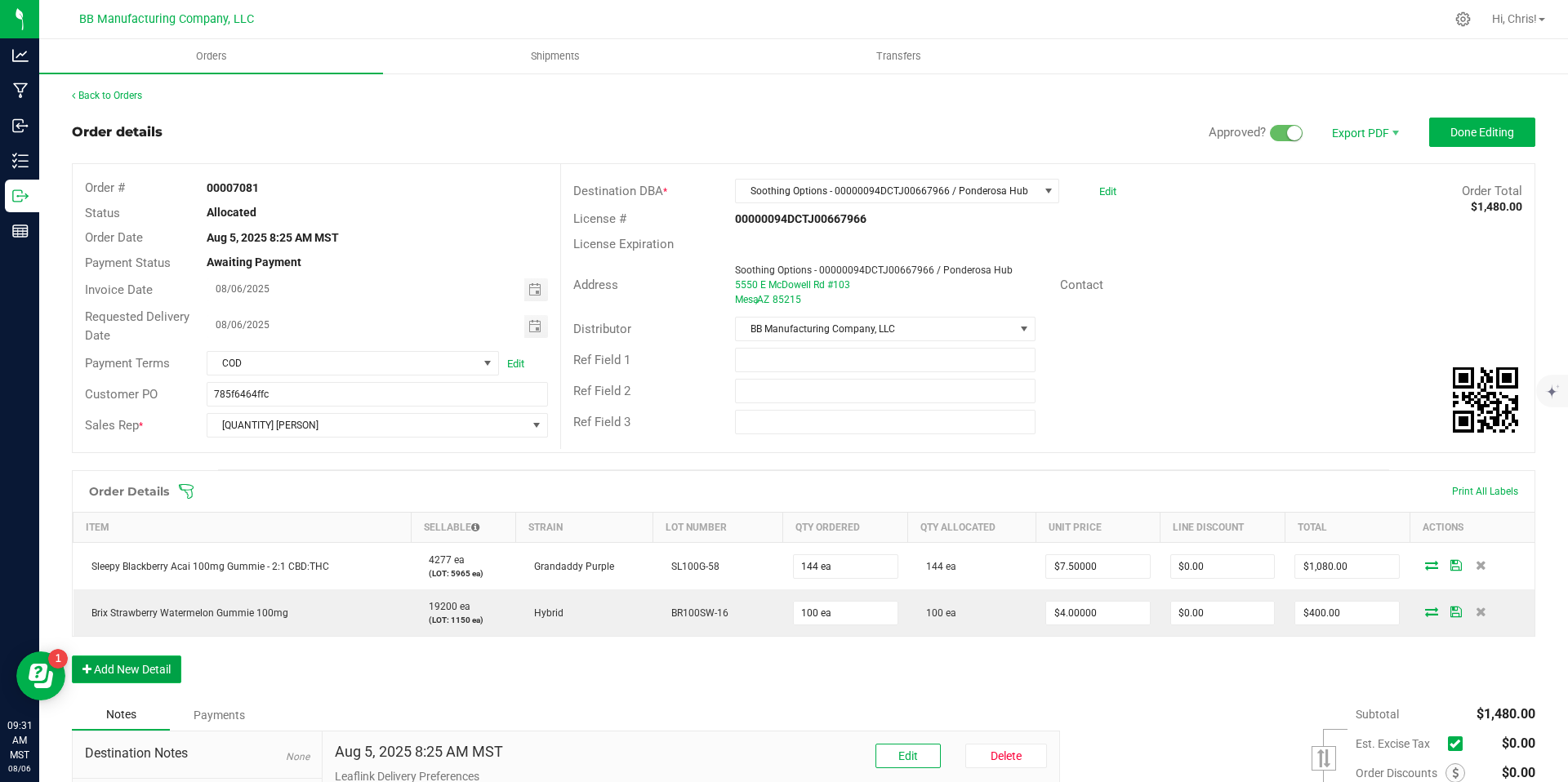 click on "Add New Detail" at bounding box center [127, 669] 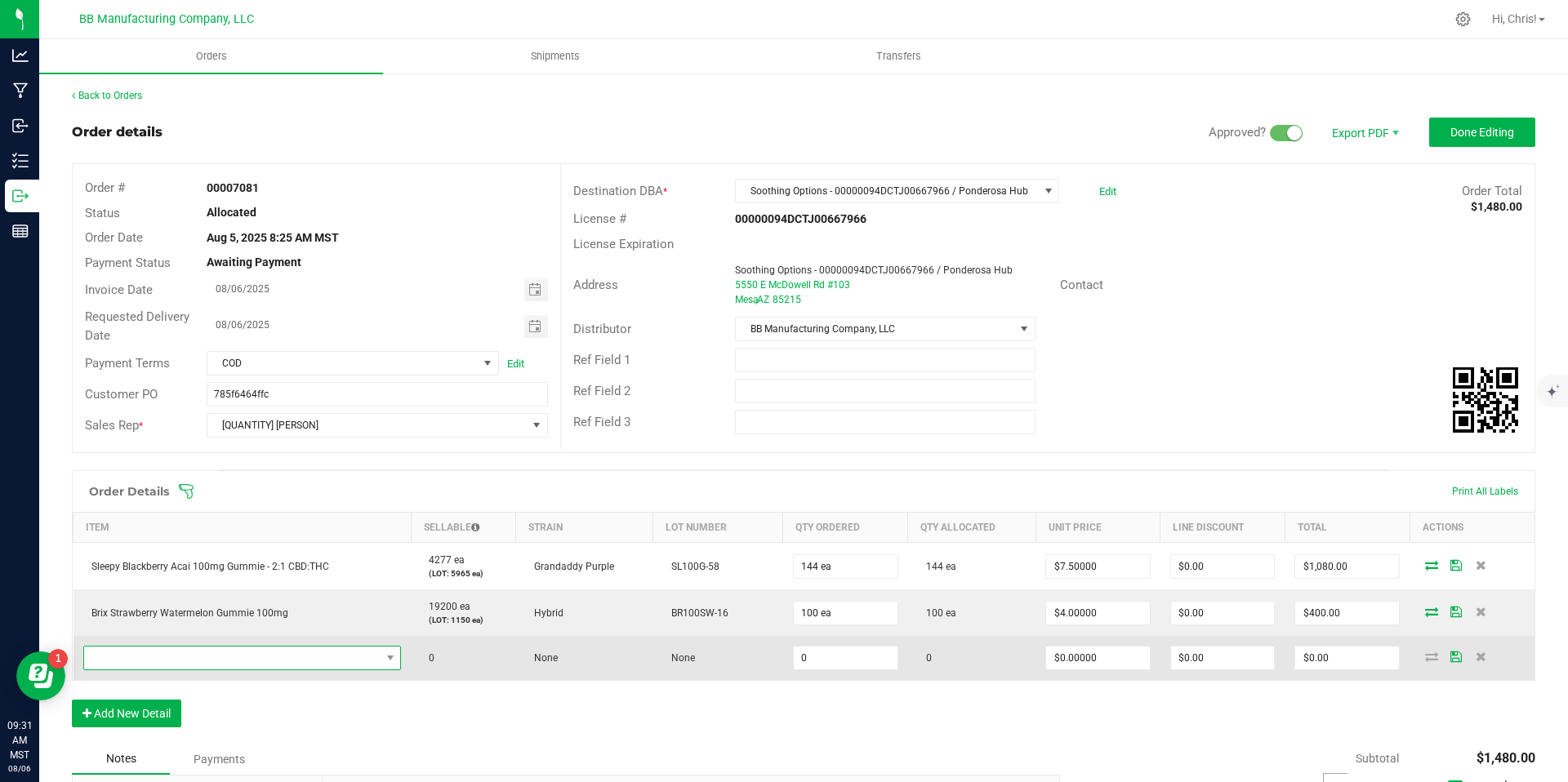 click at bounding box center [232, 658] 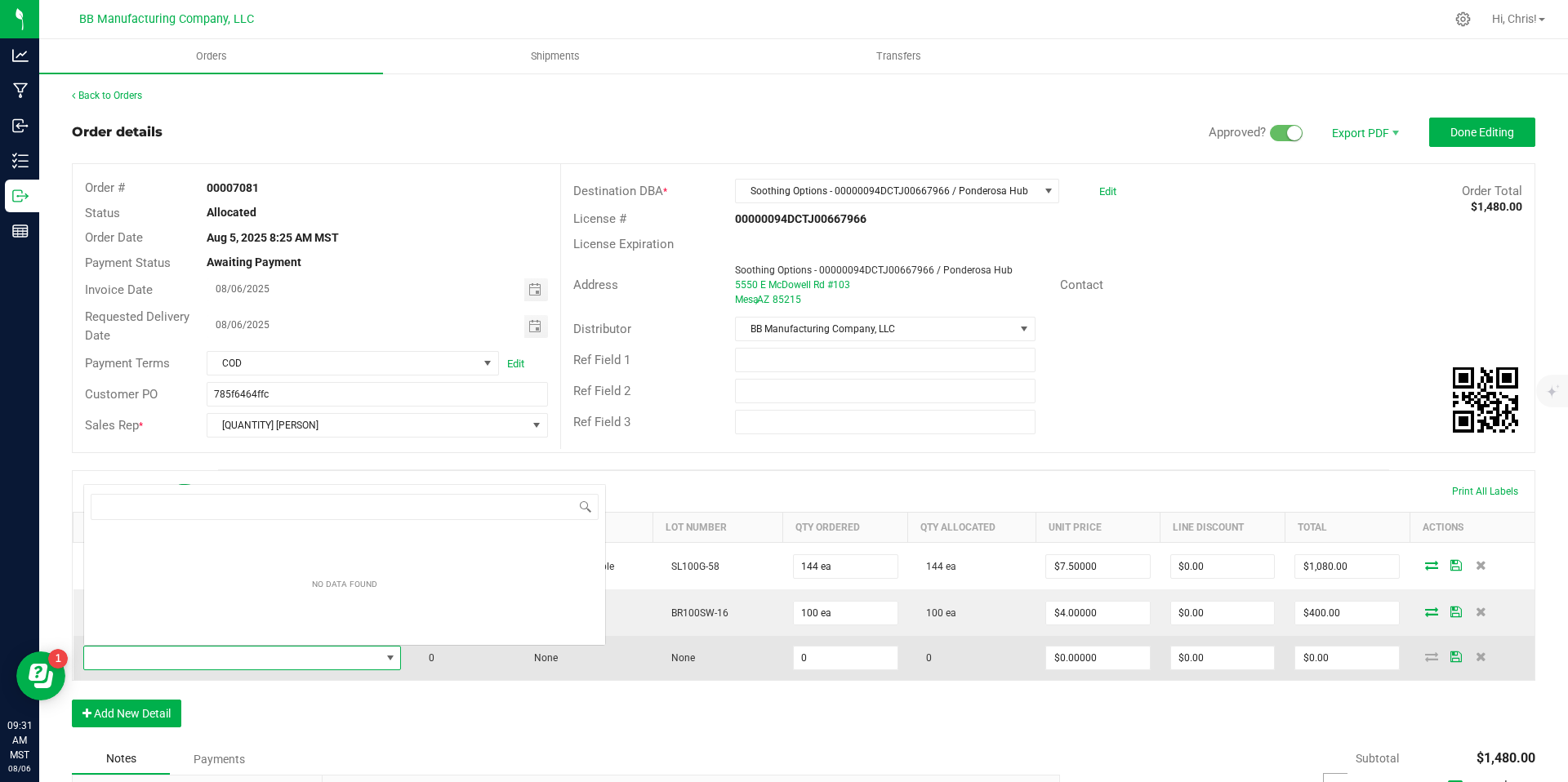 scroll, scrollTop: 0, scrollLeft: 0, axis: both 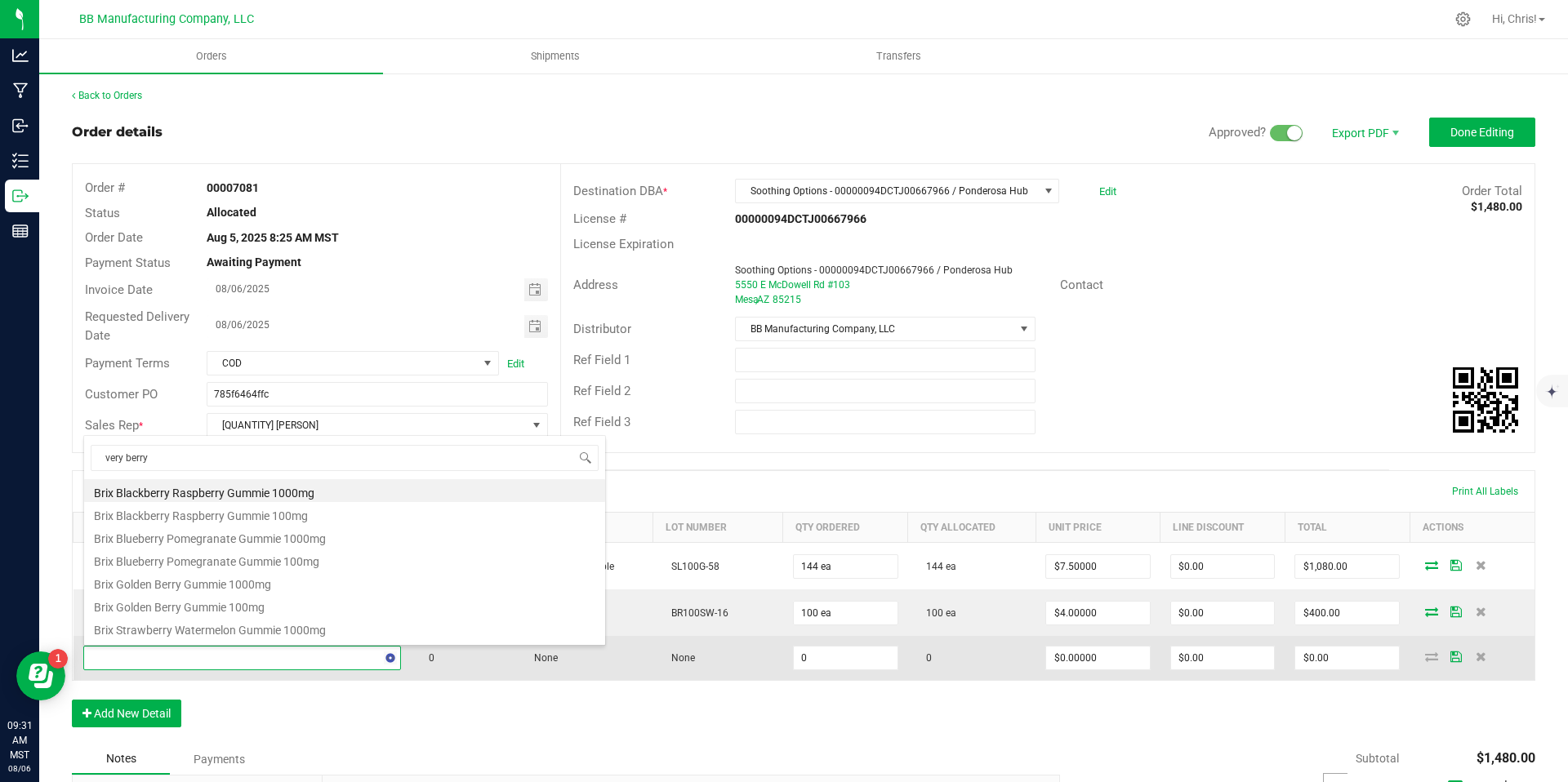 type on "very berry" 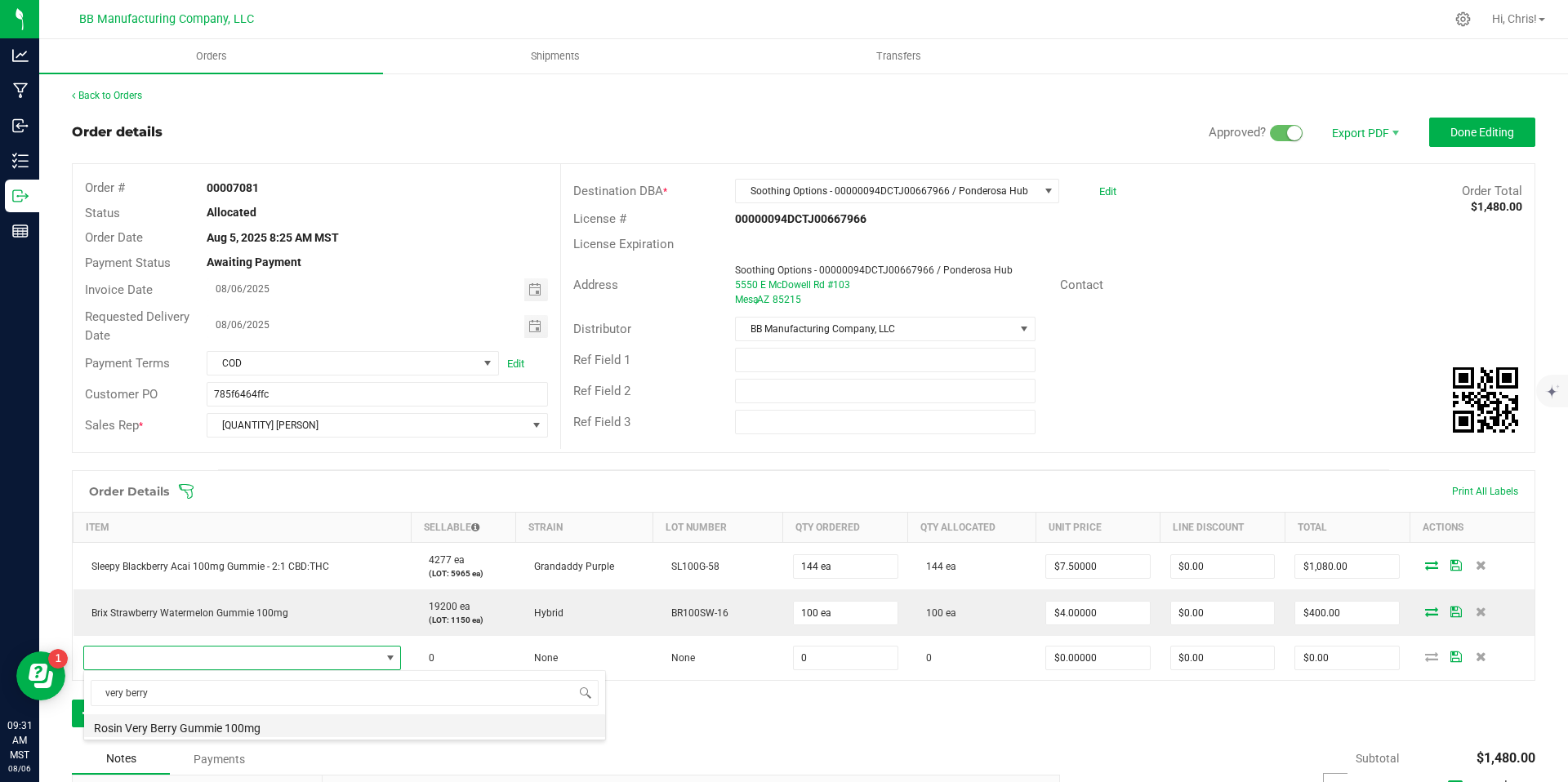 click on "Rosin Very Berry Gummie 100mg" at bounding box center (345, 726) 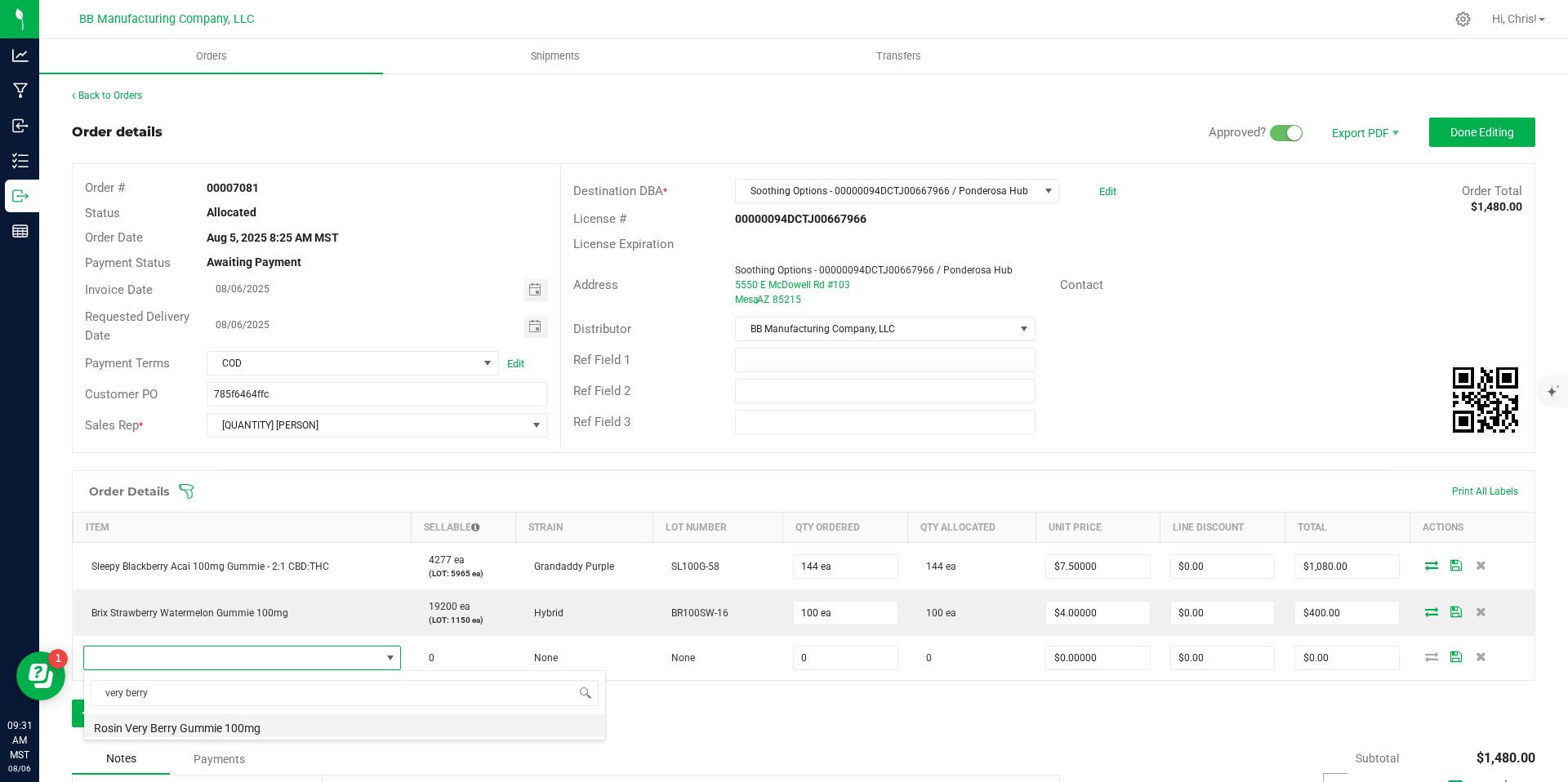 type on "0 ea" 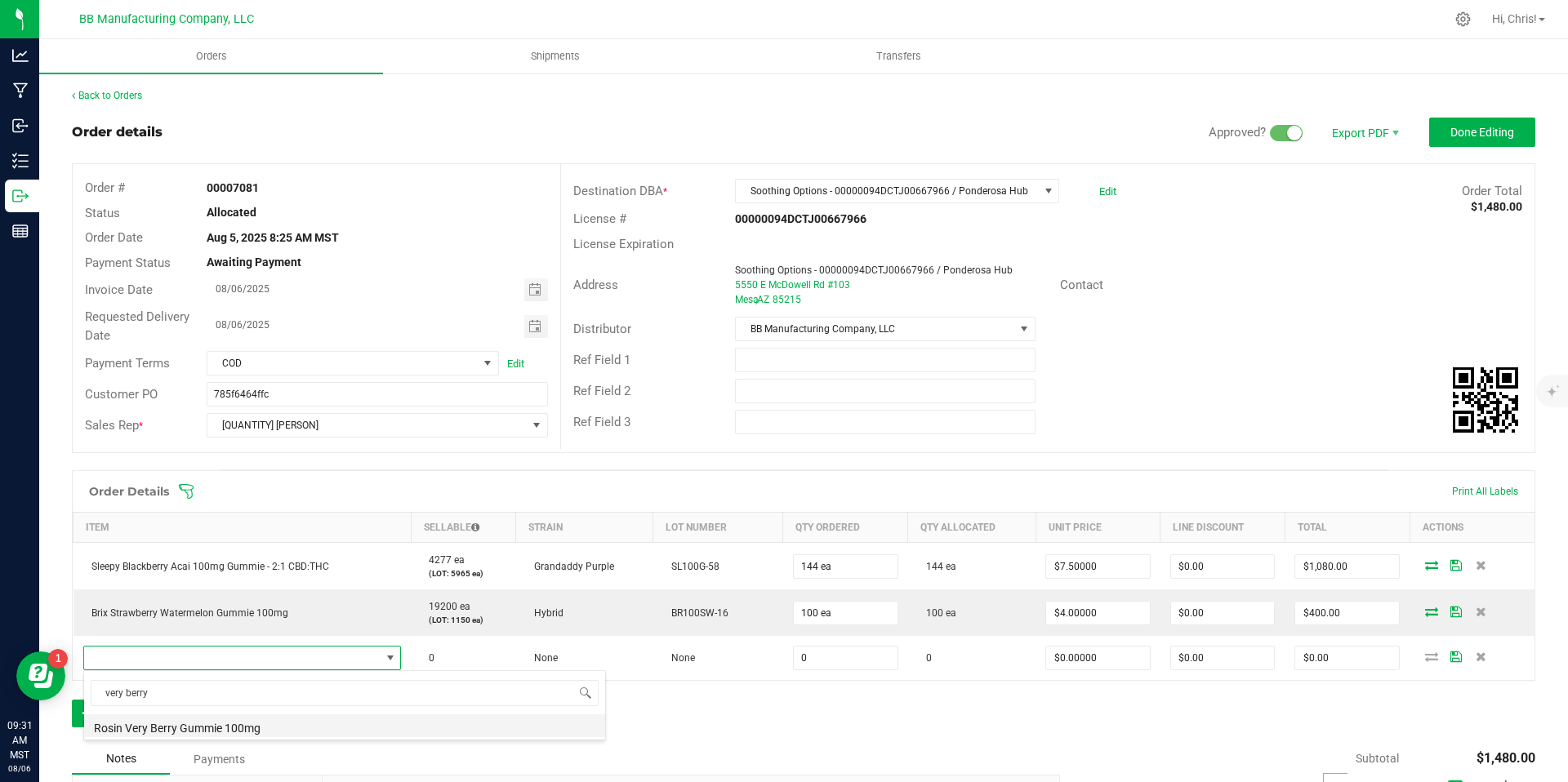 type on "$11.00000" 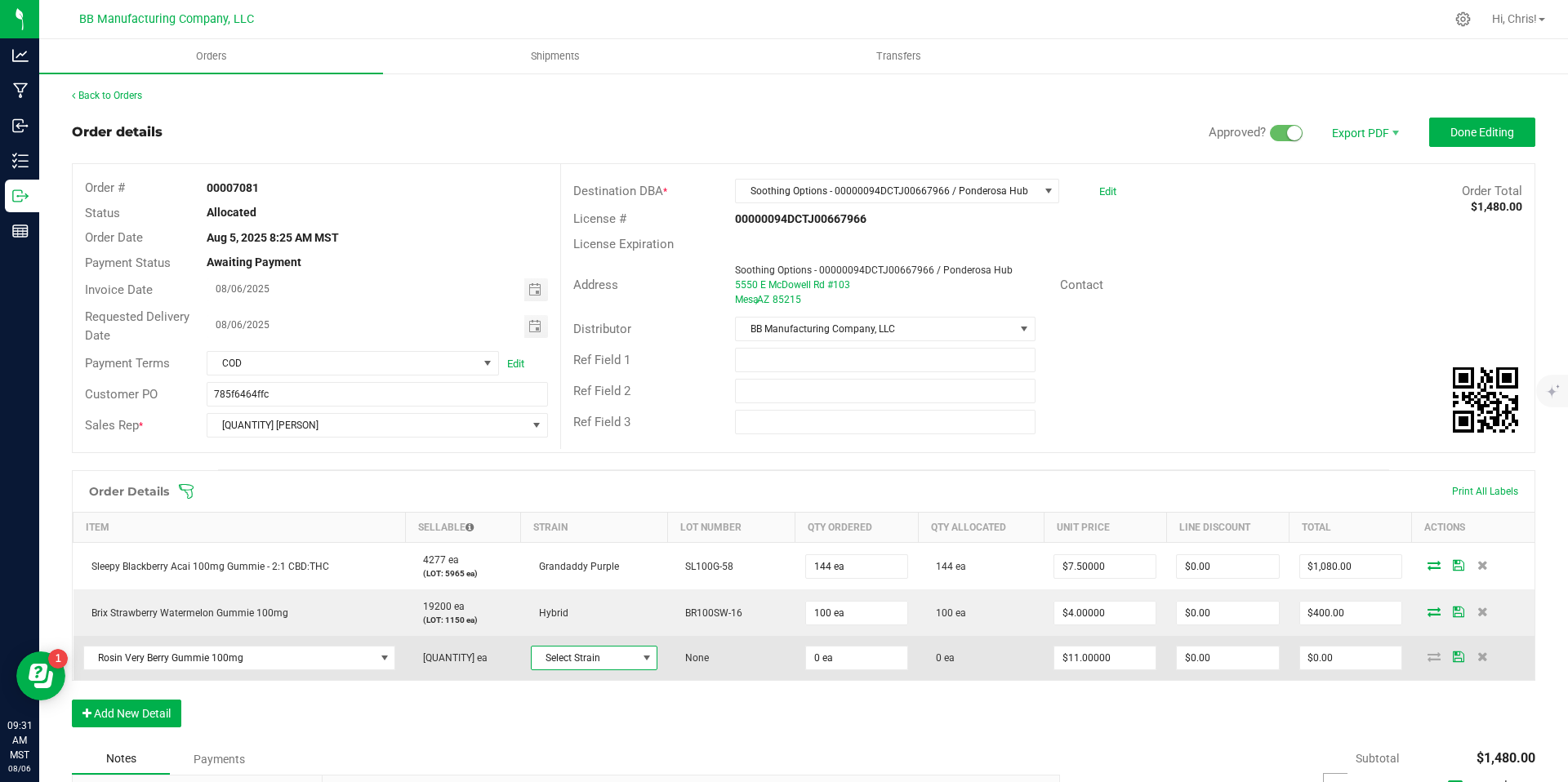 click on "Select Strain" at bounding box center (584, 658) 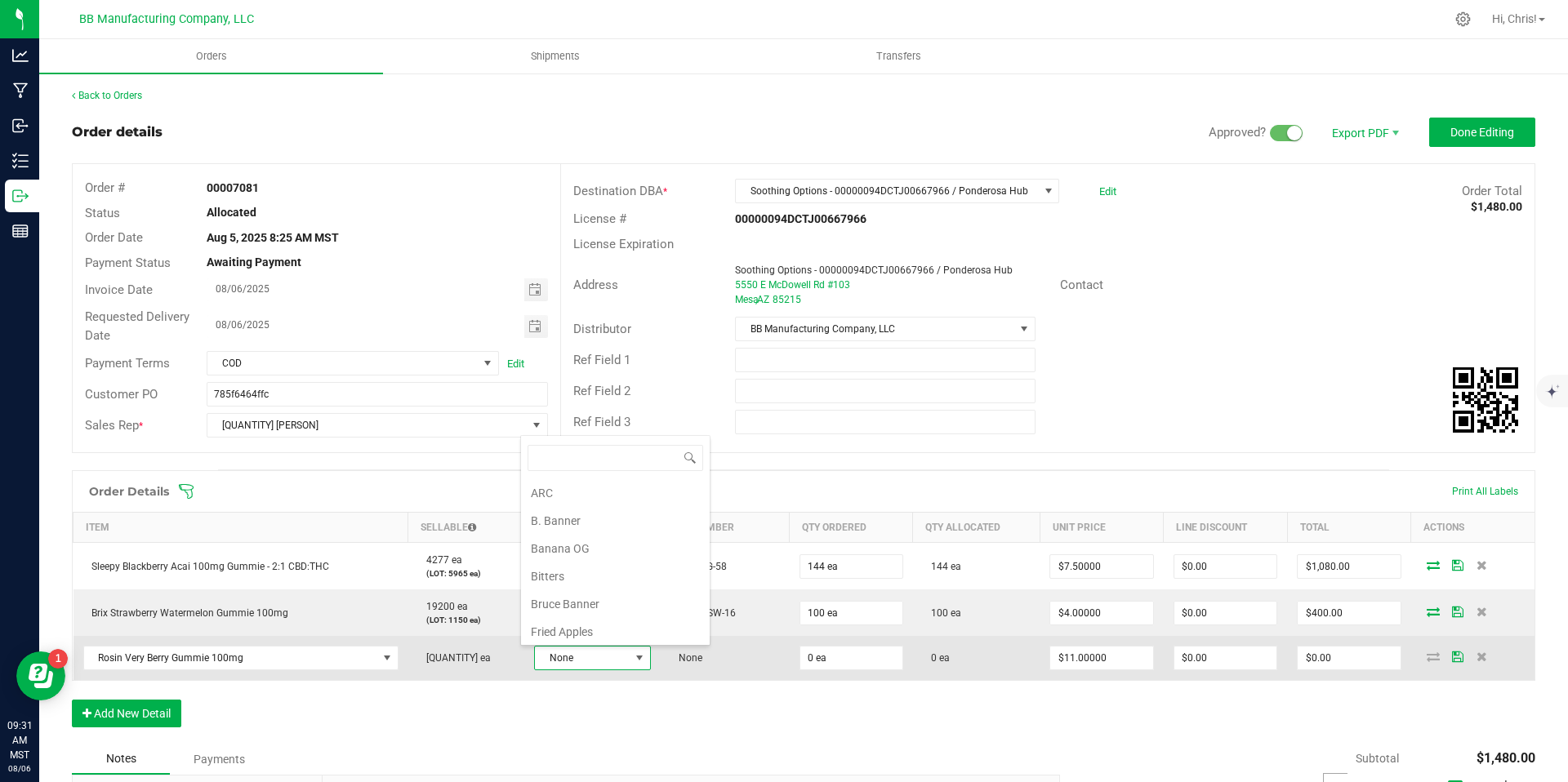 scroll, scrollTop: 531, scrollLeft: 0, axis: vertical 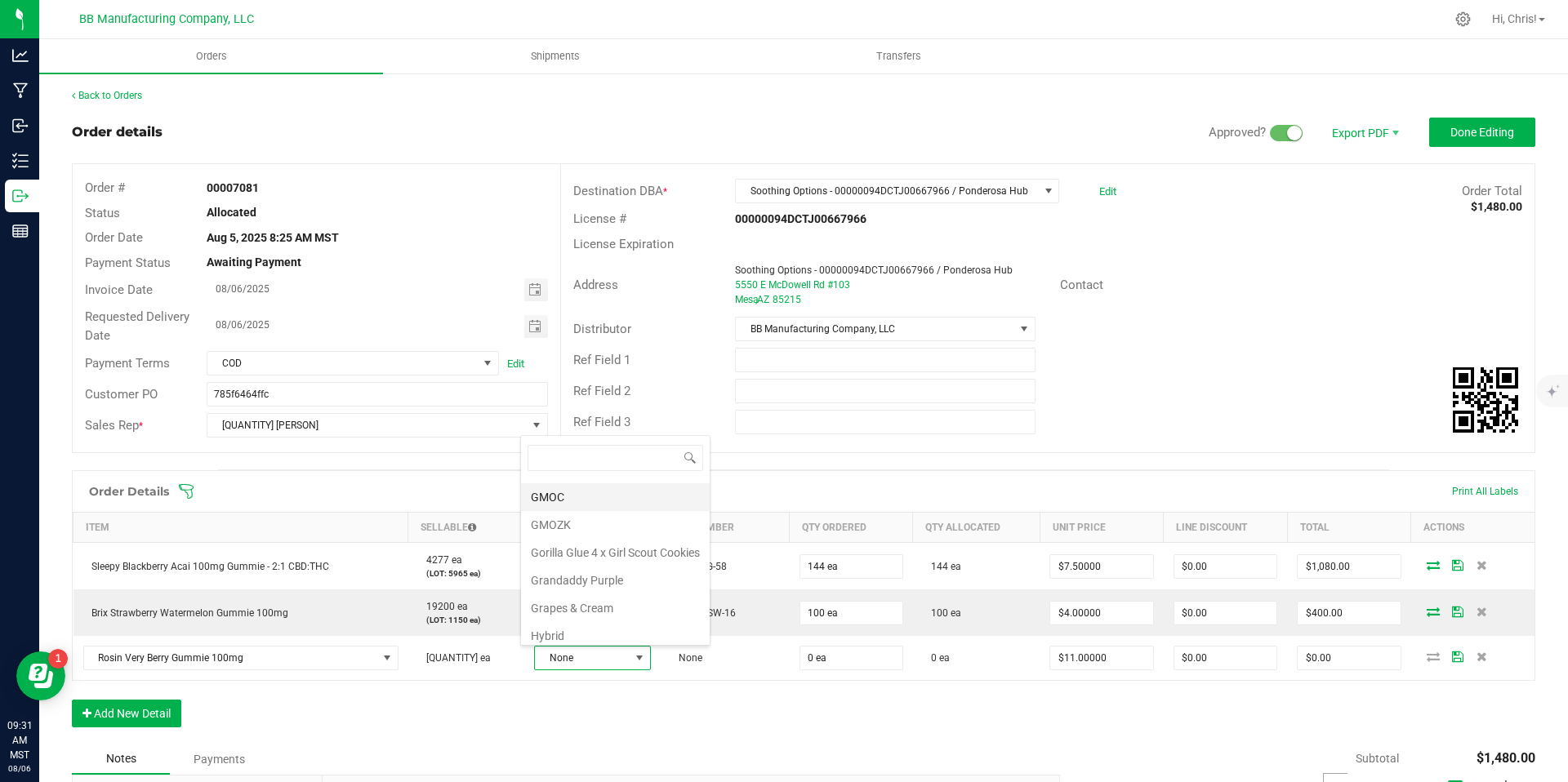 click on "GMOC" at bounding box center (615, 497) 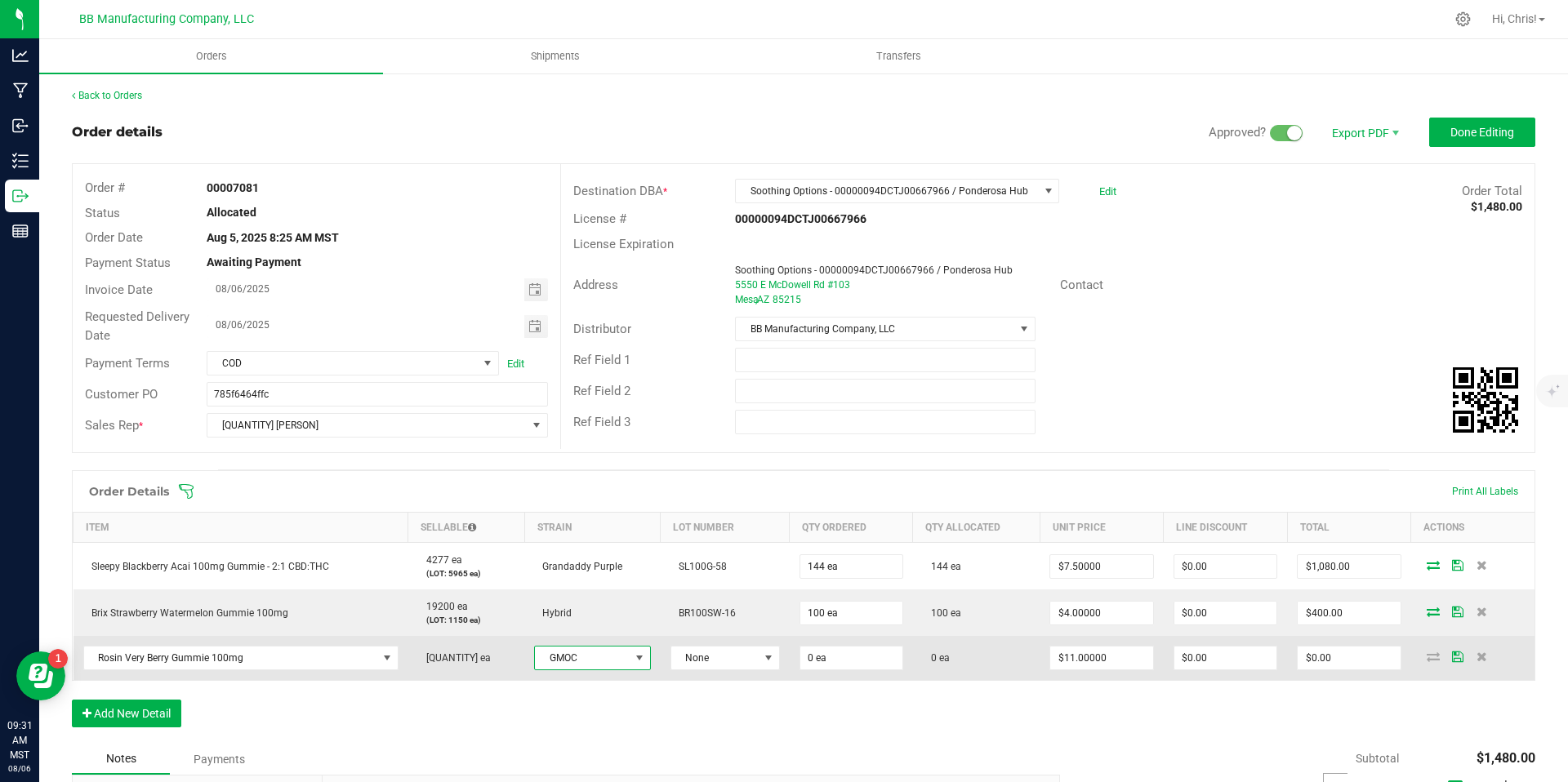 click on "None" at bounding box center [725, 658] 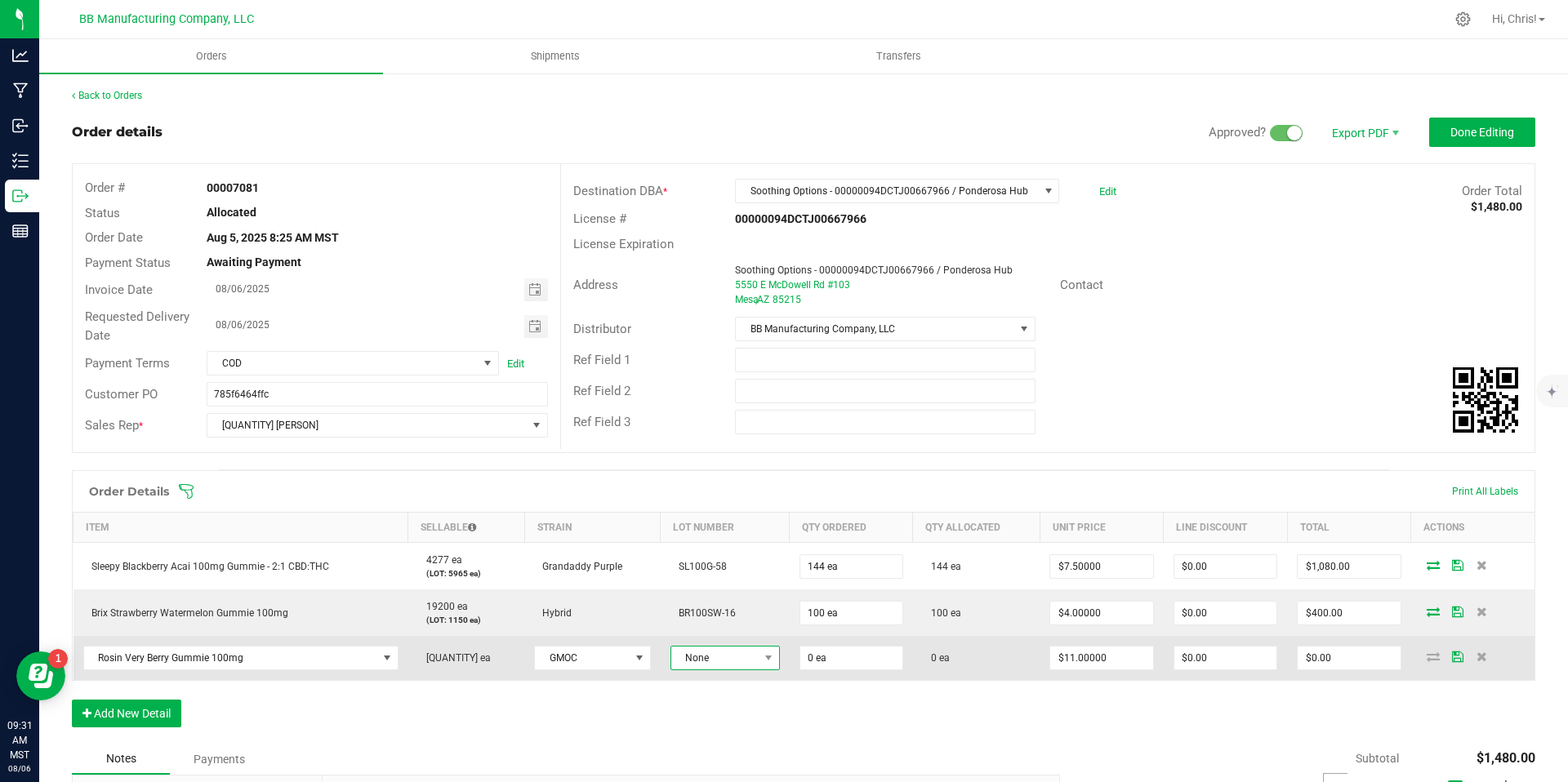 click on "None" at bounding box center (715, 658) 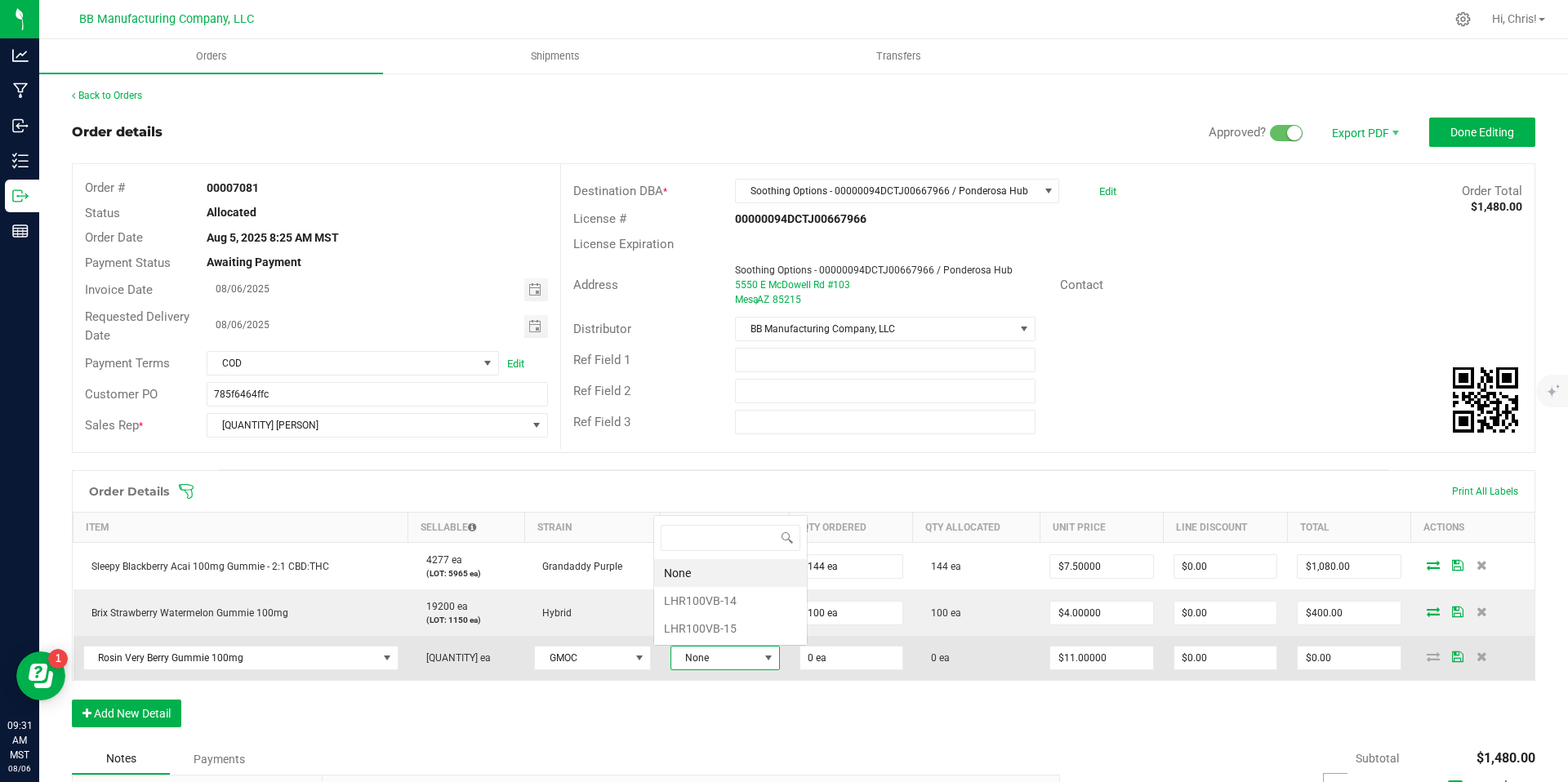 scroll, scrollTop: 0, scrollLeft: 0, axis: both 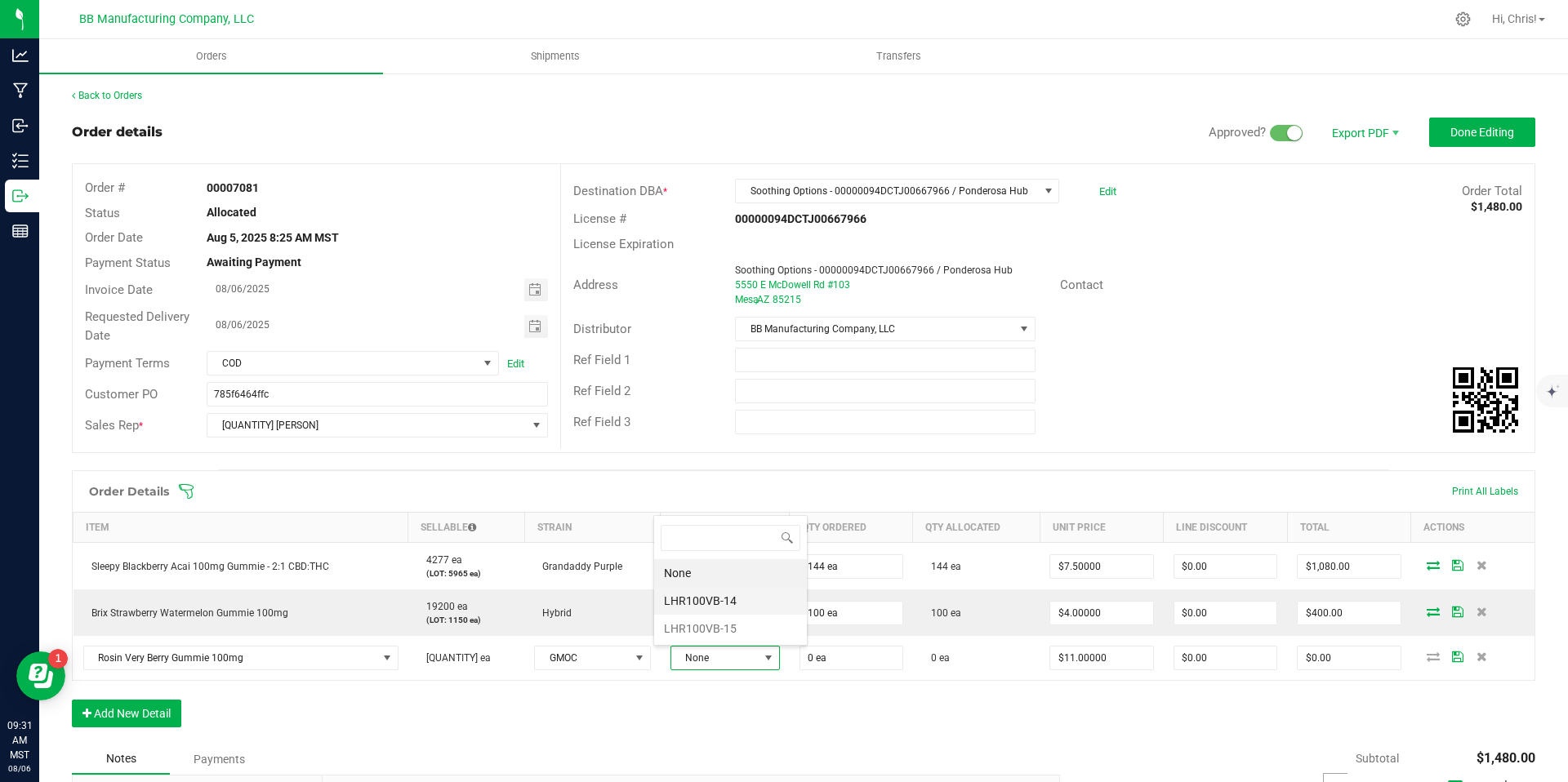 click on "LHR100VB-14" at bounding box center (730, 601) 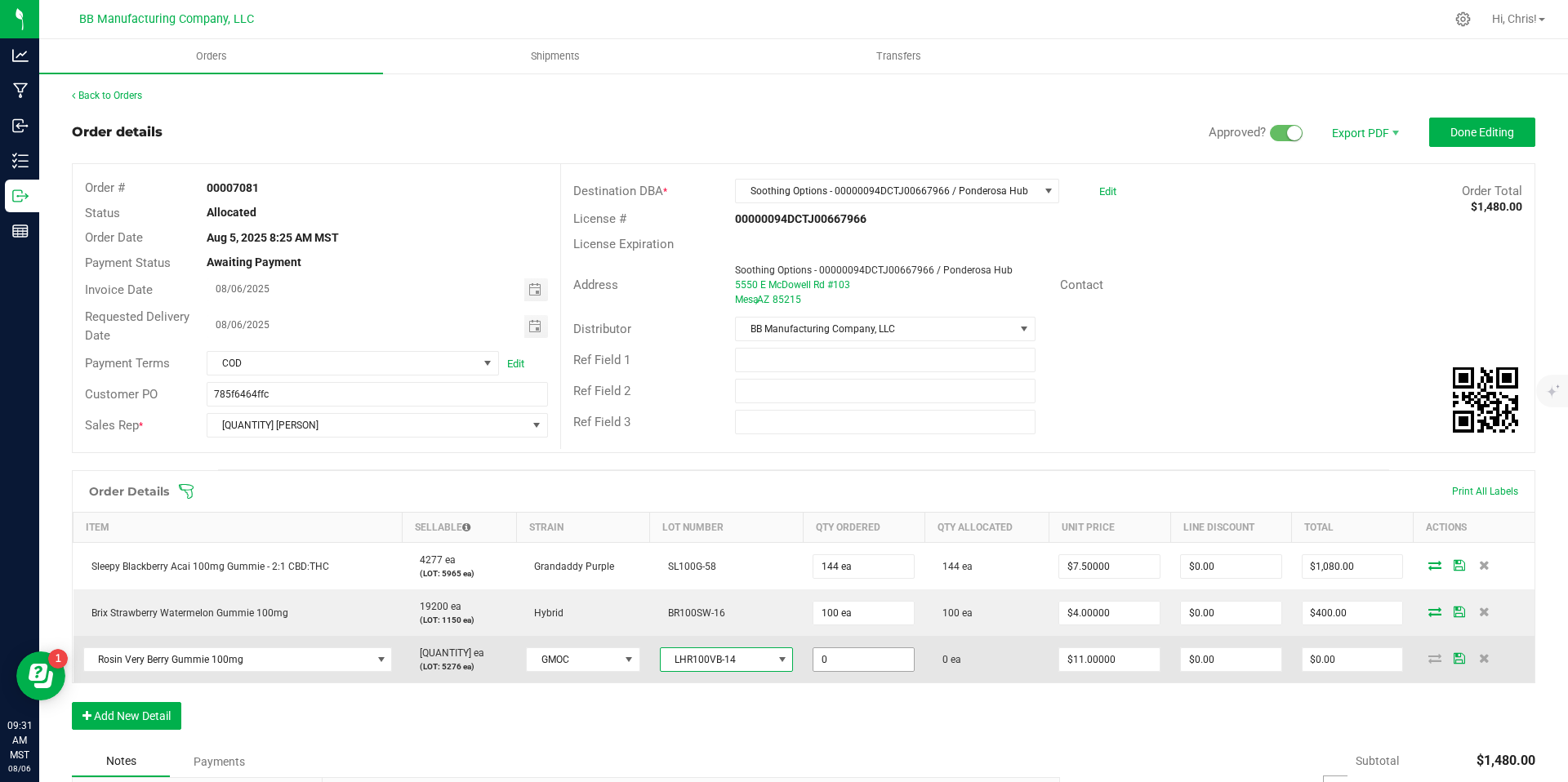 click on "0" at bounding box center [863, 660] 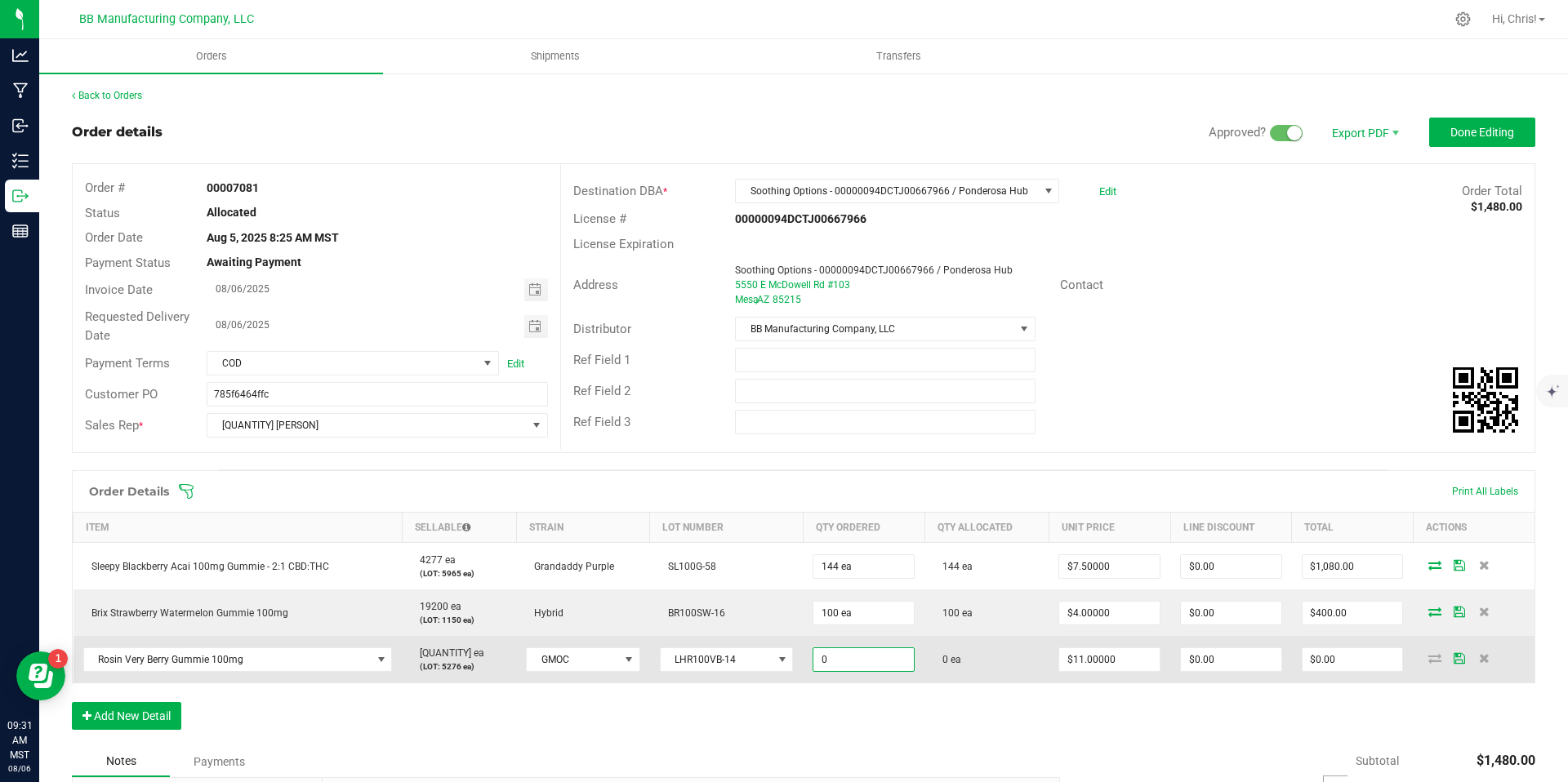 click on "0" at bounding box center (863, 660) 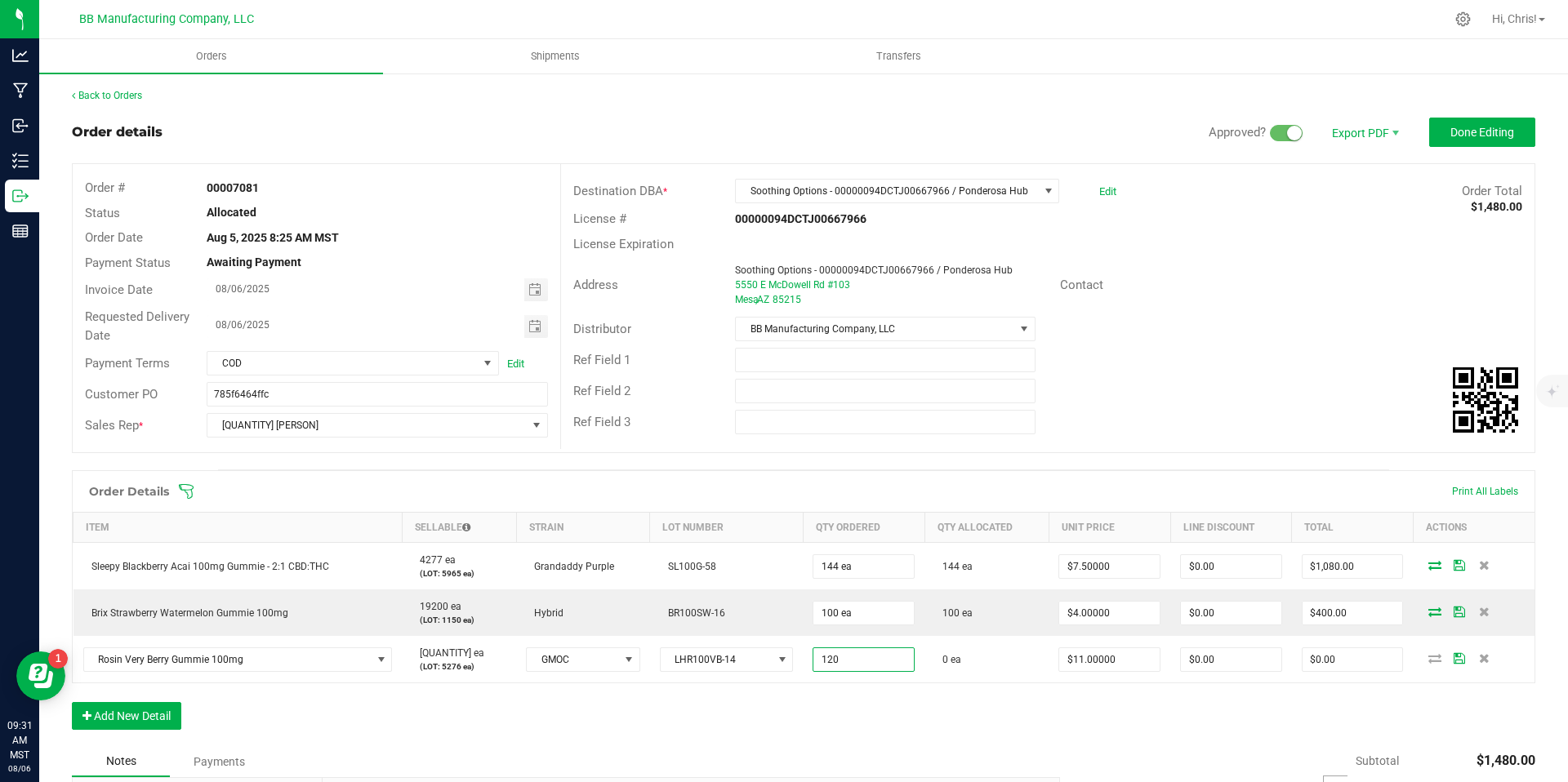 type on "120 ea" 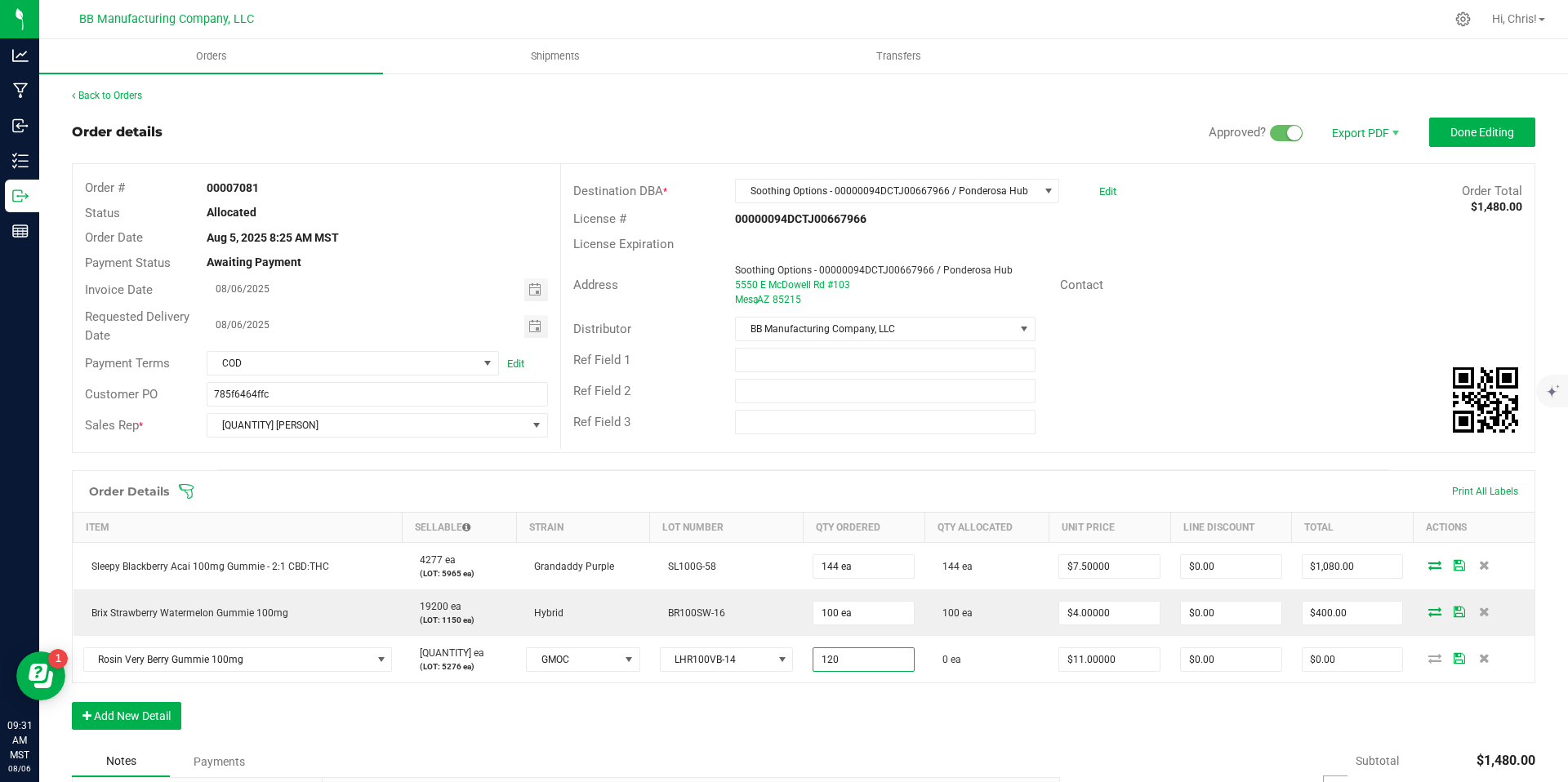 type on "$1,320.00" 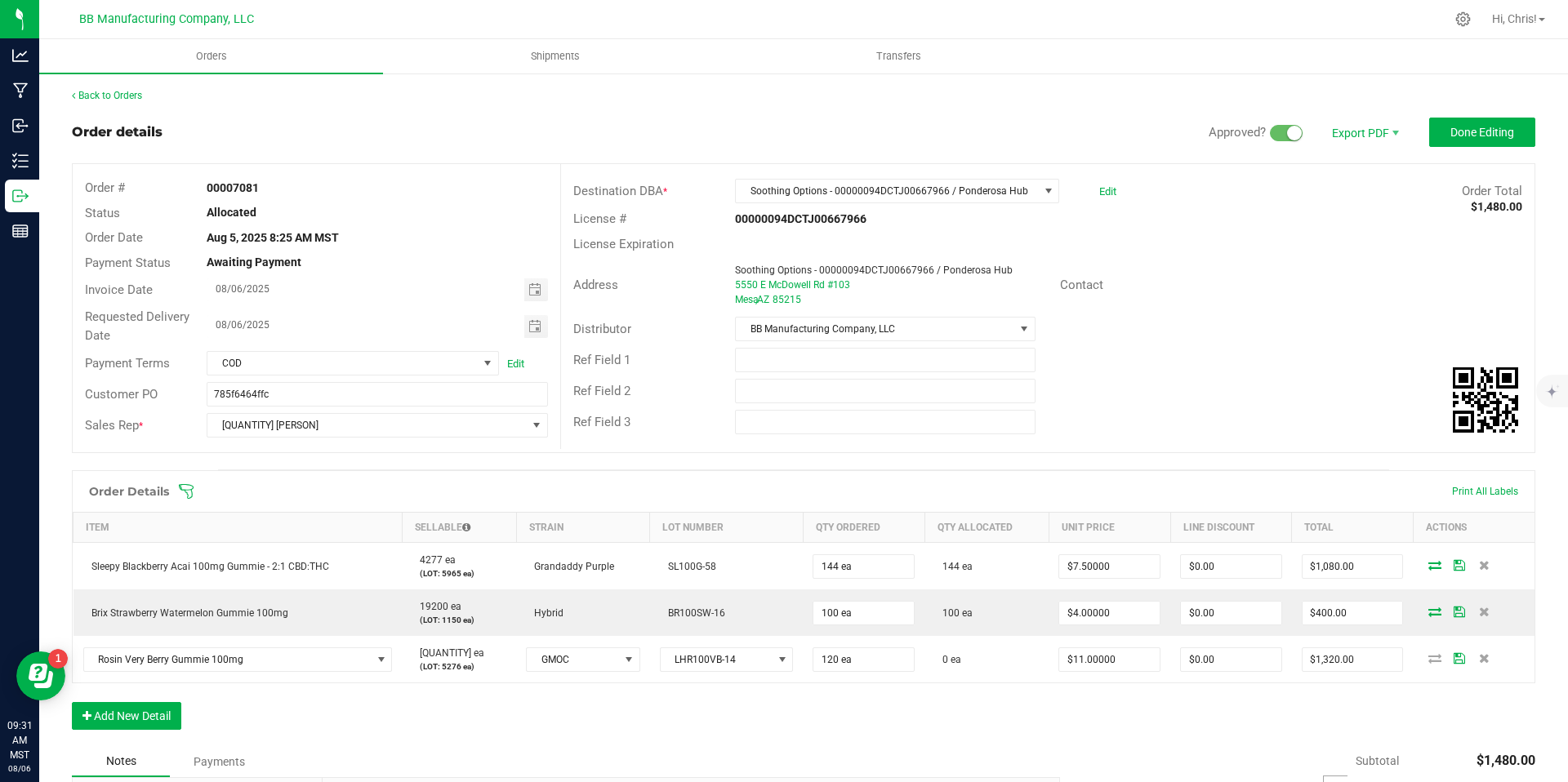 drag, startPoint x: 977, startPoint y: 740, endPoint x: 1036, endPoint y: 692, distance: 76.05919 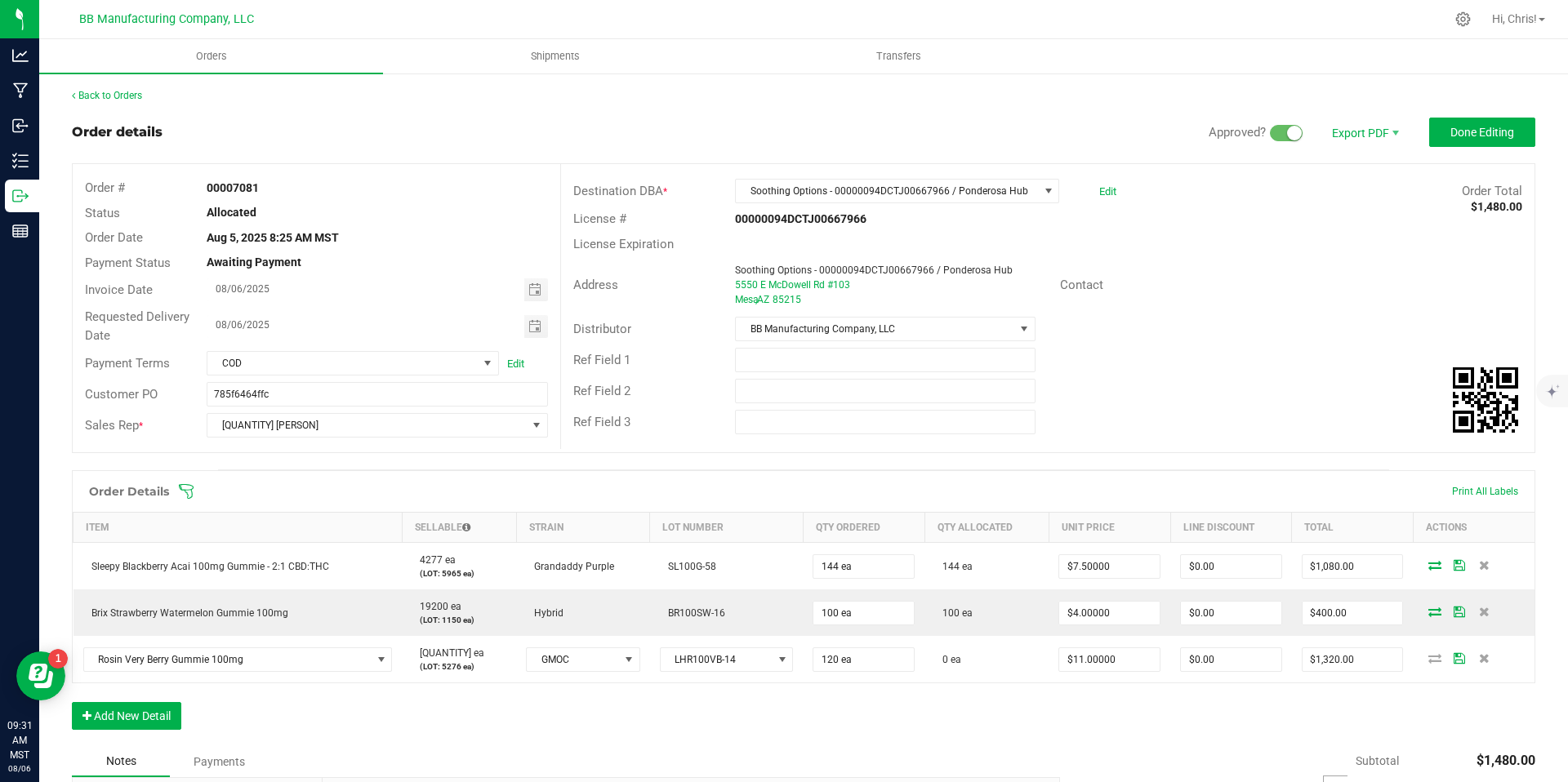 click on "Order Details Print All Labels Item  Sellable  Strain  Lot Number  Qty Ordered Qty Allocated Unit Price Line Discount Total Actions  Sleepy Blackberry Acai 100mg Gummie - 2:1 CBD:THC   4277 ea   (LOT: 5965 ea)   Grandaddy Purple   SL100G-58  144 ea  144 ea  $7.50000 $0.00 $1,080.00  Brix Strawberry Watermelon Gummie 100mg   19200 ea   (LOT: 1150 ea)   Hybrid   BR100SW-16  100 ea  100 ea  $4.00000 $0.00 $400.00 Rosin Very Berry Gummie 100mg  19916 ea   (LOT: 5276 ea)  GMOC LHR100VB-14 120 ea  0 ea  $11.00000 $0.00 $1,320.00
Add New Detail" at bounding box center [804, 608] 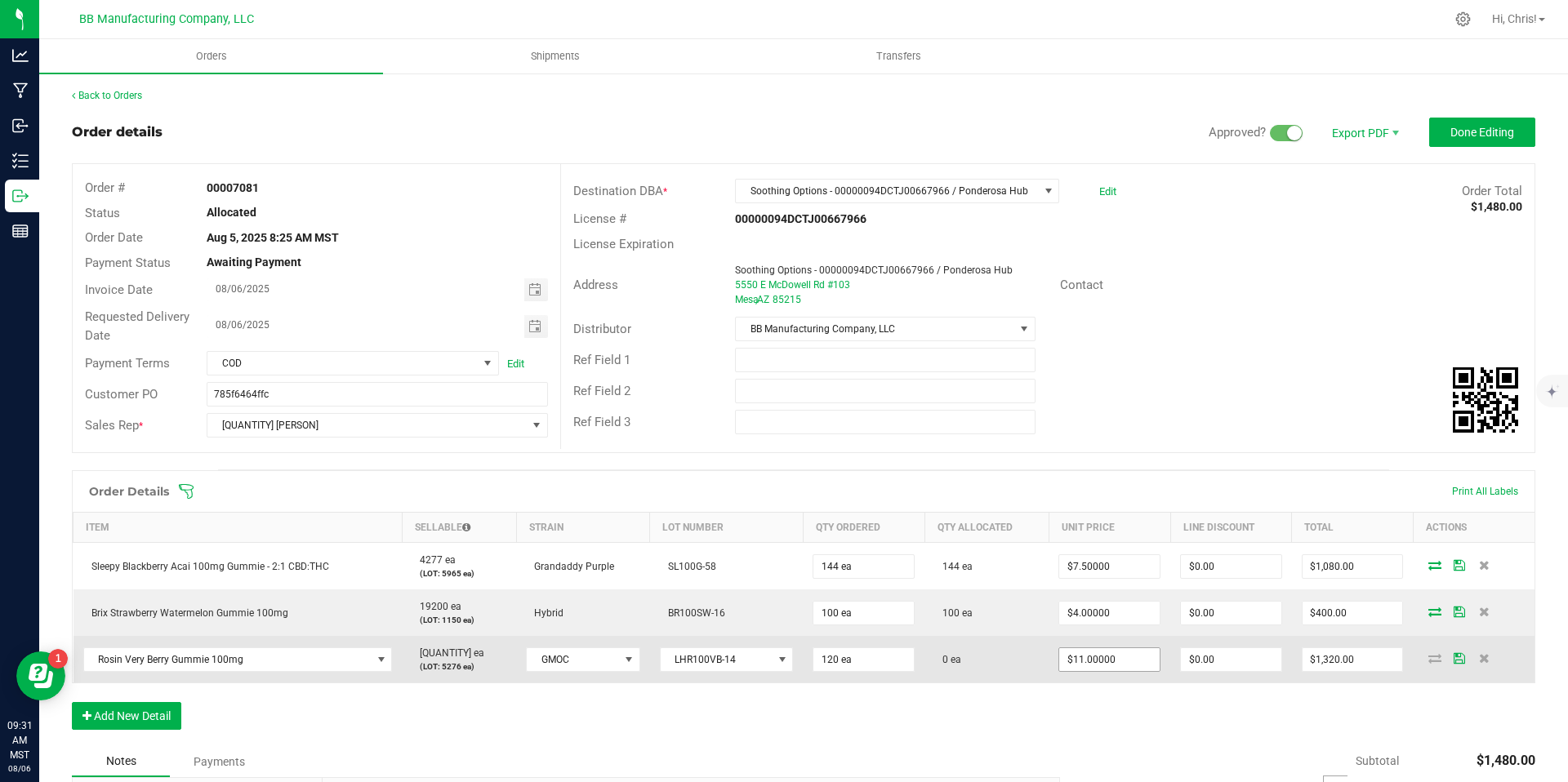 type on "11" 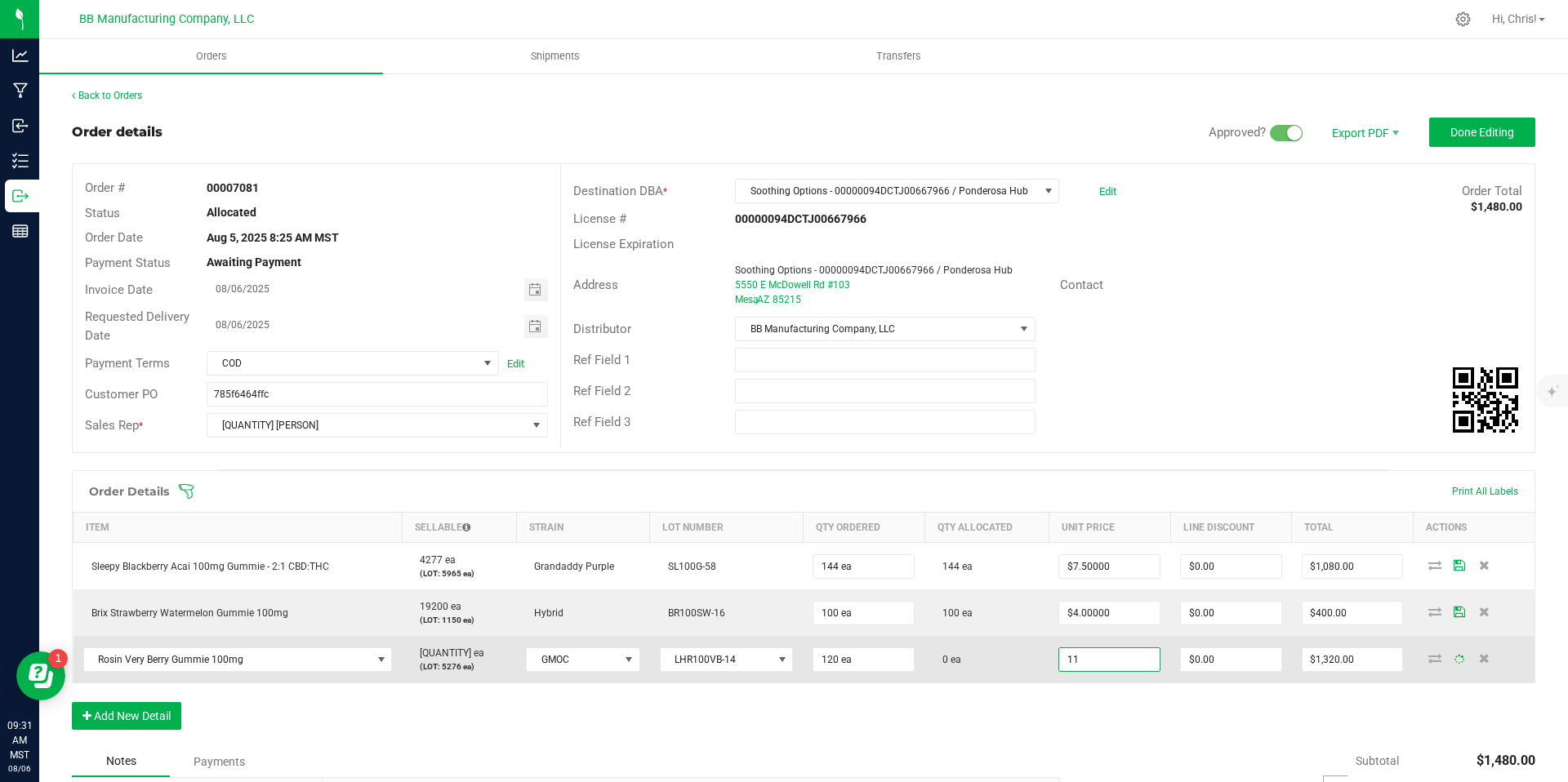click on "11" at bounding box center [1109, 660] 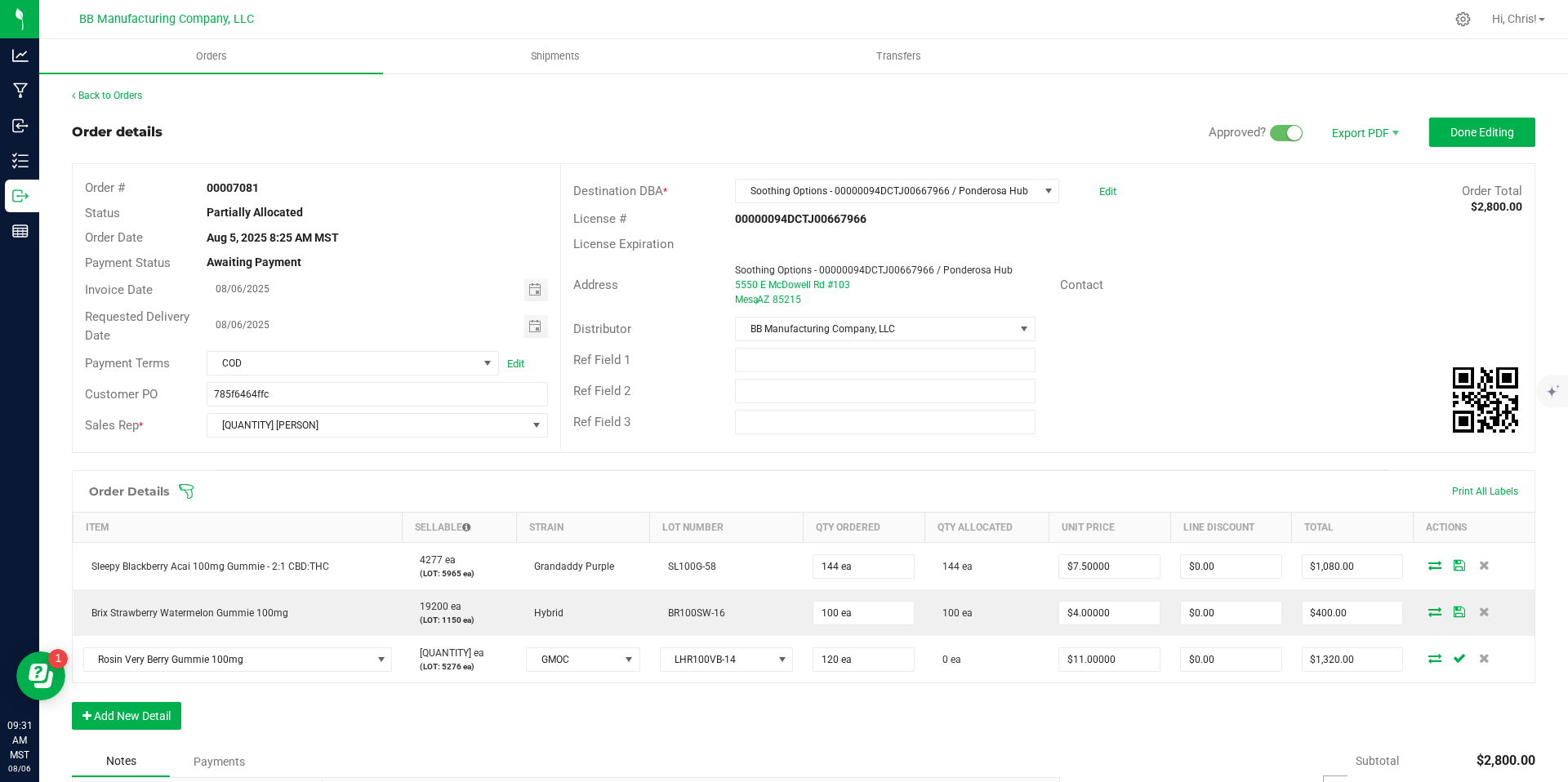 click on "Order Details Print All Labels Item  Sellable  Strain  Lot Number  Qty Ordered Qty Allocated Unit Price Line Discount Total Actions  Sleepy Blackberry Acai 100mg Gummie - 2:1 CBD:THC   4277 ea   (LOT: 5965 ea)   Grandaddy Purple   SL100G-58  144 ea  144 ea  $7.50000 $0.00 $1,080.00  Brix Strawberry Watermelon Gummie 100mg   19200 ea   (LOT: 1150 ea)   Hybrid   BR100SW-16  100 ea  100 ea  $4.00000 $0.00 $400.00 Rosin Very Berry Gummie 100mg  19916 ea   (LOT: 5276 ea)  GMOC LHR100VB-14 120 ea  0 ea  $11.00000 $0.00 $1,320.00
Add New Detail" at bounding box center [804, 608] 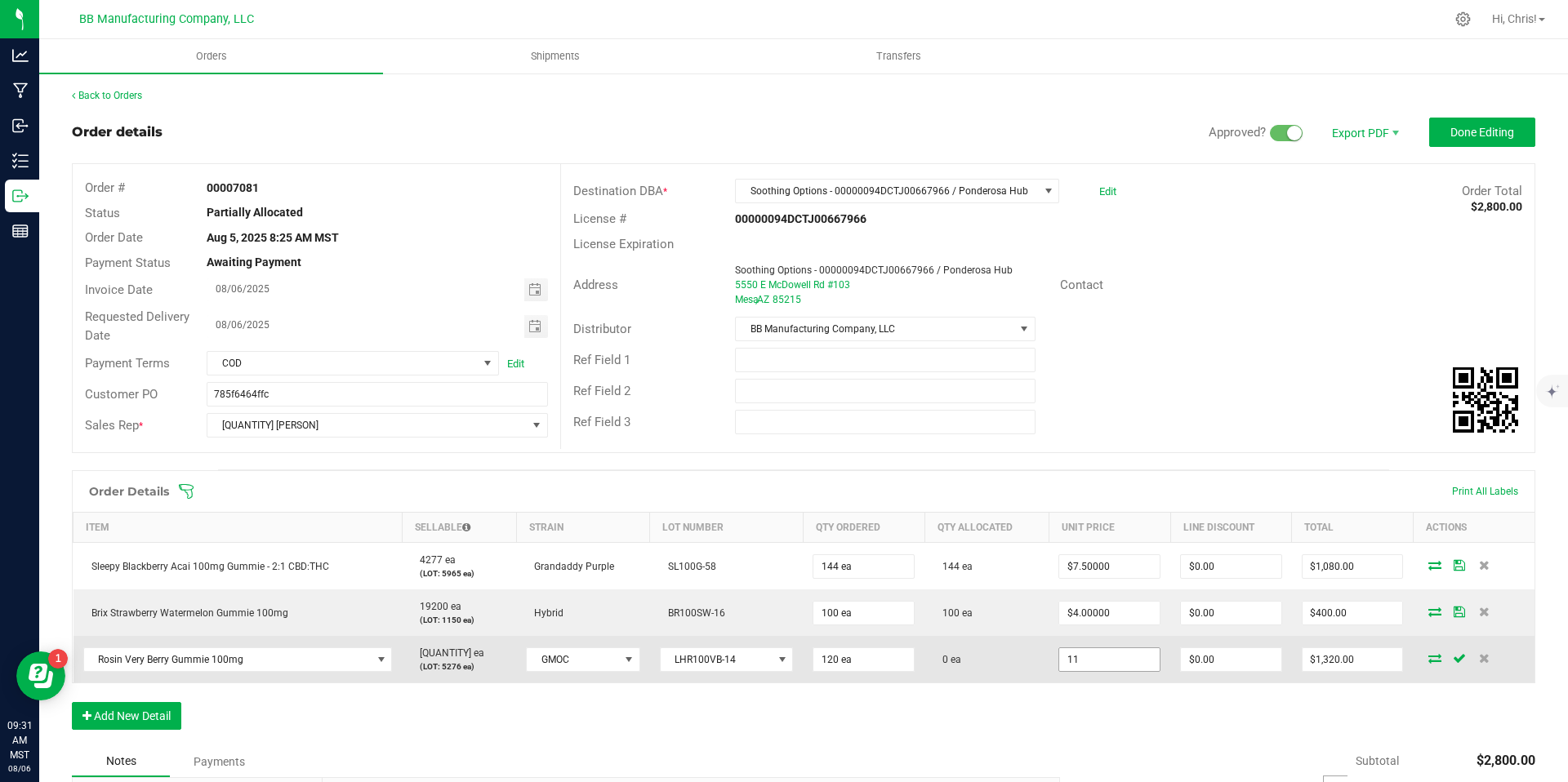click on "11" at bounding box center (1109, 660) 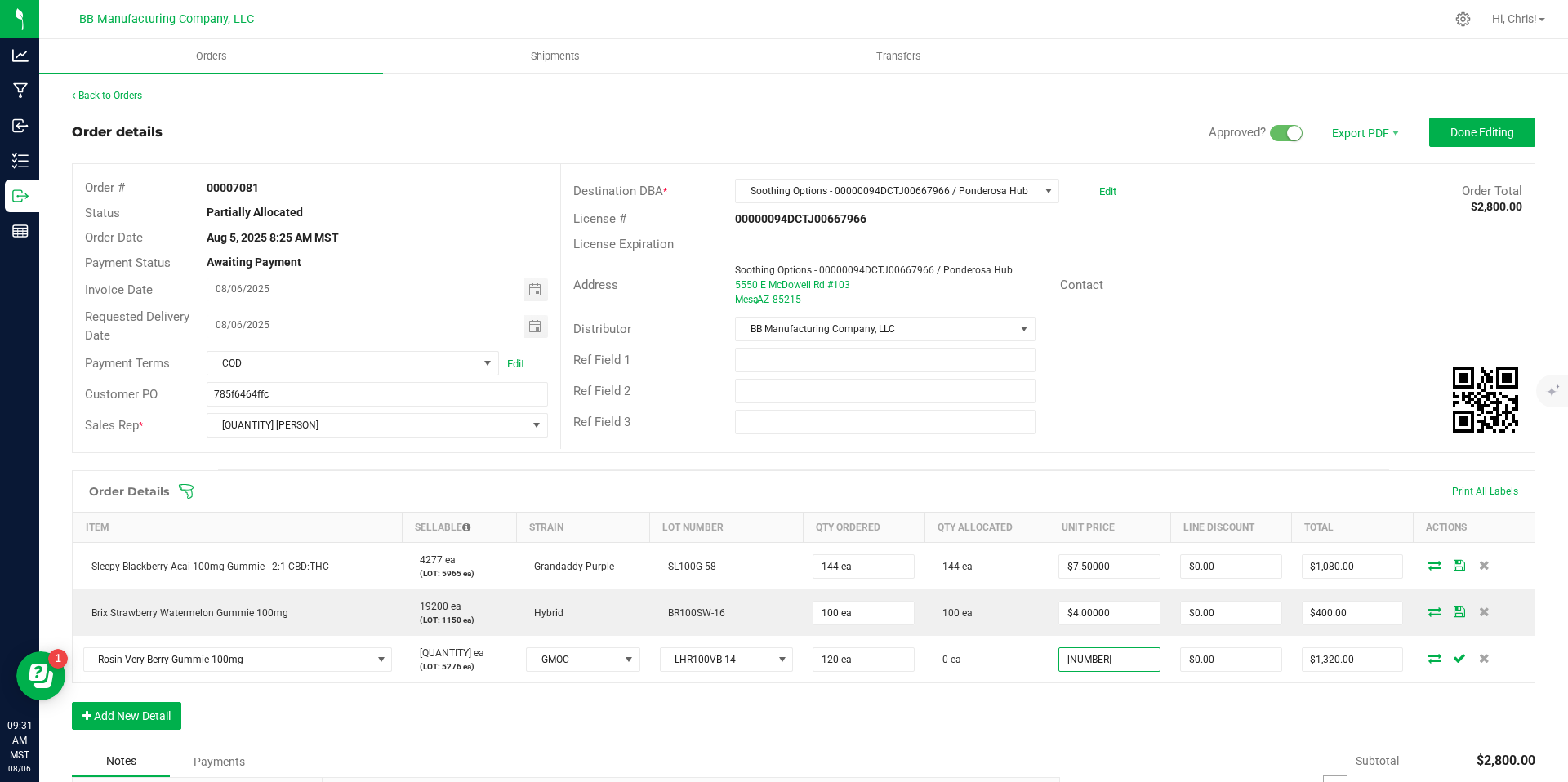 type on "$8.80000" 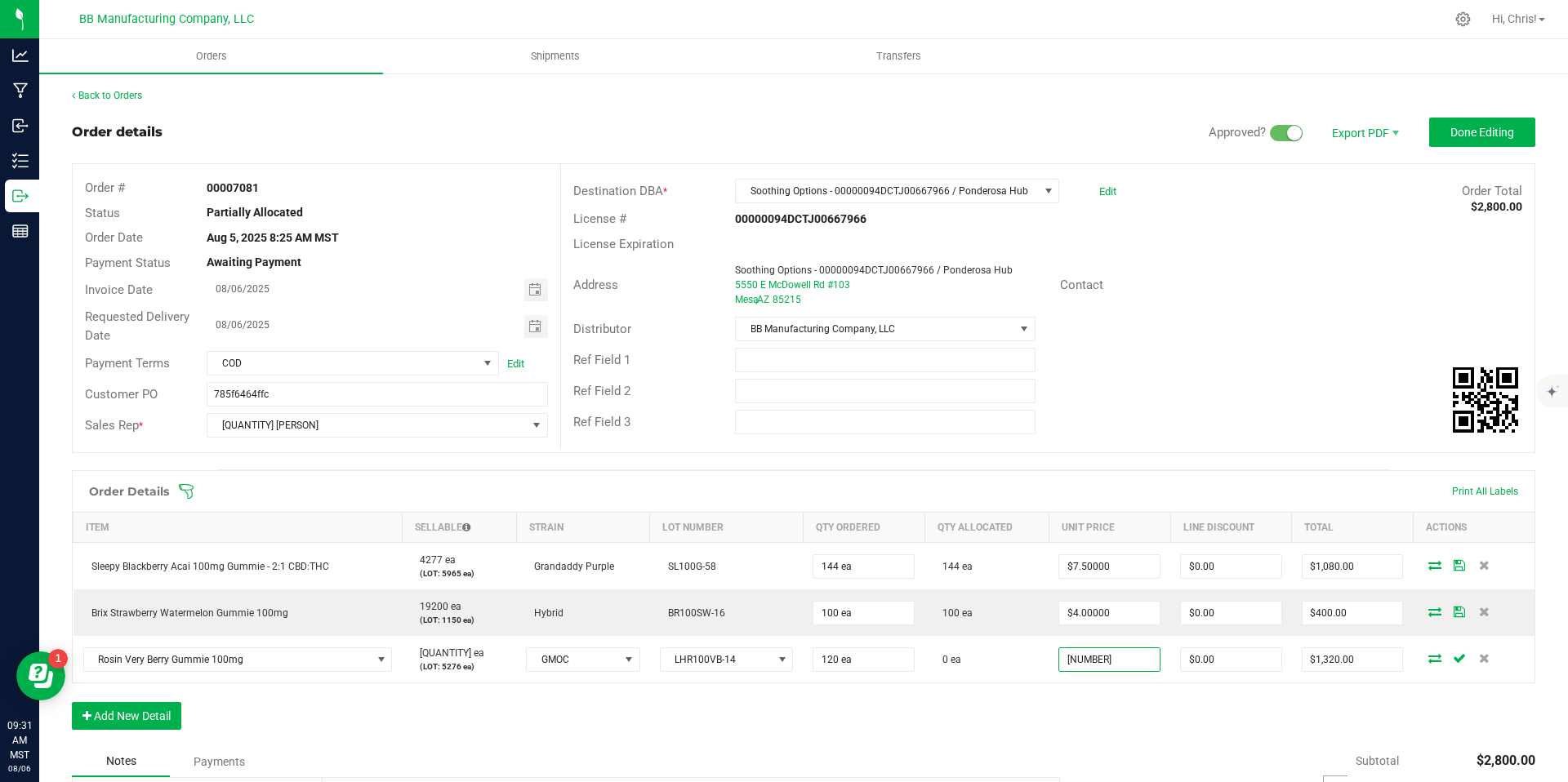 type on "$1,056.00" 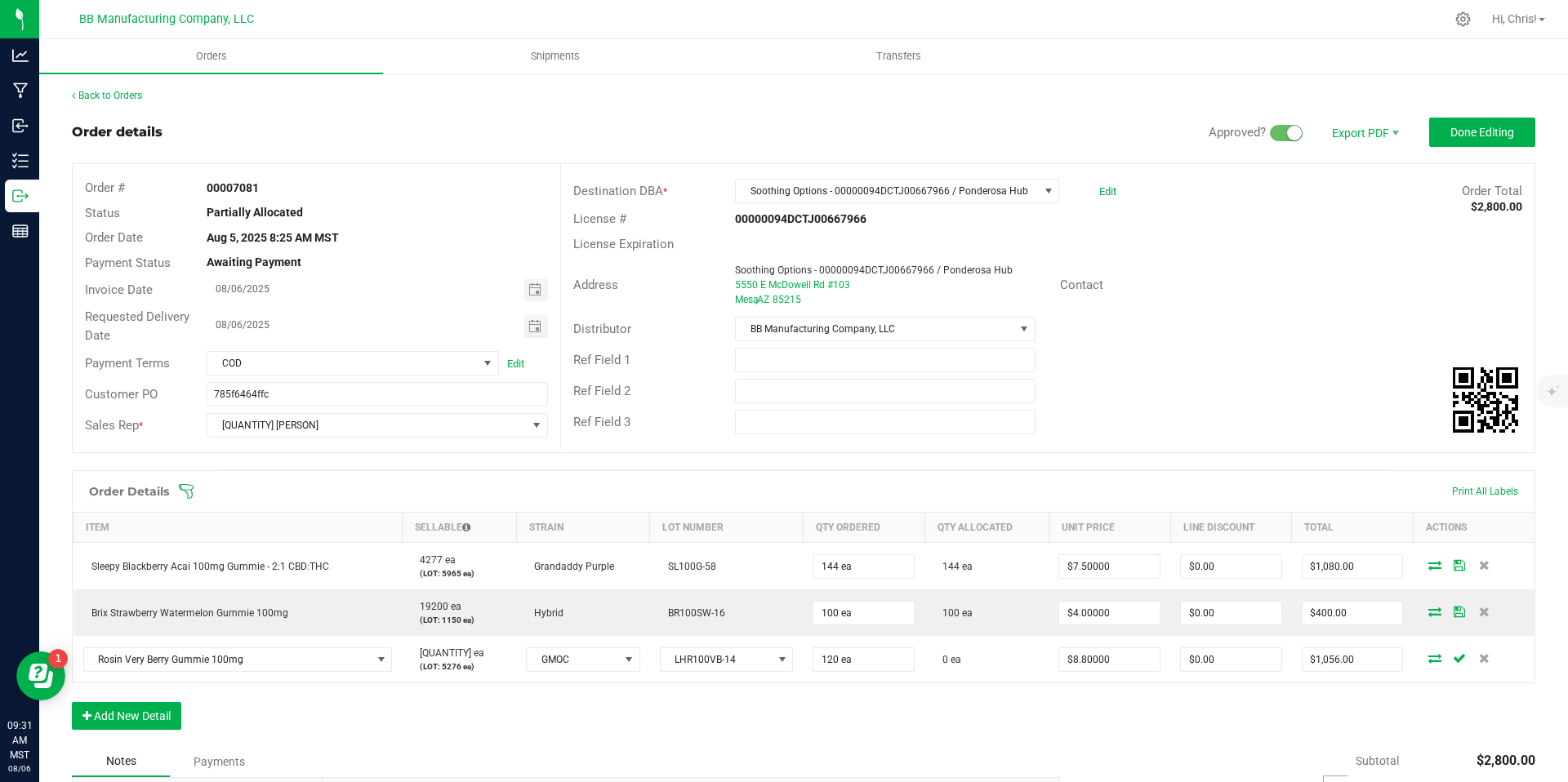 click on "Order Details Print All Labels Item  Sellable  Strain  Lot Number  Qty Ordered Qty Allocated Unit Price Line Discount Total Actions  Sleepy Blackberry Acai 100mg Gummie - 2:1 CBD:THC   4277 ea   (LOT: 5965 ea)   Grandaddy Purple   SL100G-58  144 ea  144 ea  $7.50000 $0.00 $1,080.00  Brix Strawberry Watermelon Gummie 100mg   19200 ea   (LOT: 1150 ea)   Hybrid   BR100SW-16  100 ea  100 ea  $4.00000 $0.00 $400.00 Rosin Very Berry Gummie 100mg  19916 ea   (LOT: 5276 ea)  GMOC LHR100VB-14 120 ea  0 ea  $8.80000 $0.00 $1,056.00
Add New Detail" at bounding box center [804, 608] 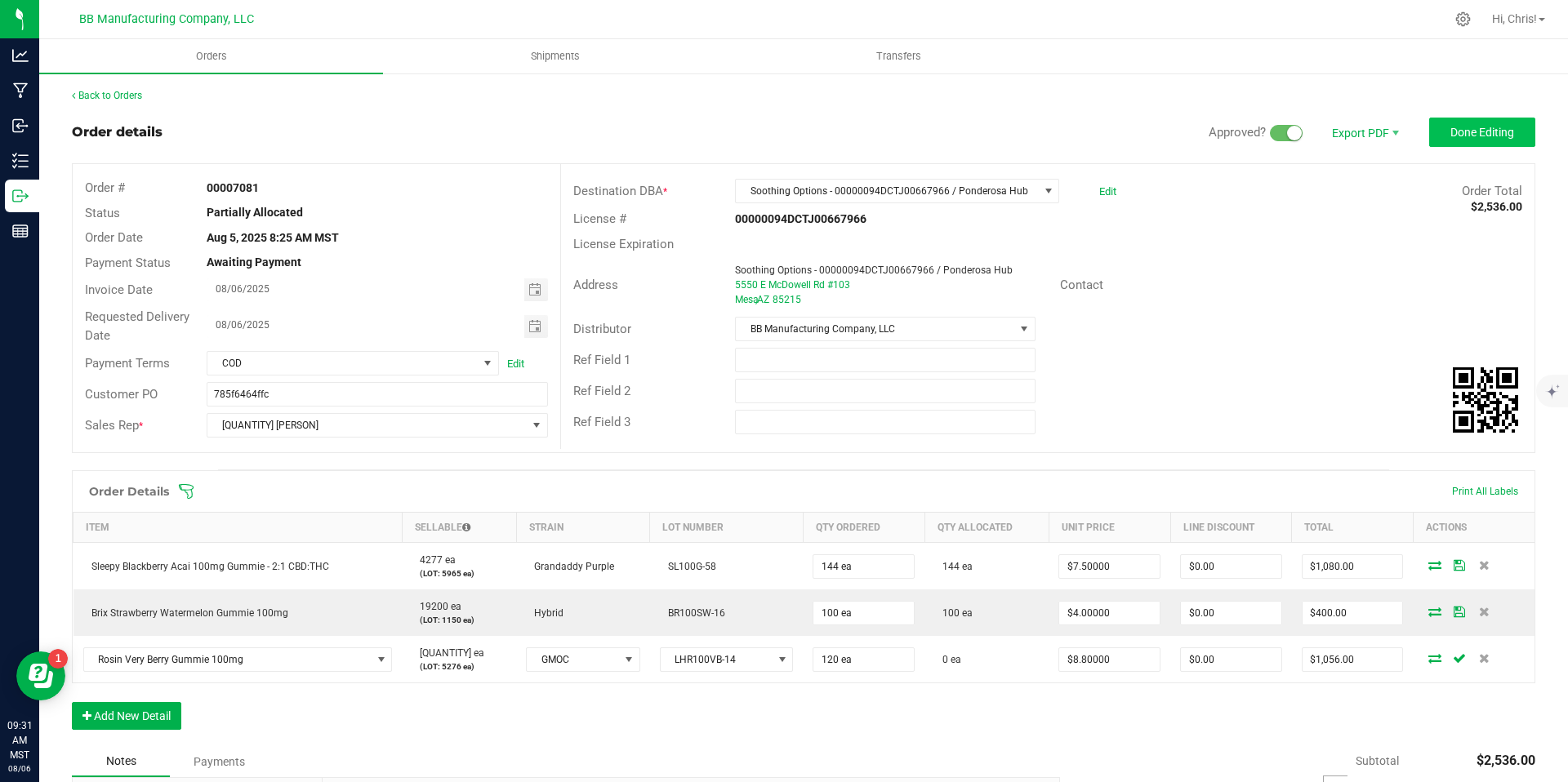 scroll, scrollTop: 3, scrollLeft: 0, axis: vertical 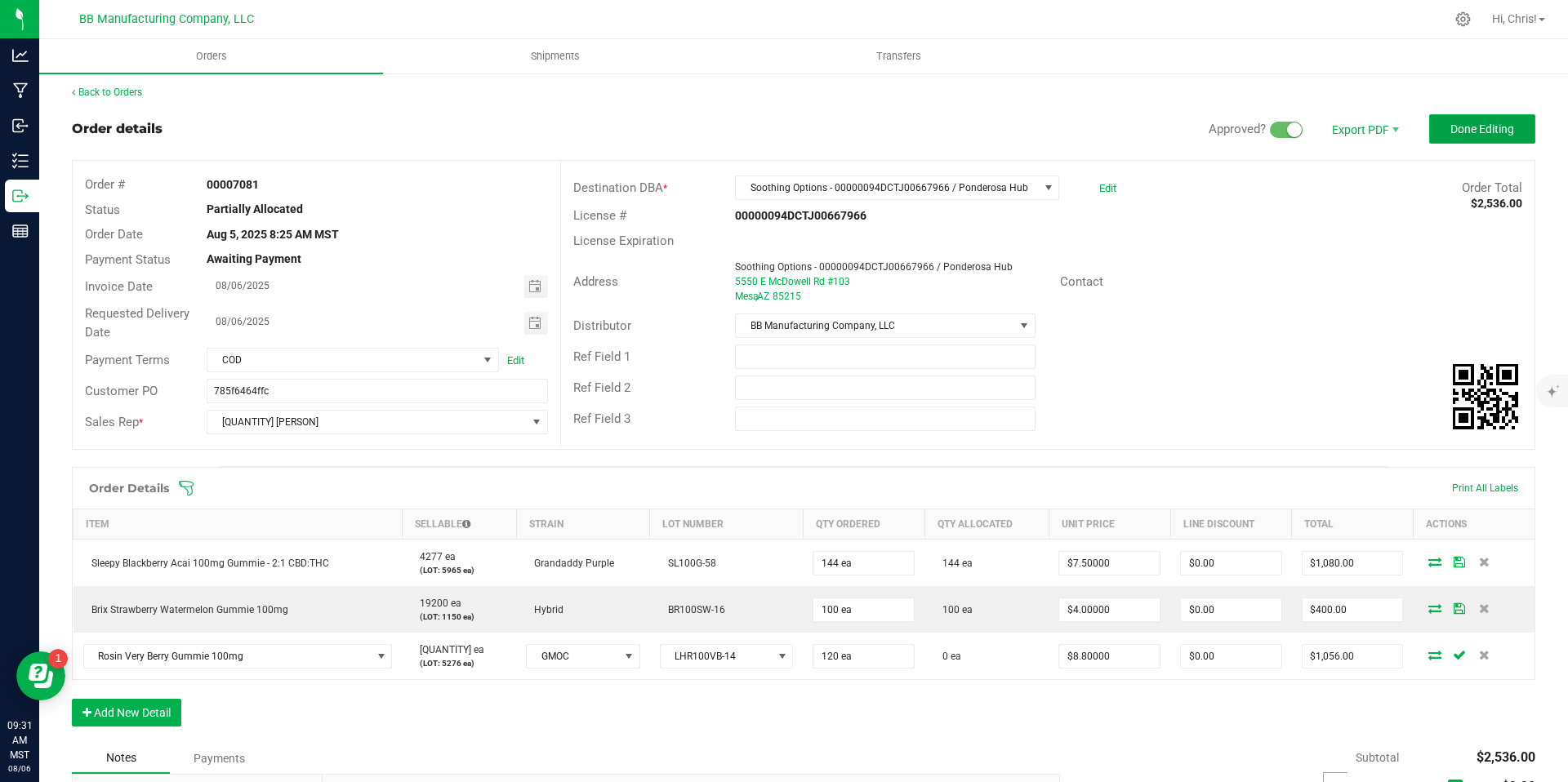 click on "Done Editing" at bounding box center [1482, 129] 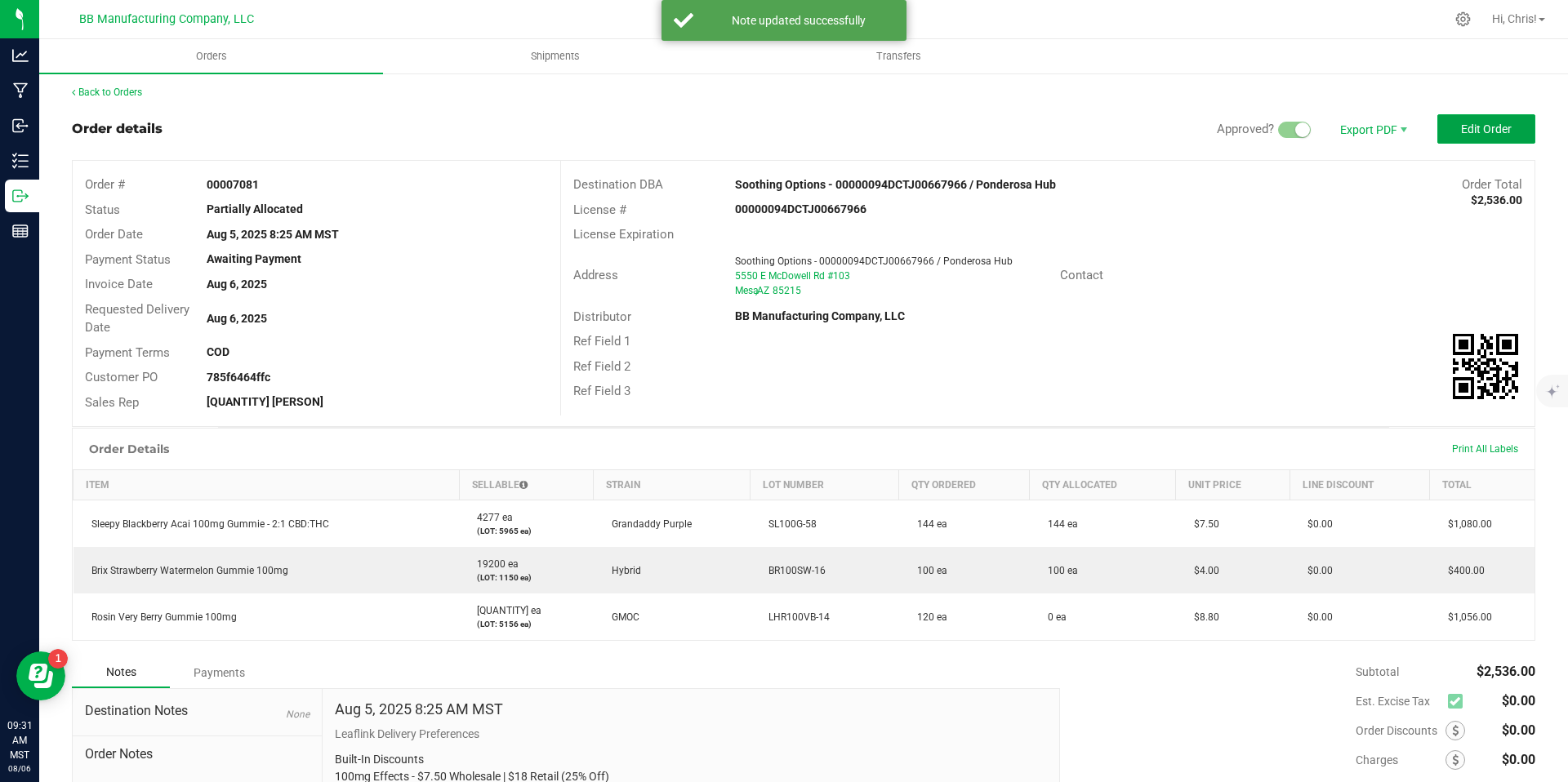 click on "Edit Order" at bounding box center (1486, 129) 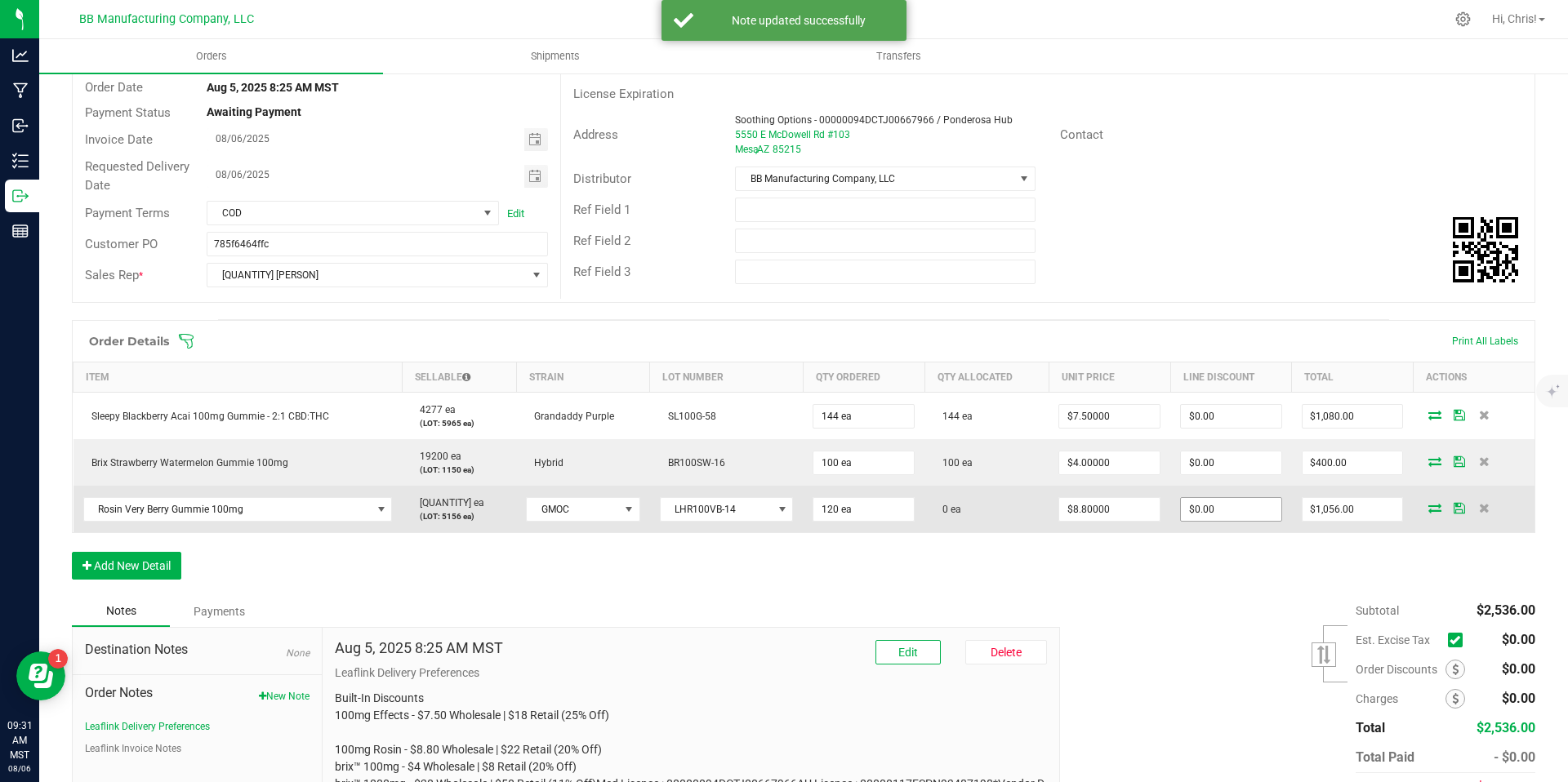 scroll, scrollTop: 151, scrollLeft: 0, axis: vertical 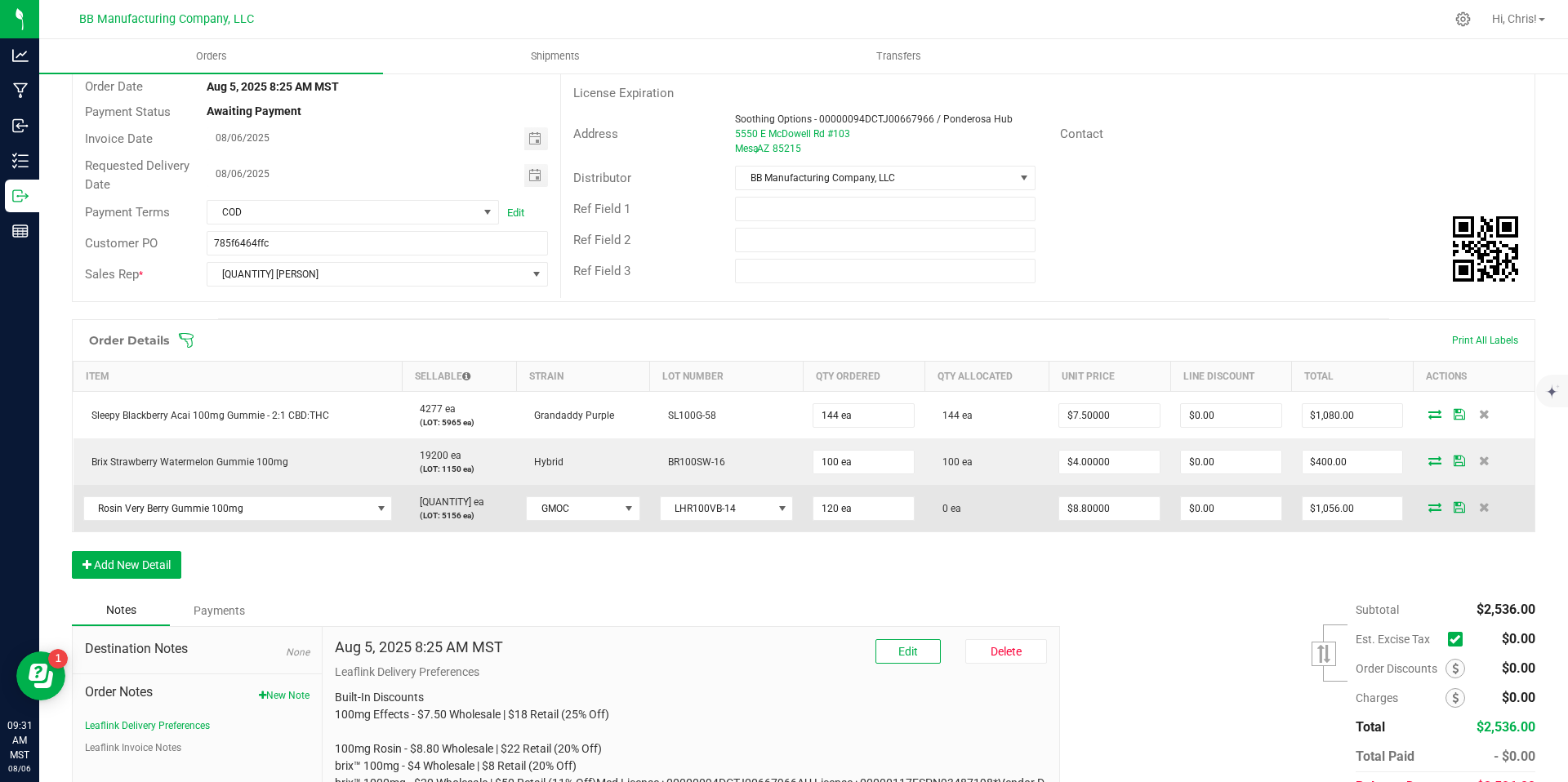 click at bounding box center [1473, 508] 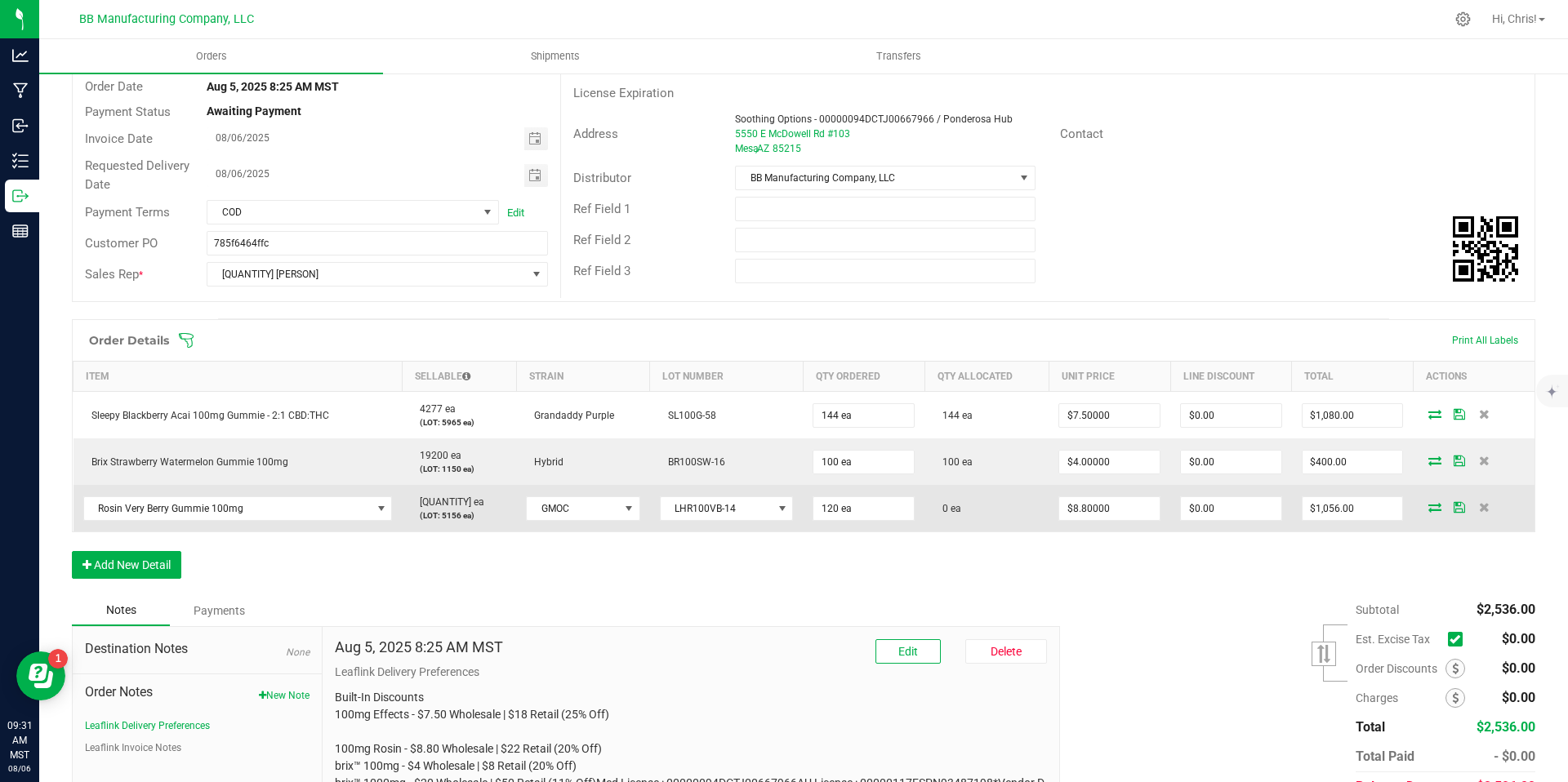 click at bounding box center (1435, 507) 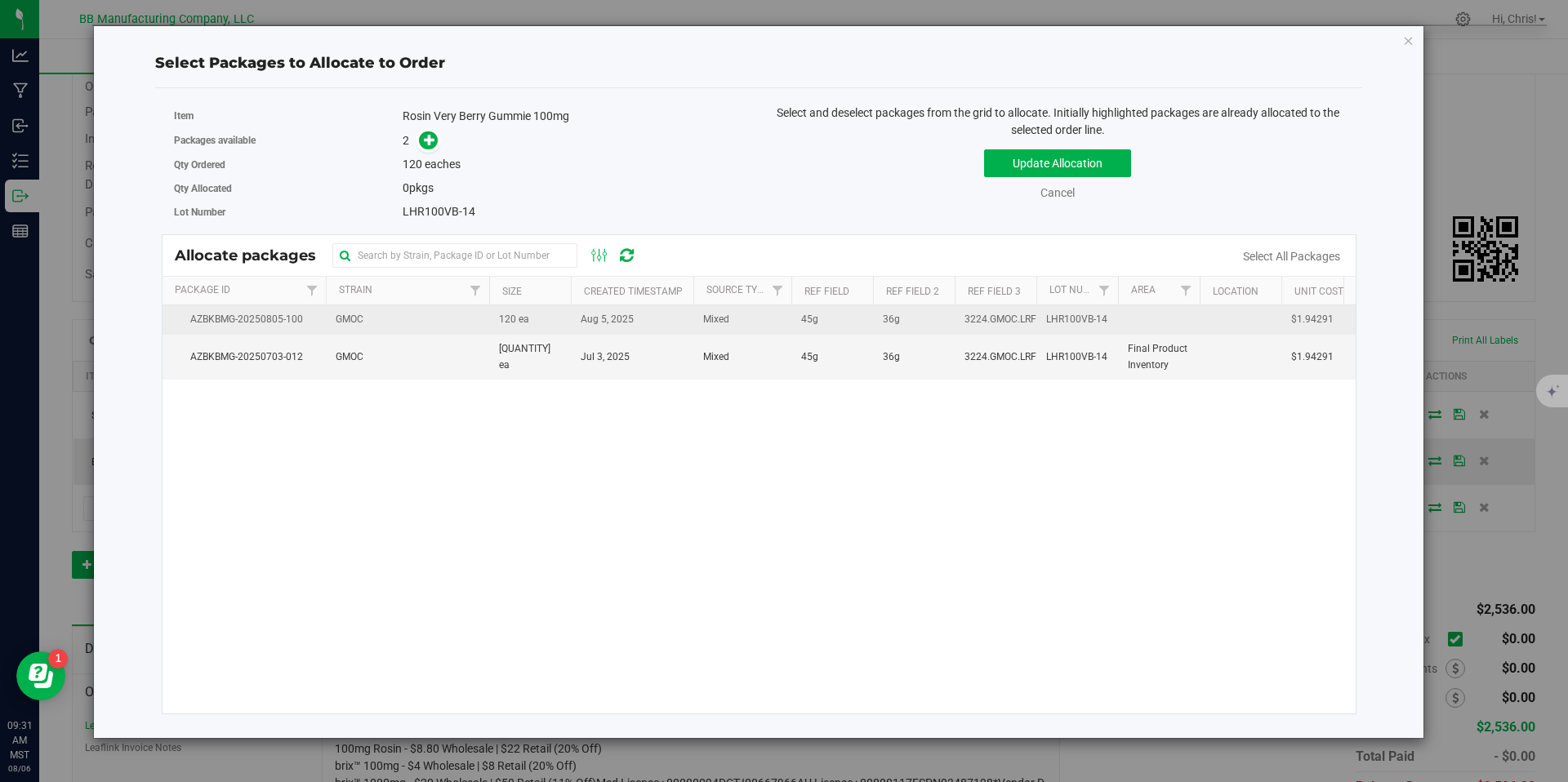 click on "Aug 5, 2025" at bounding box center [632, 320] 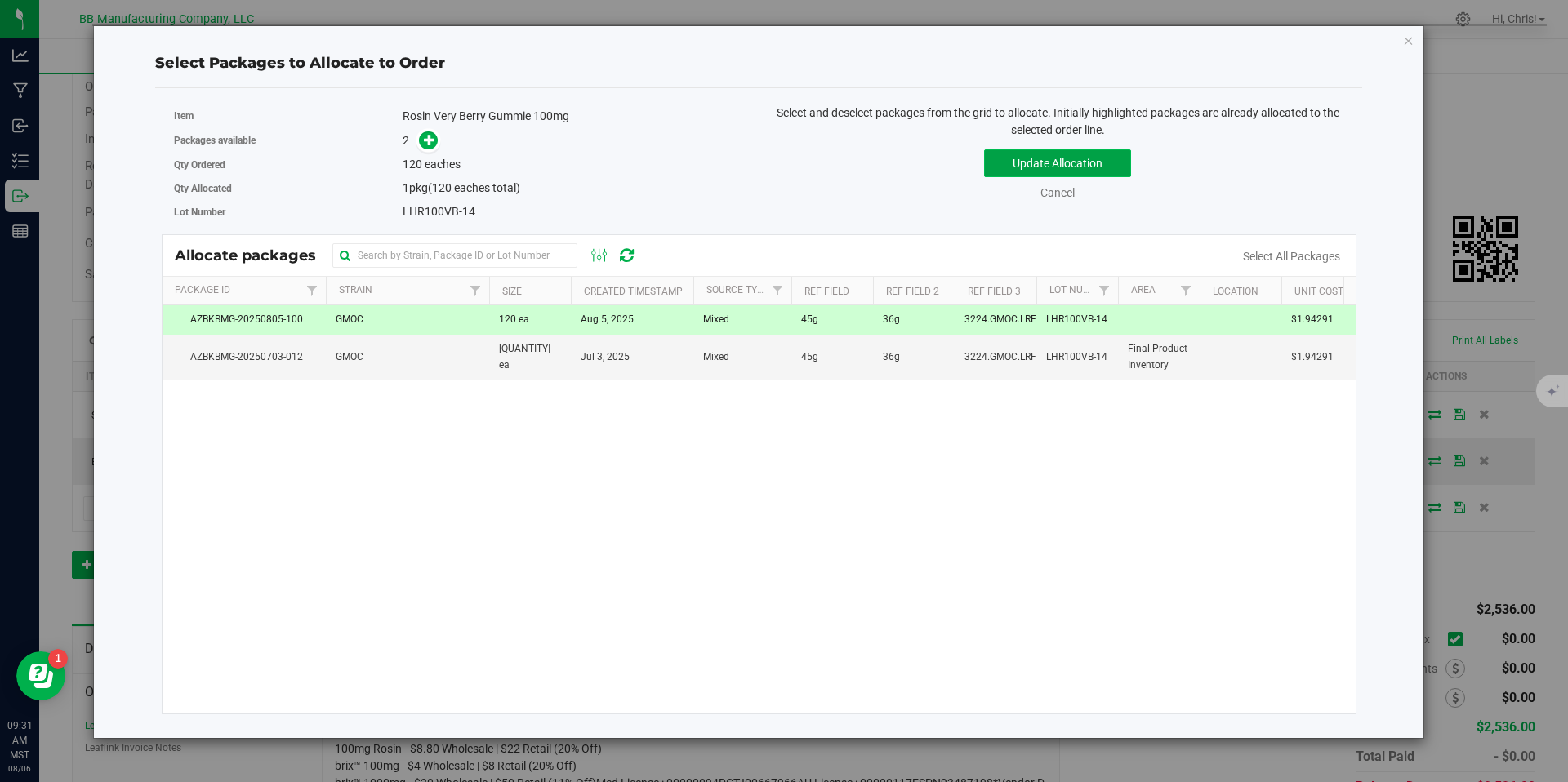 click on "Update Allocation" at bounding box center (1058, 163) 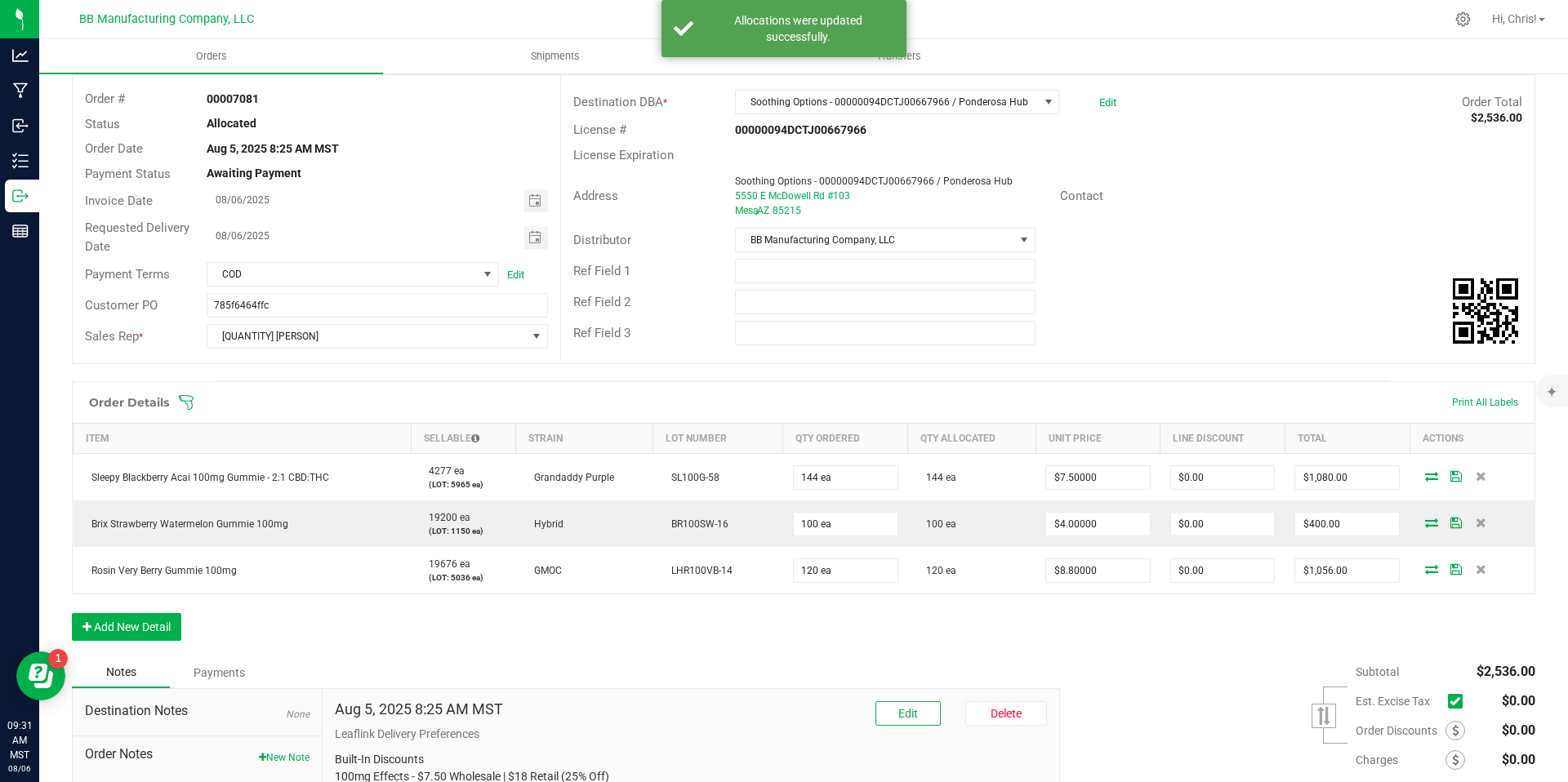 scroll, scrollTop: 0, scrollLeft: 0, axis: both 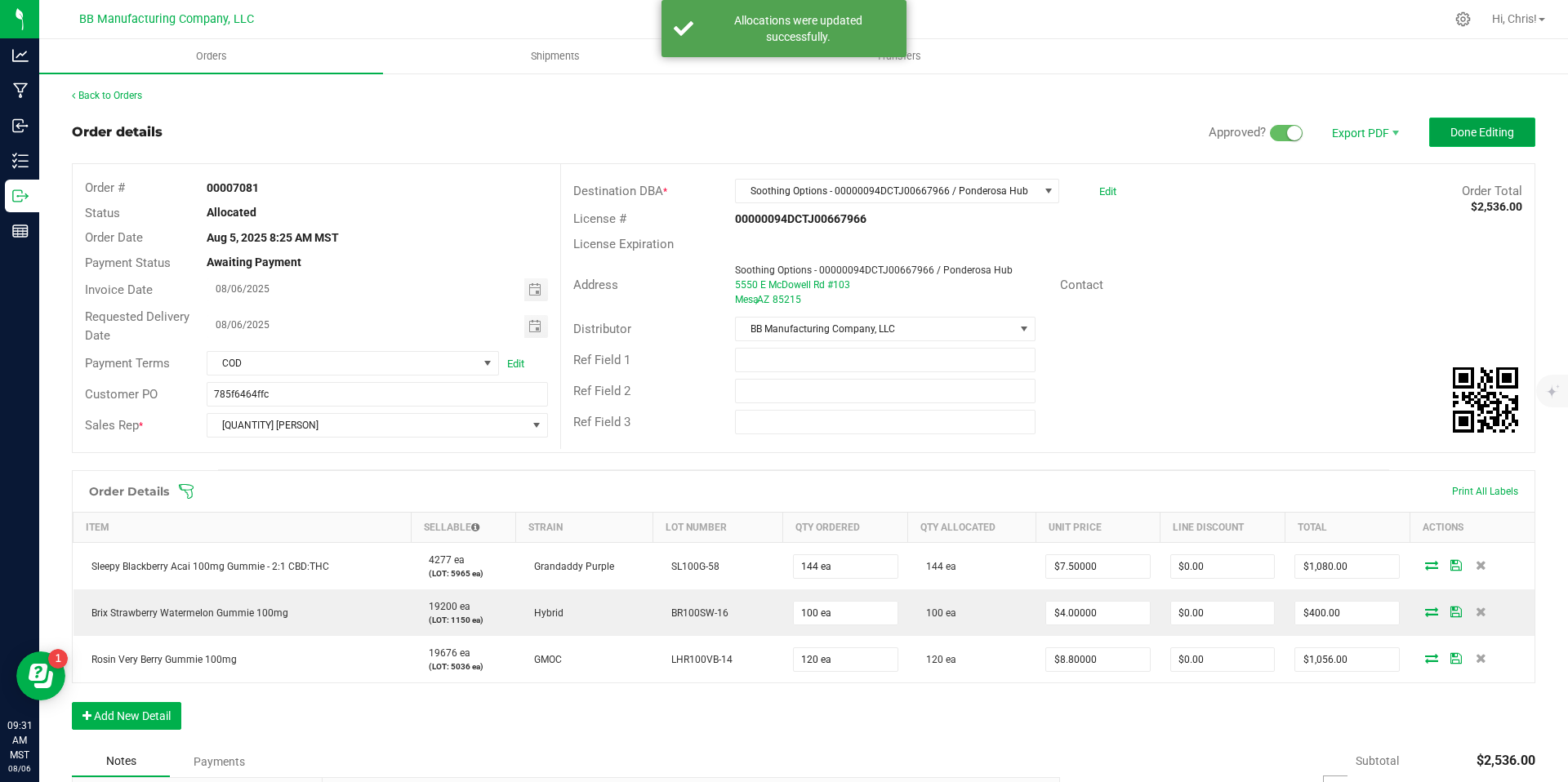 click on "Done Editing" at bounding box center [1482, 132] 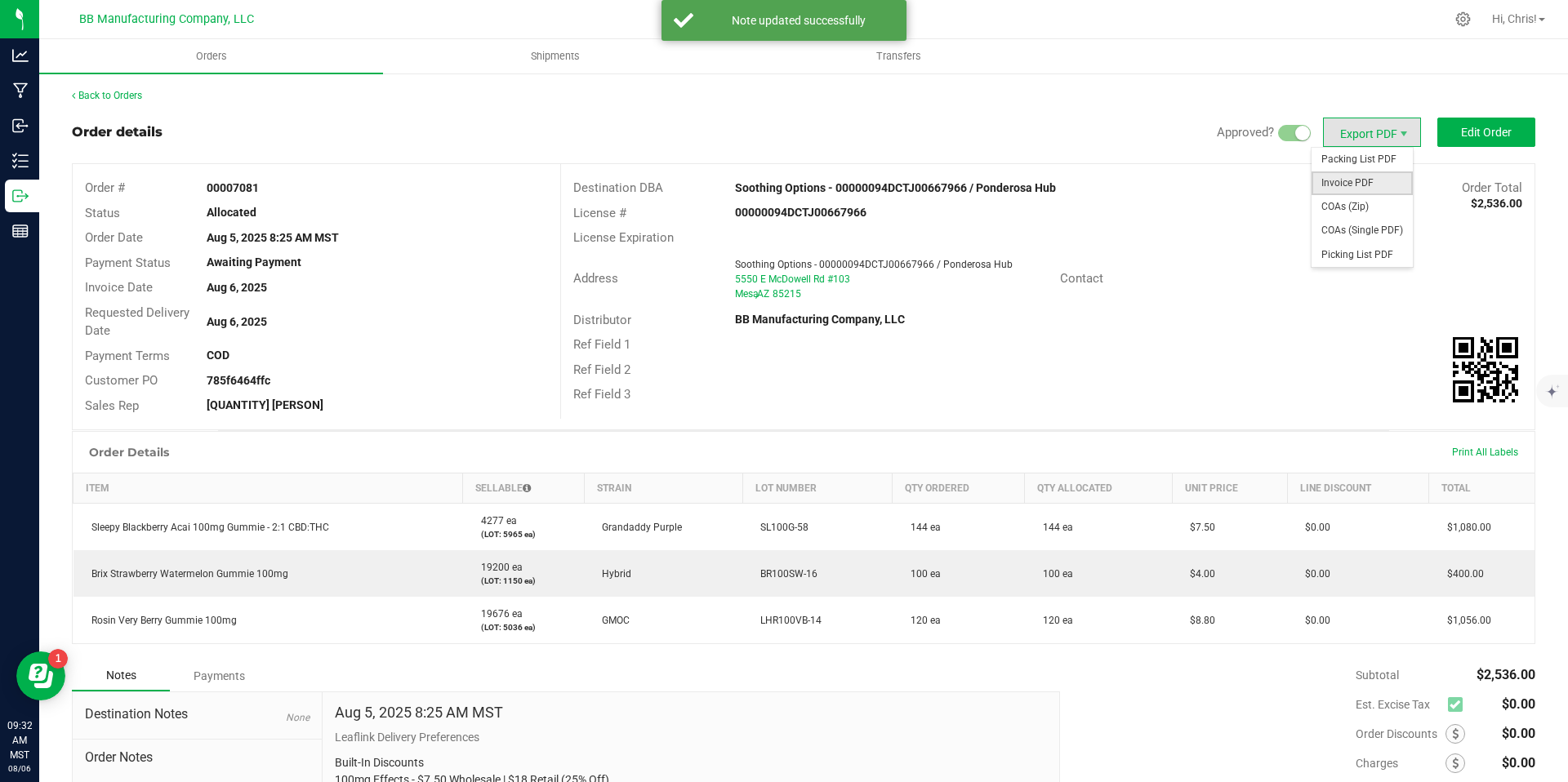 click on "Invoice PDF" at bounding box center (1362, 183) 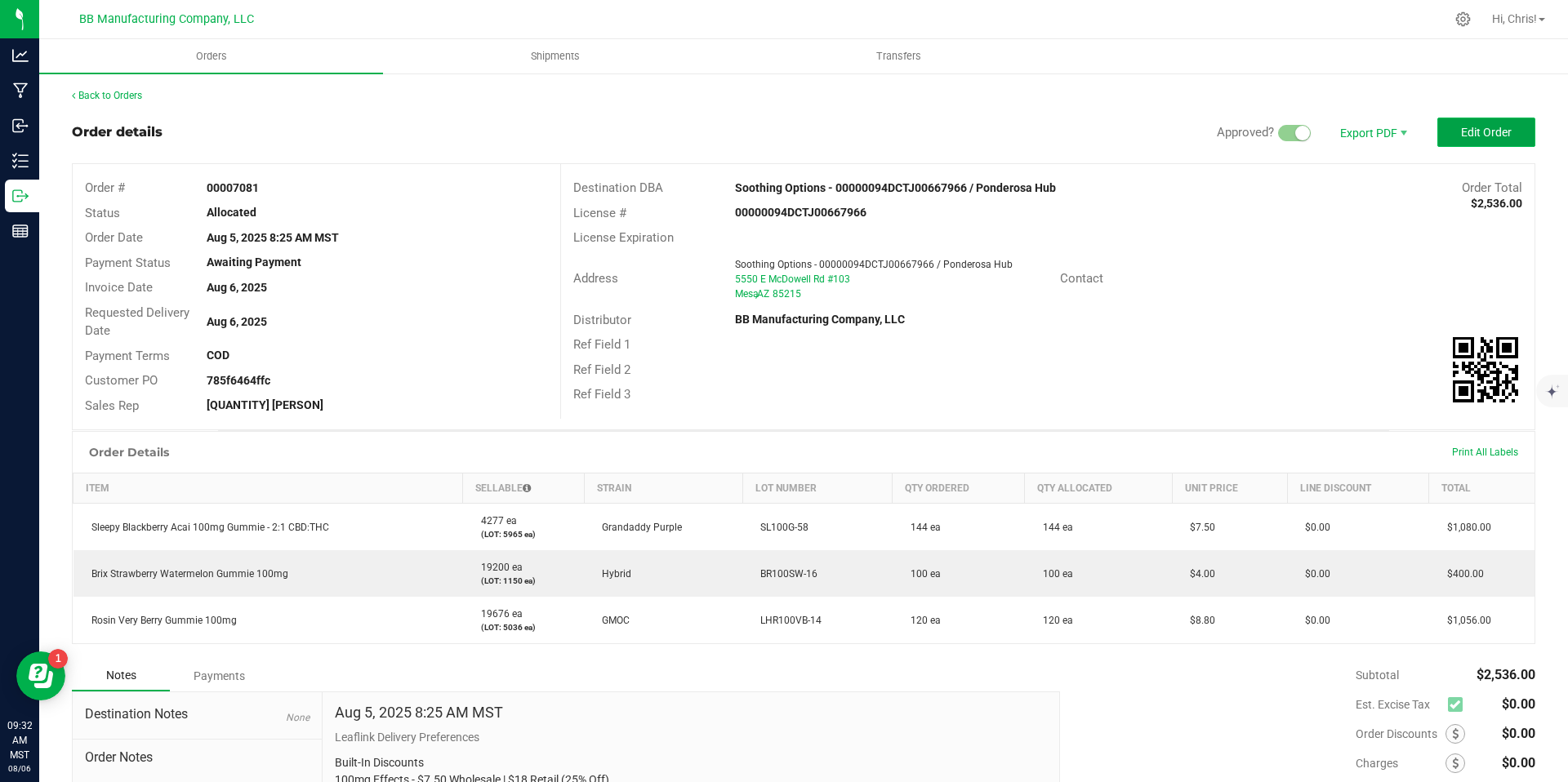 click on "Edit Order" at bounding box center [1486, 132] 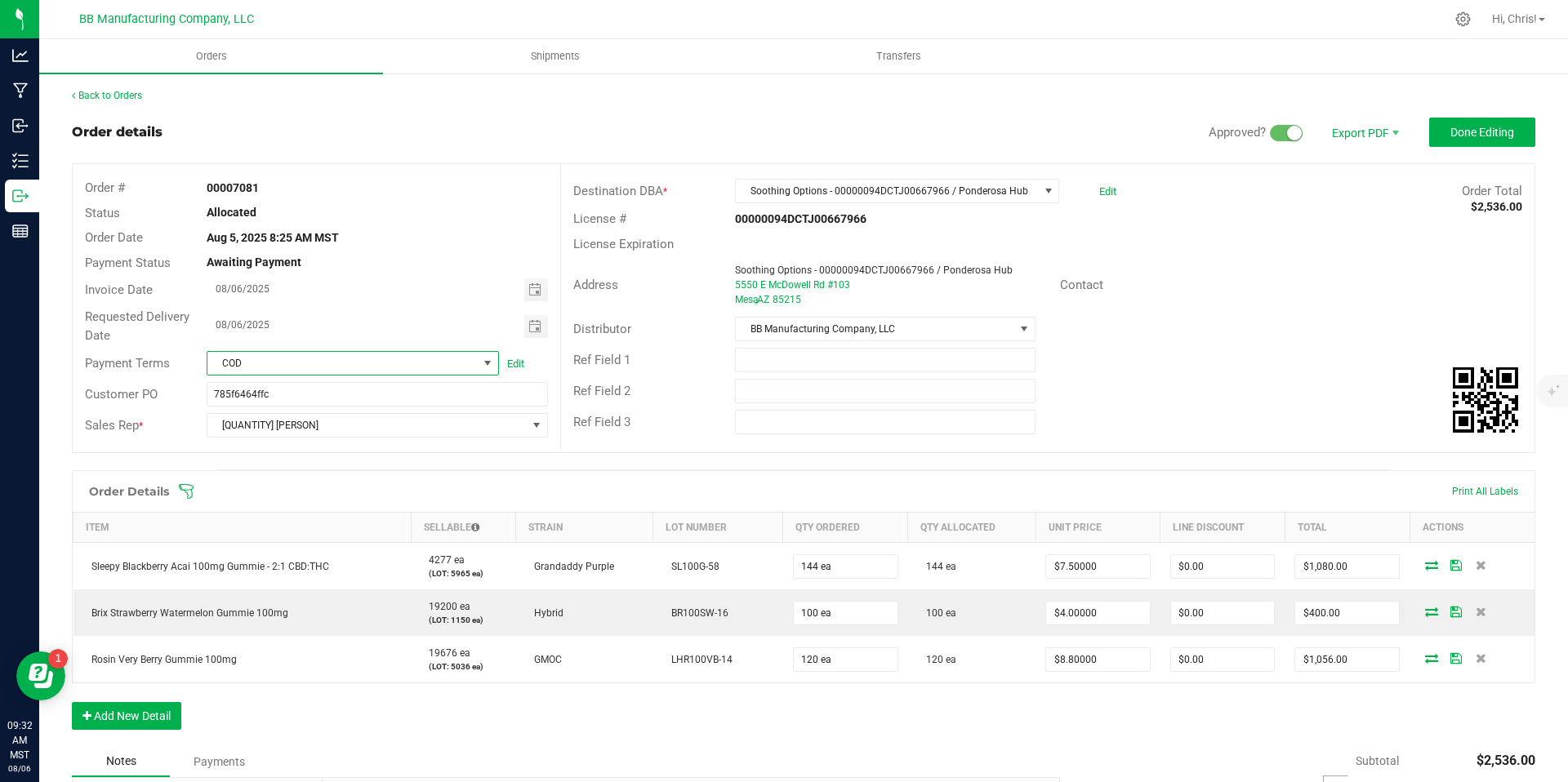 click on "COD" at bounding box center [342, 363] 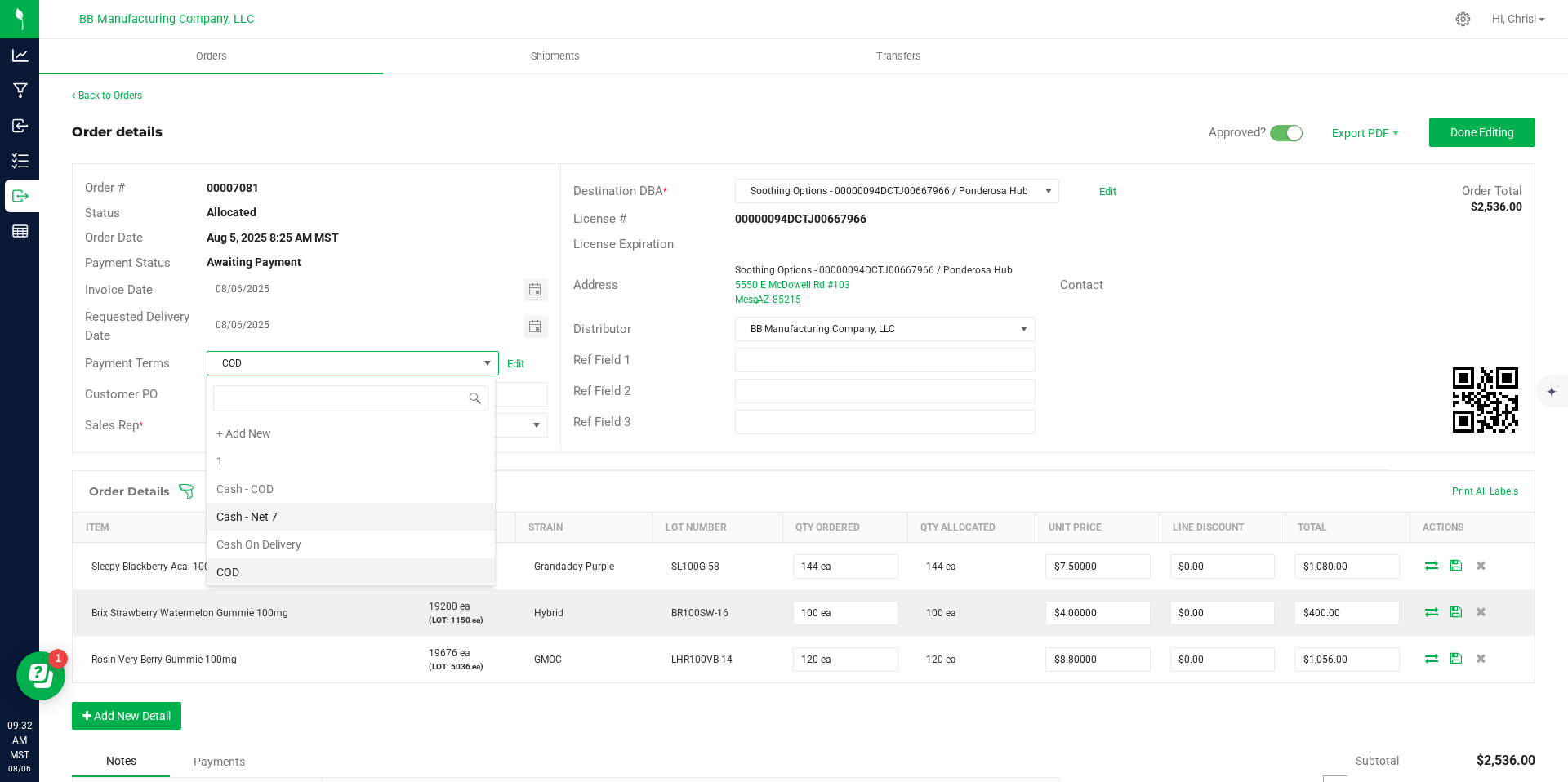 scroll, scrollTop: 3, scrollLeft: 0, axis: vertical 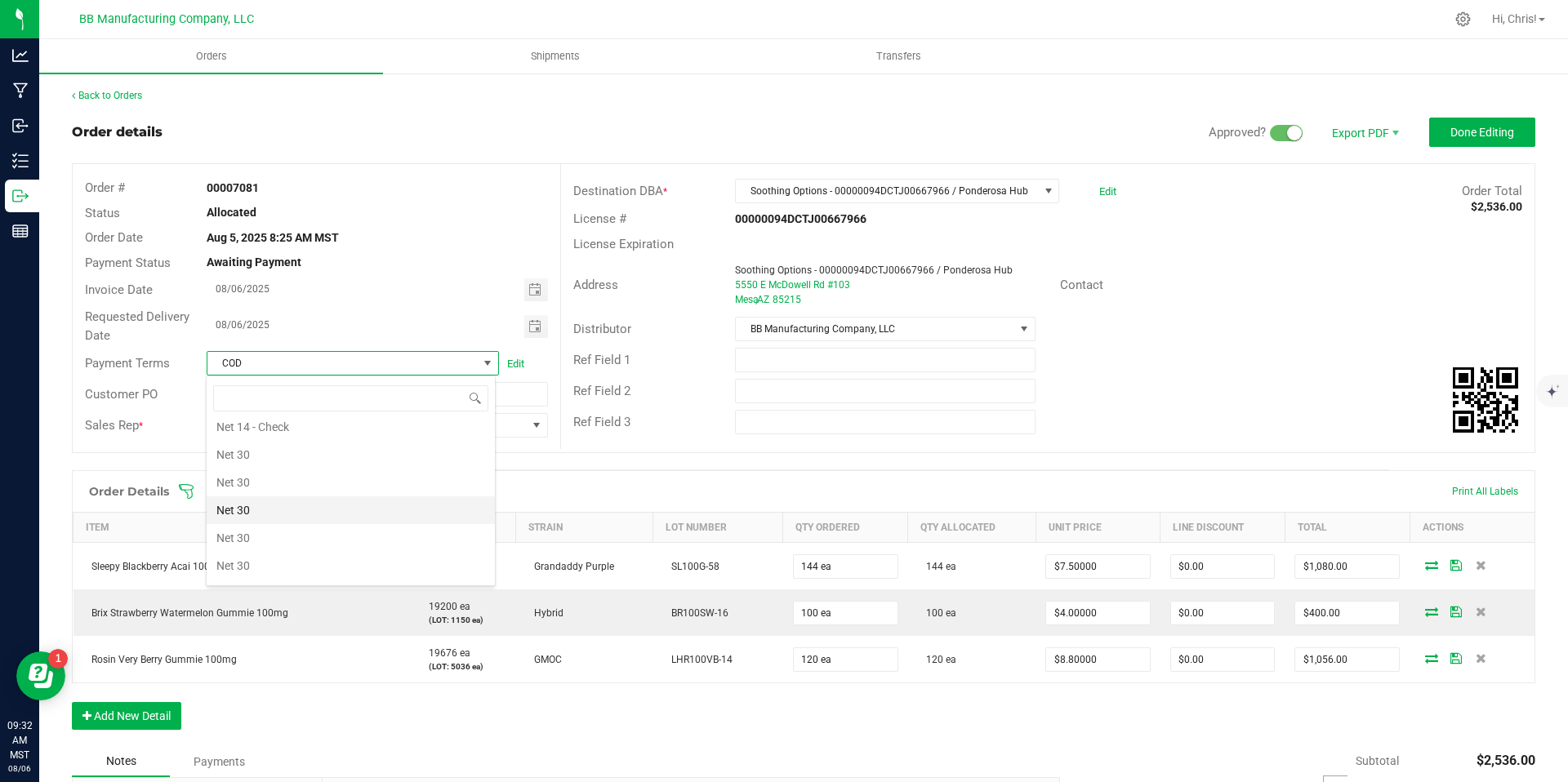 click on "Net 30" at bounding box center (350, 510) 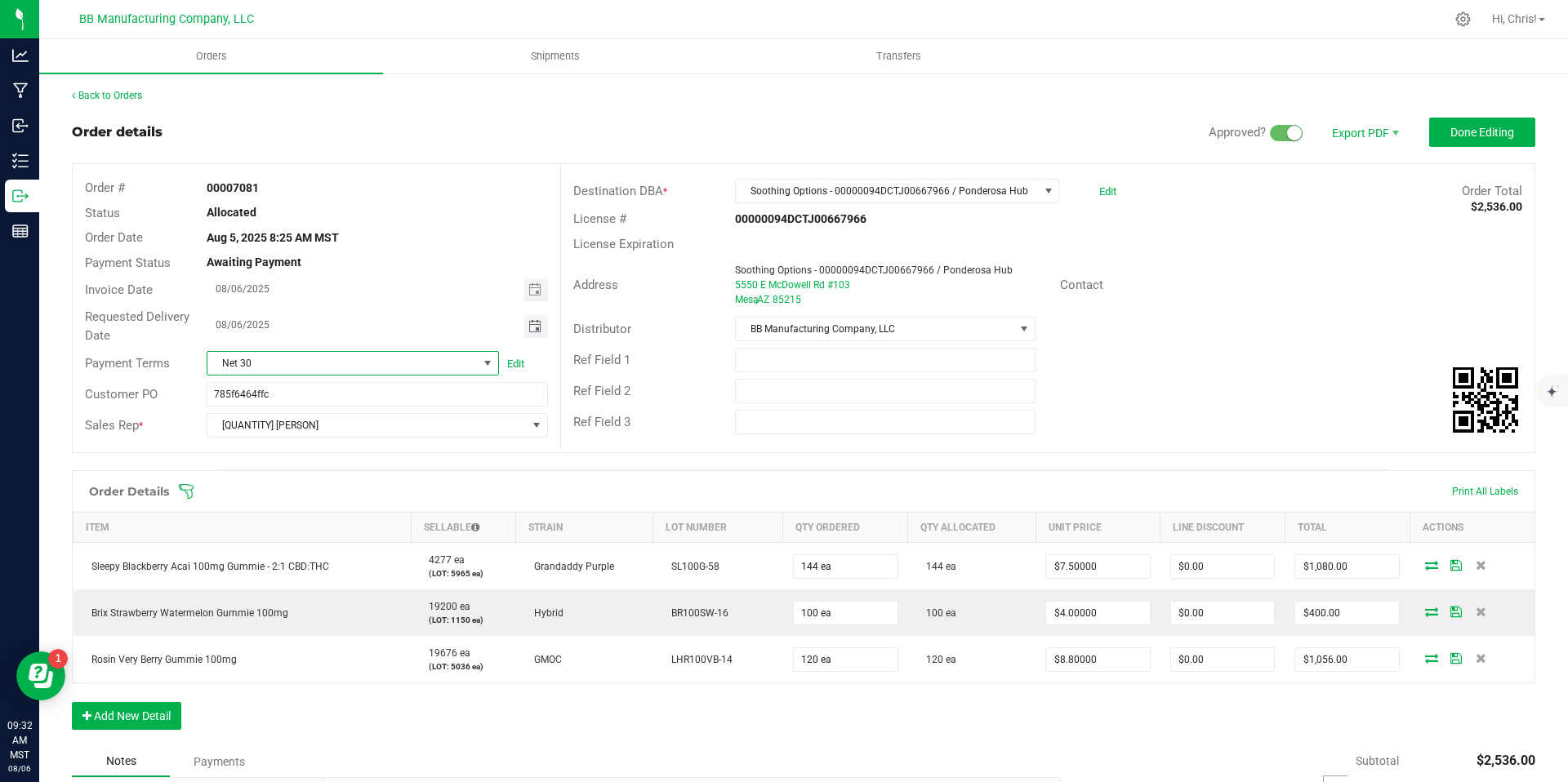 click at bounding box center (535, 327) 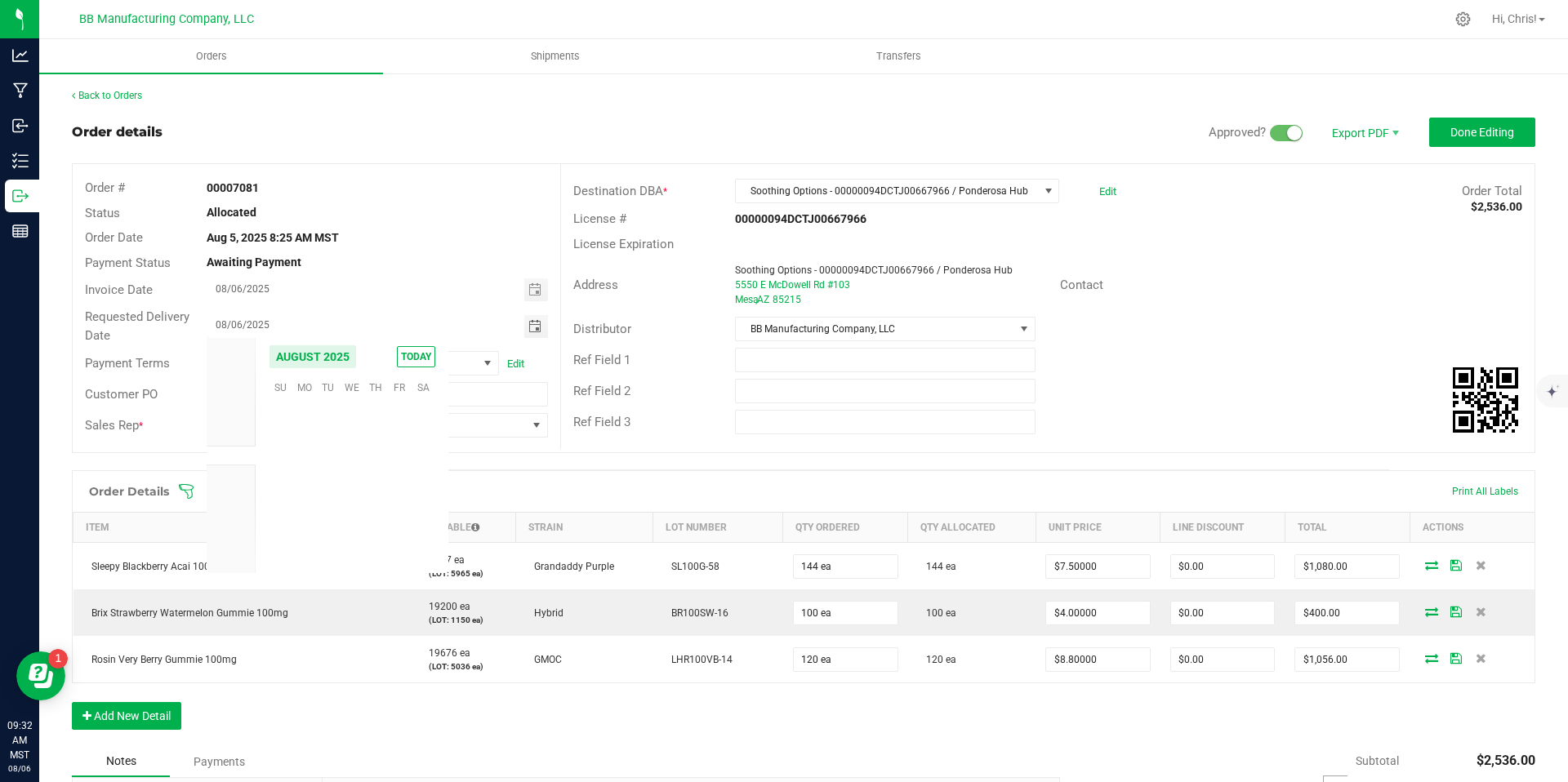 scroll, scrollTop: 29523, scrollLeft: 0, axis: vertical 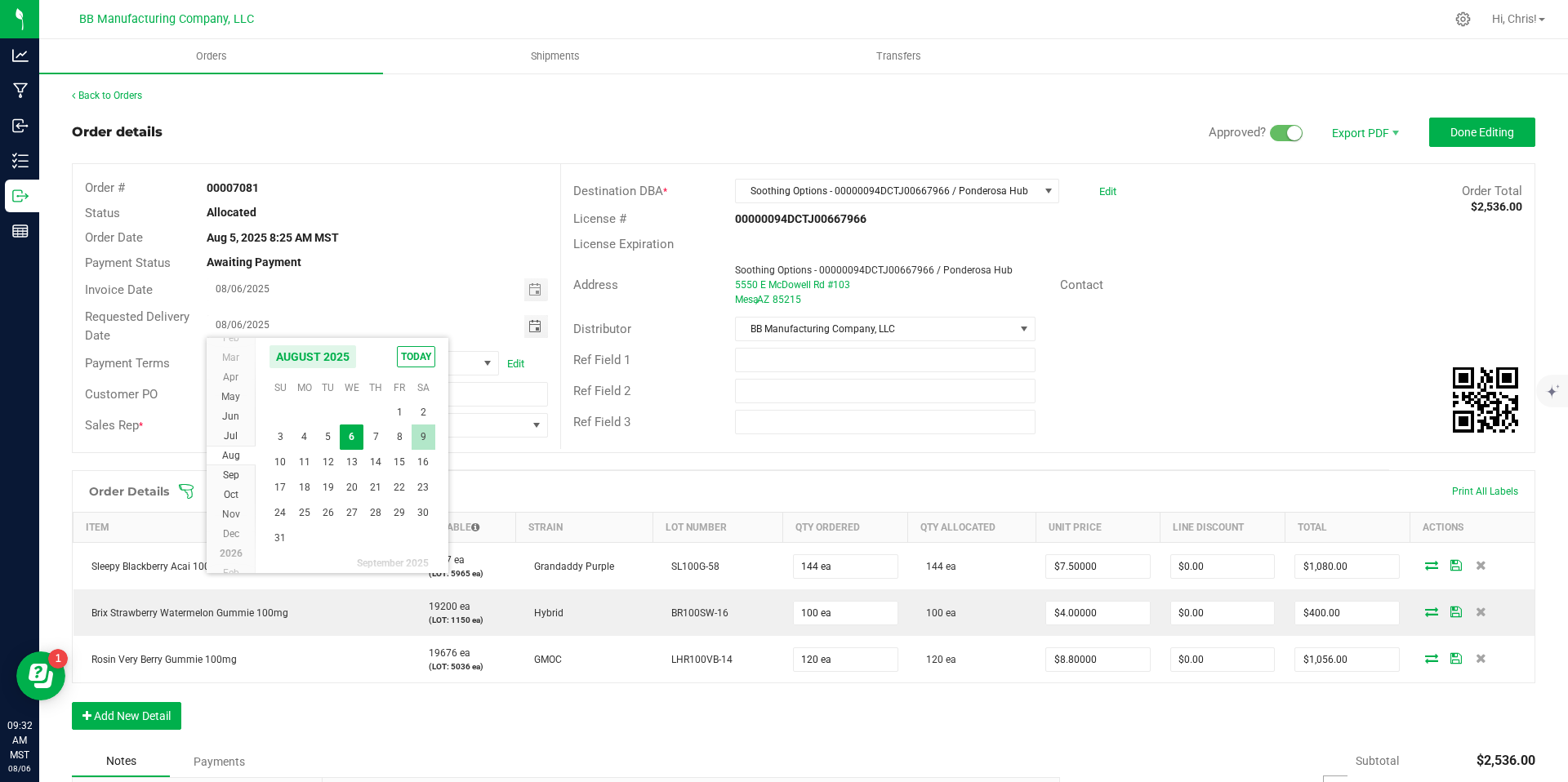 click on "9" at bounding box center [423, 437] 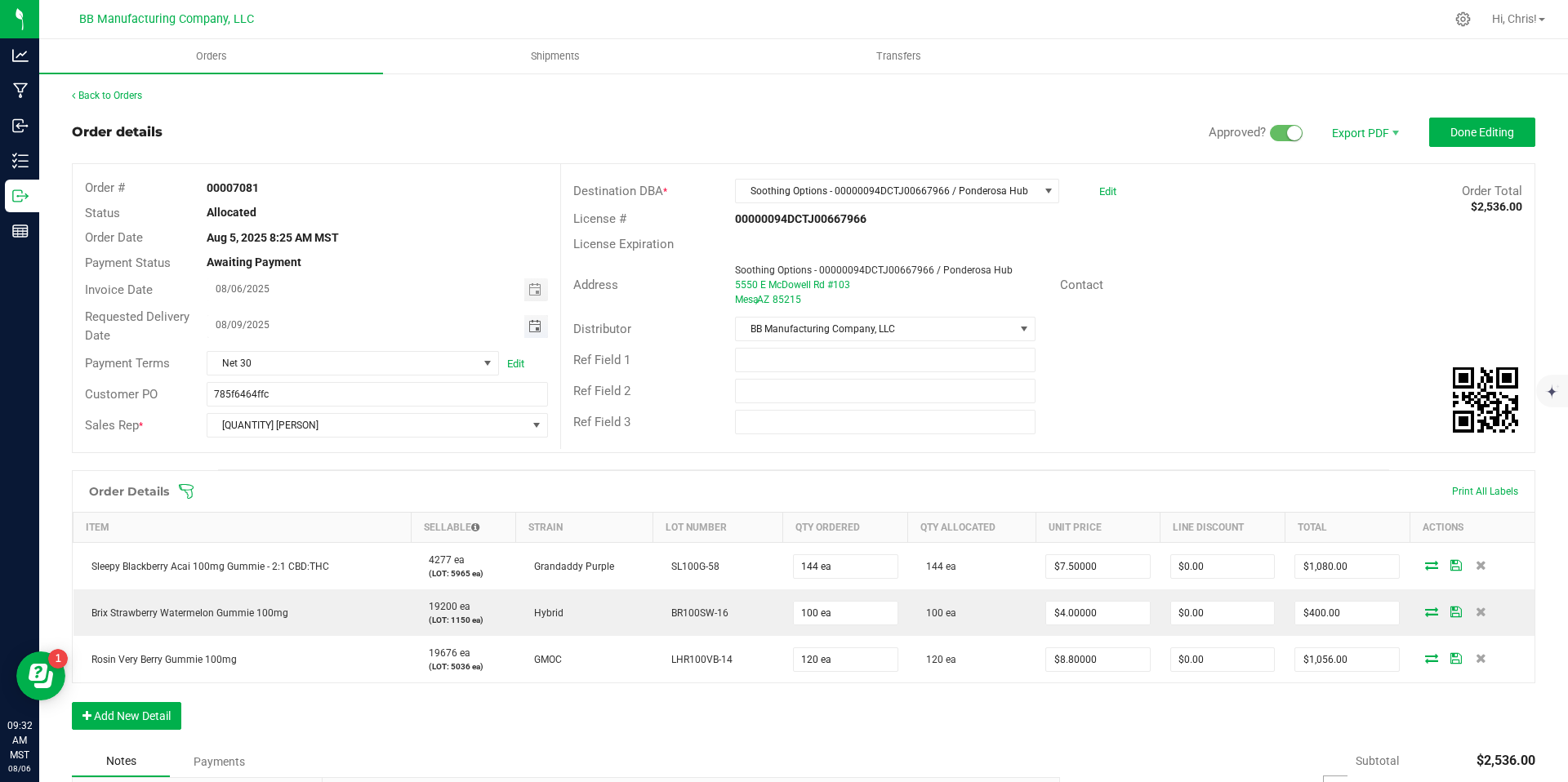 click at bounding box center [535, 327] 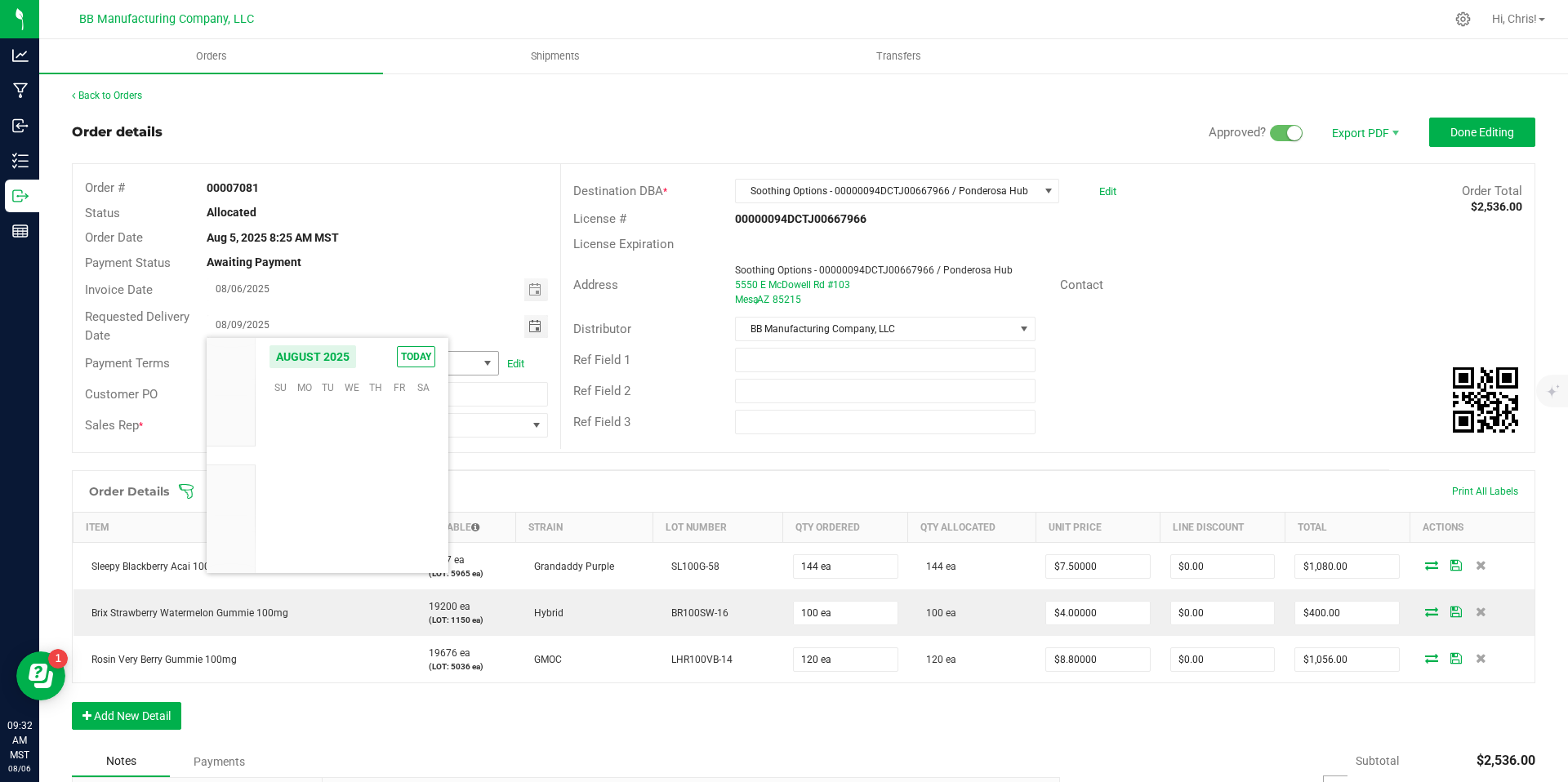 scroll, scrollTop: 29523, scrollLeft: 0, axis: vertical 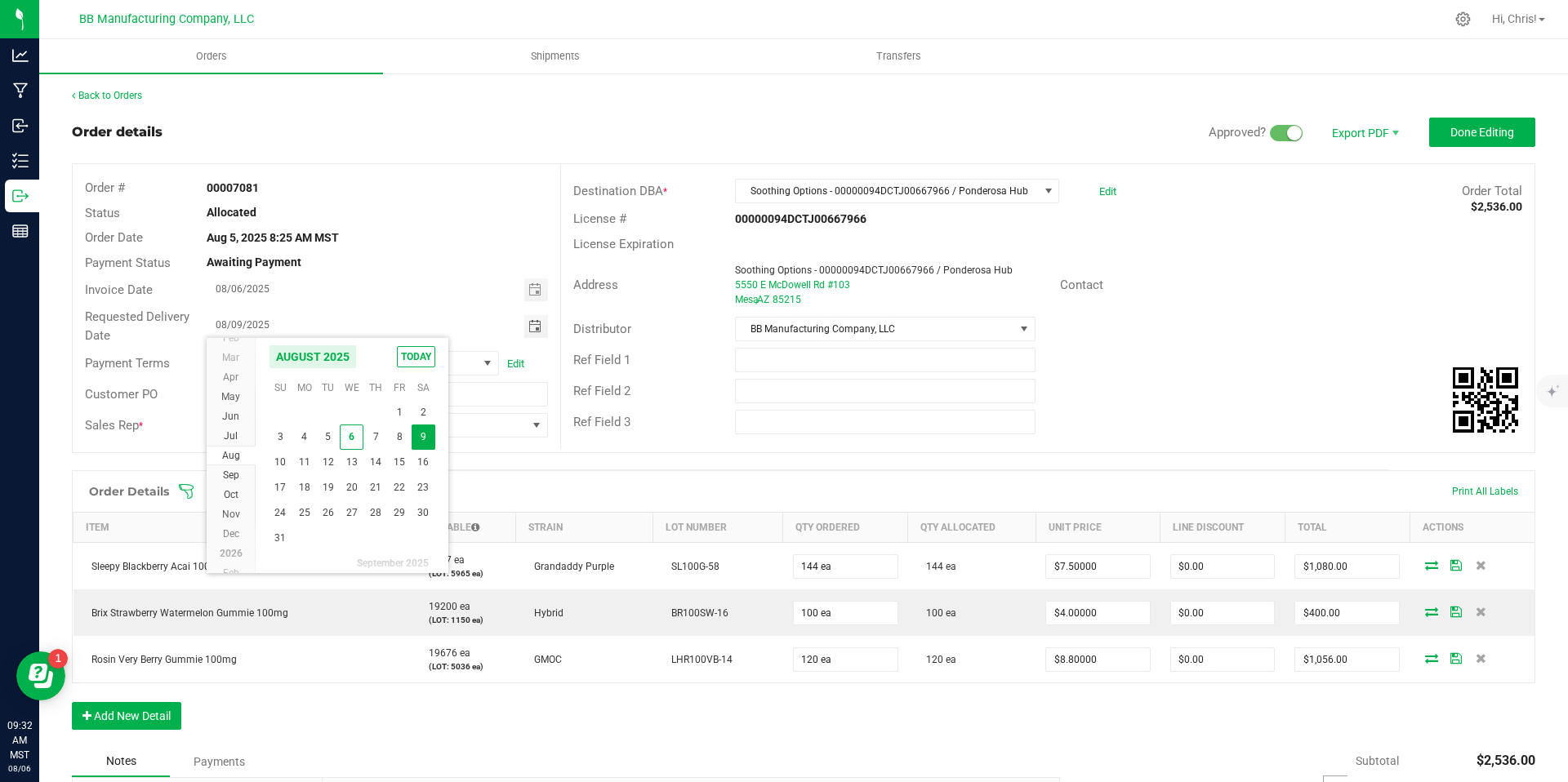 click on "9" at bounding box center (423, 437) 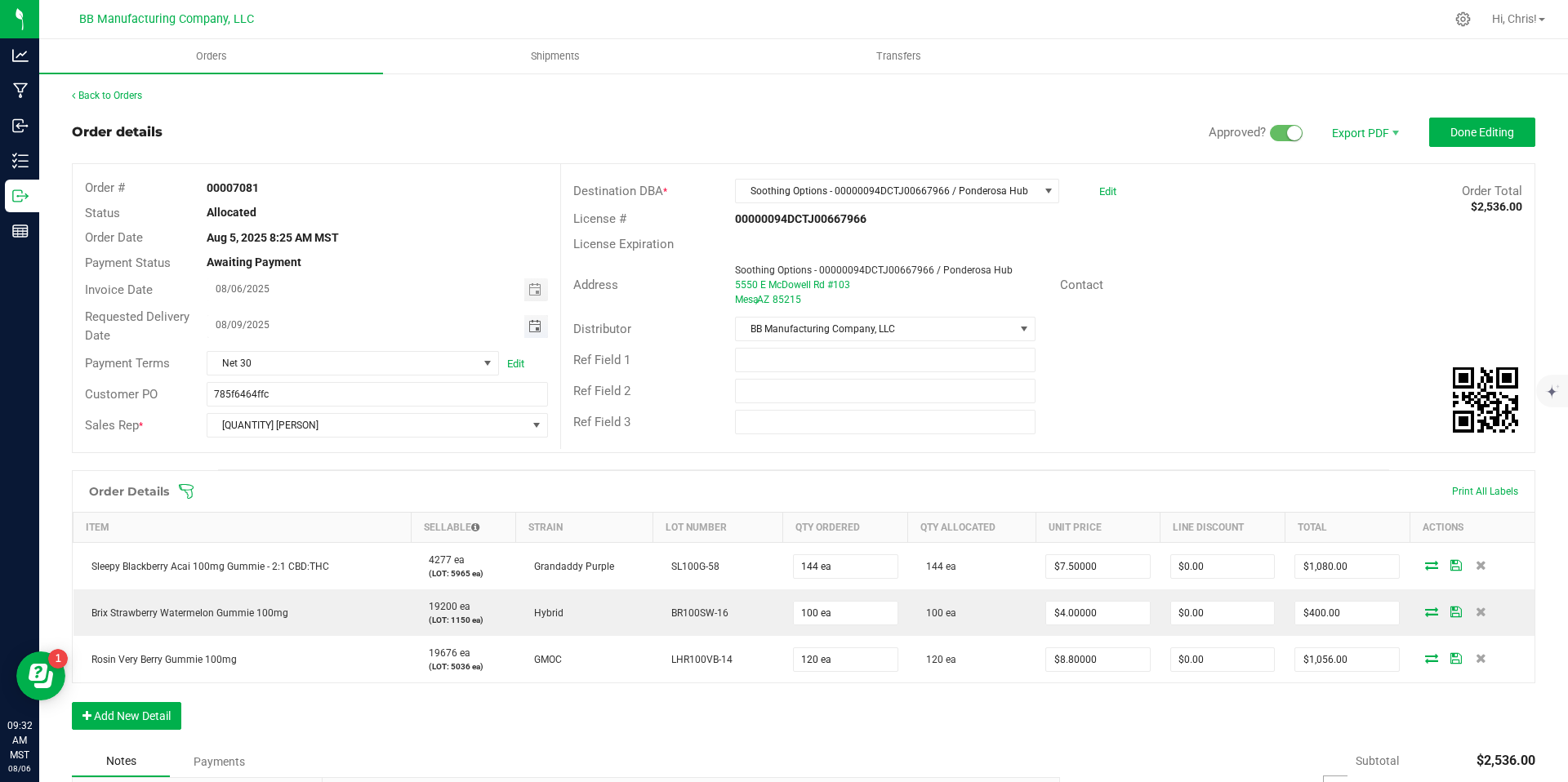 click at bounding box center [535, 327] 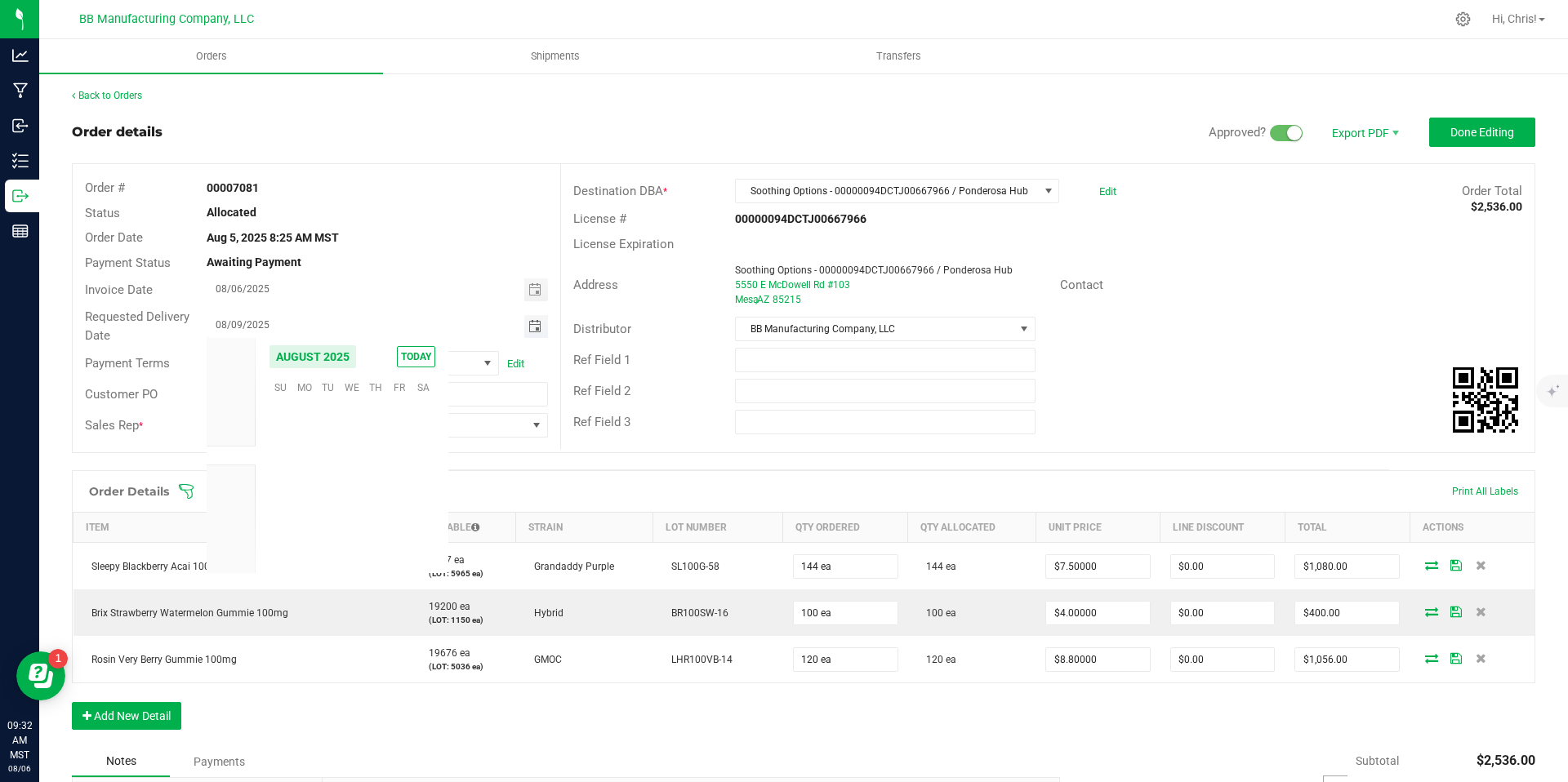 scroll, scrollTop: 29523, scrollLeft: 0, axis: vertical 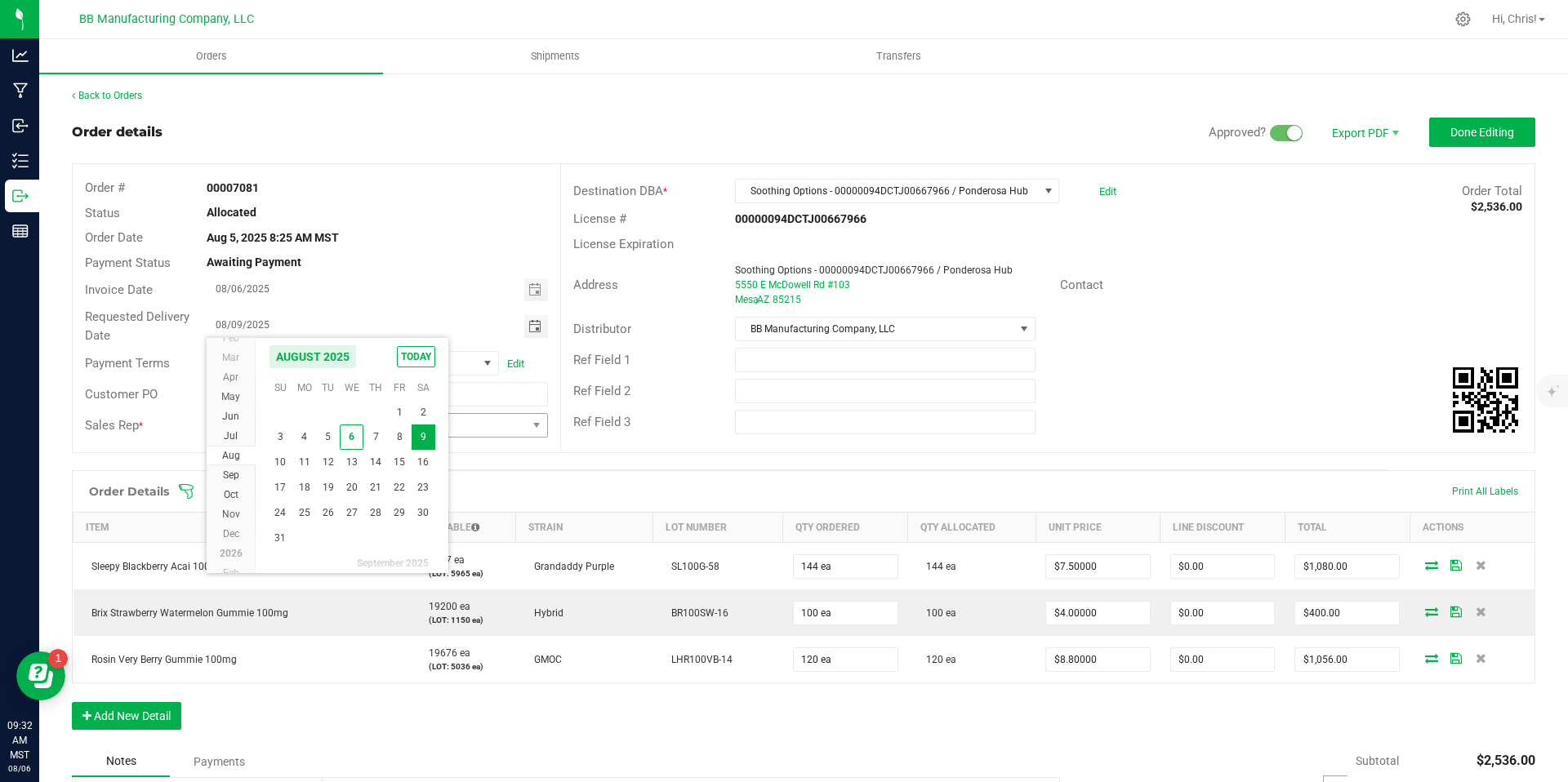 drag, startPoint x: 399, startPoint y: 436, endPoint x: 421, endPoint y: 426, distance: 24.166092 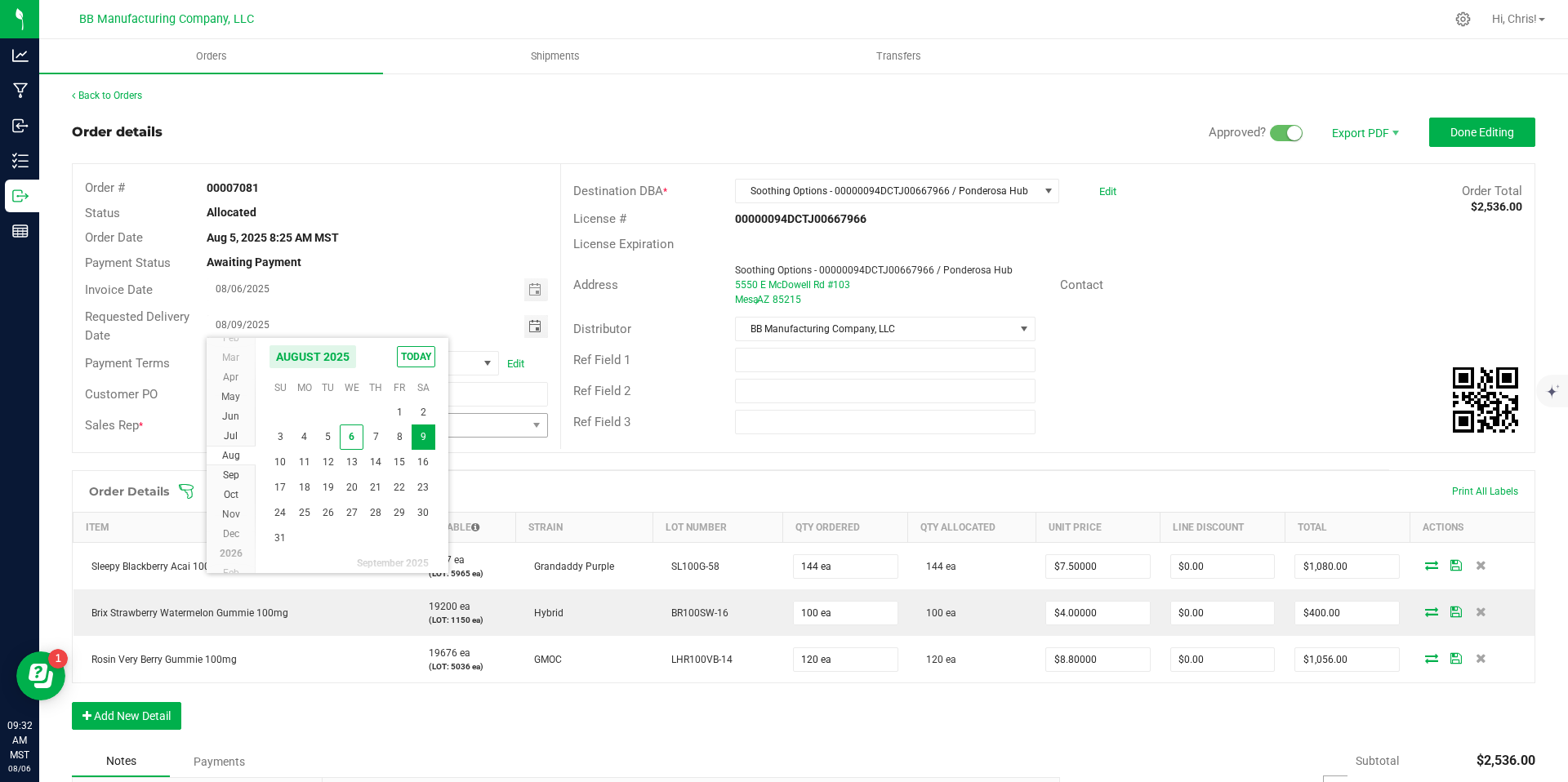 click on "8" at bounding box center [399, 437] 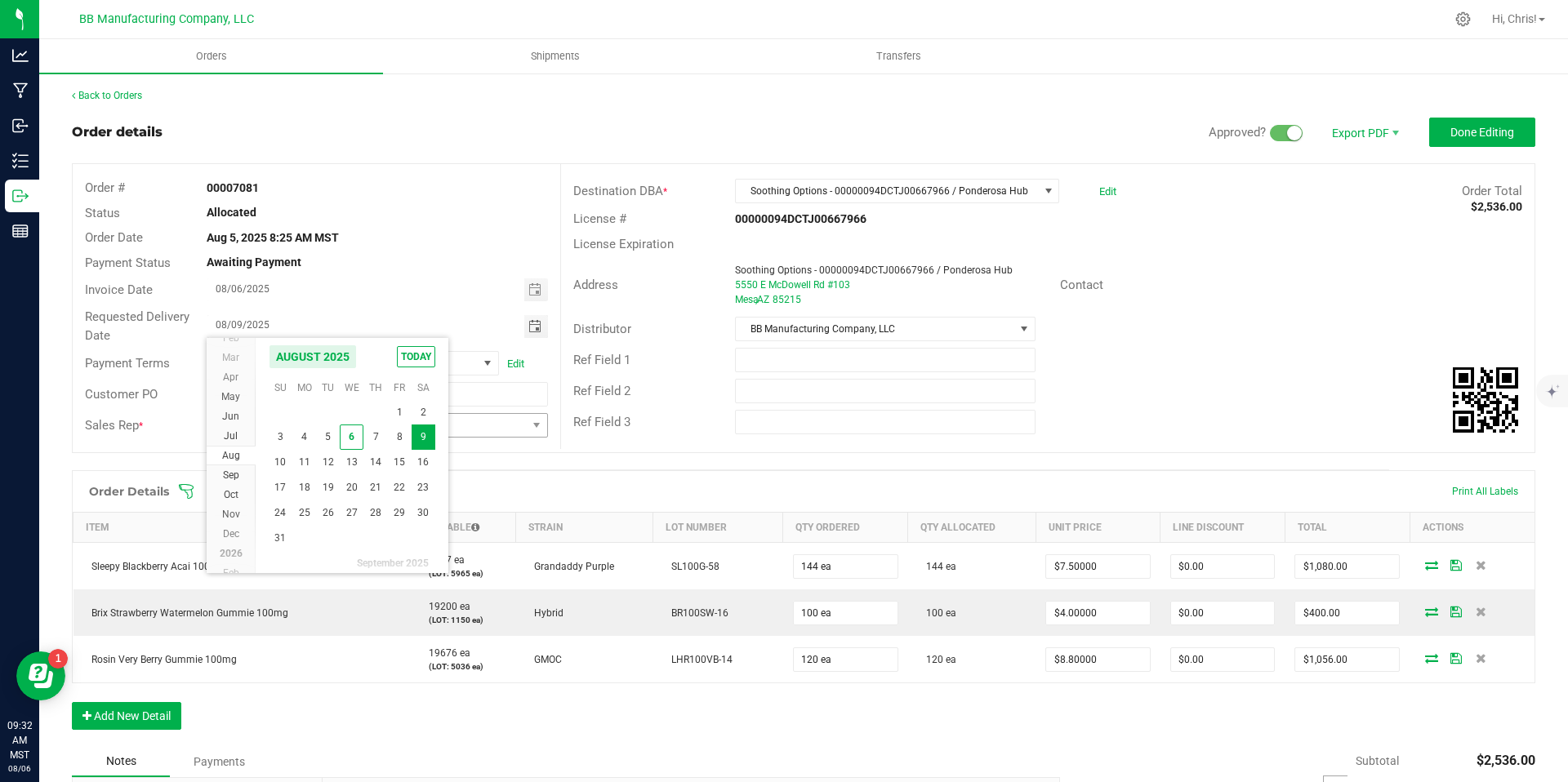 type on "08/08/2025" 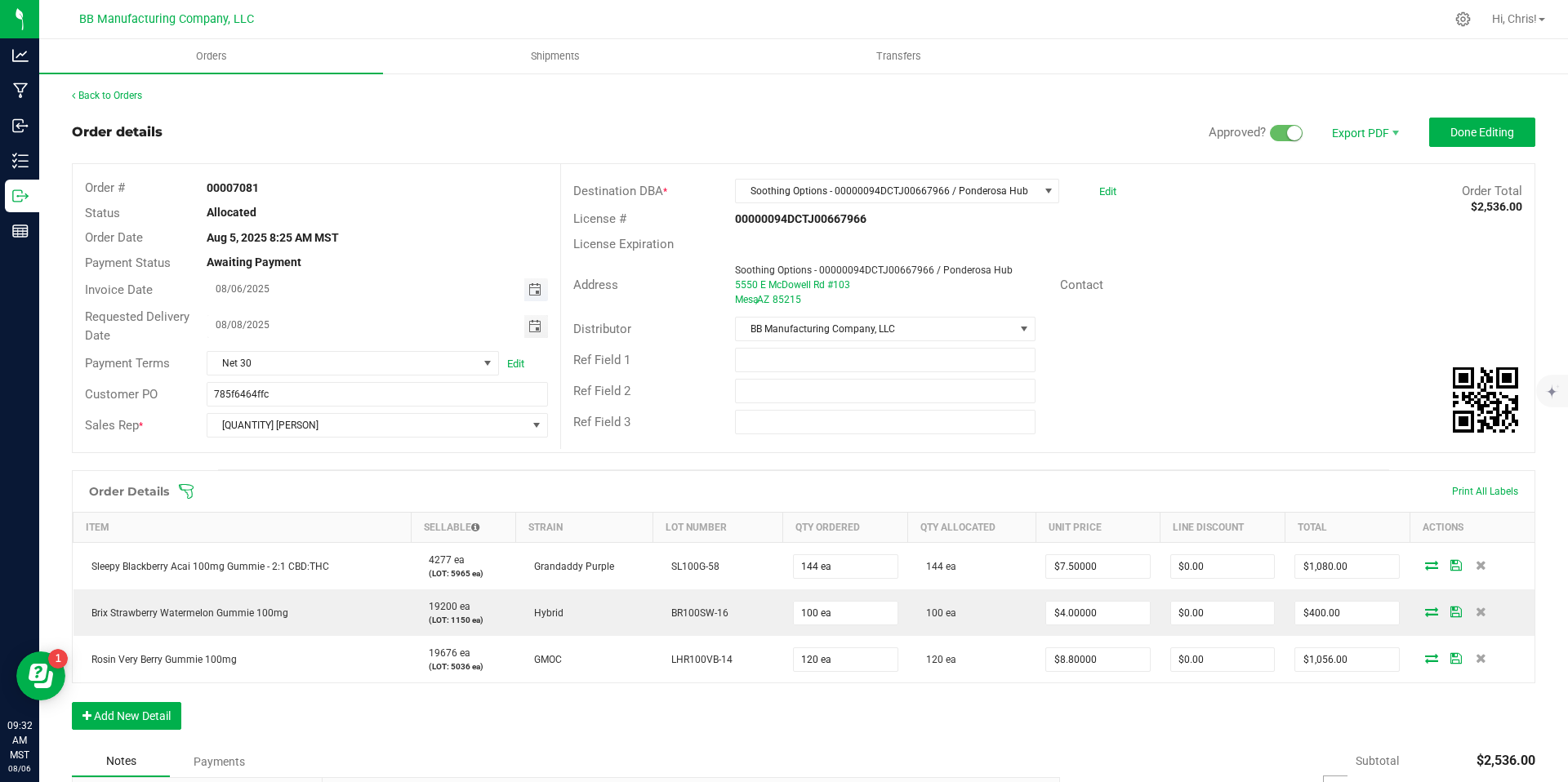 click at bounding box center (535, 290) 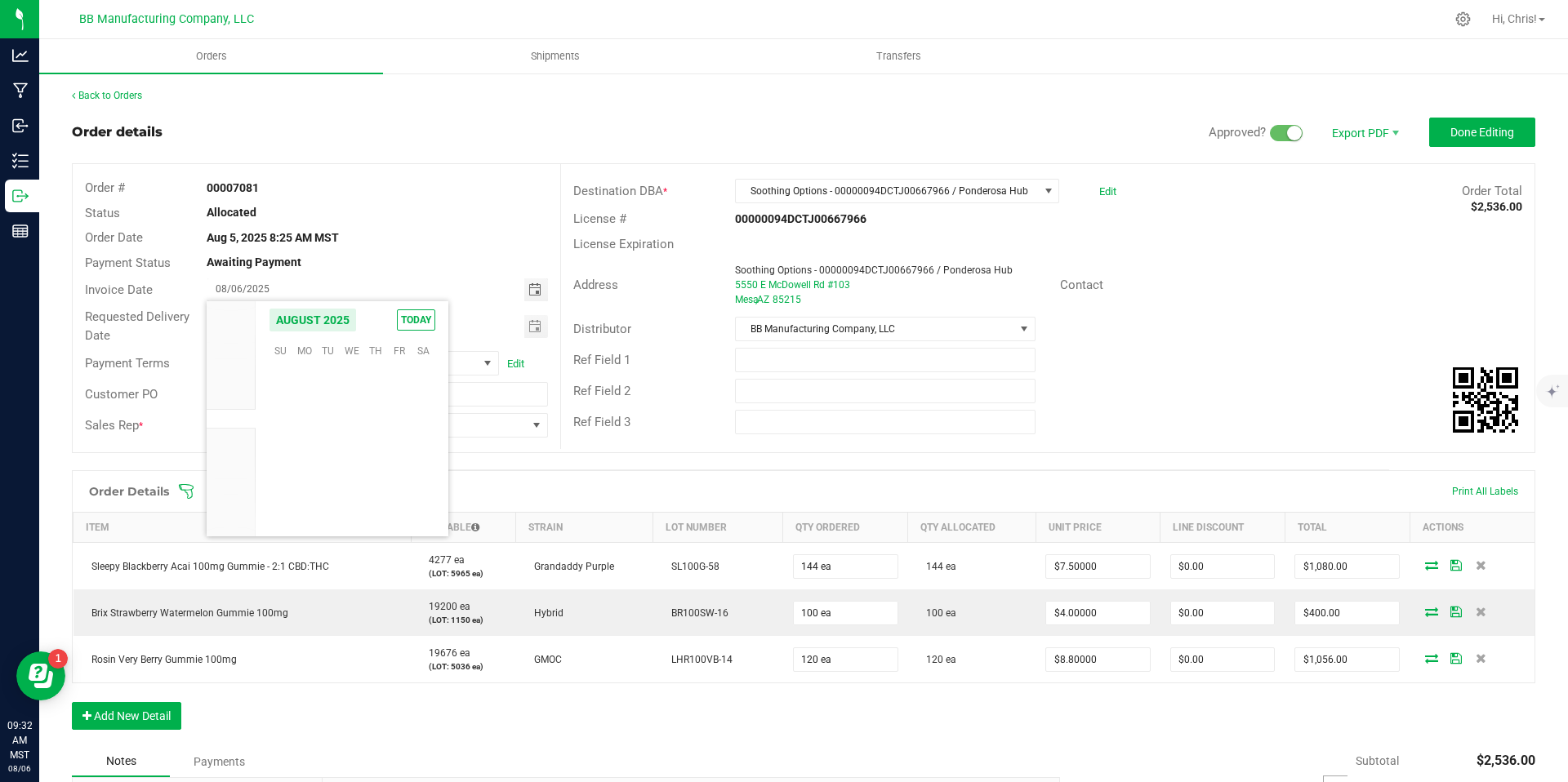 scroll, scrollTop: 29523, scrollLeft: 0, axis: vertical 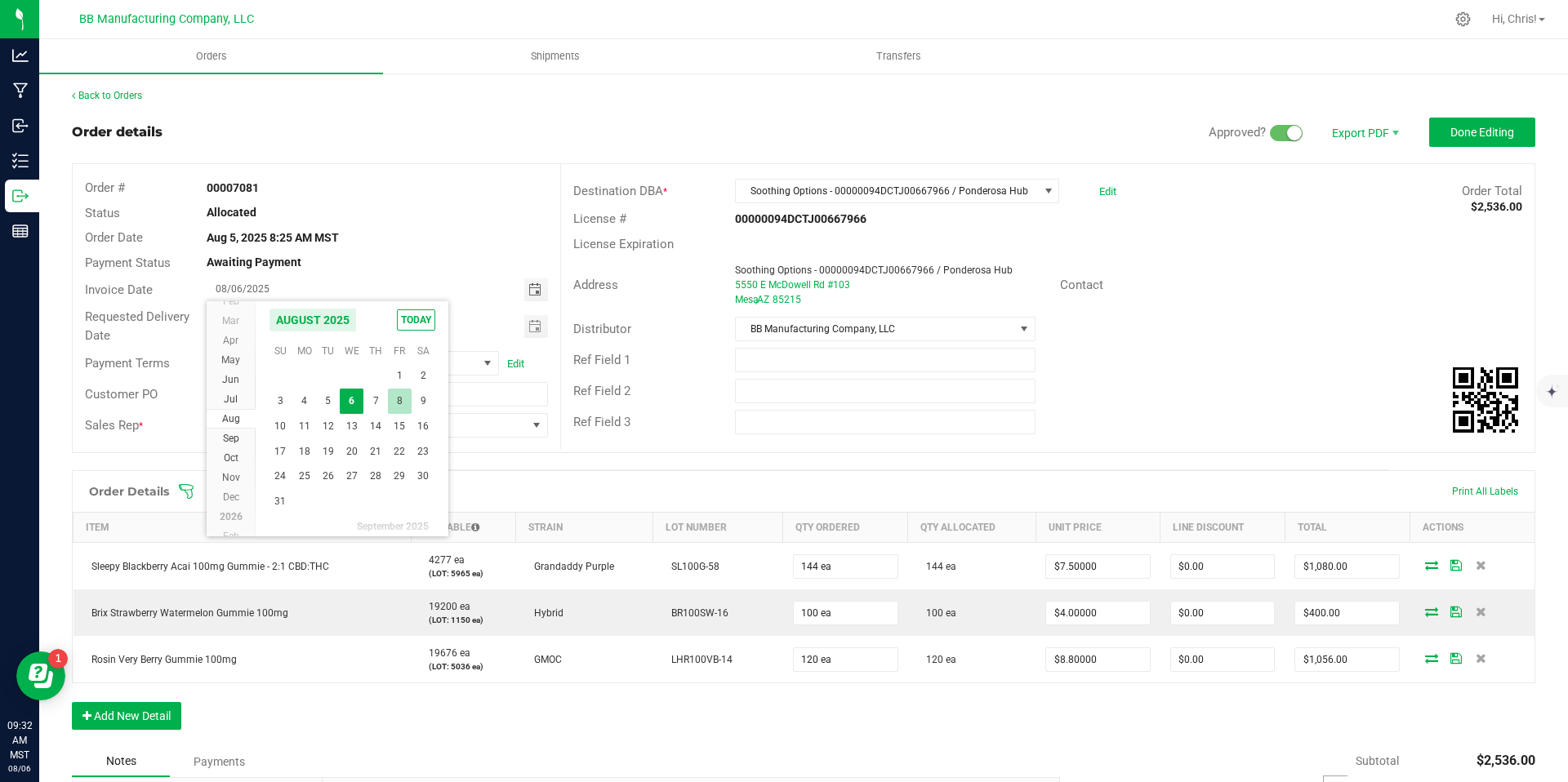 click on "8" at bounding box center (399, 401) 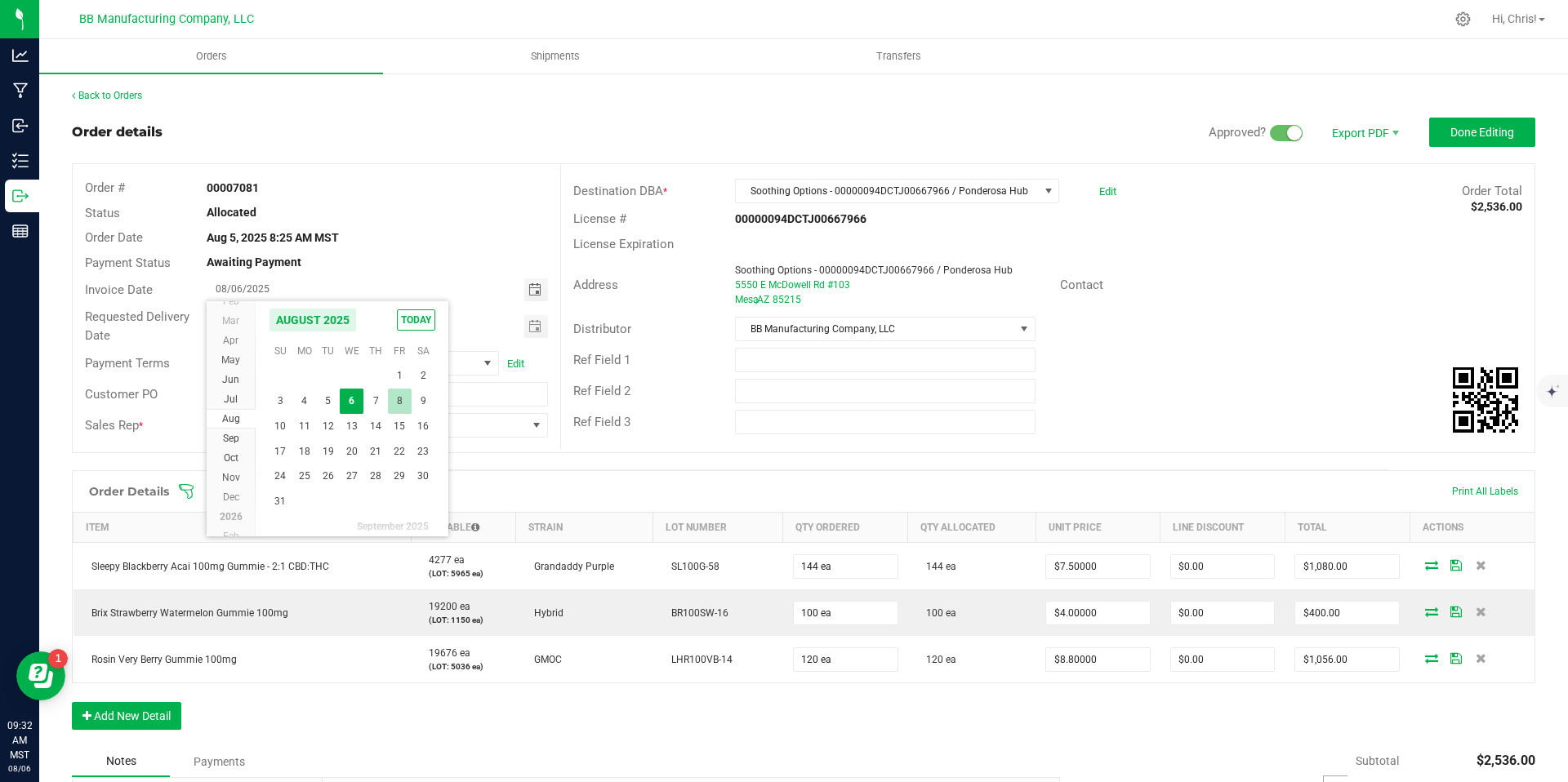 type on "08/08/2025" 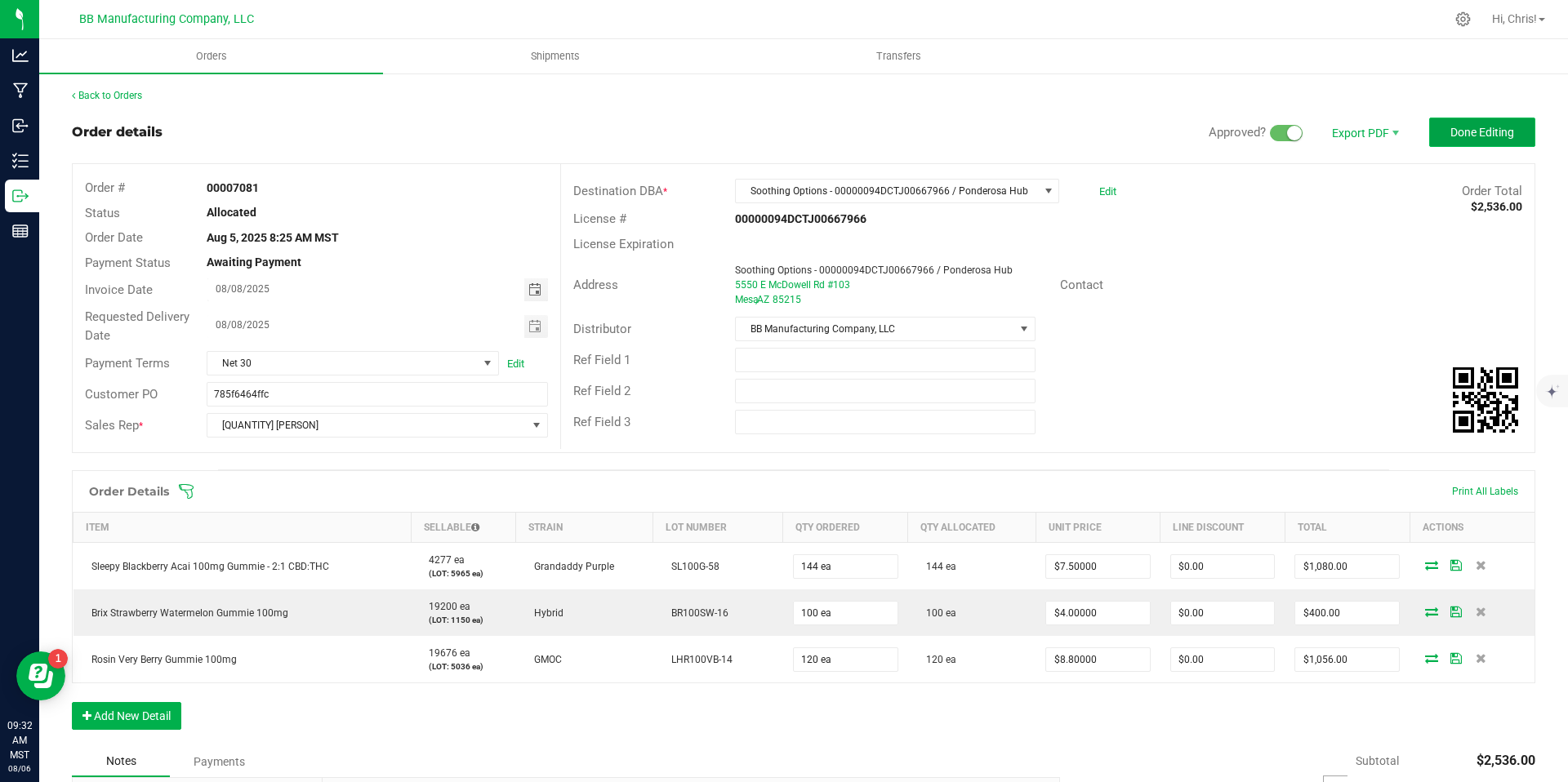 click on "Done Editing" at bounding box center (1482, 132) 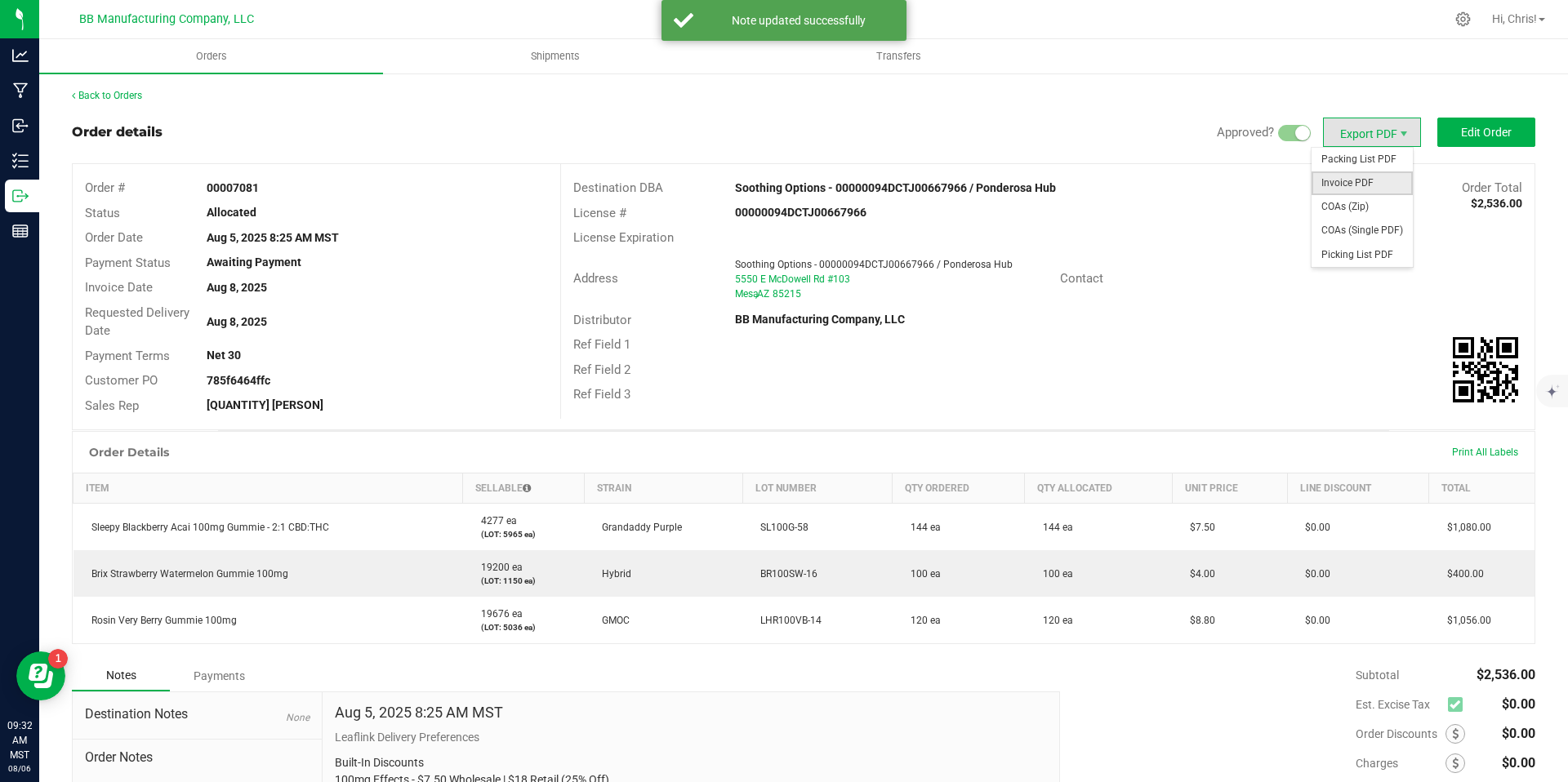 click on "Invoice PDF" at bounding box center [1362, 183] 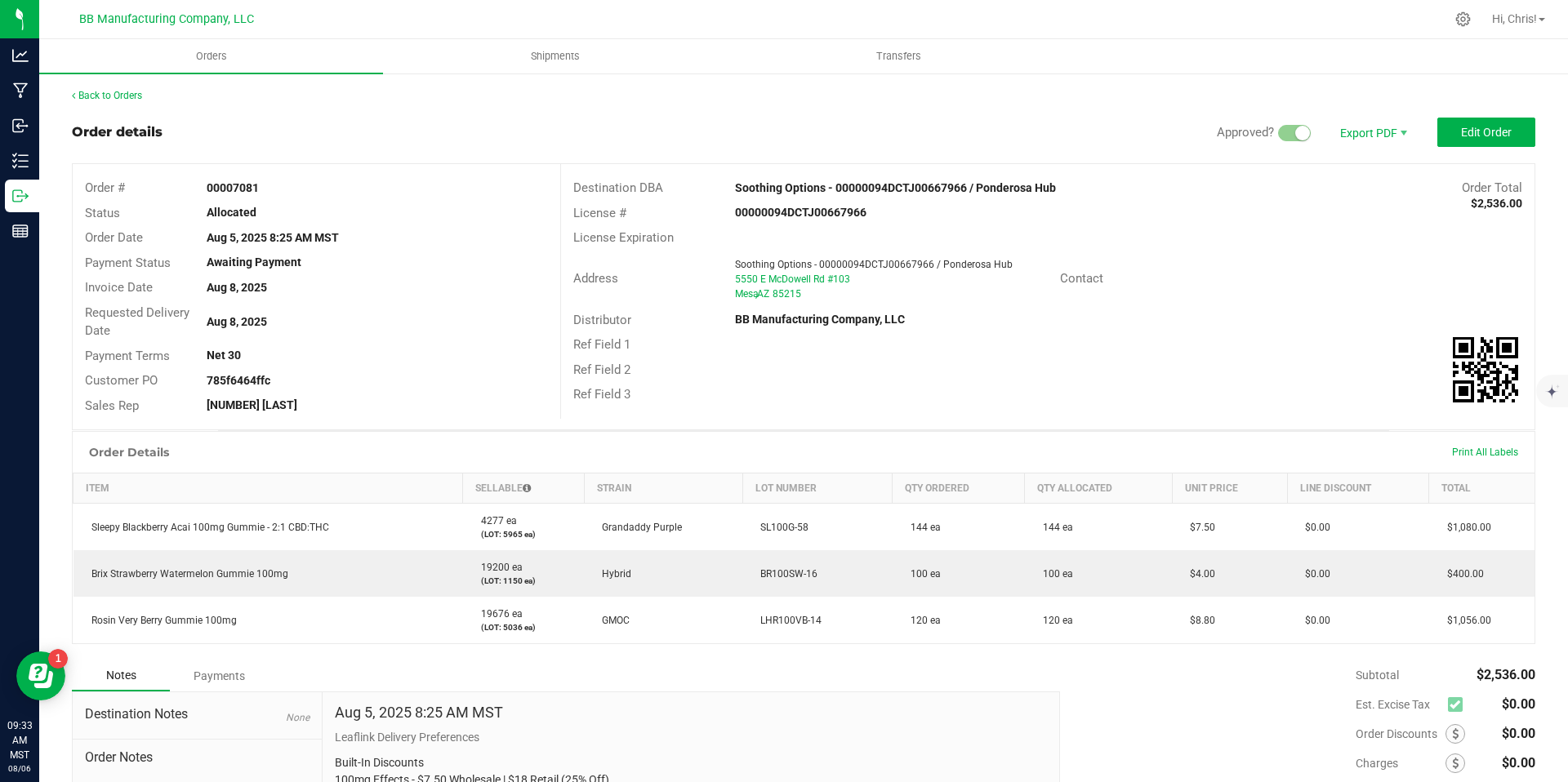 scroll, scrollTop: 0, scrollLeft: 0, axis: both 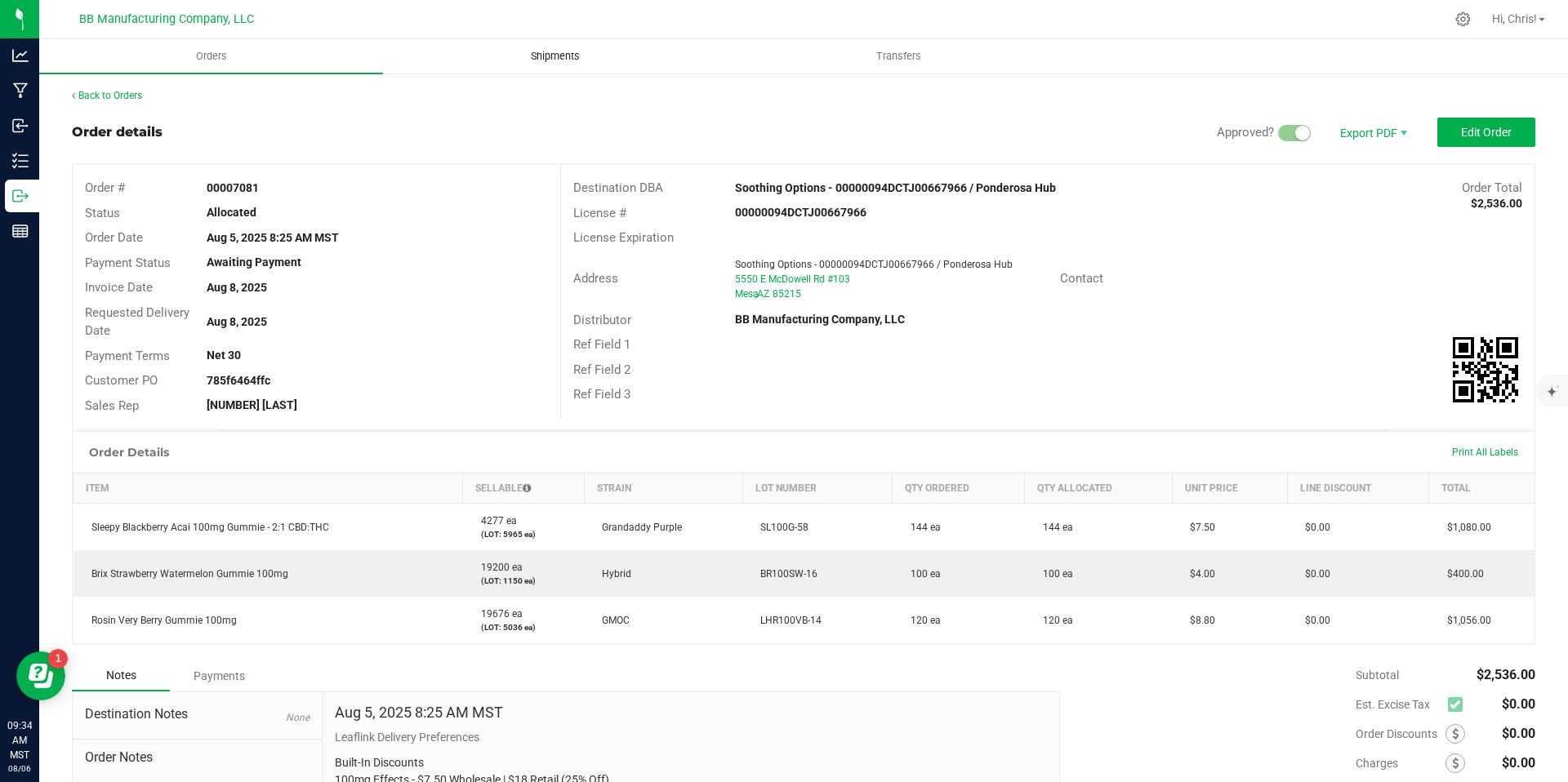 click on "Shipments" at bounding box center (555, 56) 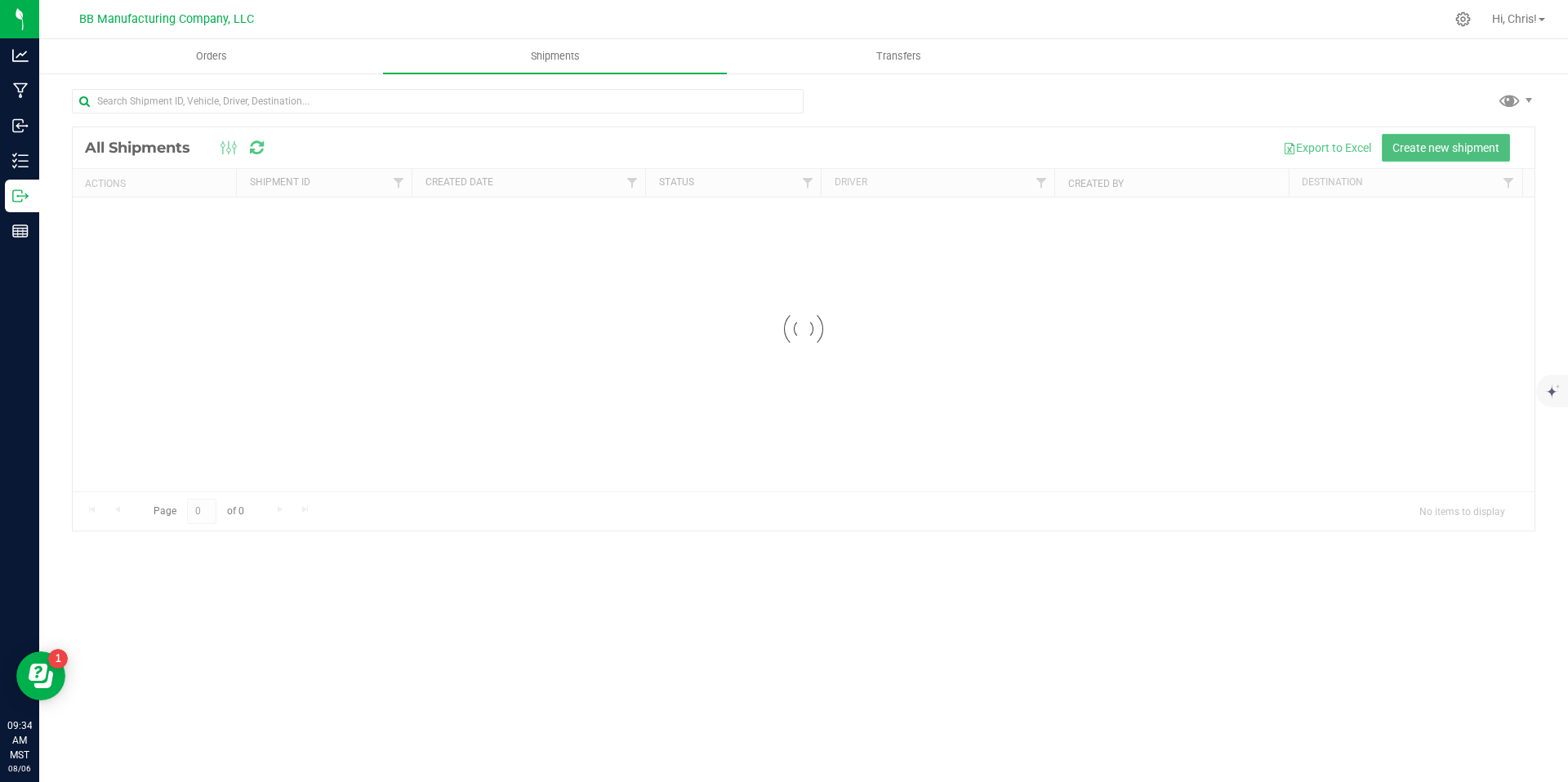 click on "Create new shipment" at bounding box center (1446, 148) 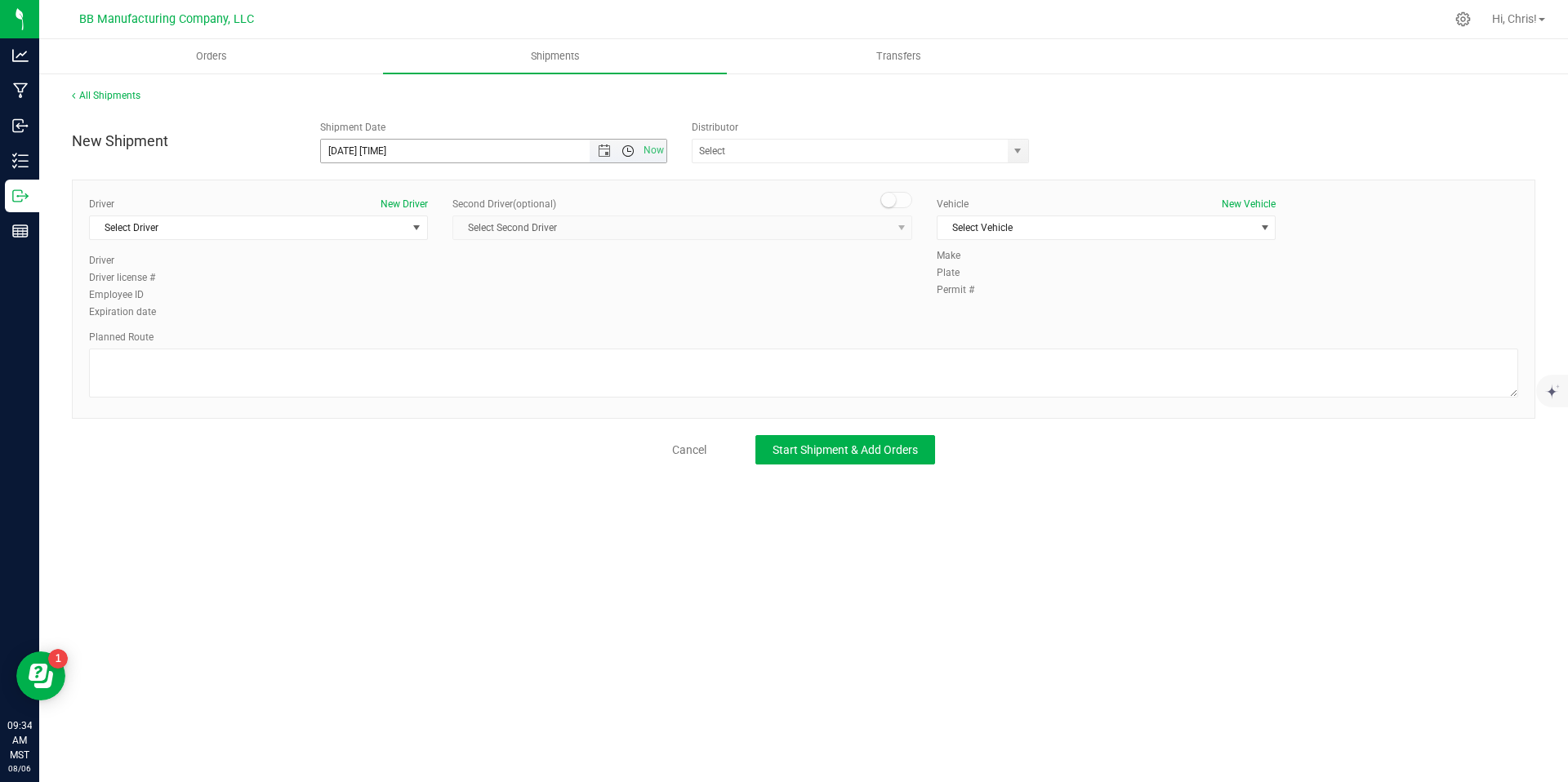 click at bounding box center [628, 151] 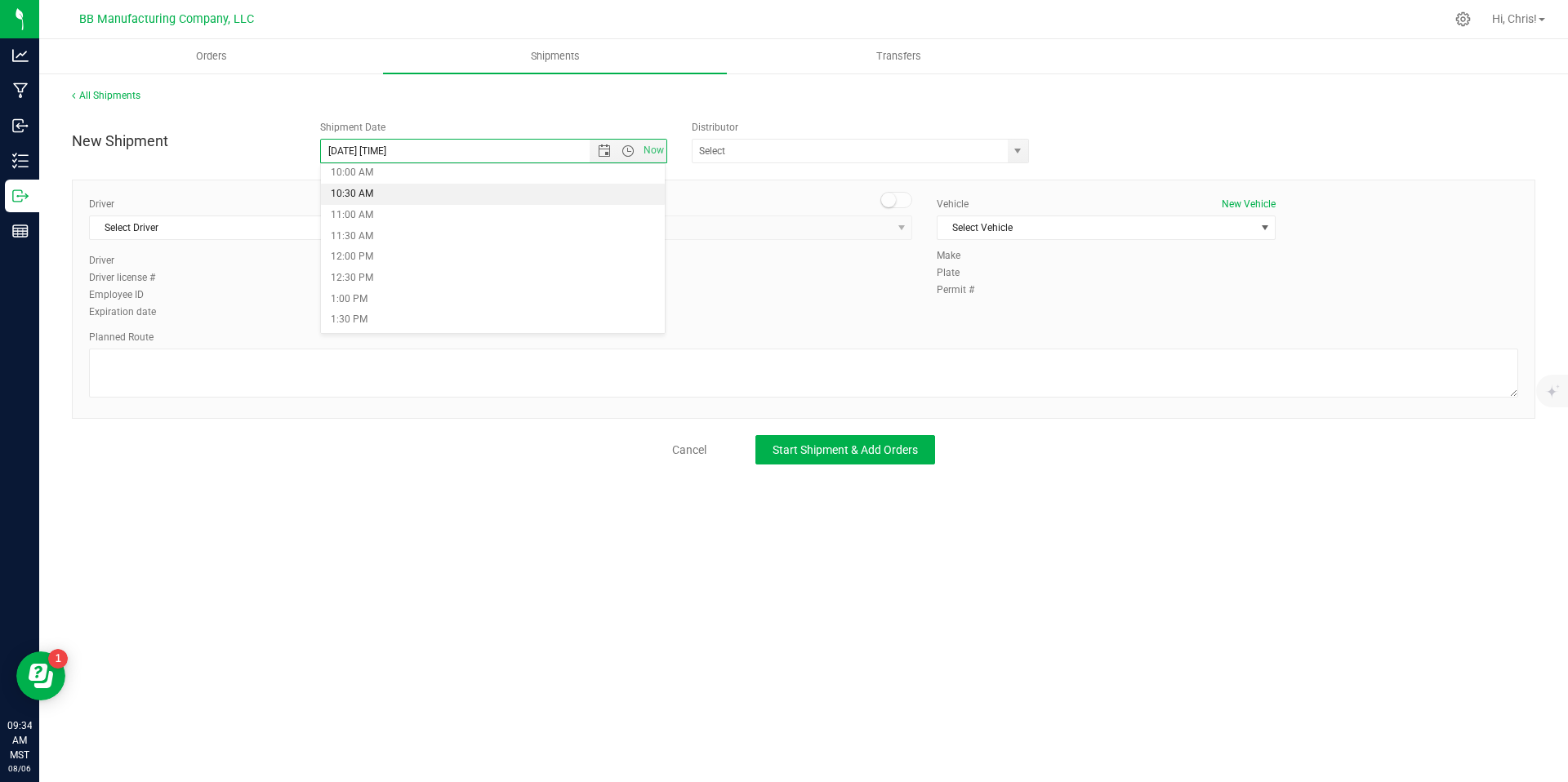 scroll, scrollTop: 420, scrollLeft: 0, axis: vertical 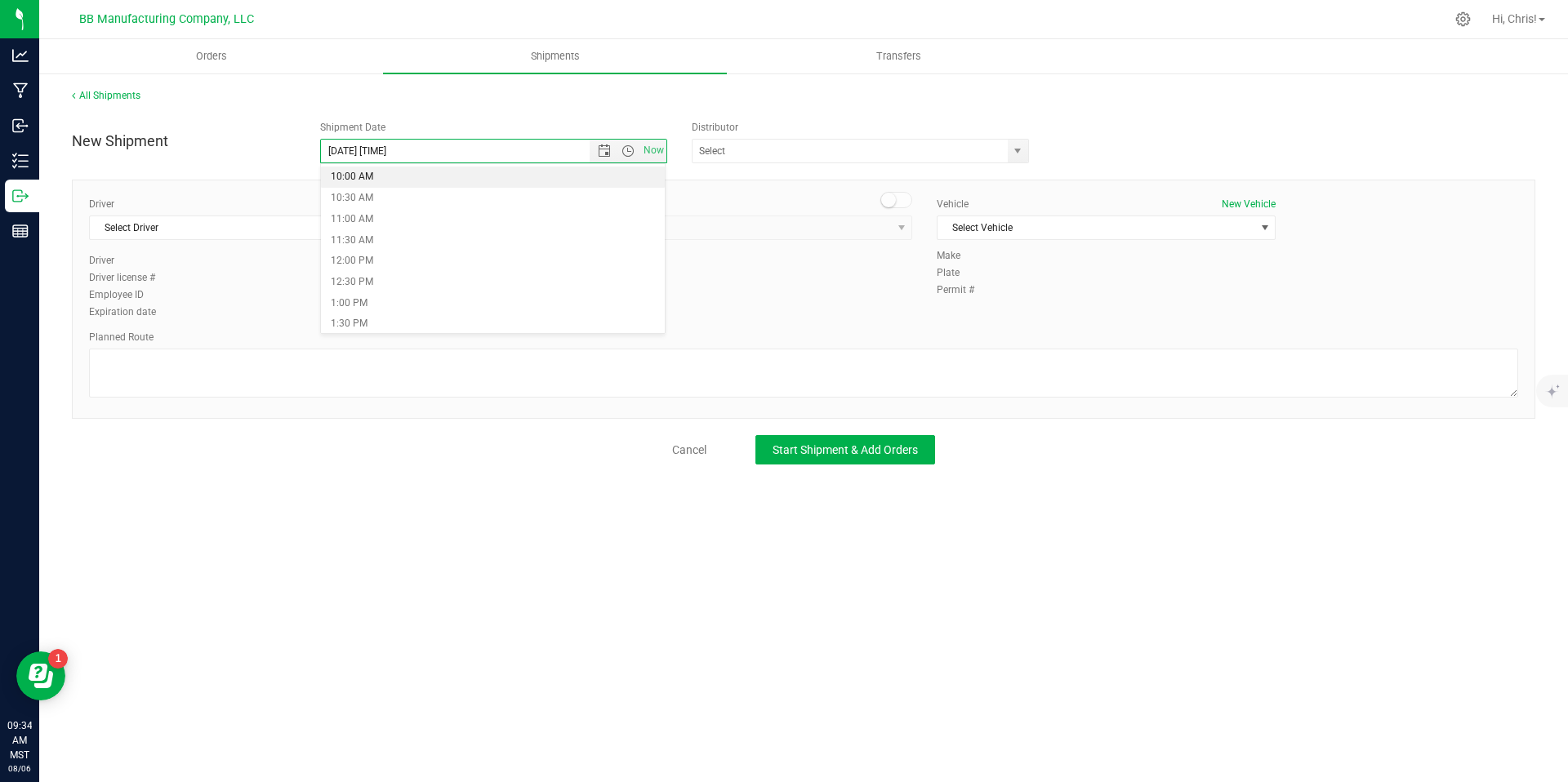 click on "10:00 AM" at bounding box center (493, 177) 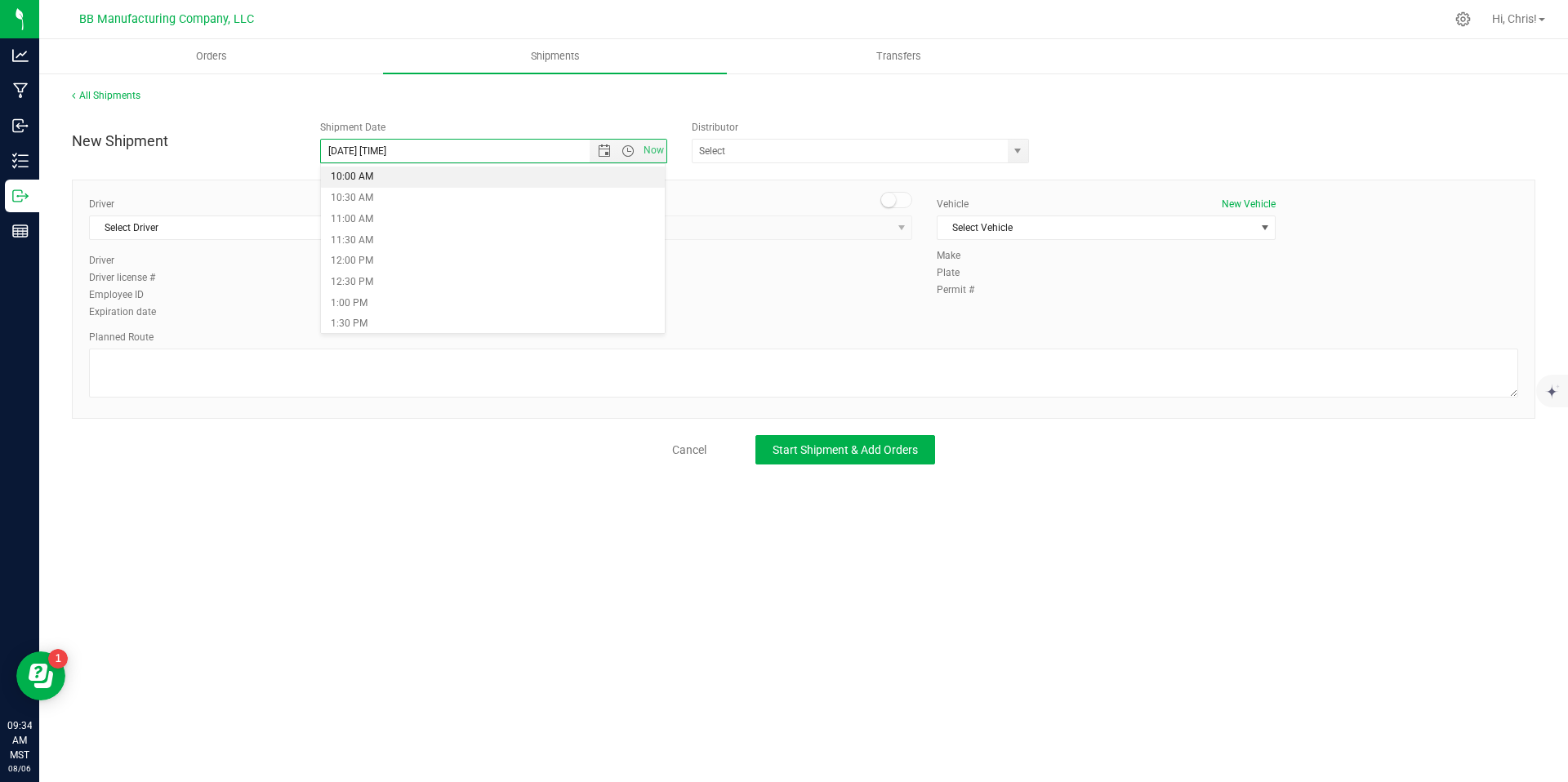 type on "8/6/2025 10:00 AM" 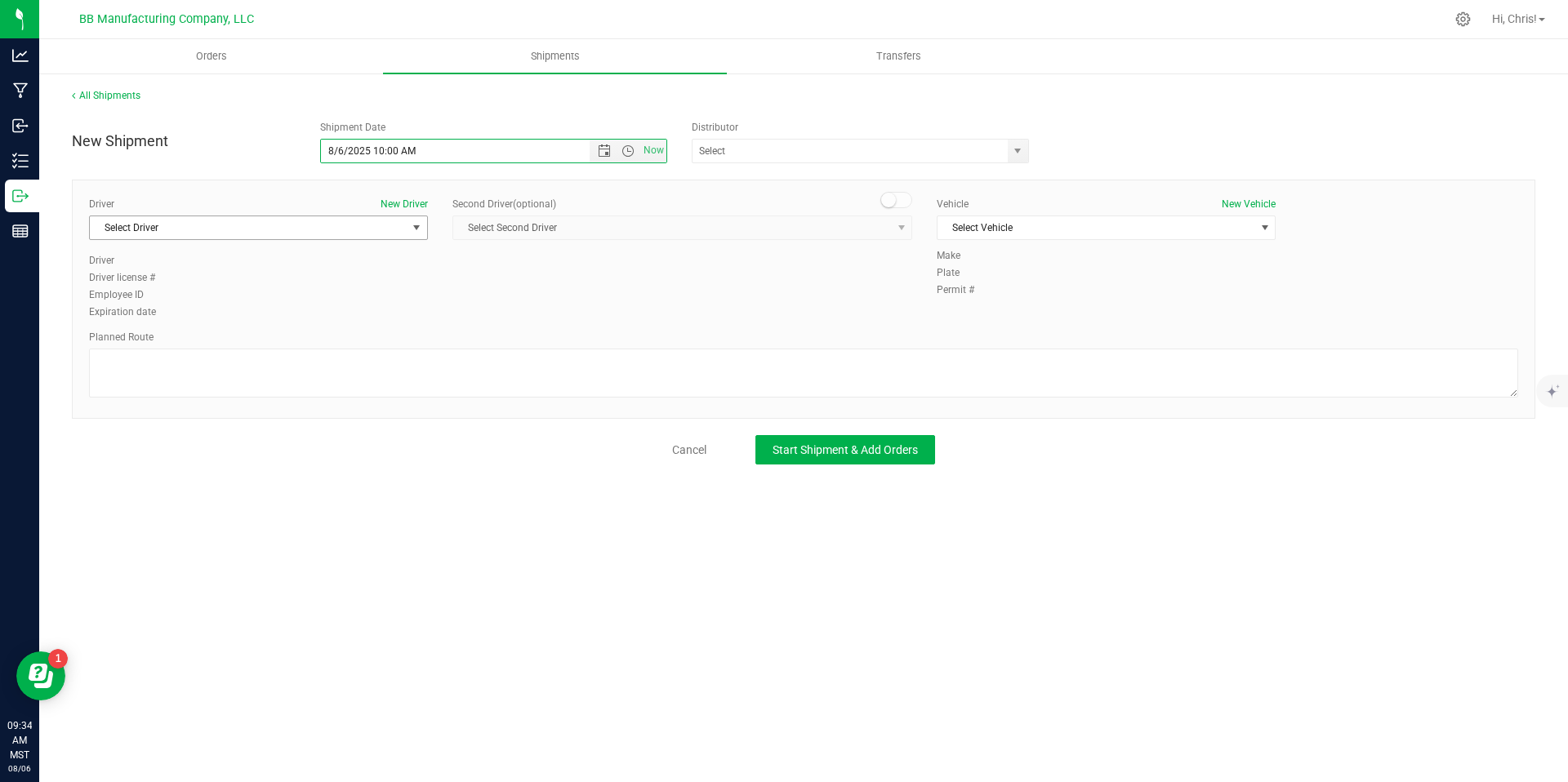 click on "Select Driver" at bounding box center (248, 228) 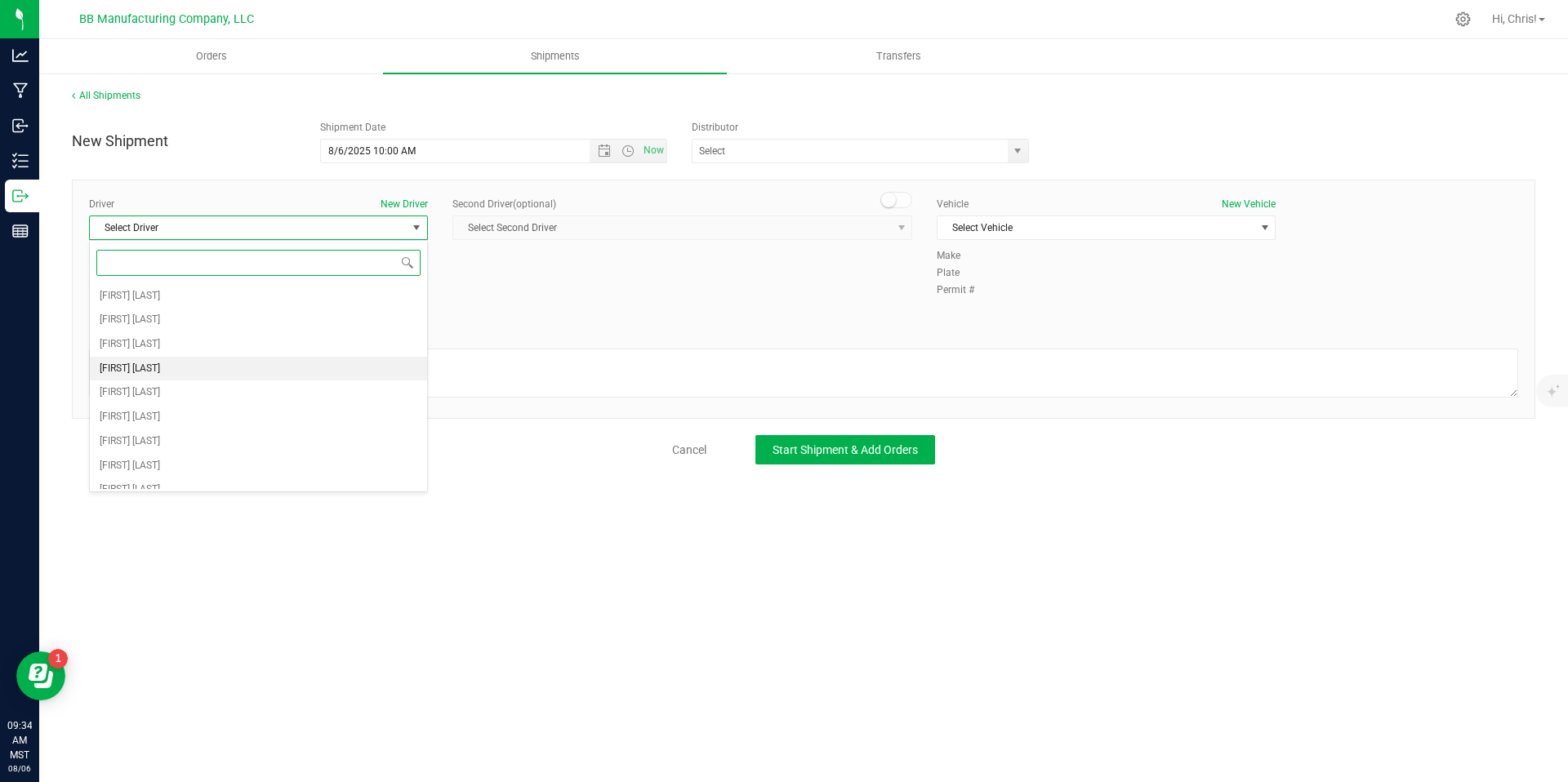 click on "Chris Garcia" at bounding box center [258, 369] 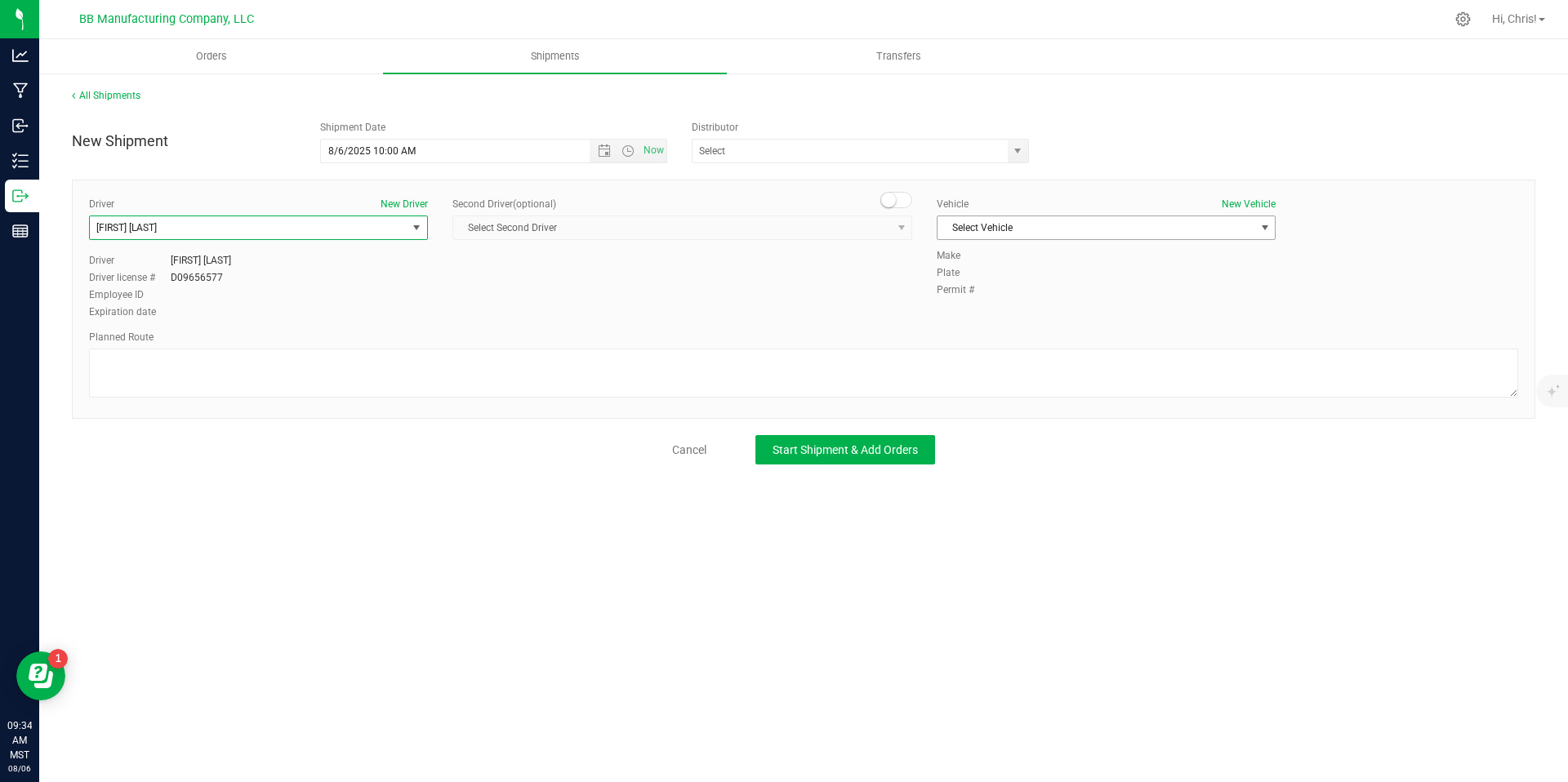 click on "Select Vehicle" at bounding box center (1096, 228) 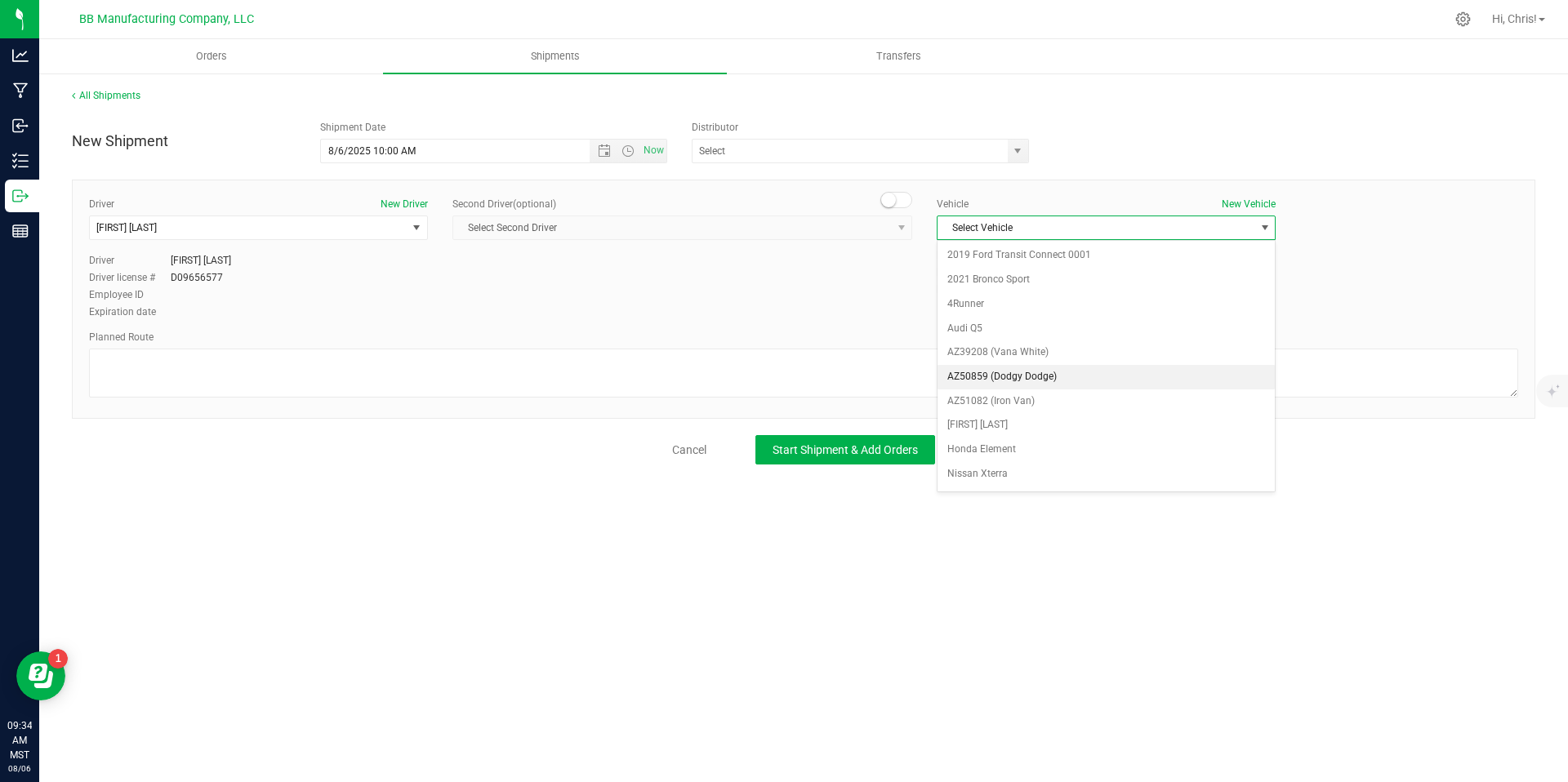 click on "AZ50859 (Dodgy Dodge)" at bounding box center [1106, 377] 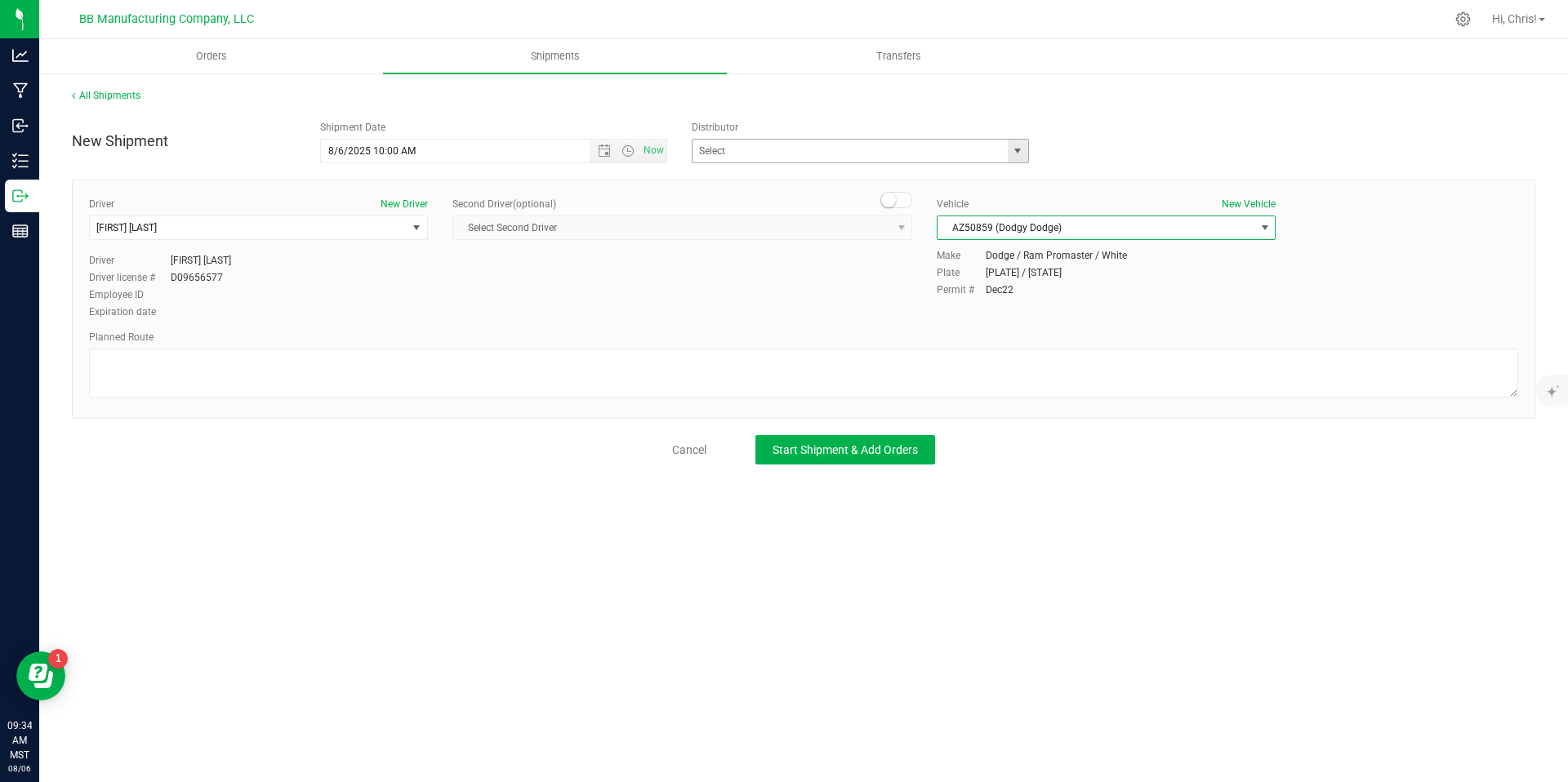 click at bounding box center (1018, 151) 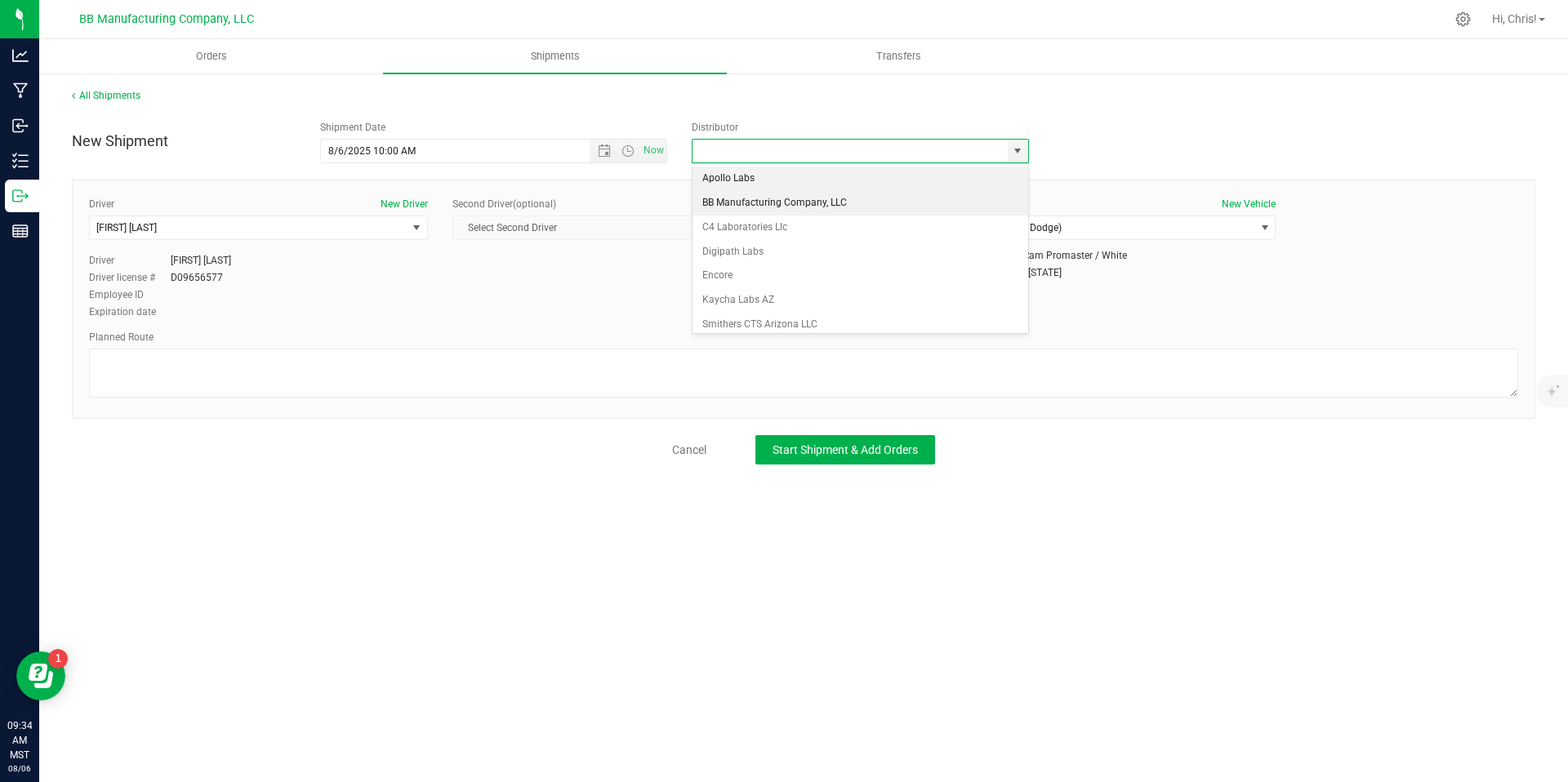click on "BB Manufacturing Company, LLC" at bounding box center [860, 203] 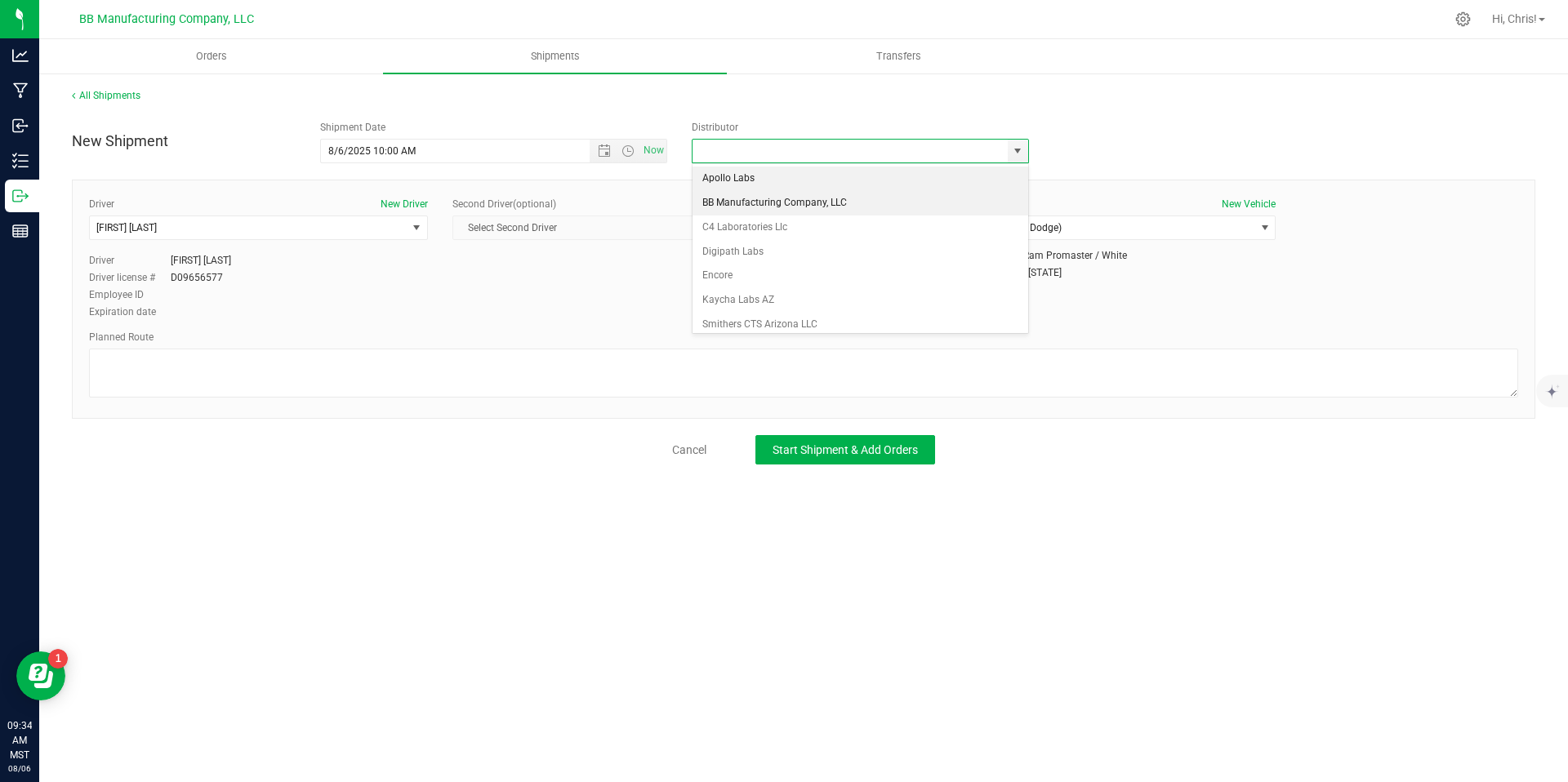 type on "BB Manufacturing Company, LLC" 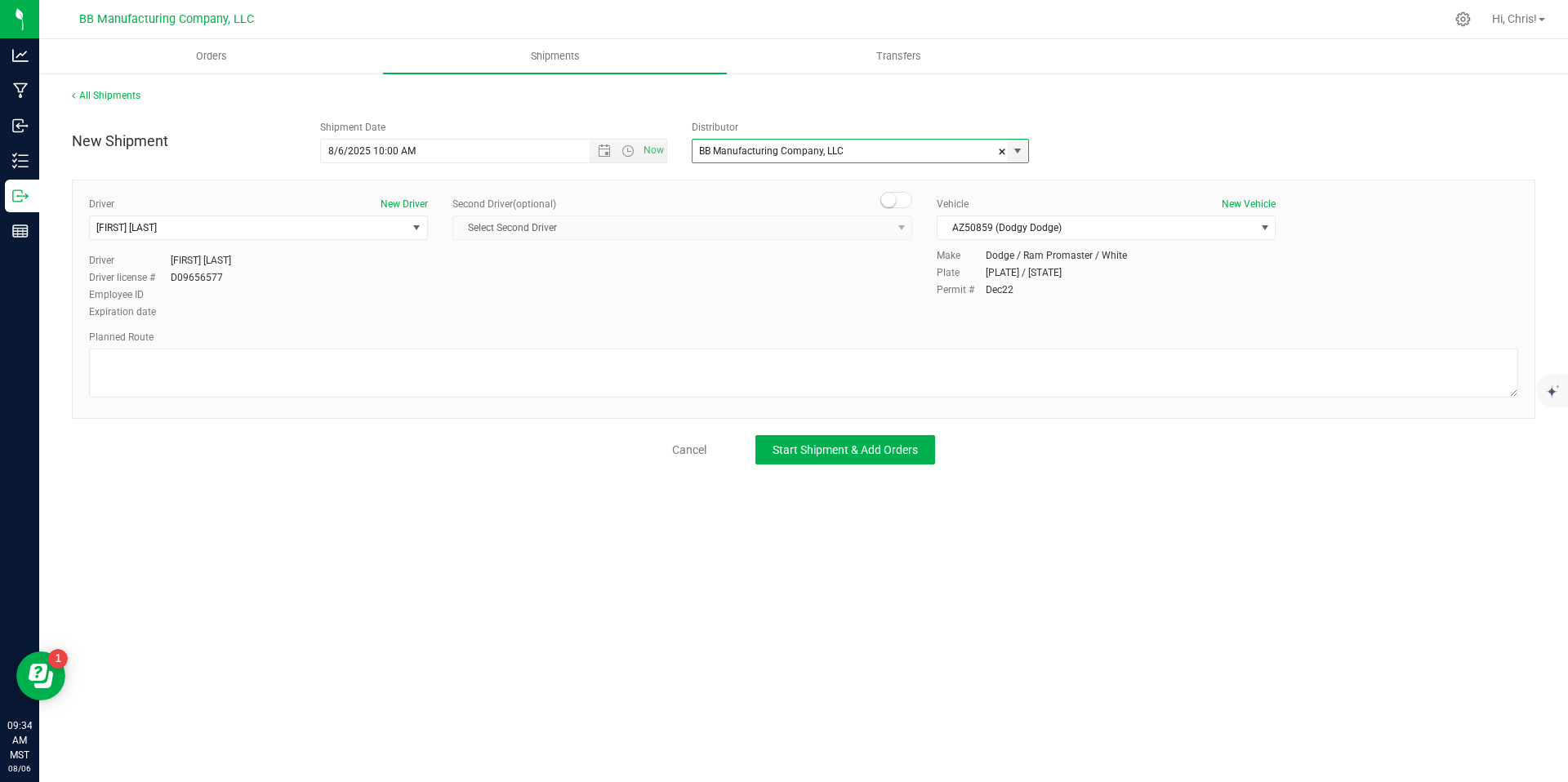 click on "All Shipments
New Shipment
Shipment Date
8/6/2025 10:00 AM
Now
Distributor
BB Manufacturing Company, LLC Apollo Labs BB Manufacturing Company, LLC C4 Laboratories Llc Digipath Labs Encore Kaycha Labs AZ Smithers CTS Arizona LLC 607dcb543262f90006363f6a
Driver
New Driver" at bounding box center [804, 276] 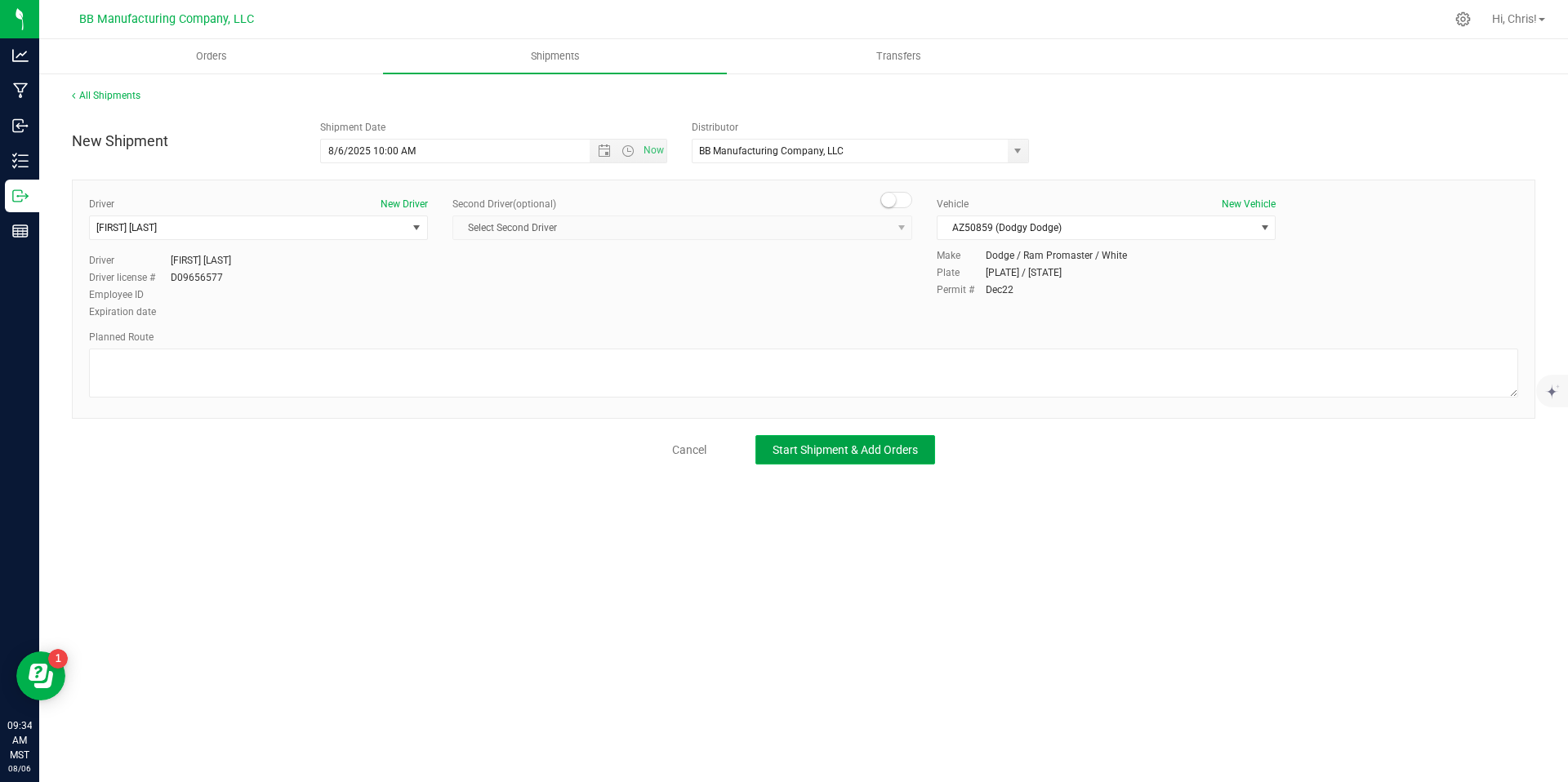 click on "Start Shipment & Add Orders" 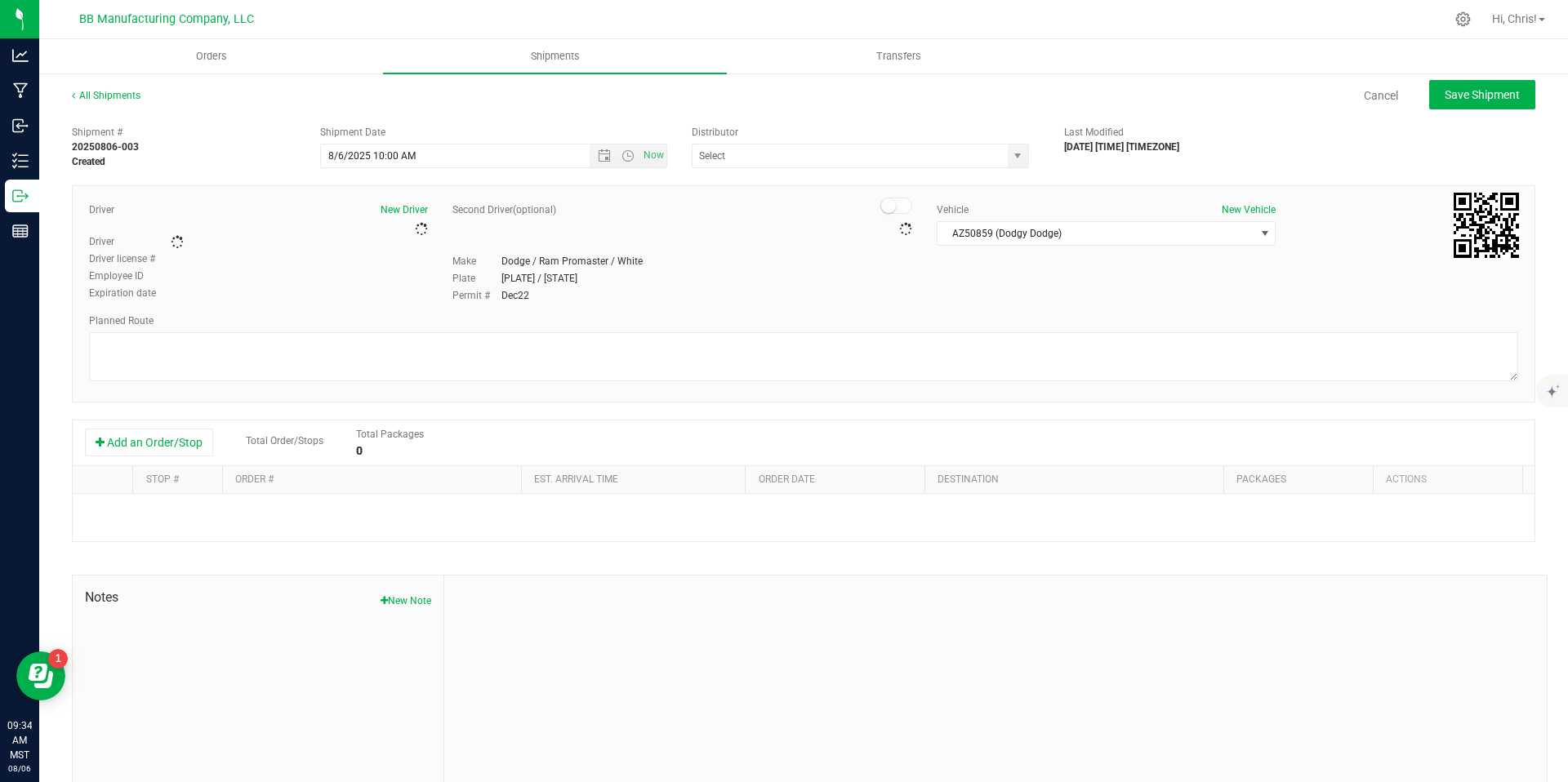 type on "BB Manufacturing Company, LLC" 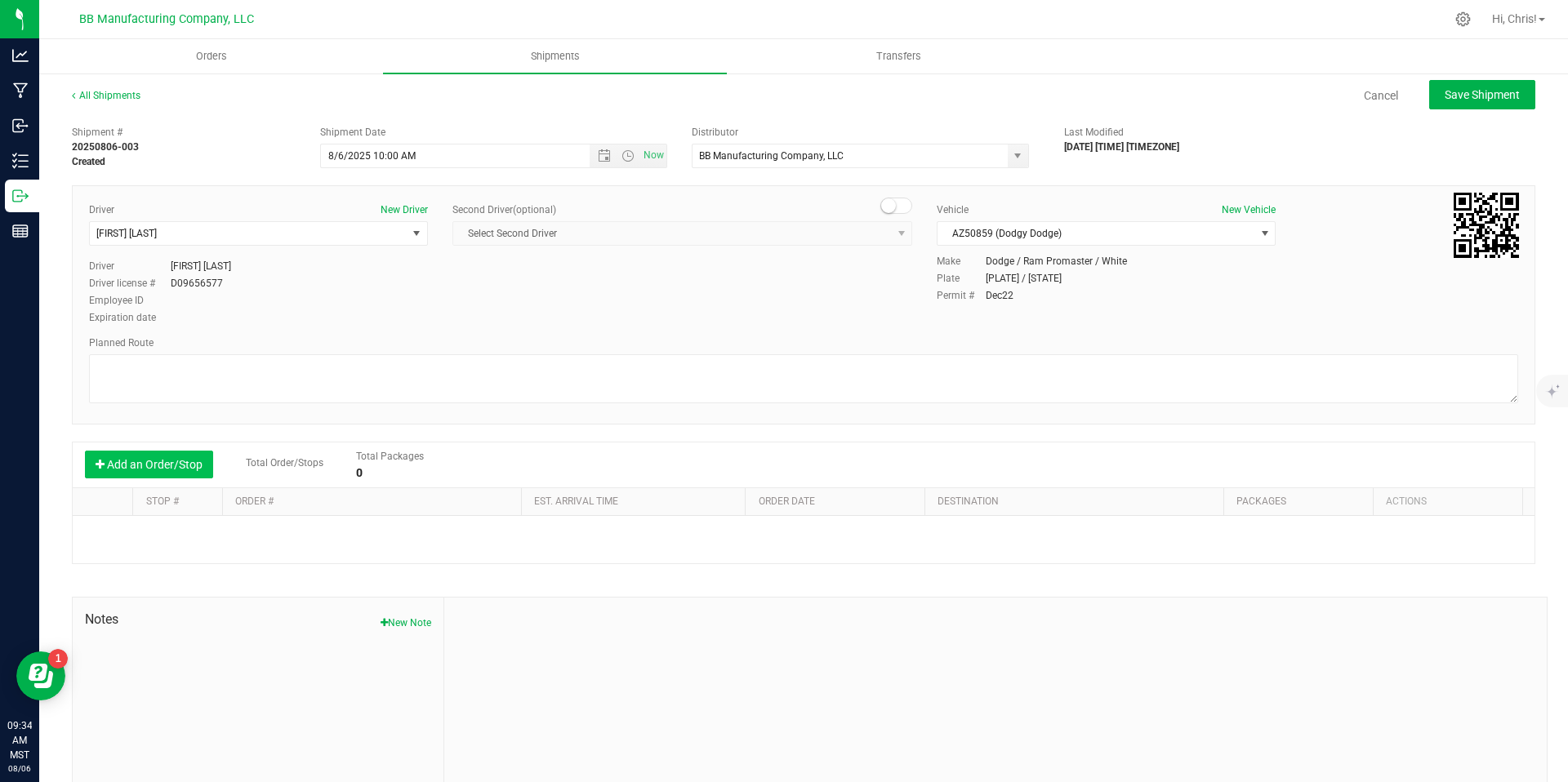 click on "Add an Order/Stop" at bounding box center (149, 464) 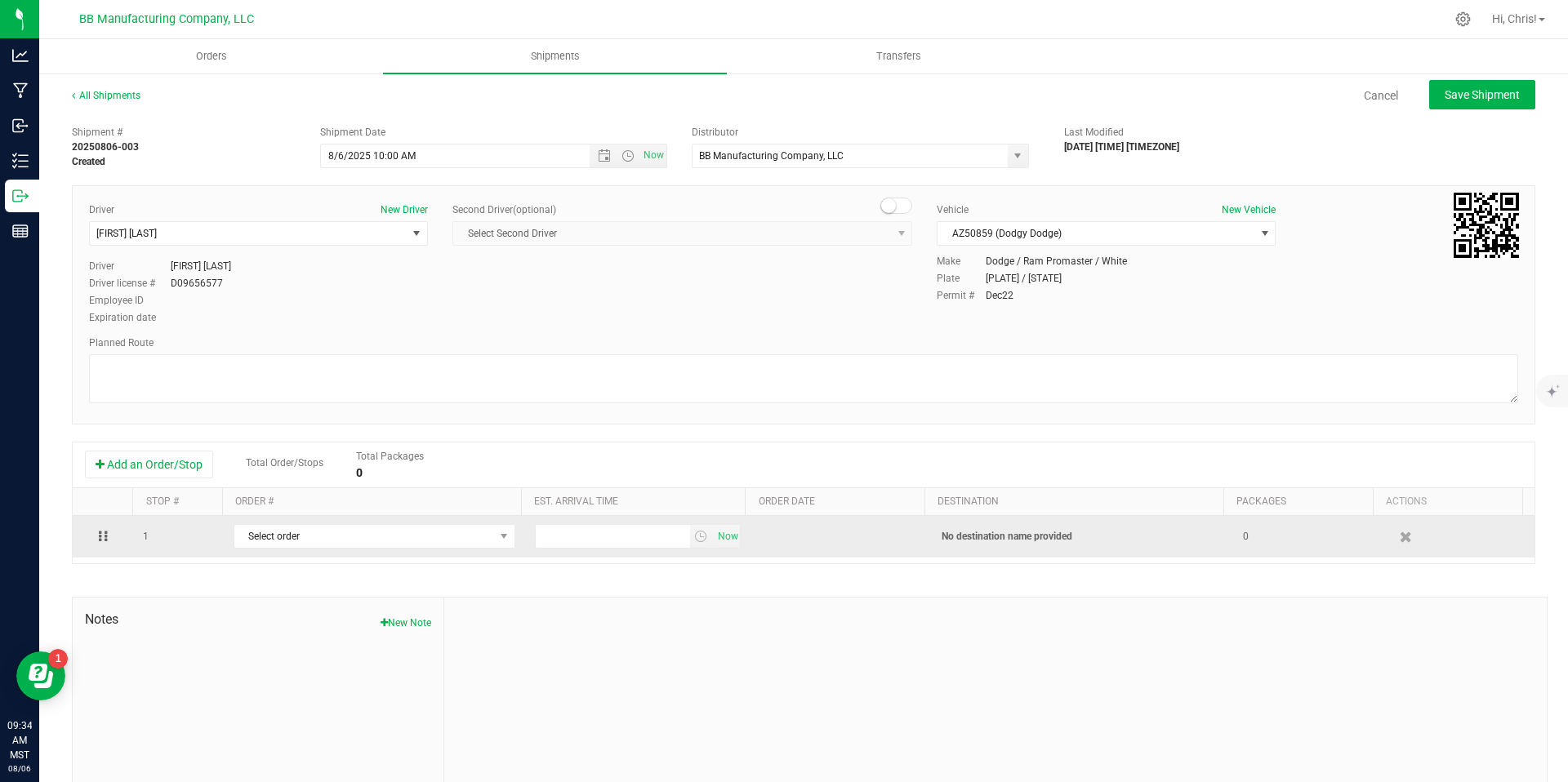 click on "Select order 00007092 00007091 00007090 00007088 00007087 00007086 00007085 00007084 00007081 00007080 00007079 00007078 00007077 00007076 00007073 00007072 00007071 00007070 00007069 00007068 00007067" at bounding box center (374, 536) 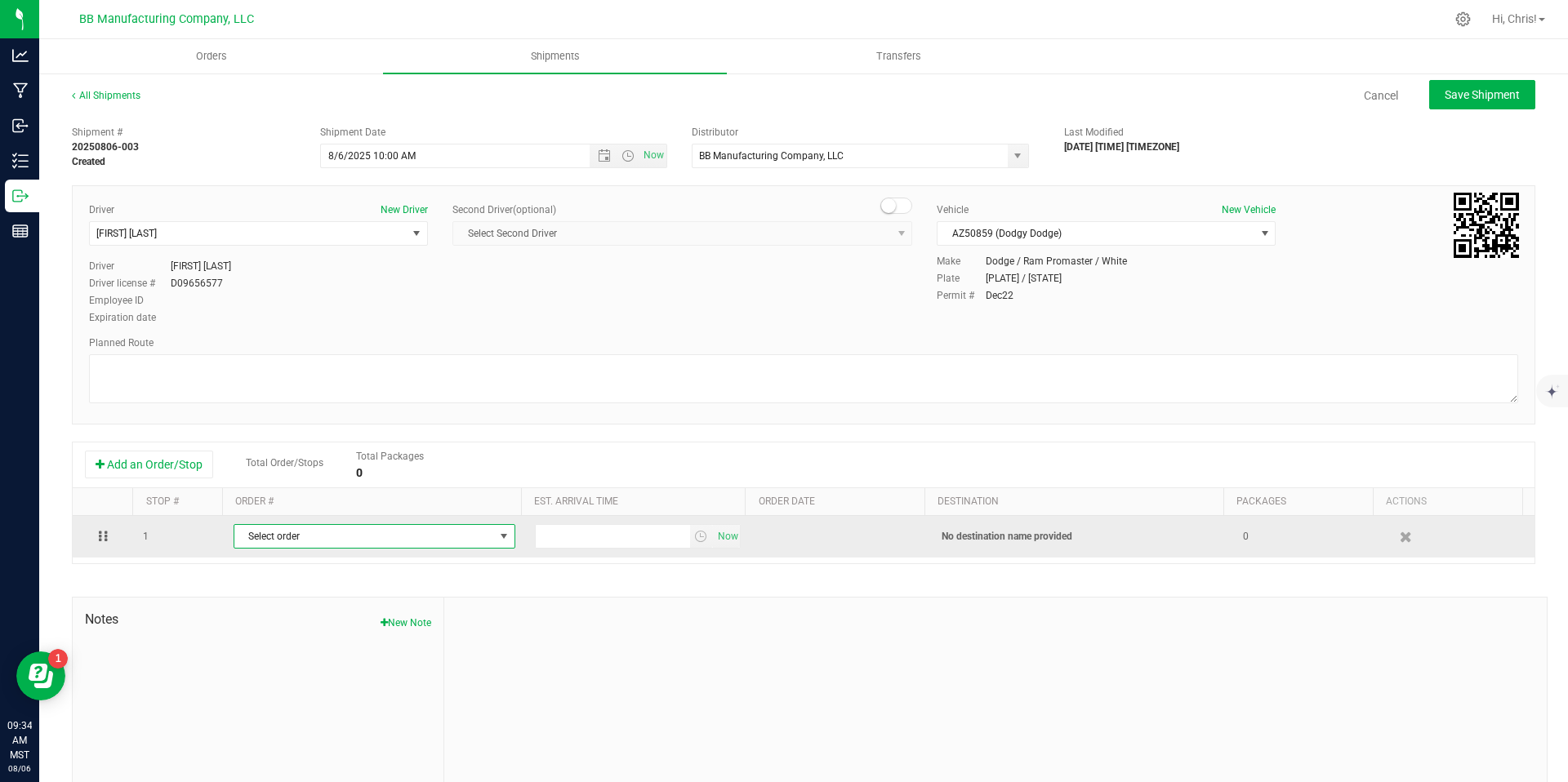 click on "Select order" at bounding box center (364, 536) 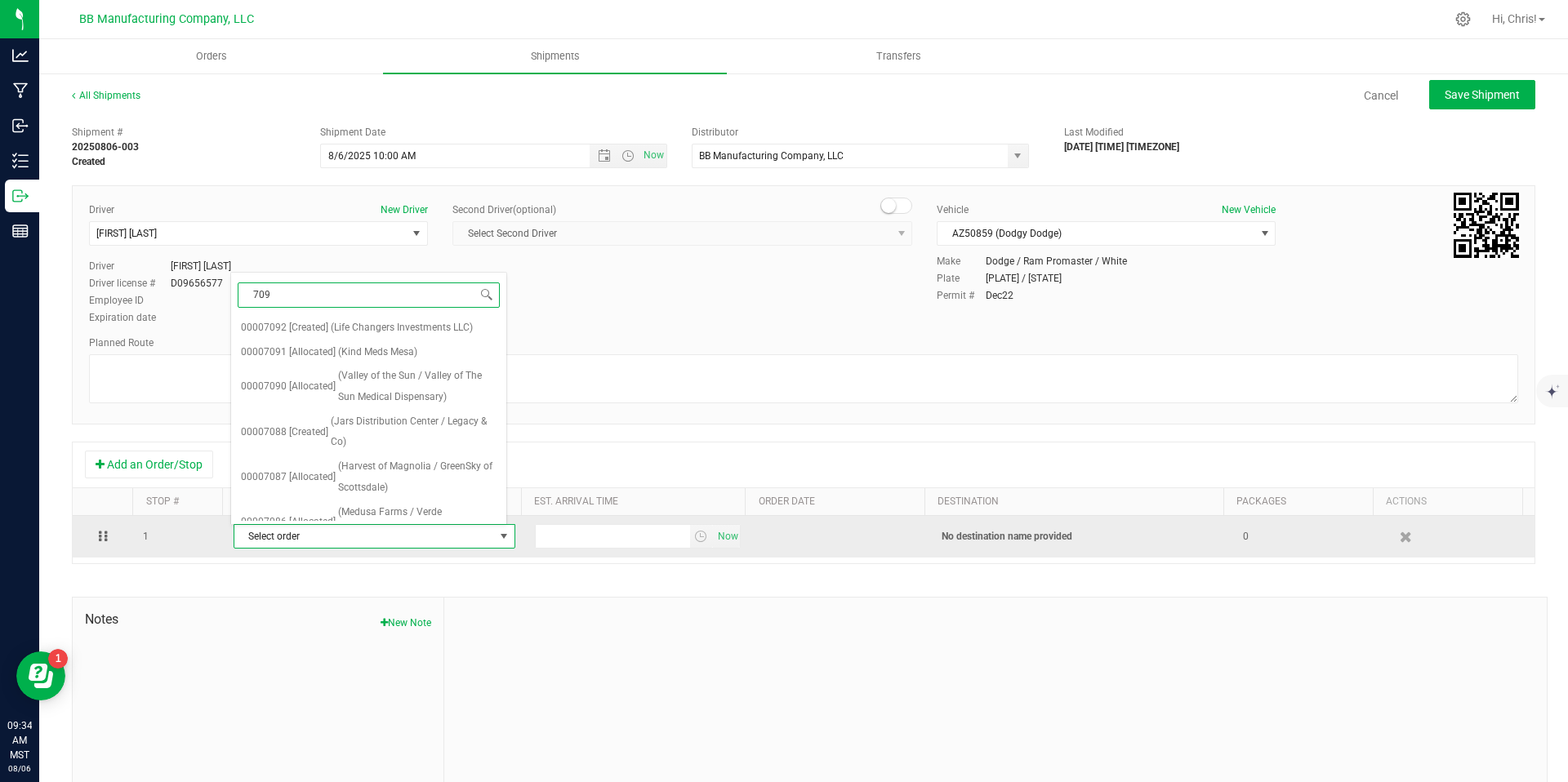 type on "7090" 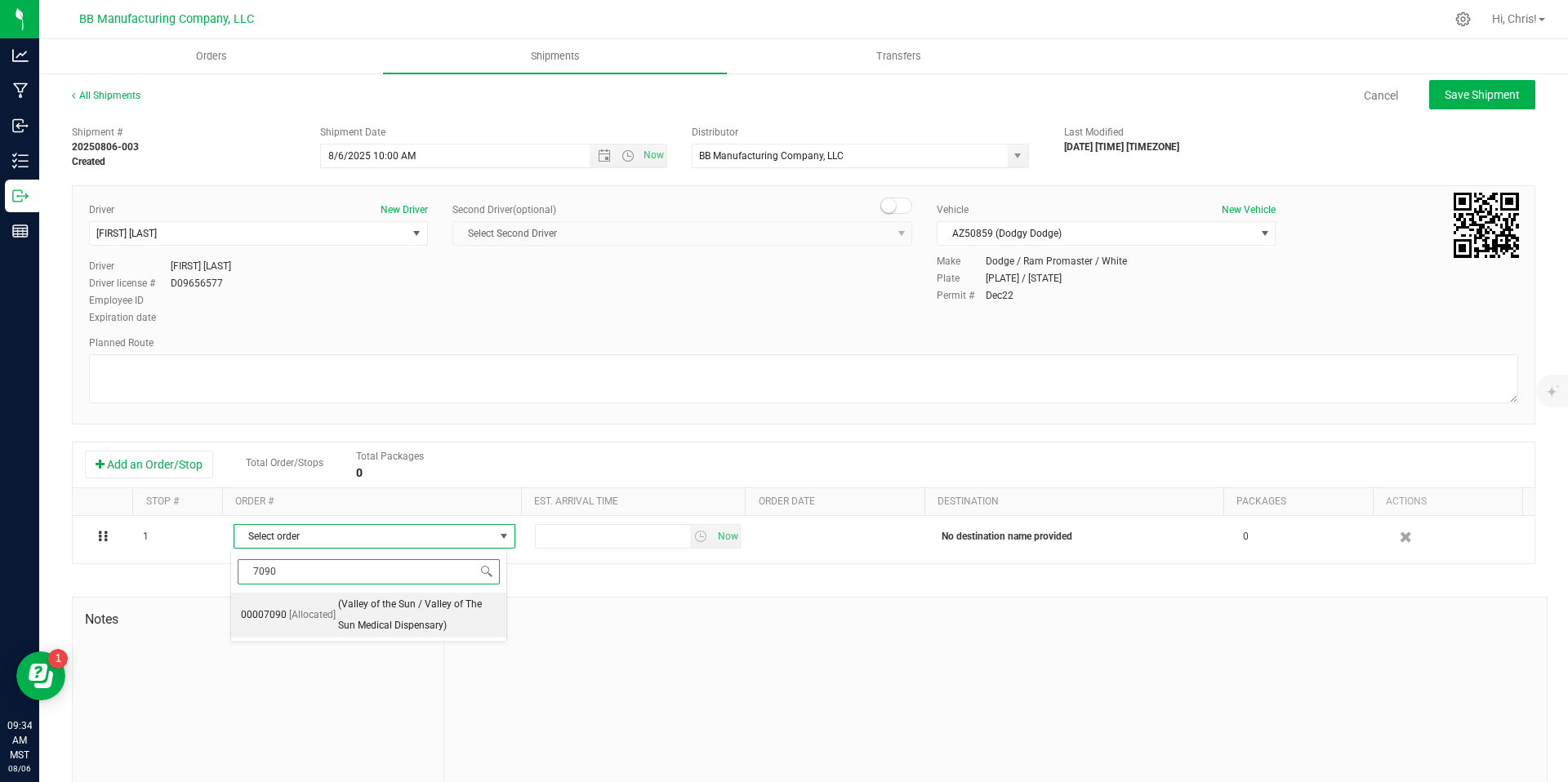 click on "(Valley of the Sun / Valley of The Sun Medical Dispensary)" at bounding box center (417, 615) 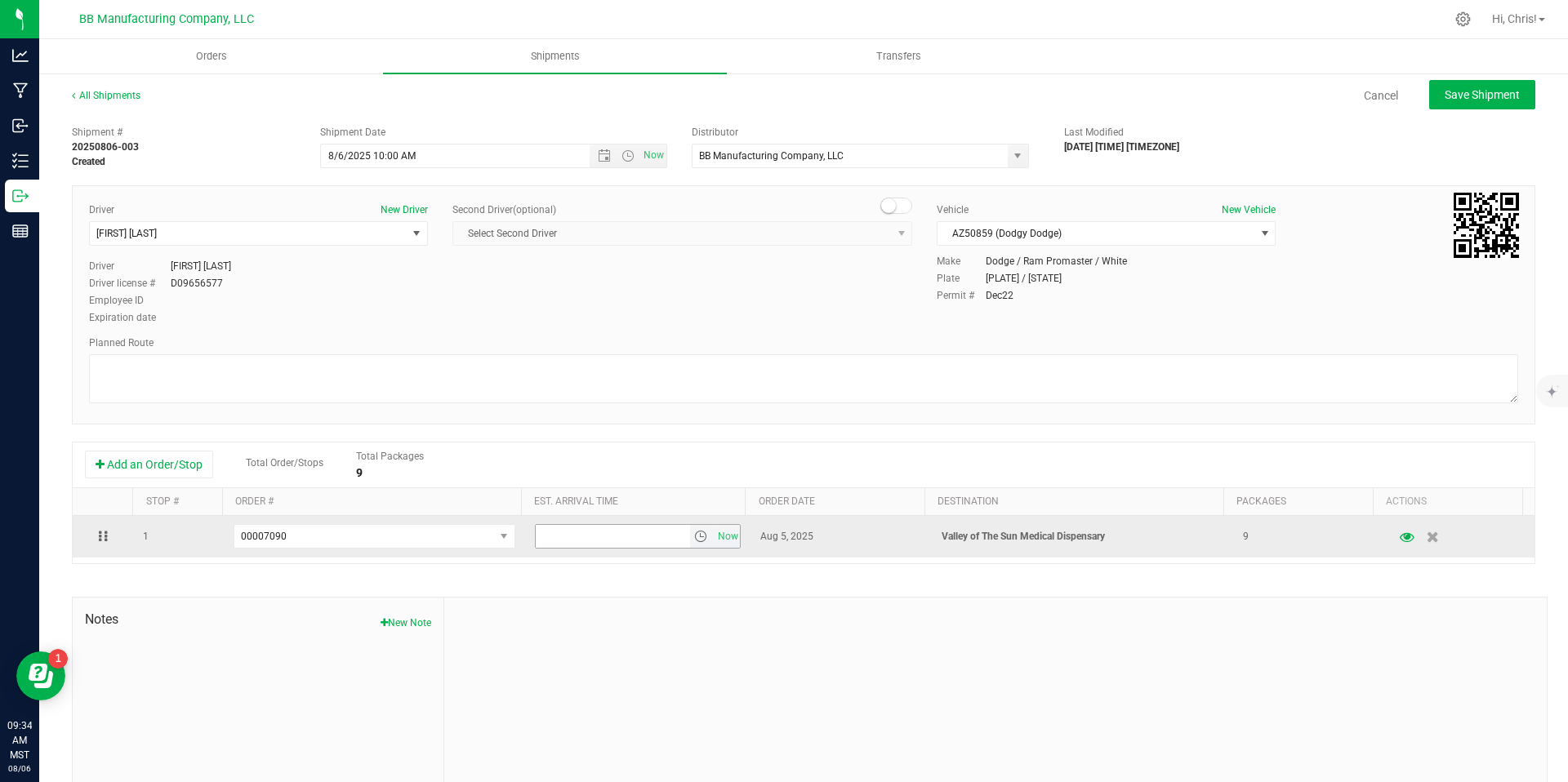 click at bounding box center (701, 536) 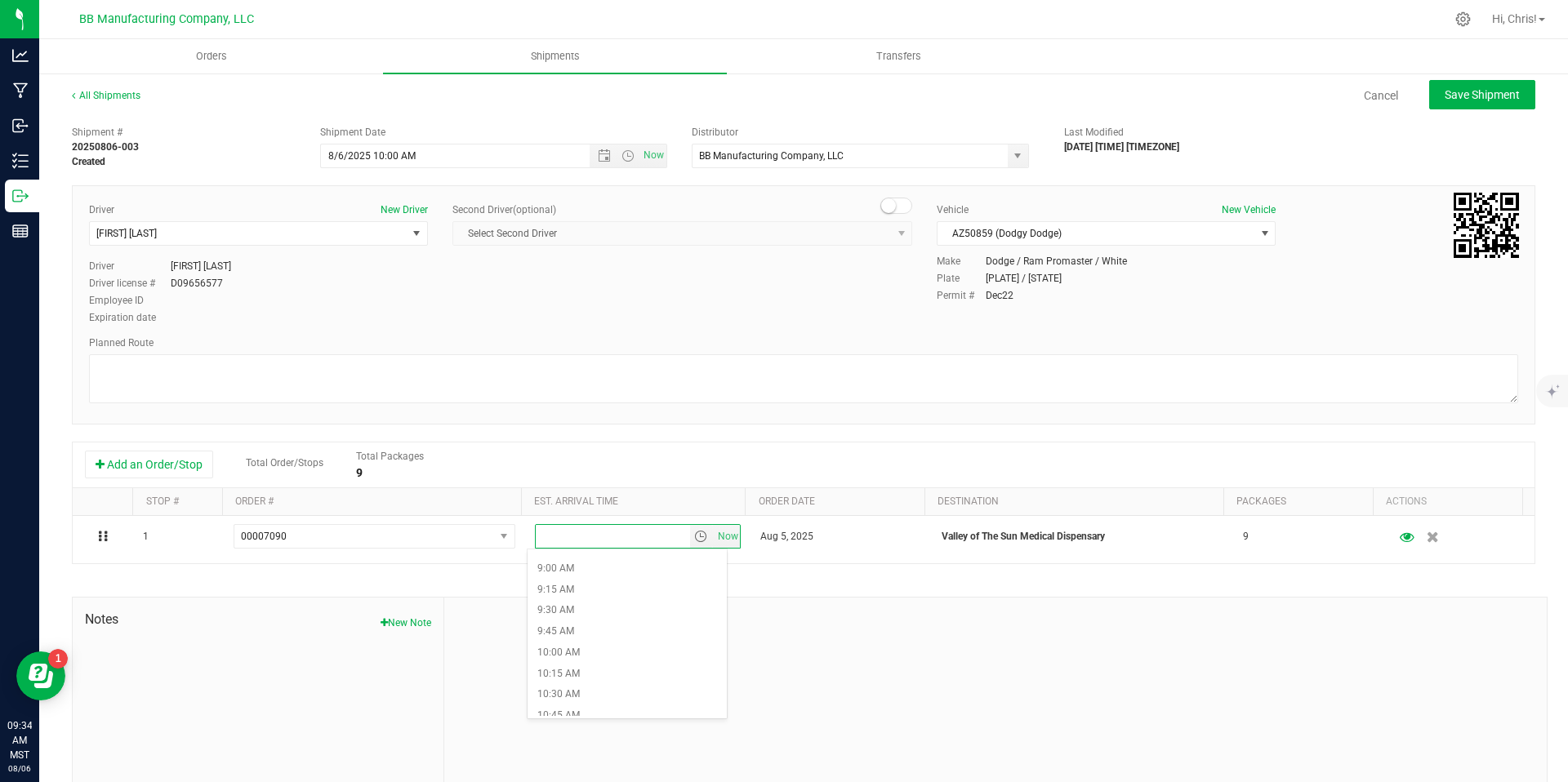 scroll, scrollTop: 818, scrollLeft: 0, axis: vertical 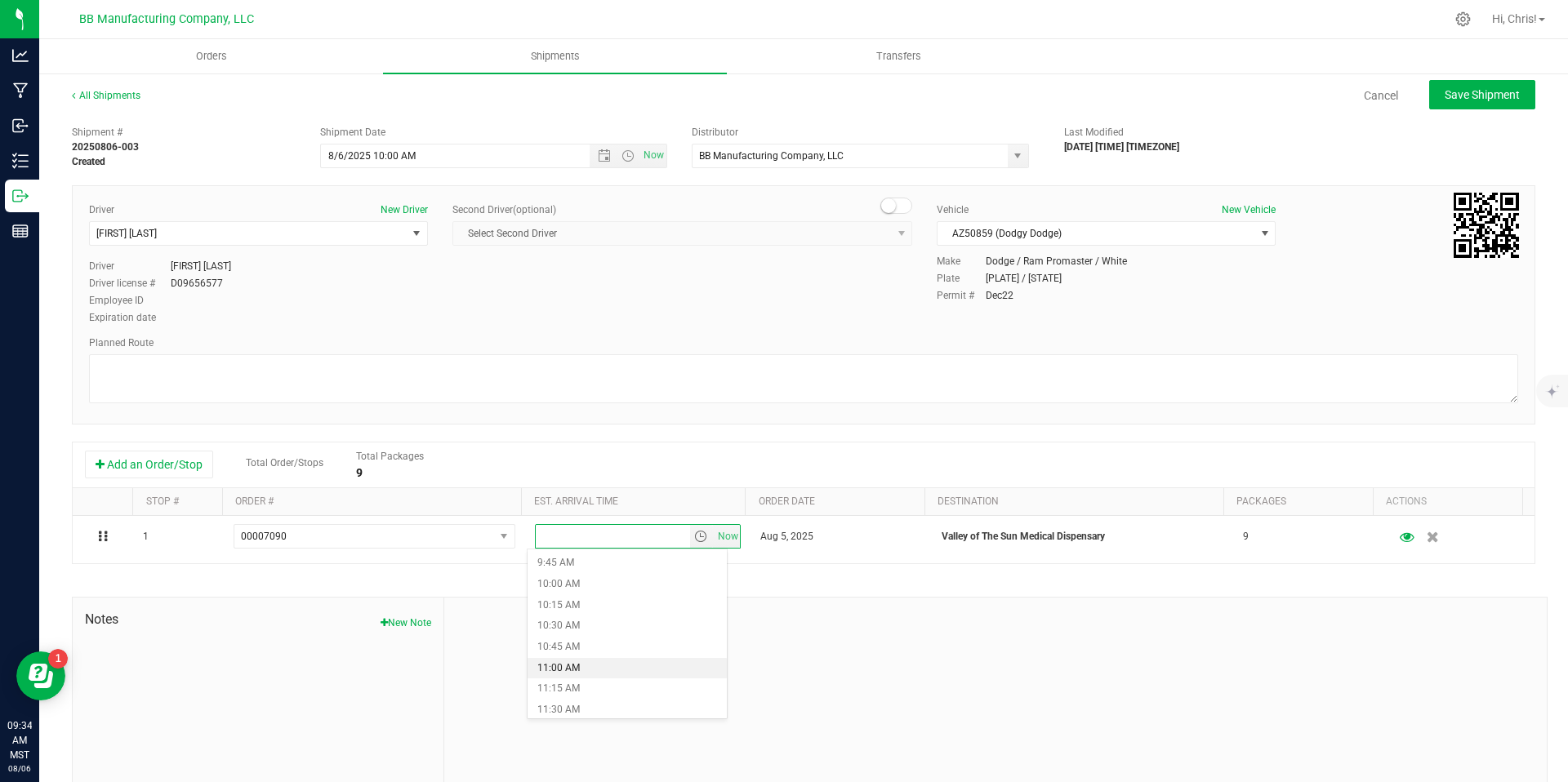 click on "11:00 AM" at bounding box center [627, 669] 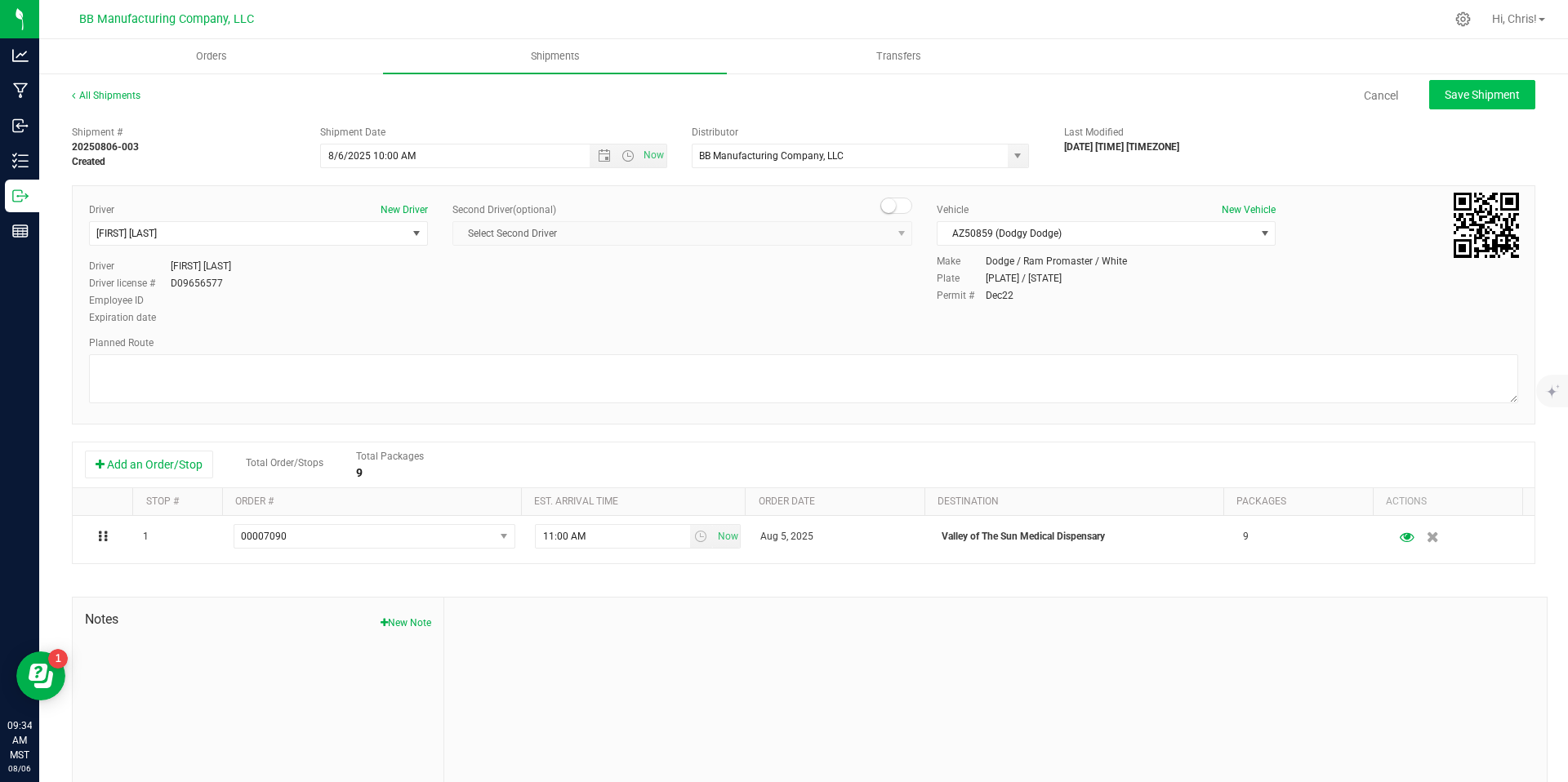 click on "All Shipments
Cancel
Save Shipment" at bounding box center [804, 103] 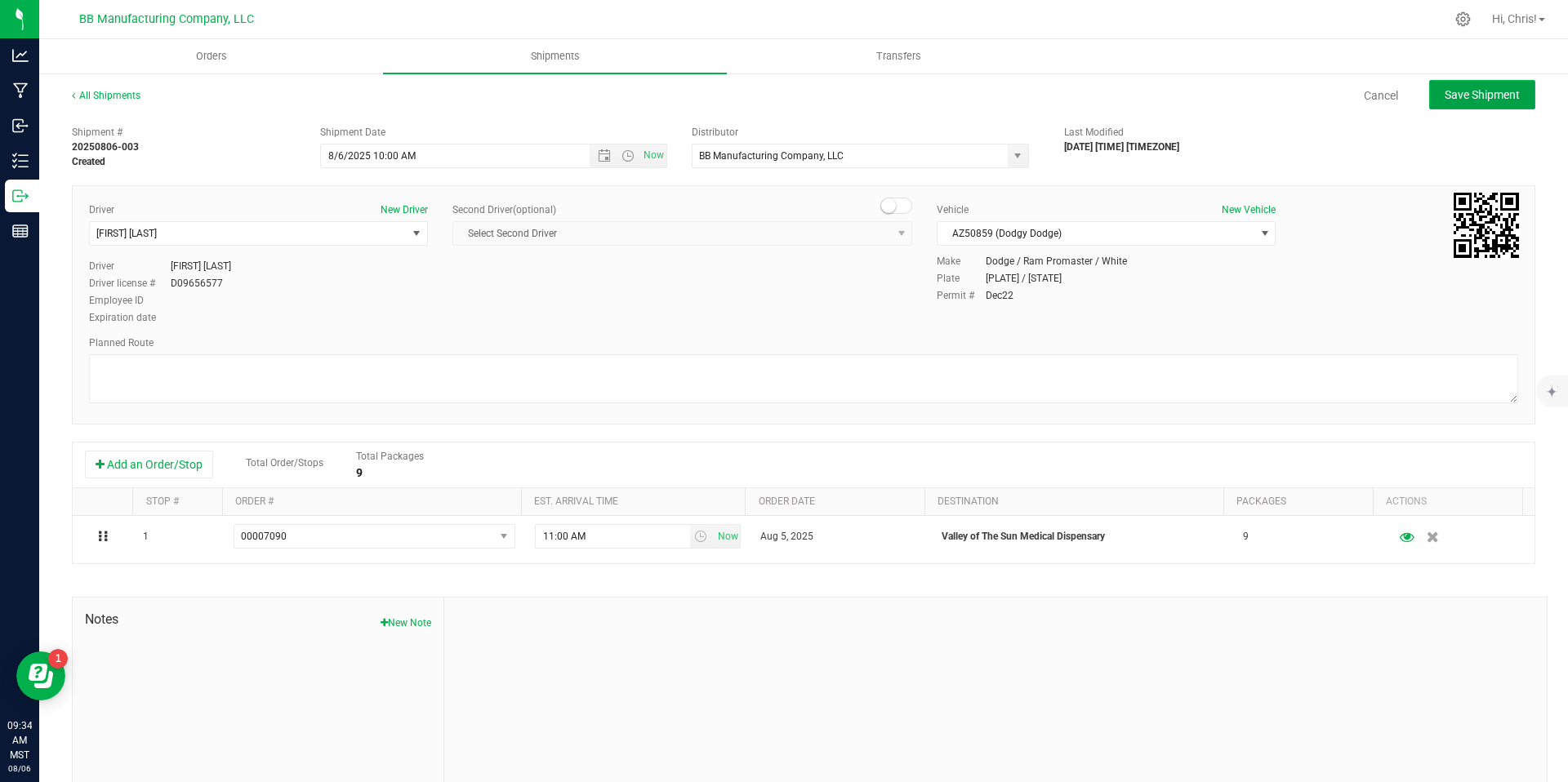 click on "Save Shipment" 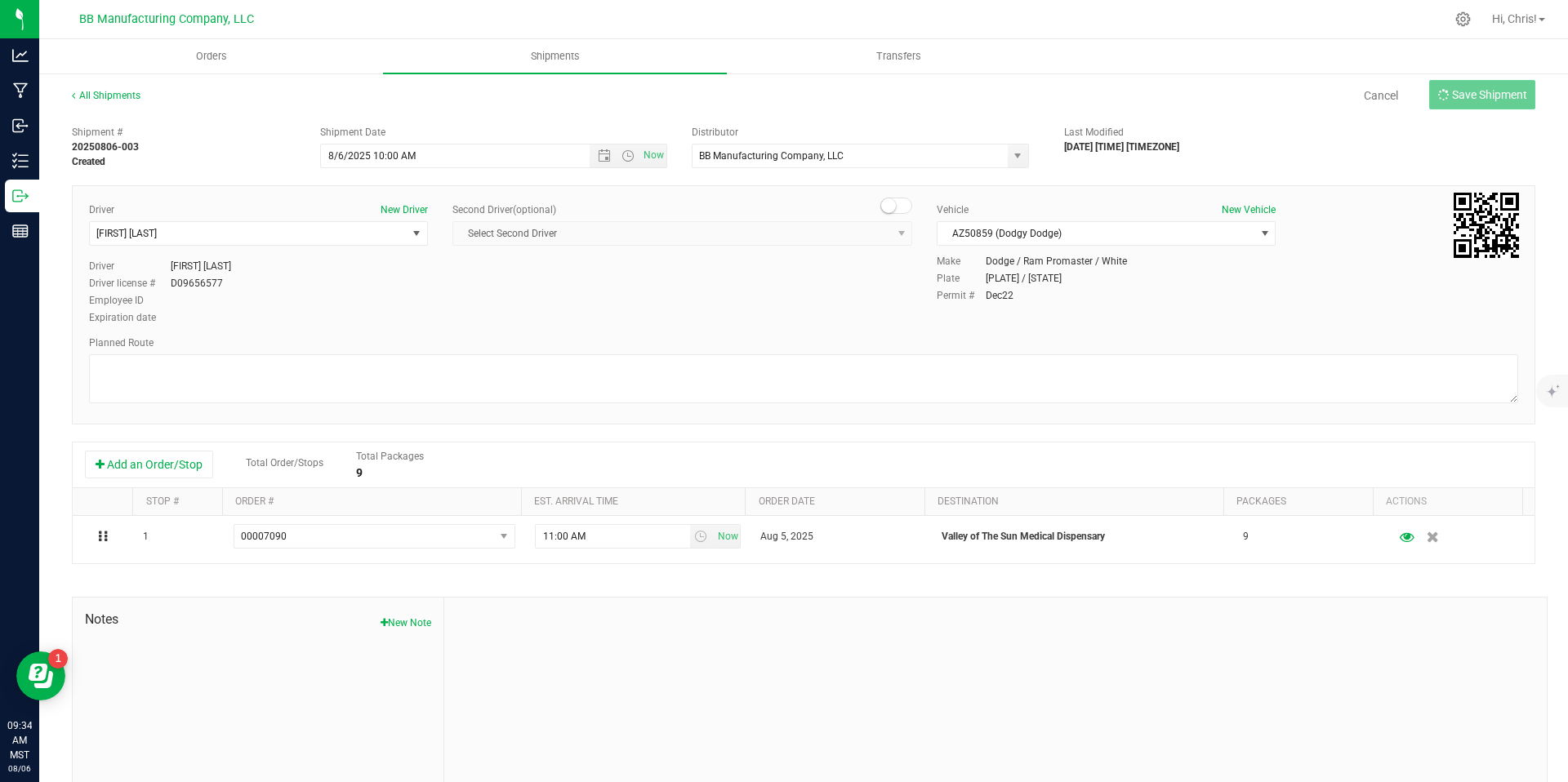 type on "8/6/2025 5:00 PM" 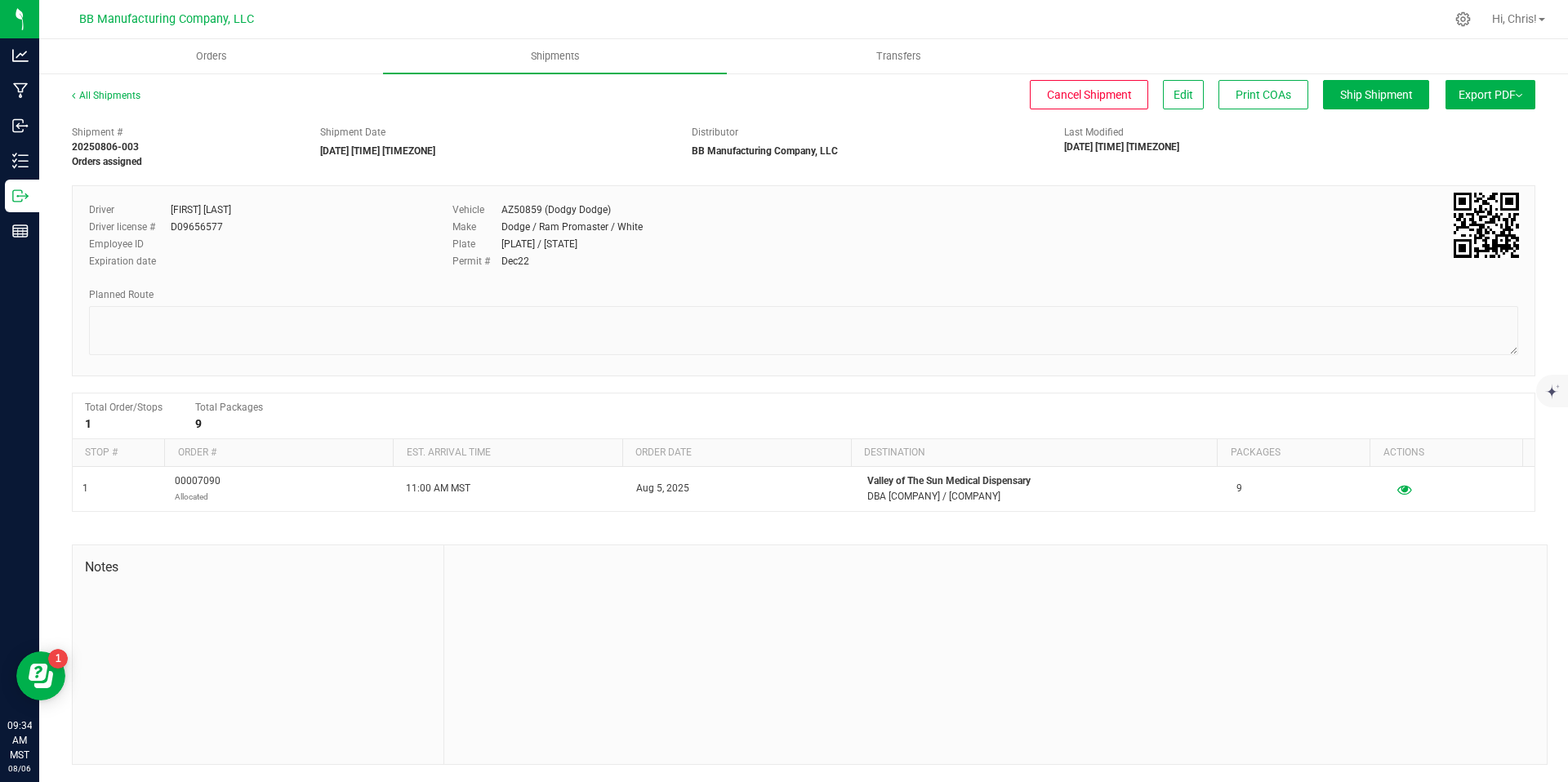 click on "Export PDF" at bounding box center [1490, 95] 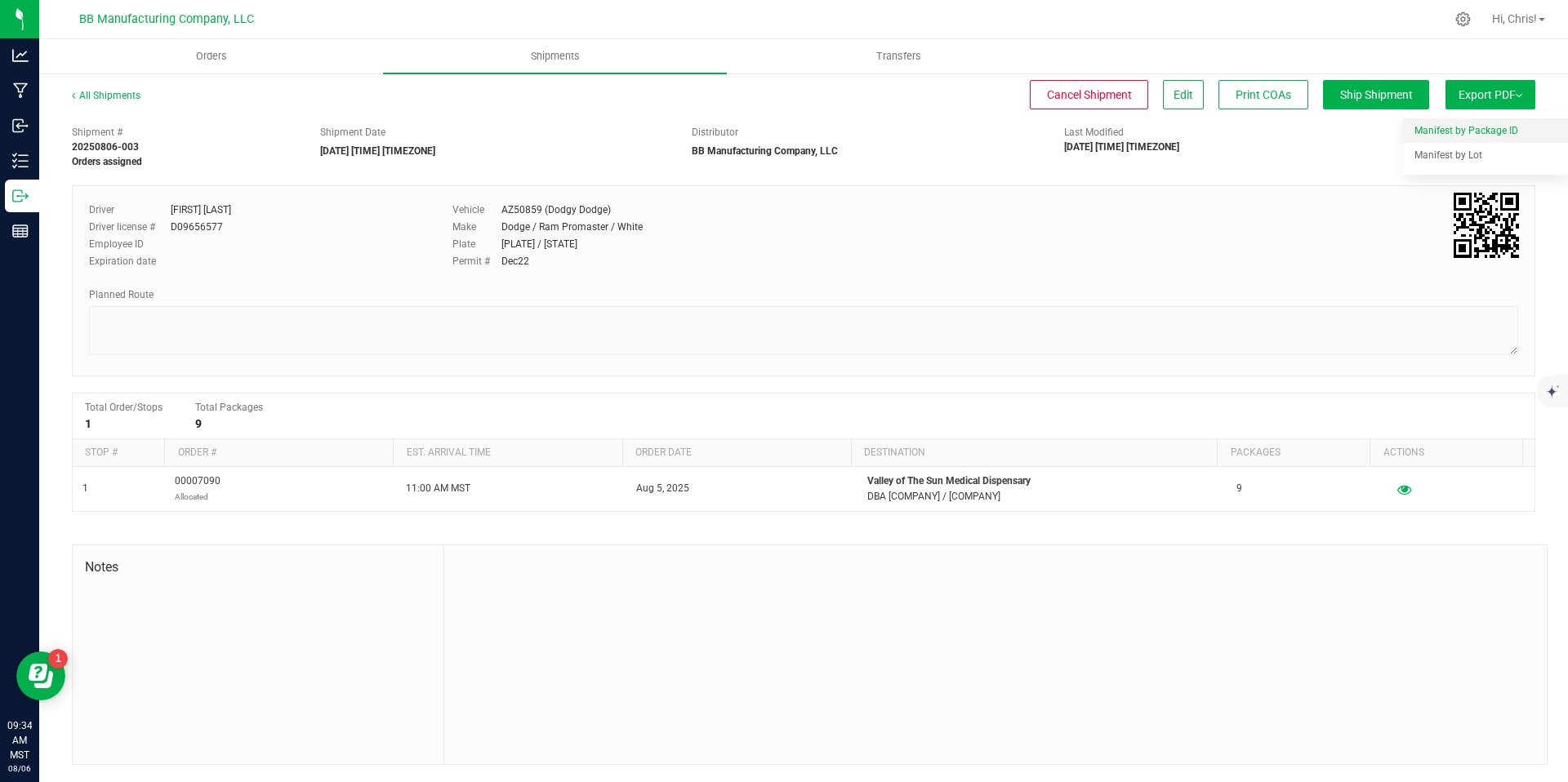 click on "Manifest by Package ID" at bounding box center (1466, 131) 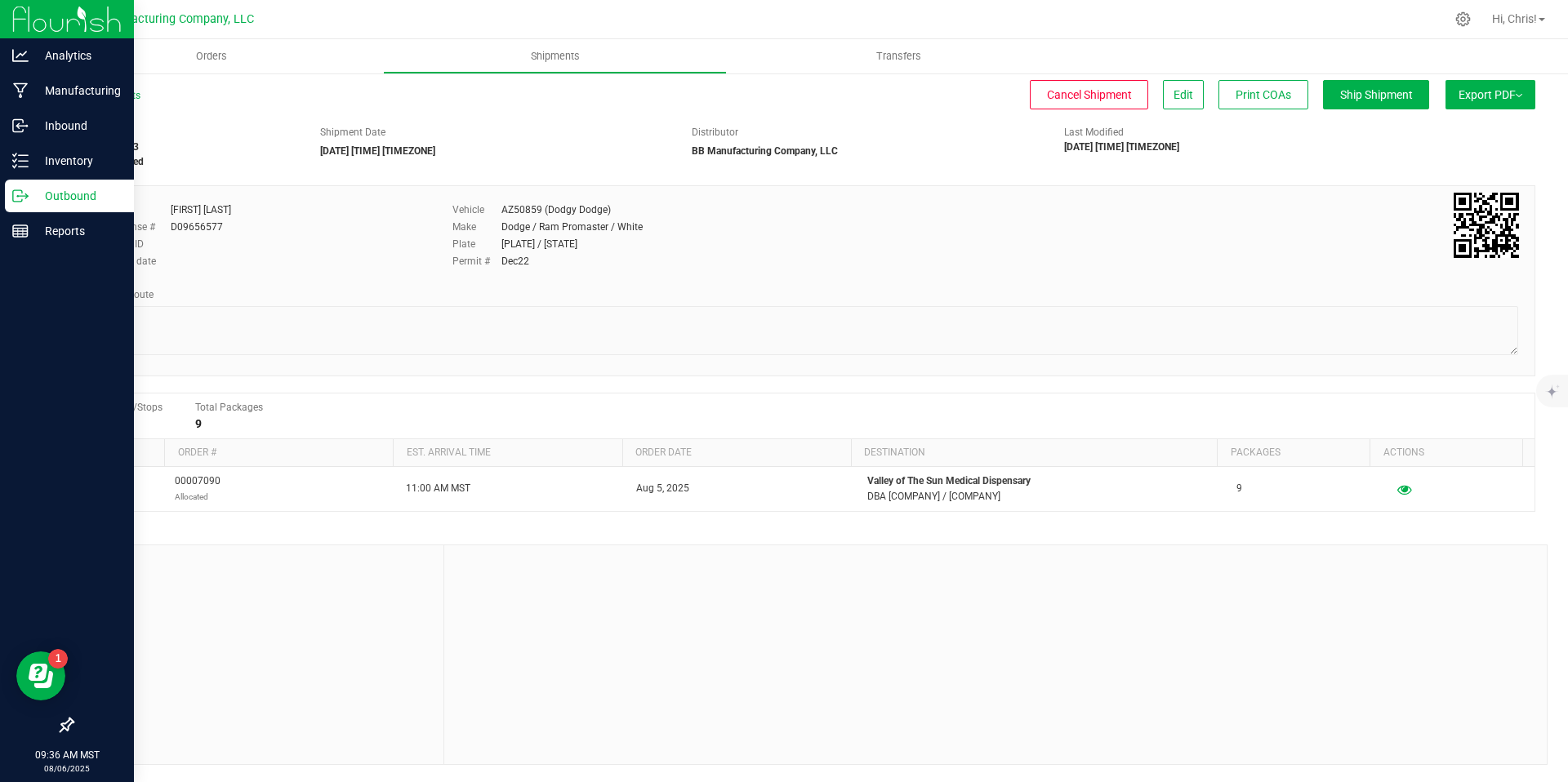 click 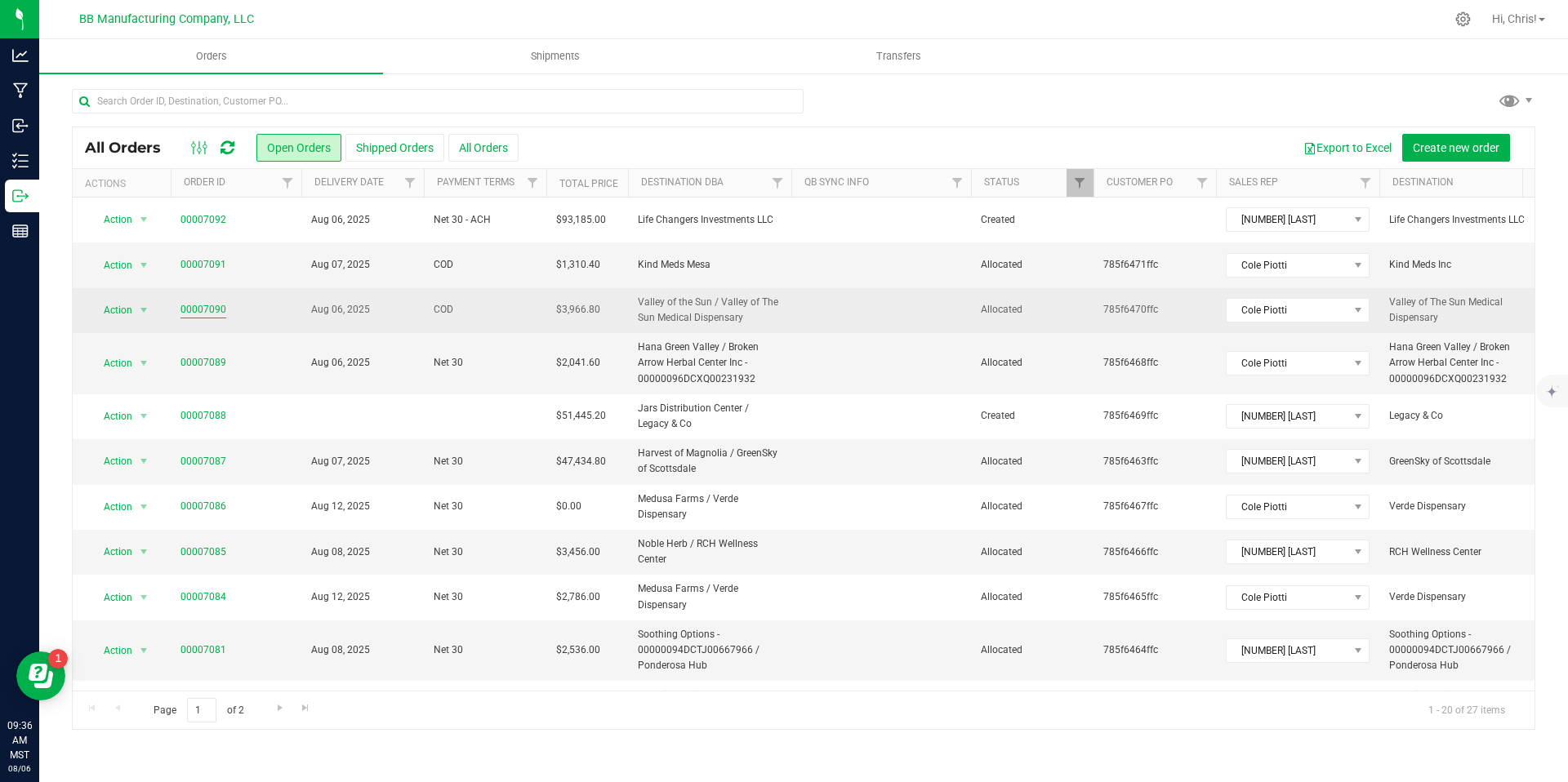 click on "00007090" at bounding box center [203, 309] 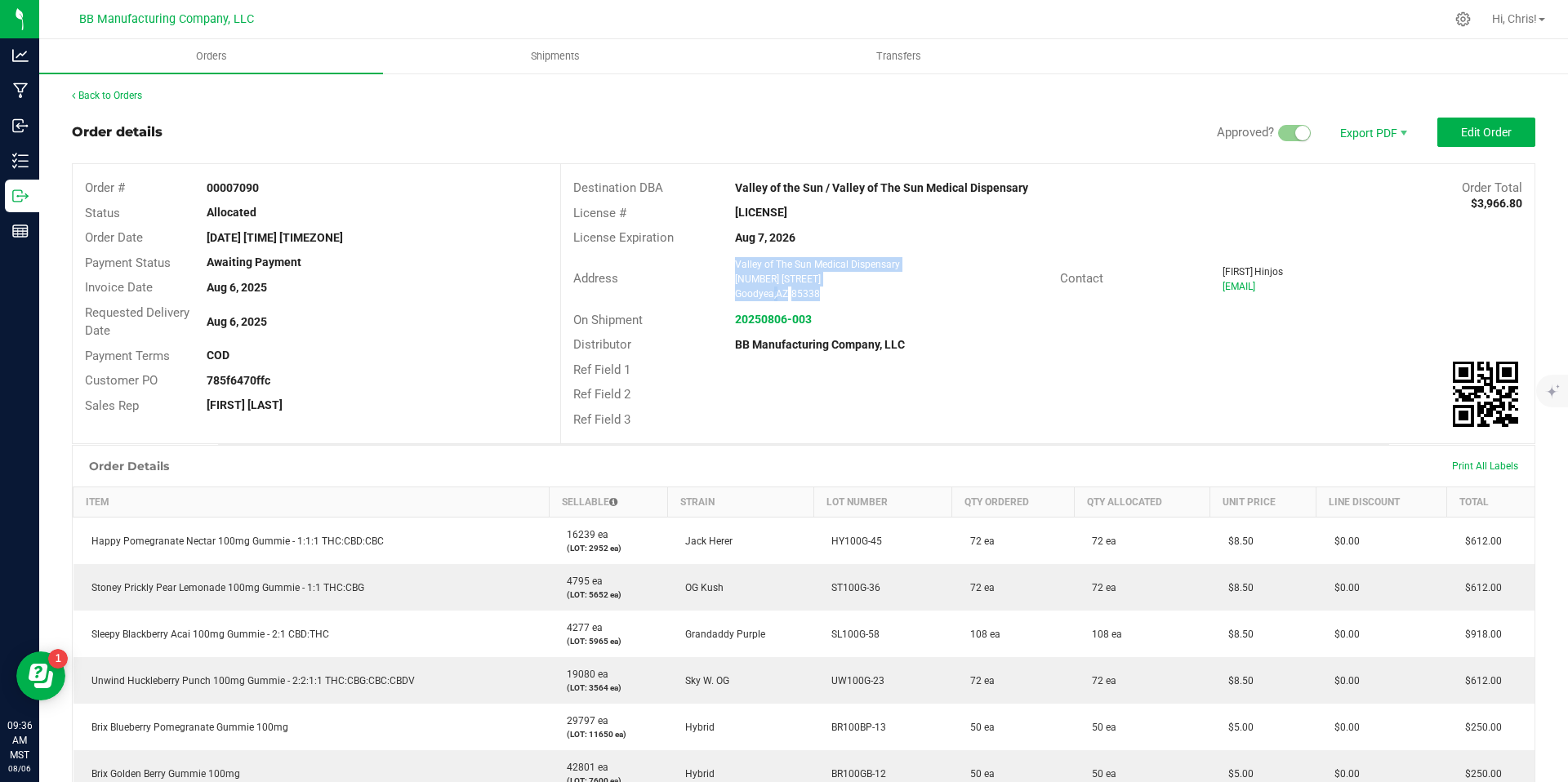 drag, startPoint x: 845, startPoint y: 300, endPoint x: 730, endPoint y: 270, distance: 118.8486 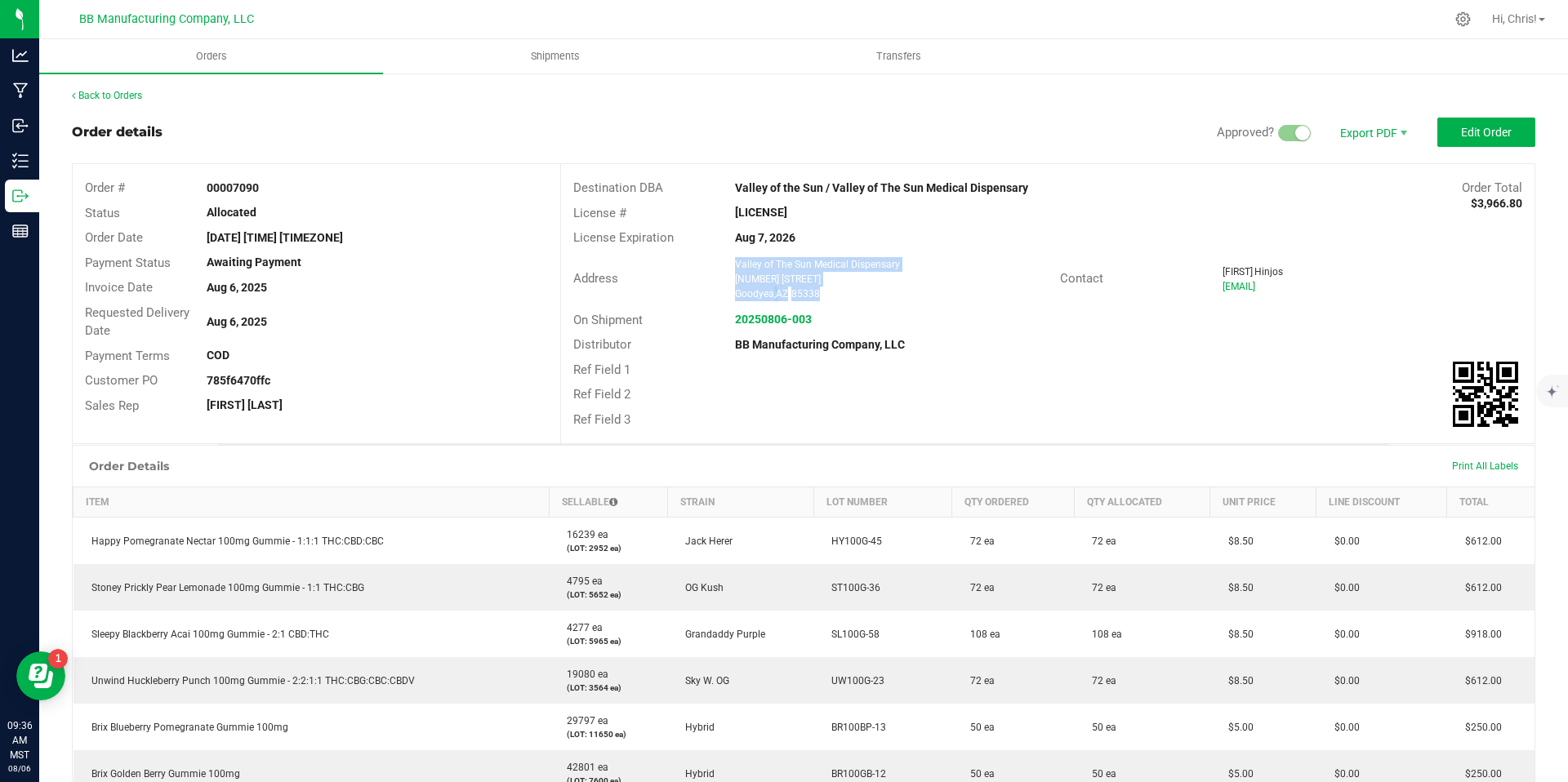 click on "Valley of The Sun Medical Dispensary 16200 W. Eddie Albert Way Goodyear  ,  AZ 85338" at bounding box center (891, 279) 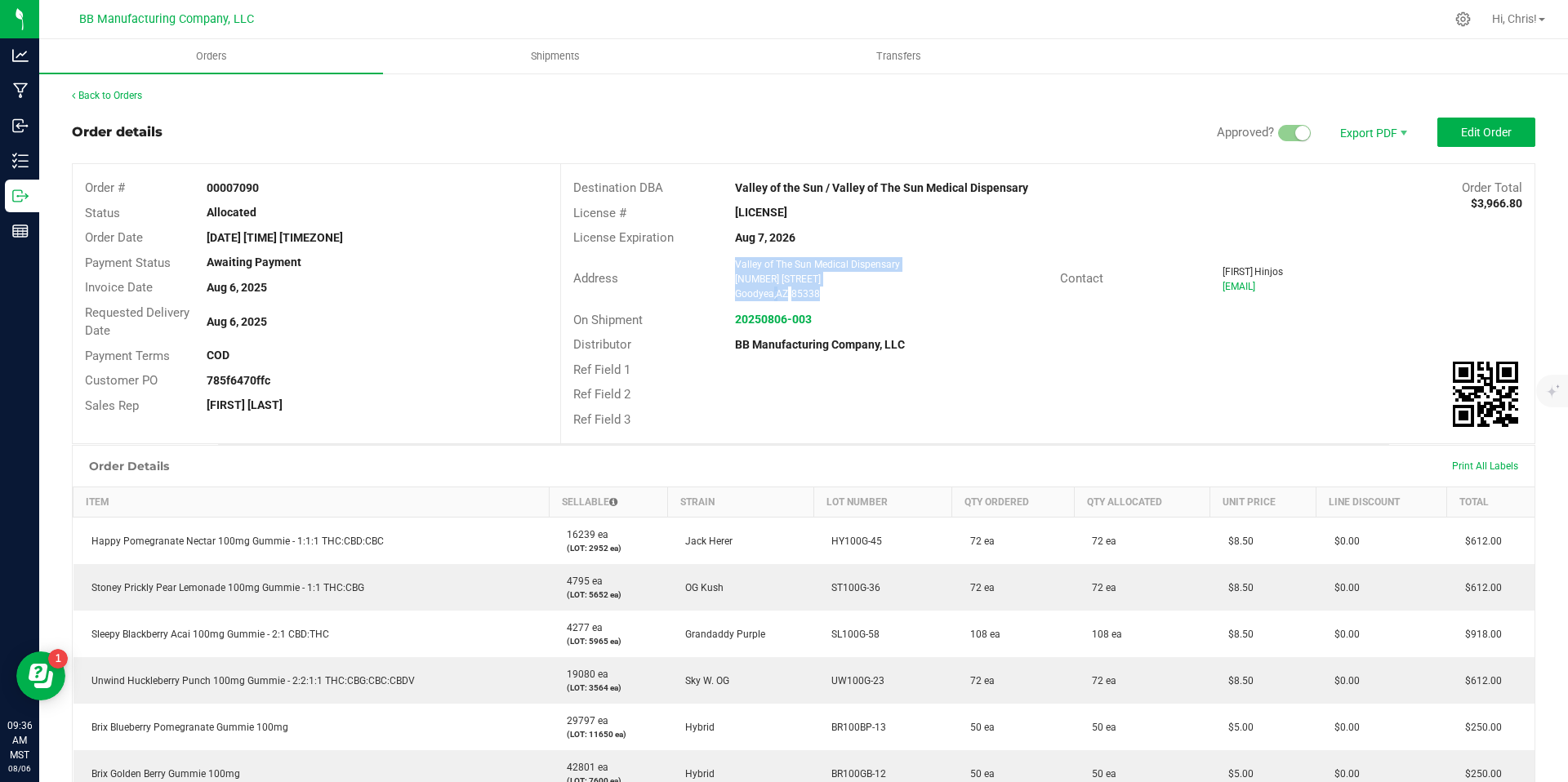 copy on "Valley of The Sun Medical Dispensary 16200 W. Eddie Albert Way Goodyear  ,  AZ 85338" 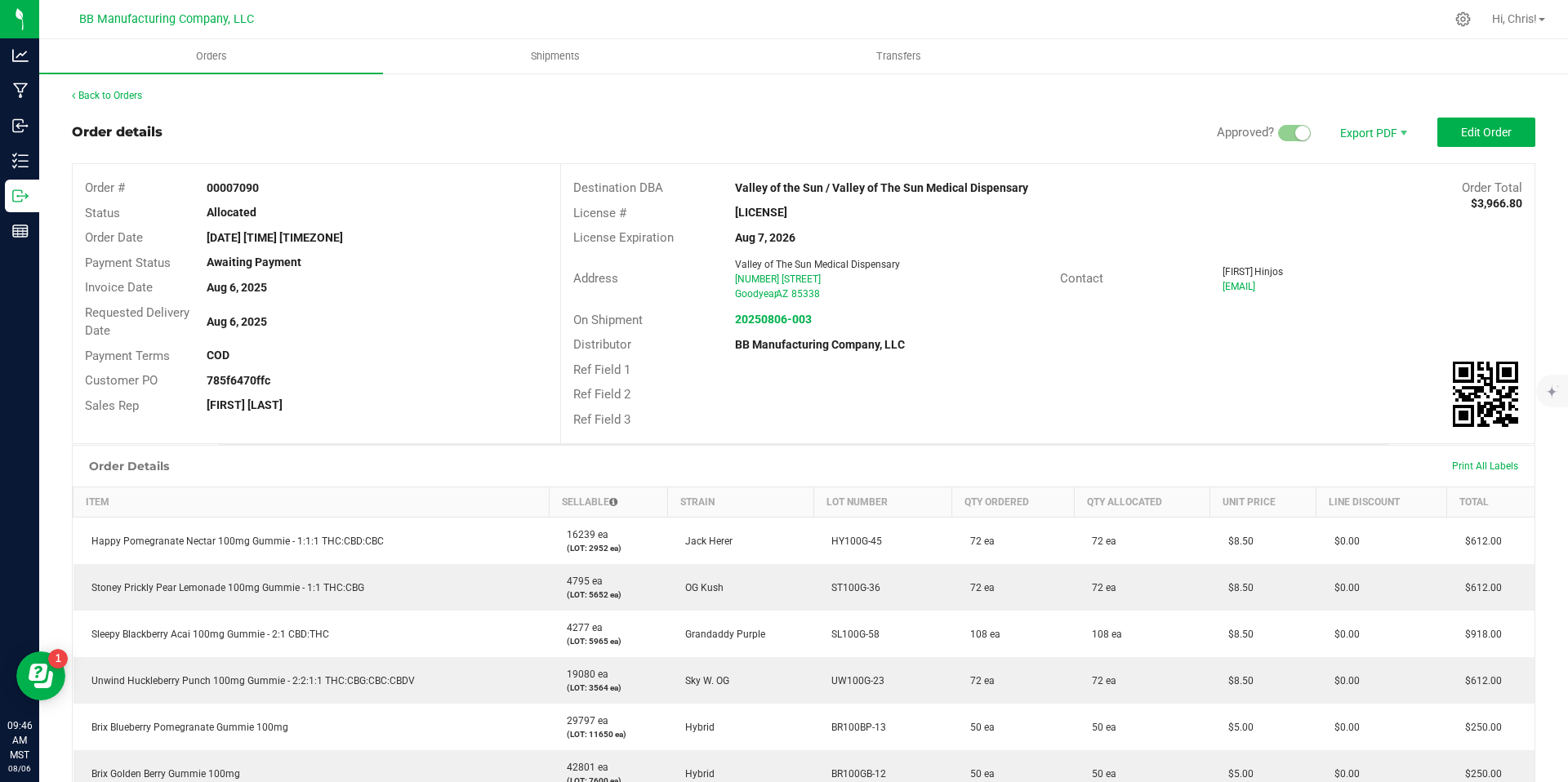 click on "Back to Orders" at bounding box center (804, 96) 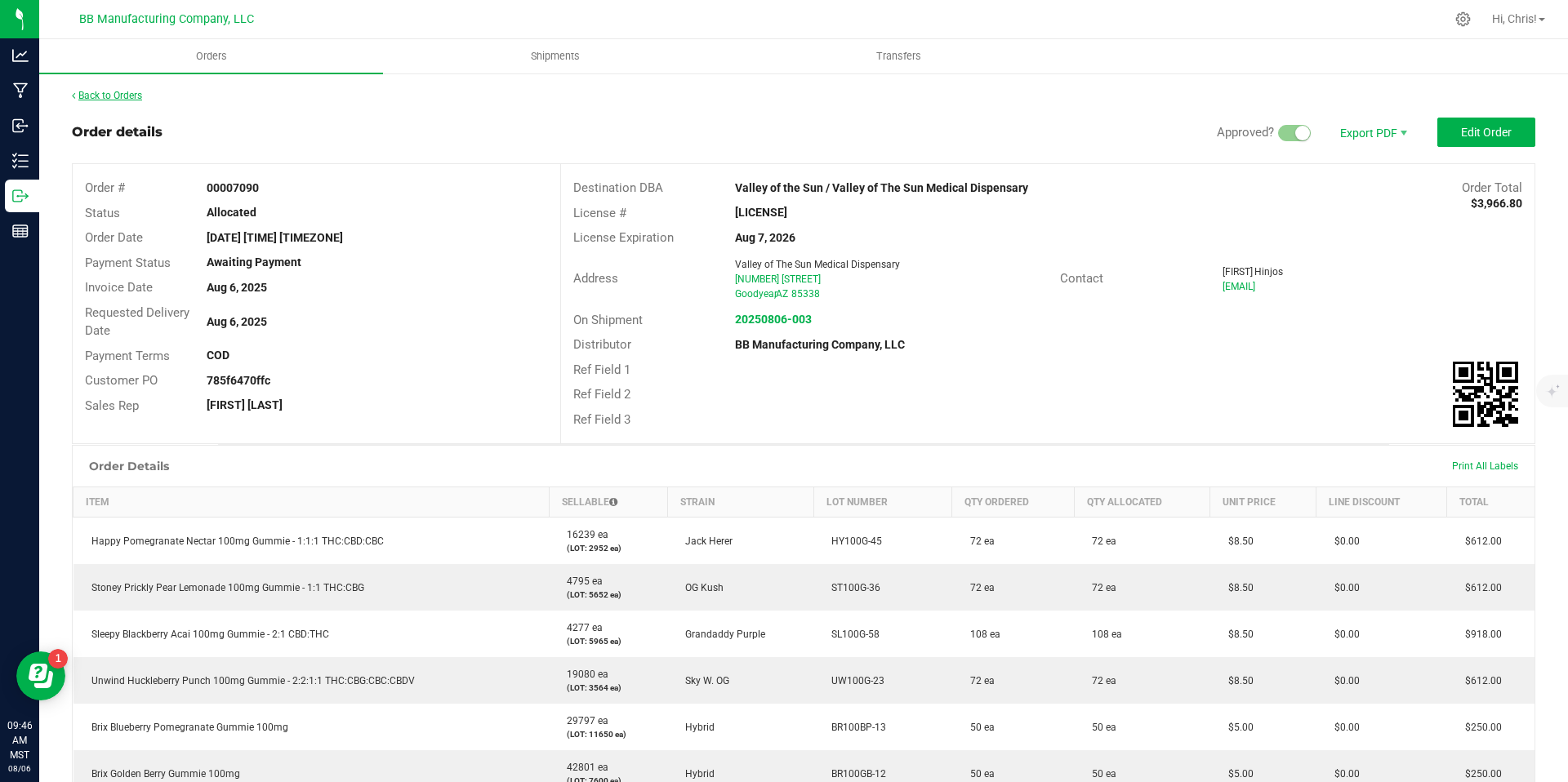 click on "Back to Orders" at bounding box center [107, 96] 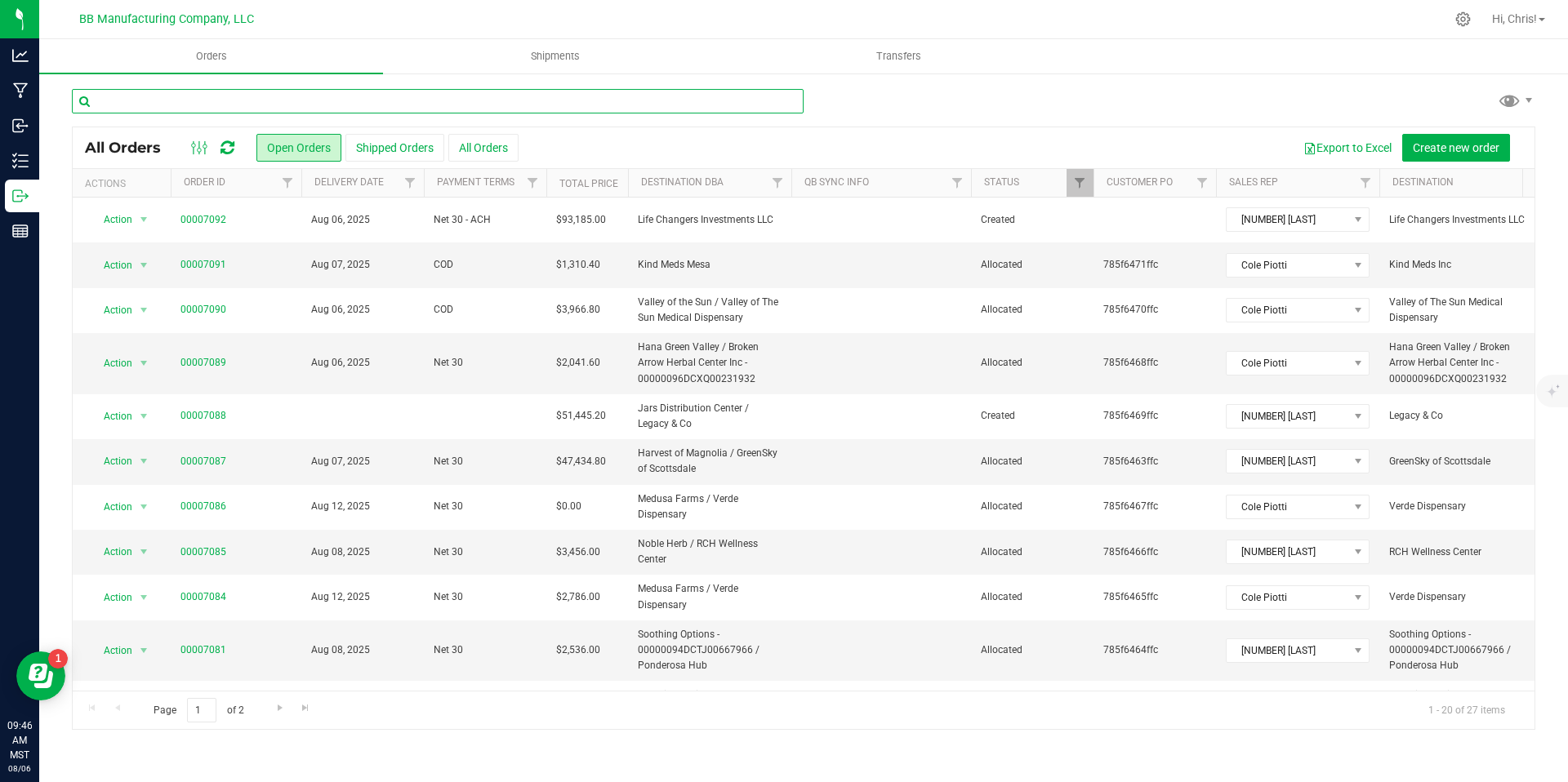 click at bounding box center [438, 101] 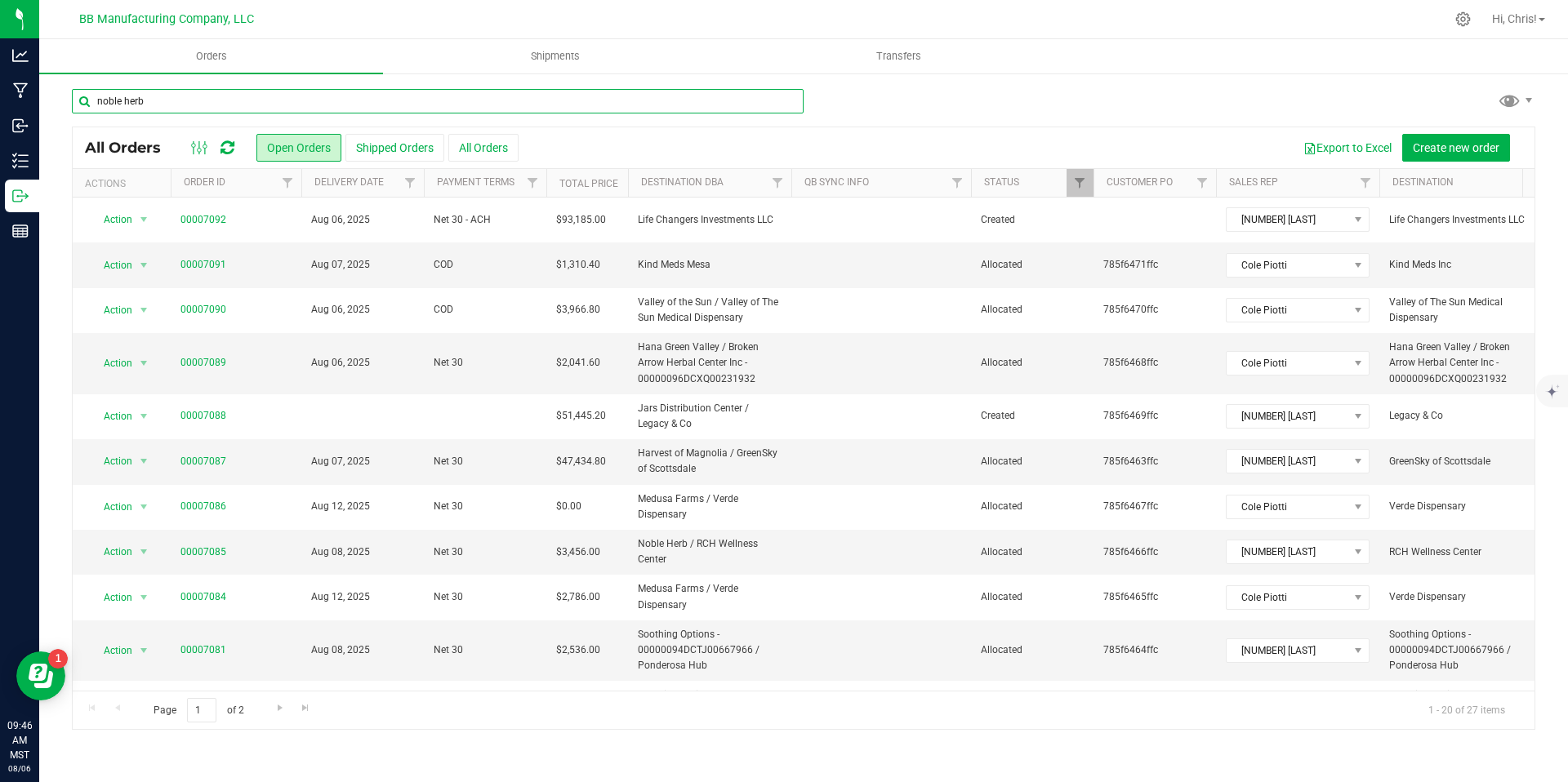 type on "noble herb" 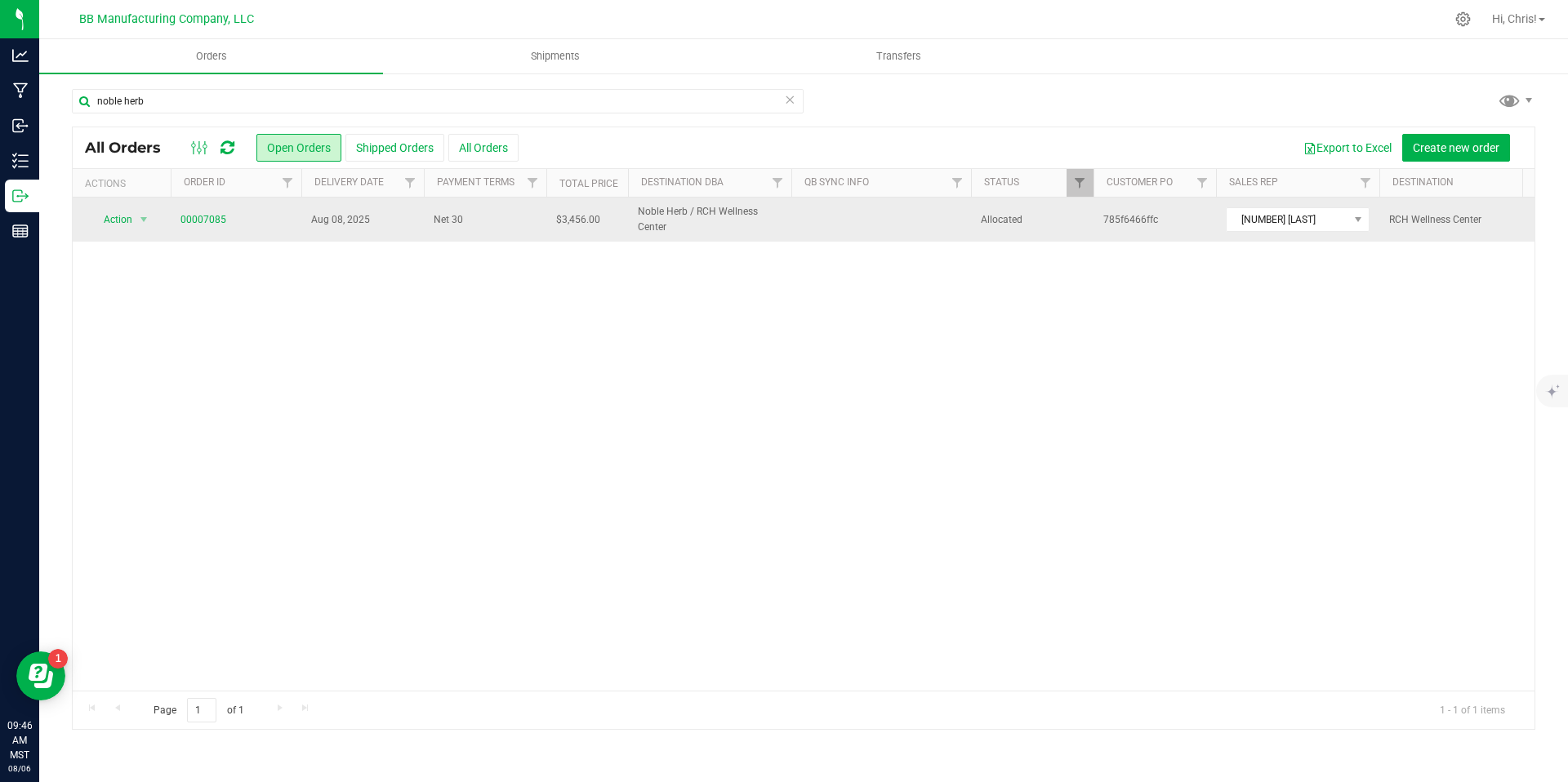 click on "00007085" at bounding box center [236, 220] 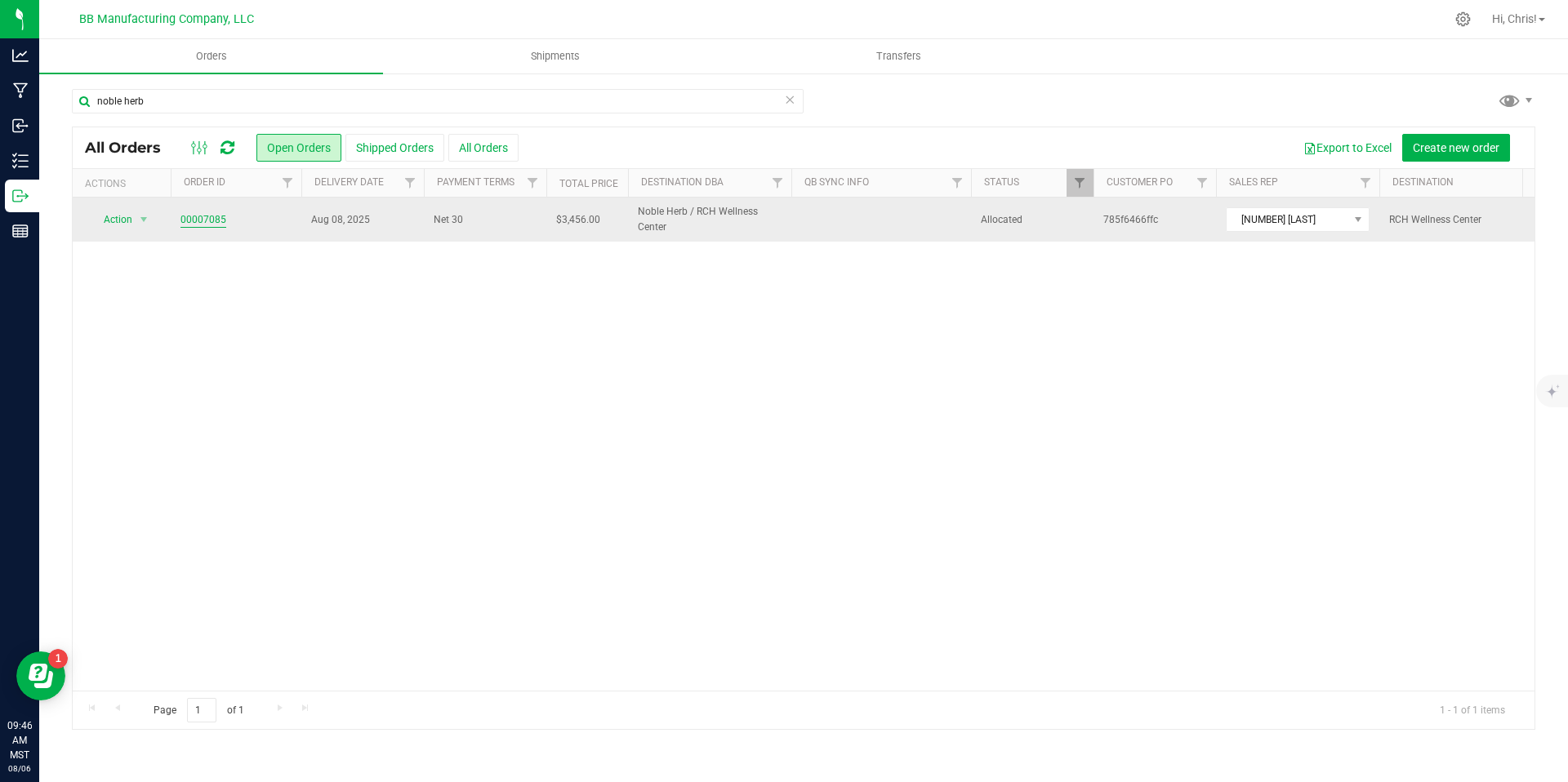 click on "00007085" at bounding box center (203, 220) 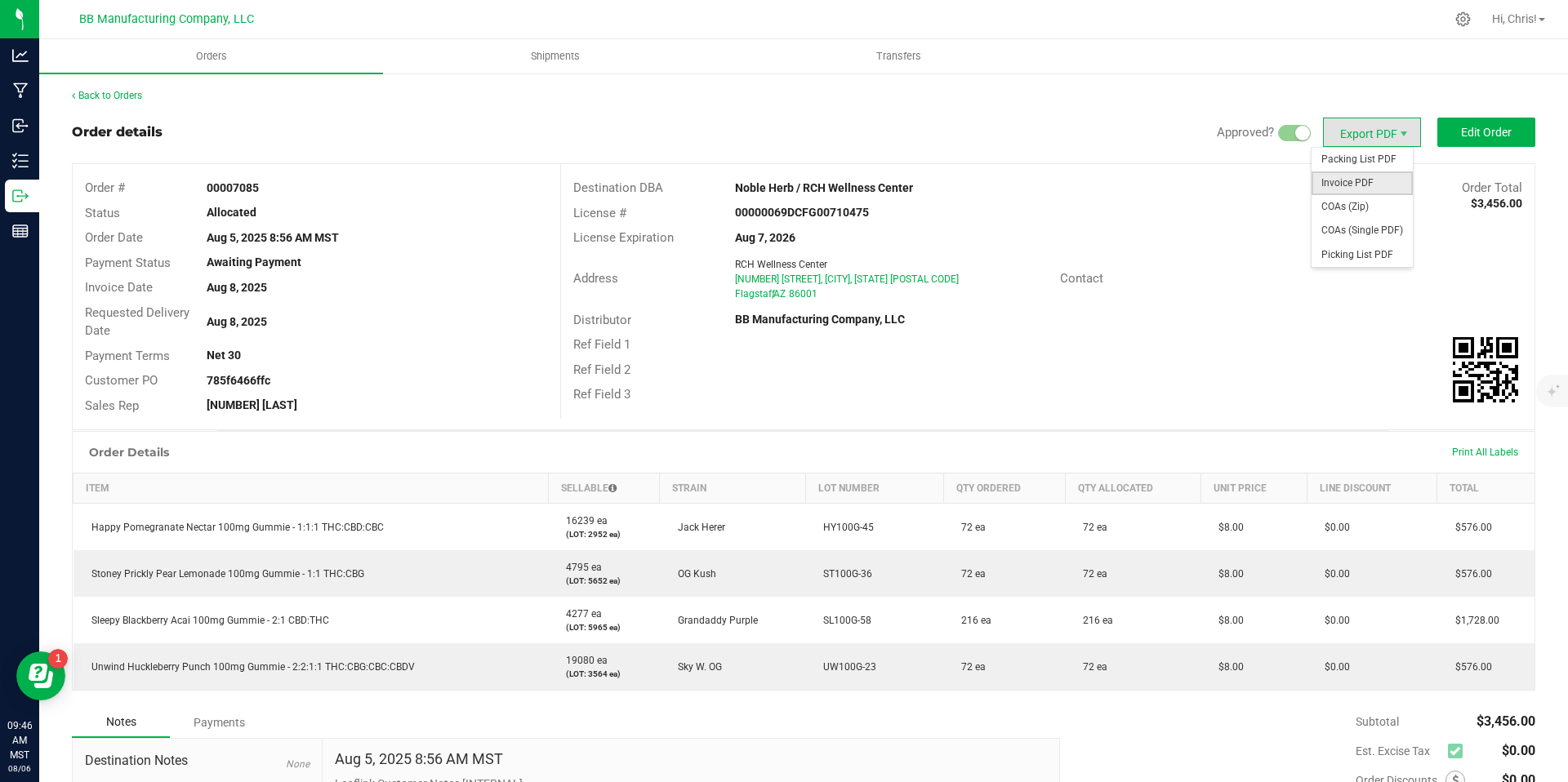 click on "Invoice PDF" at bounding box center [1362, 183] 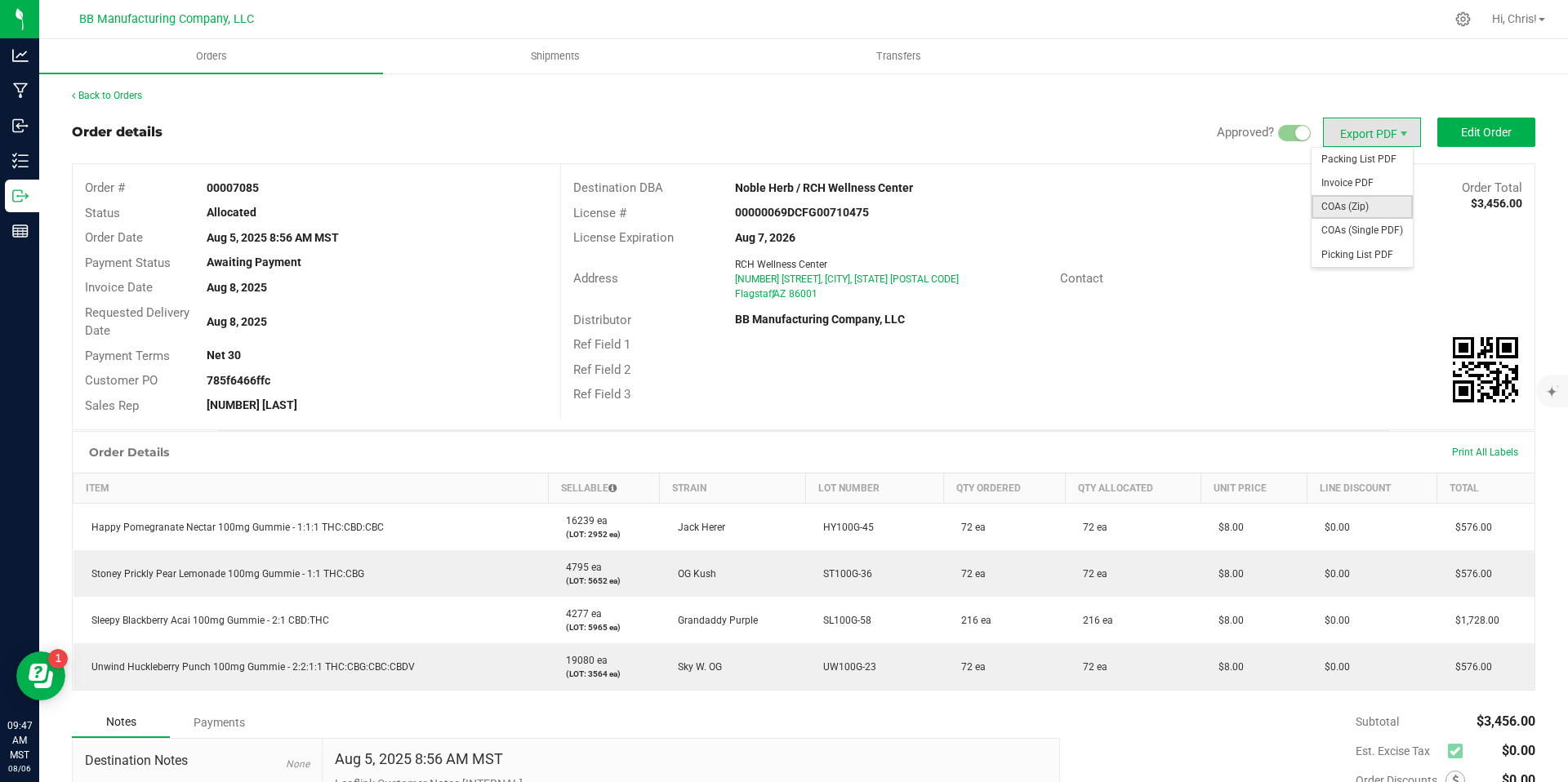 click on "COAs (Zip)" at bounding box center [1362, 207] 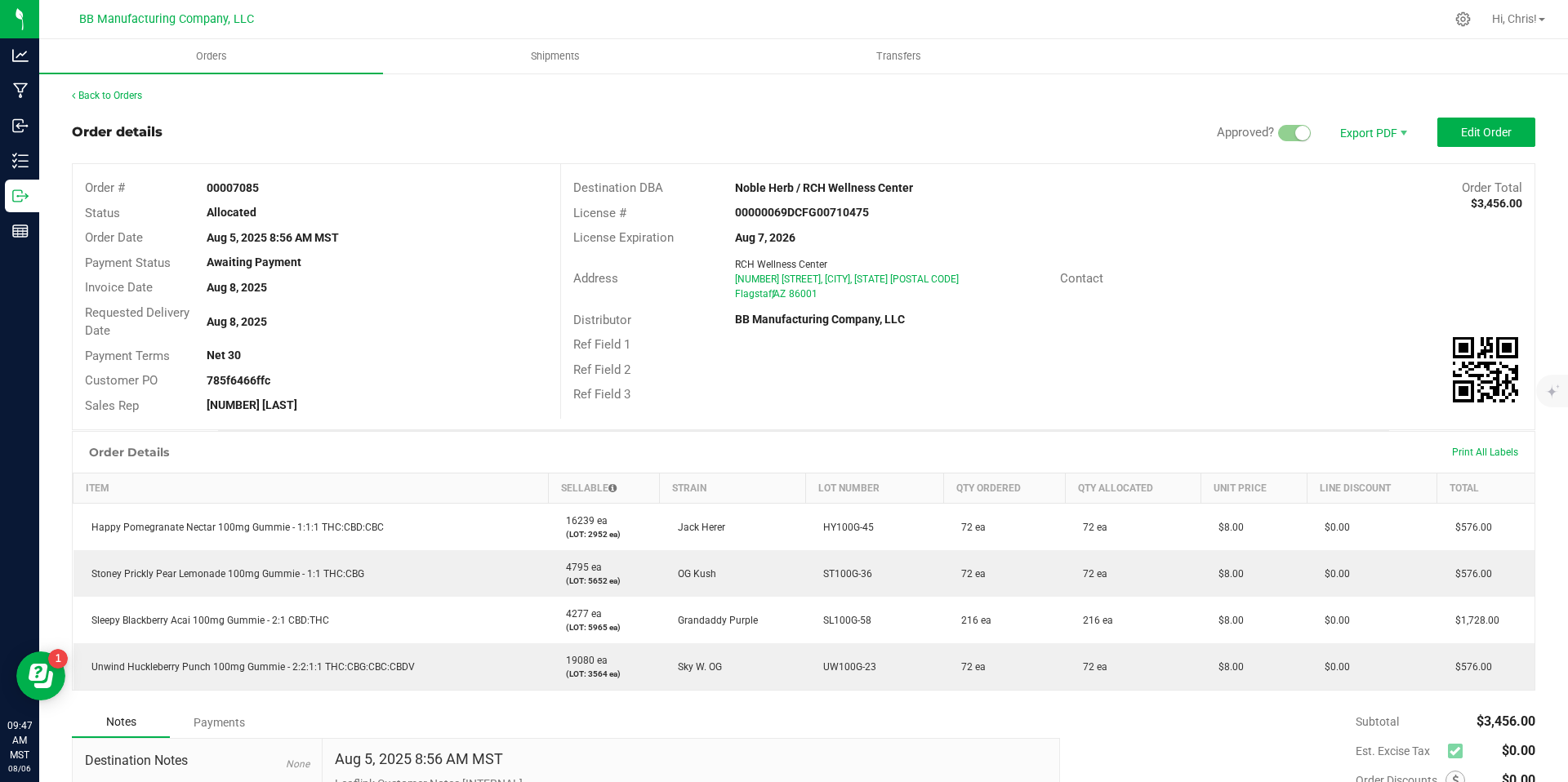 click on "Back to Orders
Order details   Approved?   Export PDF   Edit Order   Order #   00007085   Status   Allocated   Order Date   Aug 5, 2025 8:56 AM MST   Payment Status   Awaiting Payment   Invoice Date   Aug 8, 2025   Requested Delivery Date   Aug 8, 2025   Payment Terms   Net 30   Customer PO   785f6466ffc   Sales Rep   429559811 Lehman   Destination DBA   Noble Herb / RCH Wellness Center   Order Total   $3,456.00   License #   00000069DCFG00710475   License Expiration   Aug 7, 2026   Address  RCH Wellness Center 522 E Rte 66, Flagstaff, AZ 86001 Flagstaff  ,  AZ 86001  Contact   Distributor   BB Manufacturing Company, LLC   Ref Field 1      Ref Field 2      Ref Field 3
Order Details Print All Labels Item  Sellable  Strain  Lot Number  Qty Ordered Qty Allocated Unit Price Line Discount Total  16239 ea   (LOT: 2952 ea)   Jack Herer" at bounding box center [804, 523] 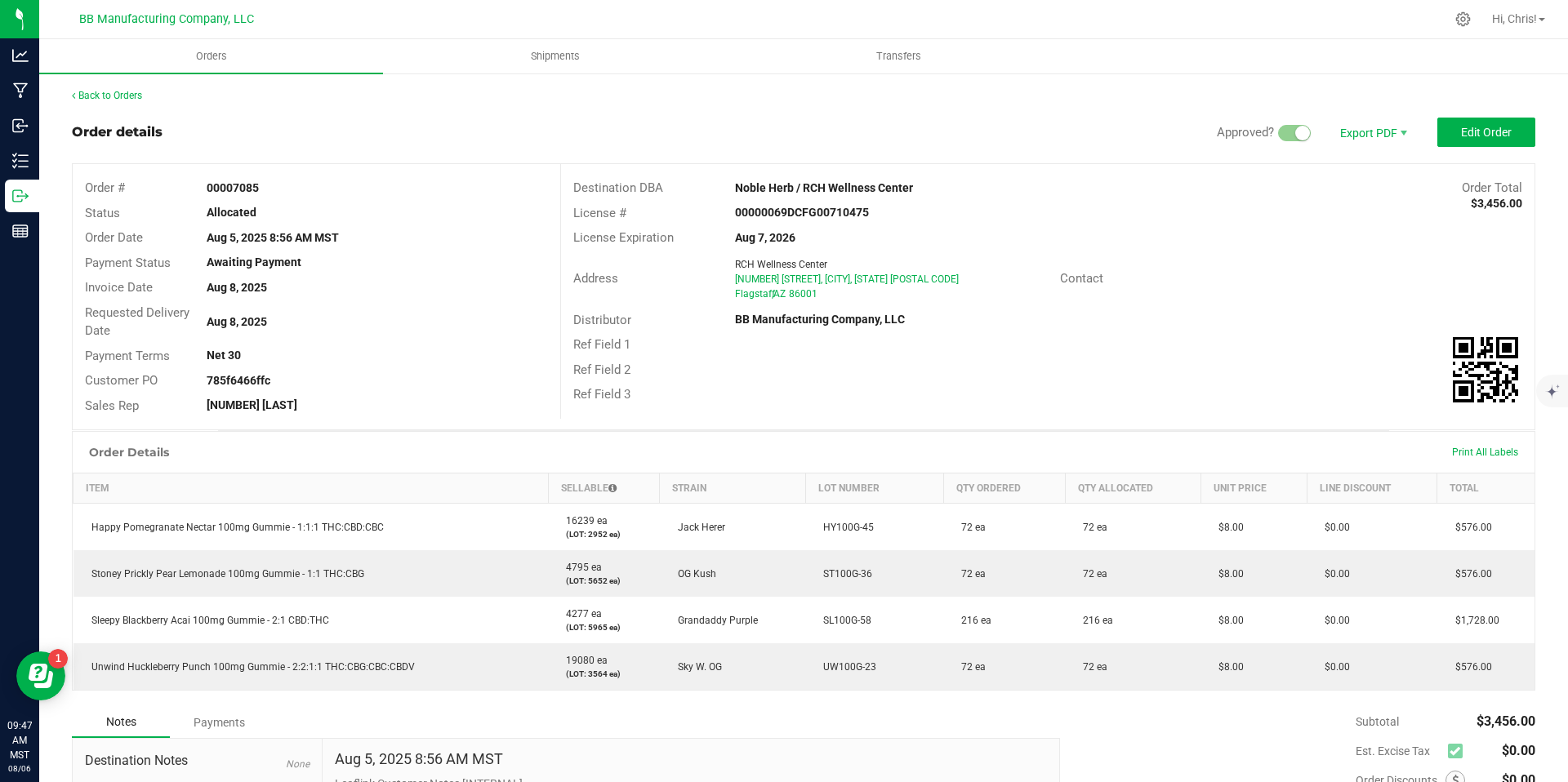 click on "Back to Orders
Order details   Approved?   Export PDF   Edit Order   Order #   00007085   Status   Allocated   Order Date   Aug 5, 2025 8:56 AM MST   Payment Status   Awaiting Payment   Invoice Date   Aug 8, 2025   Requested Delivery Date   Aug 8, 2025   Payment Terms   Net 30   Customer PO   785f6466ffc   Sales Rep   429559811 Lehman   Destination DBA   Noble Herb / RCH Wellness Center   Order Total   $3,456.00   License #   00000069DCFG00710475   License Expiration   Aug 7, 2026   Address  RCH Wellness Center 522 E Rte 66, Flagstaff, AZ 86001 Flagstaff  ,  AZ 86001  Contact   Distributor   BB Manufacturing Company, LLC   Ref Field 1      Ref Field 2      Ref Field 3
Order Details Print All Labels Item  Sellable  Strain  Lot Number  Qty Ordered Qty Allocated Unit Price Line Discount Total  16239 ea   (LOT: 2952 ea)   Jack Herer" at bounding box center [804, 523] 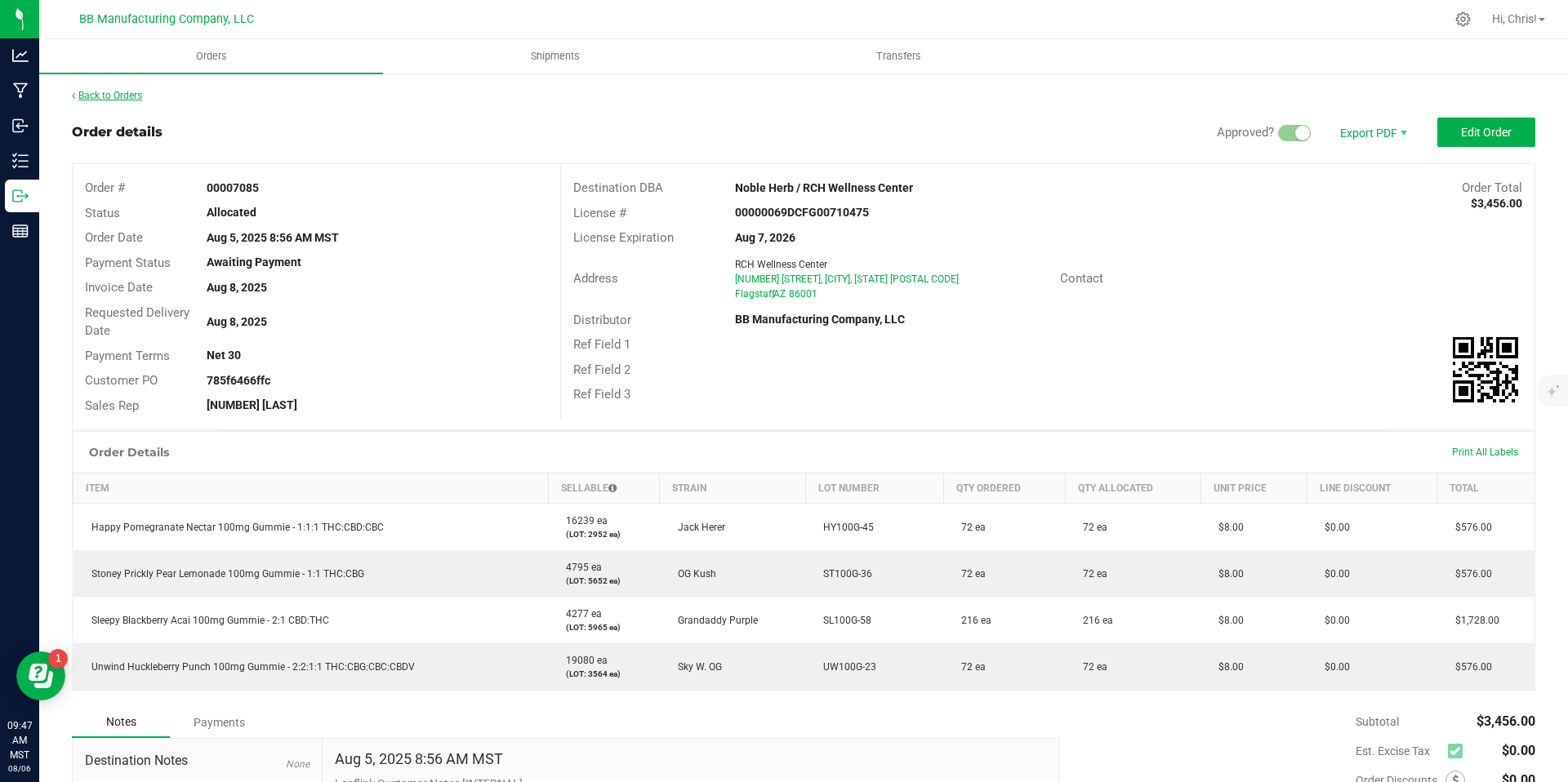 click on "Back to Orders" at bounding box center [107, 96] 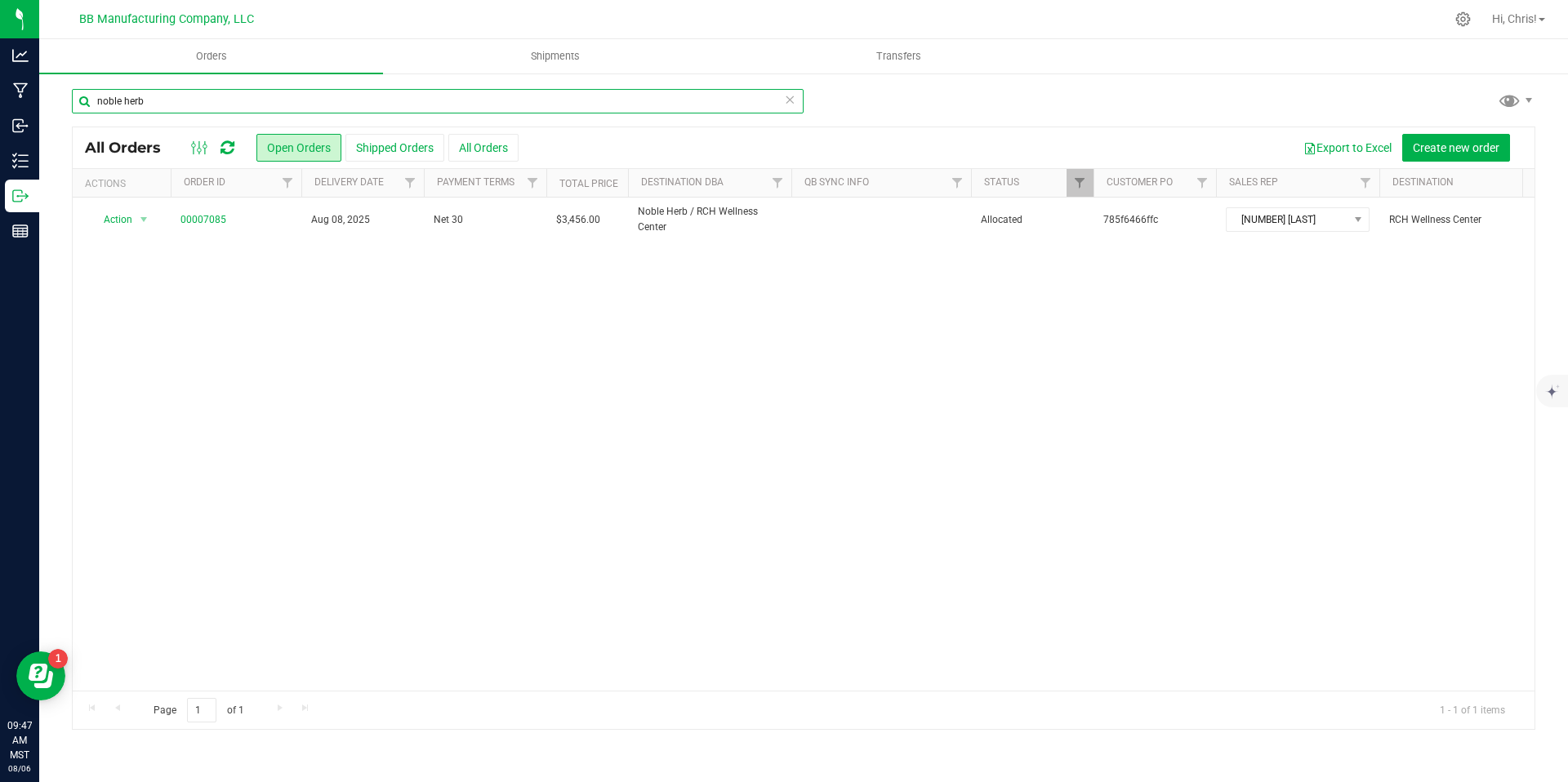 click on "noble herb" at bounding box center (438, 101) 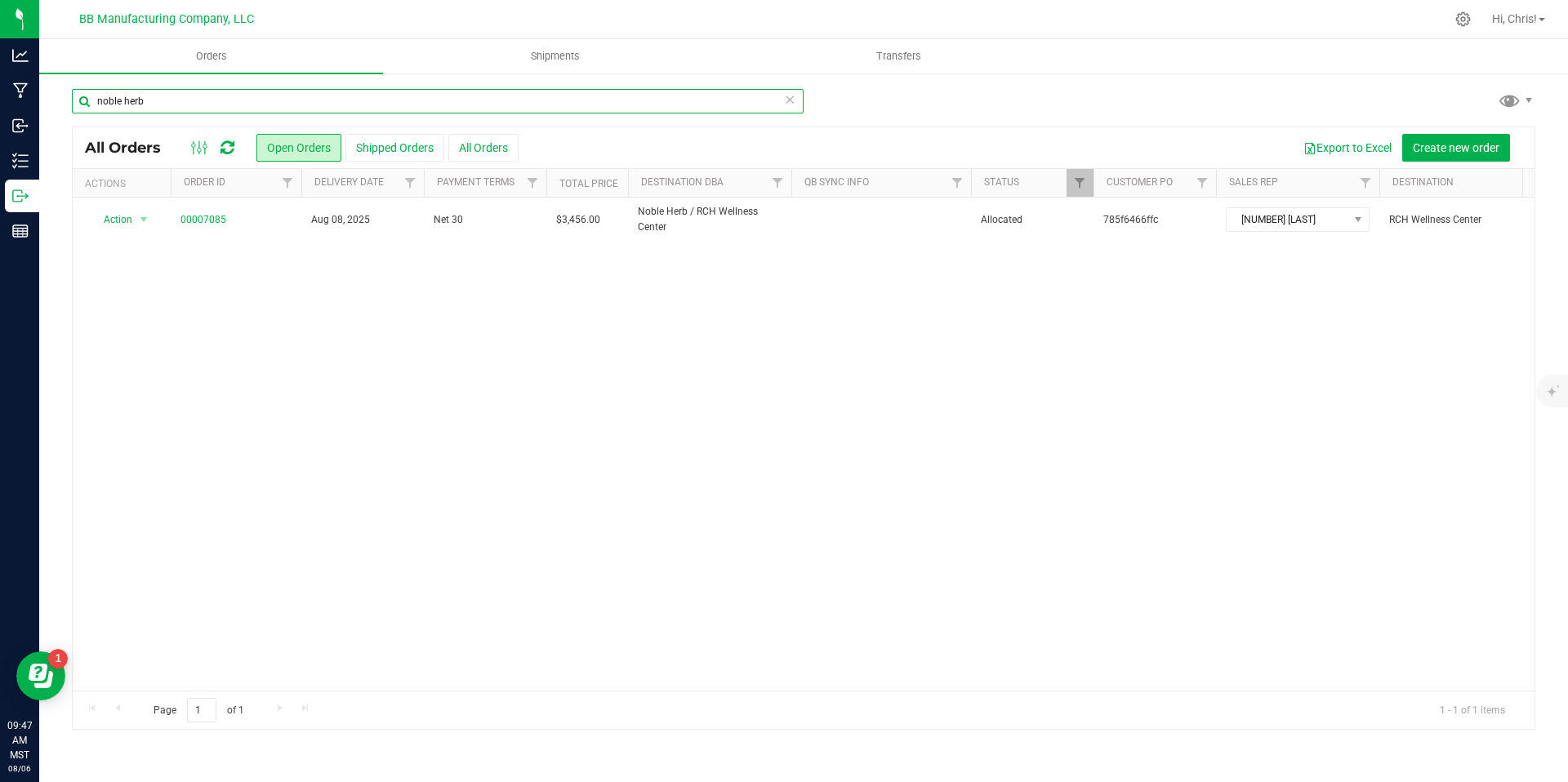 click on "noble herb" at bounding box center (438, 101) 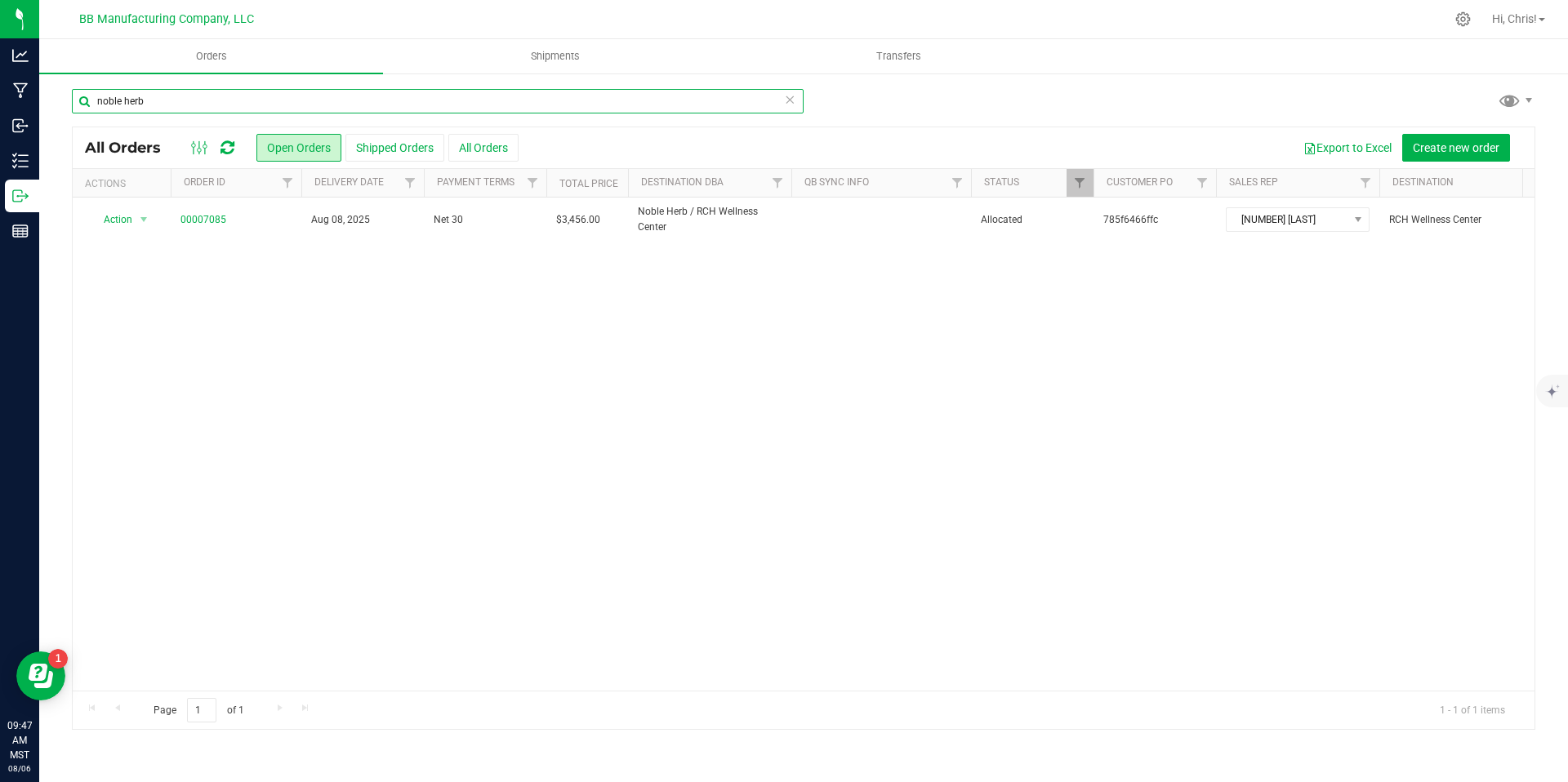 click on "noble herb" at bounding box center [438, 101] 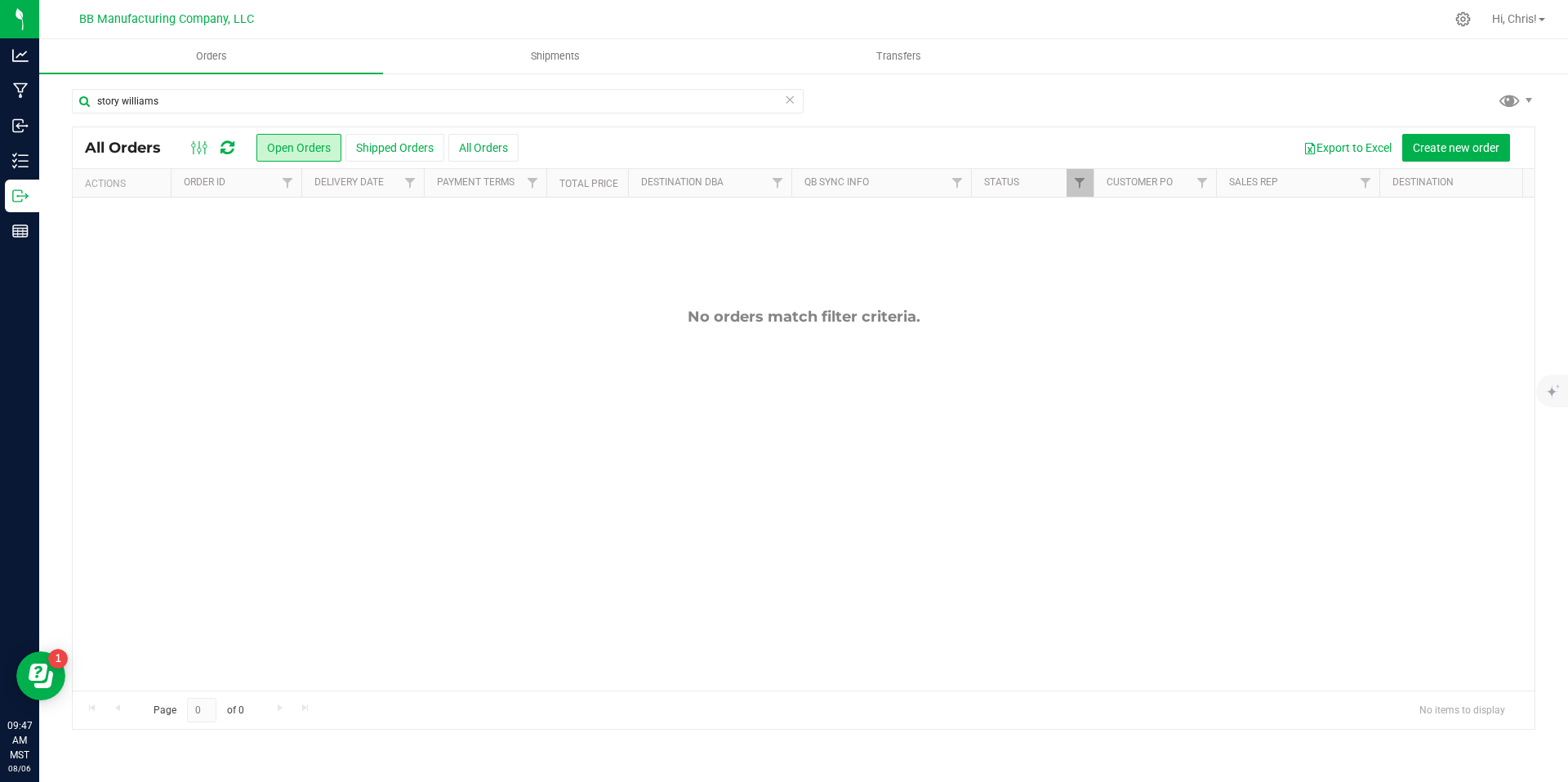 click on "No orders match filter criteria." at bounding box center [804, 499] 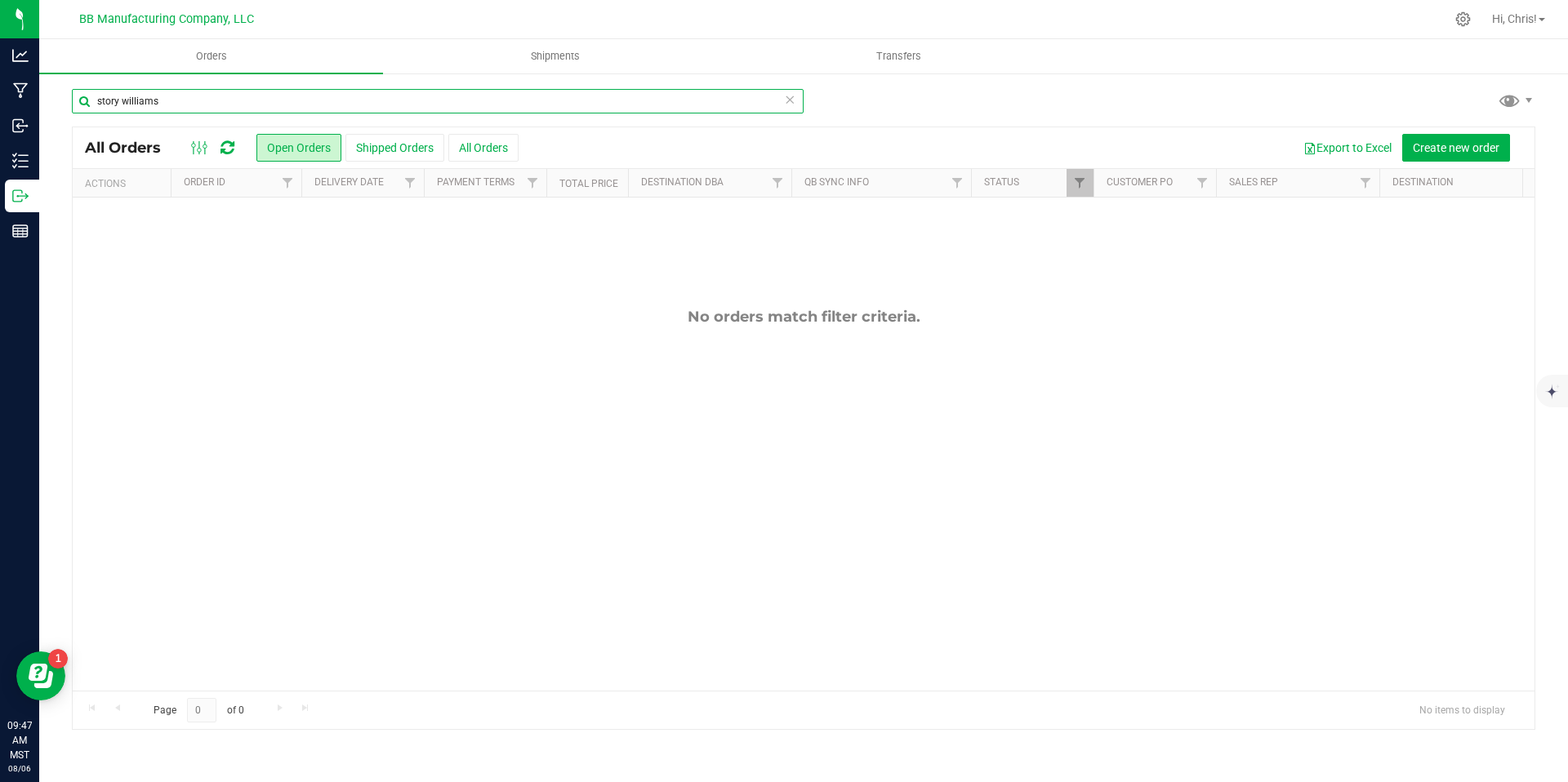 click on "story williams" at bounding box center (438, 101) 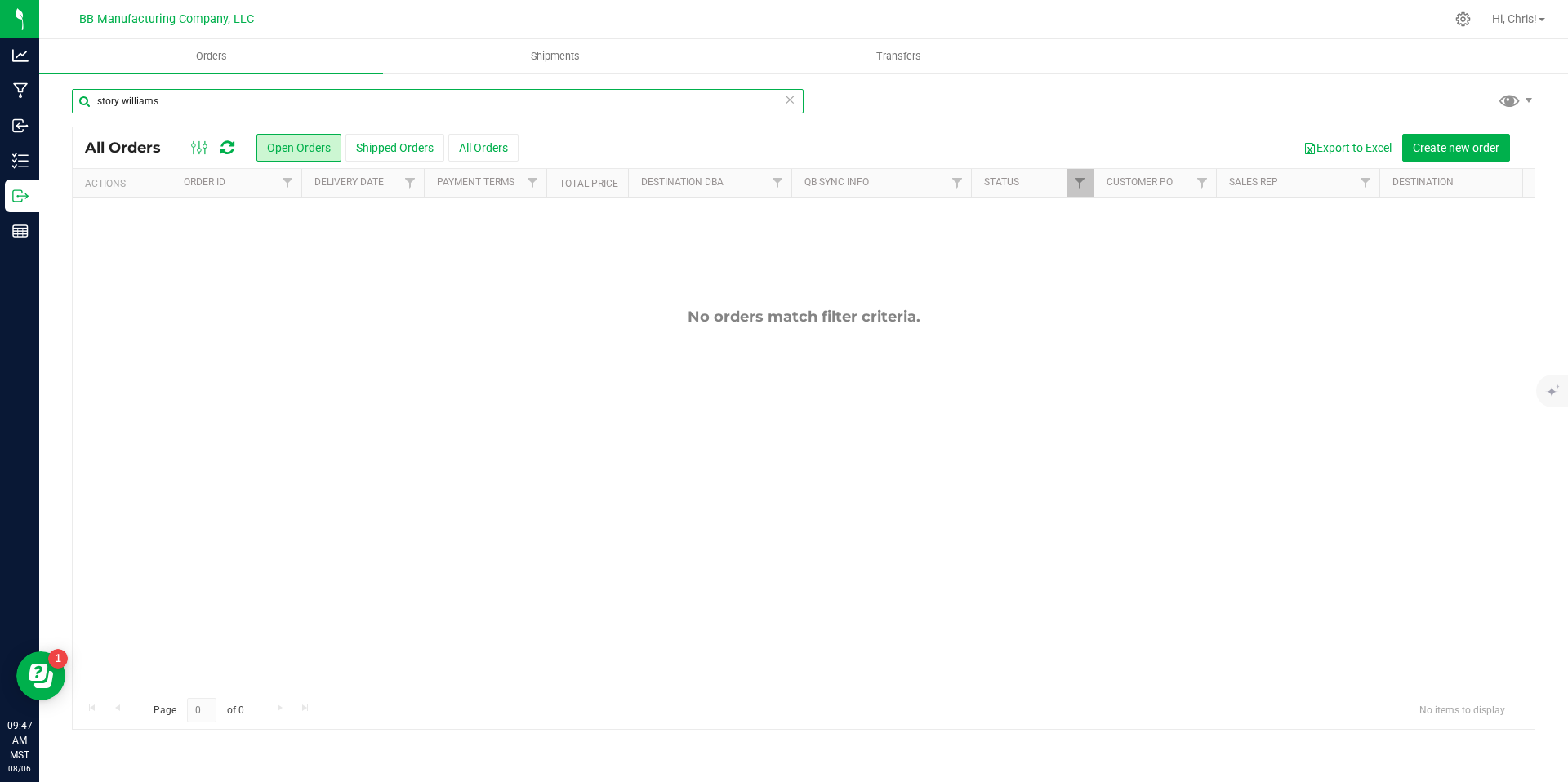 click on "story williams" at bounding box center [438, 101] 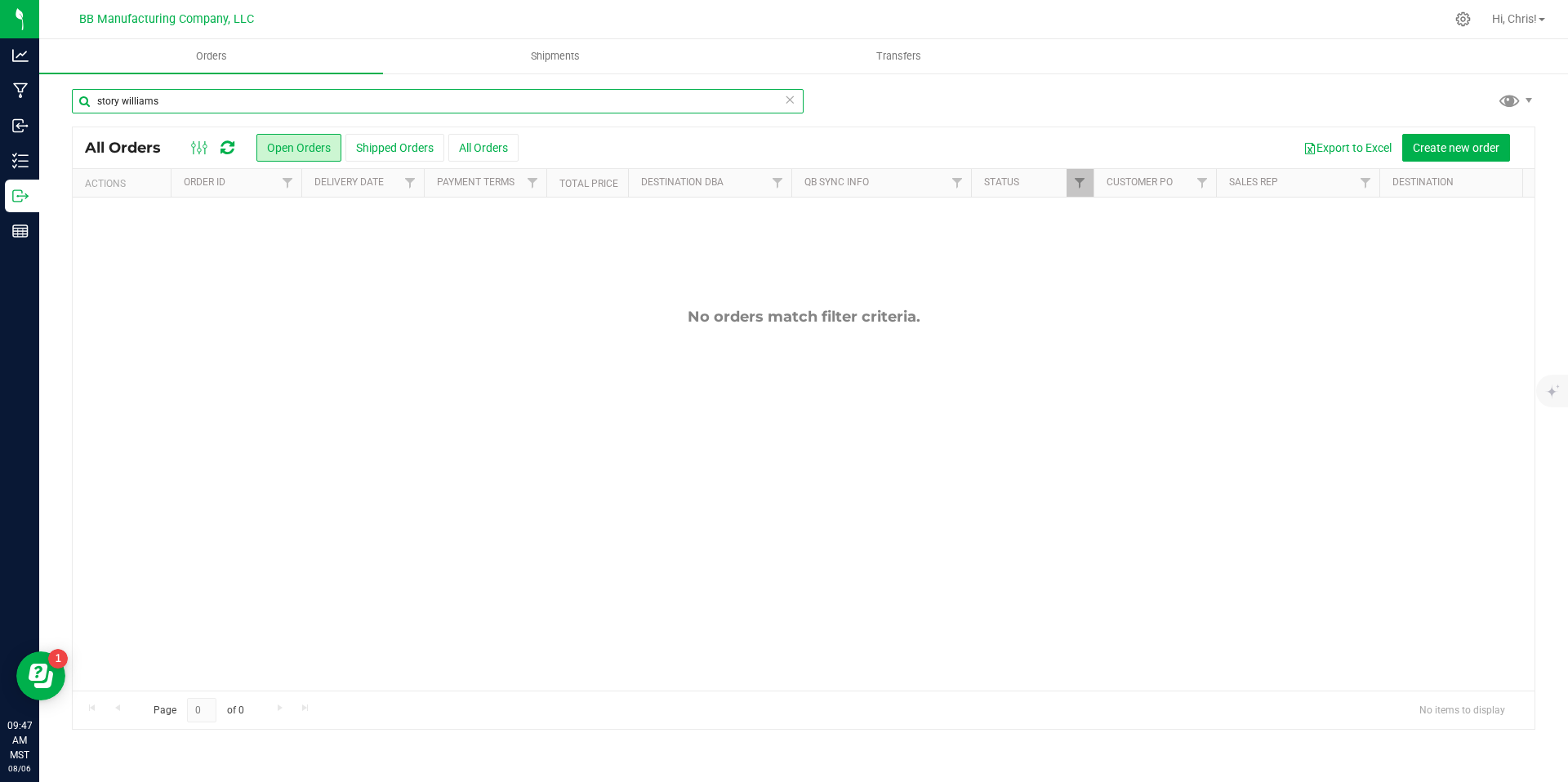 click on "story williams" at bounding box center (438, 101) 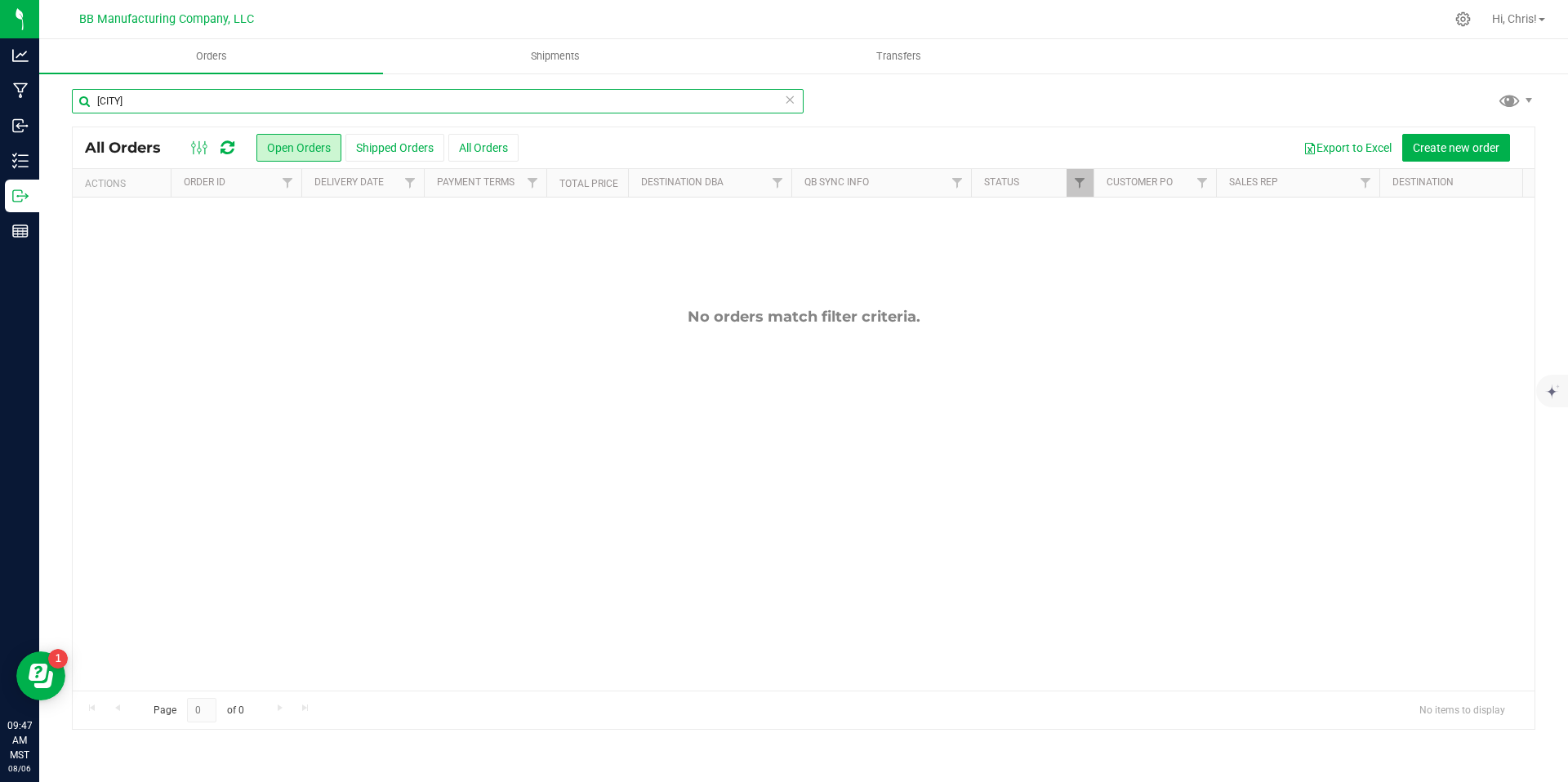 type on "williams" 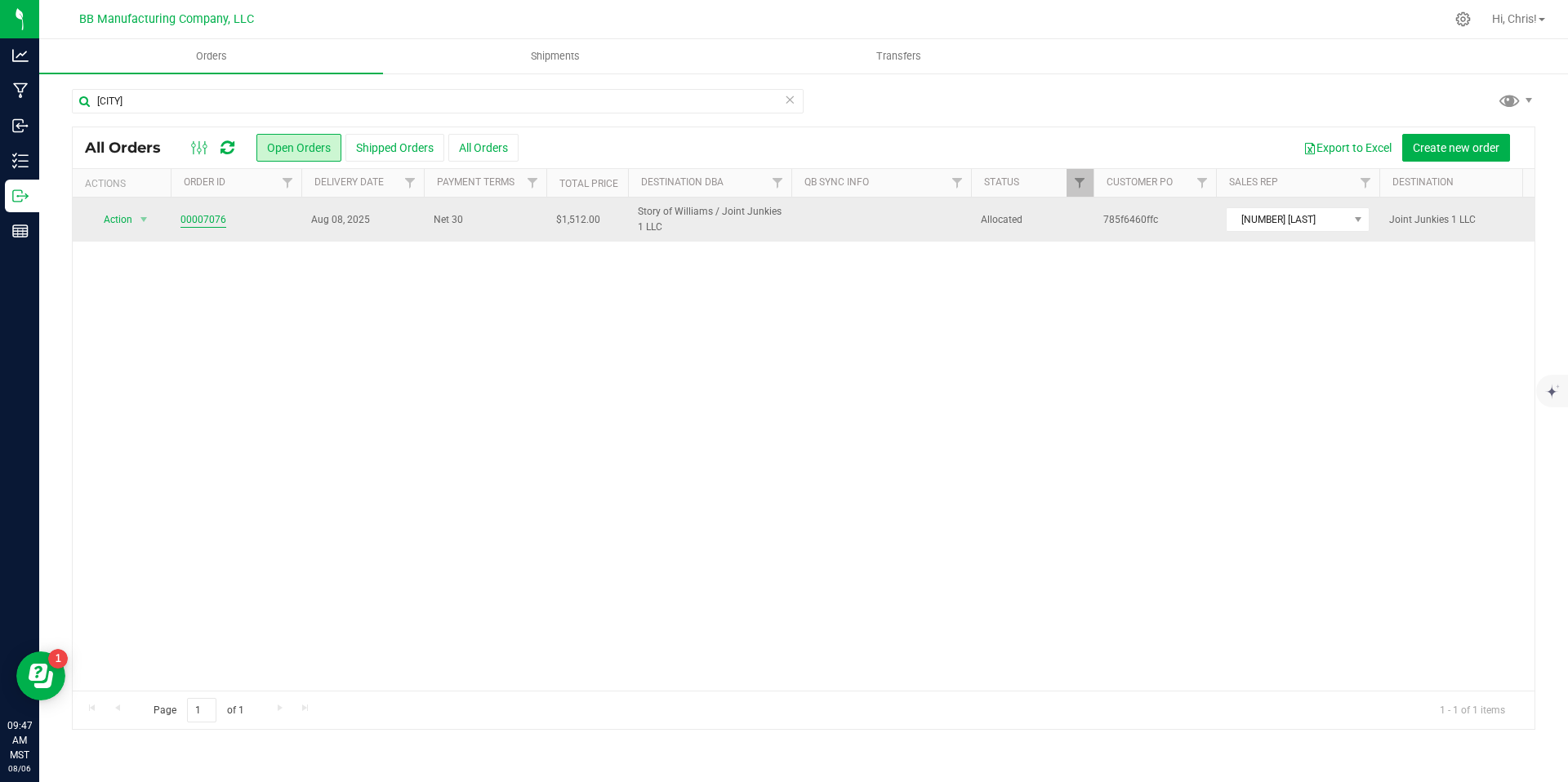 click on "00007076" at bounding box center (203, 220) 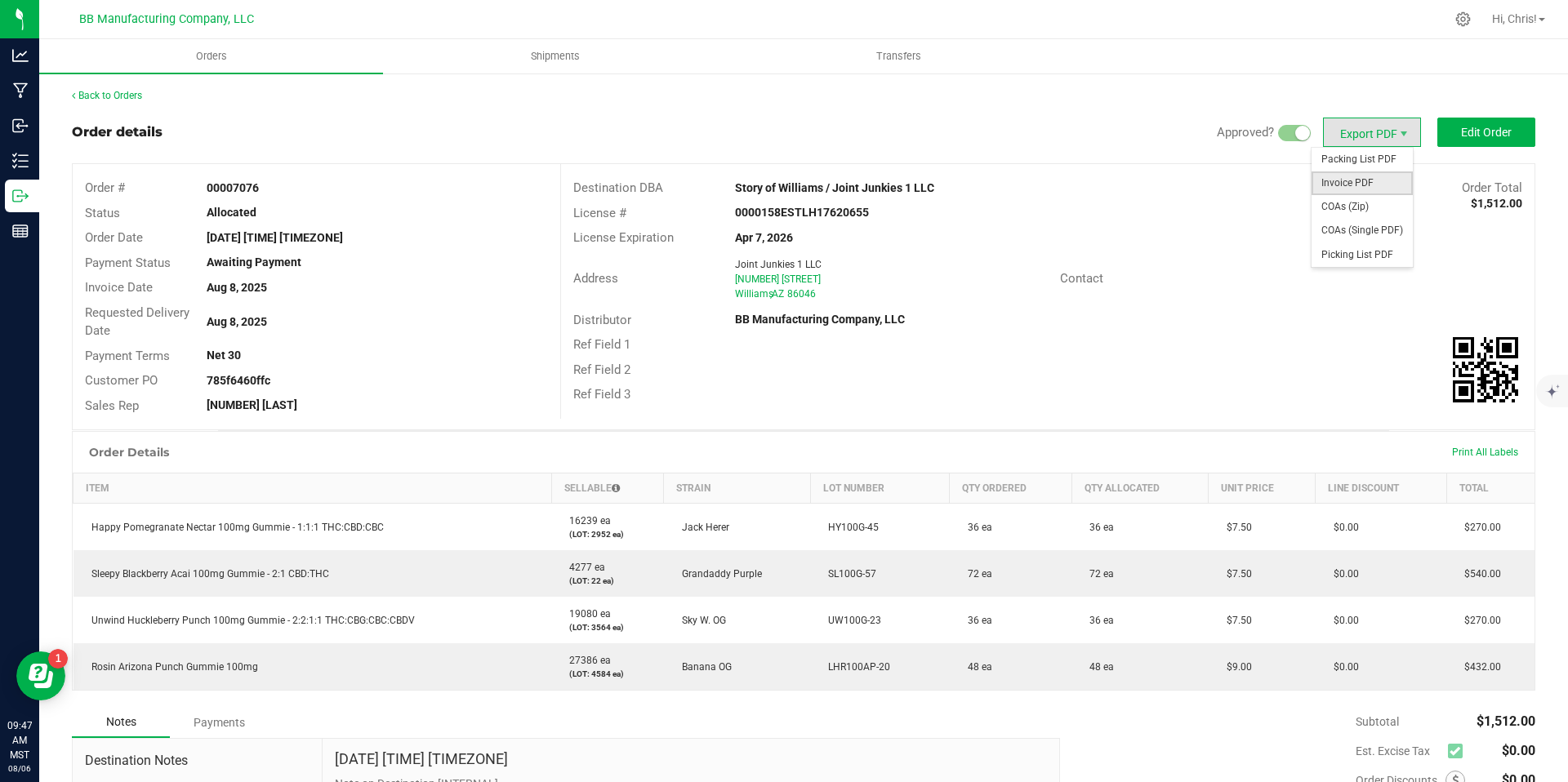 click on "Invoice PDF" at bounding box center [1362, 183] 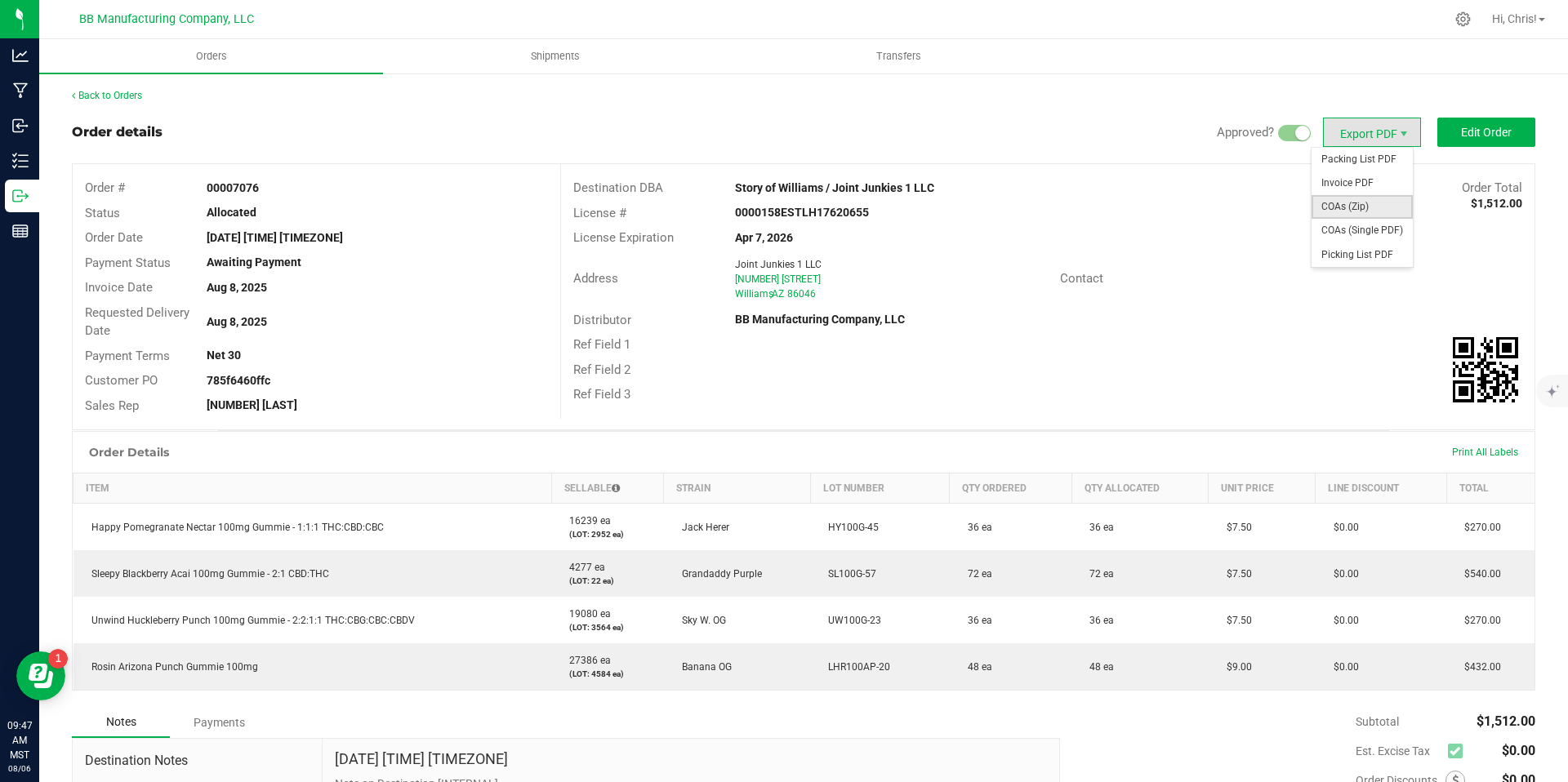 click on "COAs (Zip)" at bounding box center [1362, 207] 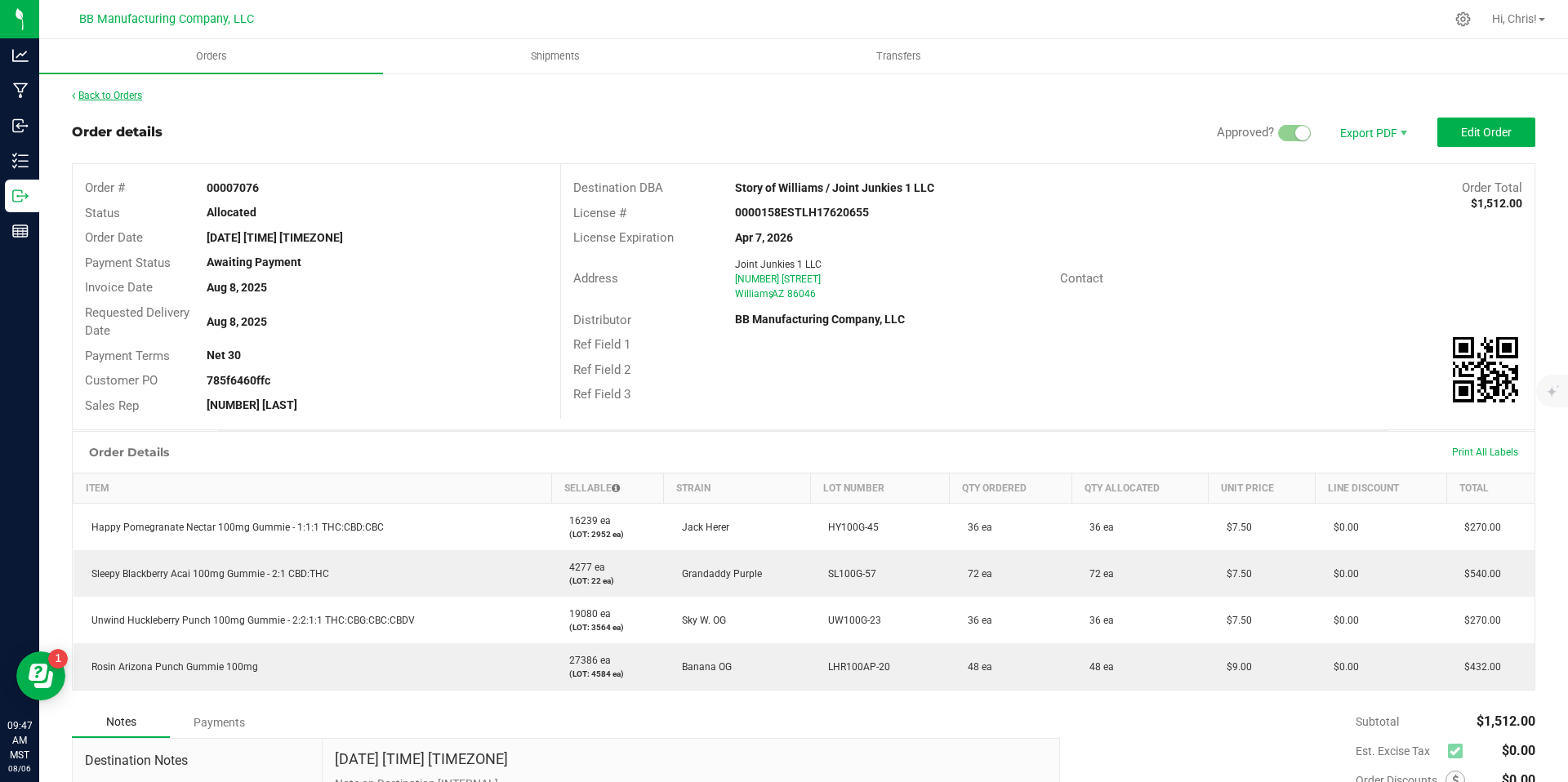click on "Back to Orders" at bounding box center [107, 96] 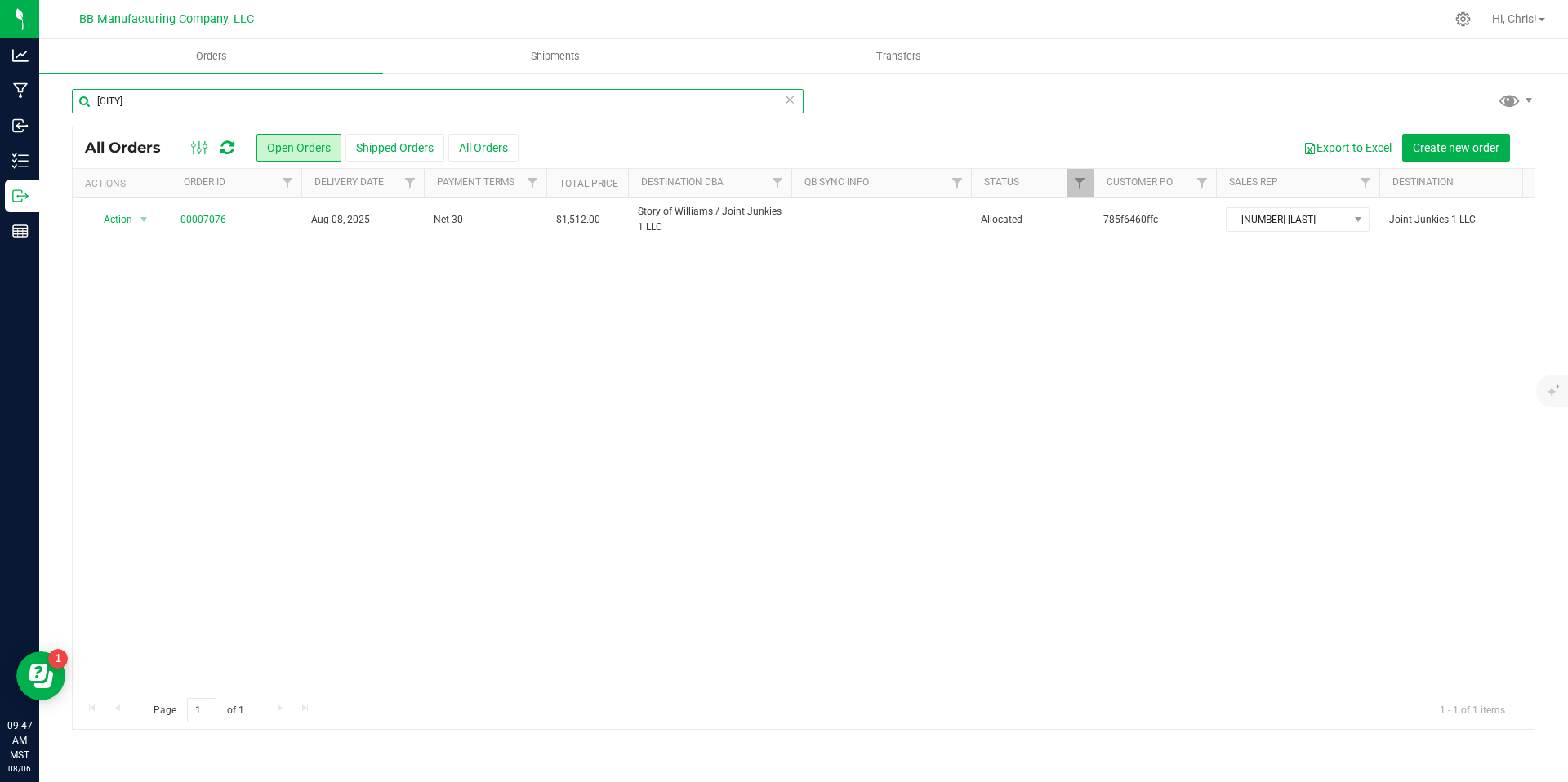 click on "williams" at bounding box center (438, 101) 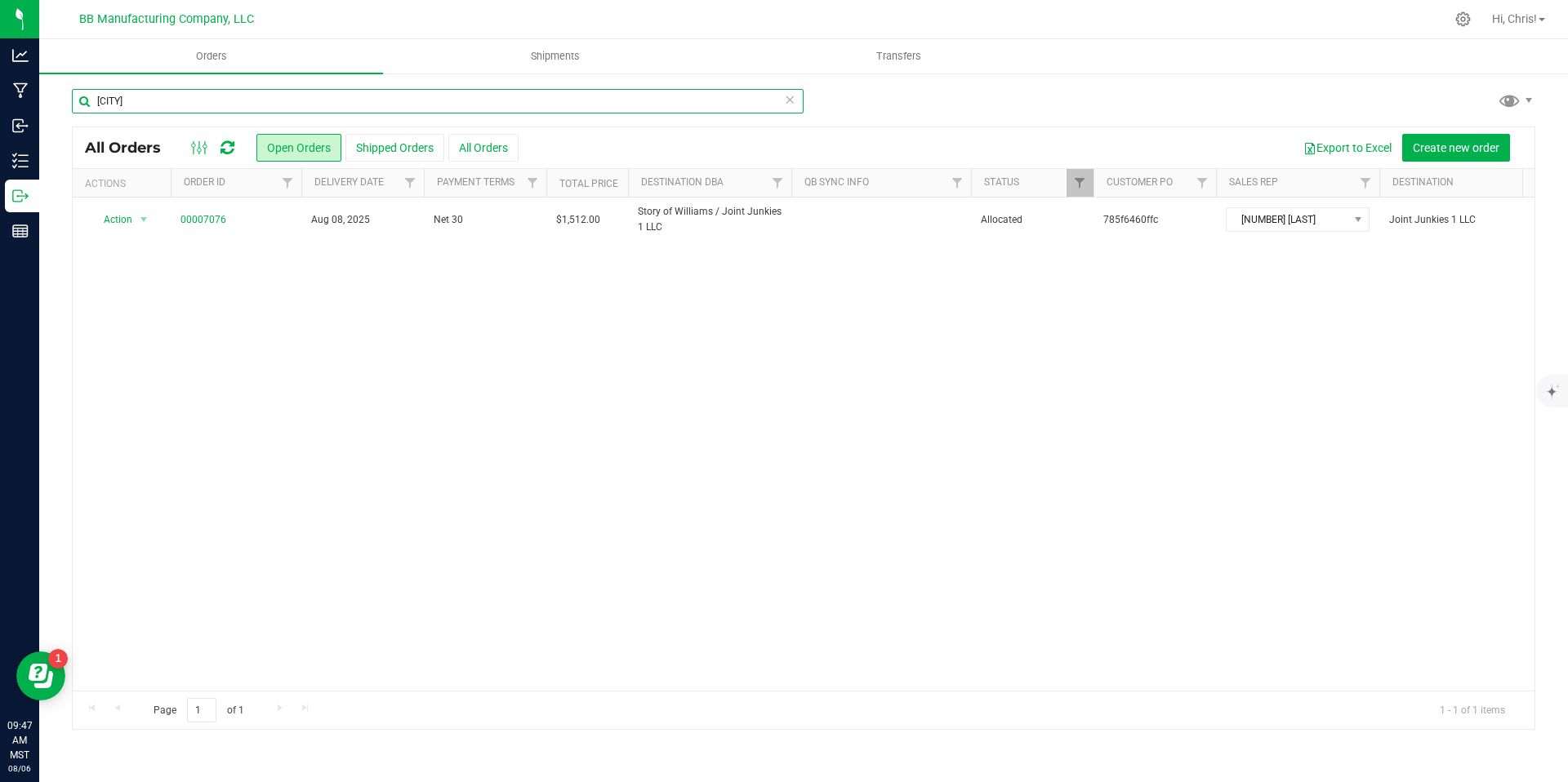 click on "williams" at bounding box center [438, 101] 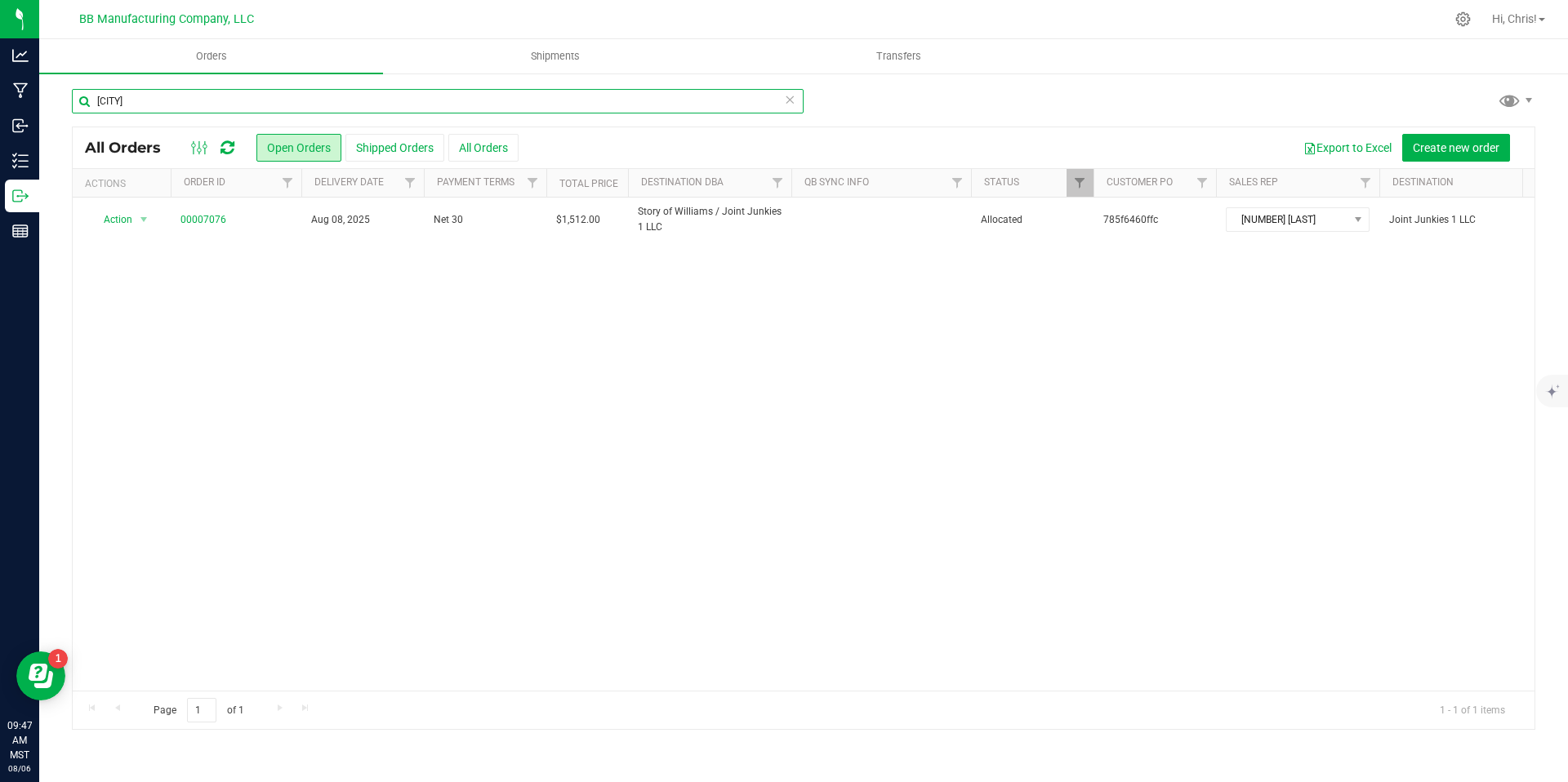 click on "williams" at bounding box center (438, 101) 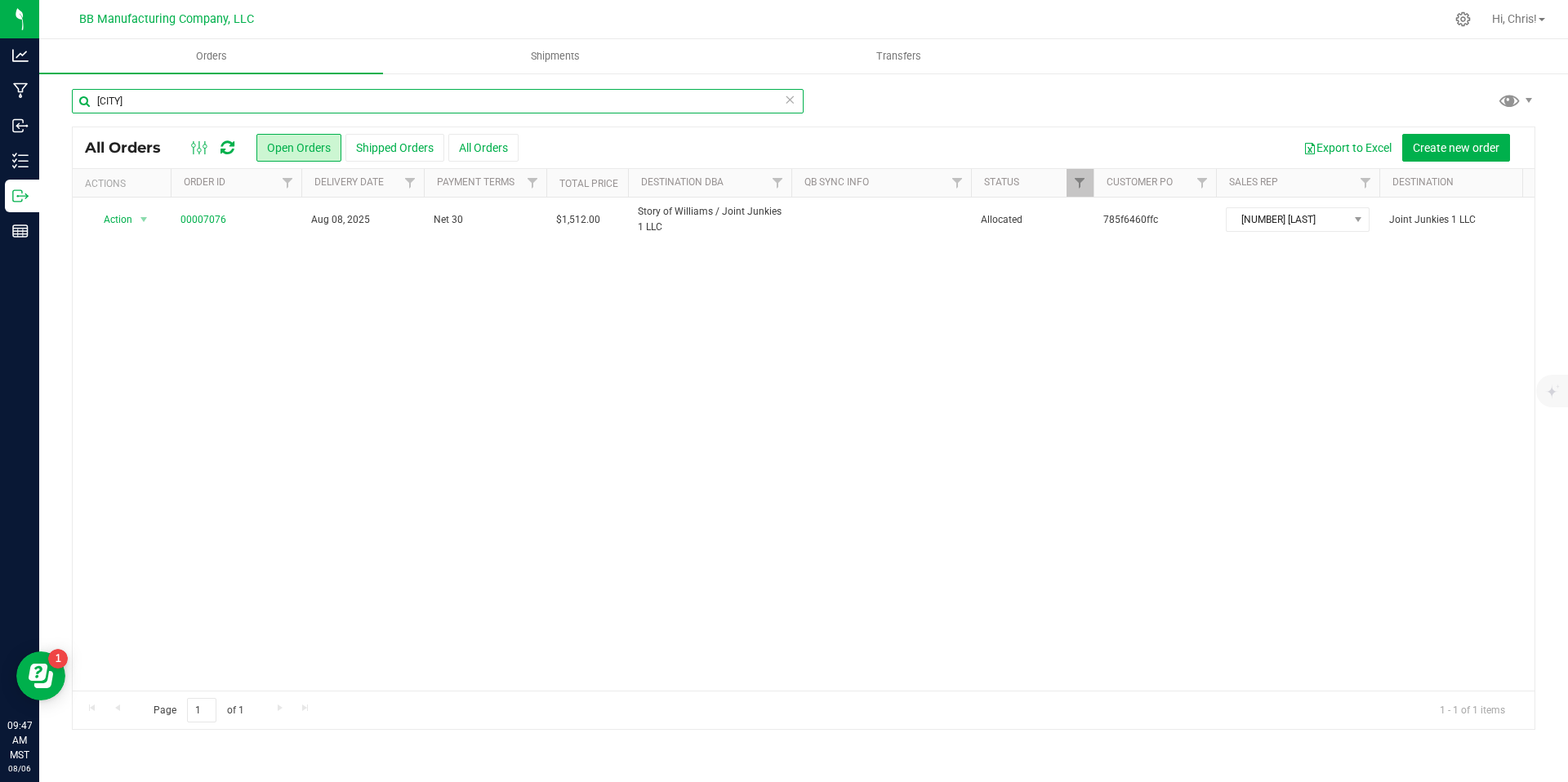 click on "williams" at bounding box center [438, 101] 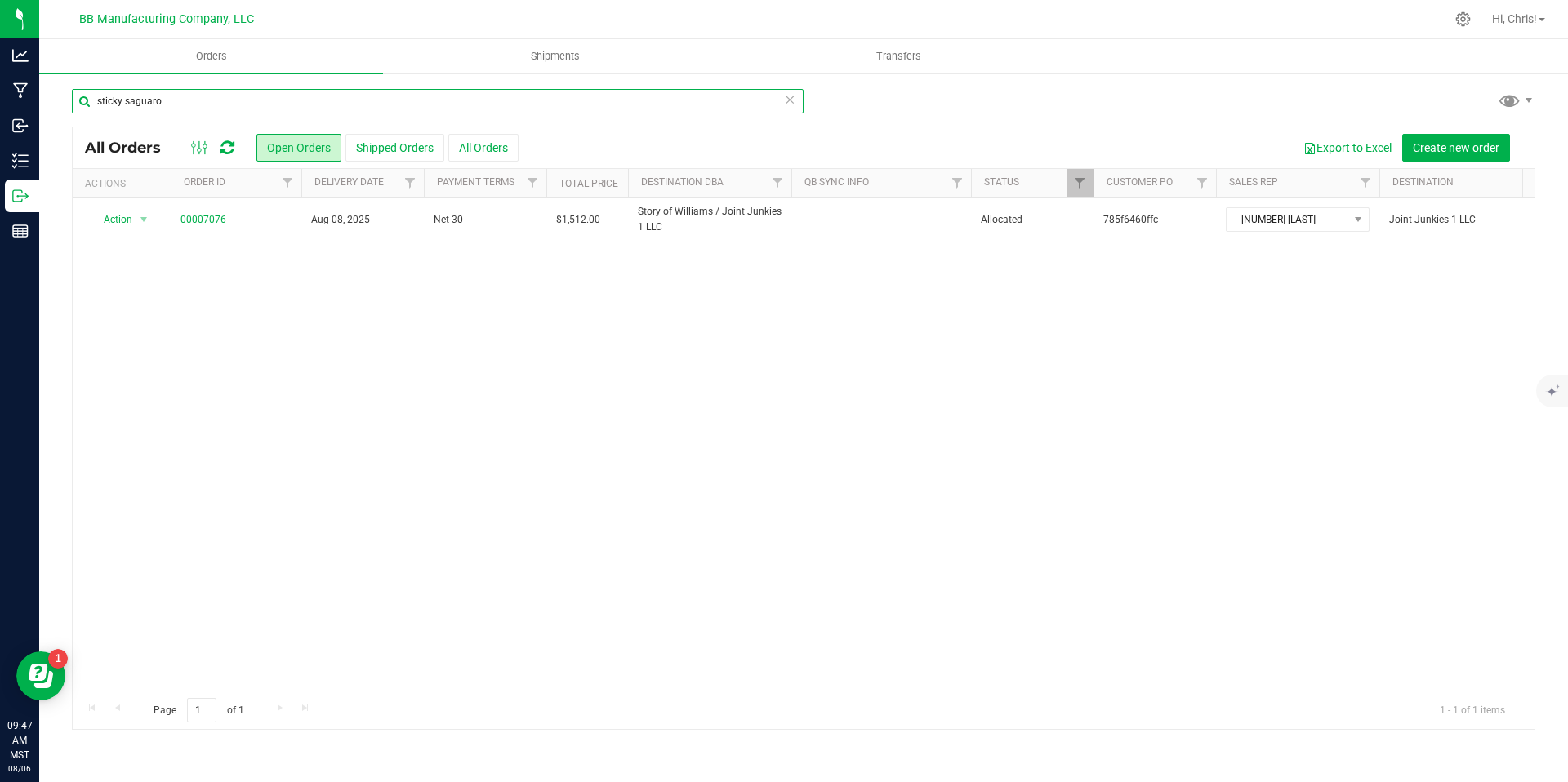 type on "sticky saguaro" 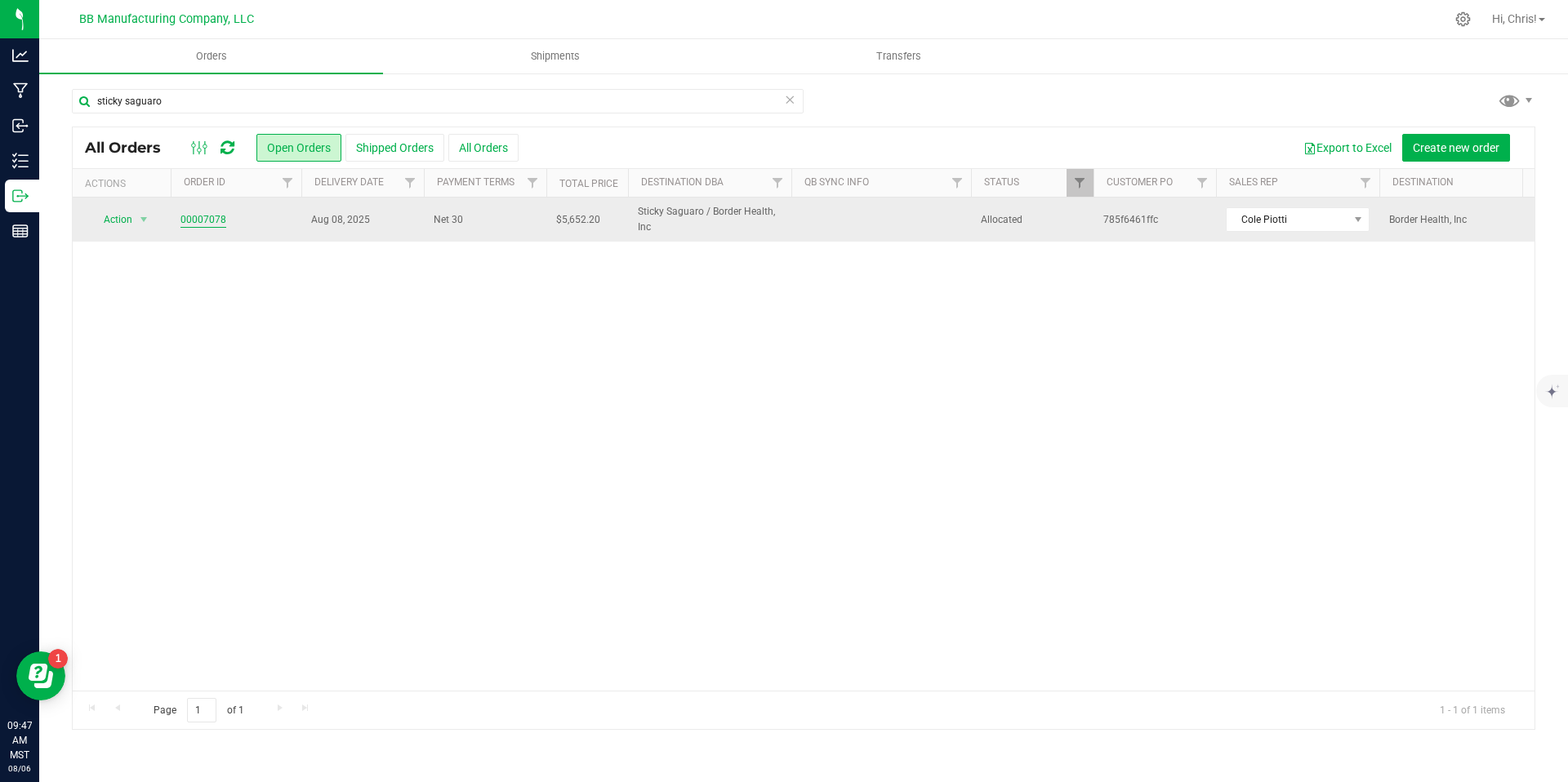 click on "00007078" at bounding box center (203, 220) 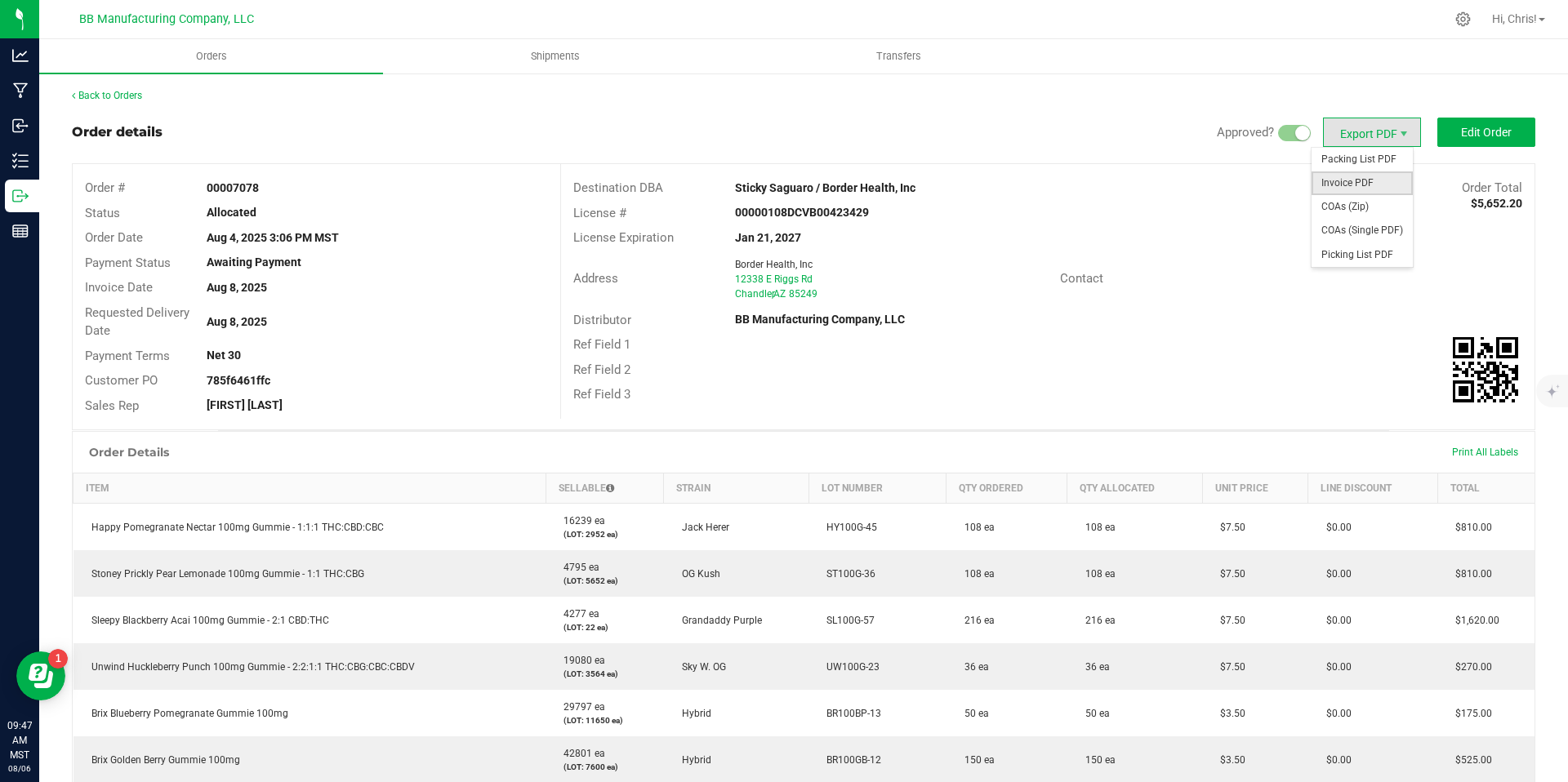 click on "Invoice PDF" at bounding box center (1362, 183) 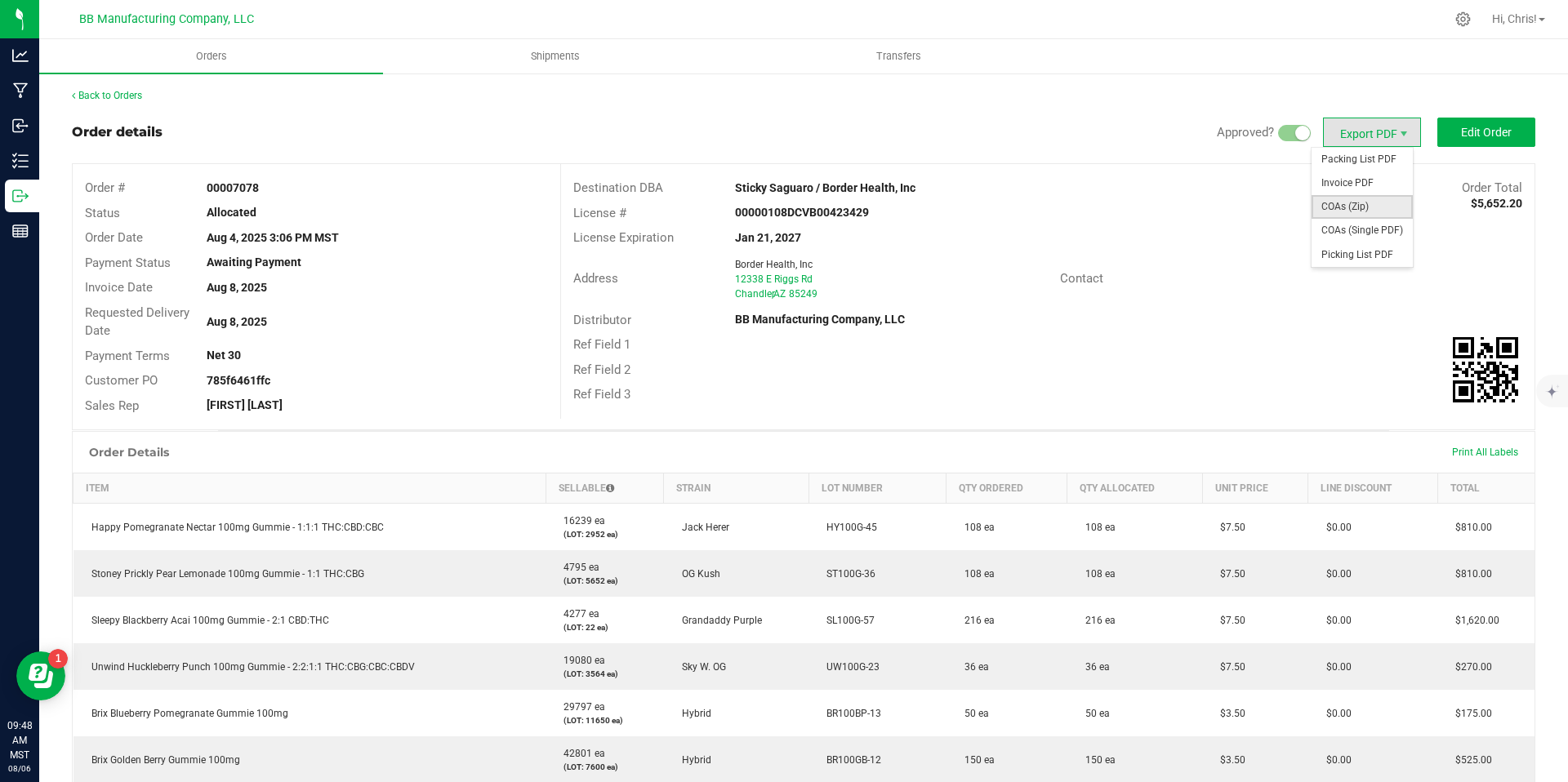 click on "COAs (Zip)" at bounding box center [1362, 207] 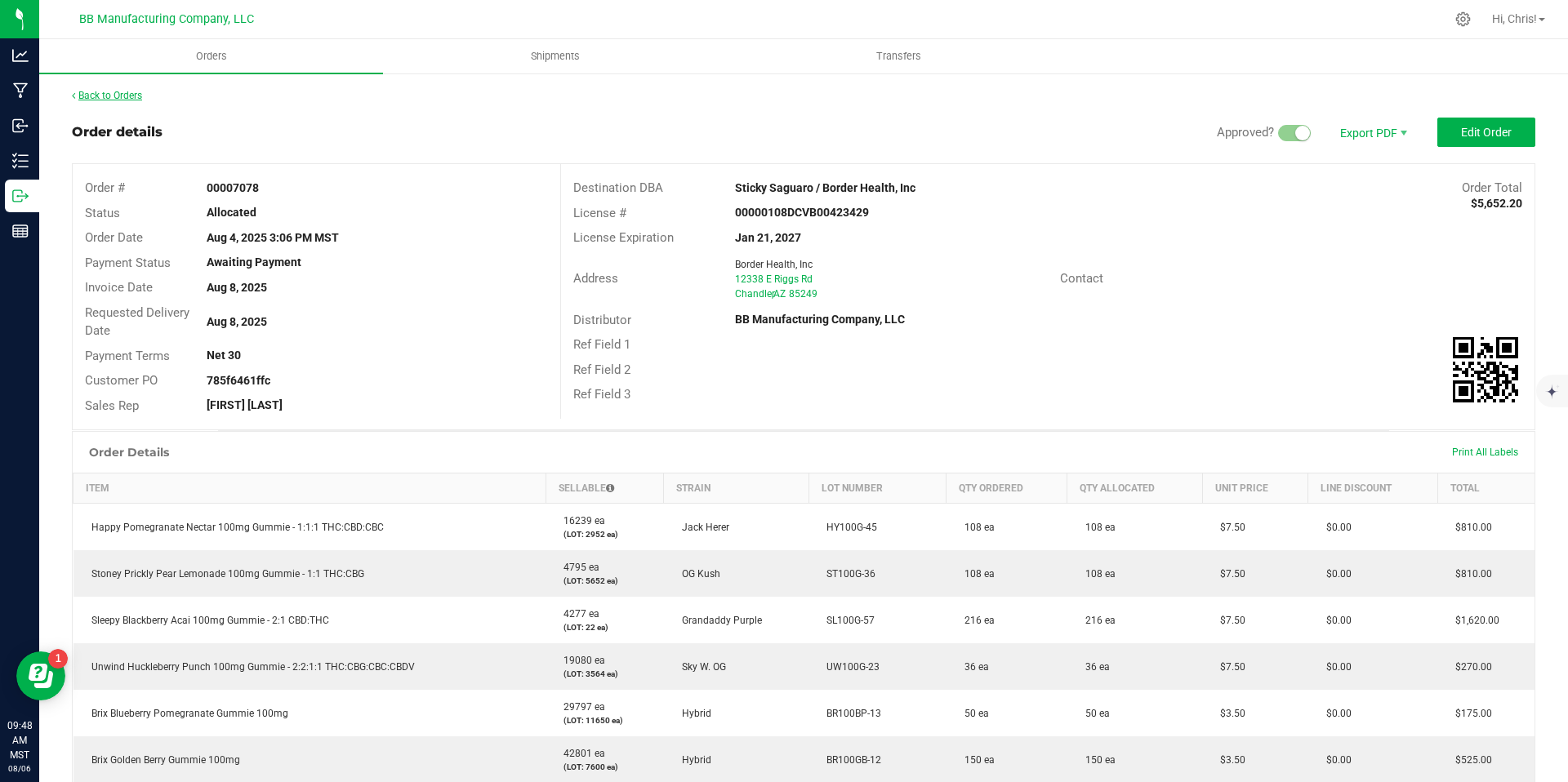 click on "Back to Orders" at bounding box center (107, 96) 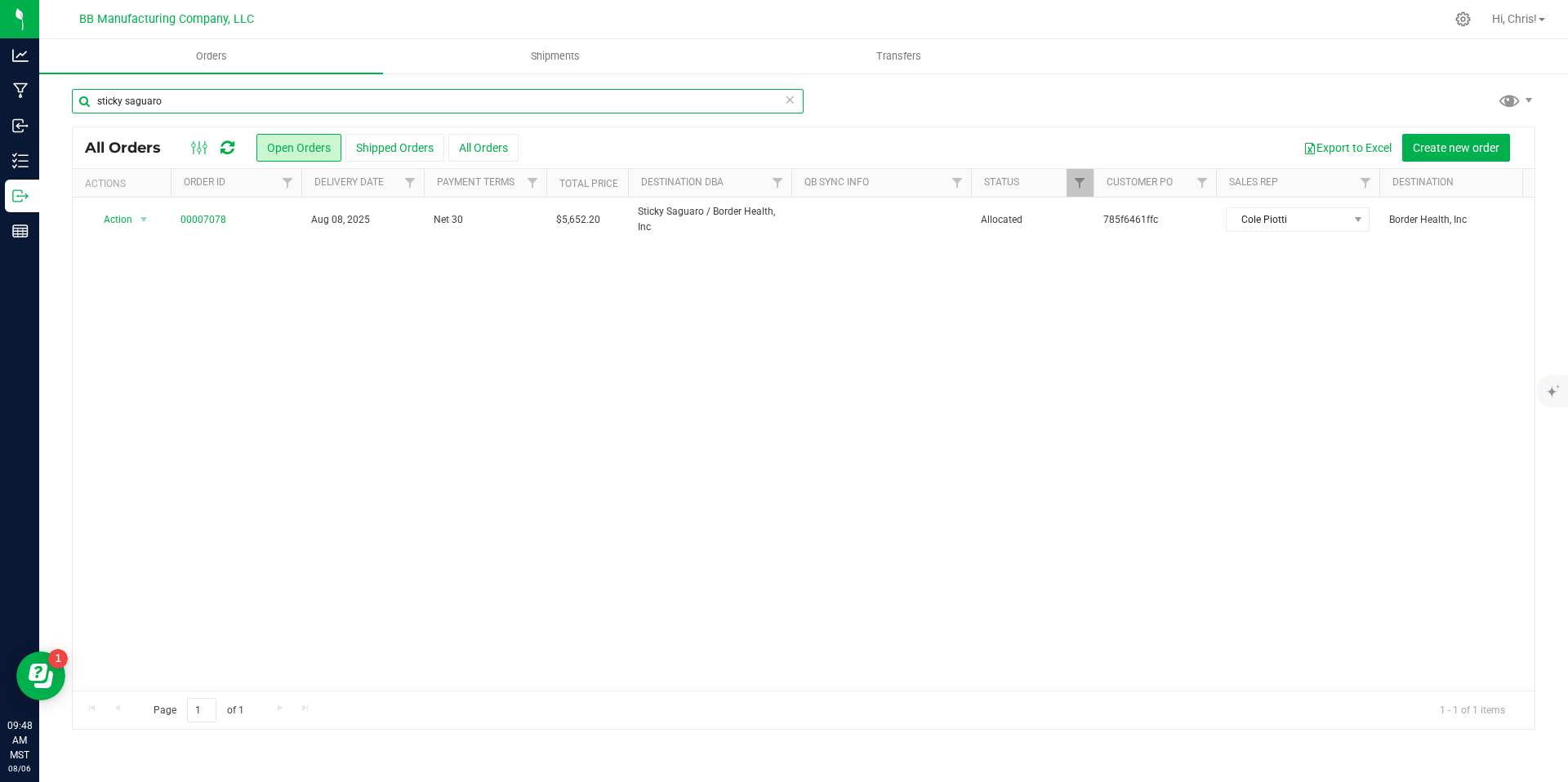 click on "sticky saguaro" at bounding box center (438, 101) 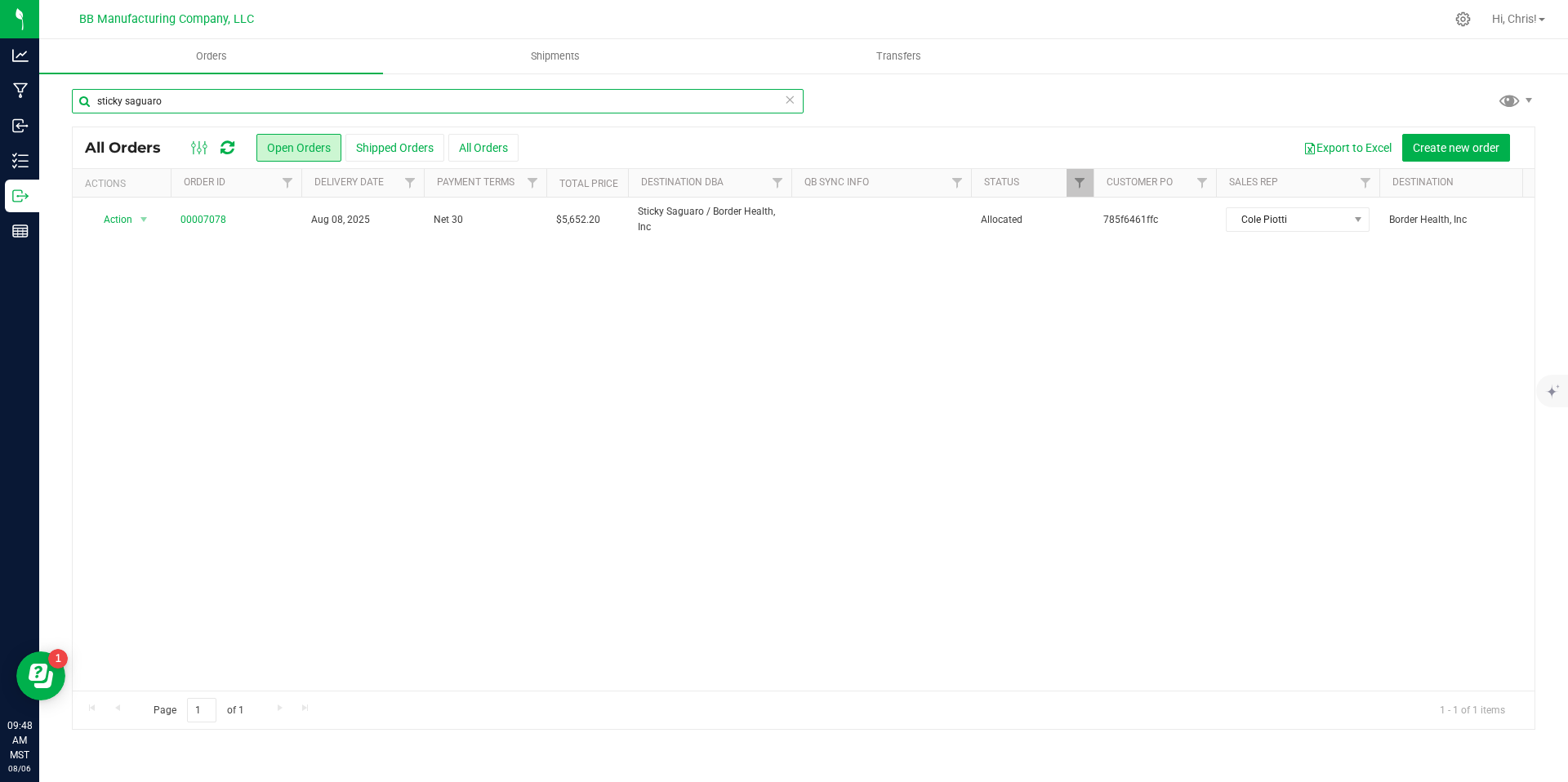 click on "sticky saguaro" at bounding box center [438, 101] 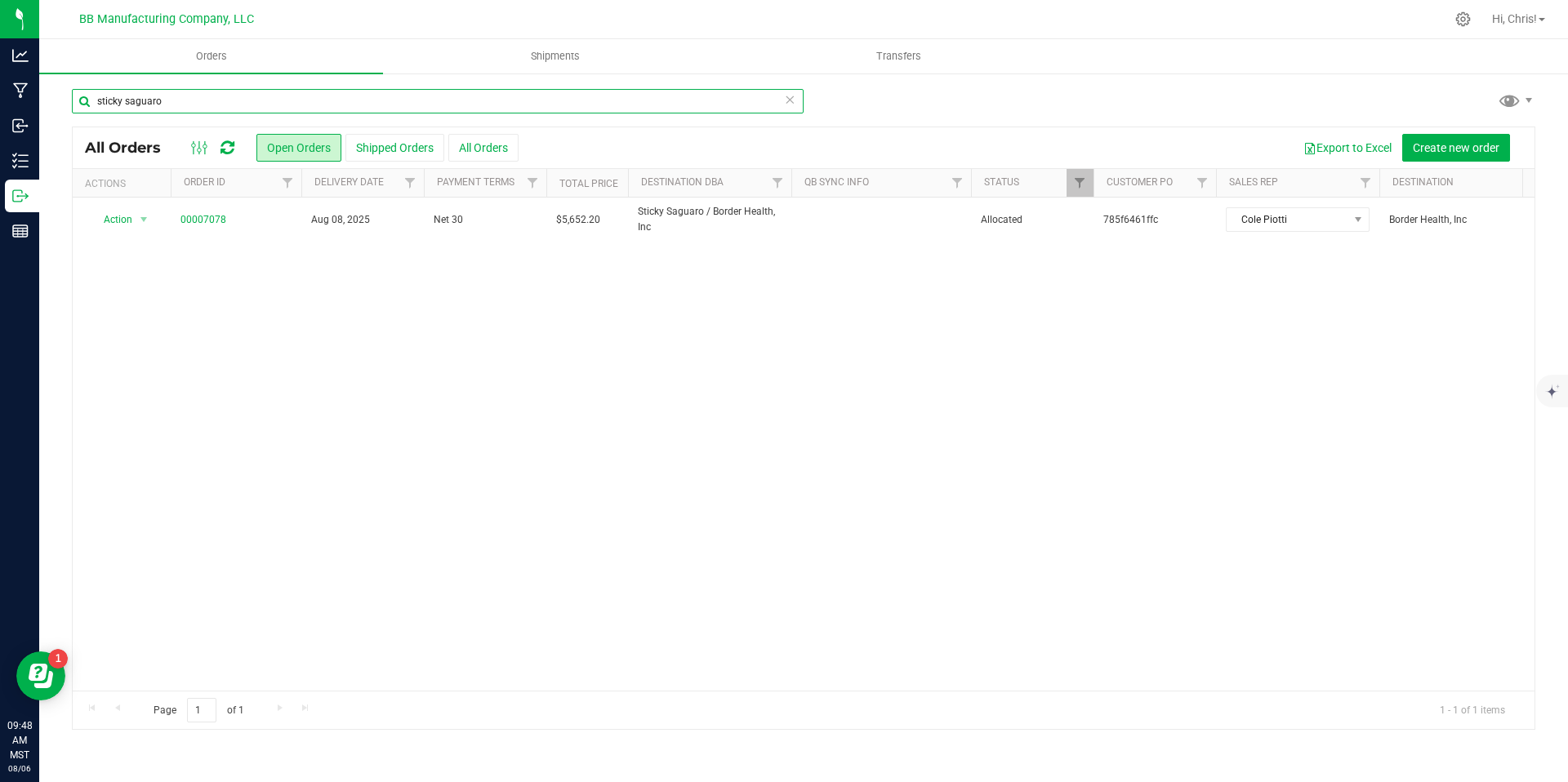 click on "sticky saguaro" at bounding box center (438, 101) 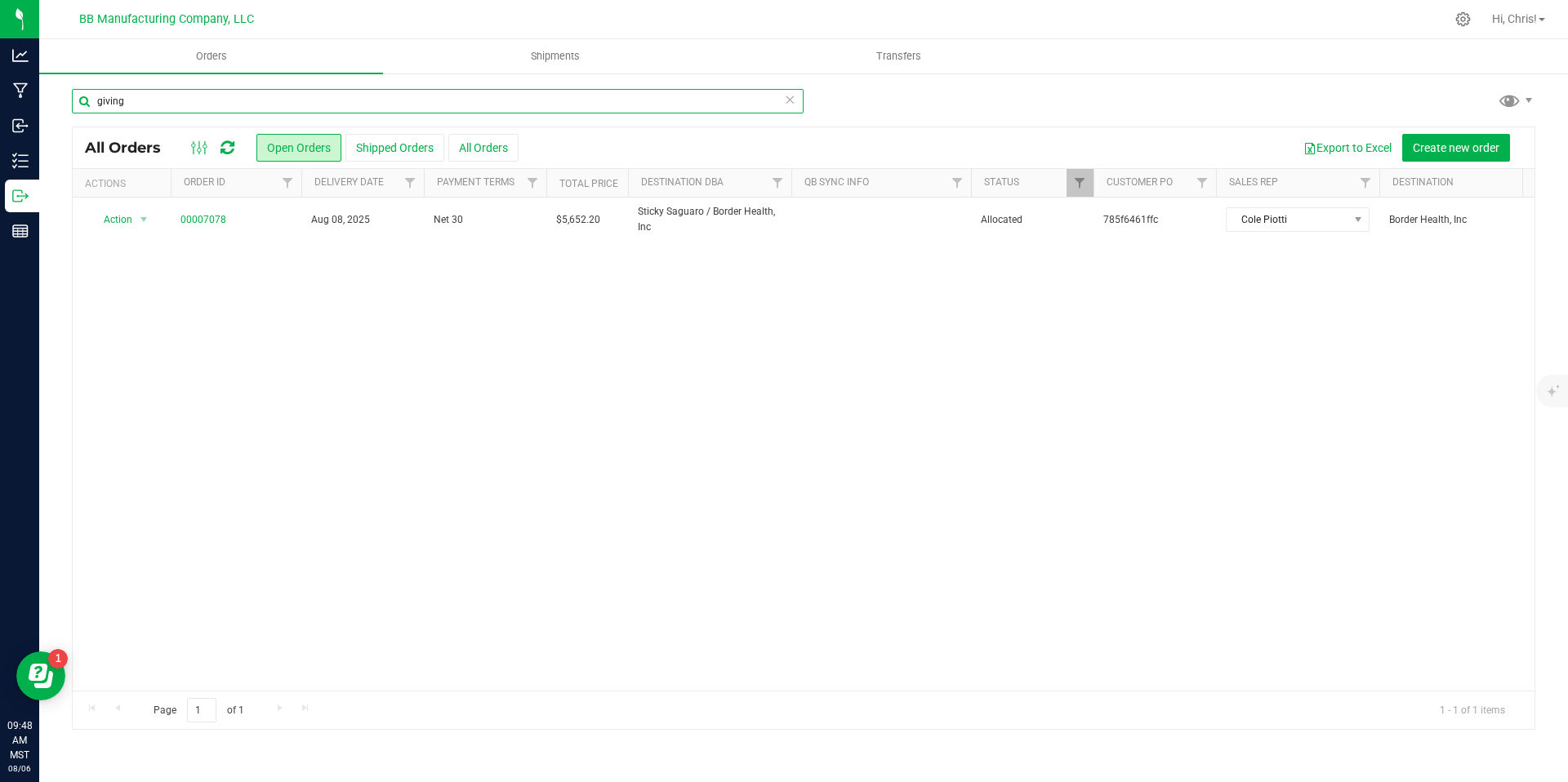 type on "giving" 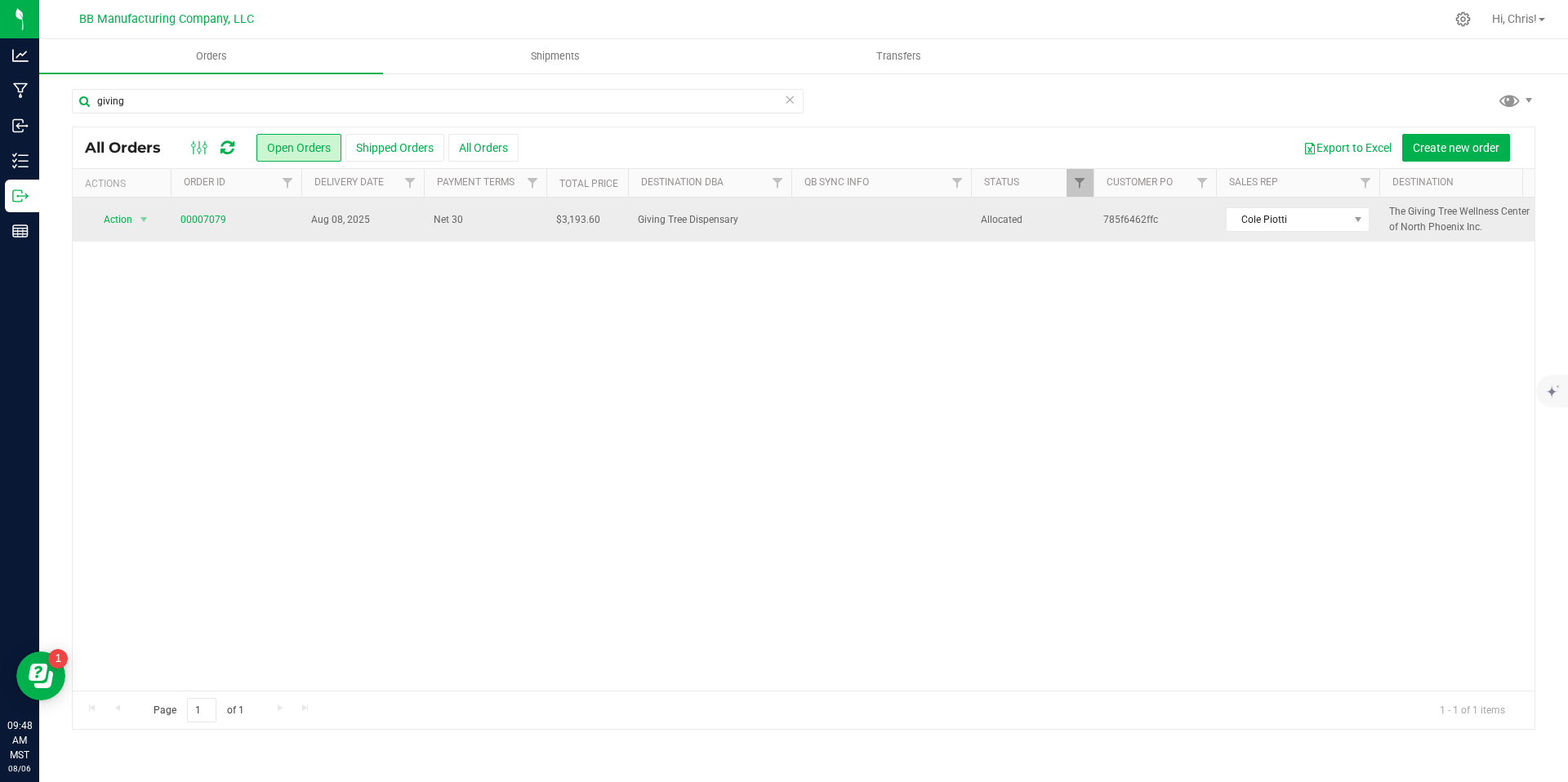 click on "00007079" at bounding box center (236, 220) 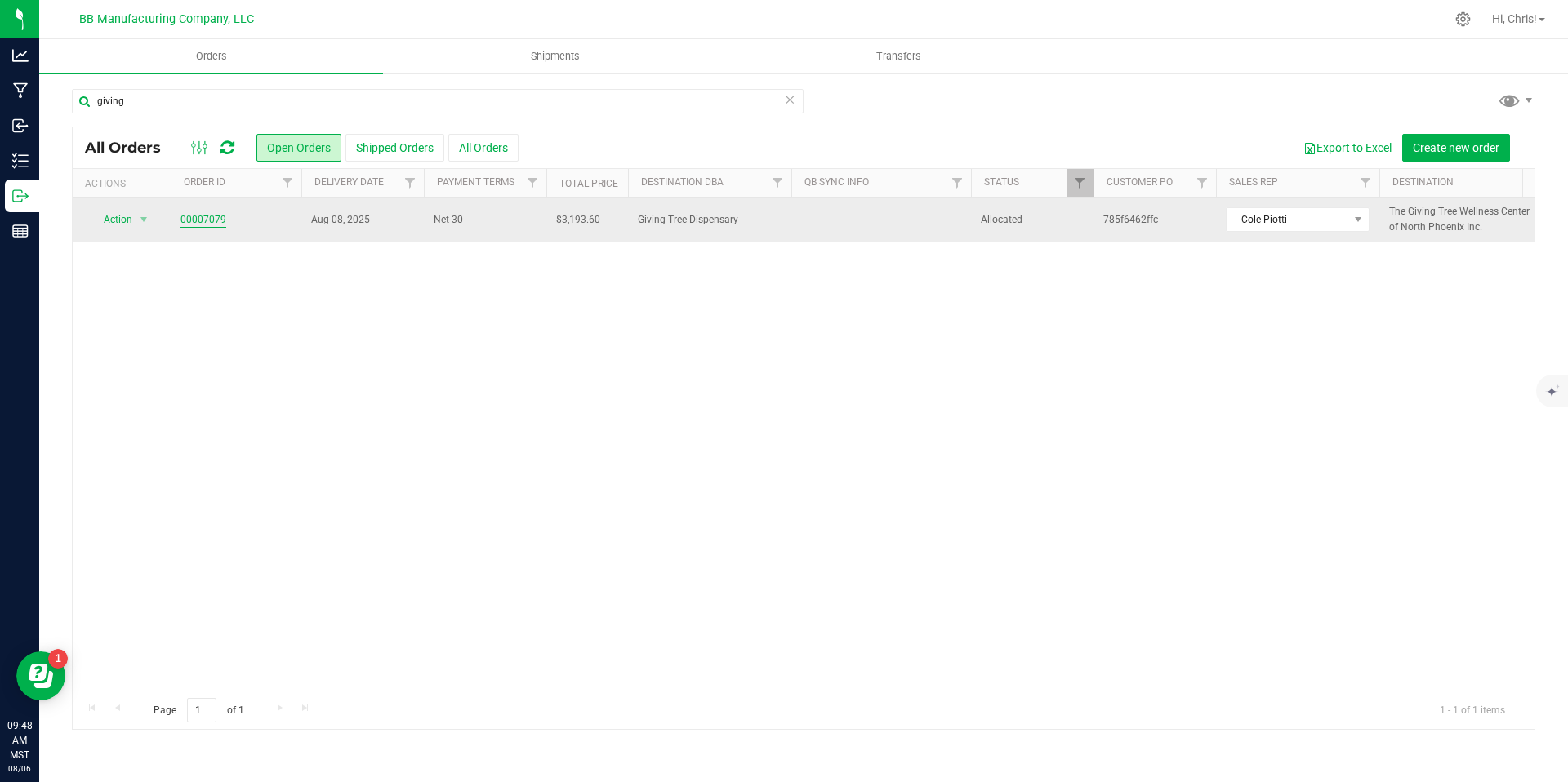 click on "00007079" at bounding box center (203, 220) 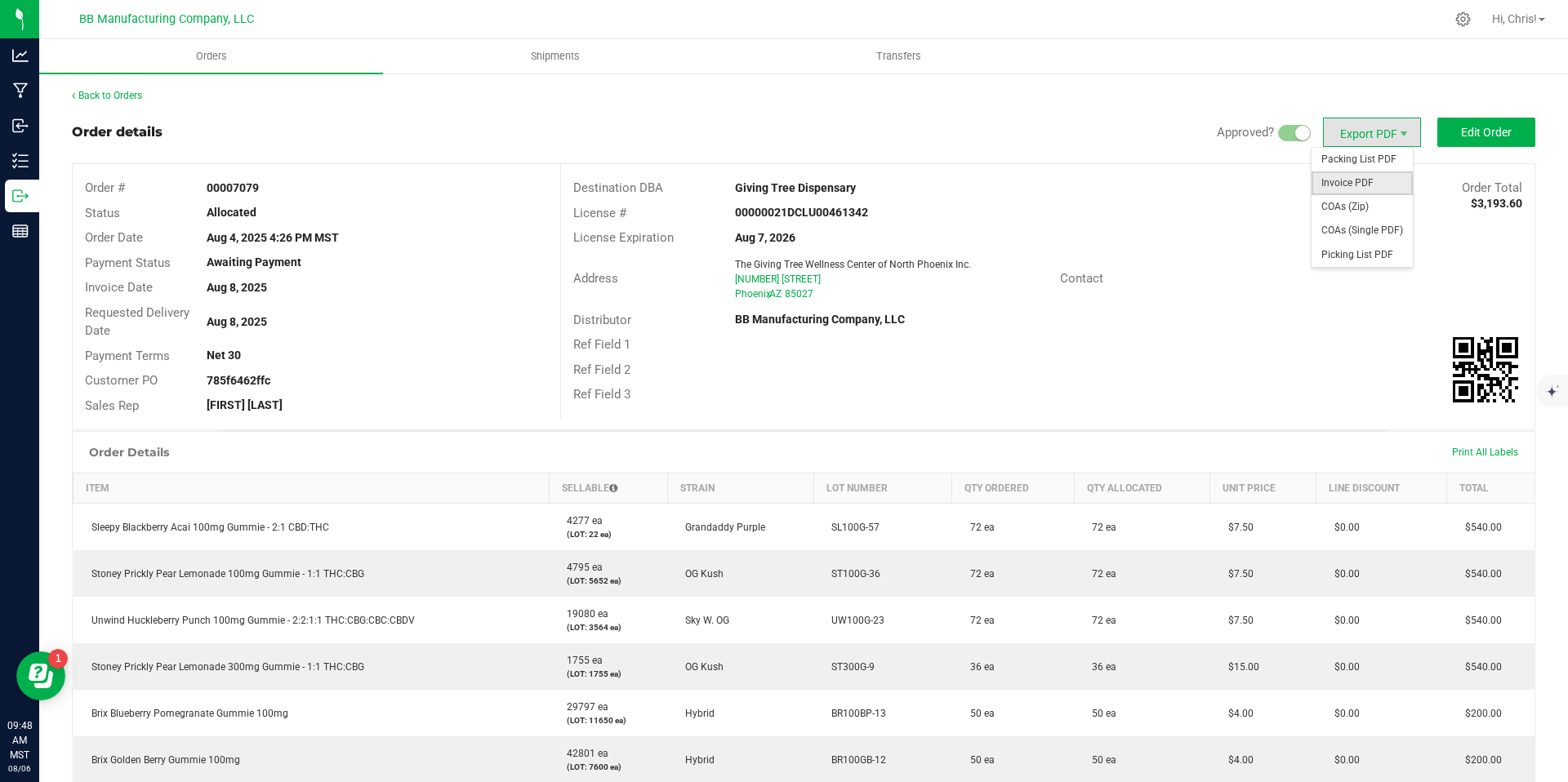 click on "Invoice PDF" at bounding box center (1362, 183) 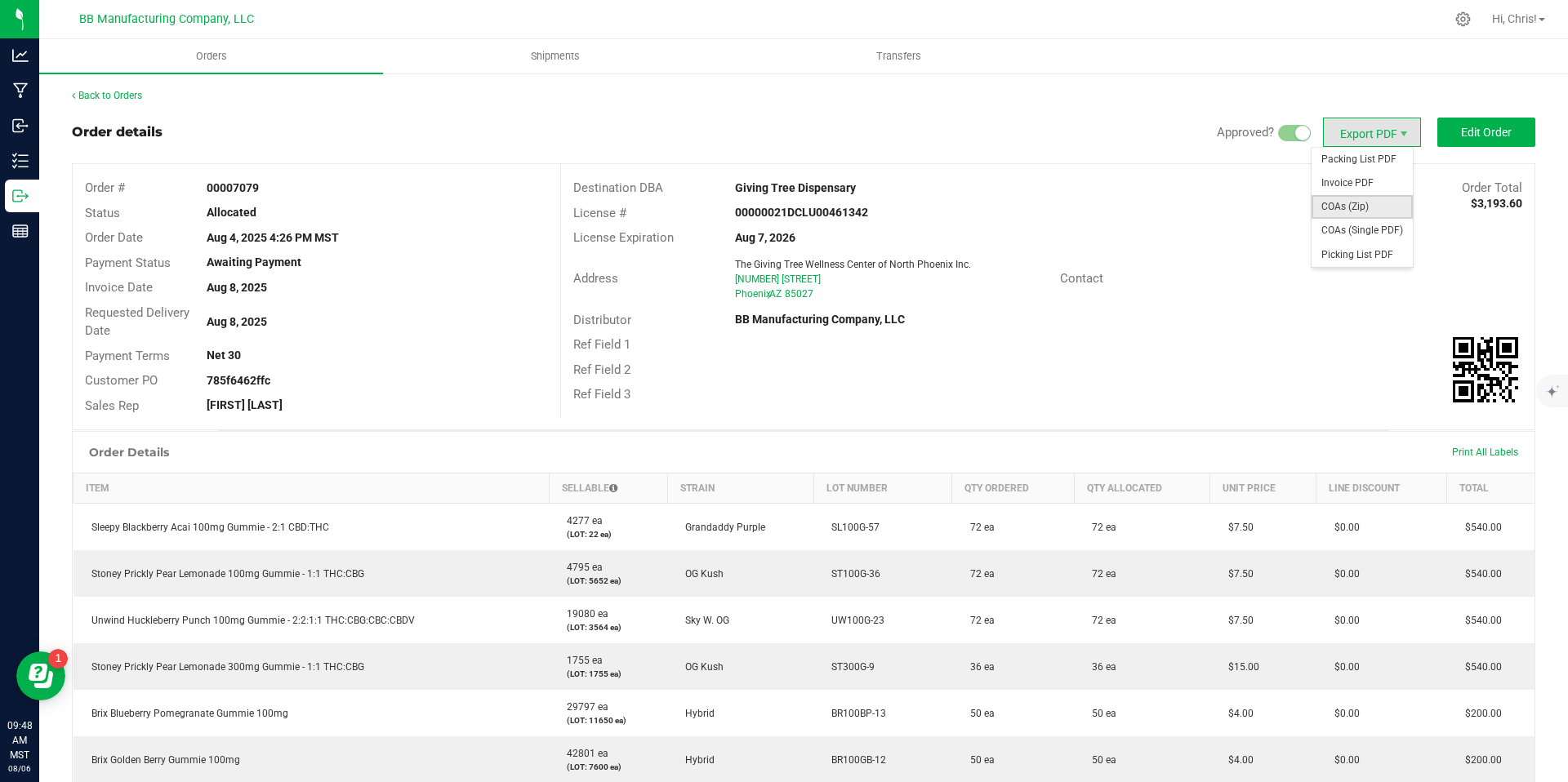 click on "COAs (Zip)" at bounding box center [1362, 207] 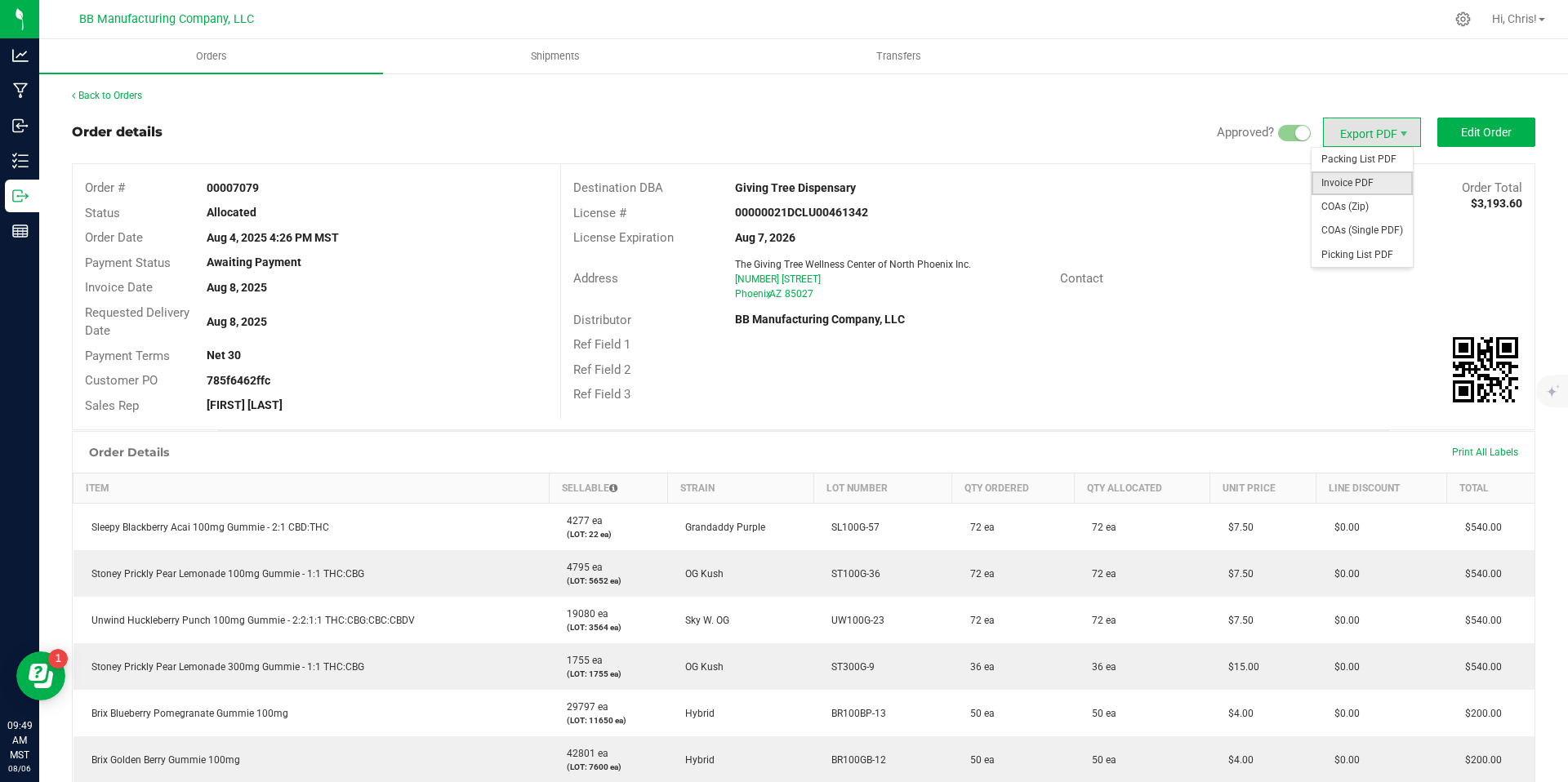 click on "Invoice PDF" at bounding box center (1362, 183) 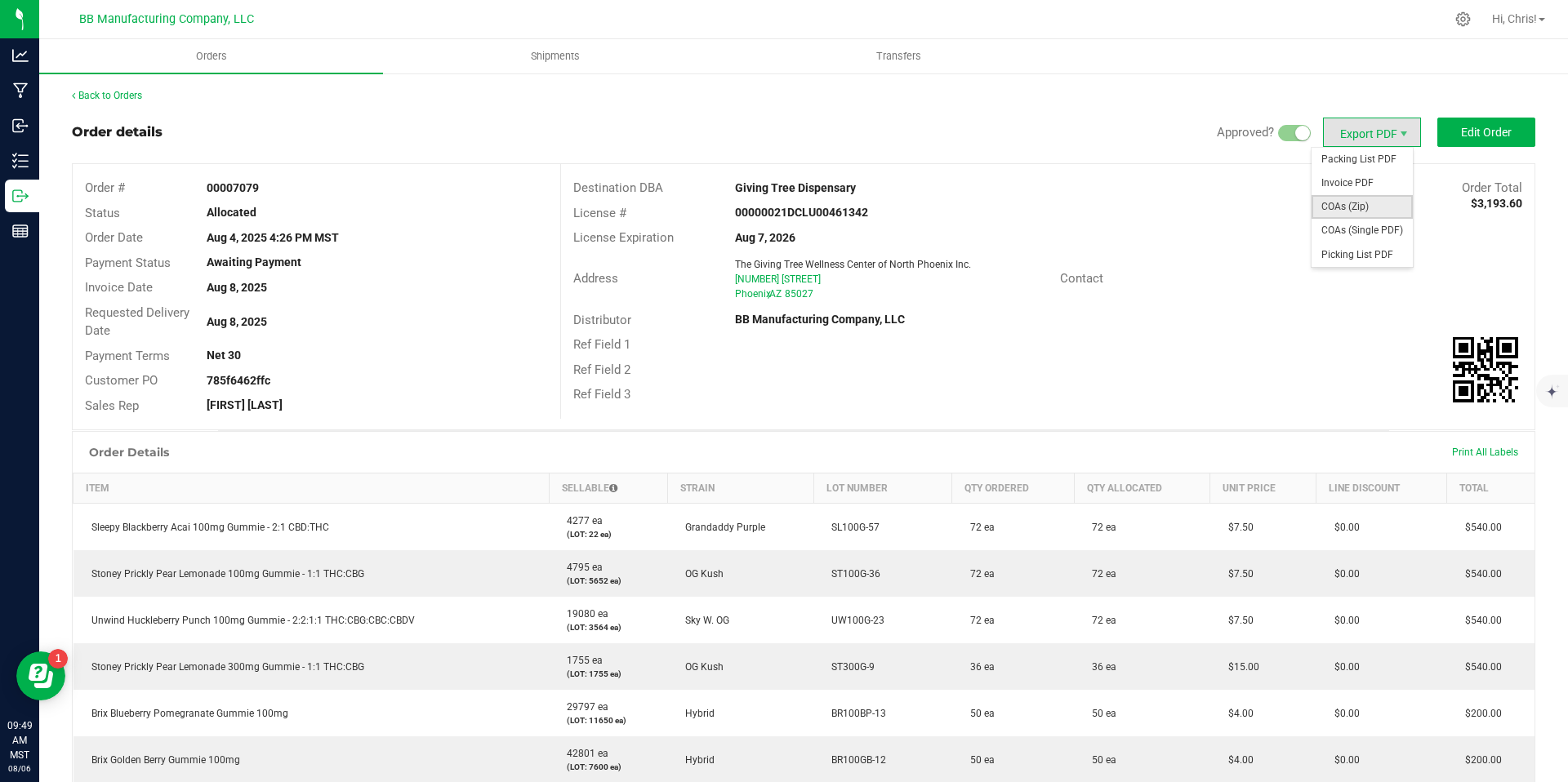 click on "COAs (Zip)" at bounding box center [1362, 207] 